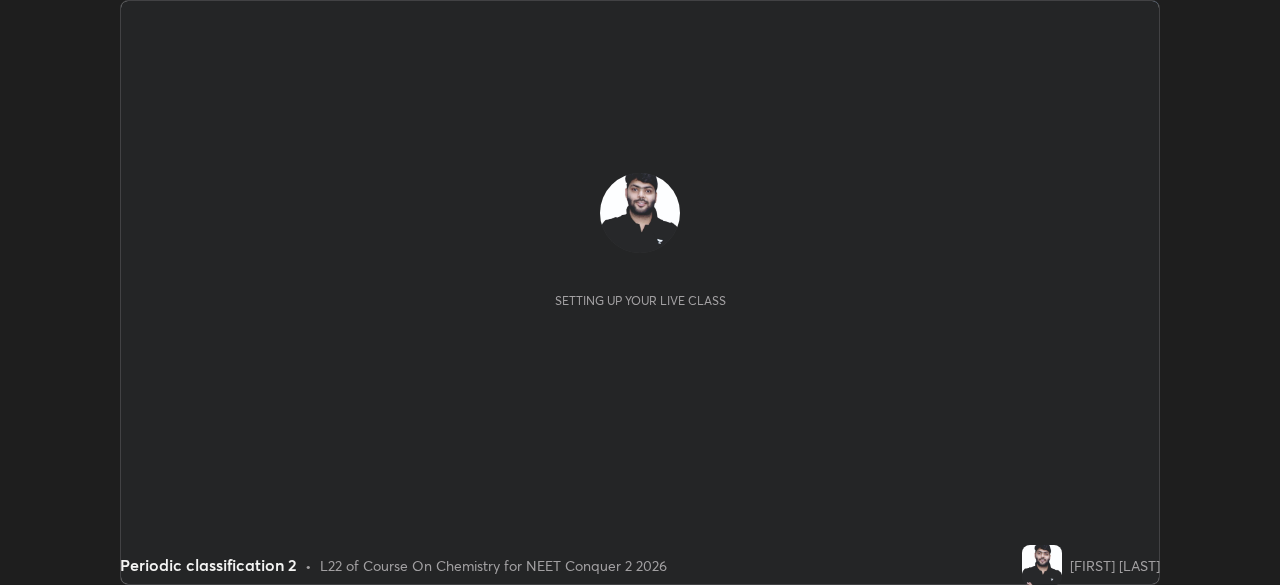 scroll, scrollTop: 0, scrollLeft: 0, axis: both 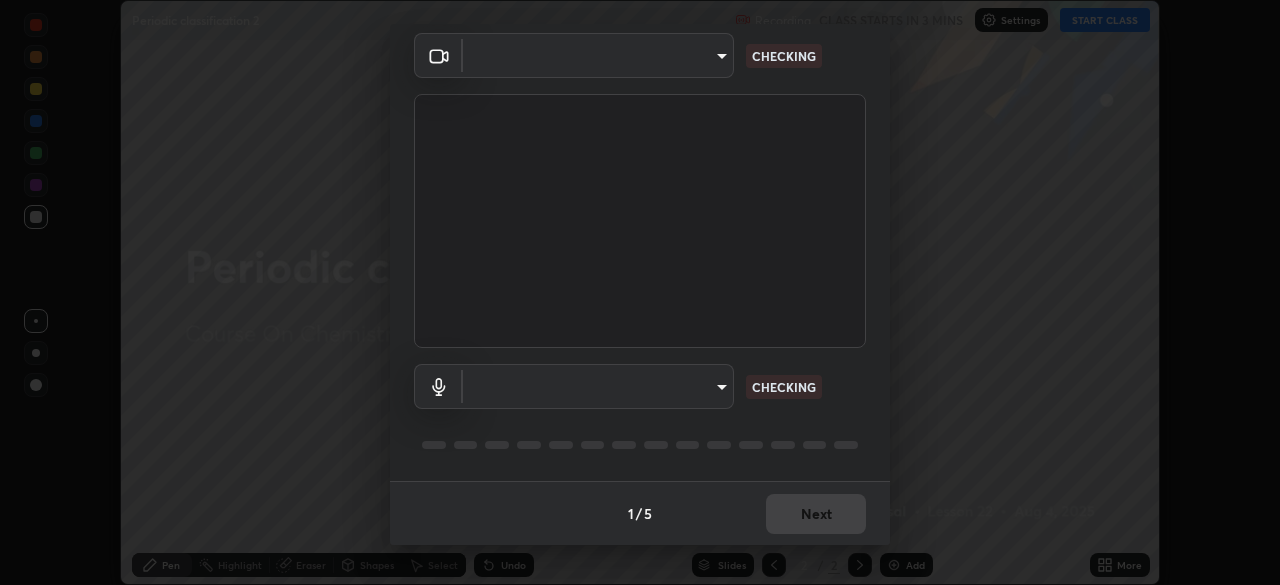 type on "72dbdc4cc3b3af6bca7f1e75d083a577e9752a5e240e0ef97287b3c987c4367e" 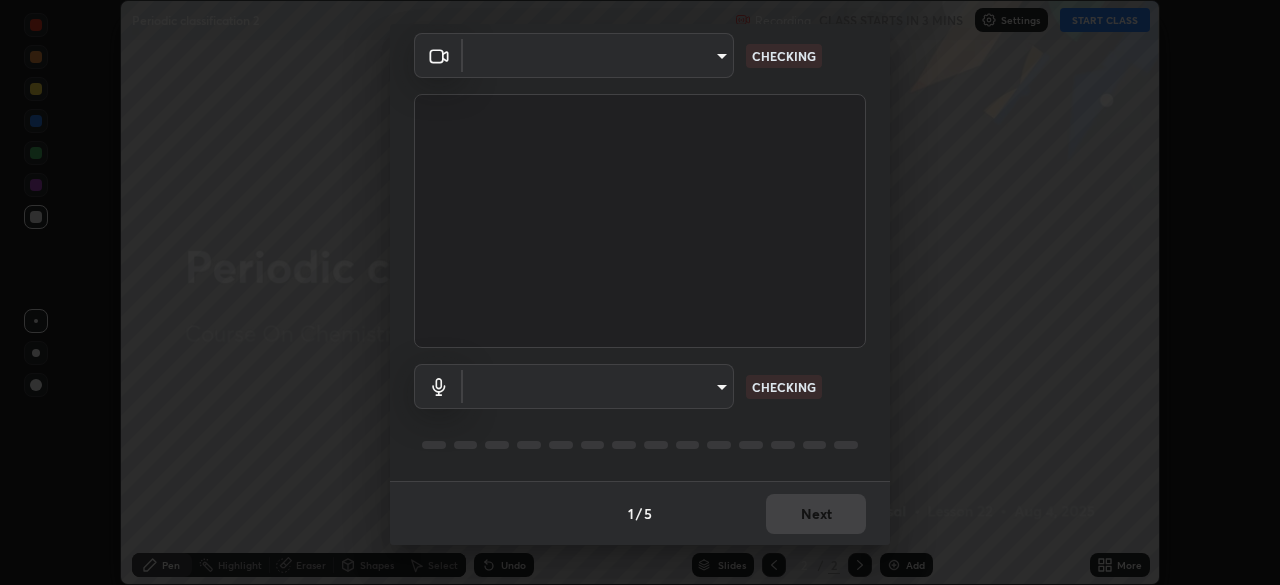 click on "Erase all Periodic classification 2 Recording CLASS STARTS IN 3 MINS Settings START CLASS Setting up your live class Periodic classification 2 • L22 of Course On Chemistry for NEET Conquer 2 2026 [FIRST] [LAST] Pen Highlight Eraser Shapes Select Undo Slides 2 / 2 Add More No doubts shared Encourage your learners to ask a doubt for better clarity Report an issue Reason for reporting Buffering Chat not working Audio - Video sync issue Educator video quality low ​ Attach an image Report Media settings ​ [HASH] CHECKING ​ communications CHECKING 1 / 5 Next" at bounding box center (640, 292) 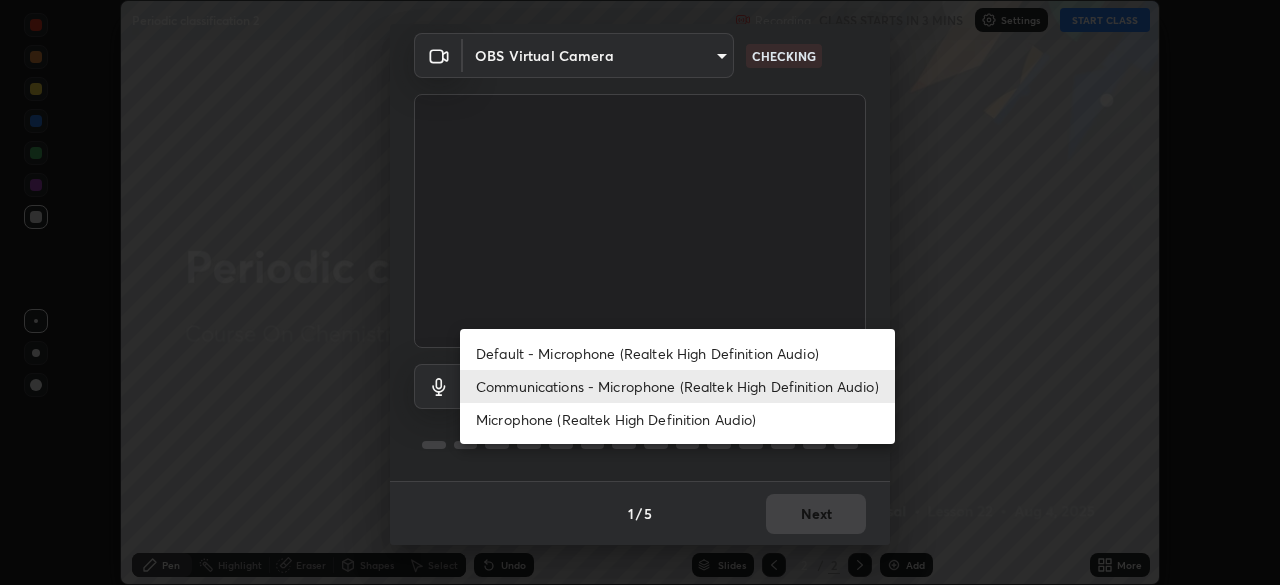 click on "Default - Microphone (Realtek High Definition Audio)" at bounding box center [677, 353] 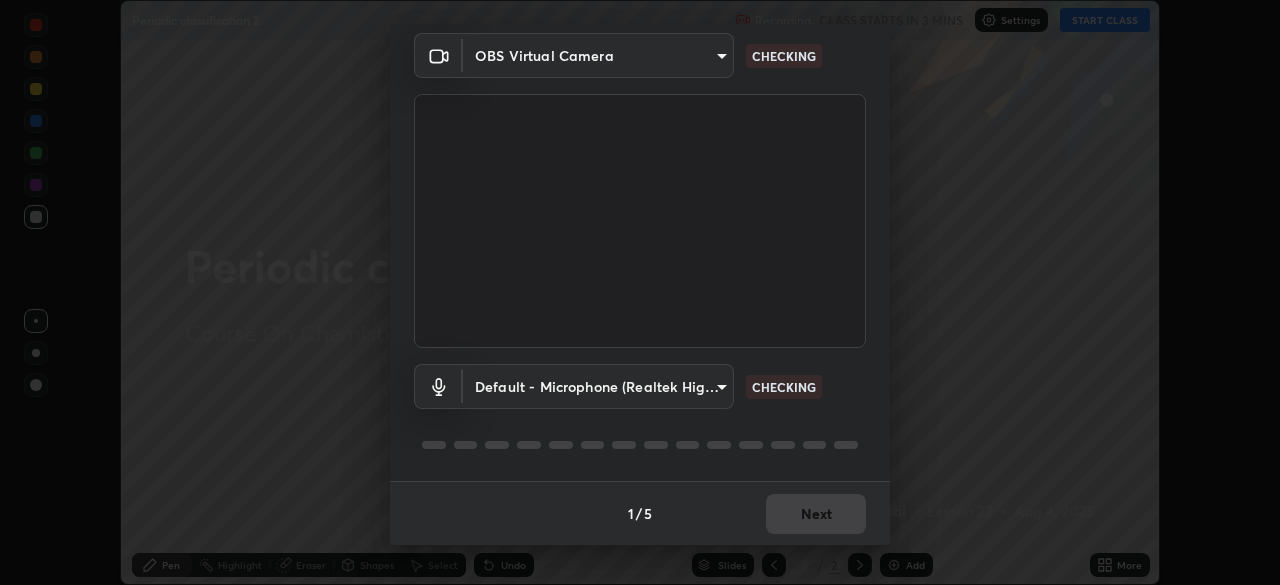 click on "Erase all Periodic classification 2 Recording CLASS STARTS IN 3 MINS Settings START CLASS Setting up your live class Periodic classification 2 • L22 of Course On Chemistry for NEET Conquer 2 2026 [FIRST] [LAST] Pen Highlight Eraser Shapes Select Undo Slides 2 / 2 Add More No doubts shared Encourage your learners to ask a doubt for better clarity Report an issue Reason for reporting Buffering Chat not working Audio - Video sync issue Educator video quality low ​ Attach an image Report Media settings OBS Virtual Camera [HASH] CHECKING Default - Microphone (Realtek High Definition Audio) default CHECKING 1 / 5 Next Default - Microphone (Realtek High Definition Audio) Communications - Microphone (Realtek High Definition Audio) Microphone (Realtek High Definition Audio)" at bounding box center [640, 292] 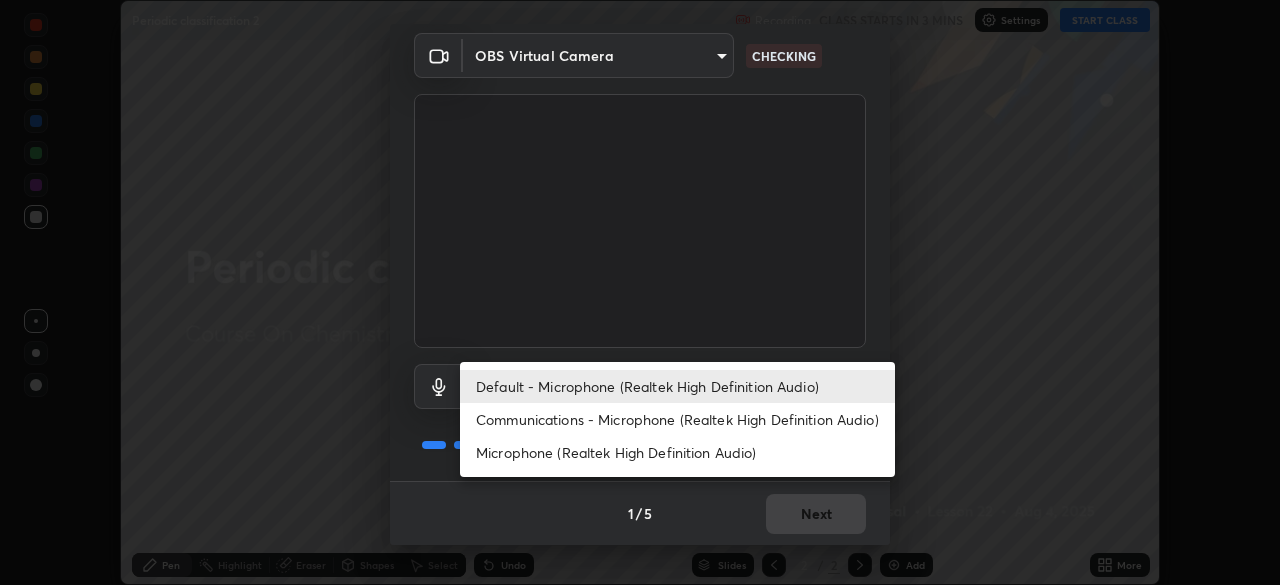 click on "Communications - Microphone (Realtek High Definition Audio)" at bounding box center [677, 419] 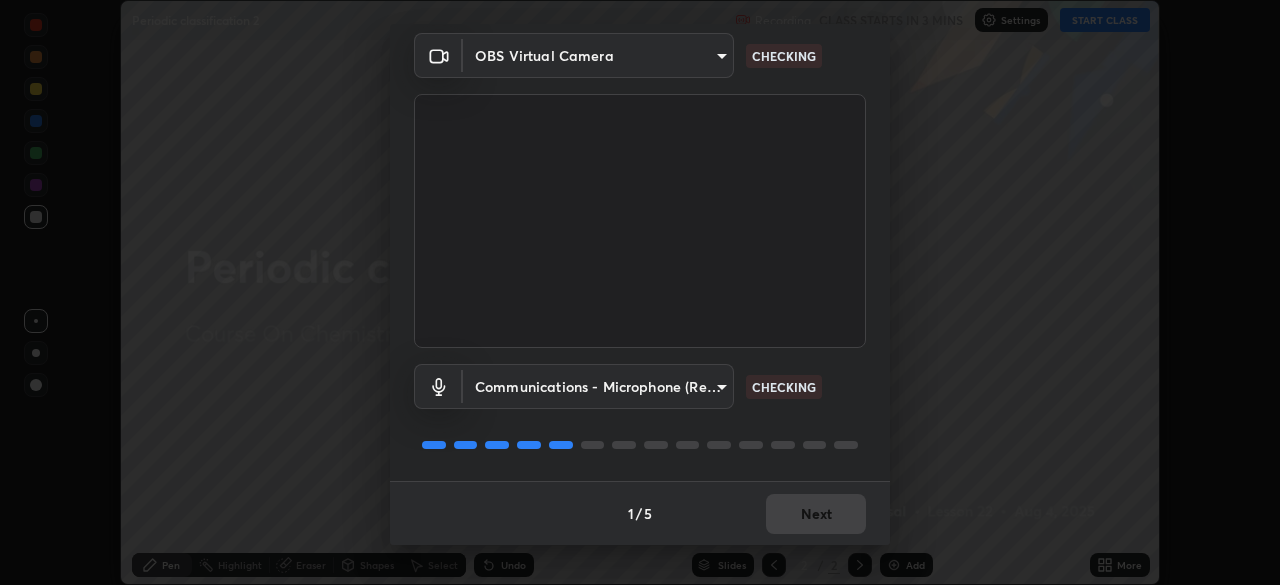 type on "communications" 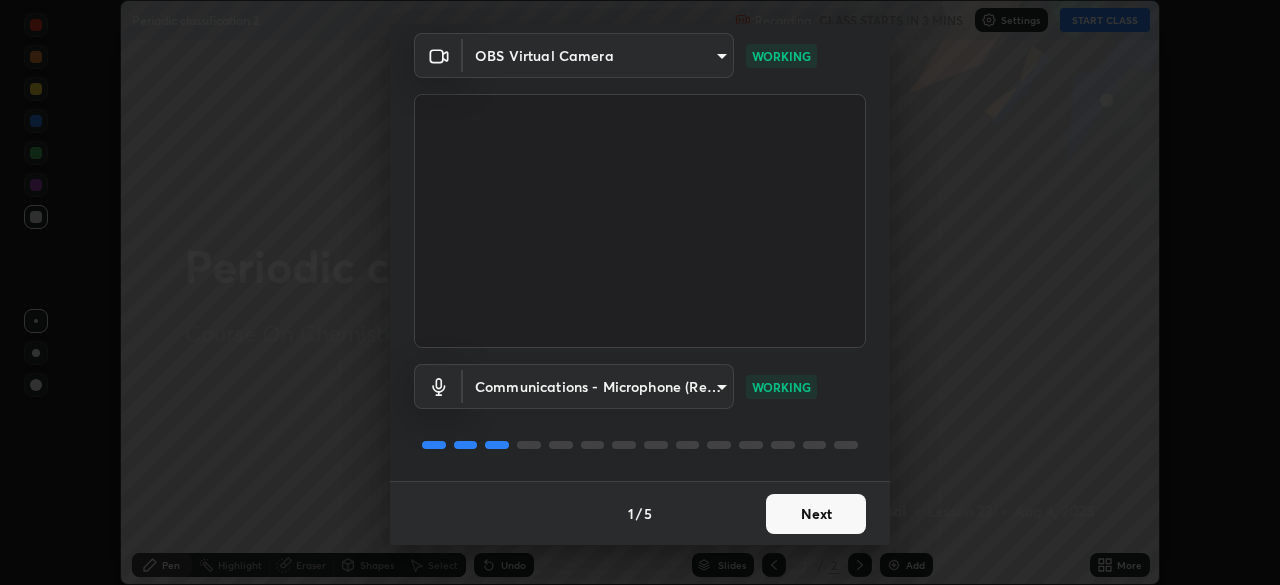 click on "Next" at bounding box center (816, 514) 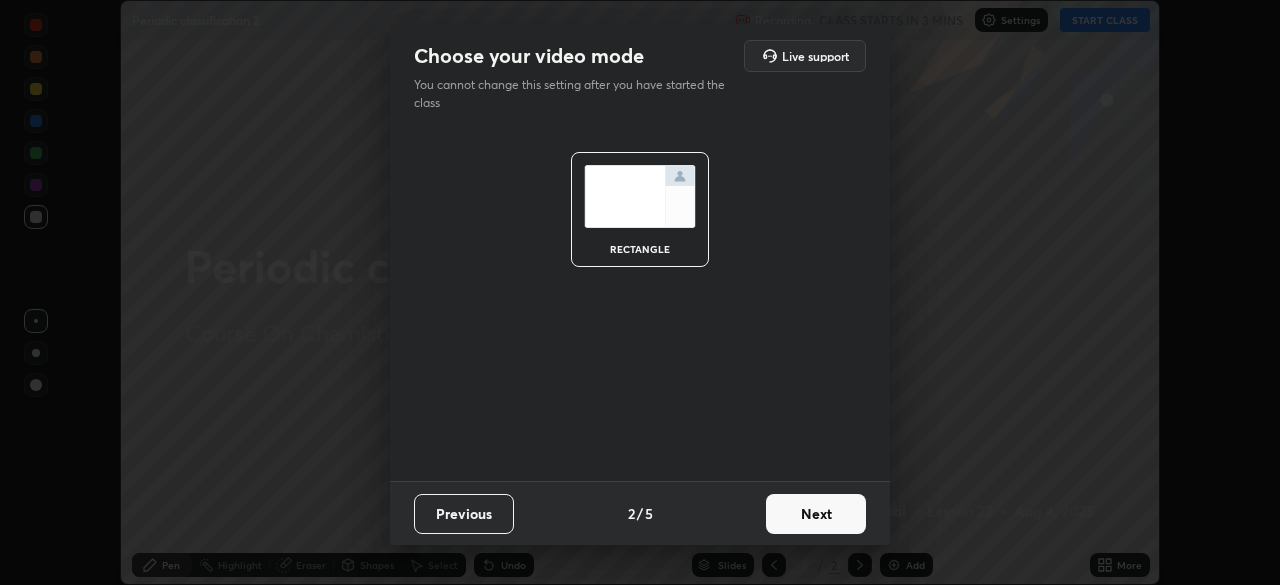 scroll, scrollTop: 0, scrollLeft: 0, axis: both 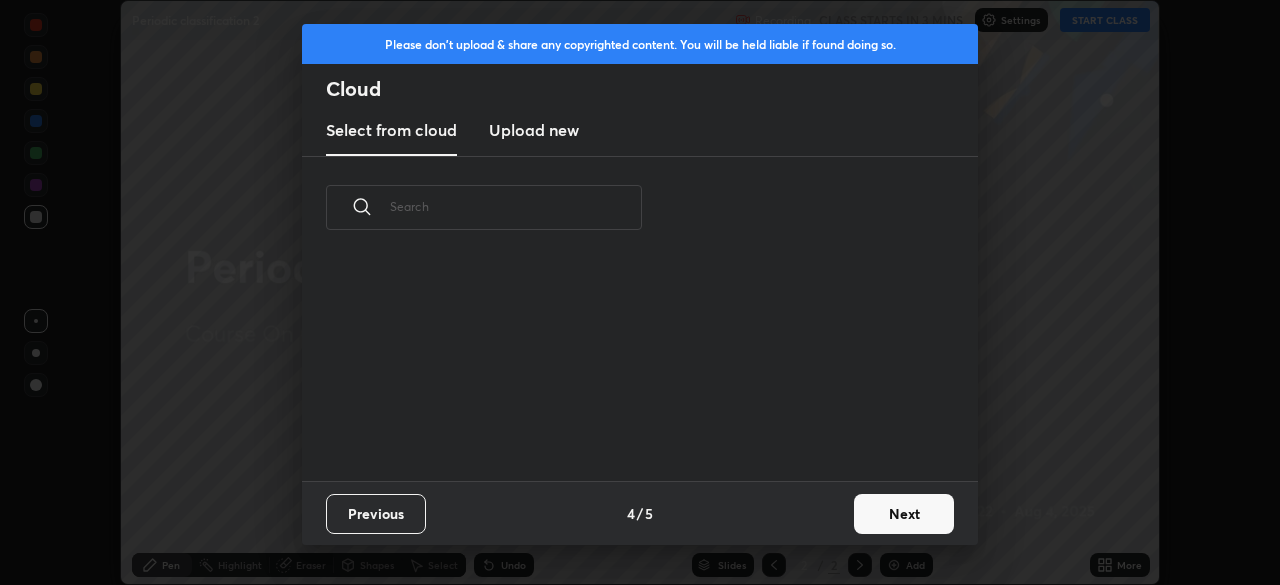 click on "Previous 4 / 5 Next" at bounding box center (640, 513) 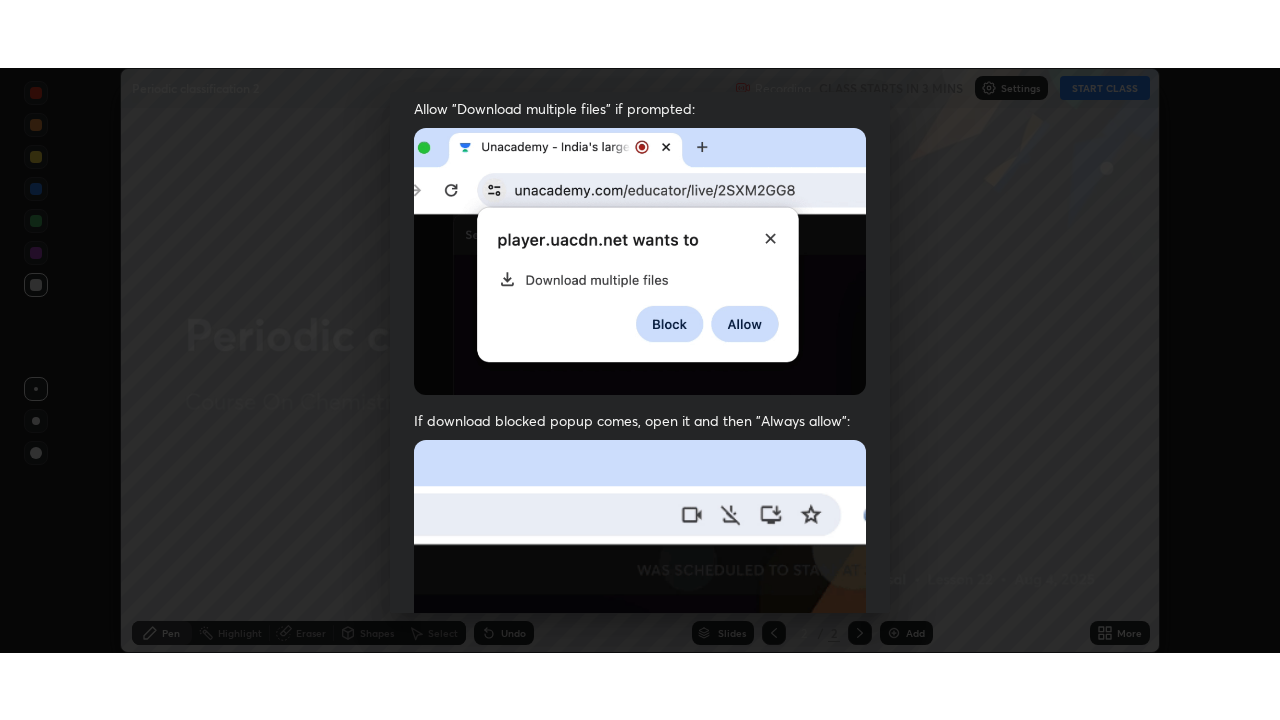 scroll, scrollTop: 479, scrollLeft: 0, axis: vertical 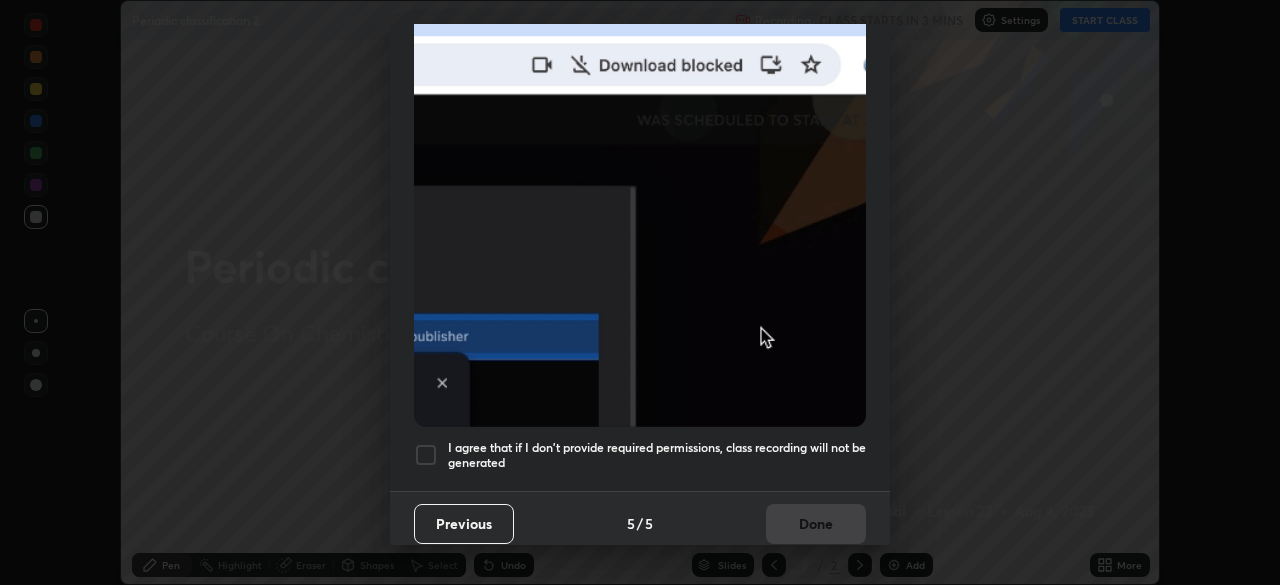 click on "I agree that if I don't provide required permissions, class recording will not be generated" at bounding box center [657, 455] 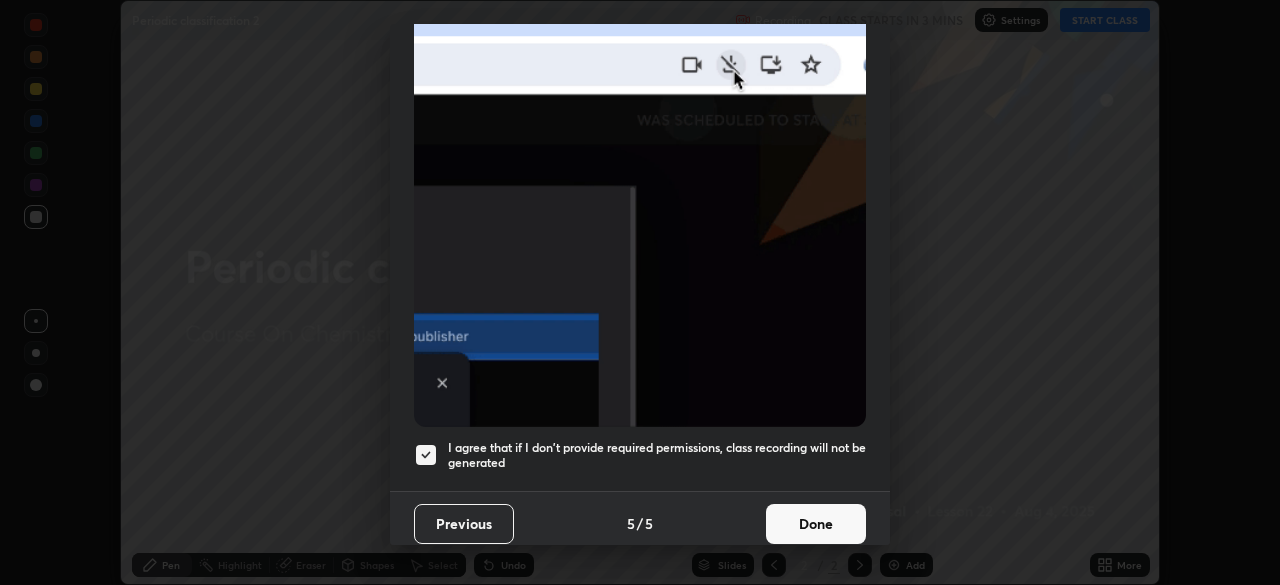 click on "Done" at bounding box center (816, 524) 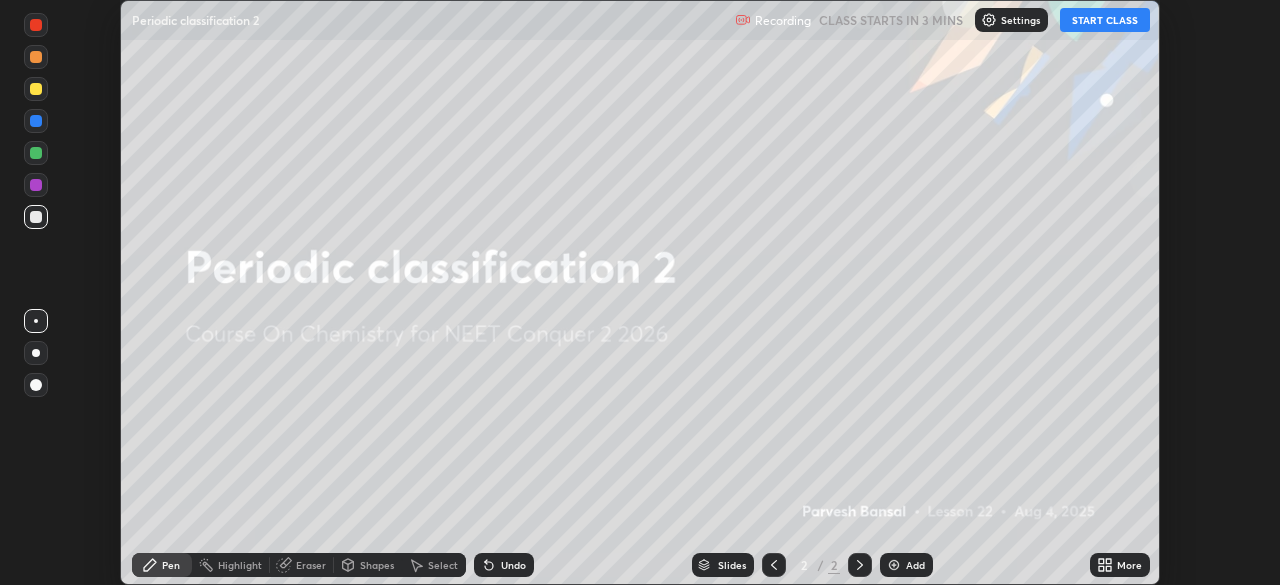 click 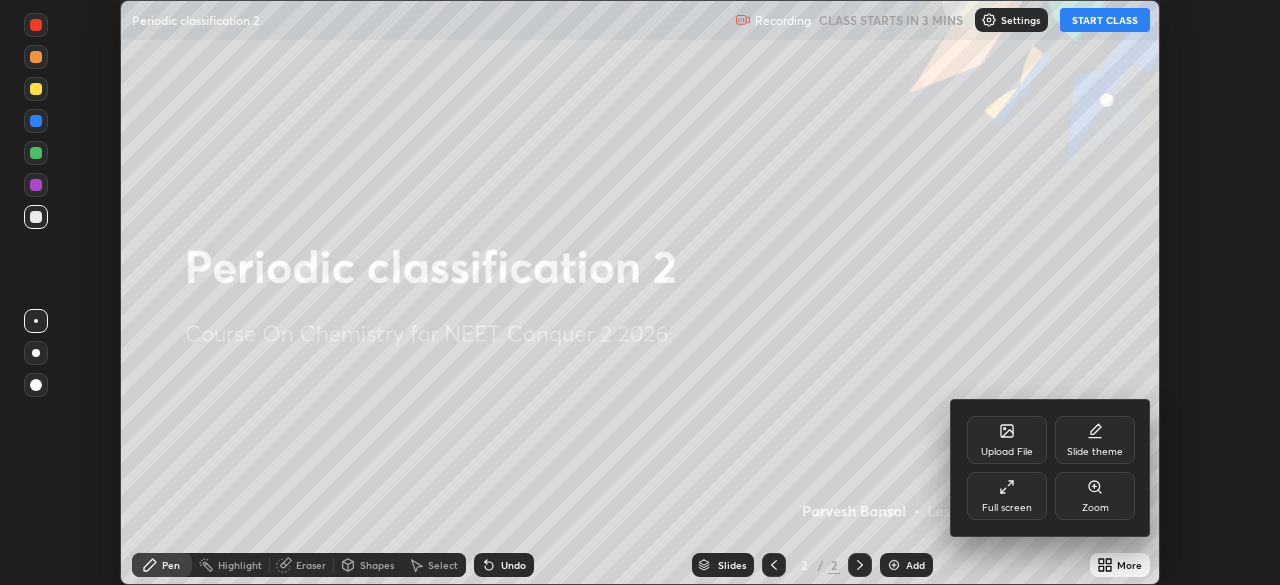 click on "Full screen" at bounding box center (1007, 508) 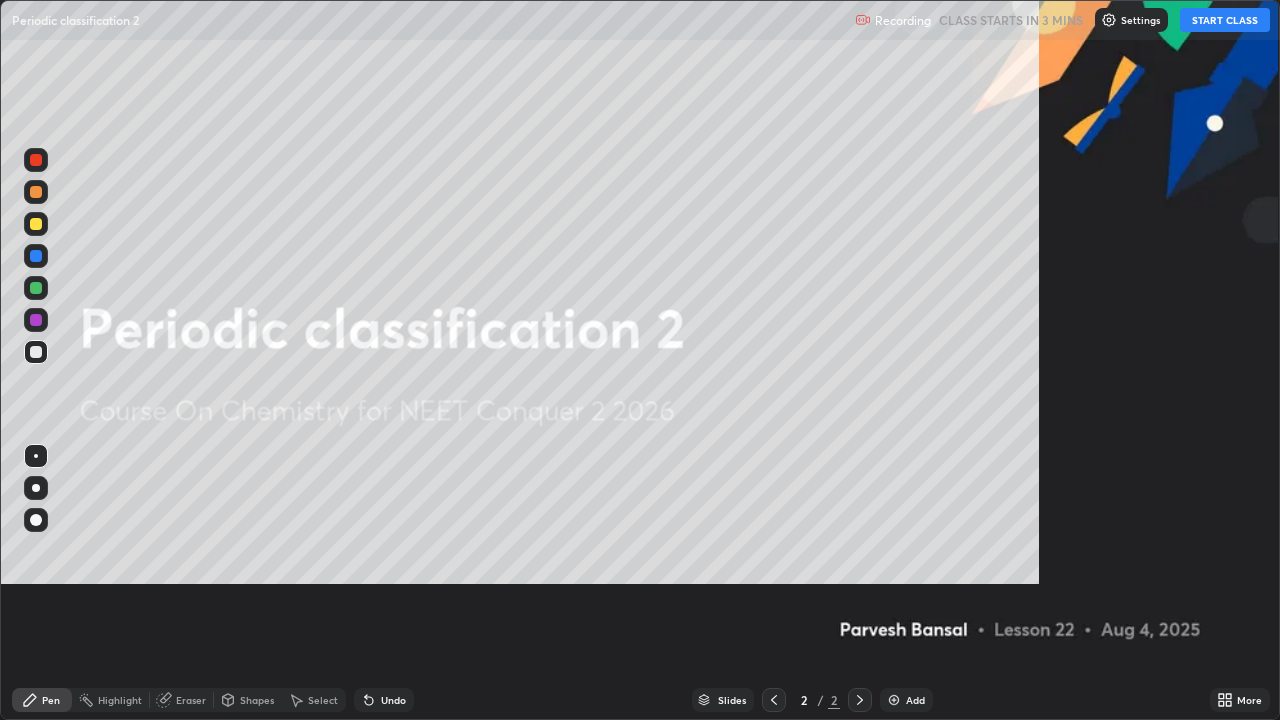 scroll, scrollTop: 99280, scrollLeft: 98720, axis: both 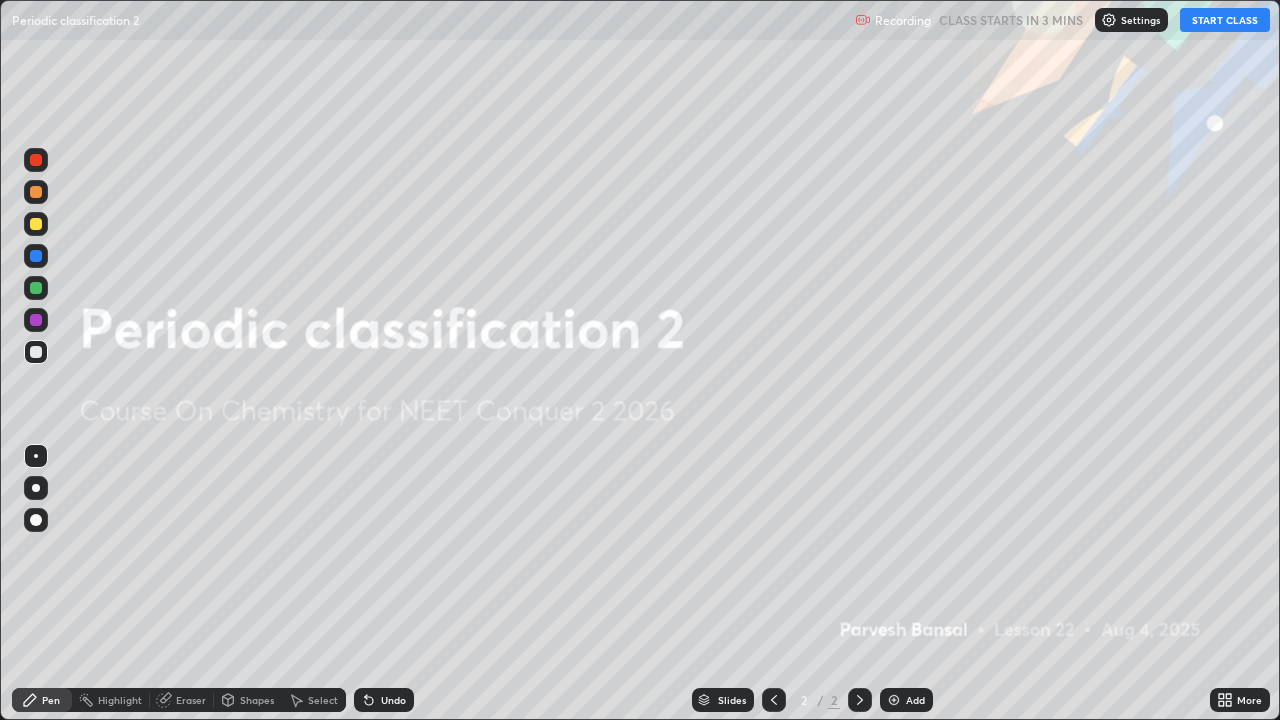 click on "START CLASS" at bounding box center [1225, 20] 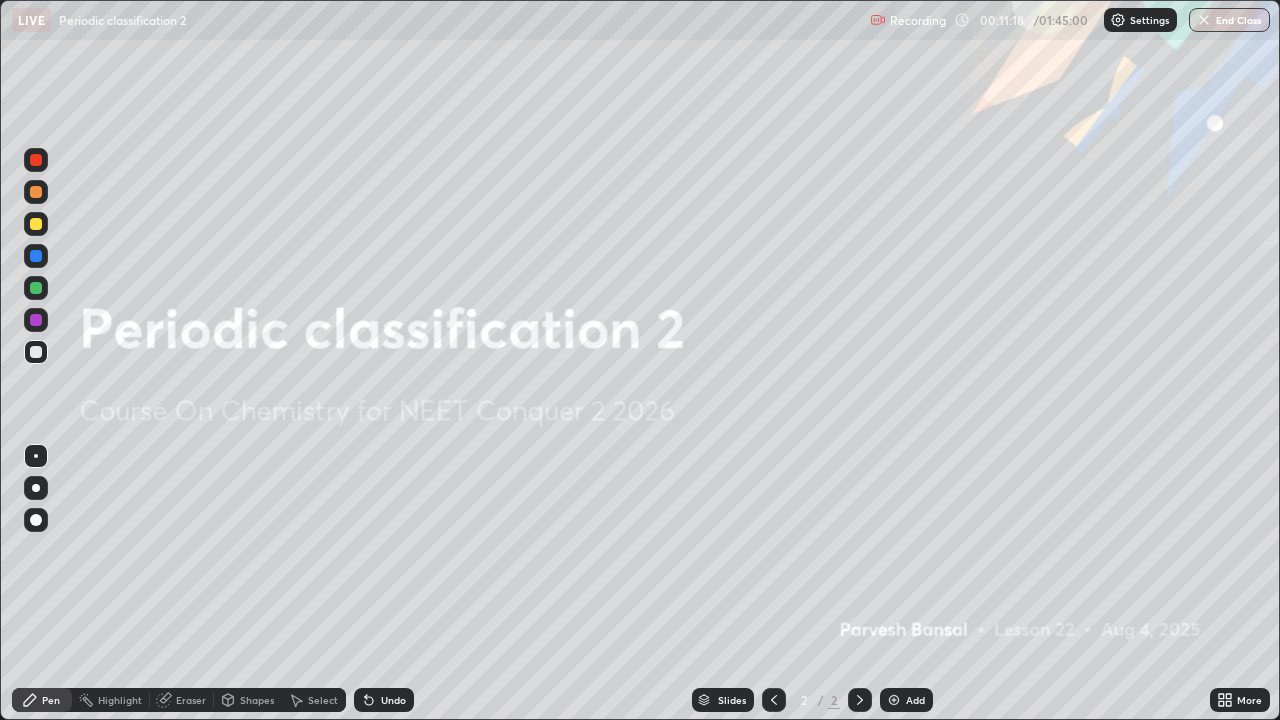 click at bounding box center (36, 456) 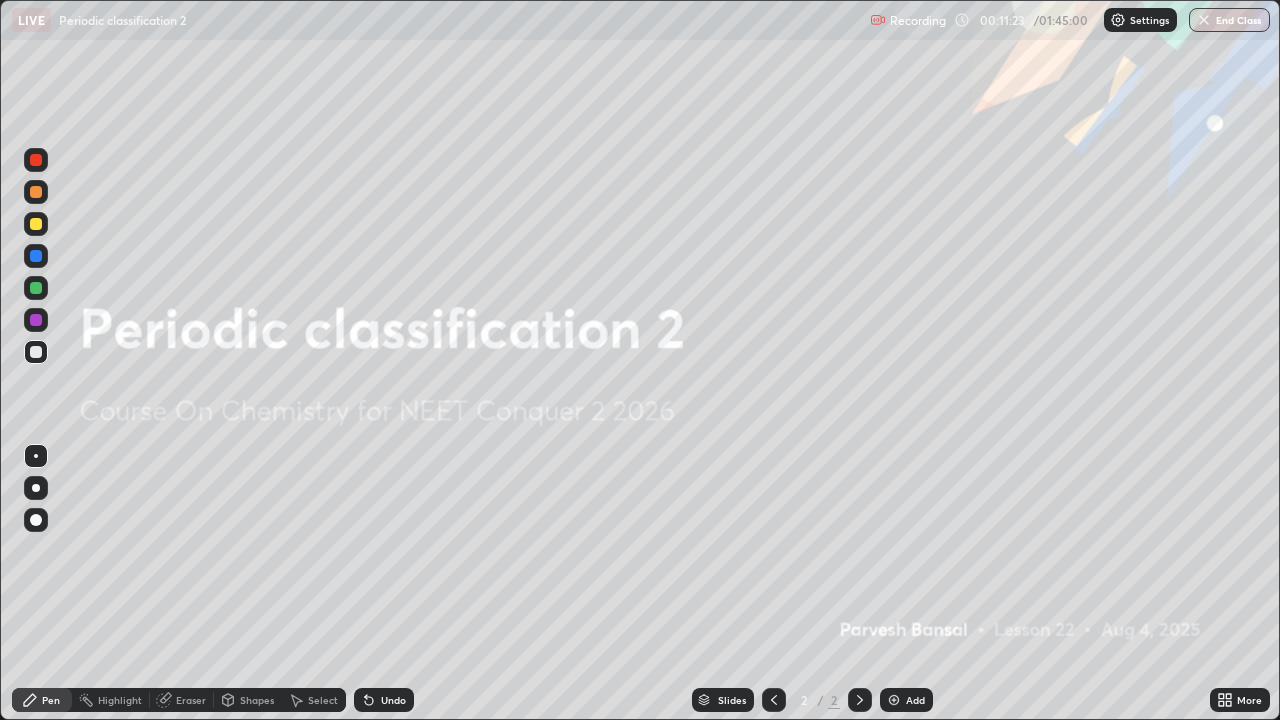 click at bounding box center (36, 224) 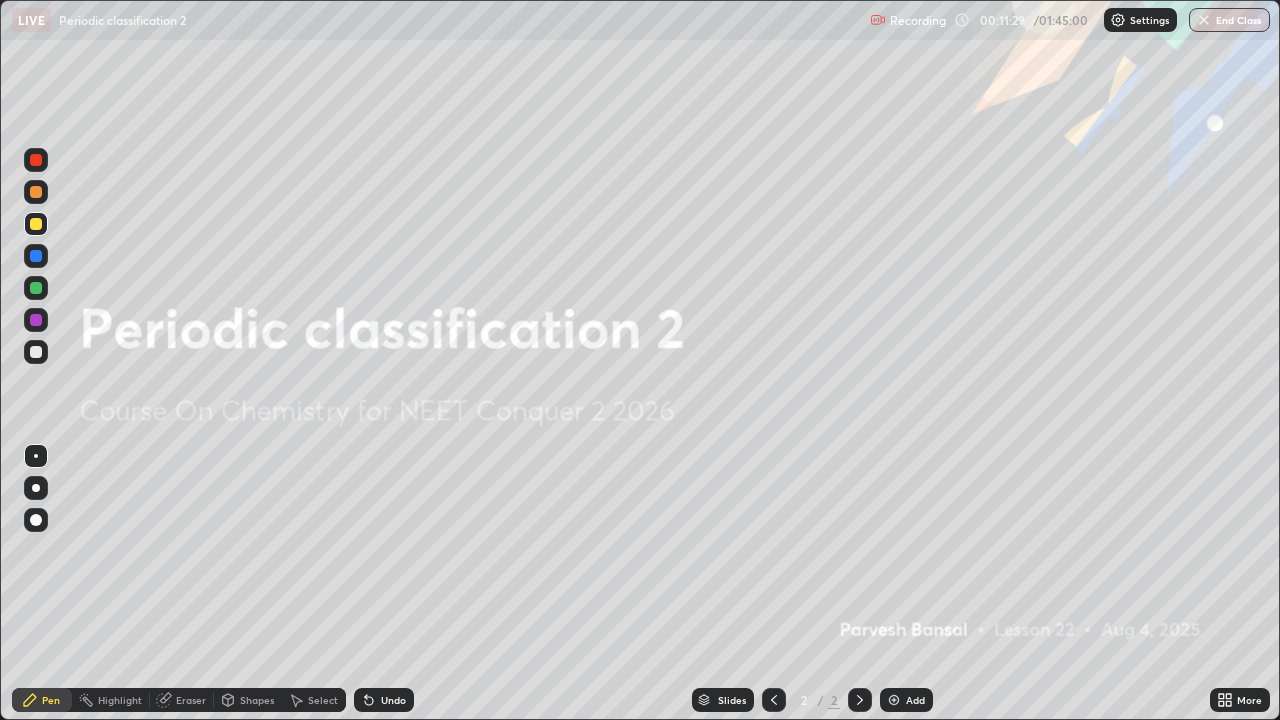 click on "Add" at bounding box center (906, 700) 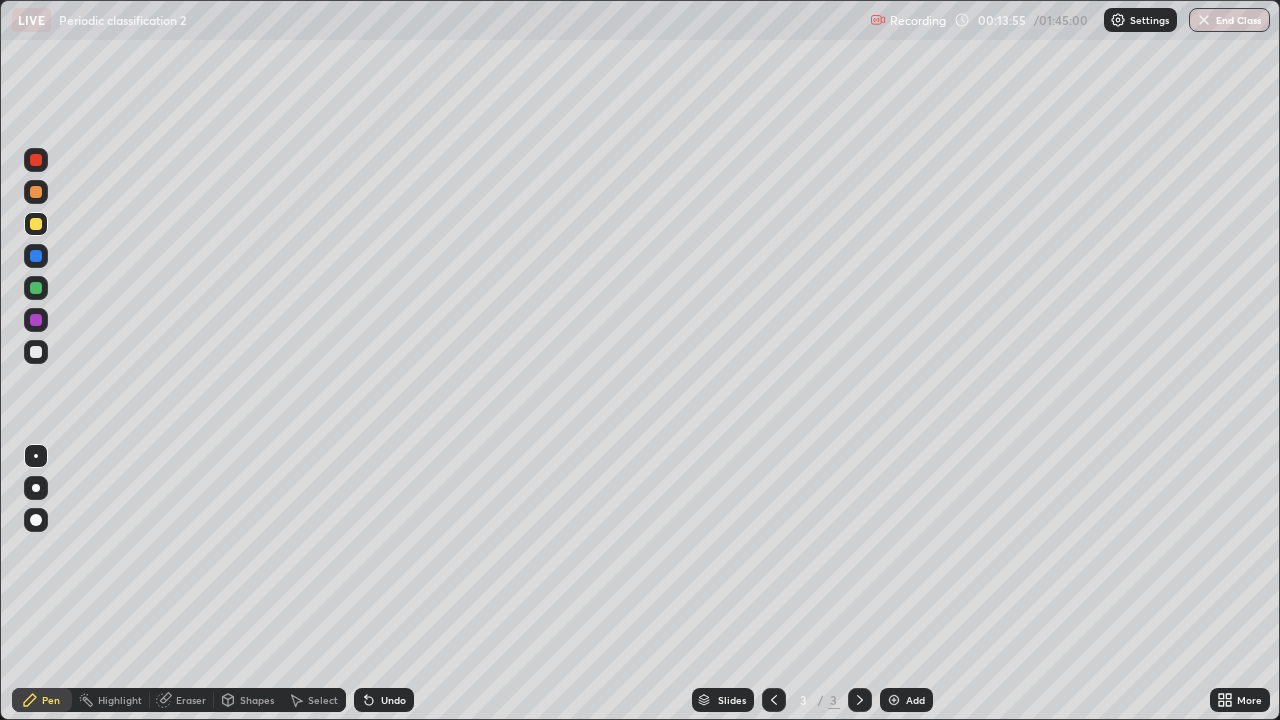 click on "Pen" at bounding box center [42, 700] 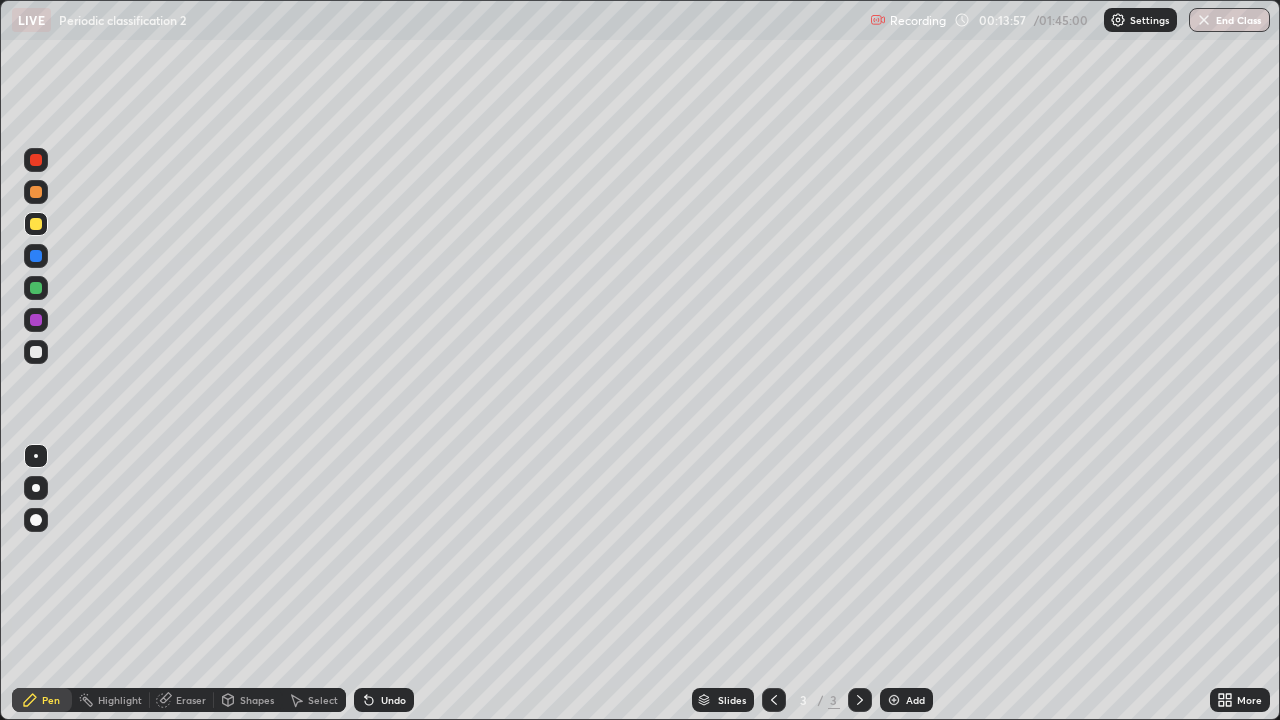 click at bounding box center [36, 288] 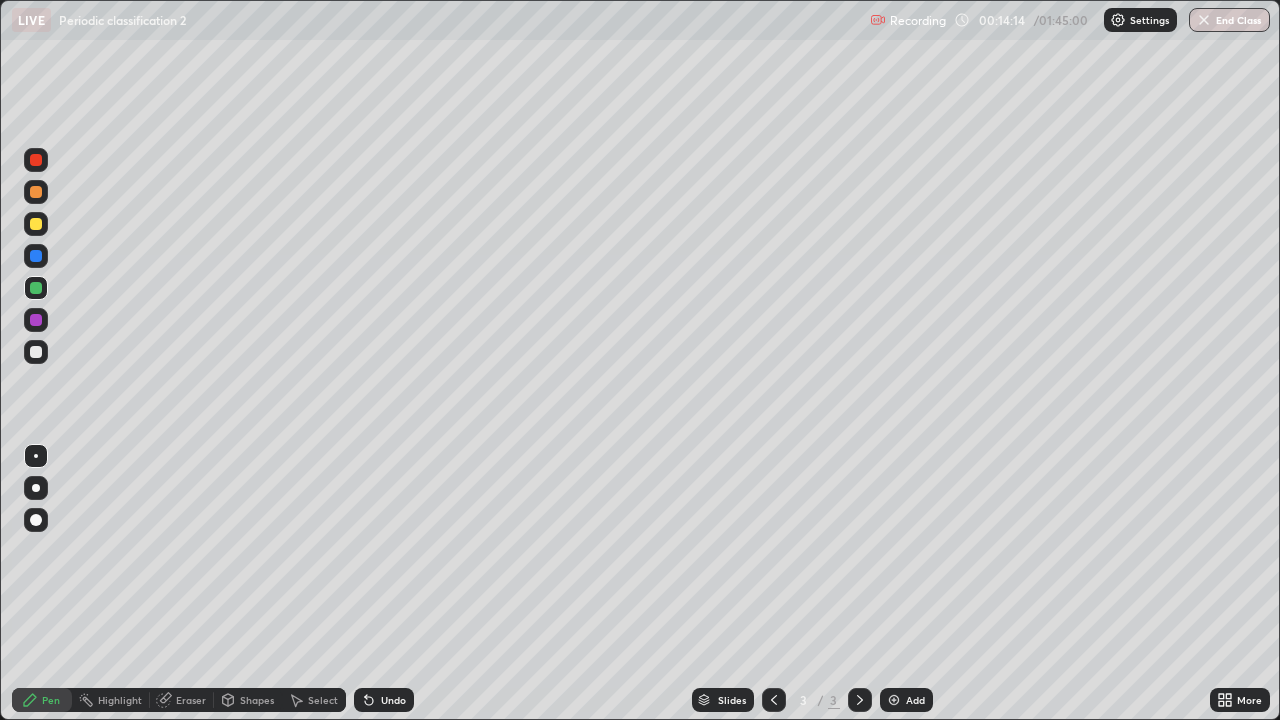 click on "Eraser" at bounding box center (182, 700) 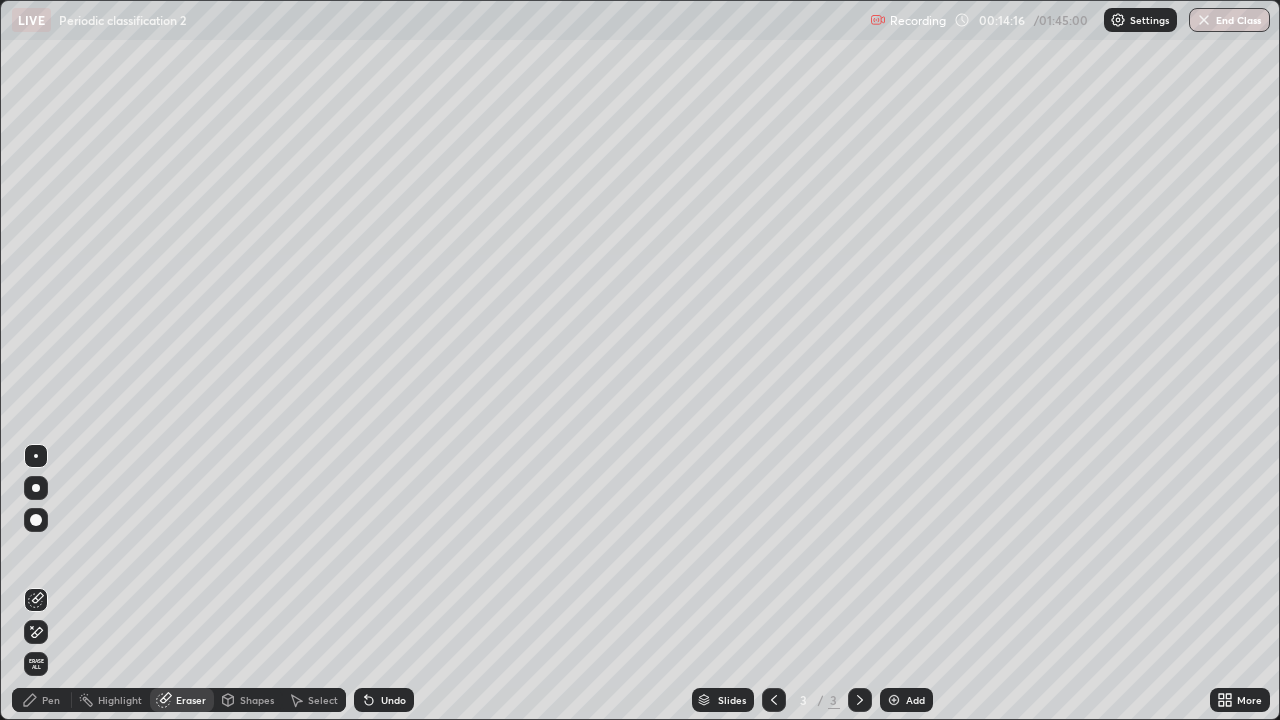 click at bounding box center [36, 632] 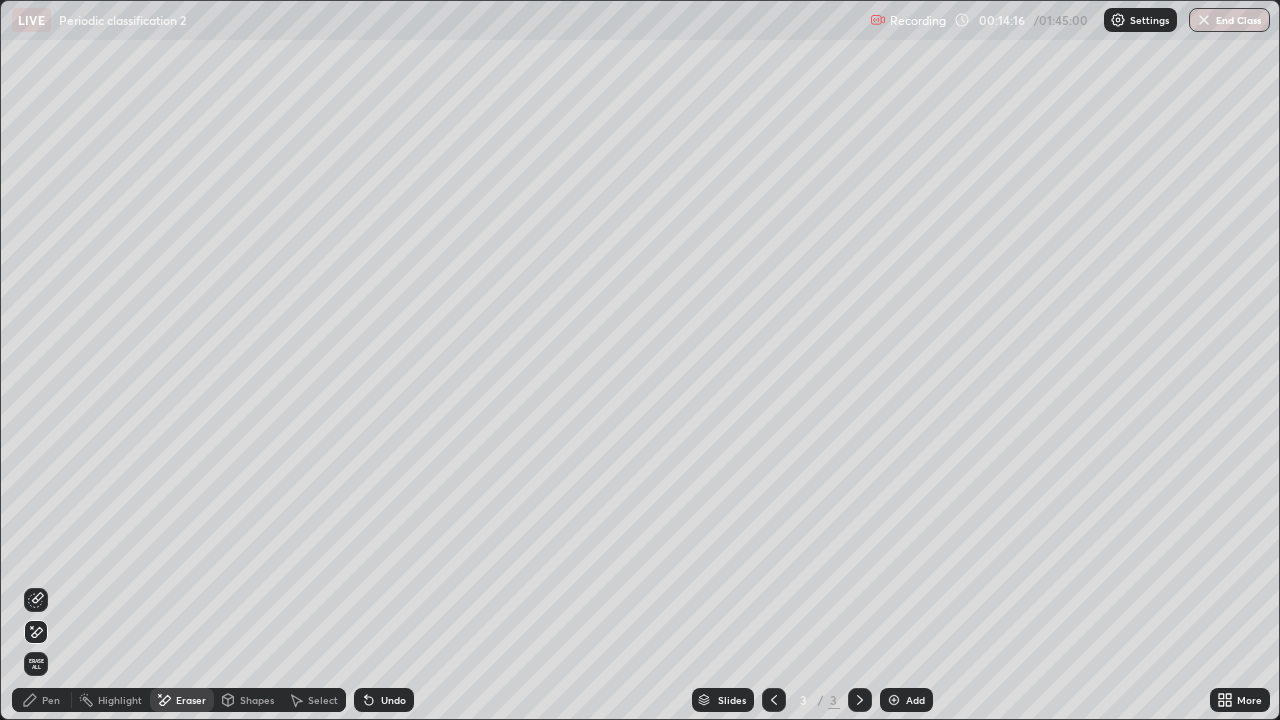 click on "Pen" at bounding box center (42, 700) 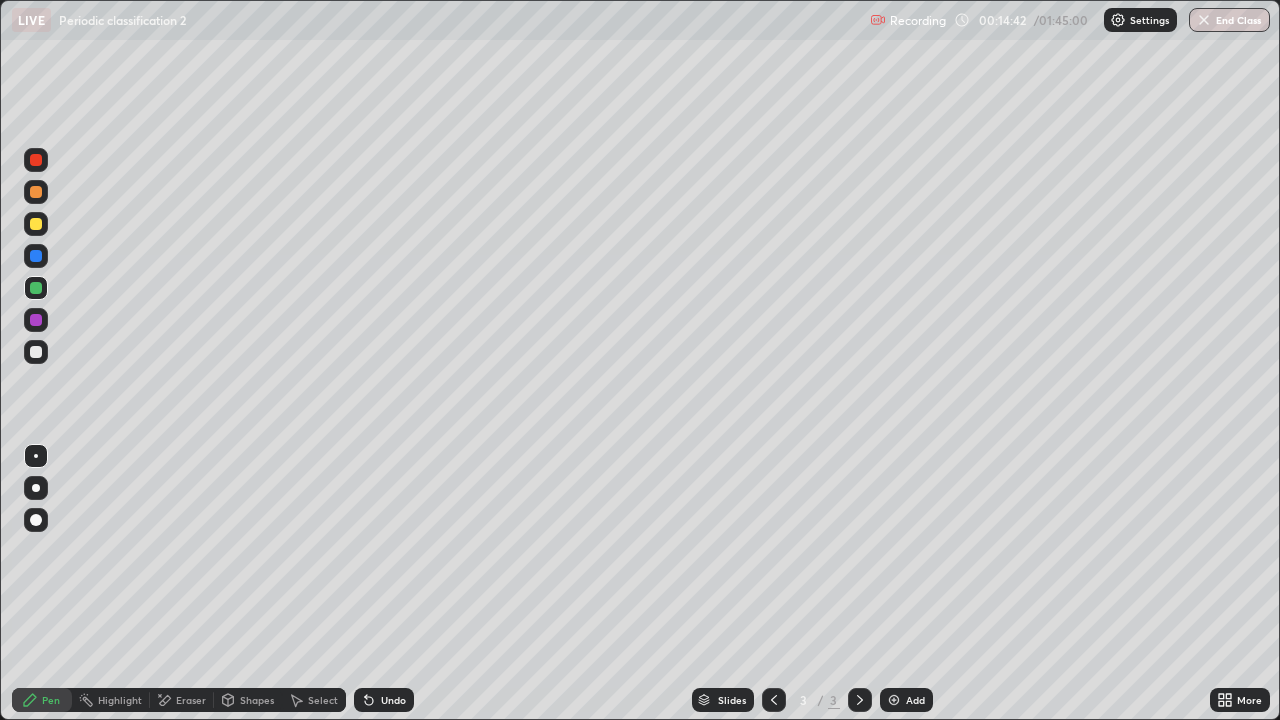 click at bounding box center [36, 224] 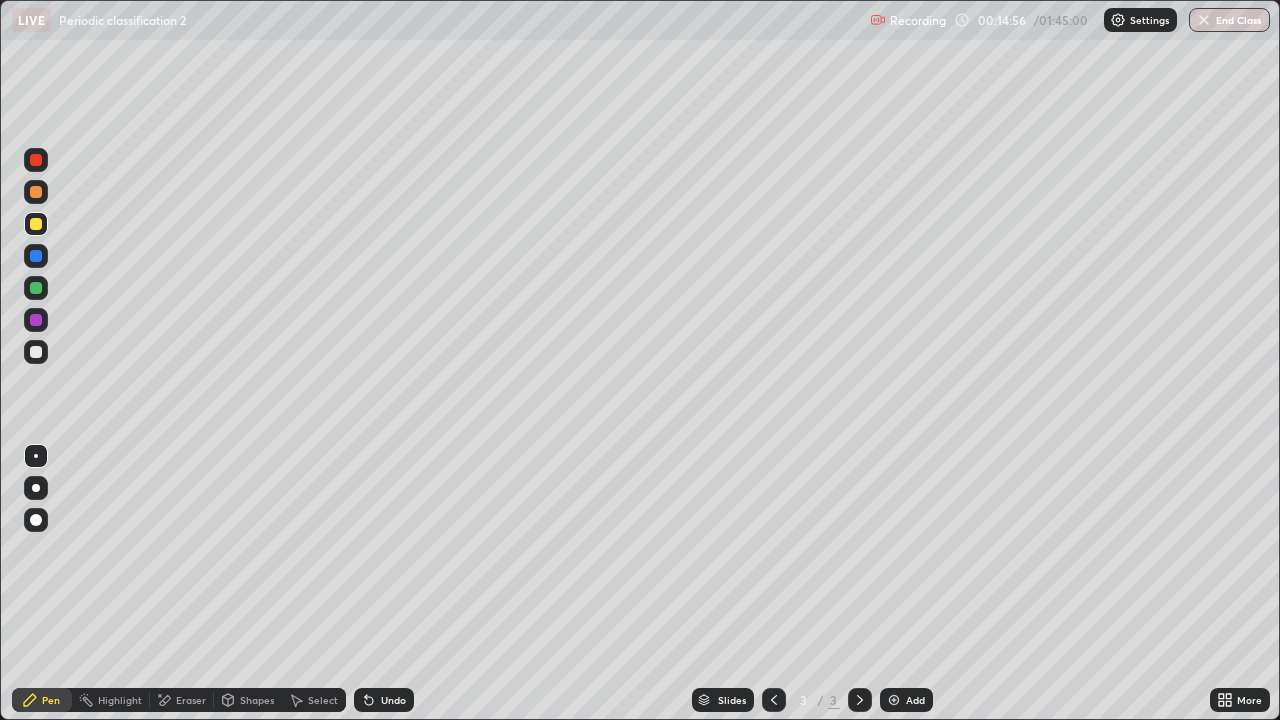 click at bounding box center (36, 288) 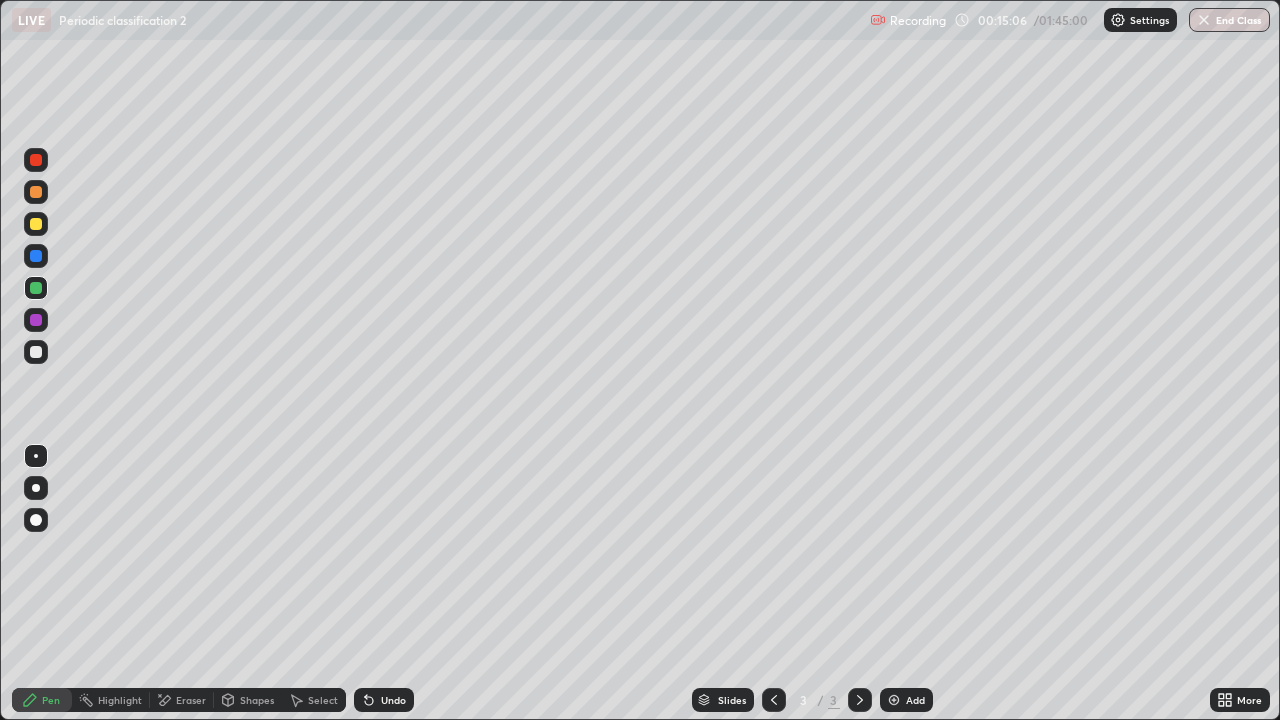 click at bounding box center [36, 192] 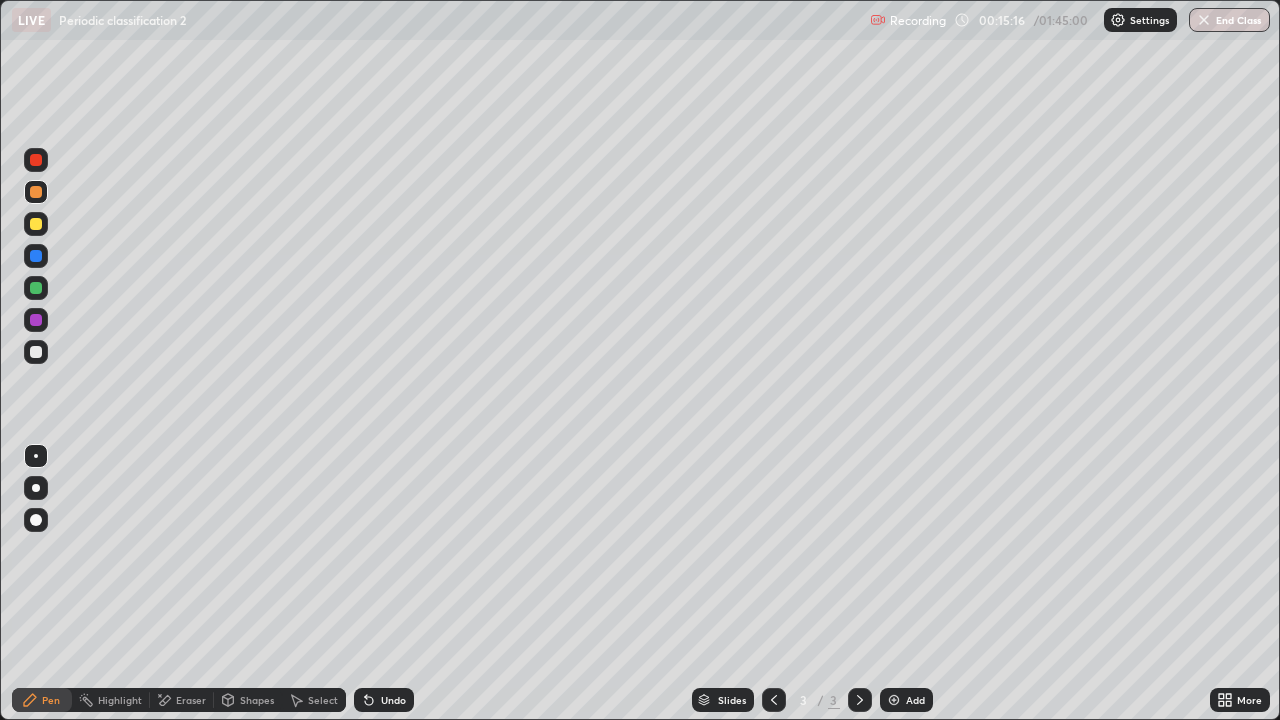 click at bounding box center [36, 224] 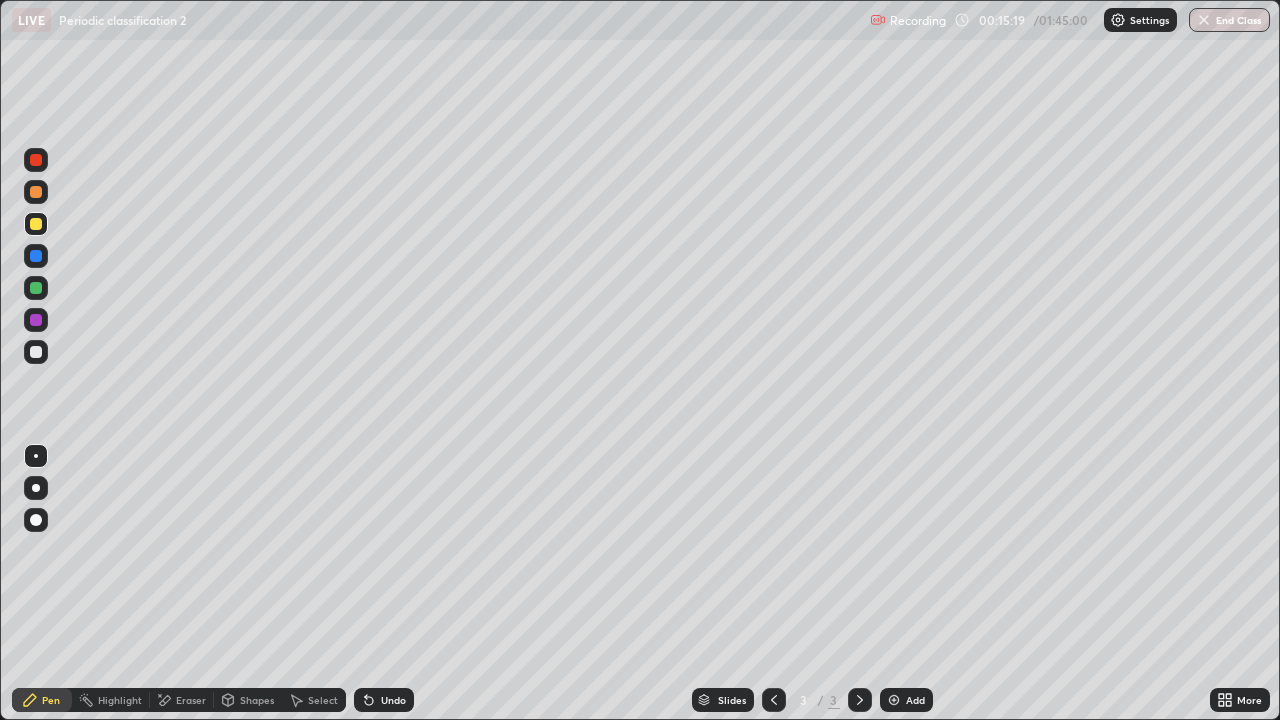 click at bounding box center [36, 192] 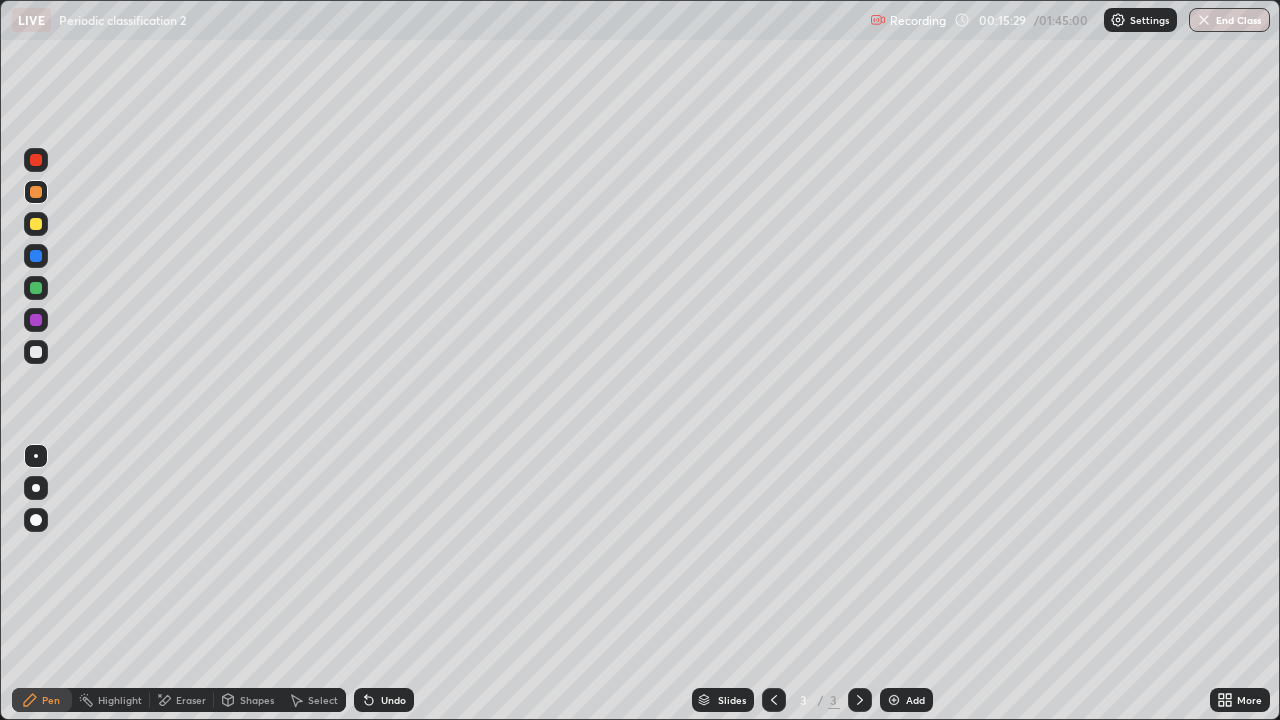 click at bounding box center (36, 352) 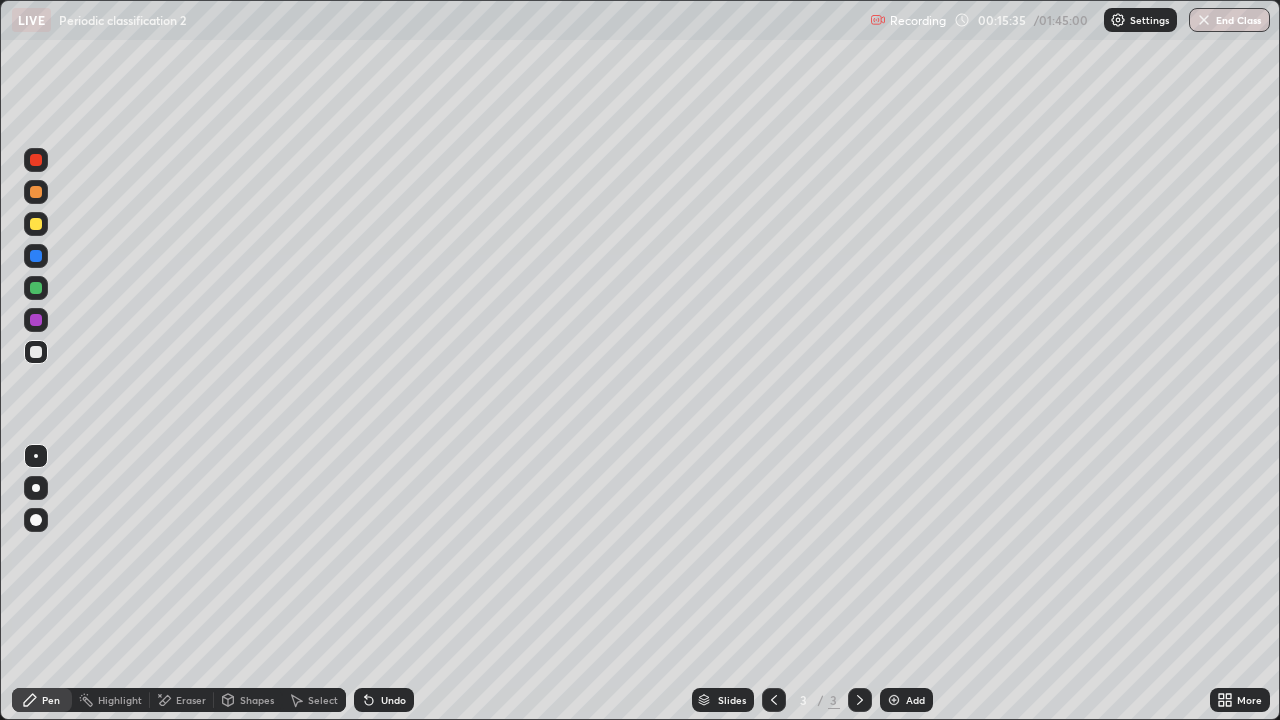 click at bounding box center (36, 288) 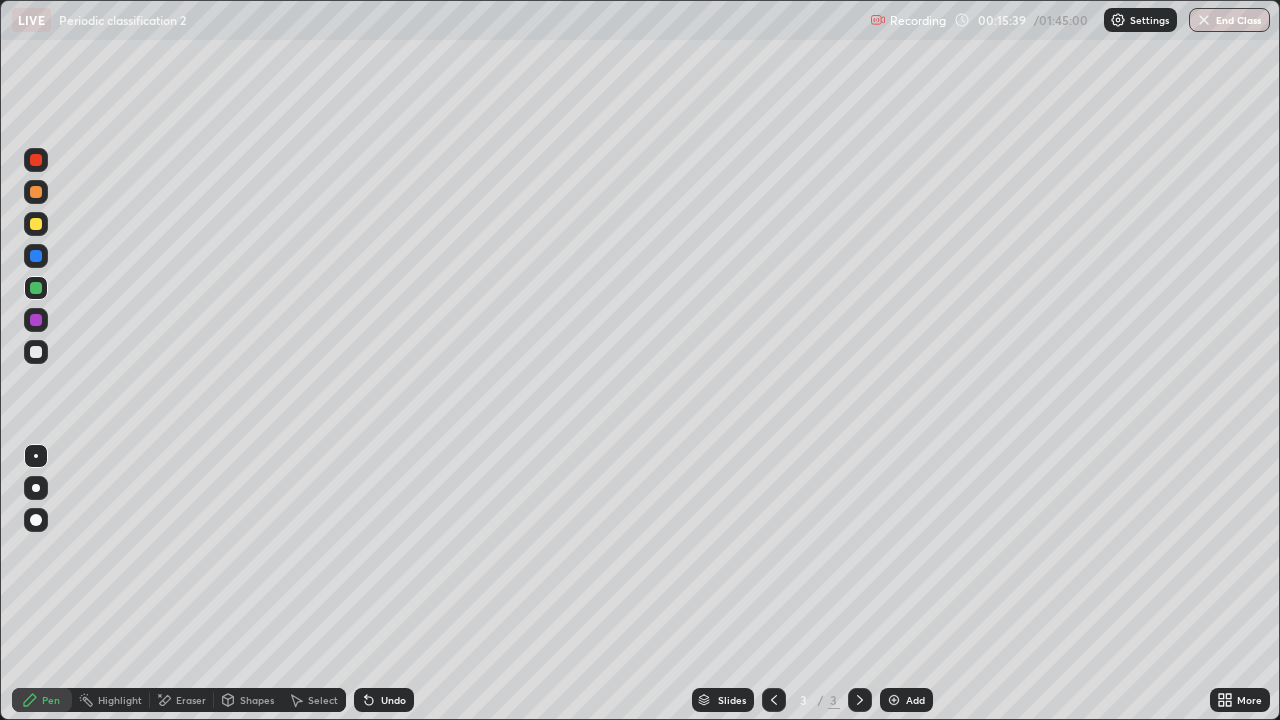 click at bounding box center (36, 352) 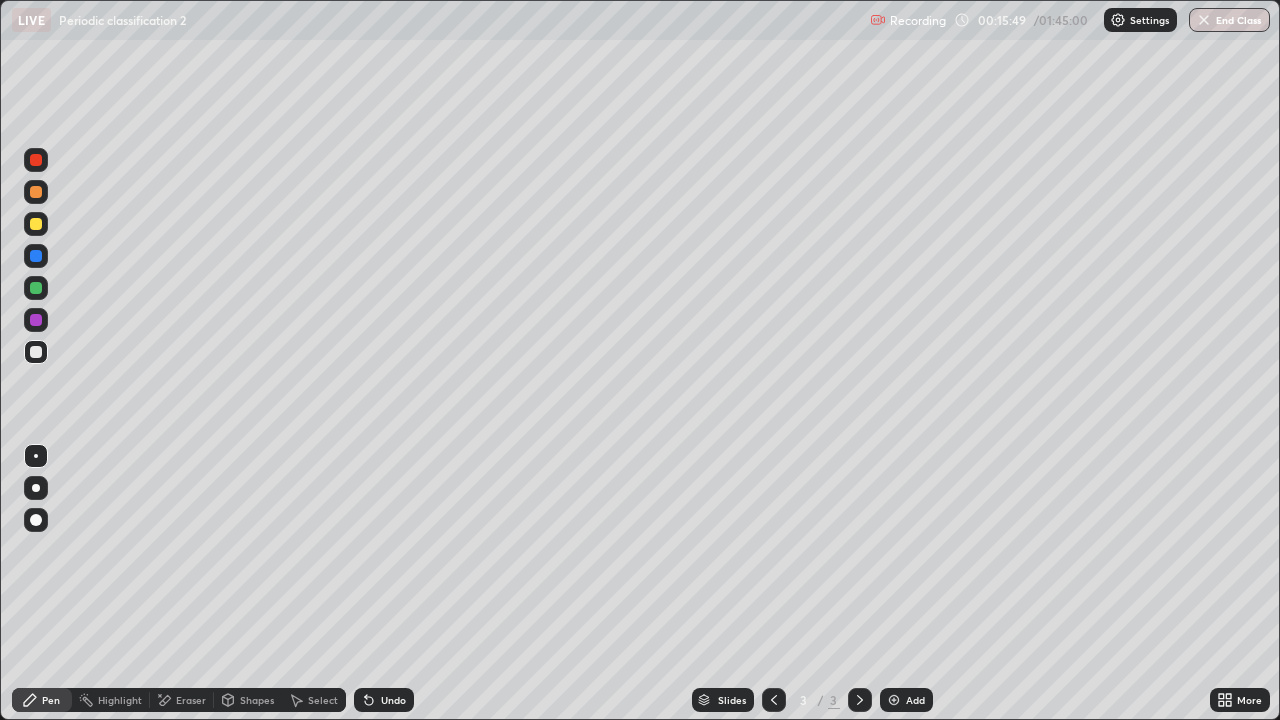 click at bounding box center (36, 224) 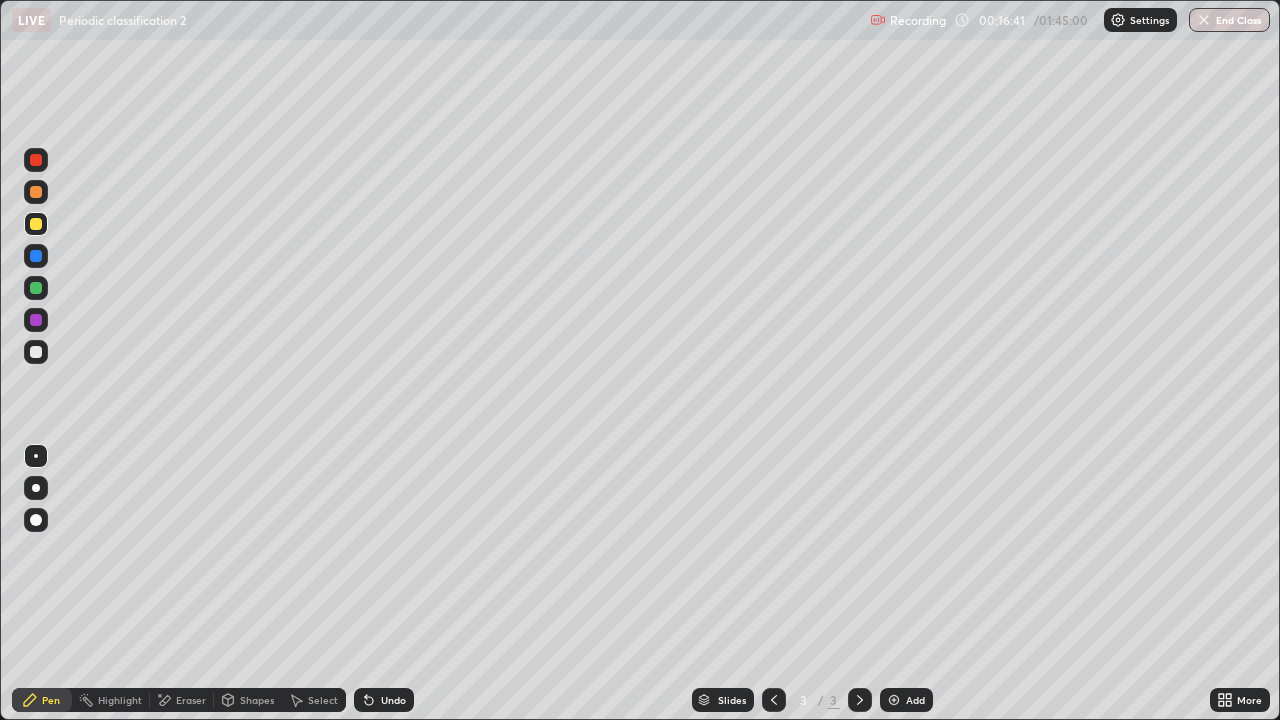click at bounding box center (36, 288) 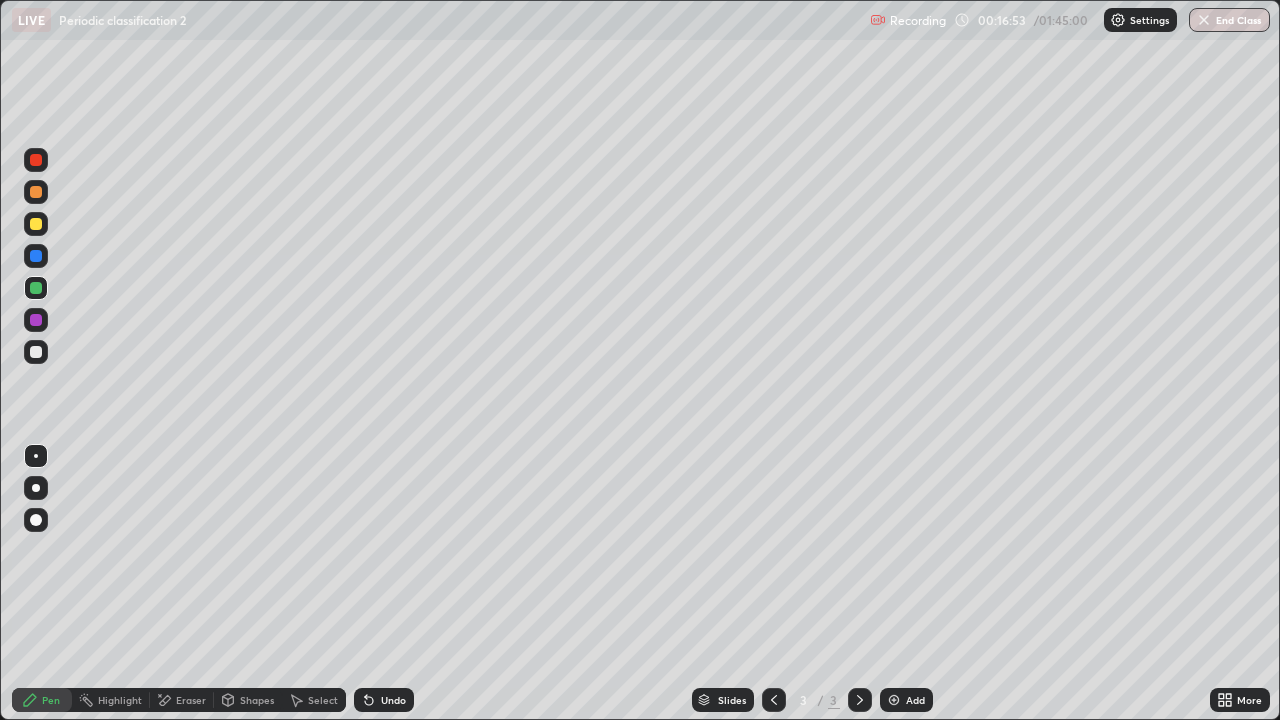 click at bounding box center [36, 352] 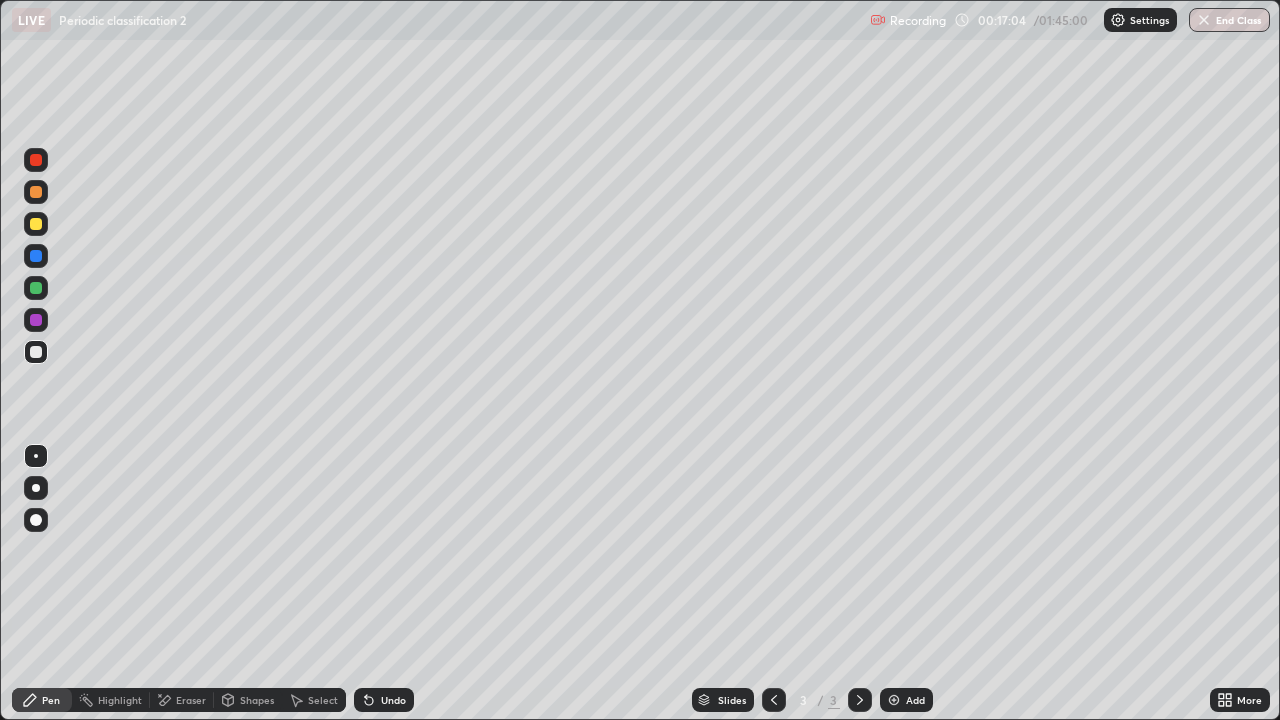 click at bounding box center (36, 288) 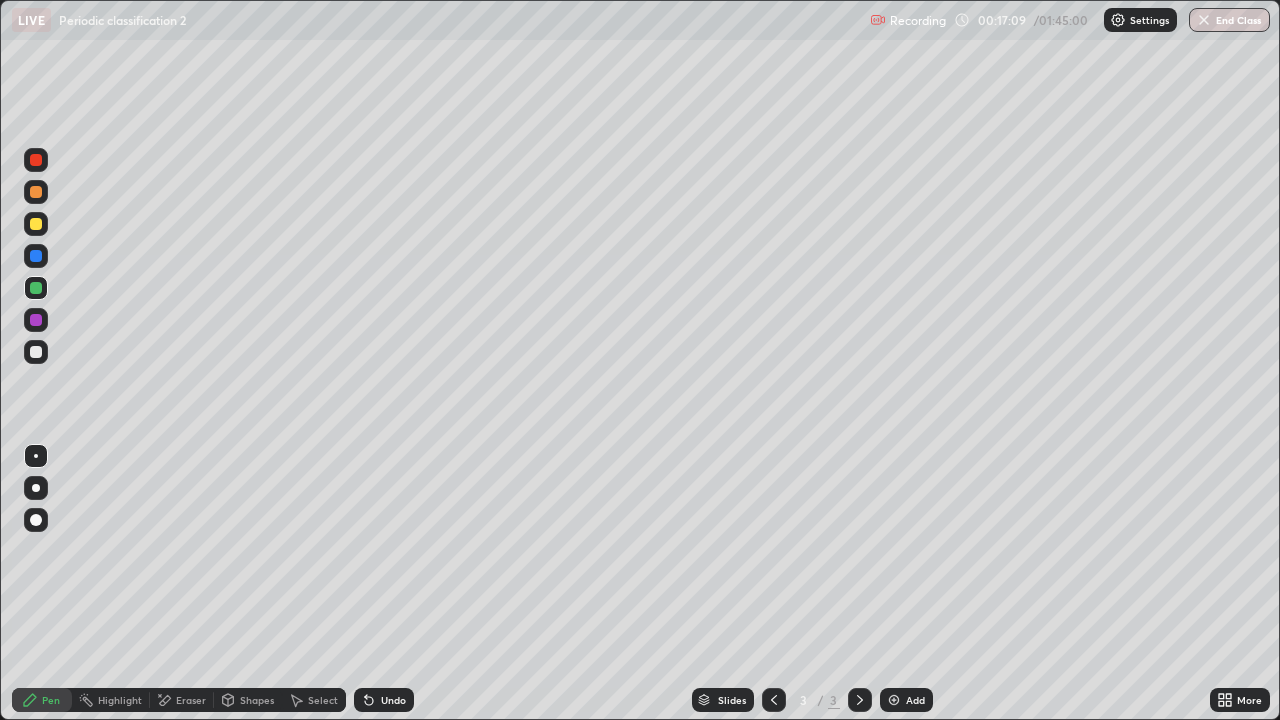 click at bounding box center [36, 352] 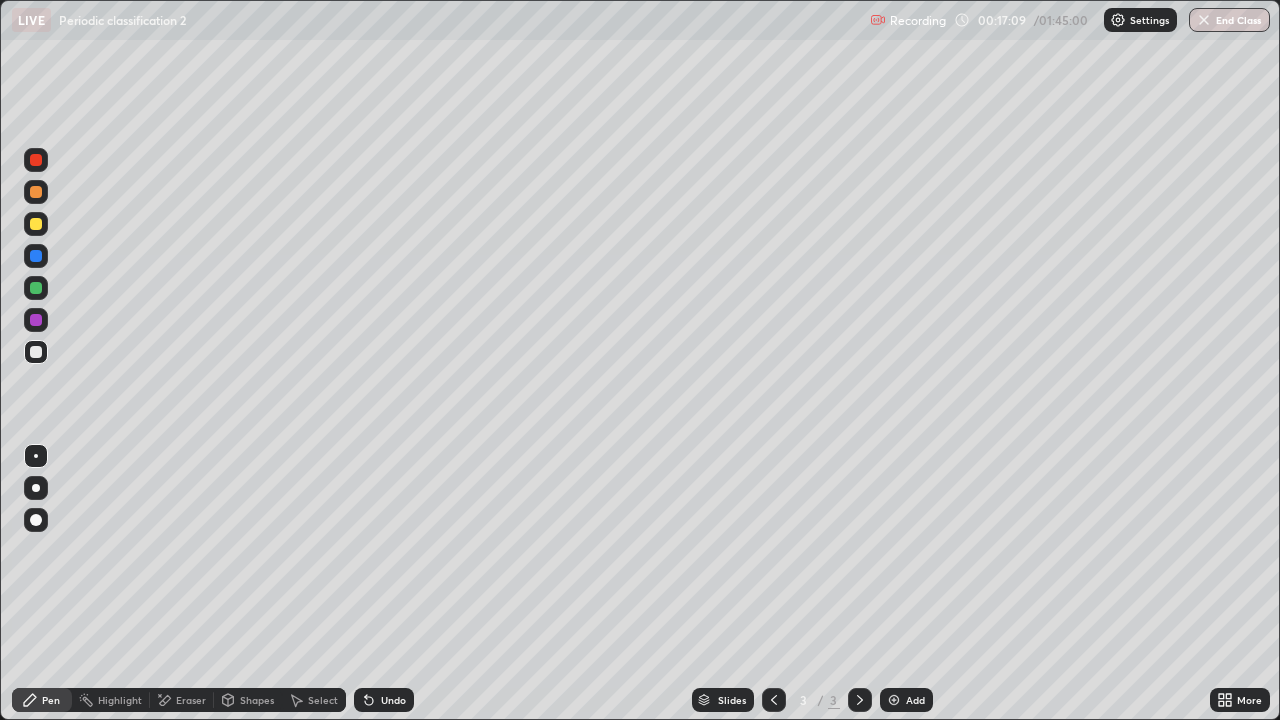 click at bounding box center [36, 320] 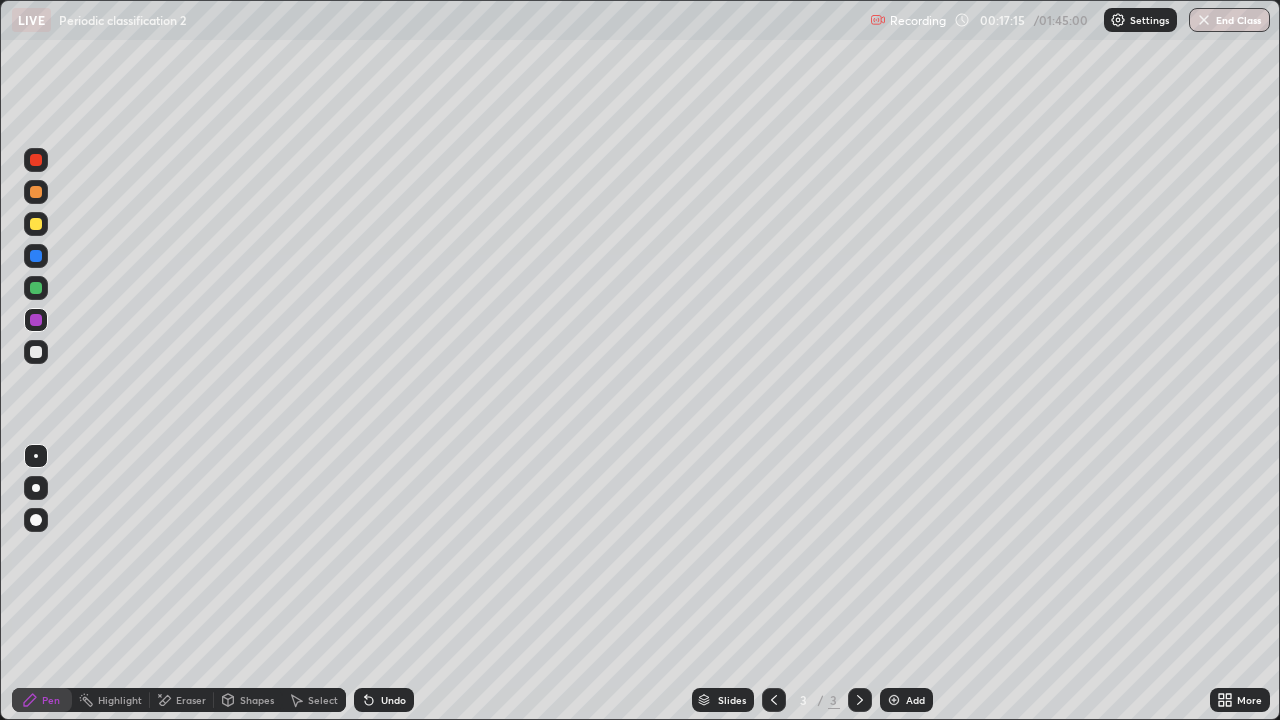 click at bounding box center [36, 288] 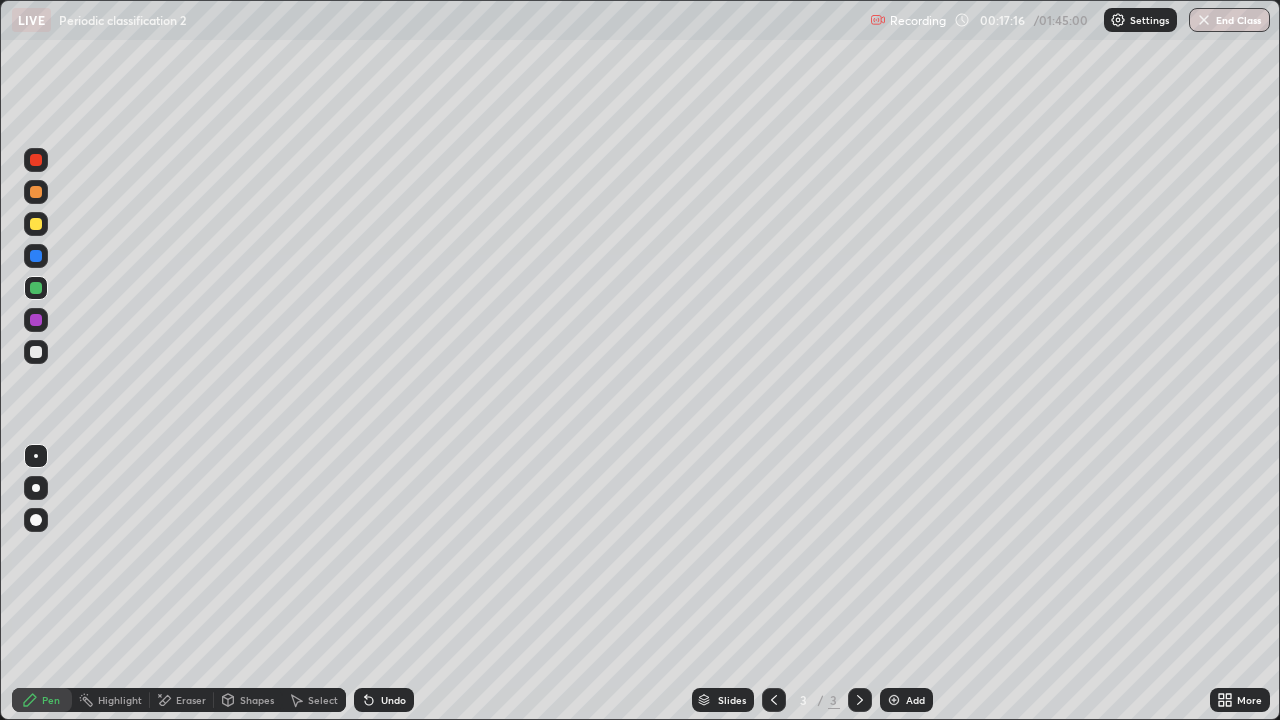 click at bounding box center (36, 224) 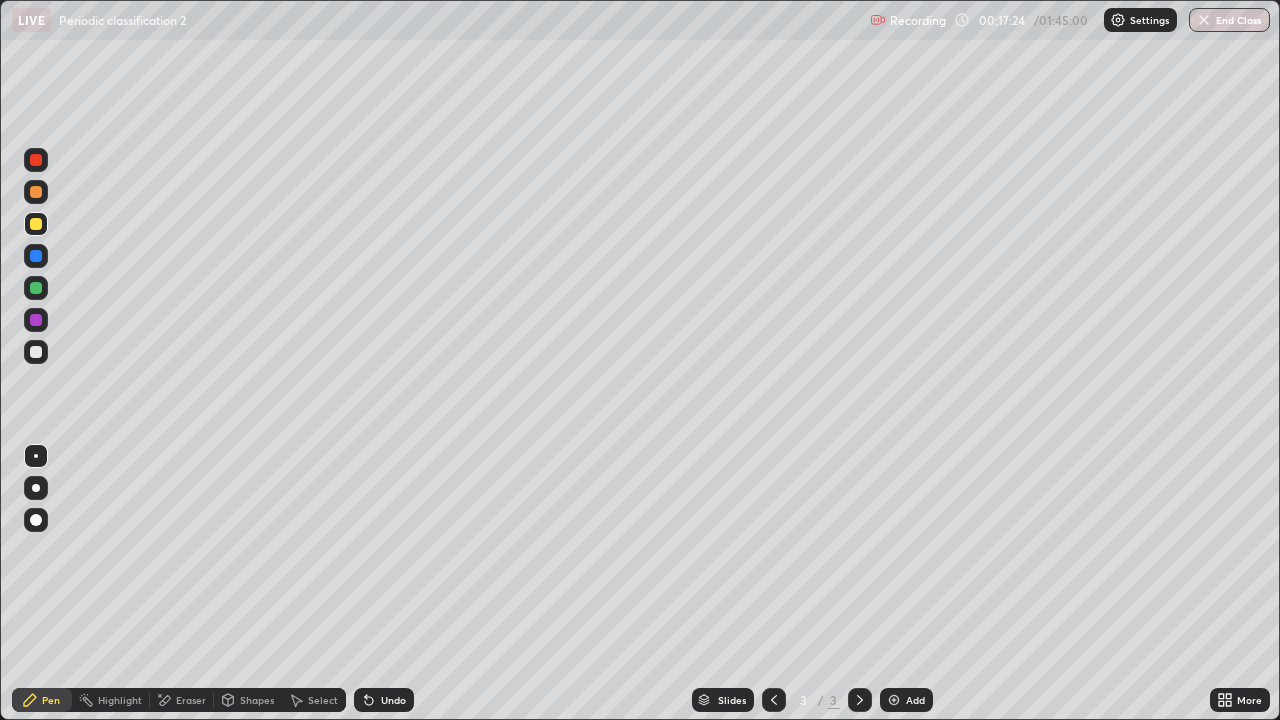 click at bounding box center [36, 288] 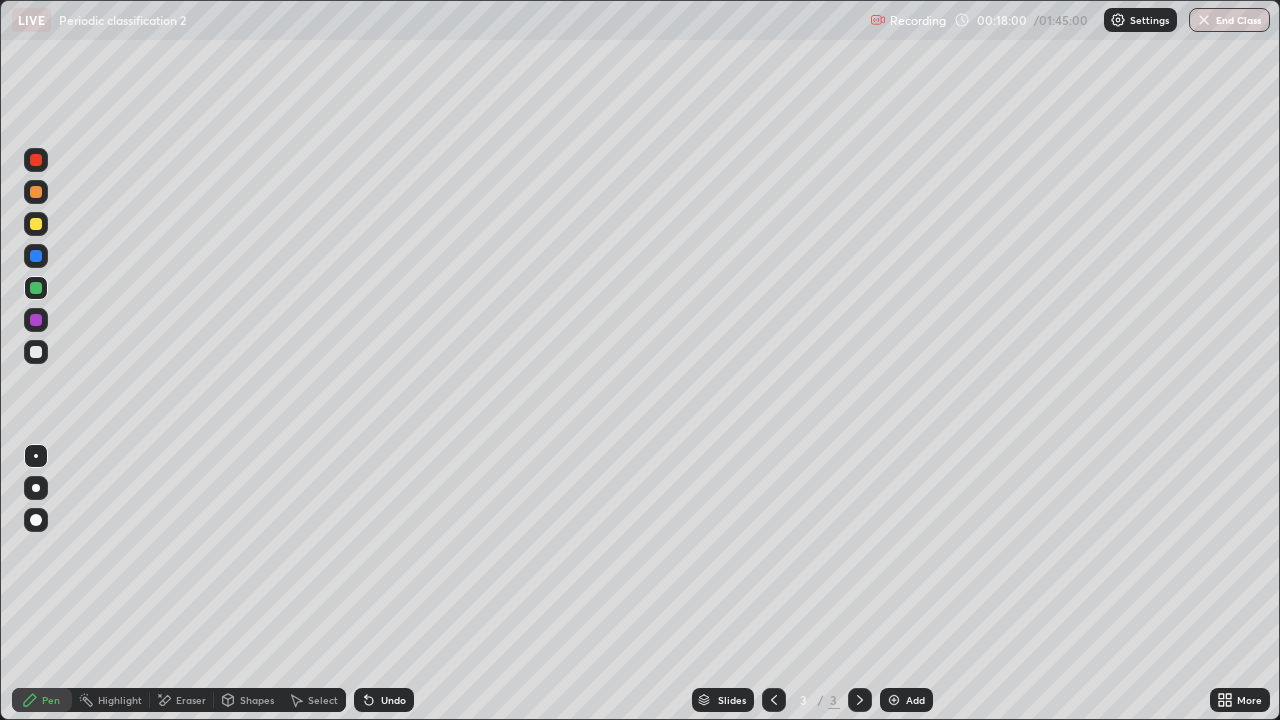 click on "Add" at bounding box center (906, 700) 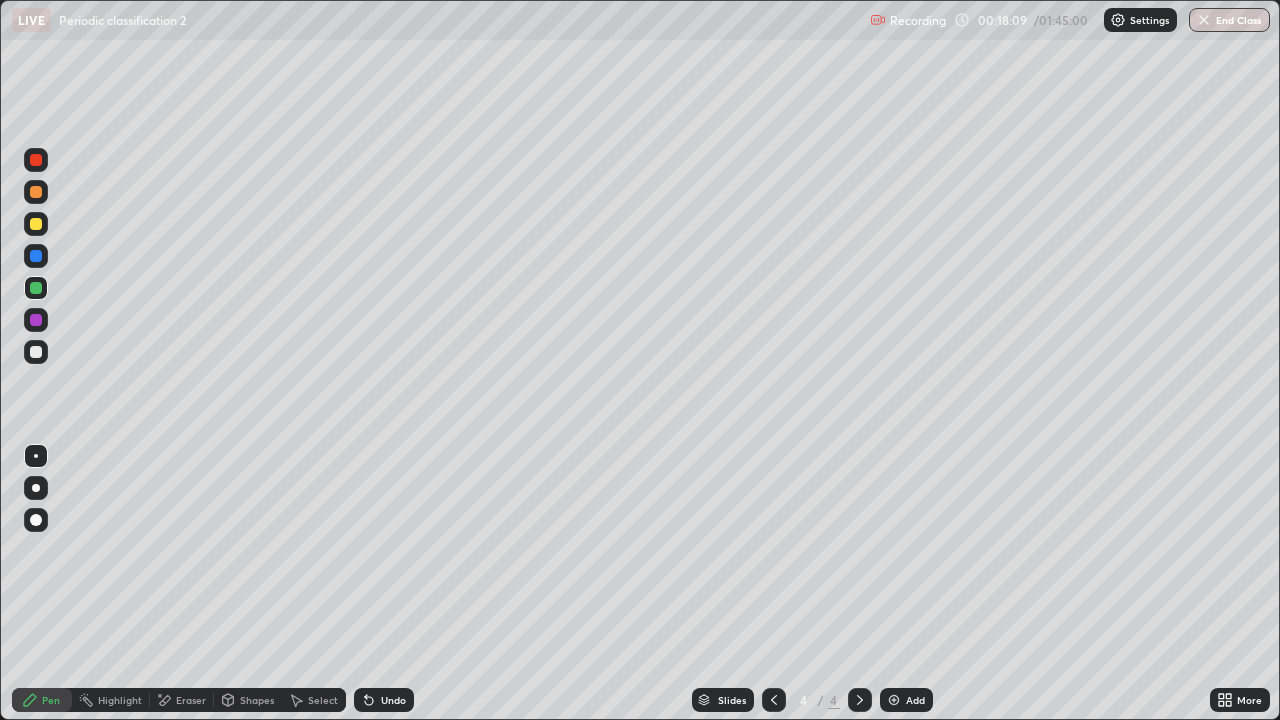 click on "Undo" at bounding box center [384, 700] 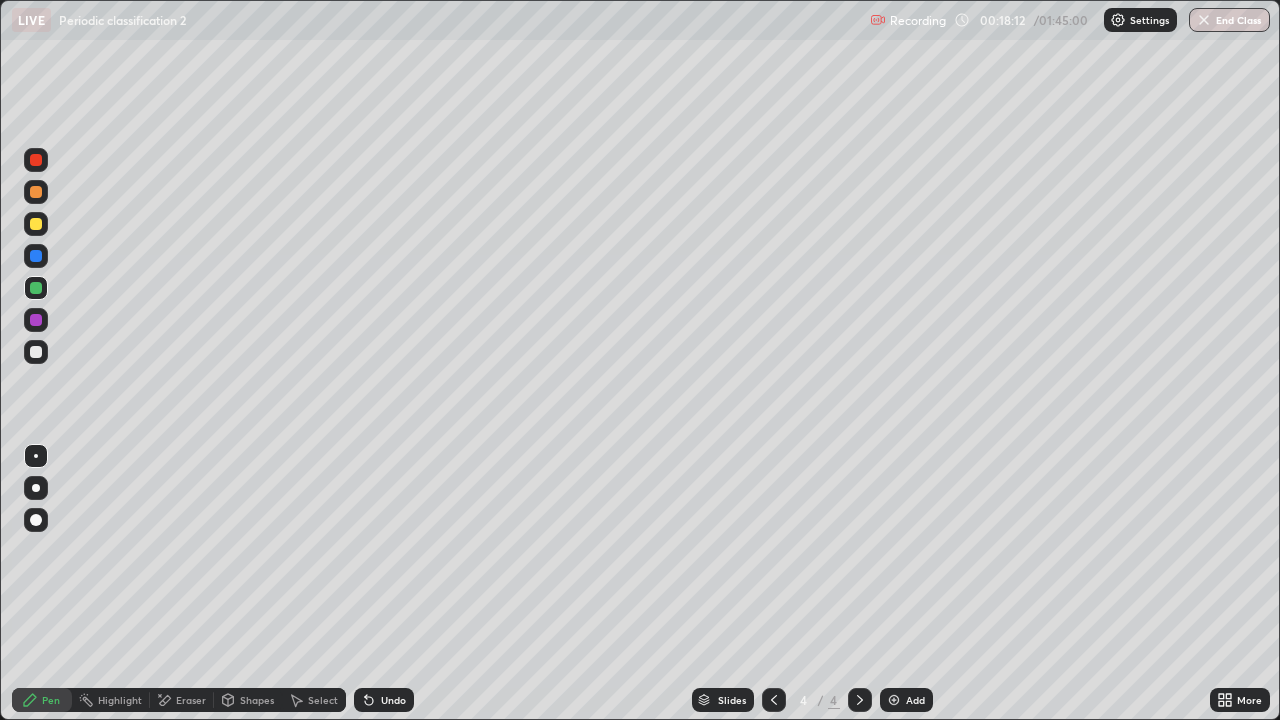 click at bounding box center (36, 224) 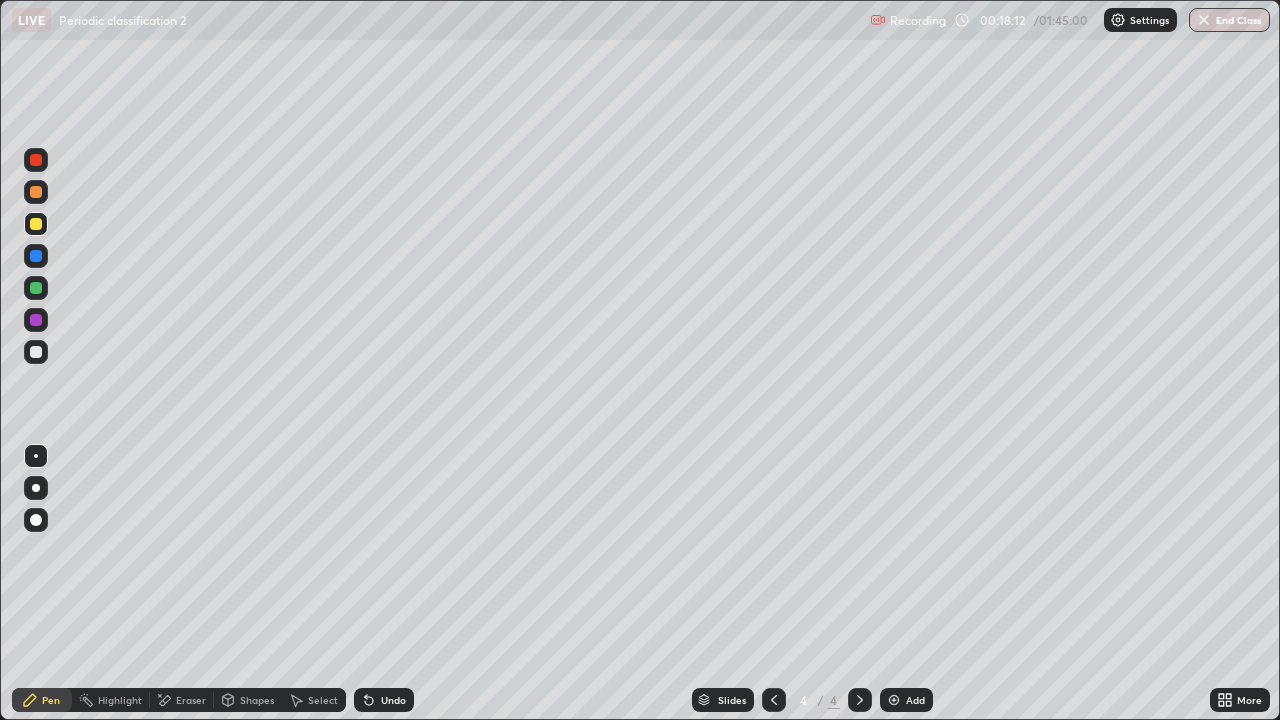 click at bounding box center (36, 288) 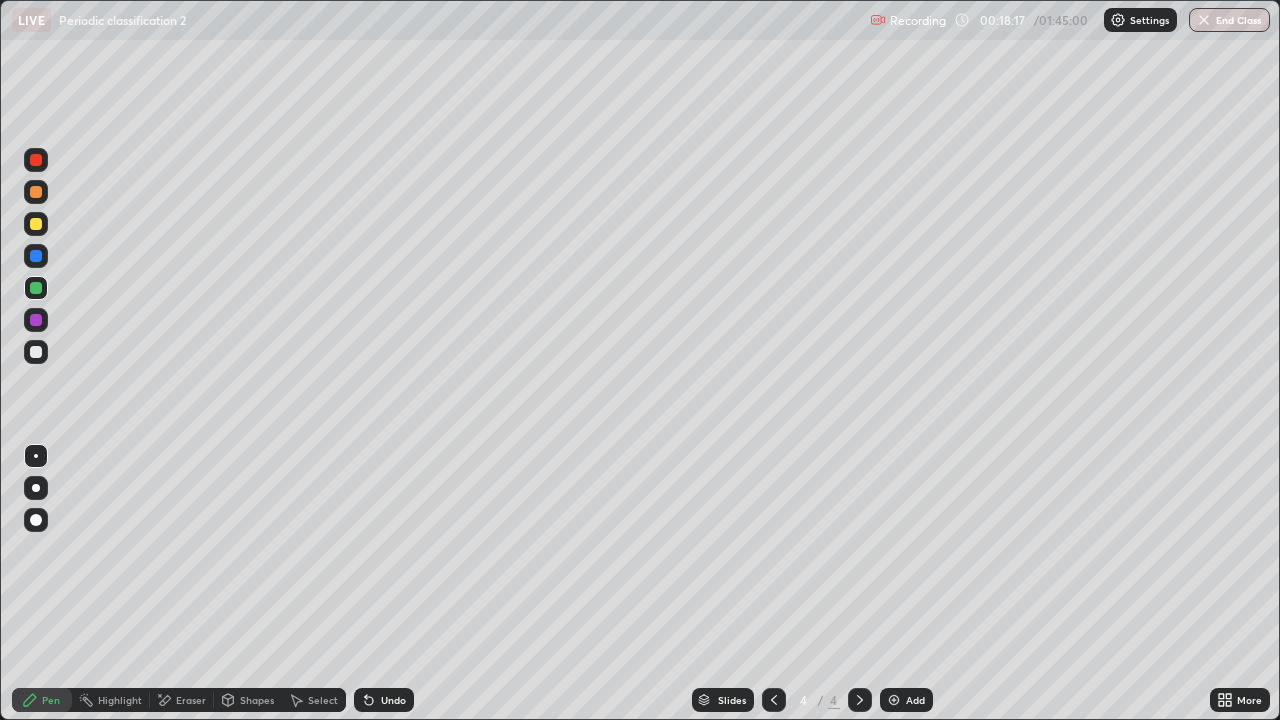 click at bounding box center (36, 352) 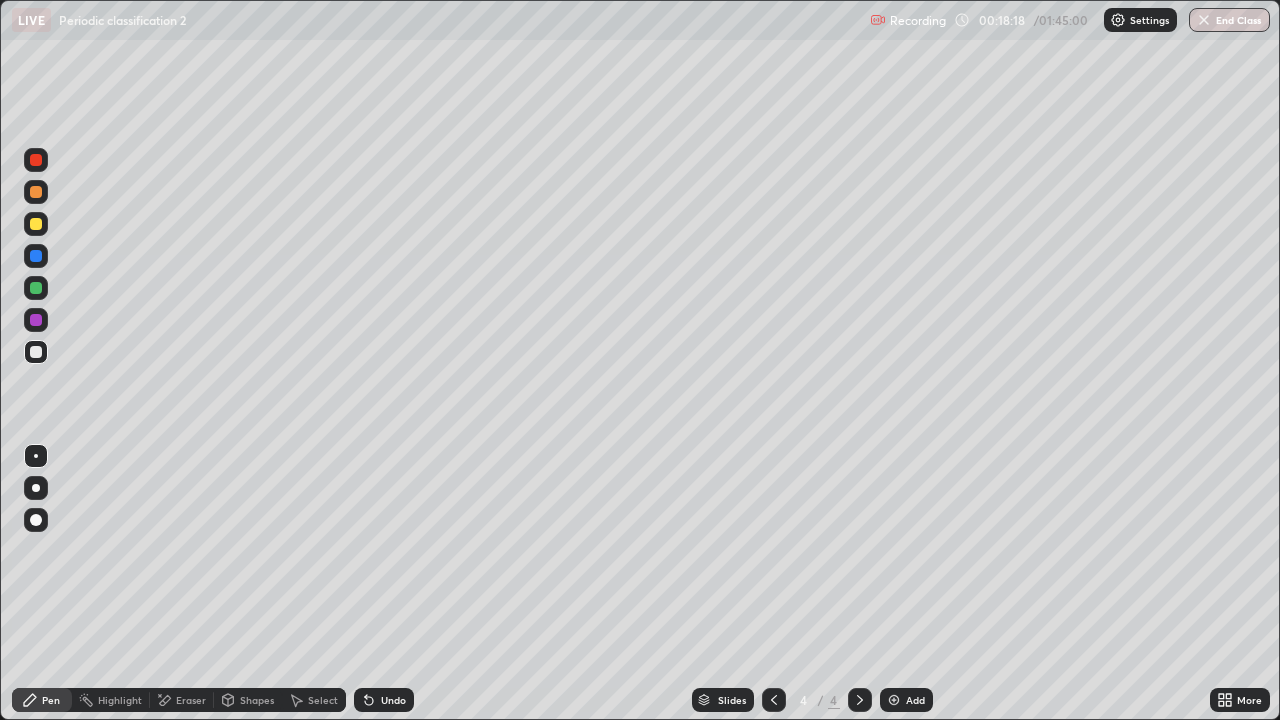 click at bounding box center (36, 224) 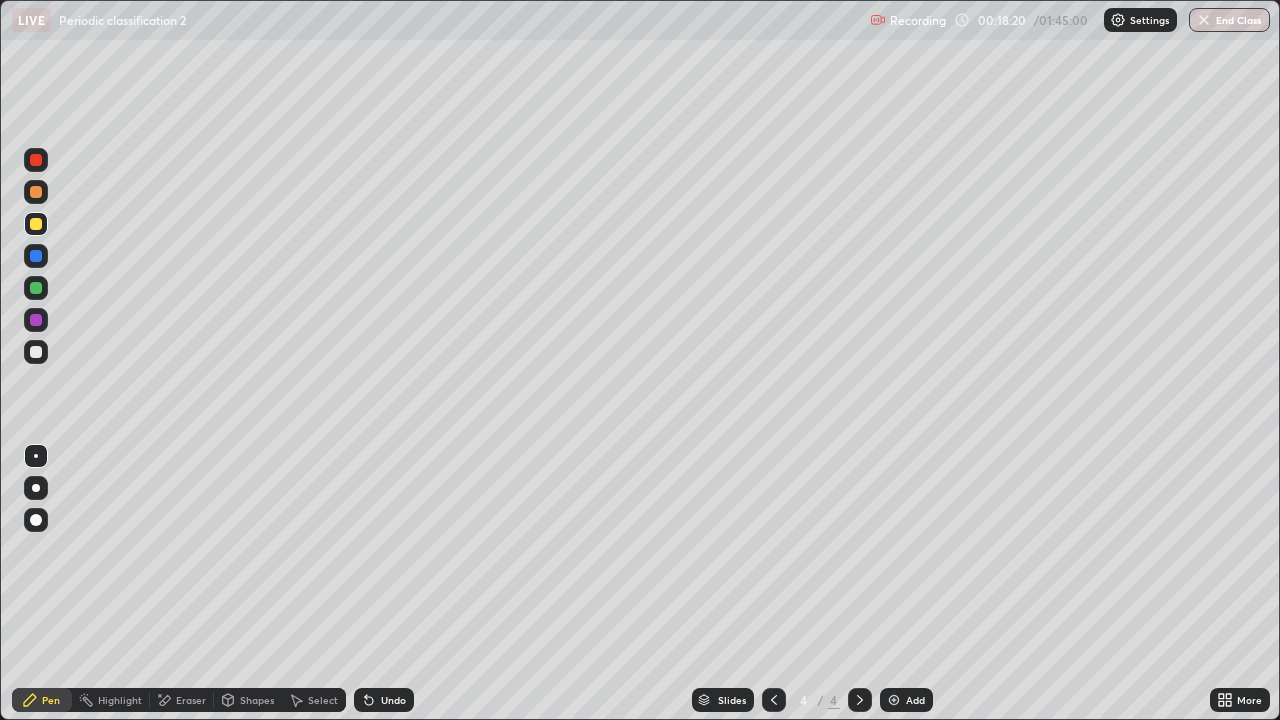 click at bounding box center [36, 288] 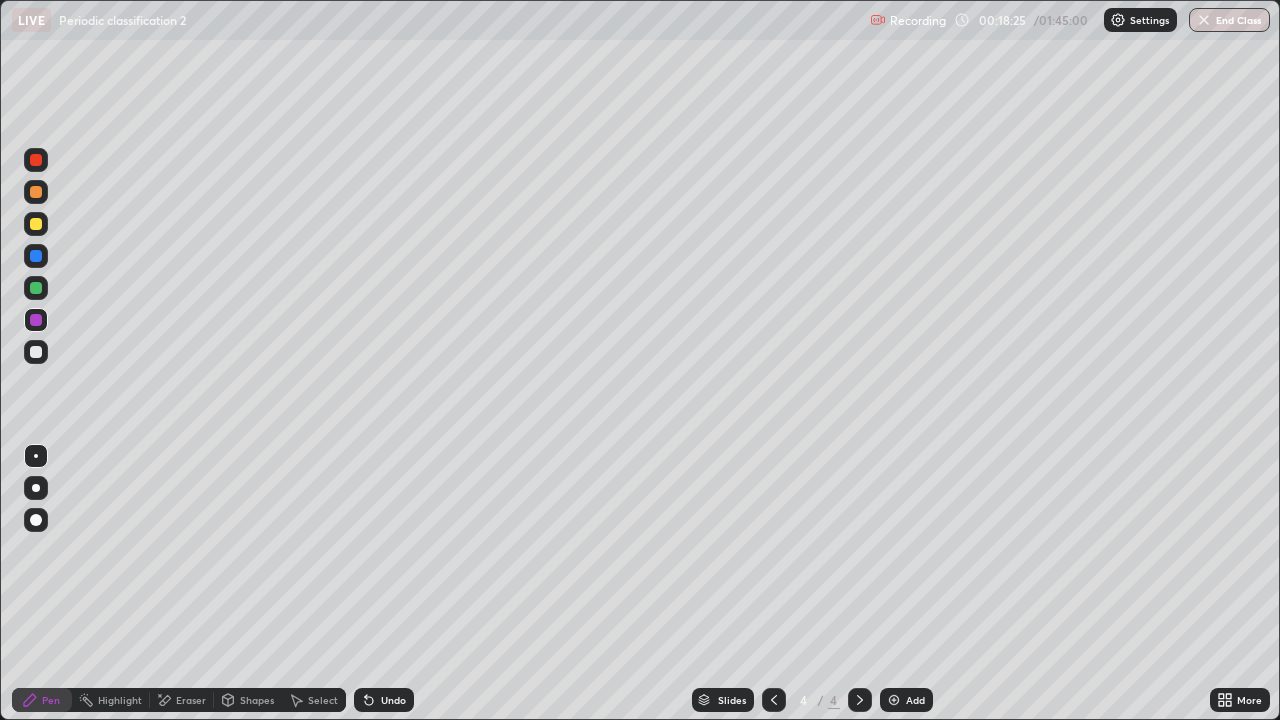 click at bounding box center (36, 256) 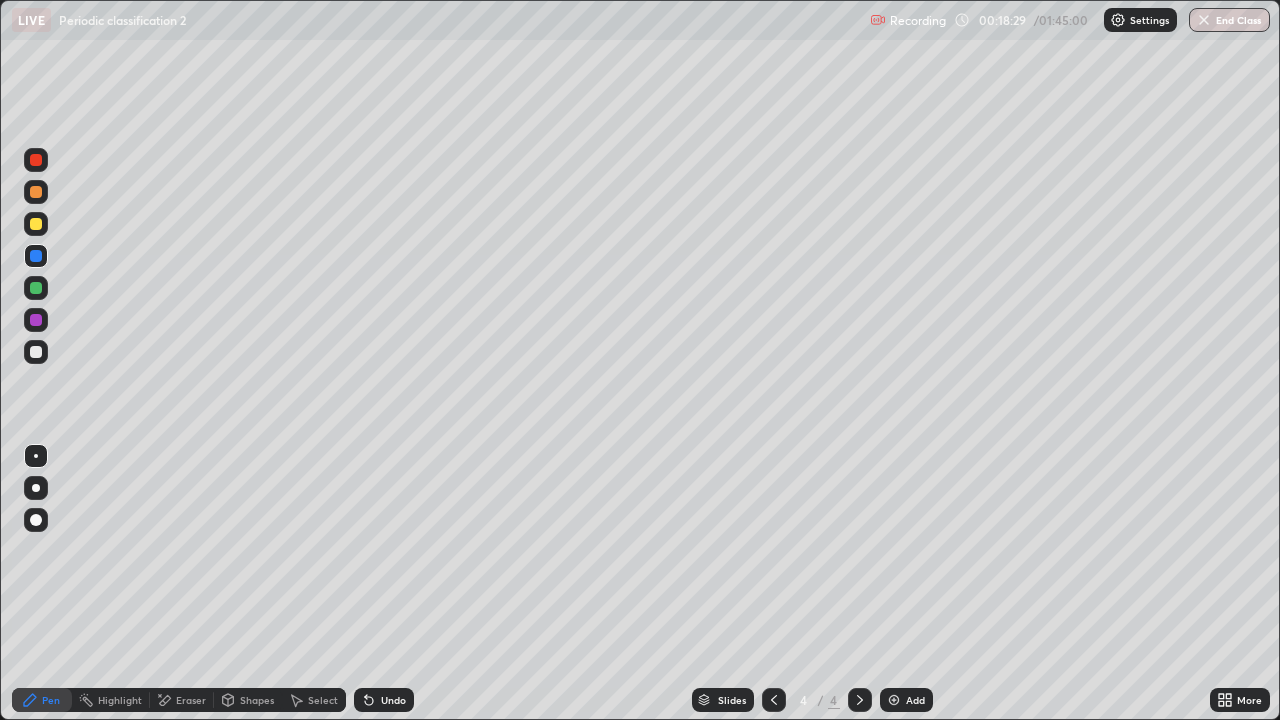 click at bounding box center (36, 320) 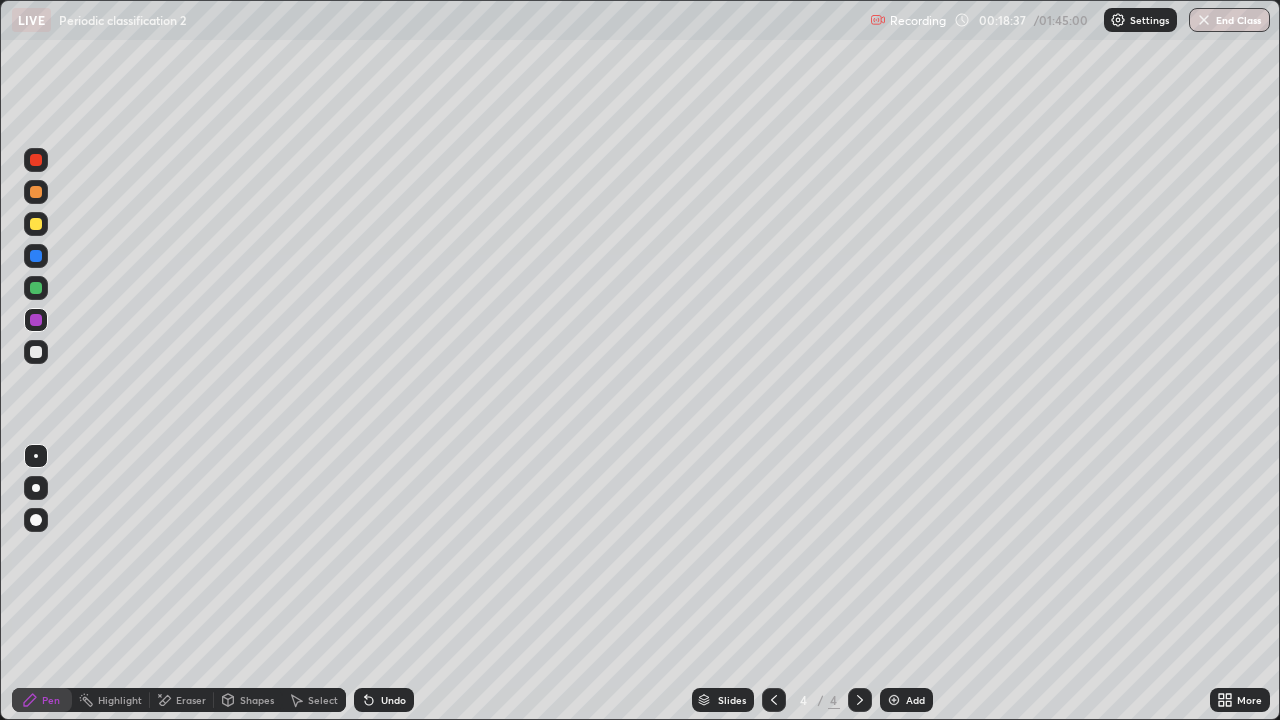 click at bounding box center [36, 352] 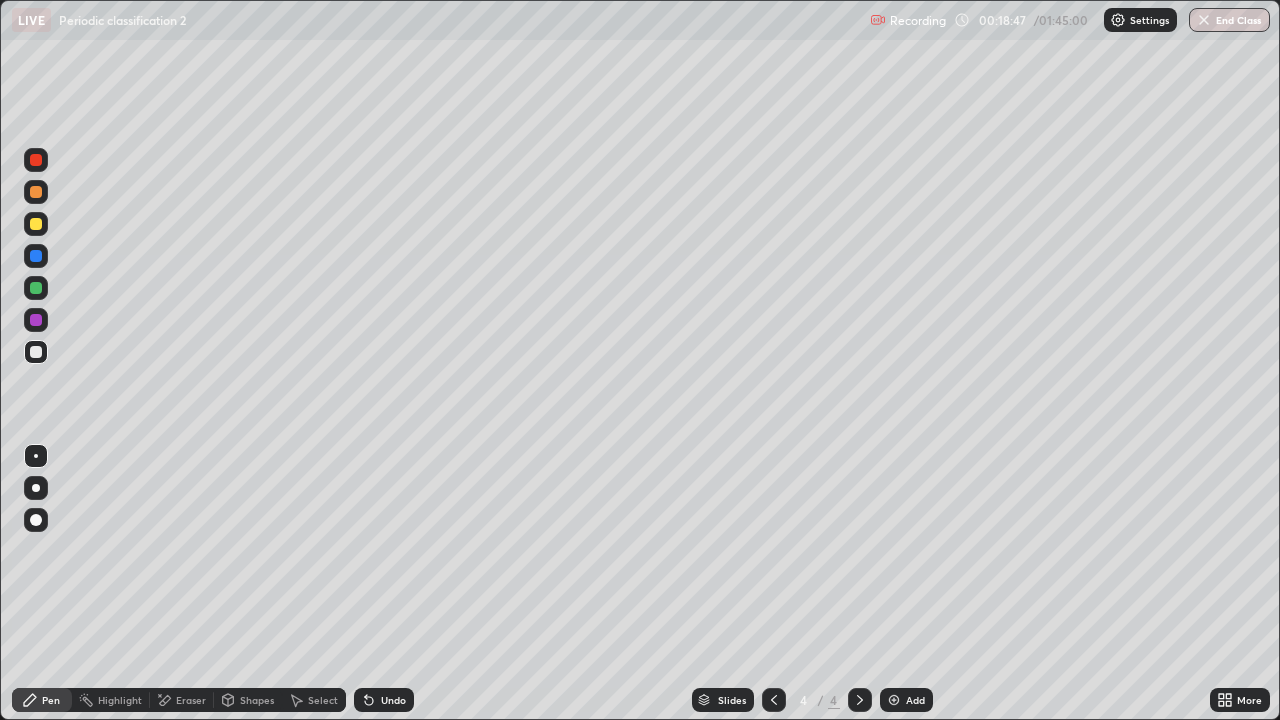 click at bounding box center [36, 224] 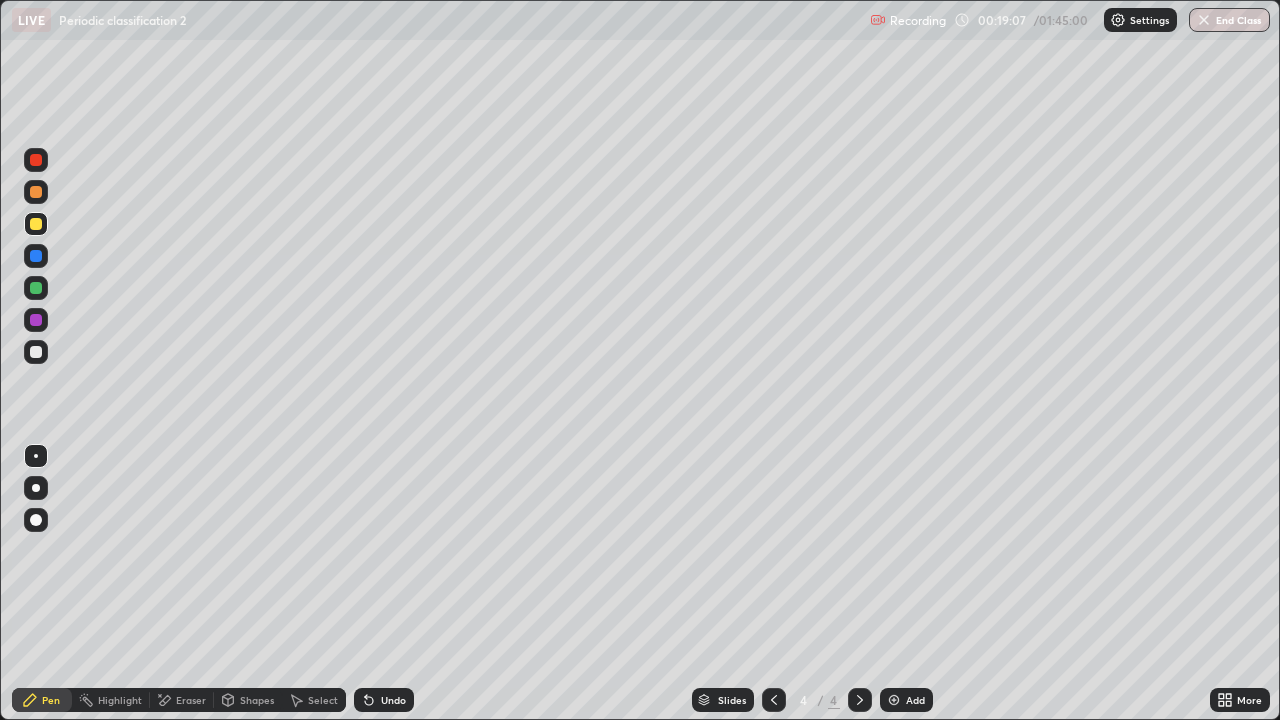 click 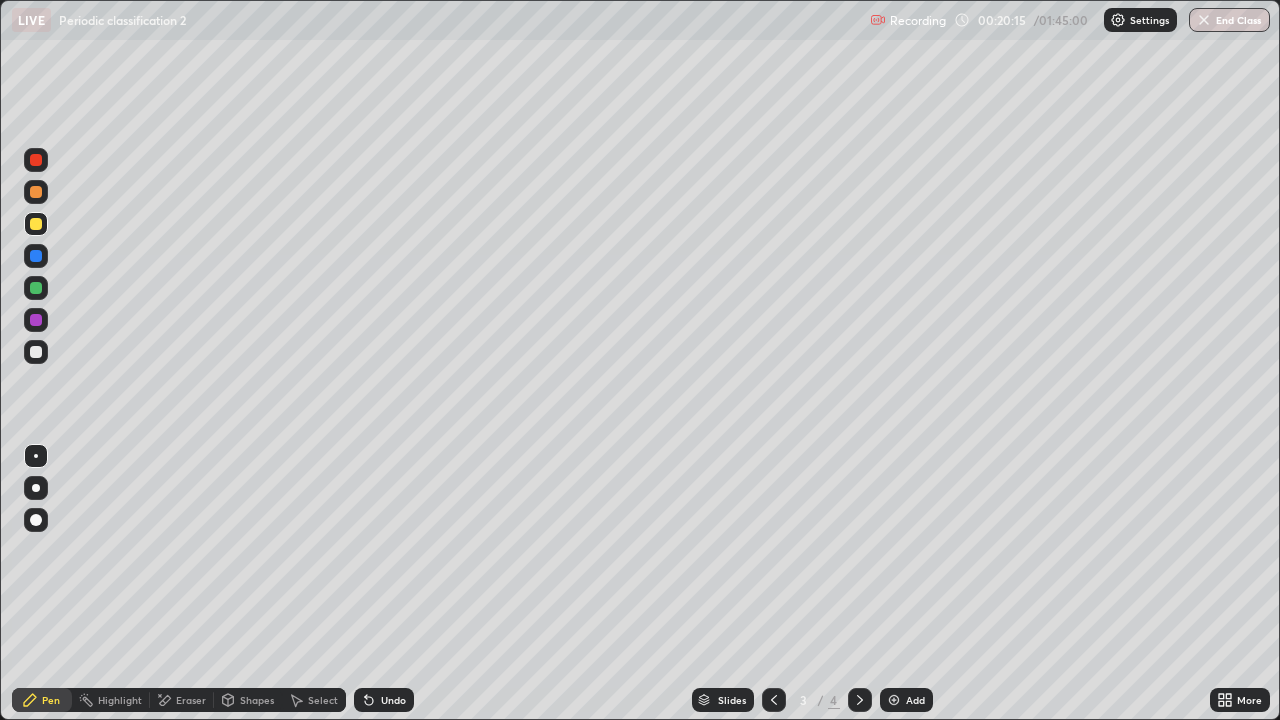 click at bounding box center (860, 700) 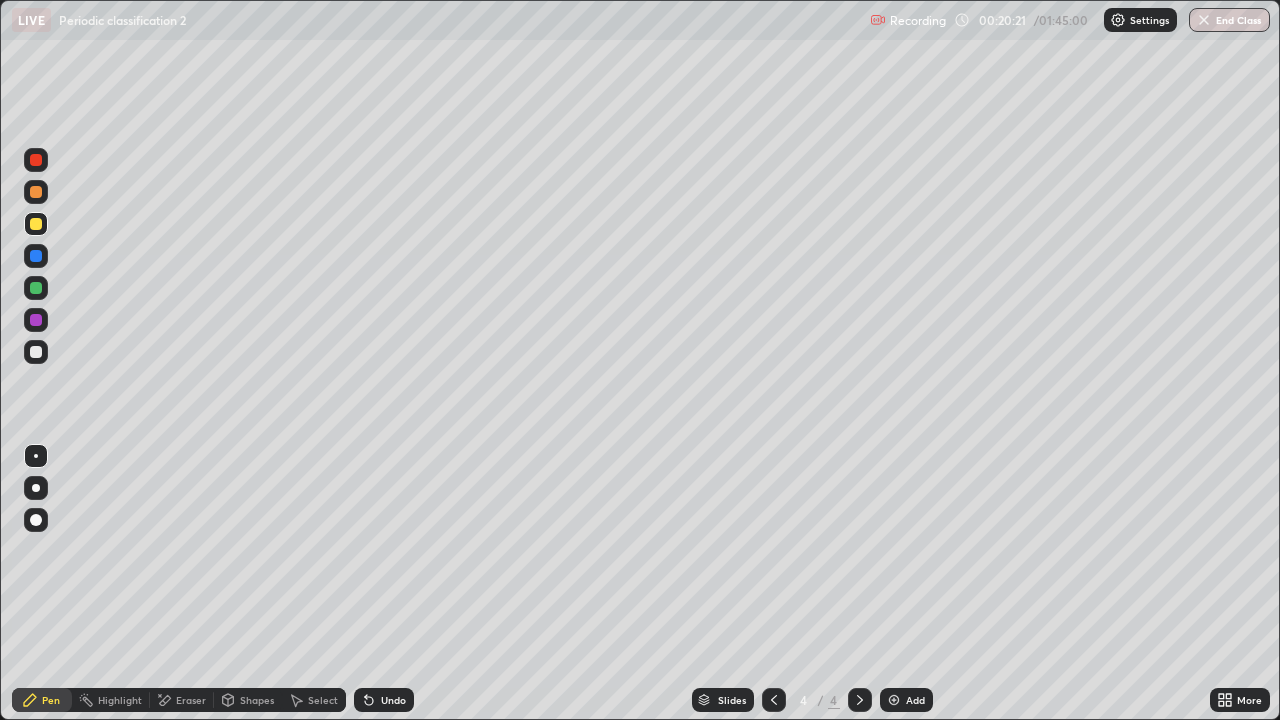 click on "Eraser" at bounding box center [191, 700] 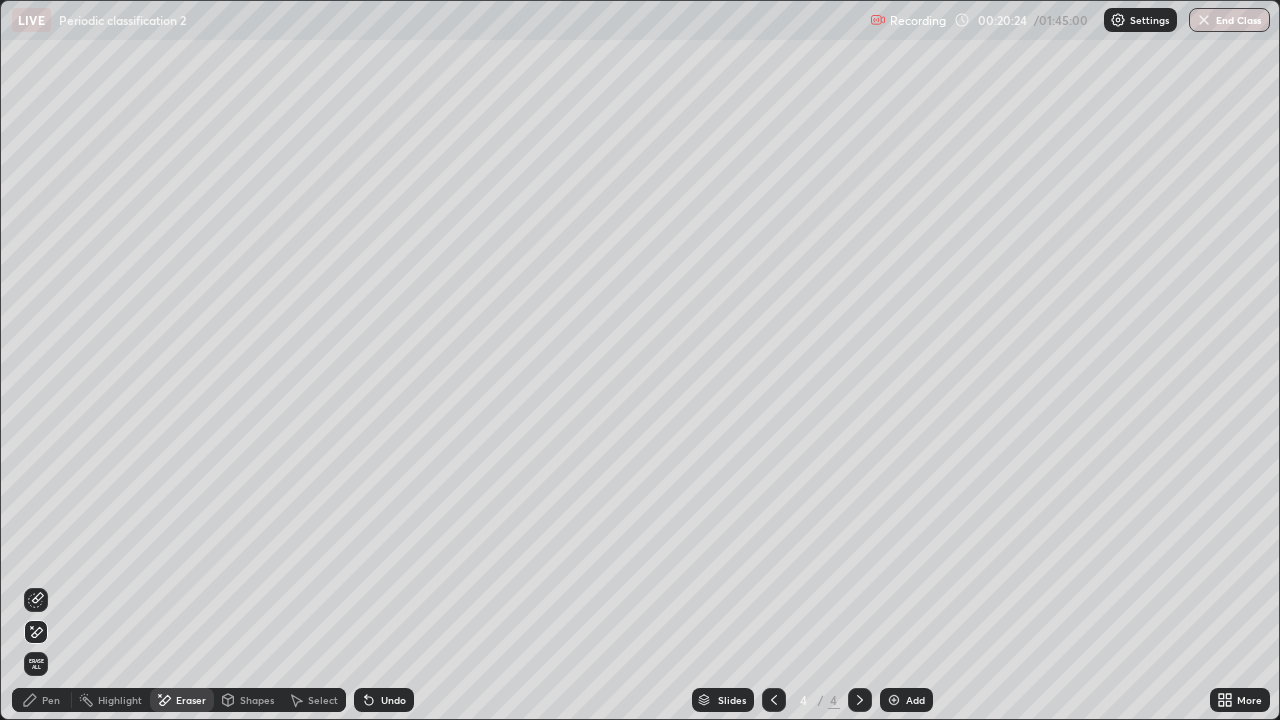 click on "Pen" at bounding box center [42, 700] 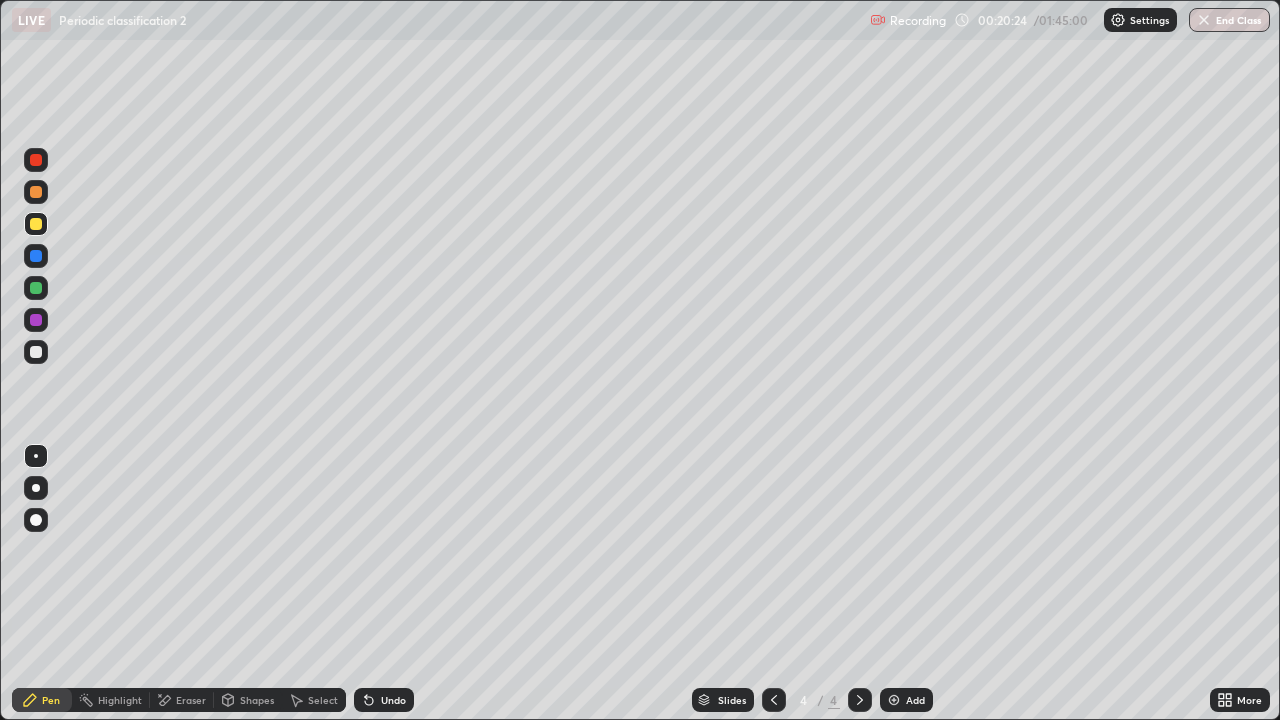 click at bounding box center [36, 192] 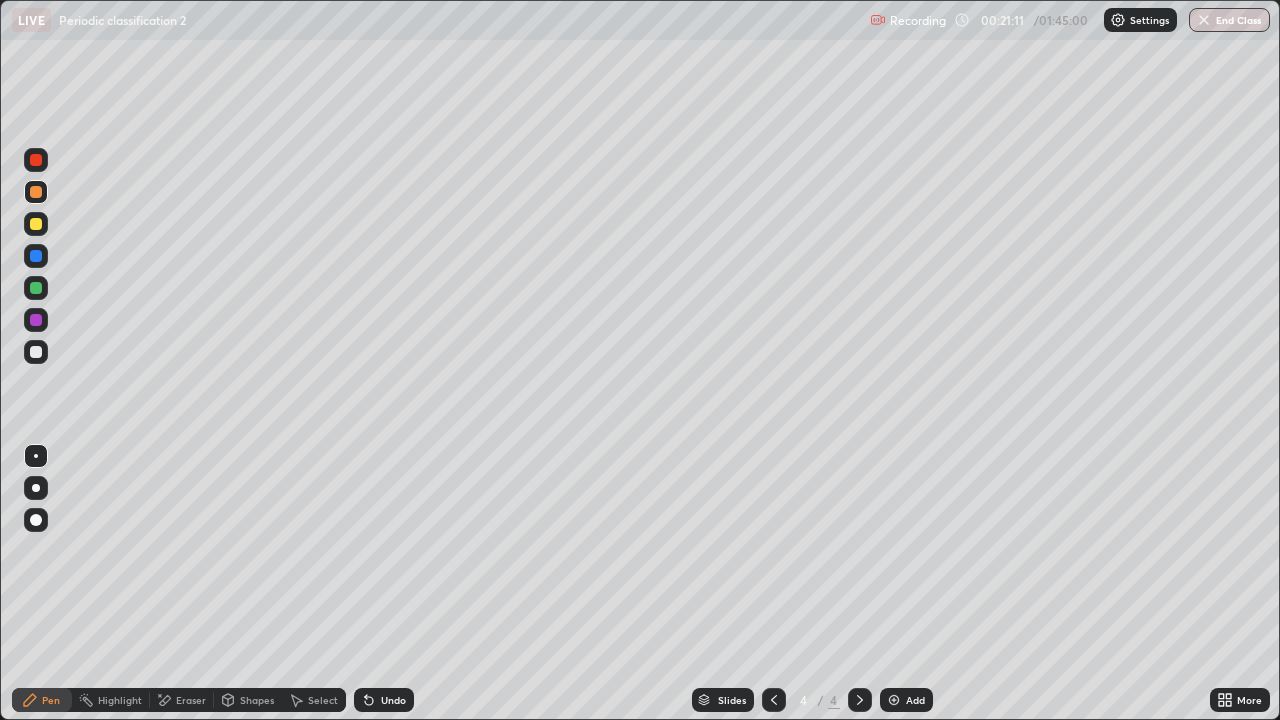 click on "Undo" at bounding box center (384, 700) 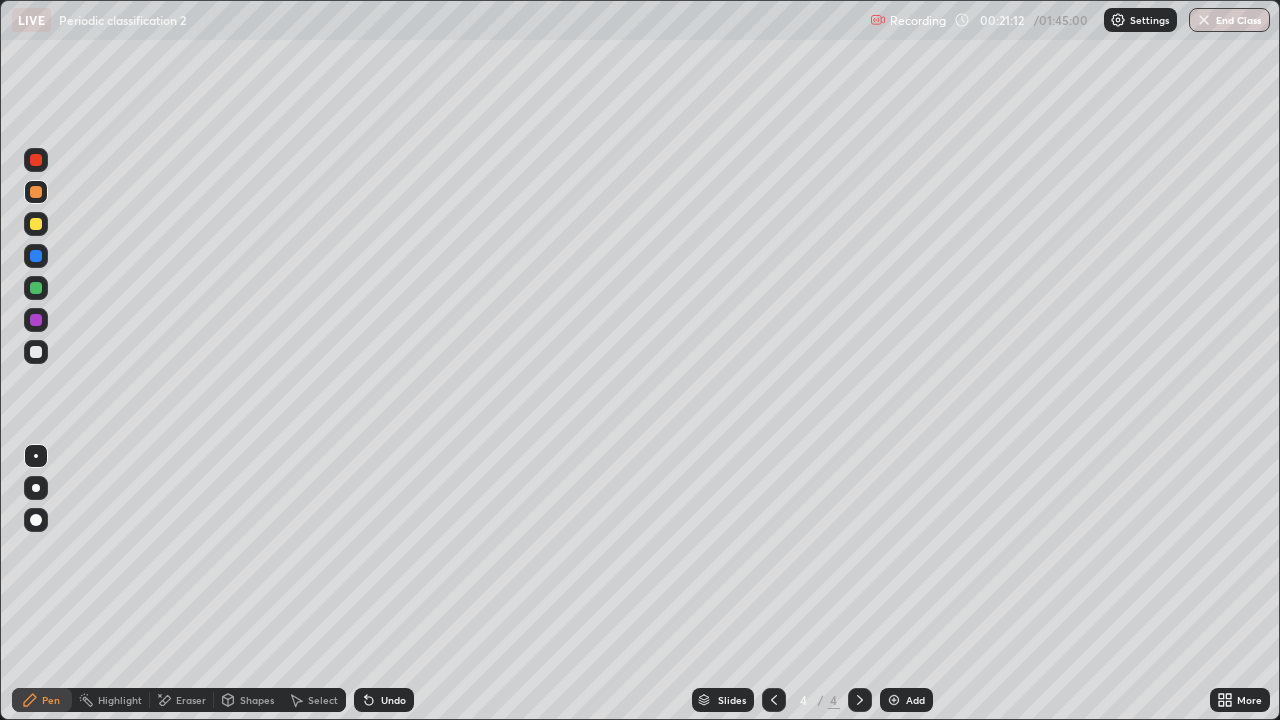 click on "Undo" at bounding box center [384, 700] 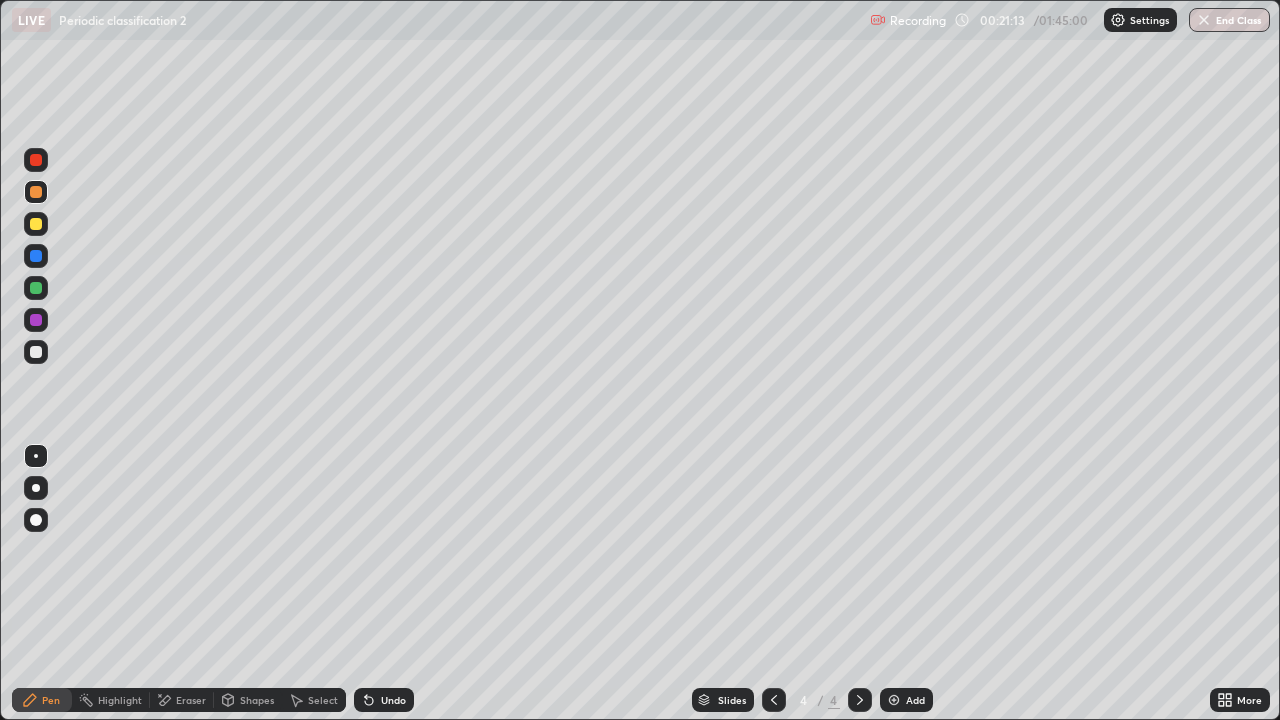 click on "Undo" at bounding box center [393, 700] 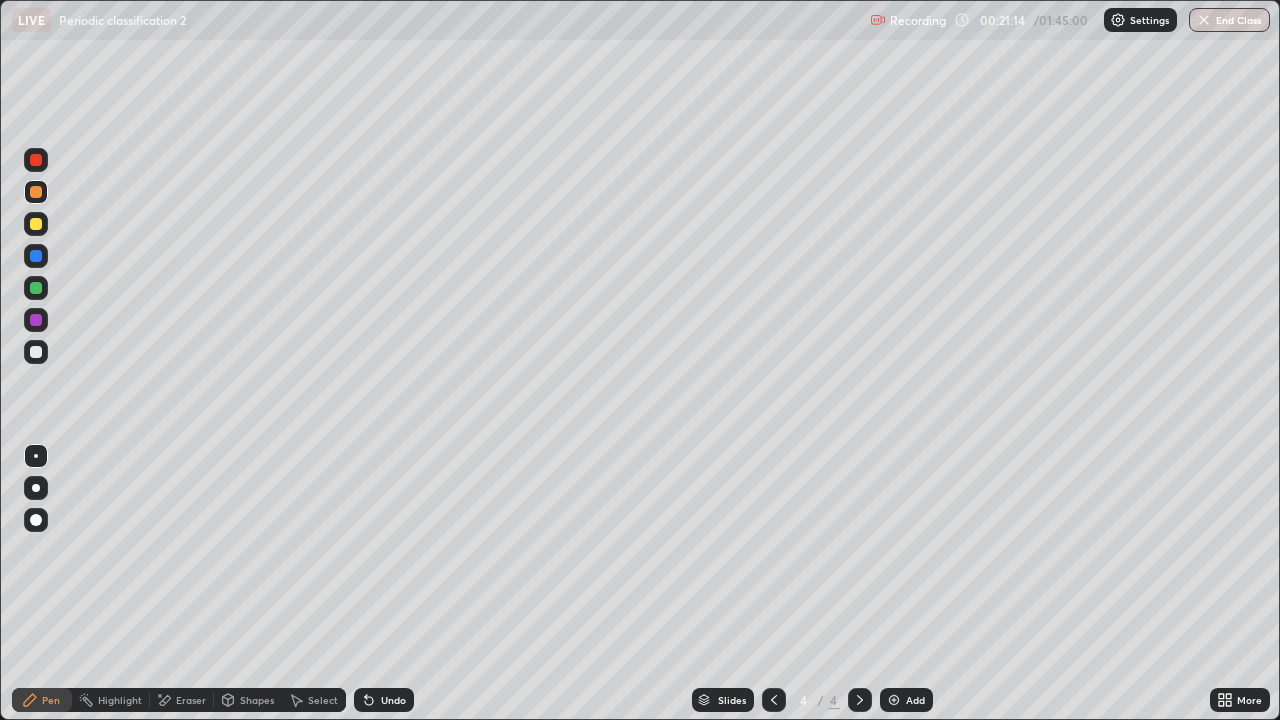 click on "Select" at bounding box center [323, 700] 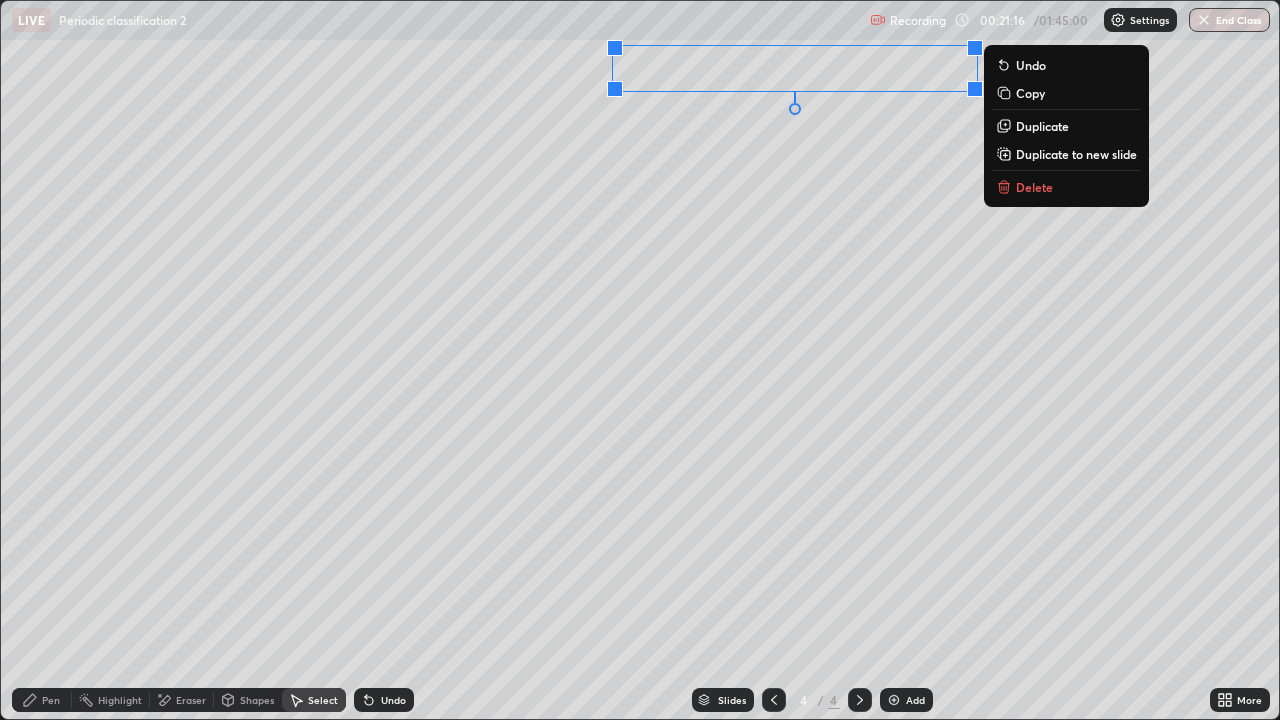 click on "Duplicate to new slide" at bounding box center [1076, 154] 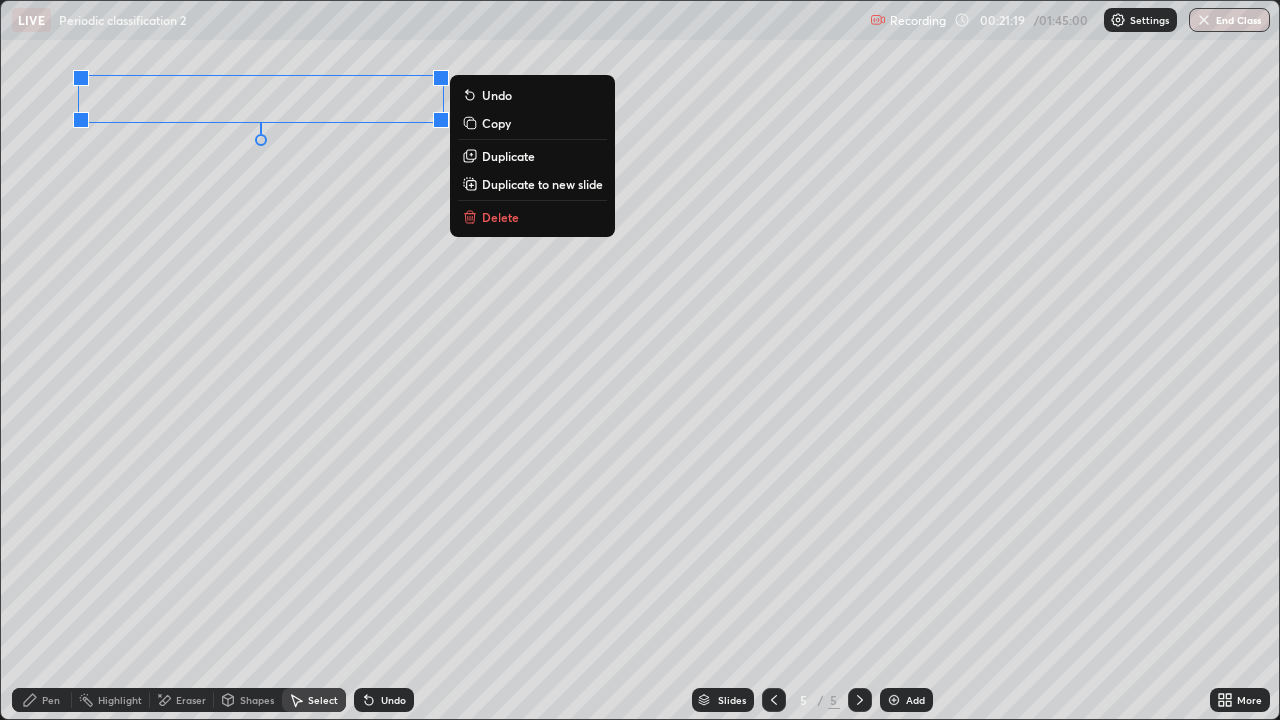click on "Pen" at bounding box center [51, 700] 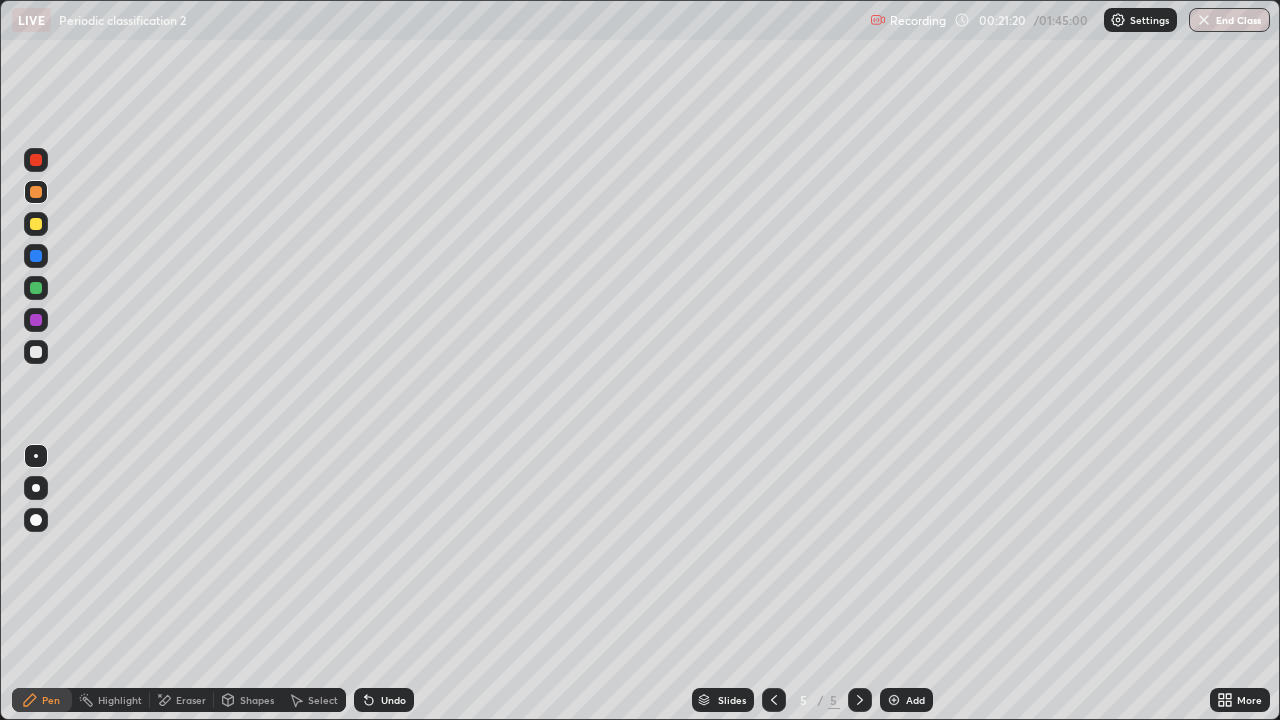 click at bounding box center [36, 288] 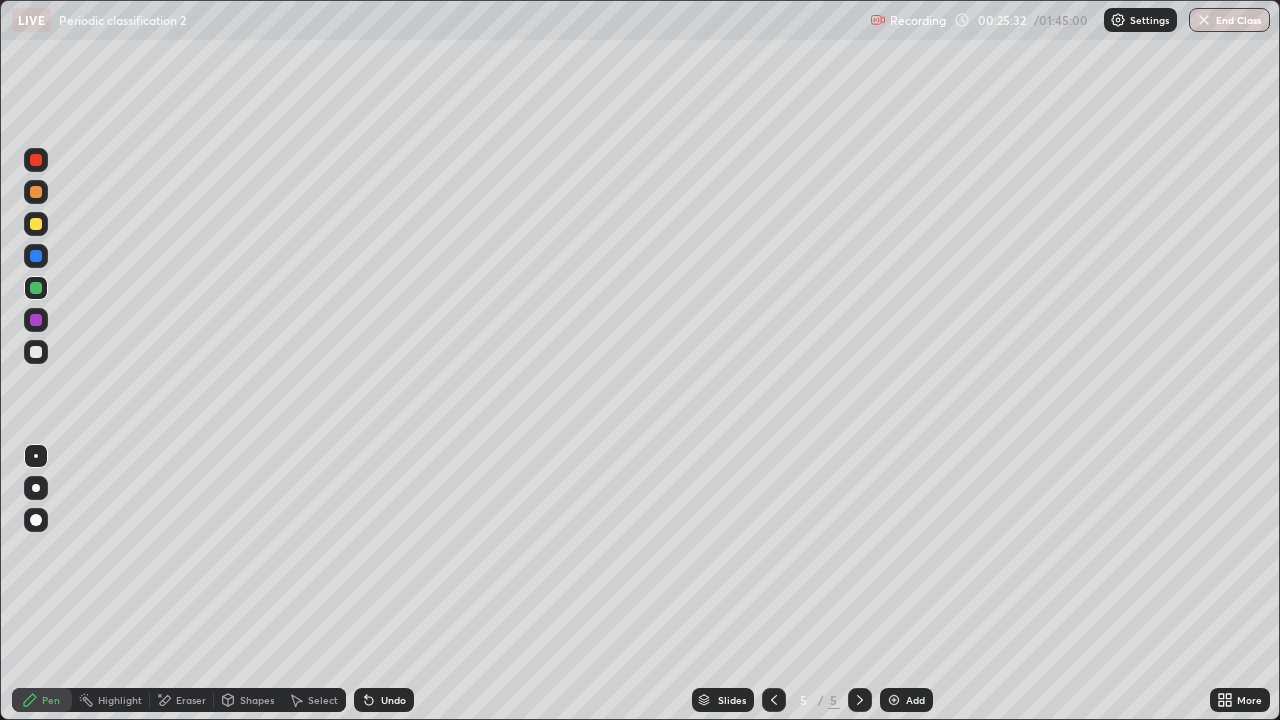 click on "Undo" at bounding box center [393, 700] 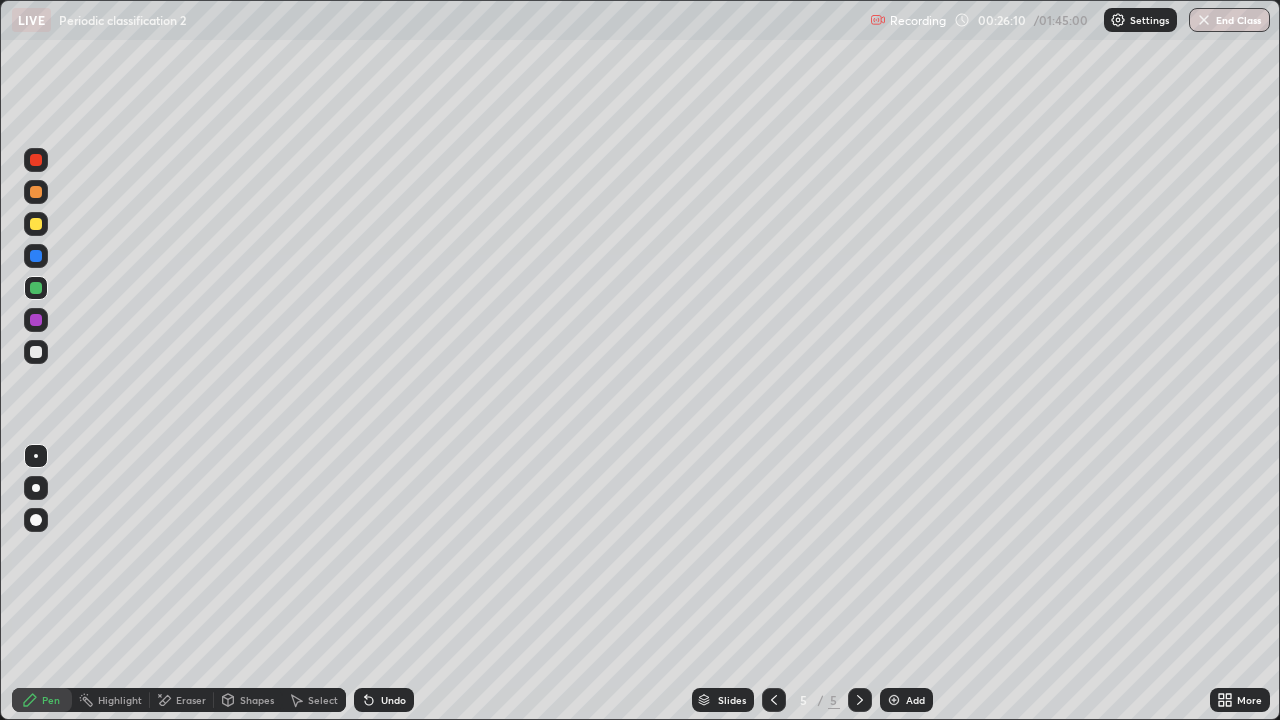 click at bounding box center (36, 352) 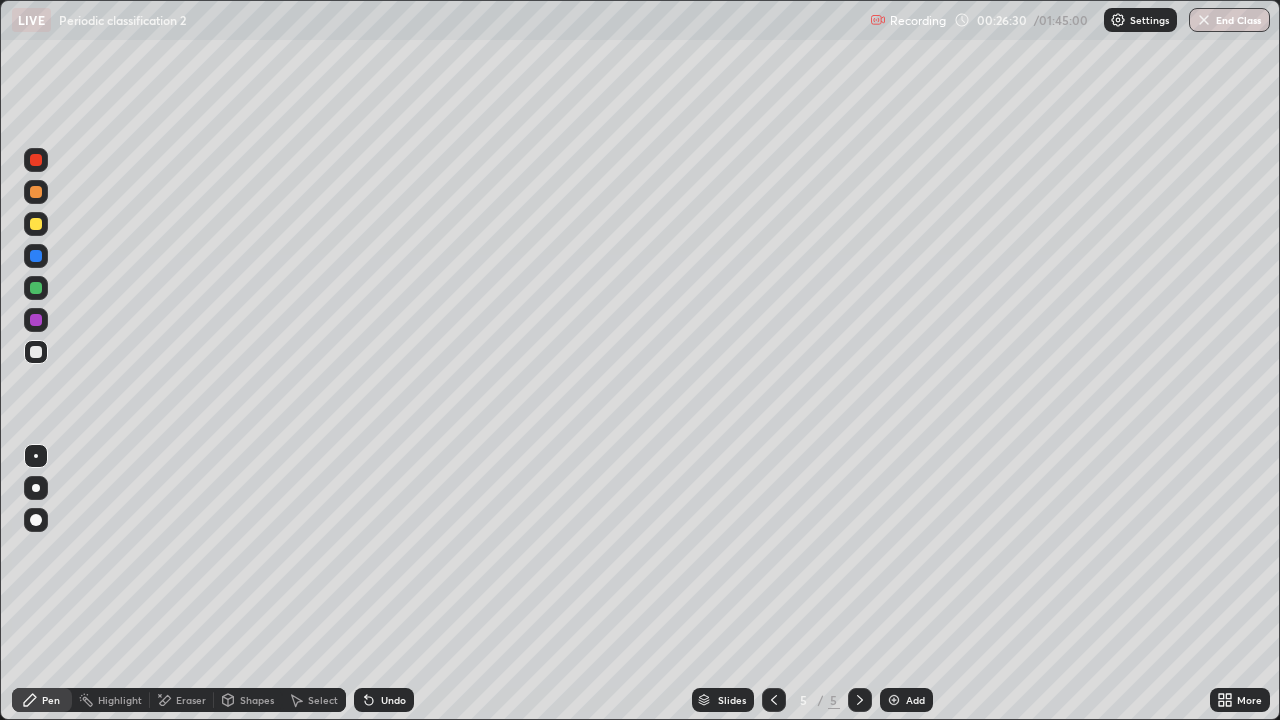 click at bounding box center (36, 224) 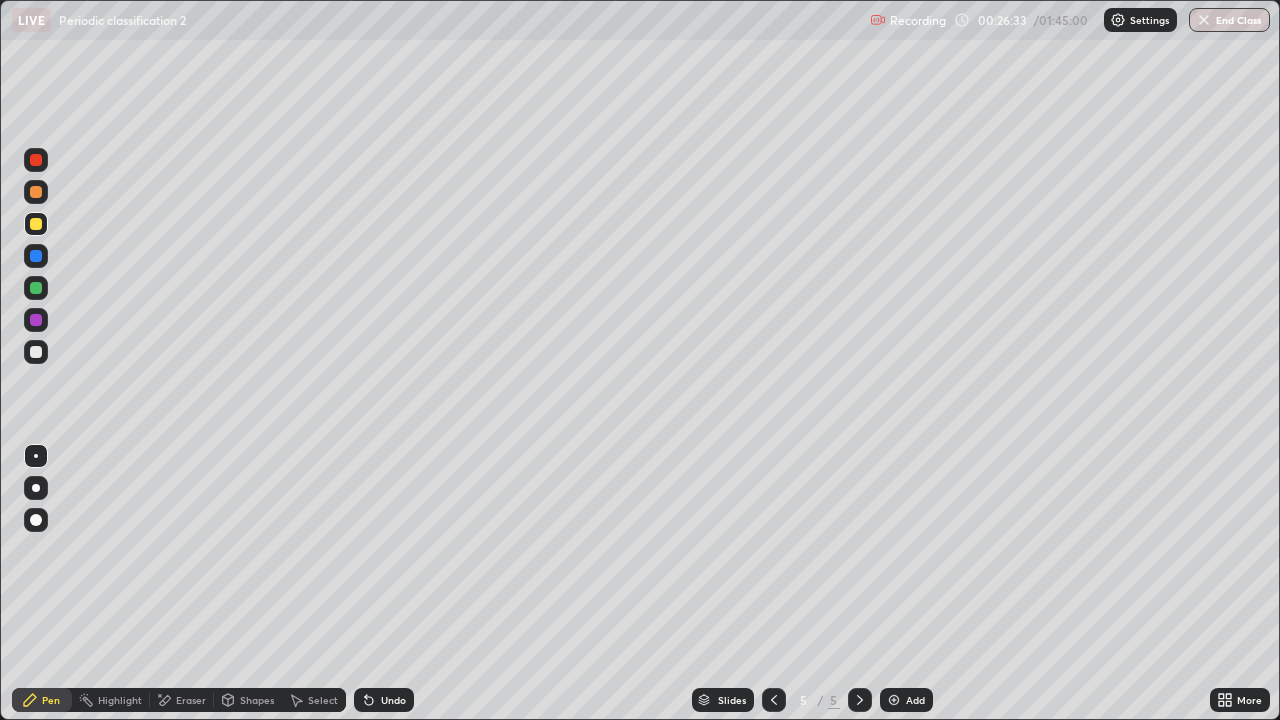 click on "Add" at bounding box center [915, 700] 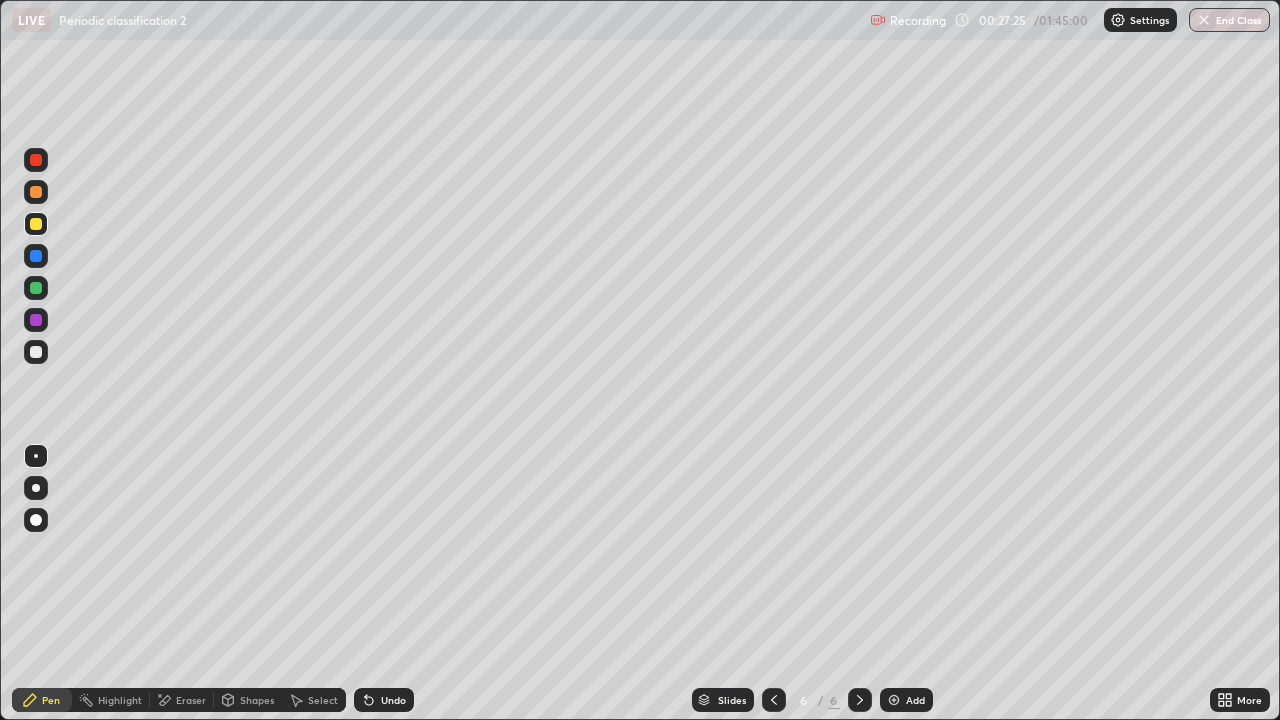 click at bounding box center (36, 352) 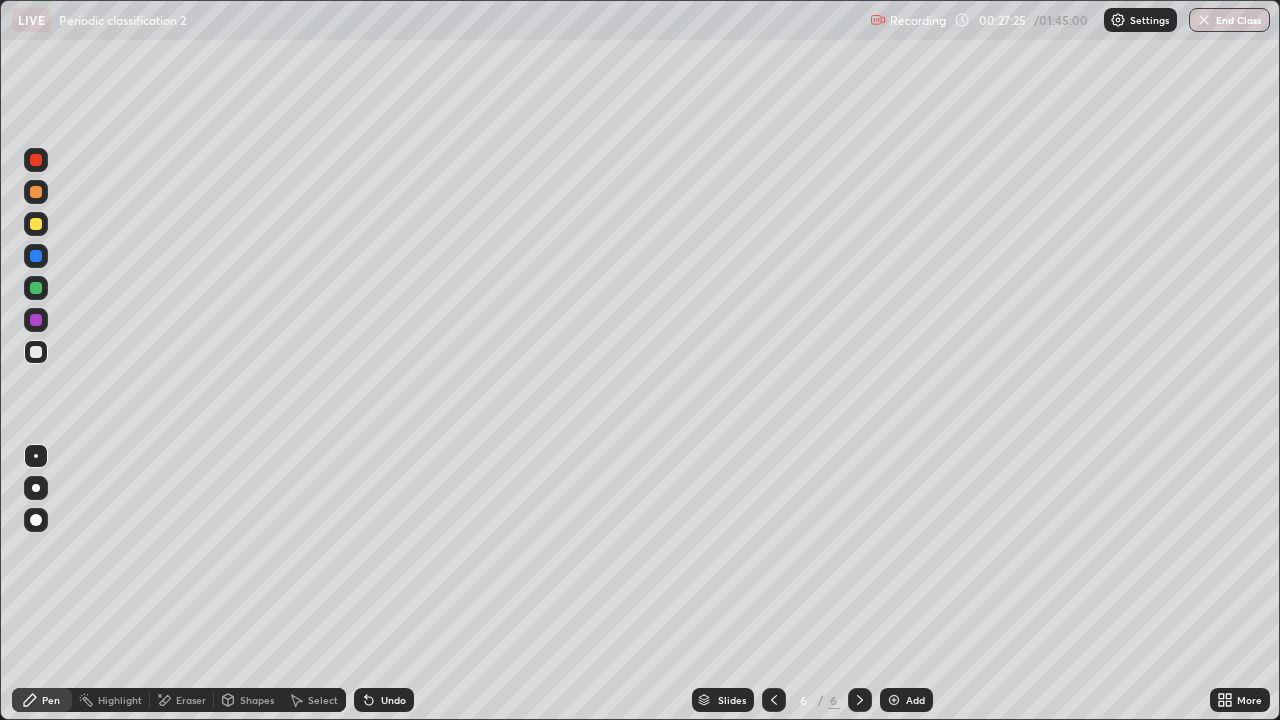 click at bounding box center [36, 520] 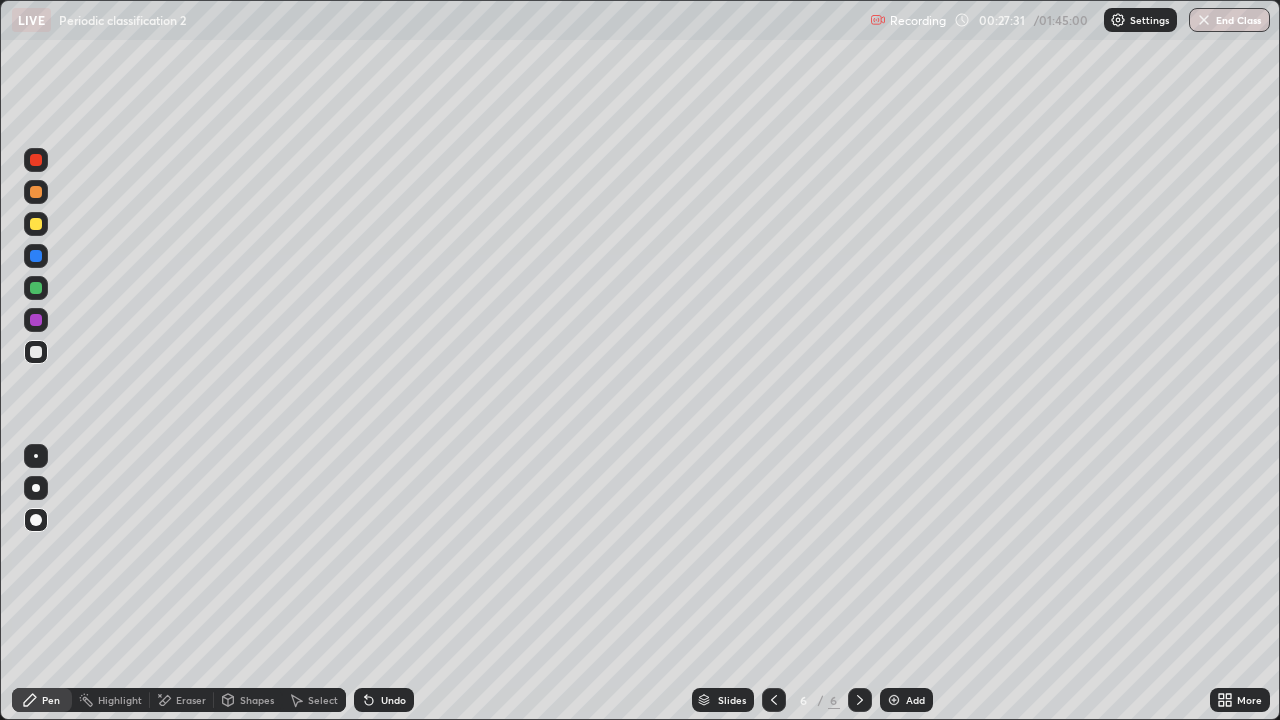 click at bounding box center (36, 256) 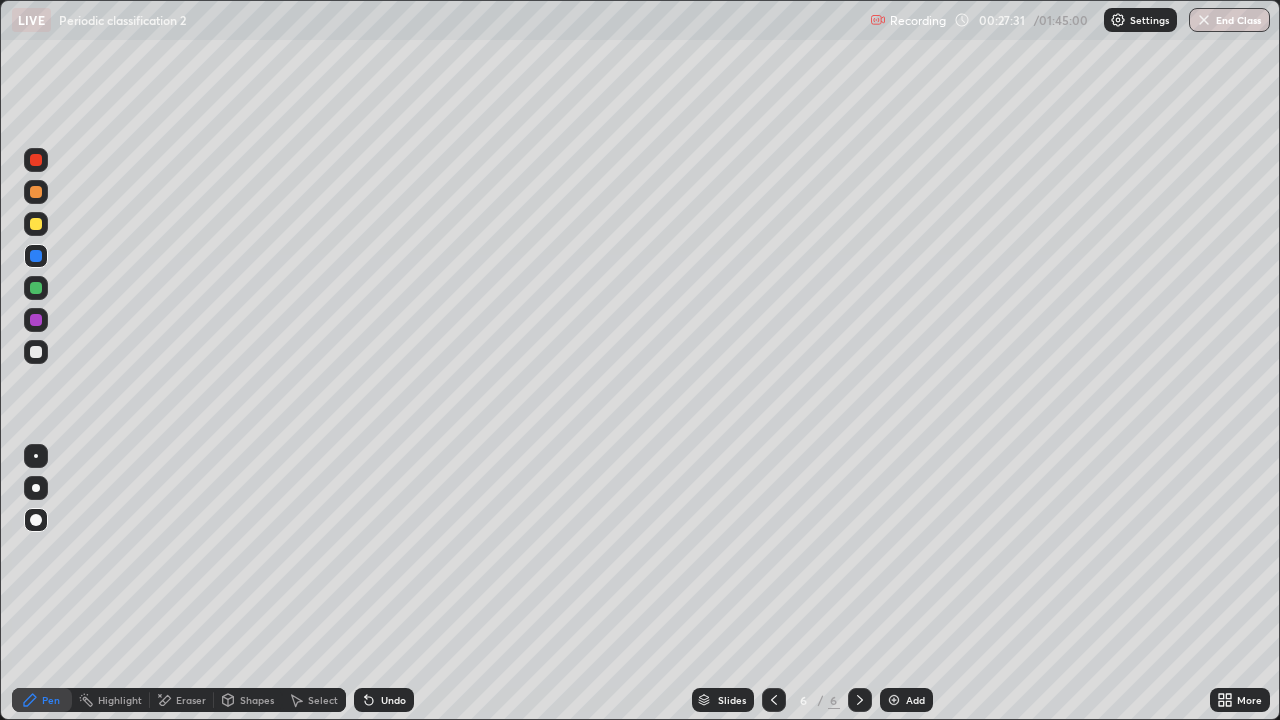 click at bounding box center [36, 224] 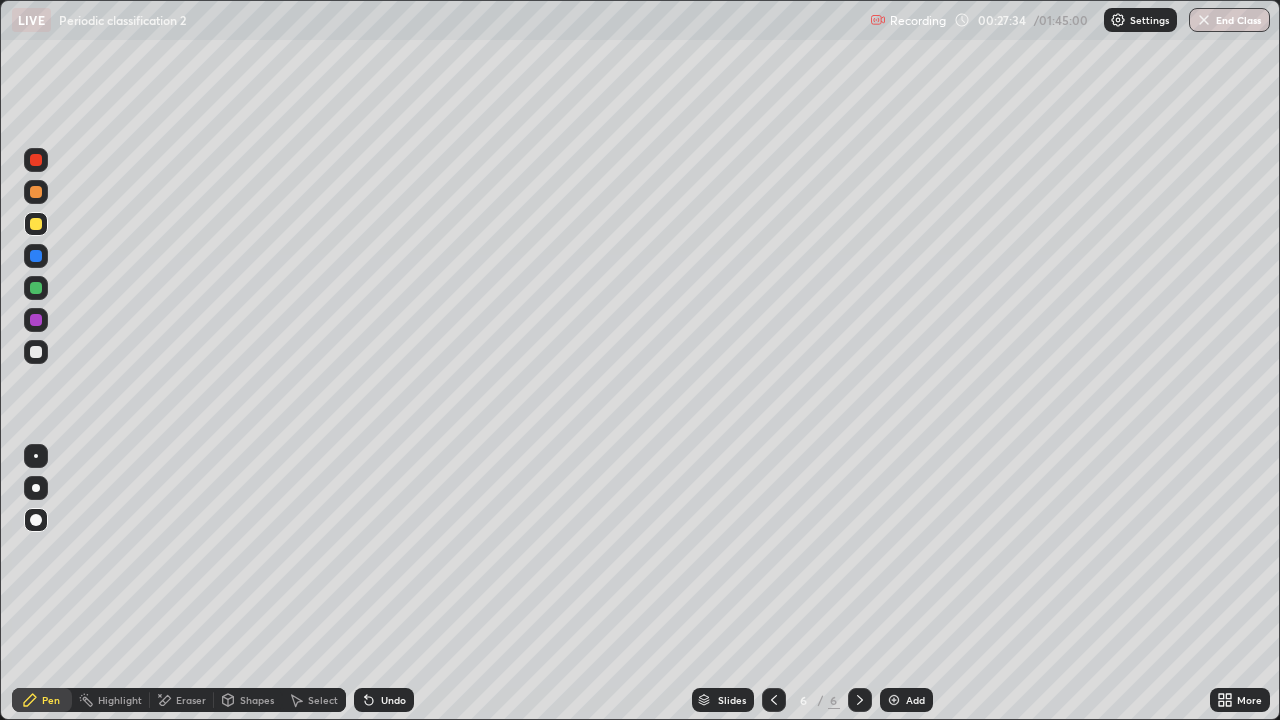 click at bounding box center (36, 288) 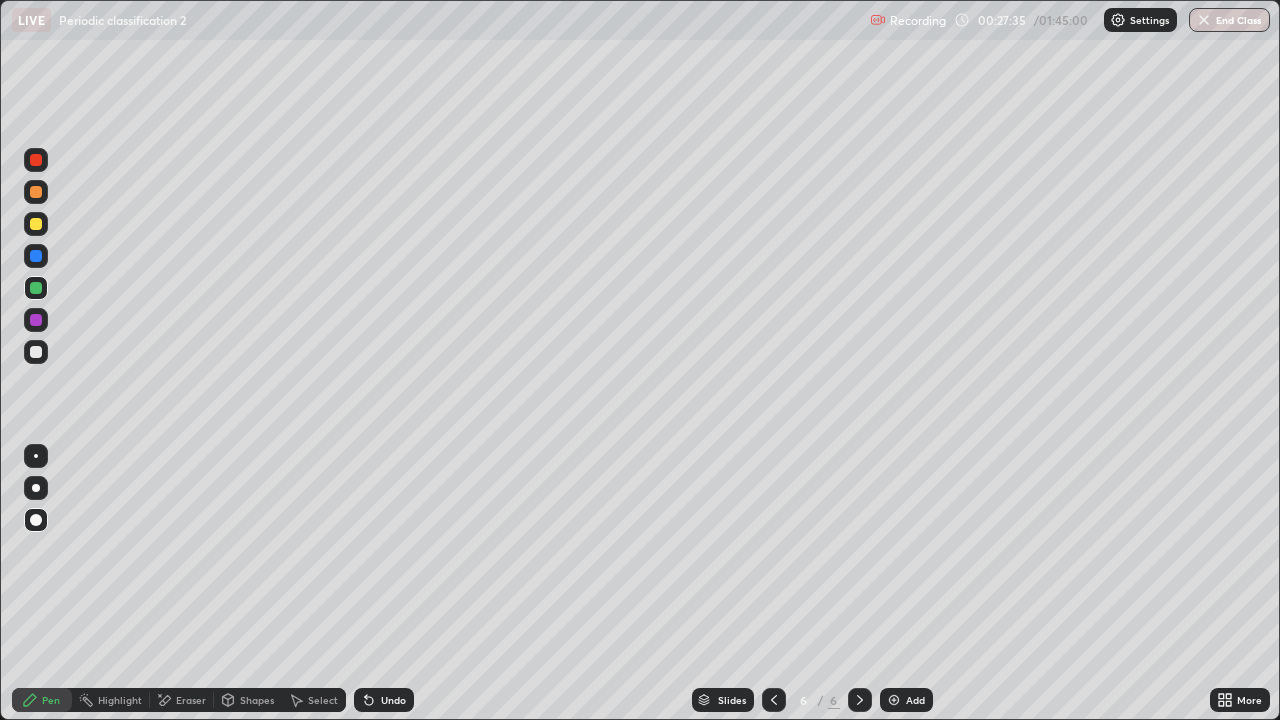 click at bounding box center [36, 456] 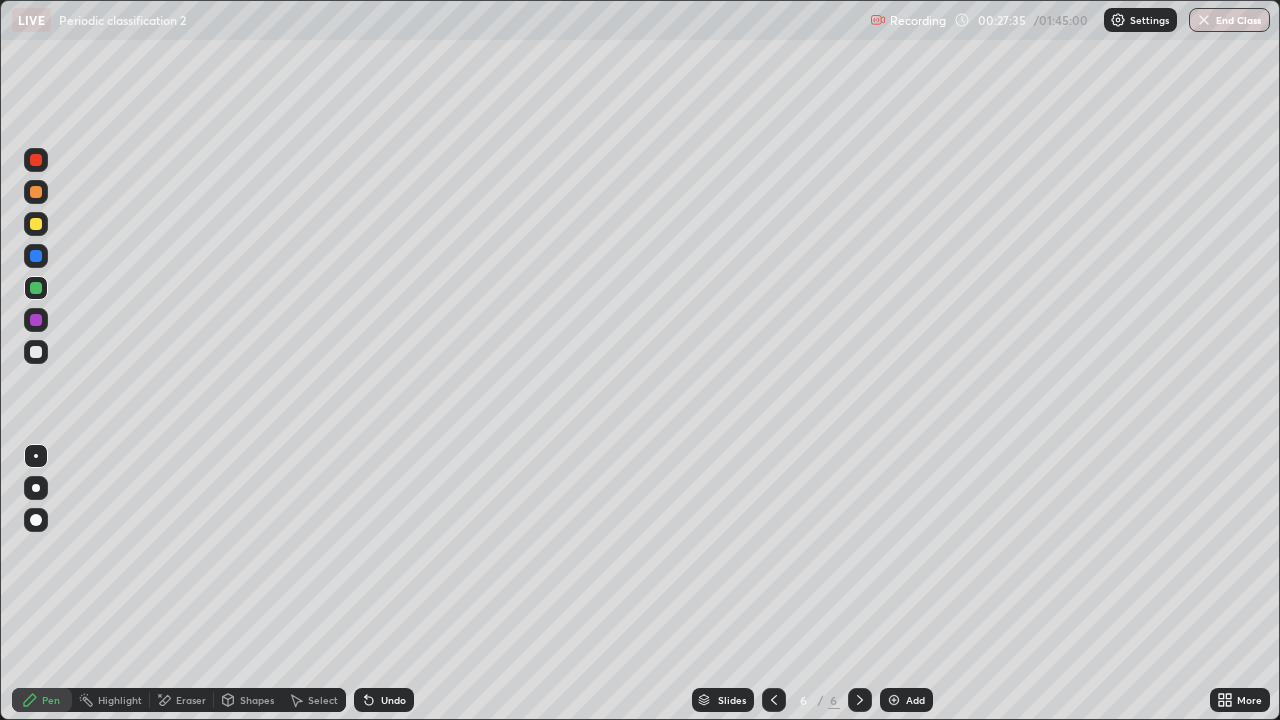 click at bounding box center (36, 352) 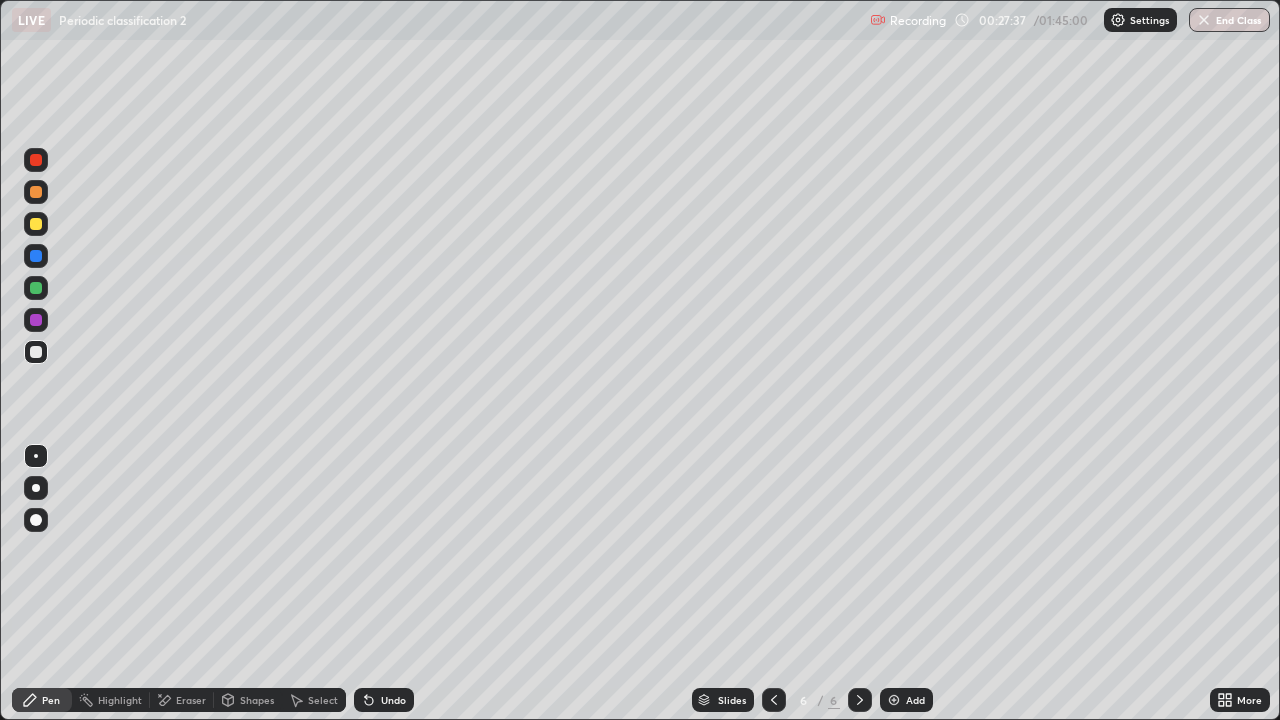 click at bounding box center (36, 192) 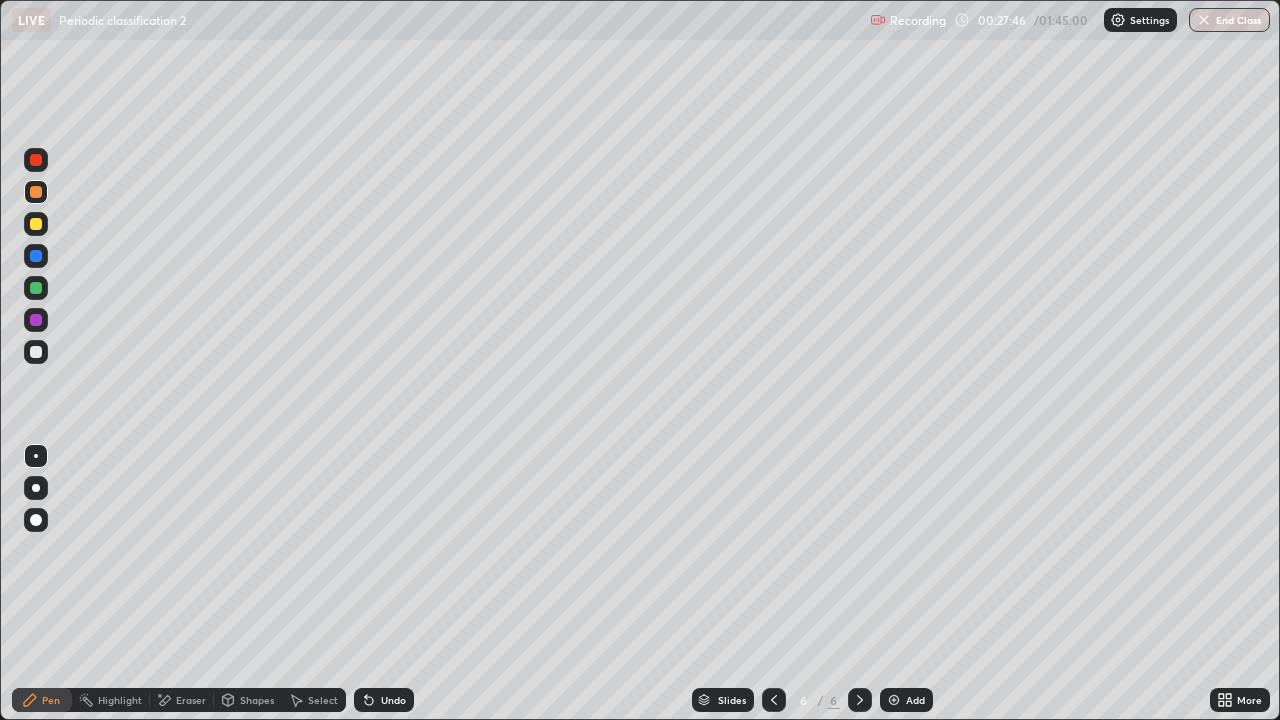 click at bounding box center (36, 288) 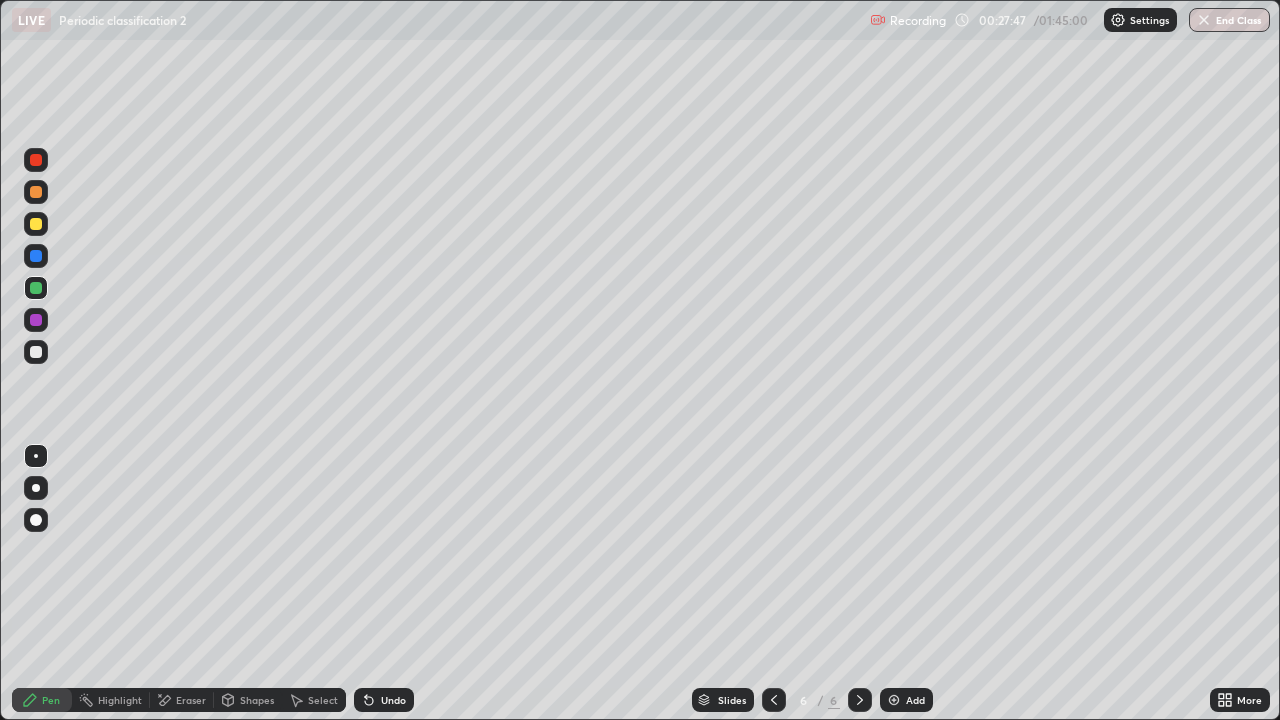 click at bounding box center (36, 224) 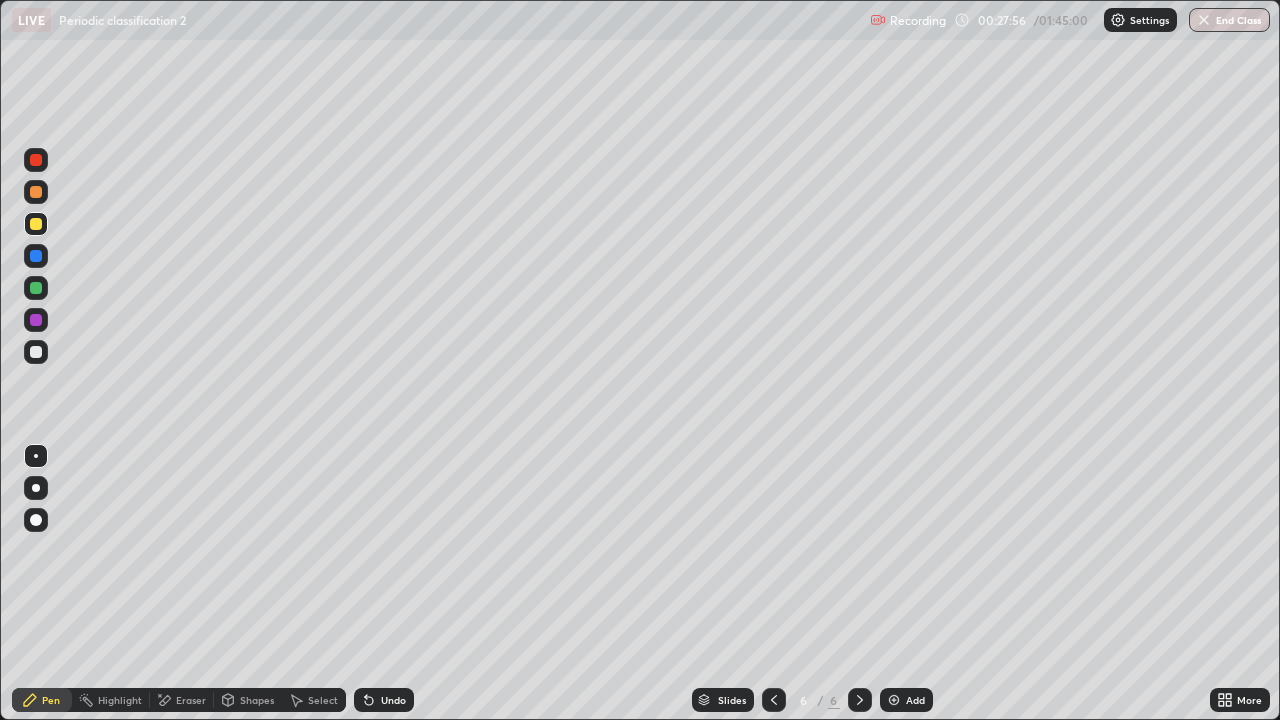 click at bounding box center [36, 288] 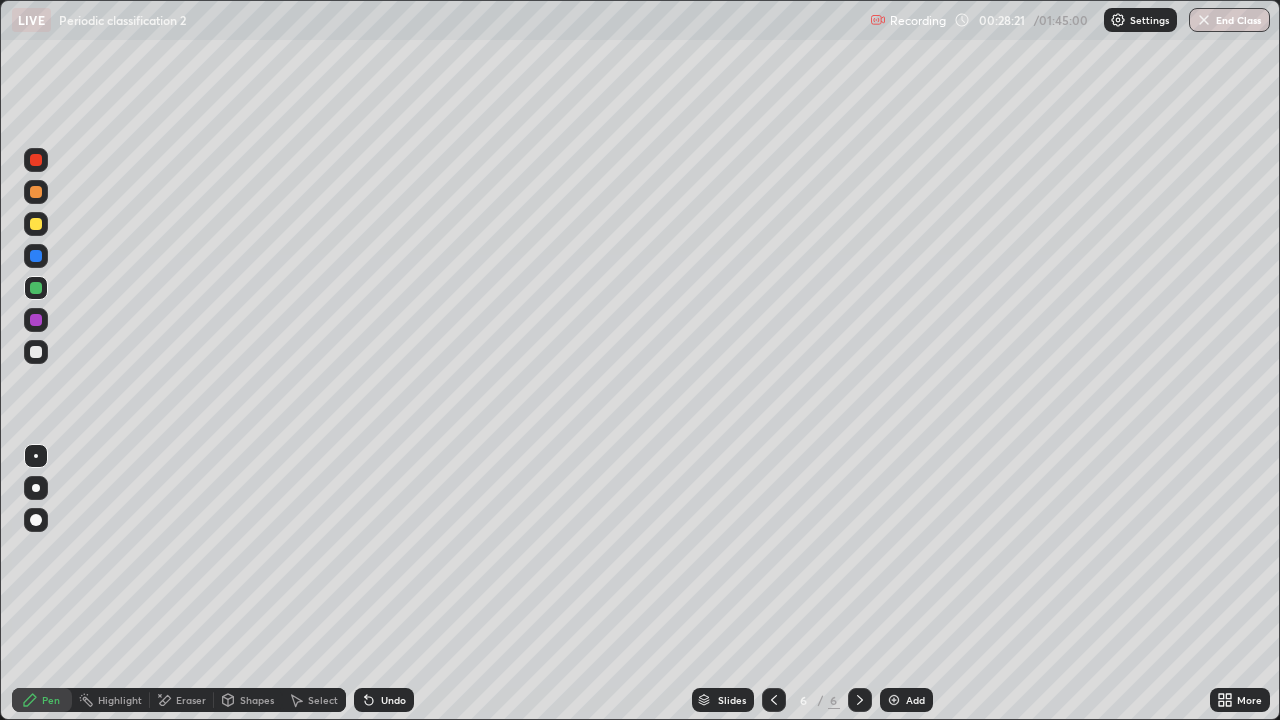 click at bounding box center (36, 224) 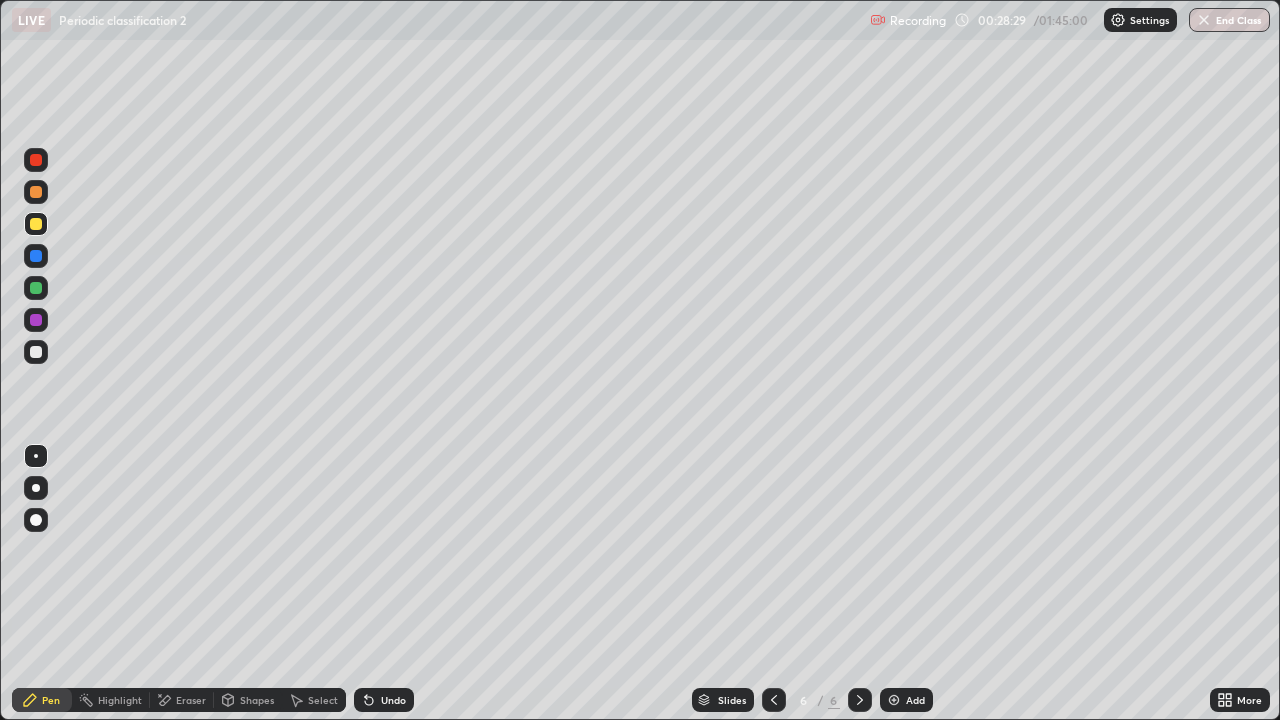 click at bounding box center (36, 352) 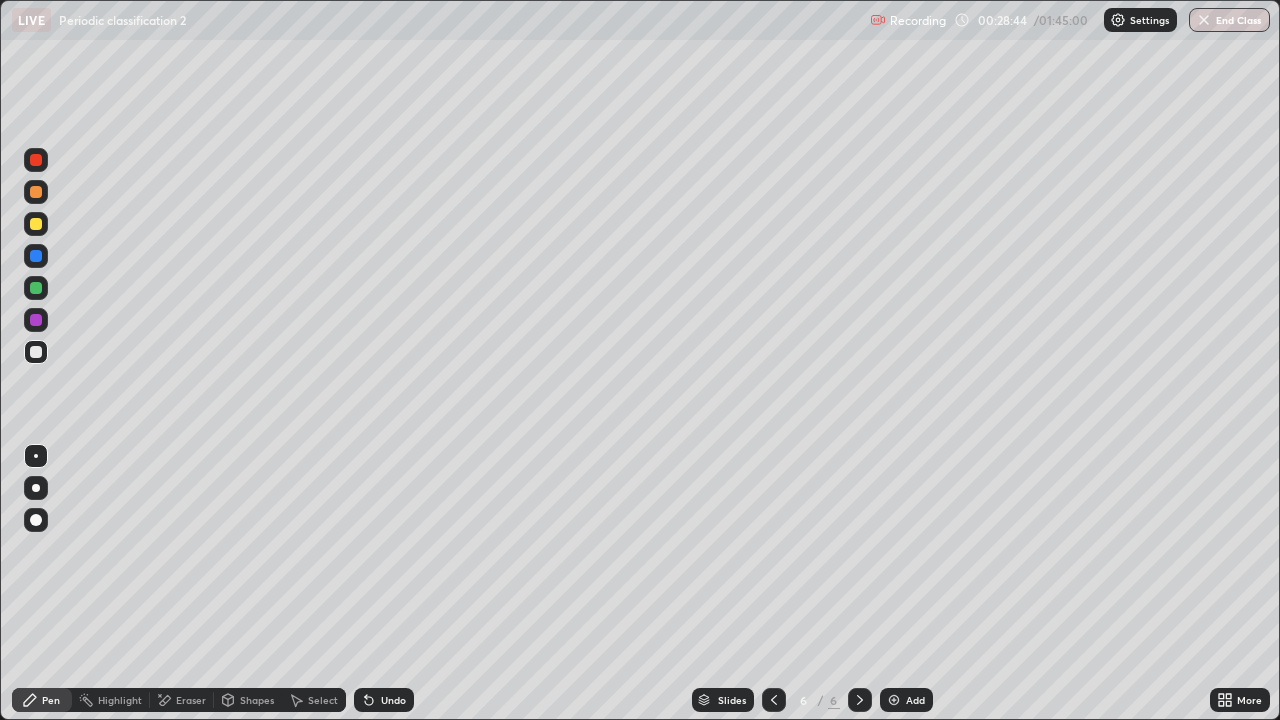 click at bounding box center (36, 288) 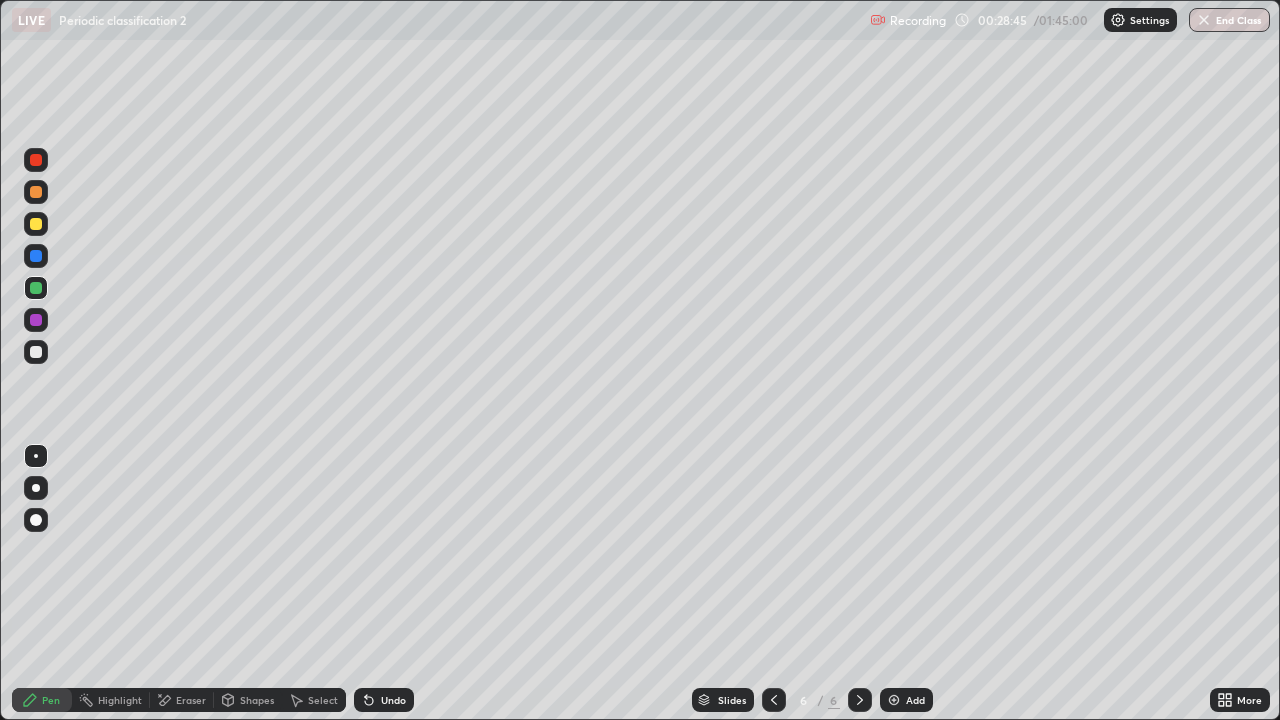 click at bounding box center [36, 320] 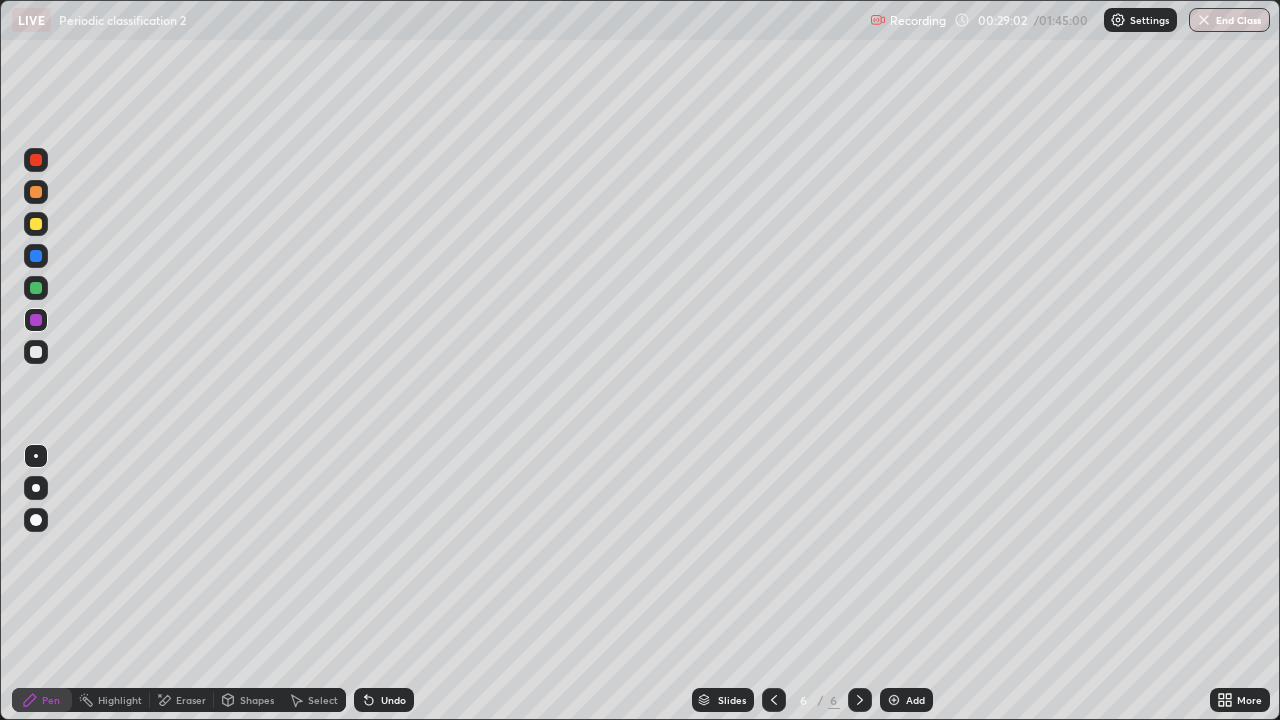 click at bounding box center (36, 288) 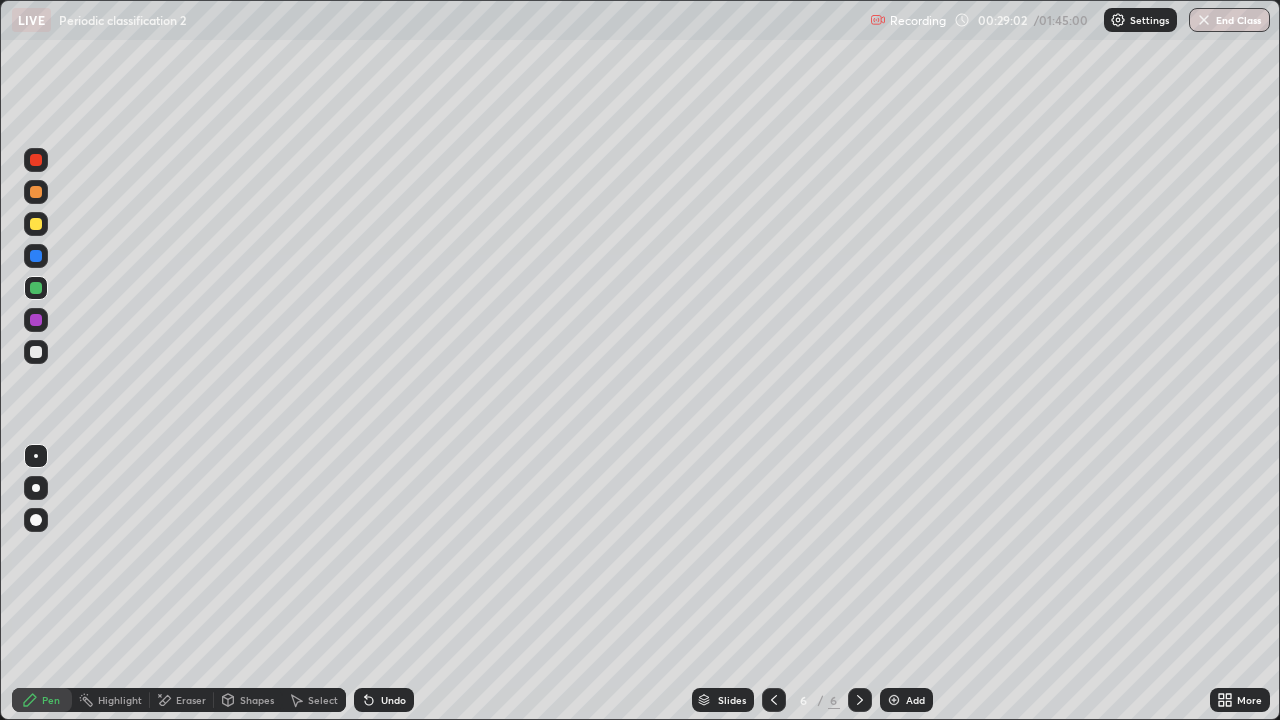 click at bounding box center (36, 256) 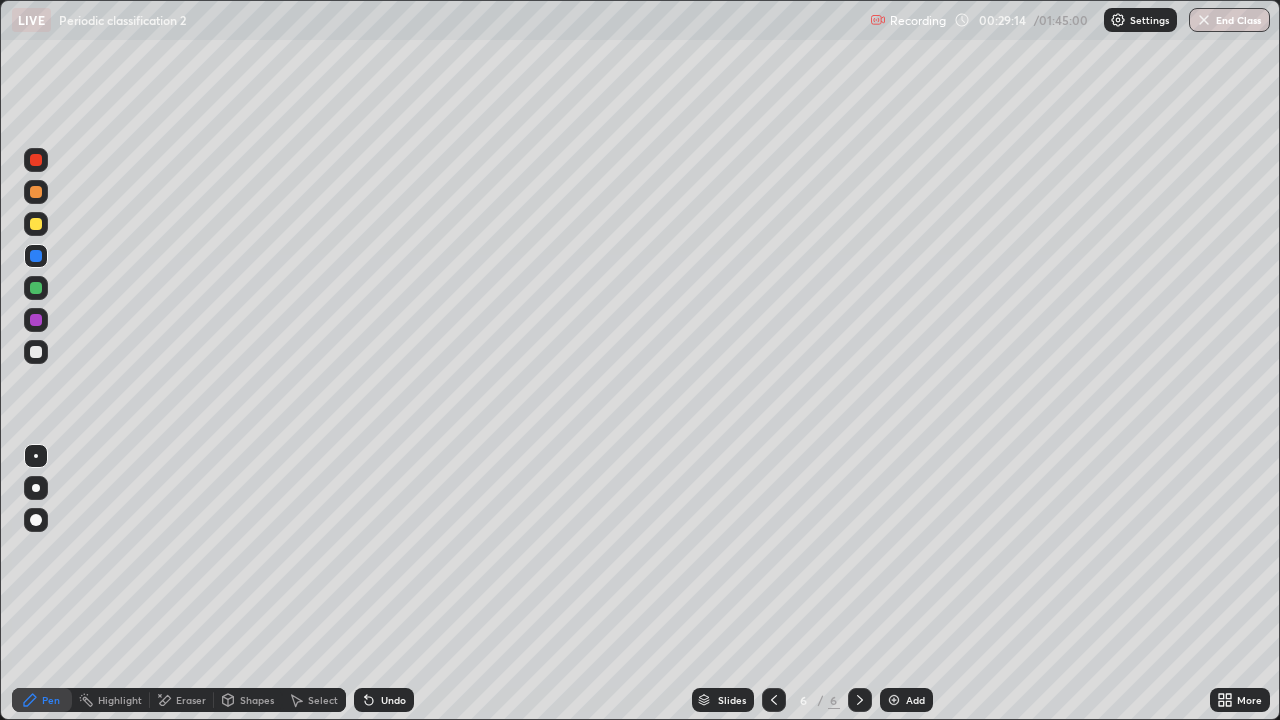 click at bounding box center (36, 288) 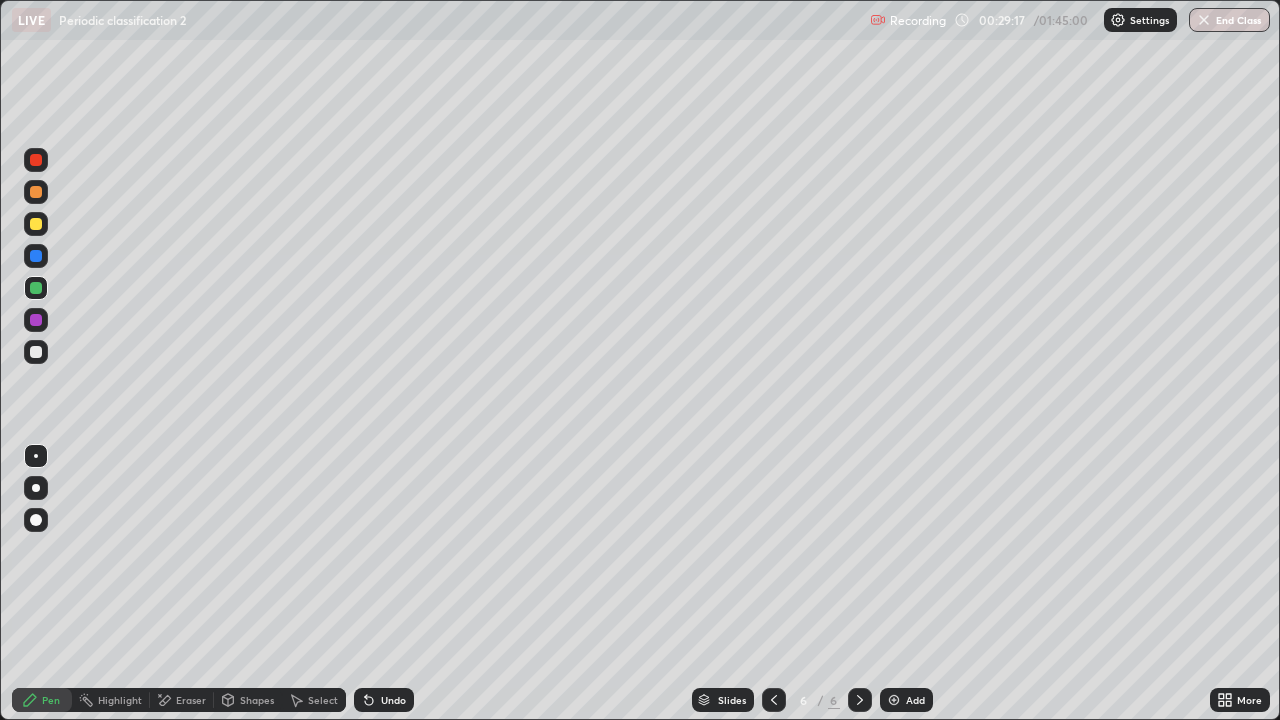 click at bounding box center (36, 320) 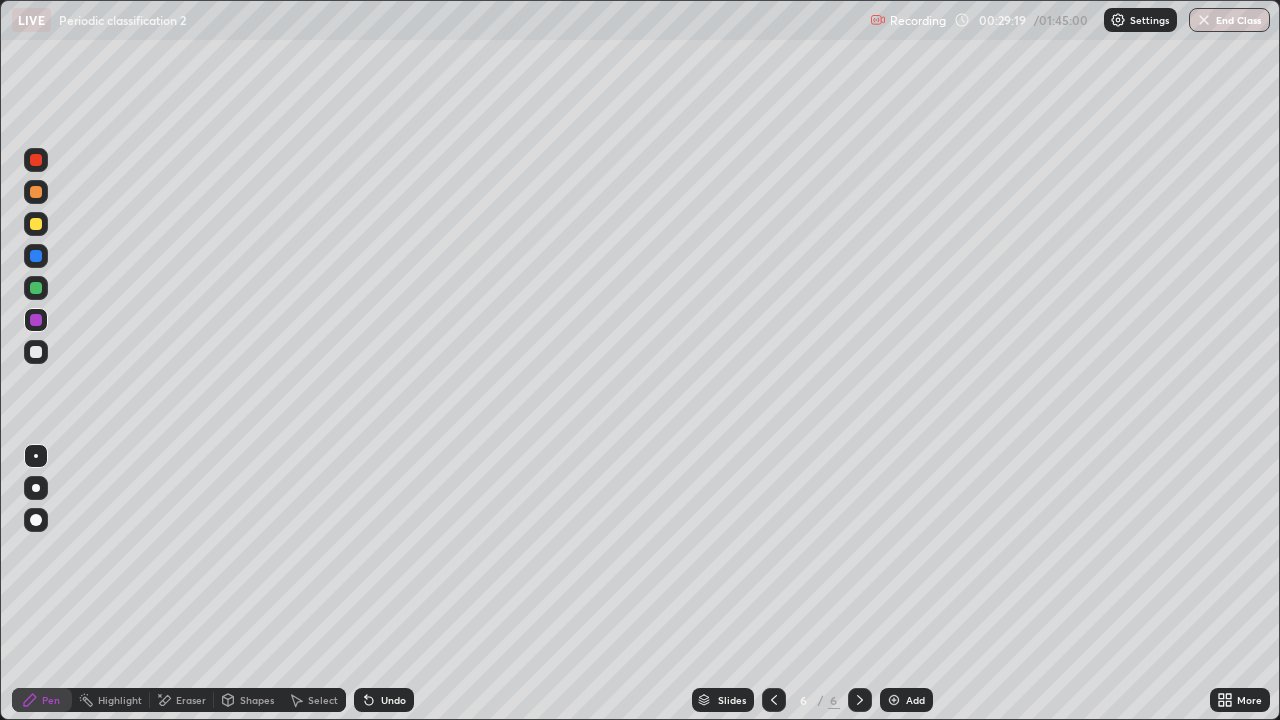 click at bounding box center [36, 224] 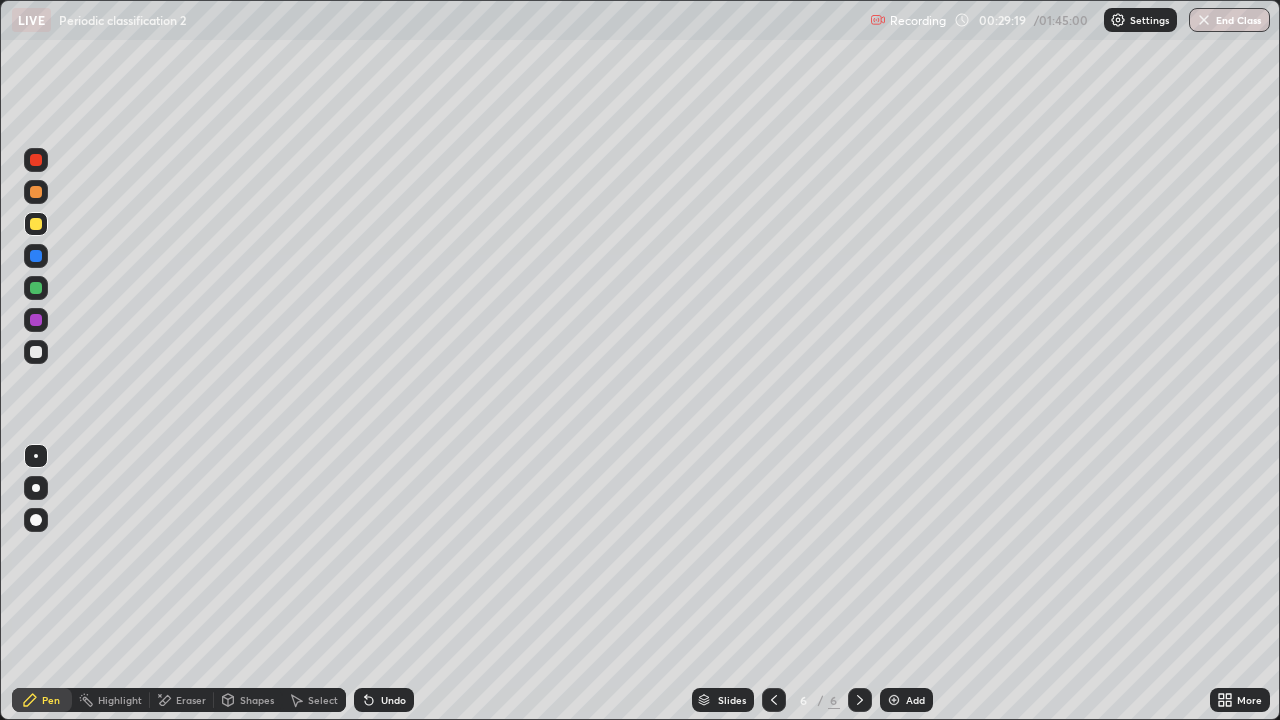 click at bounding box center (36, 192) 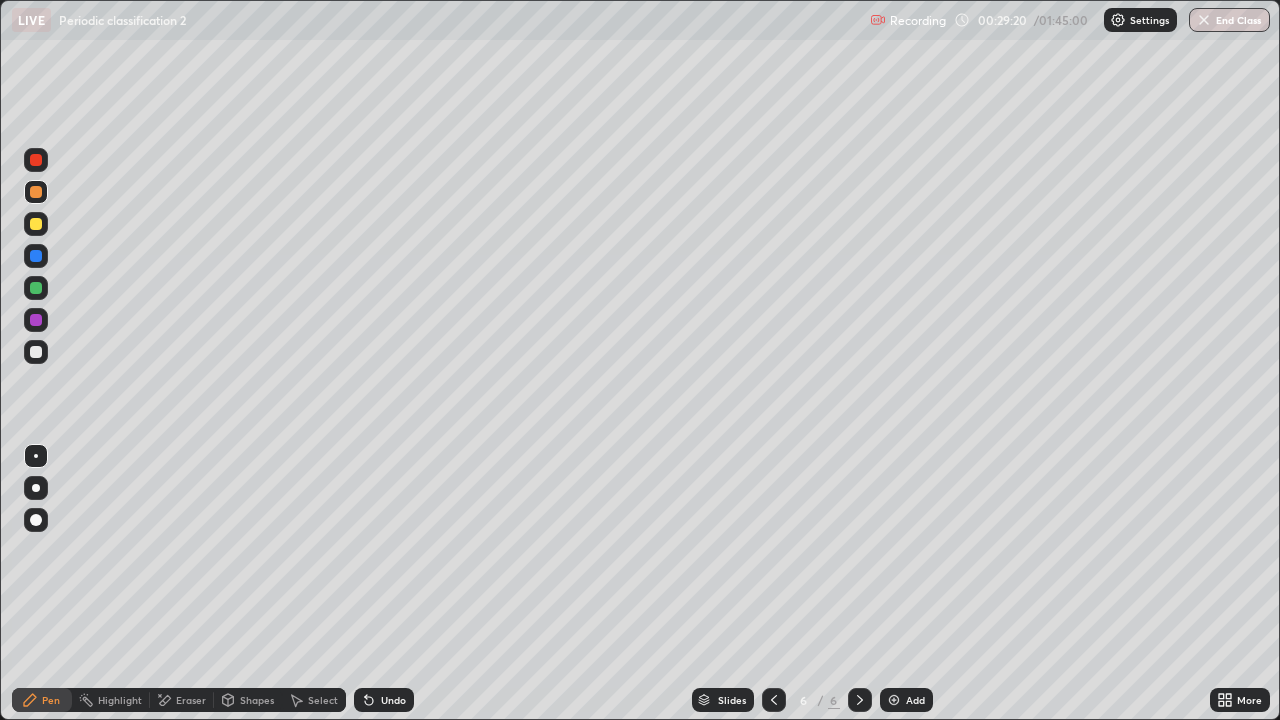 click at bounding box center (36, 160) 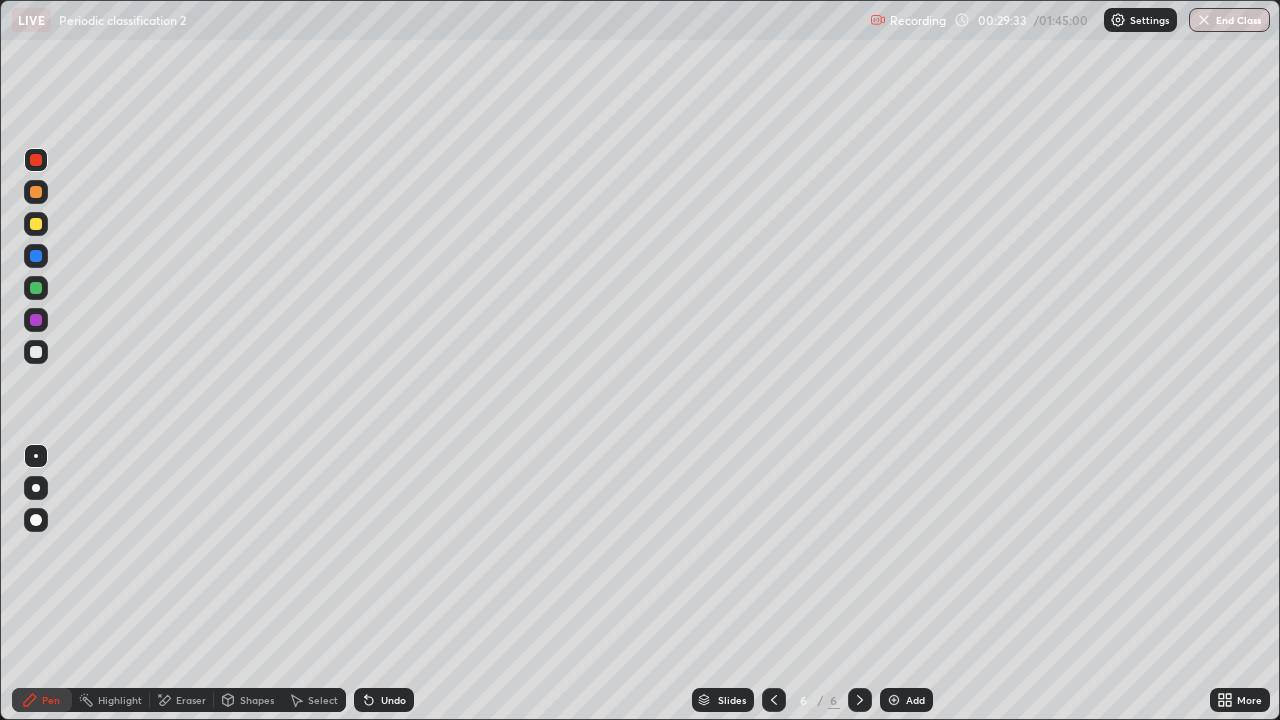 click at bounding box center [36, 192] 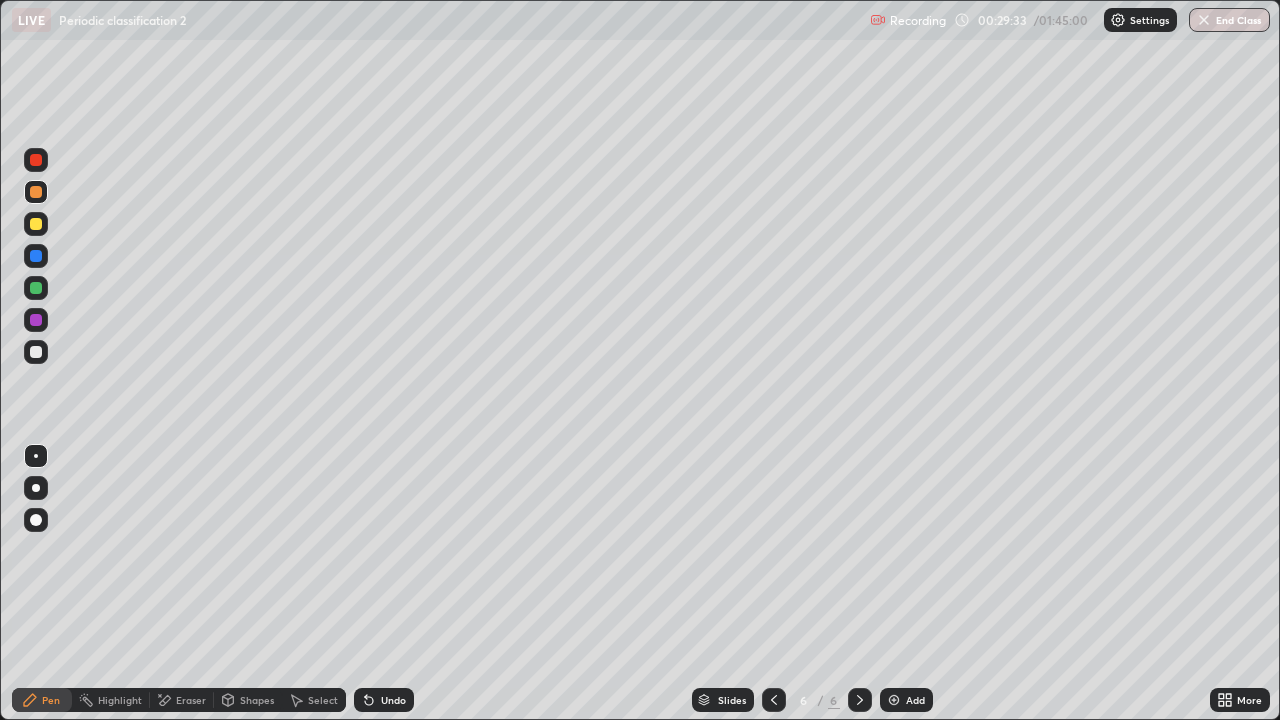 click at bounding box center [36, 224] 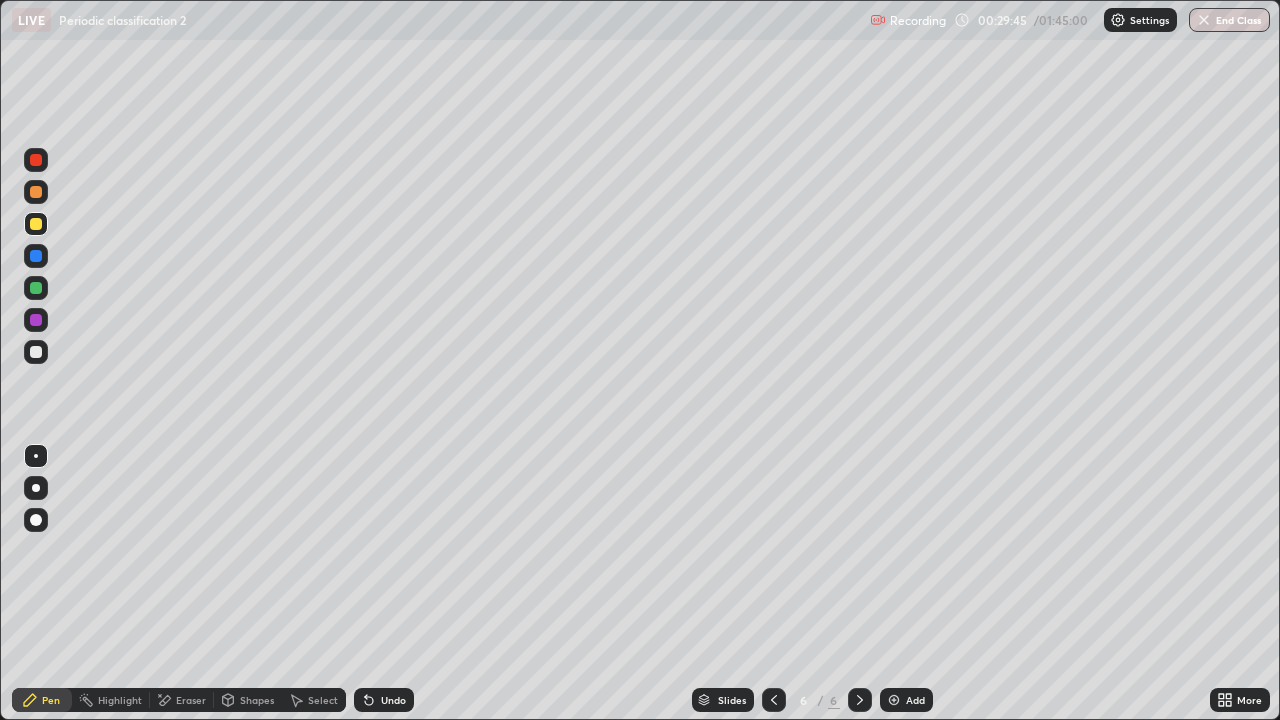 click at bounding box center (36, 352) 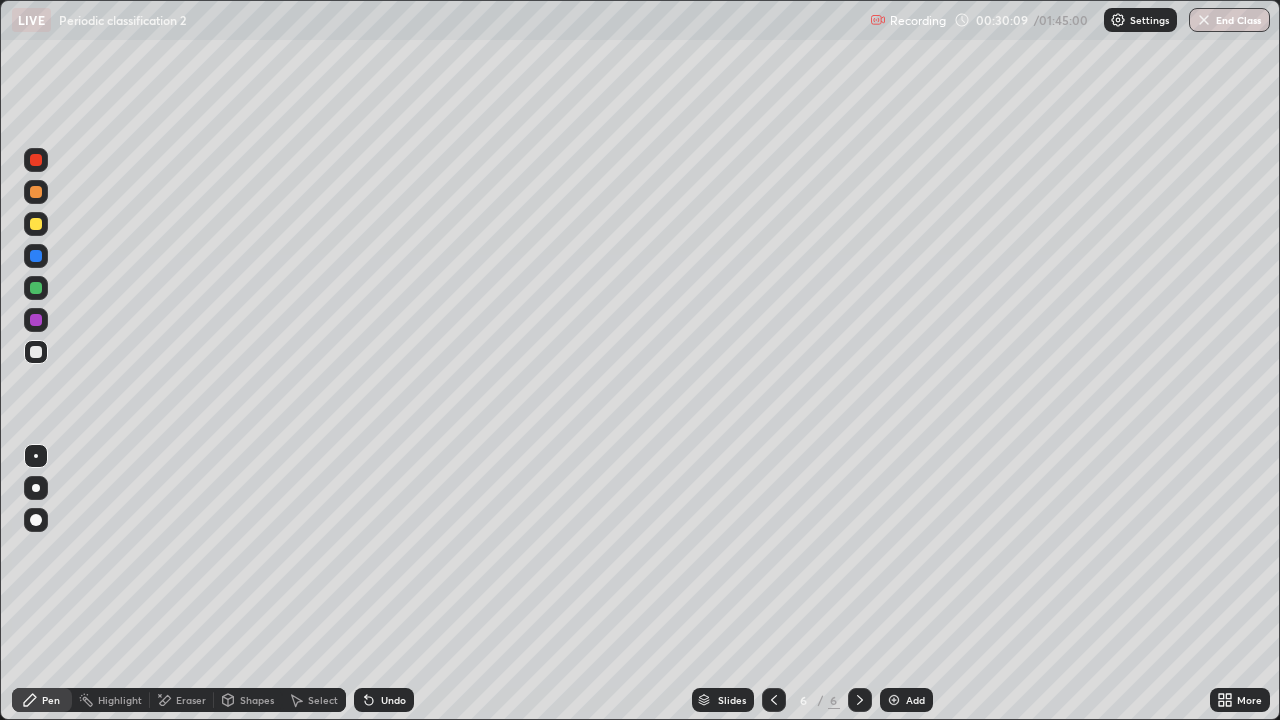 click on "Undo" at bounding box center (384, 700) 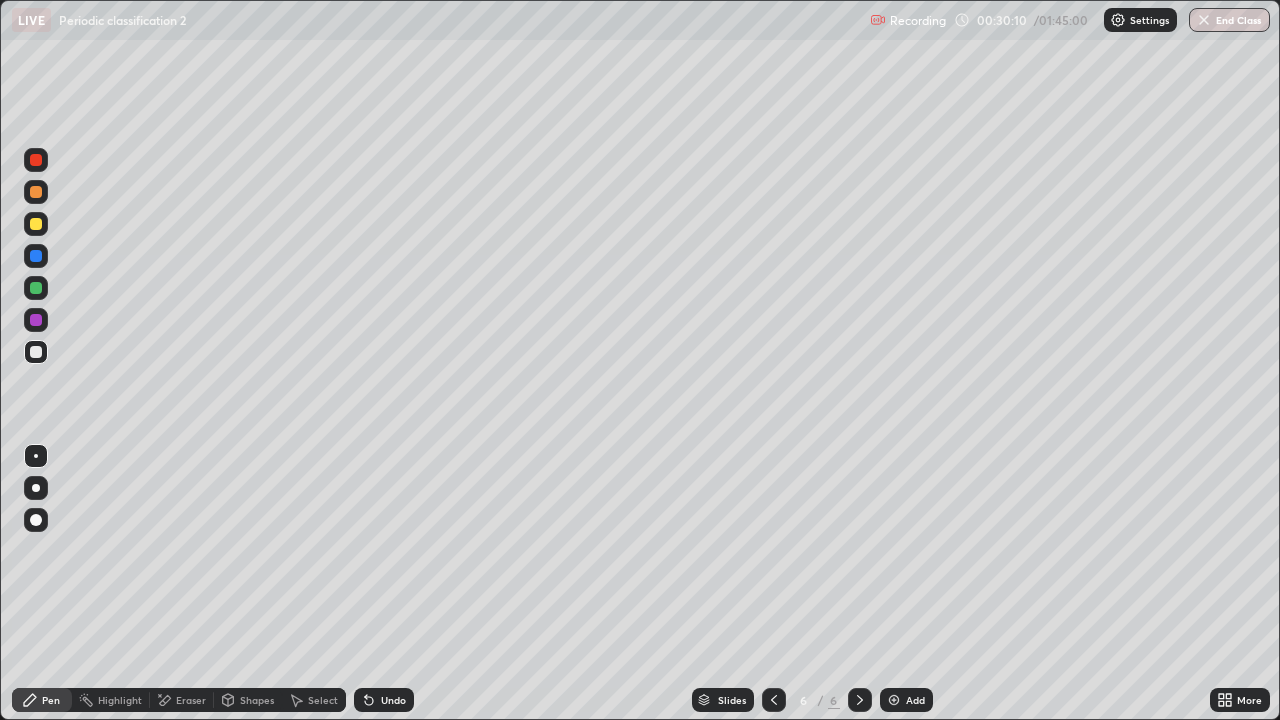 click on "Undo" at bounding box center [384, 700] 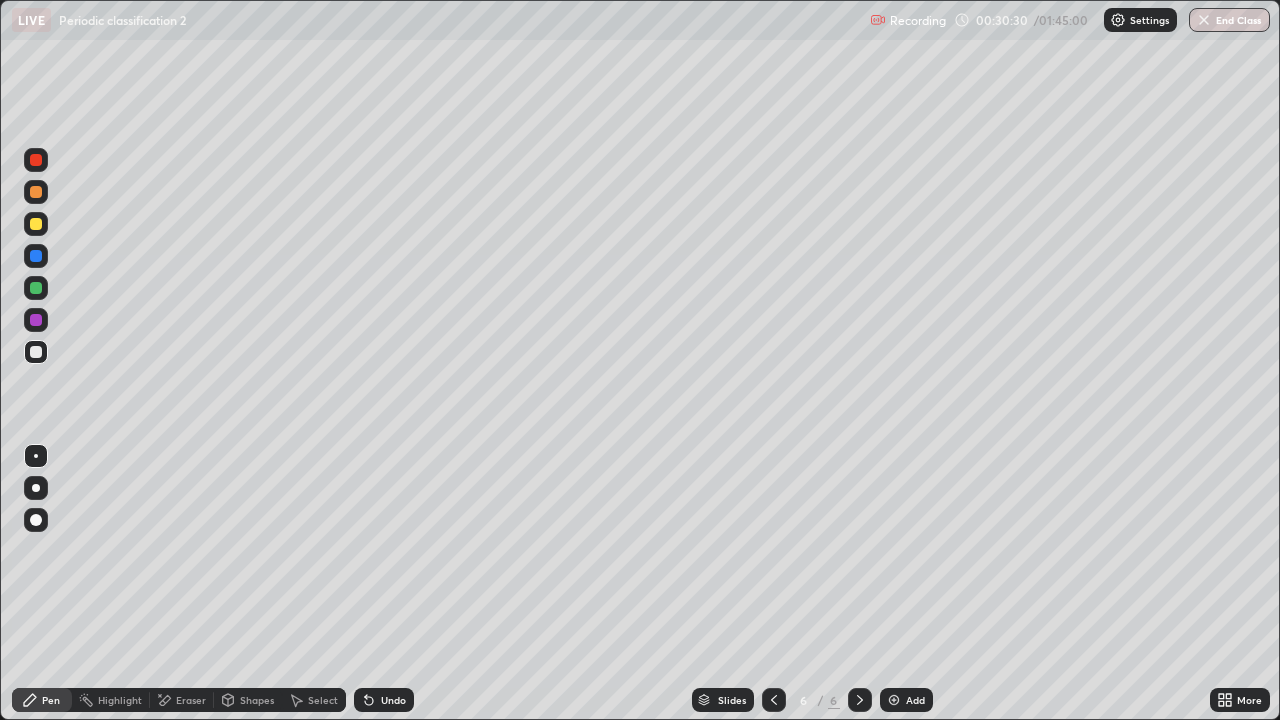 click at bounding box center (36, 288) 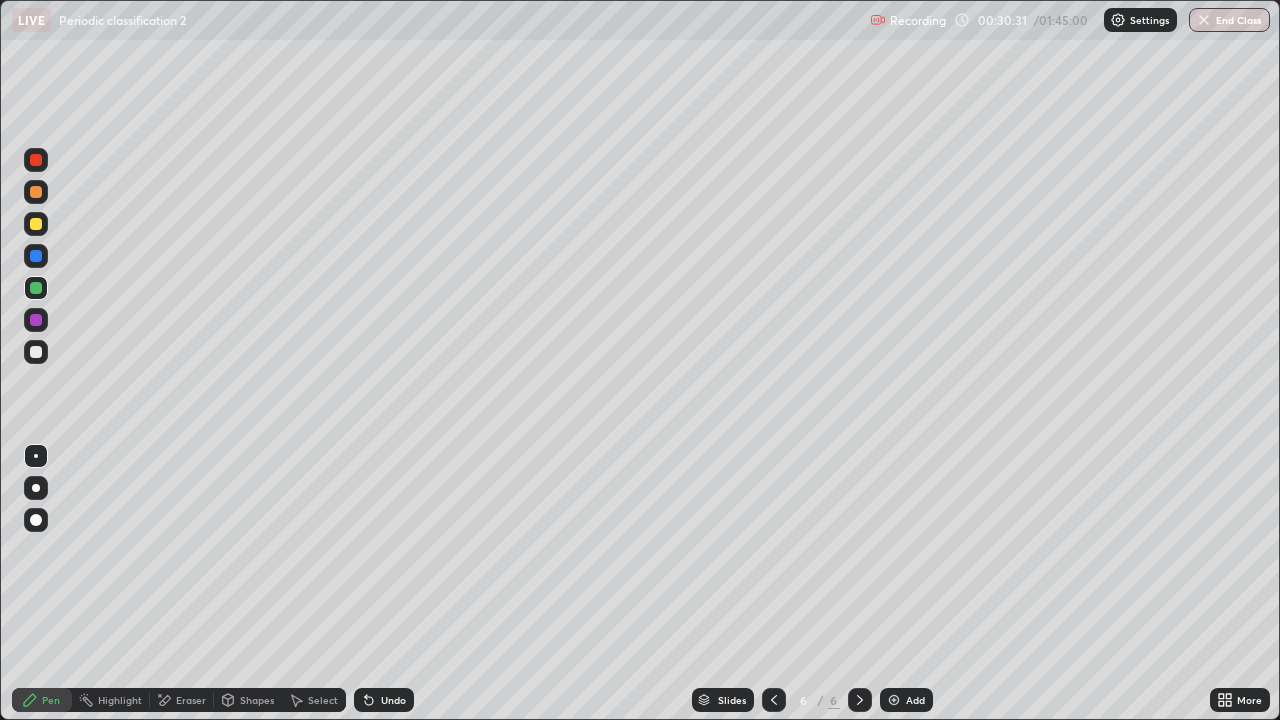 click at bounding box center [36, 256] 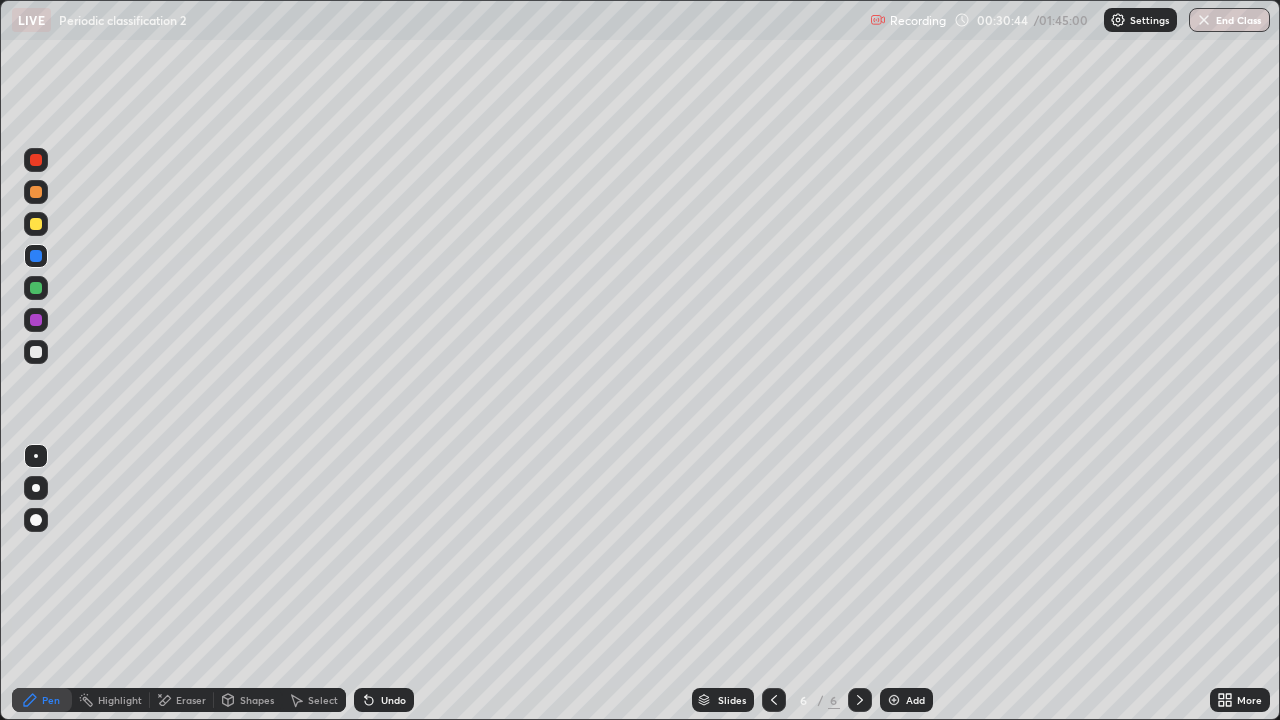 click at bounding box center (36, 288) 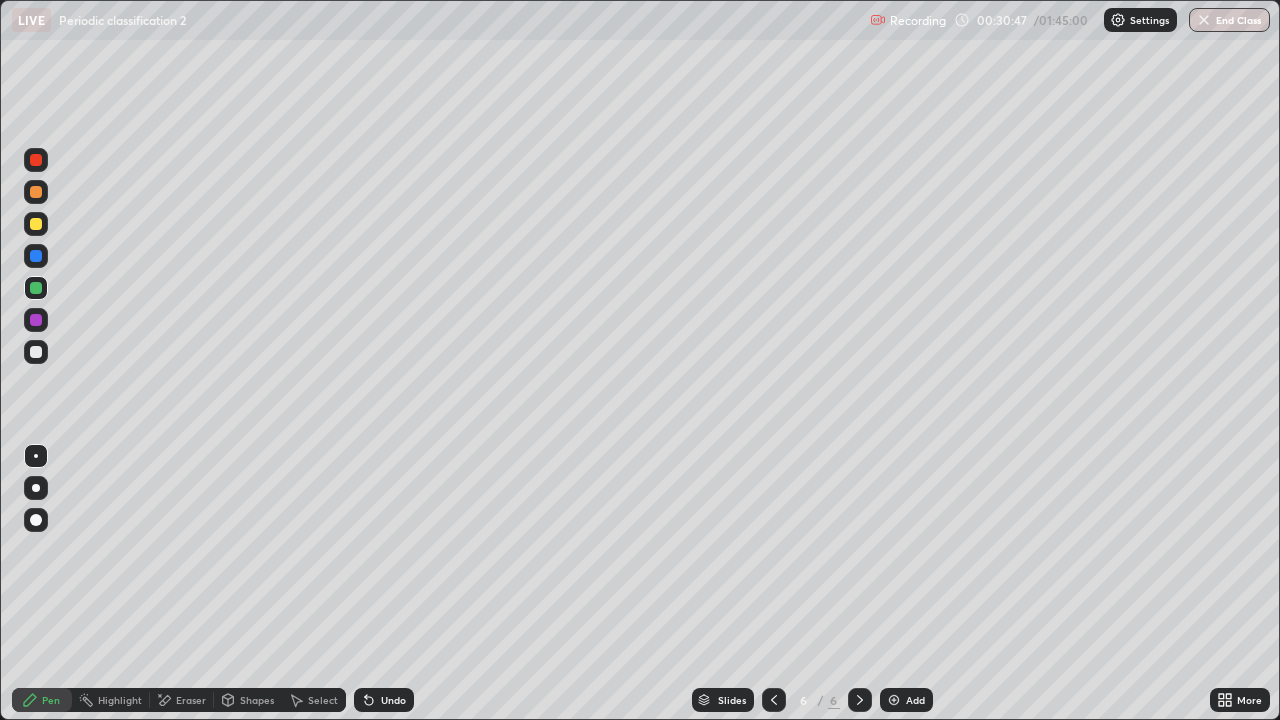 click at bounding box center [36, 352] 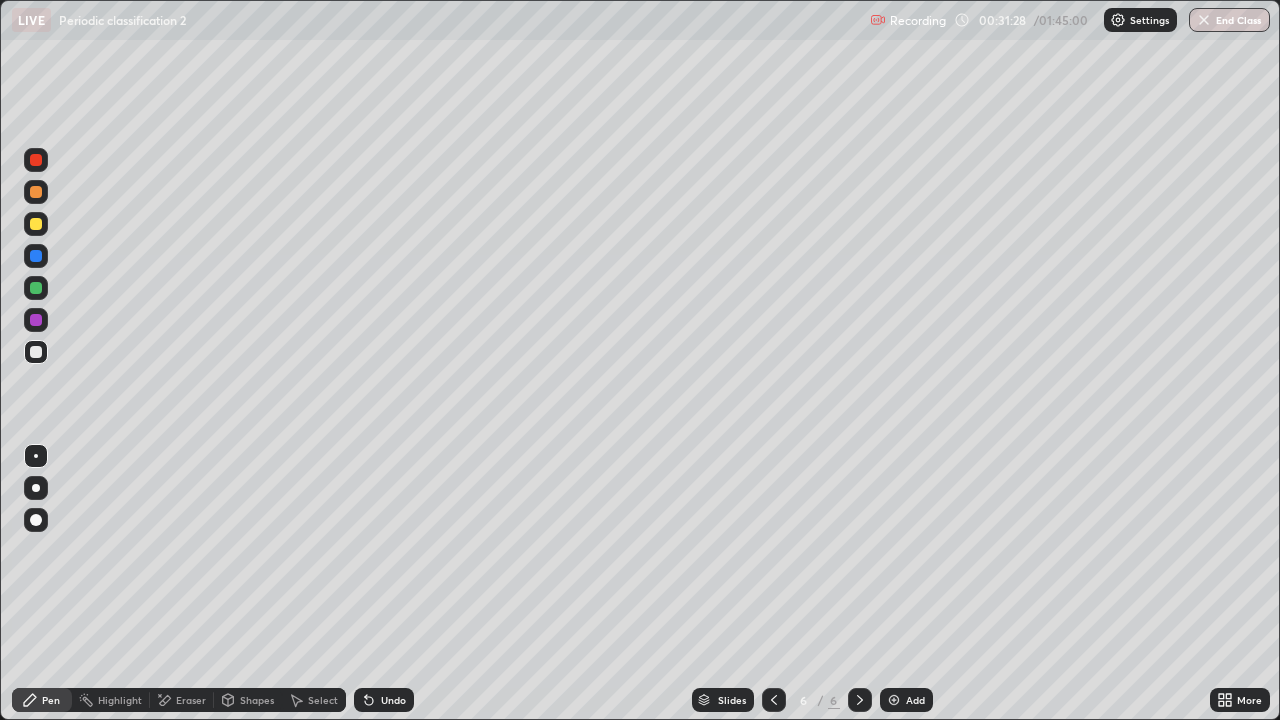 click on "Undo" at bounding box center [384, 700] 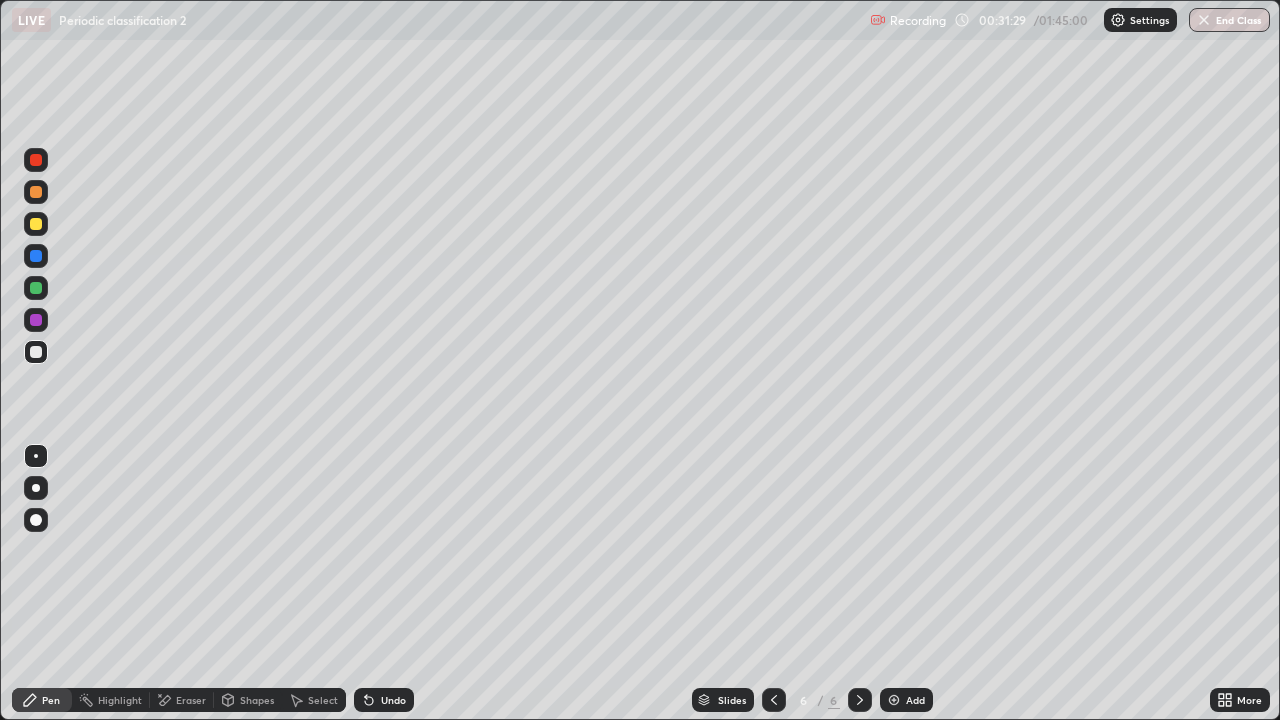 click on "Undo" at bounding box center (393, 700) 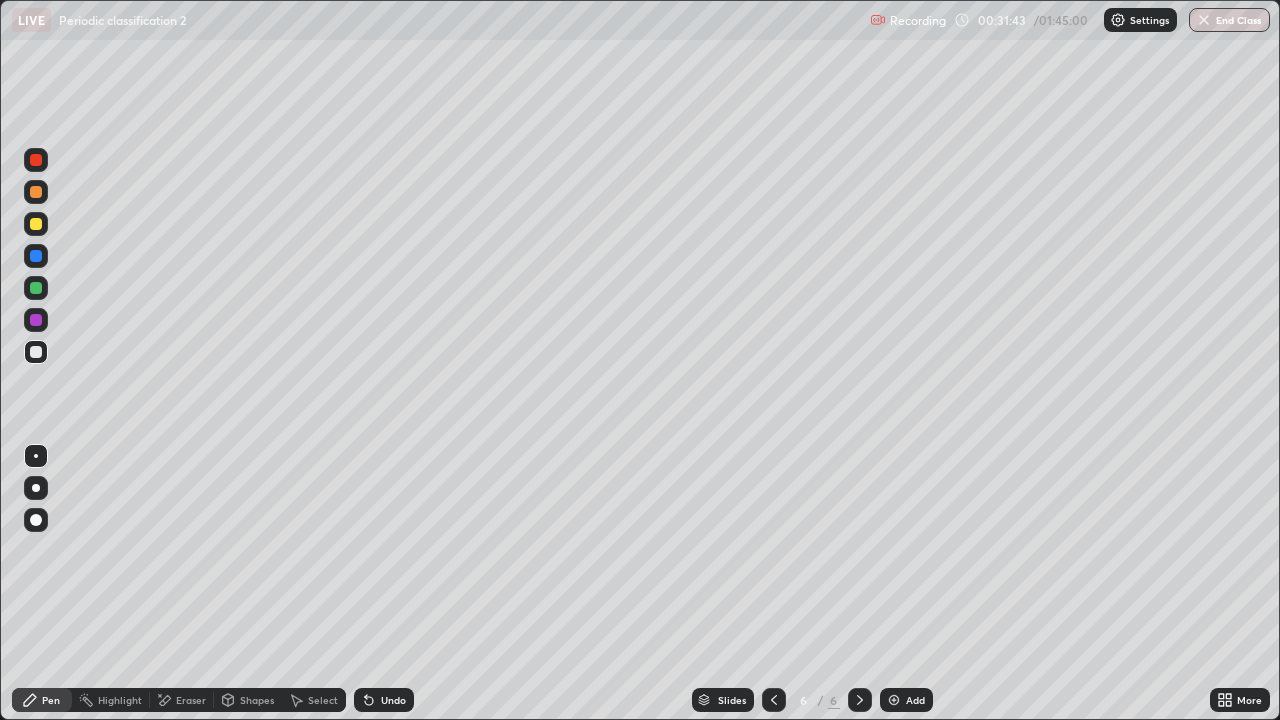 click on "Undo" at bounding box center [384, 700] 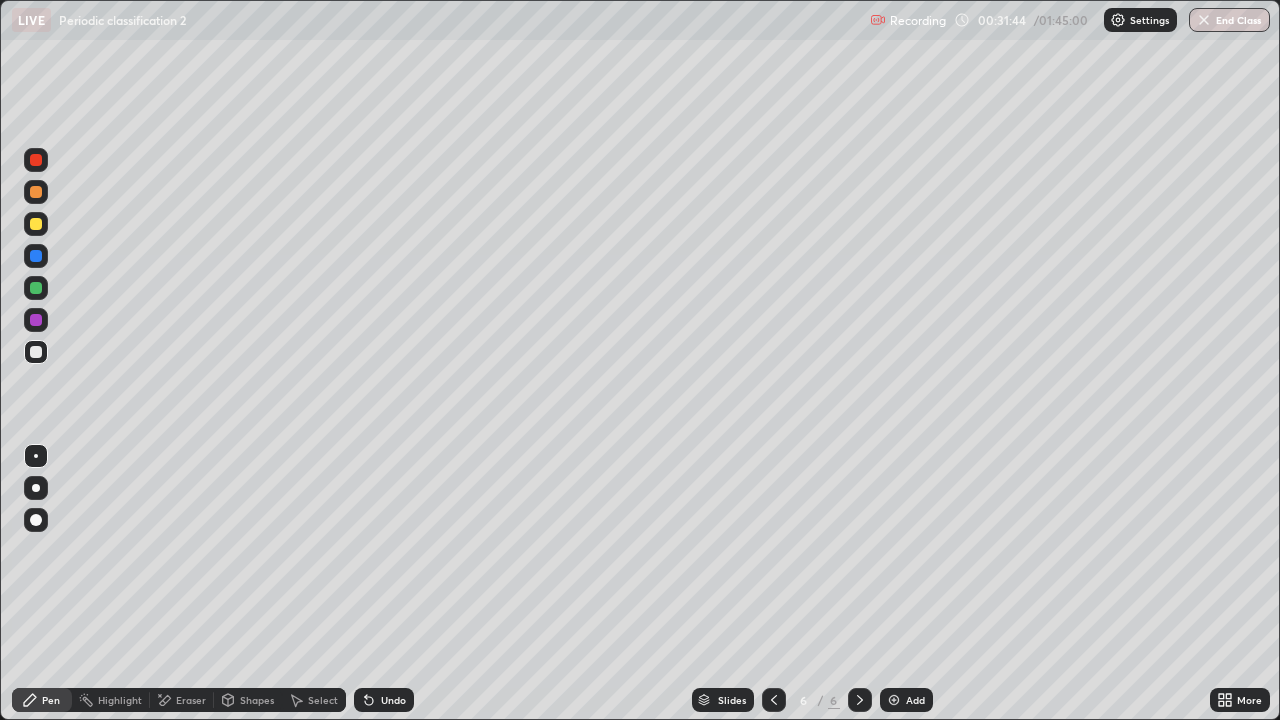 click 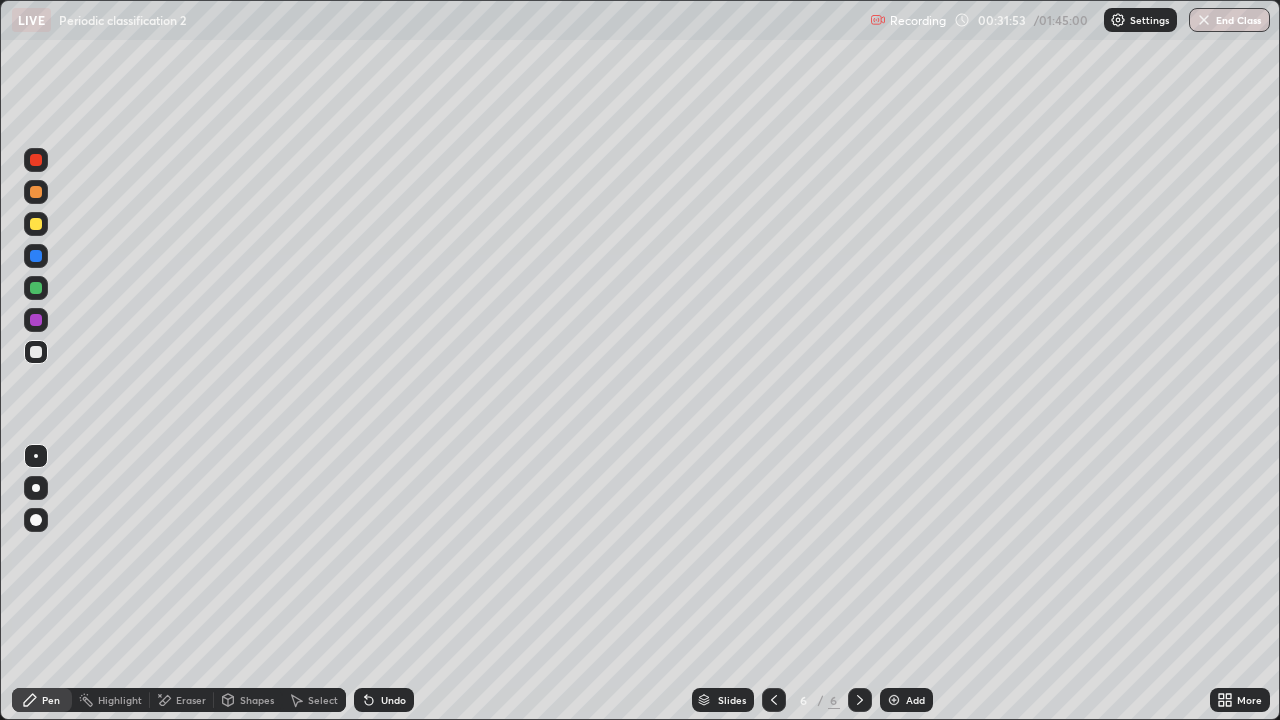click on "Add" at bounding box center [915, 700] 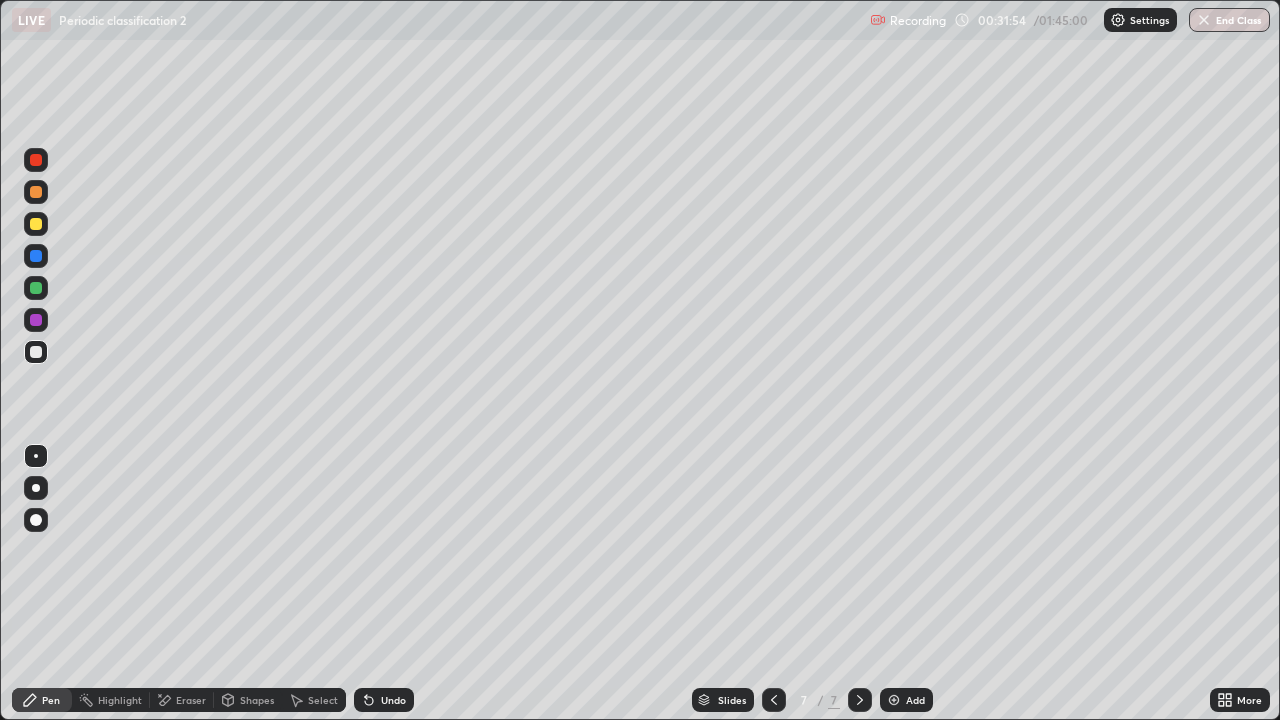 click at bounding box center [36, 224] 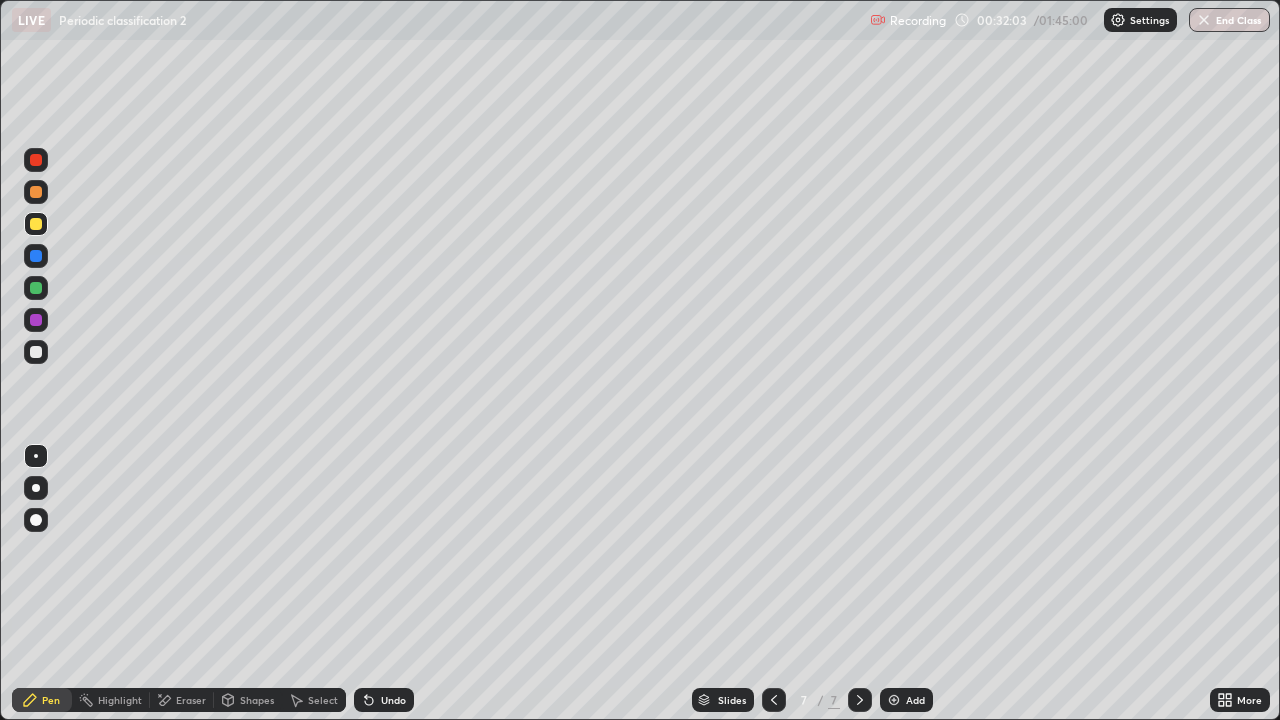 click at bounding box center (36, 288) 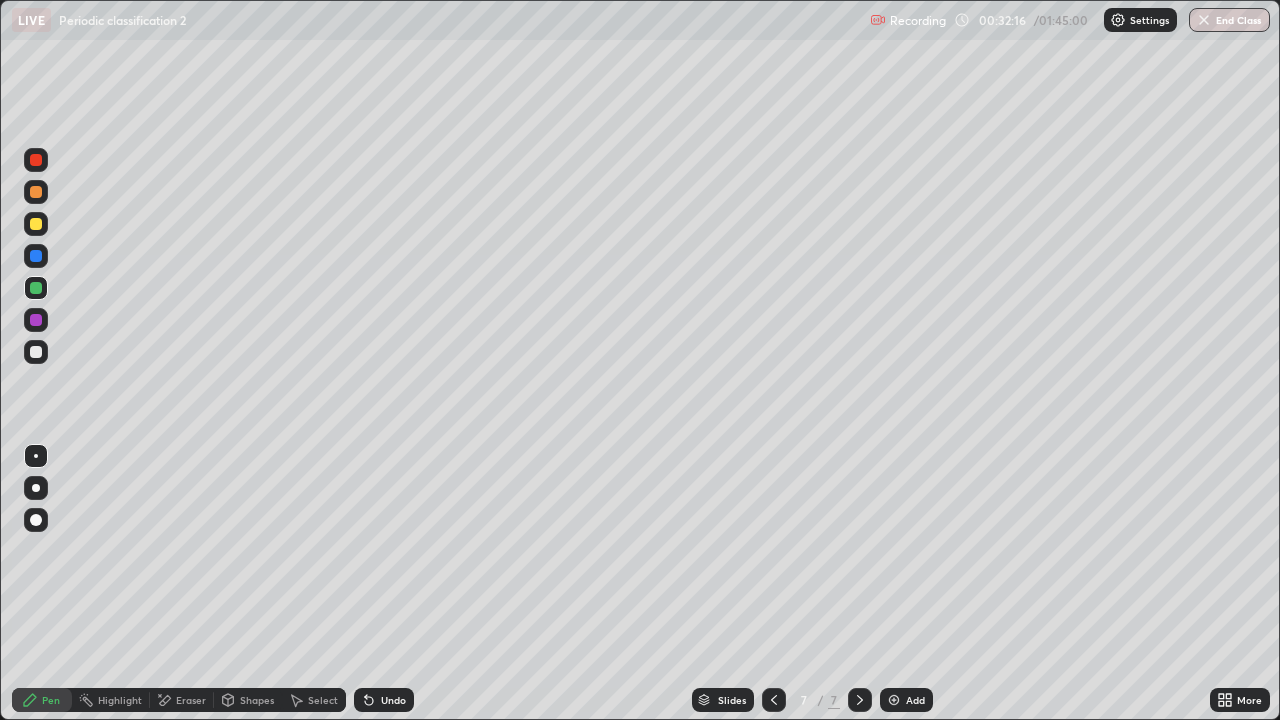 click at bounding box center (36, 192) 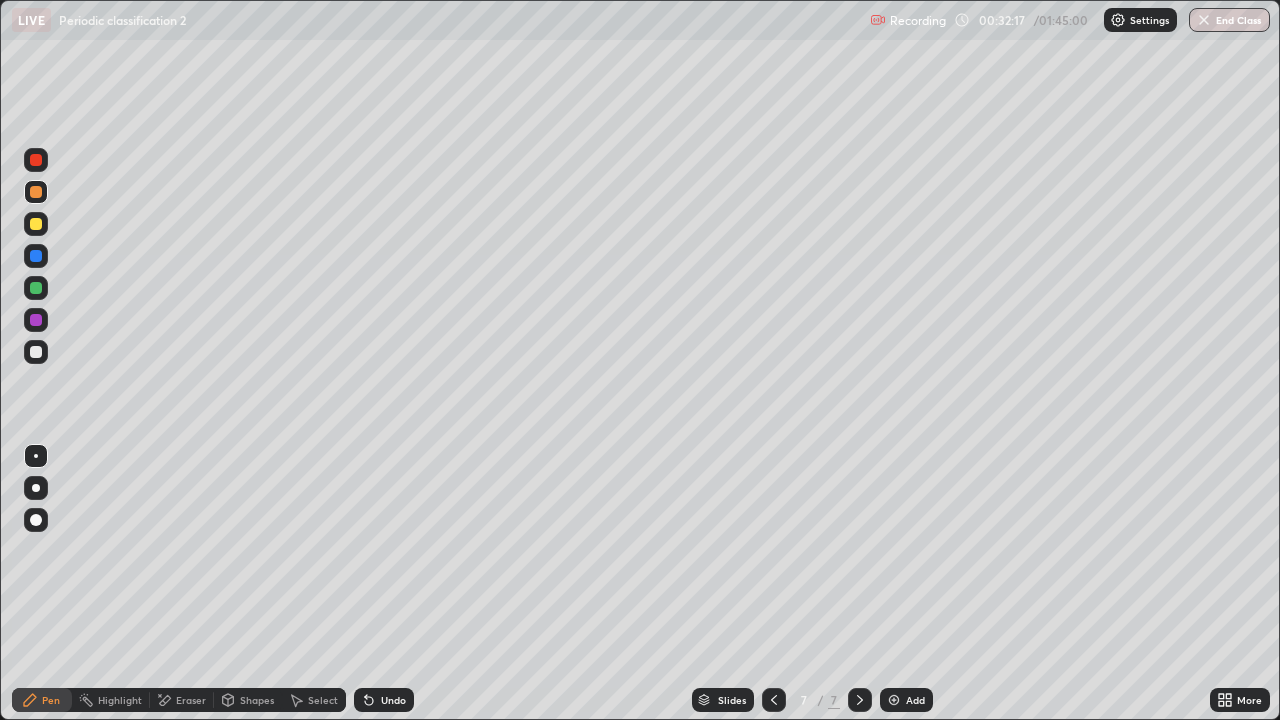 click 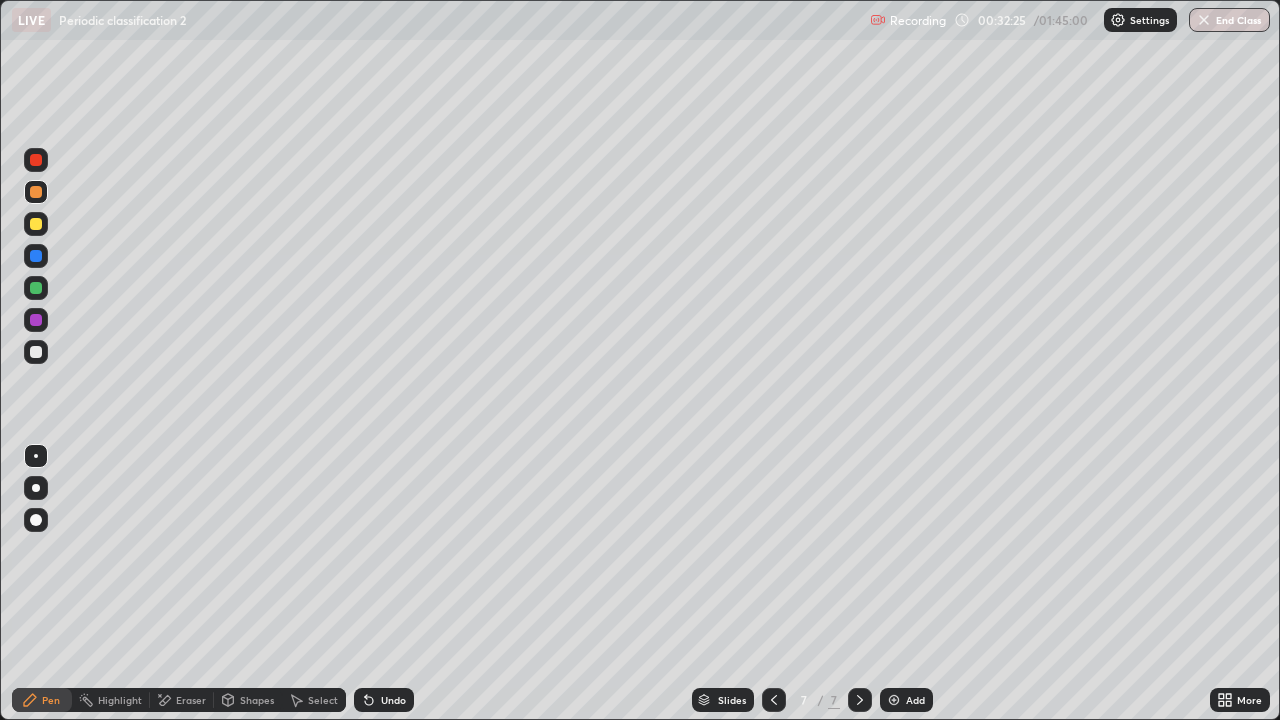 click at bounding box center [36, 352] 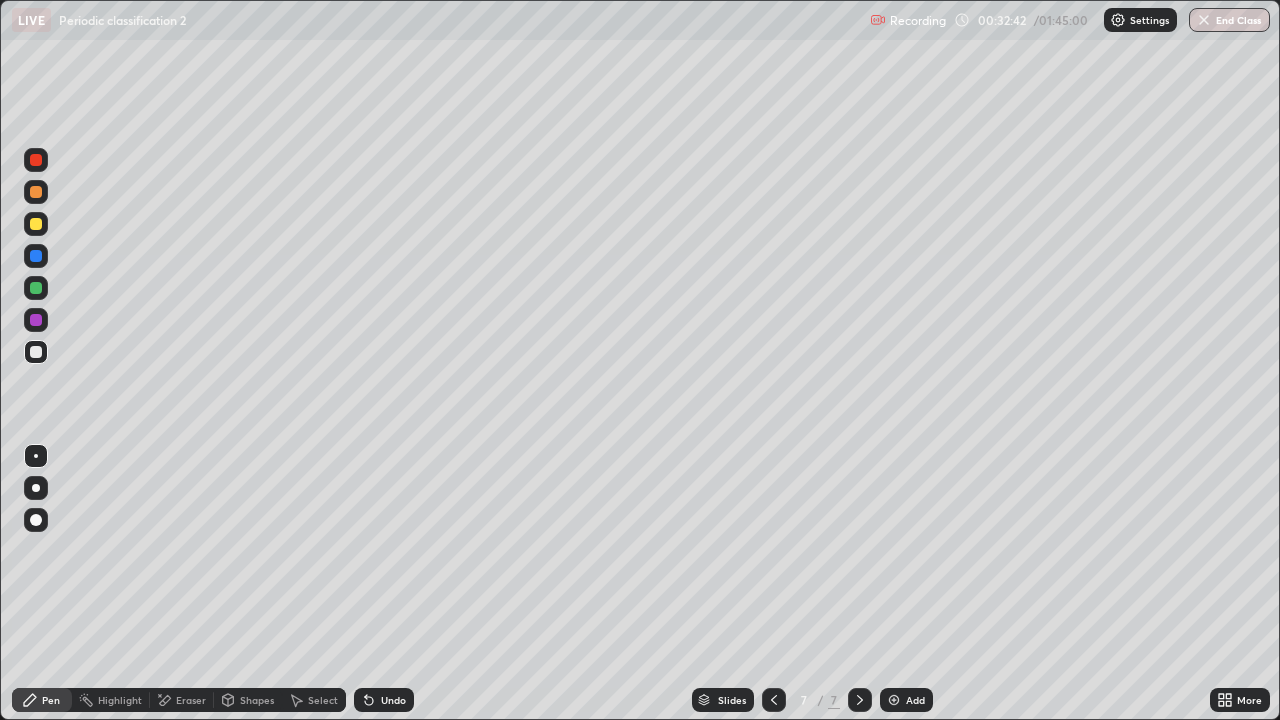 click on "Undo" at bounding box center (393, 700) 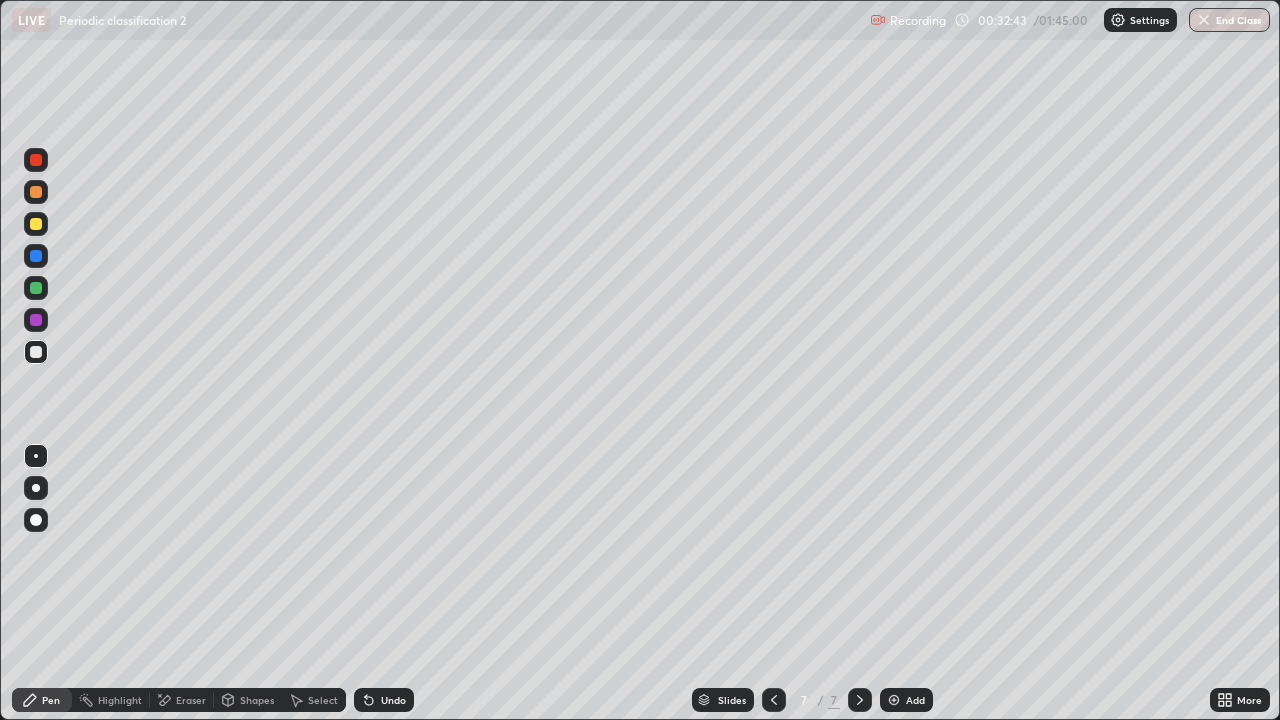 click on "Undo" at bounding box center [384, 700] 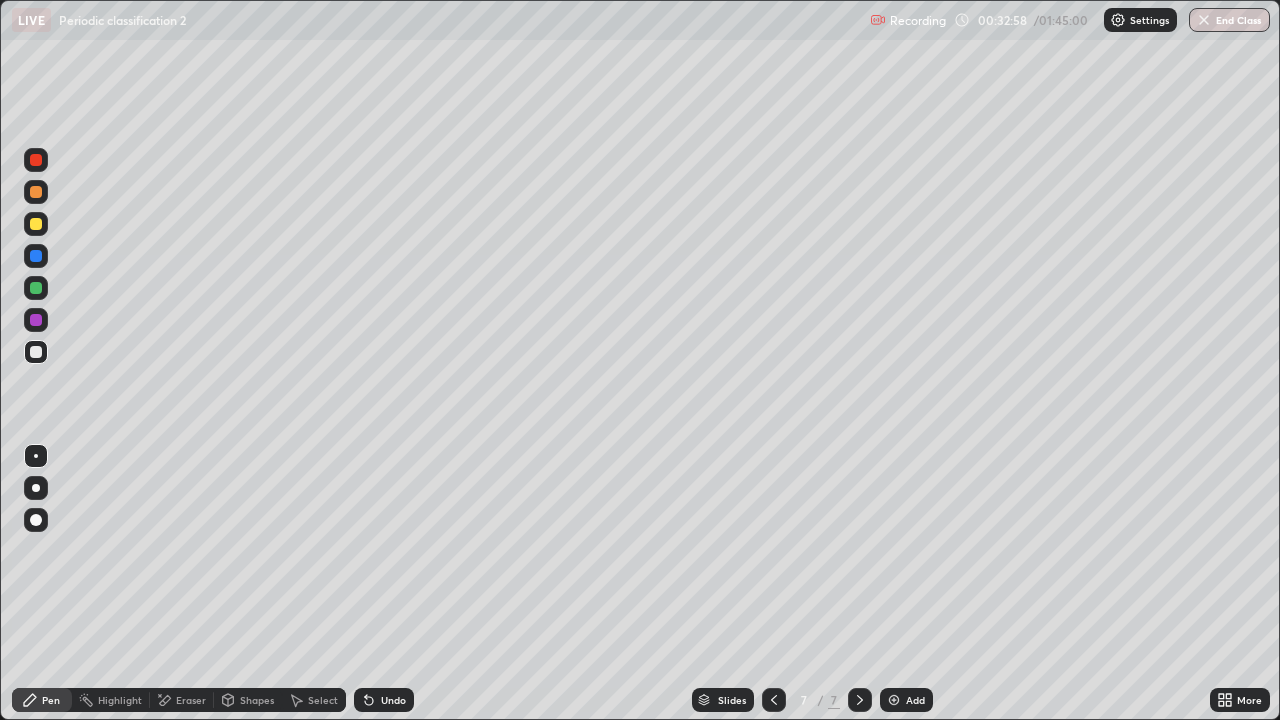 click at bounding box center (36, 352) 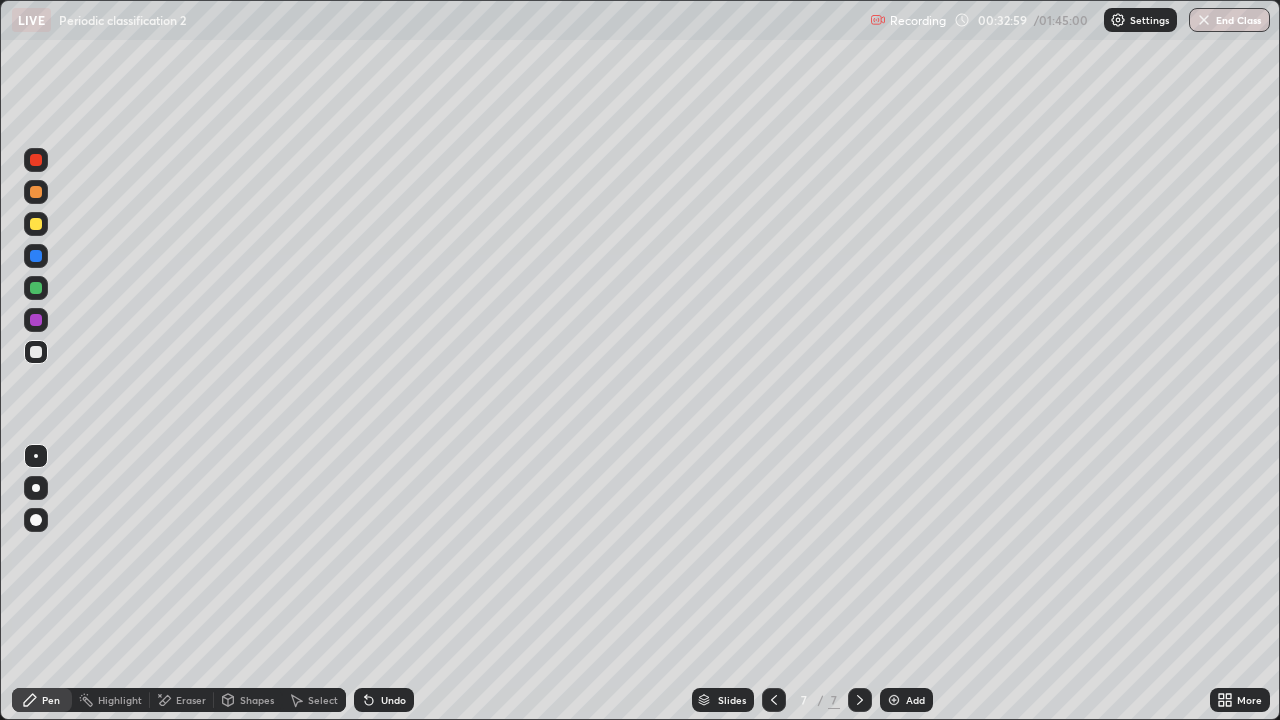 click at bounding box center [36, 320] 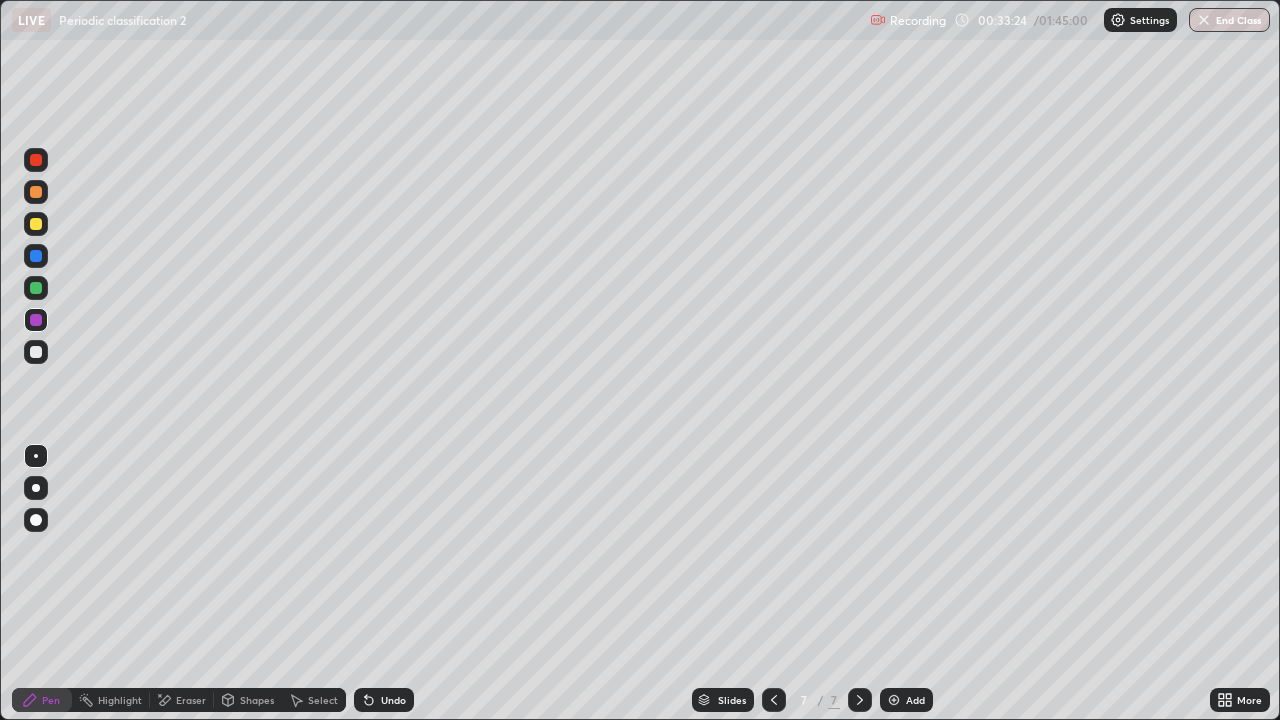 click on "Undo" at bounding box center [393, 700] 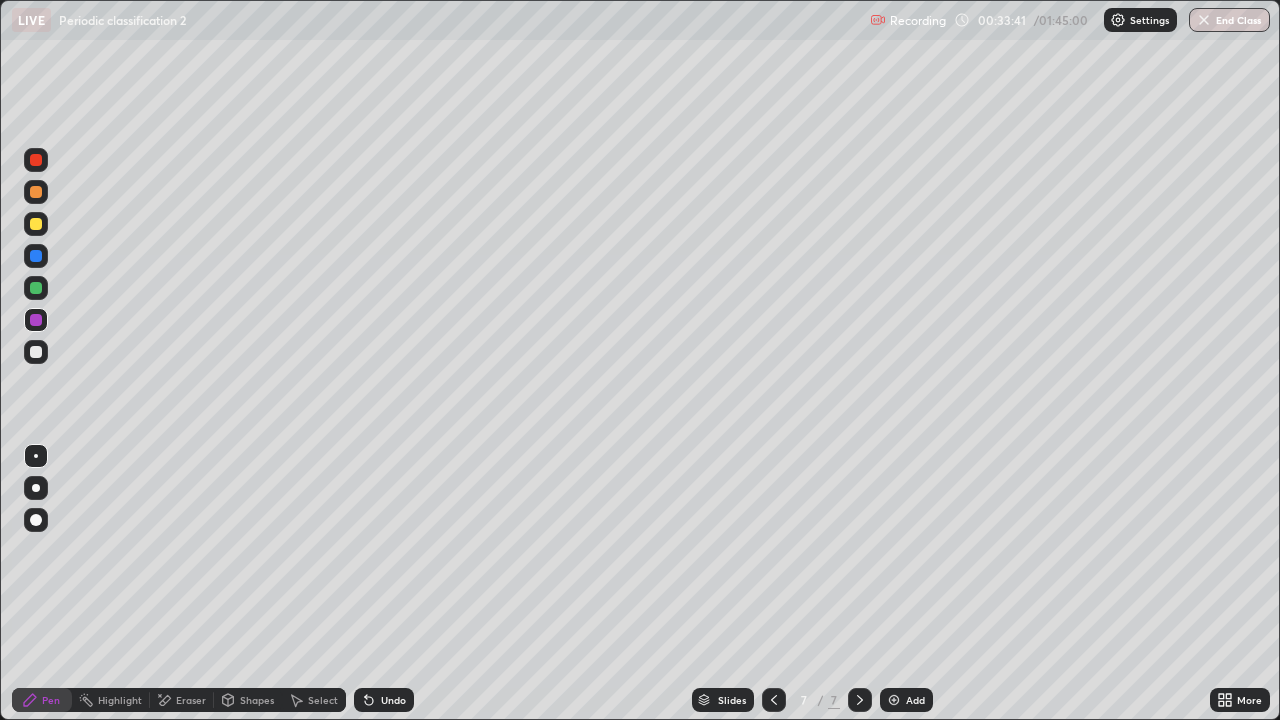 click at bounding box center [894, 700] 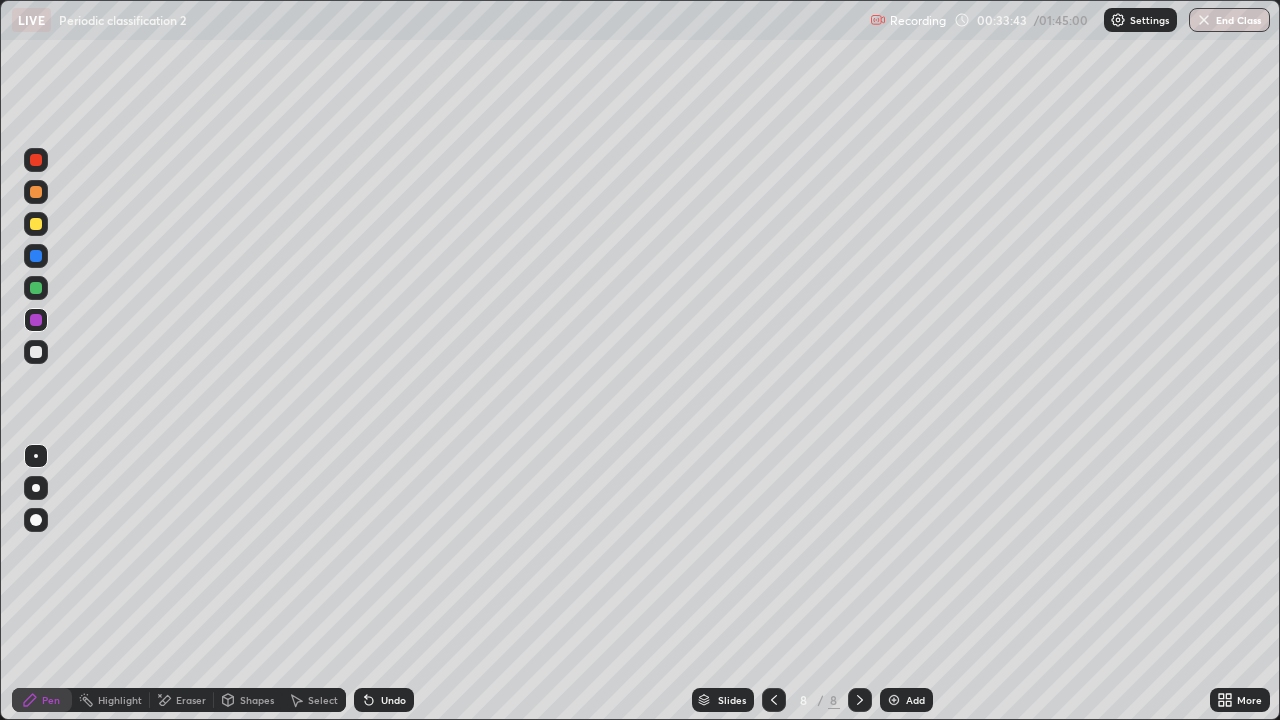 click at bounding box center (36, 320) 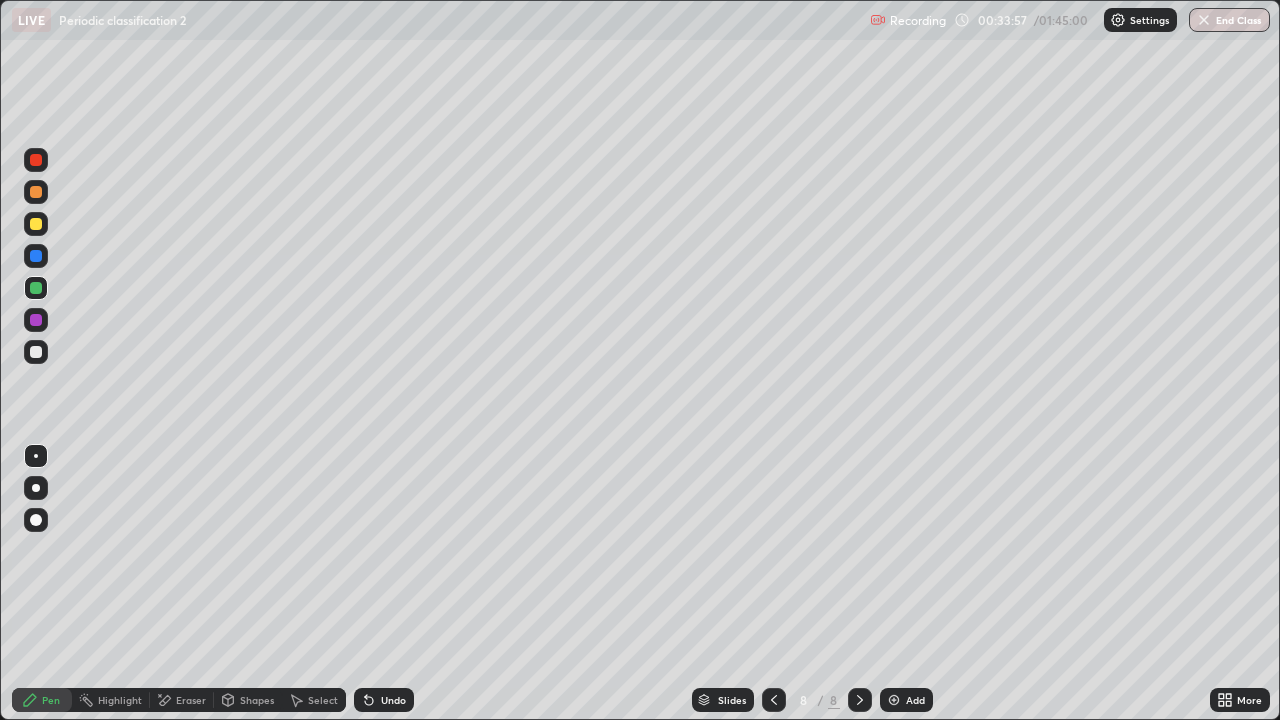 click at bounding box center (36, 320) 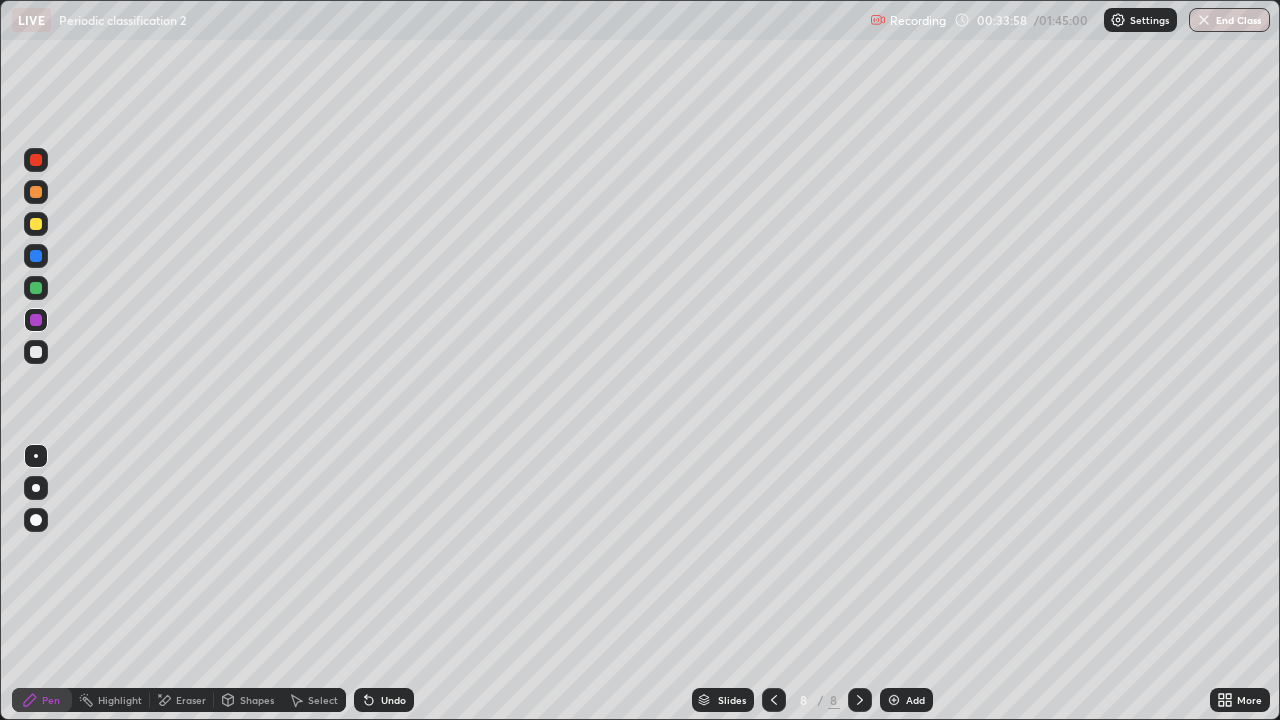 click on "Undo" at bounding box center (384, 700) 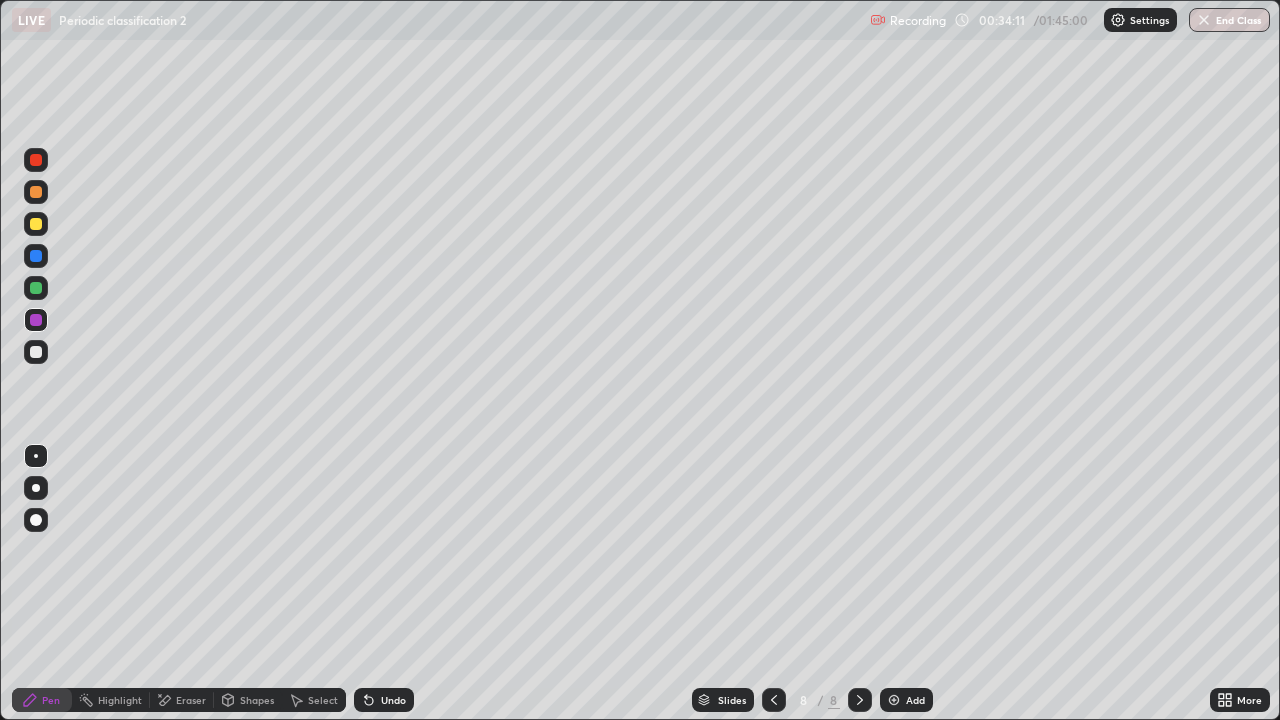 click on "Eraser" at bounding box center (182, 700) 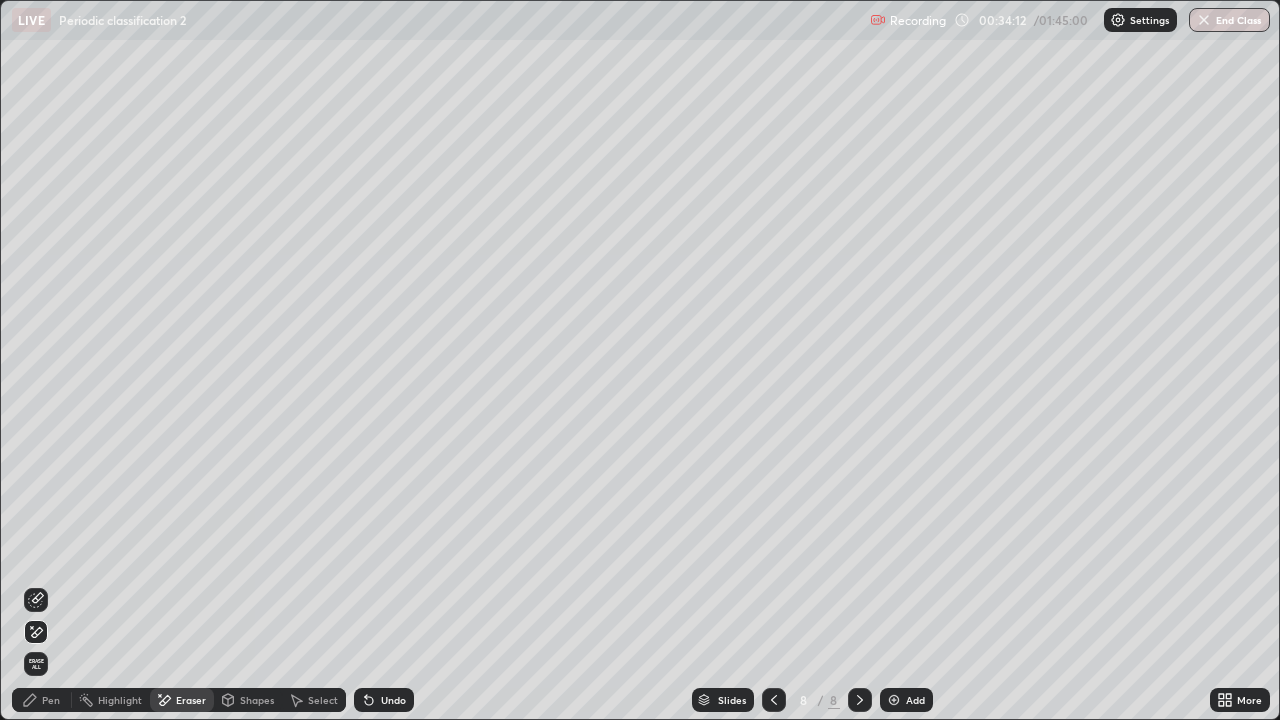 click on "Pen" at bounding box center [51, 700] 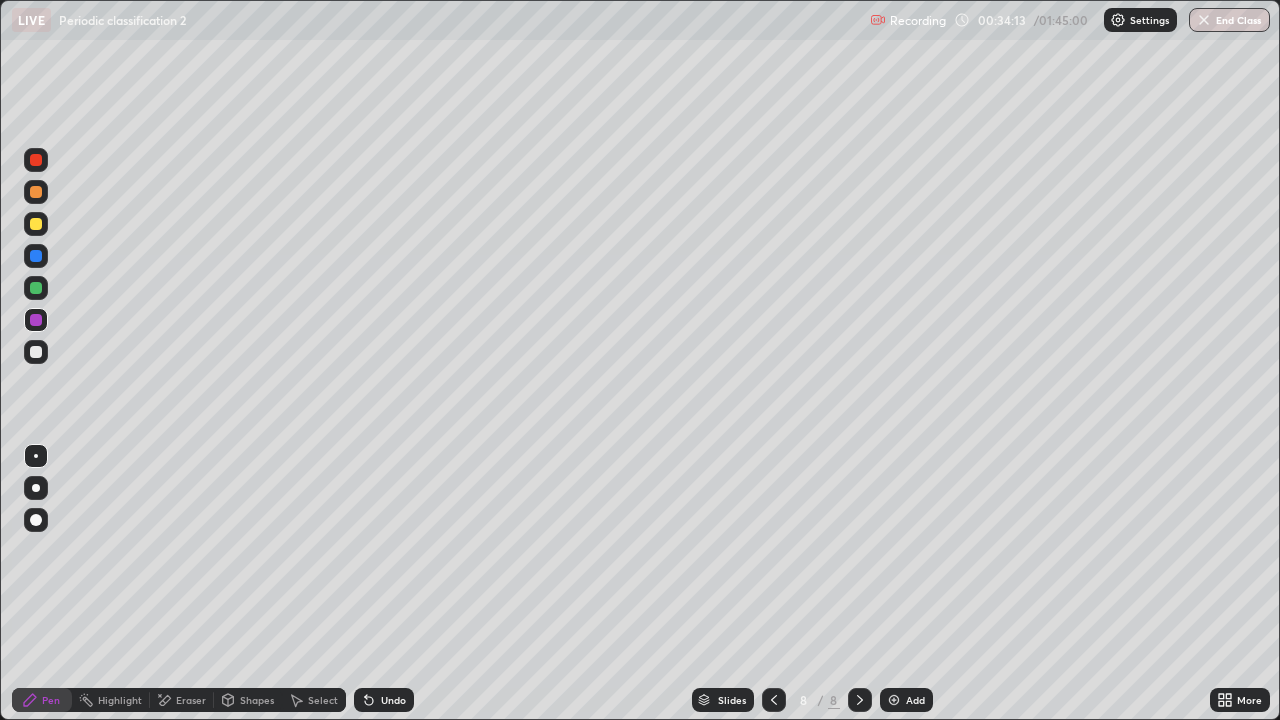click at bounding box center (36, 224) 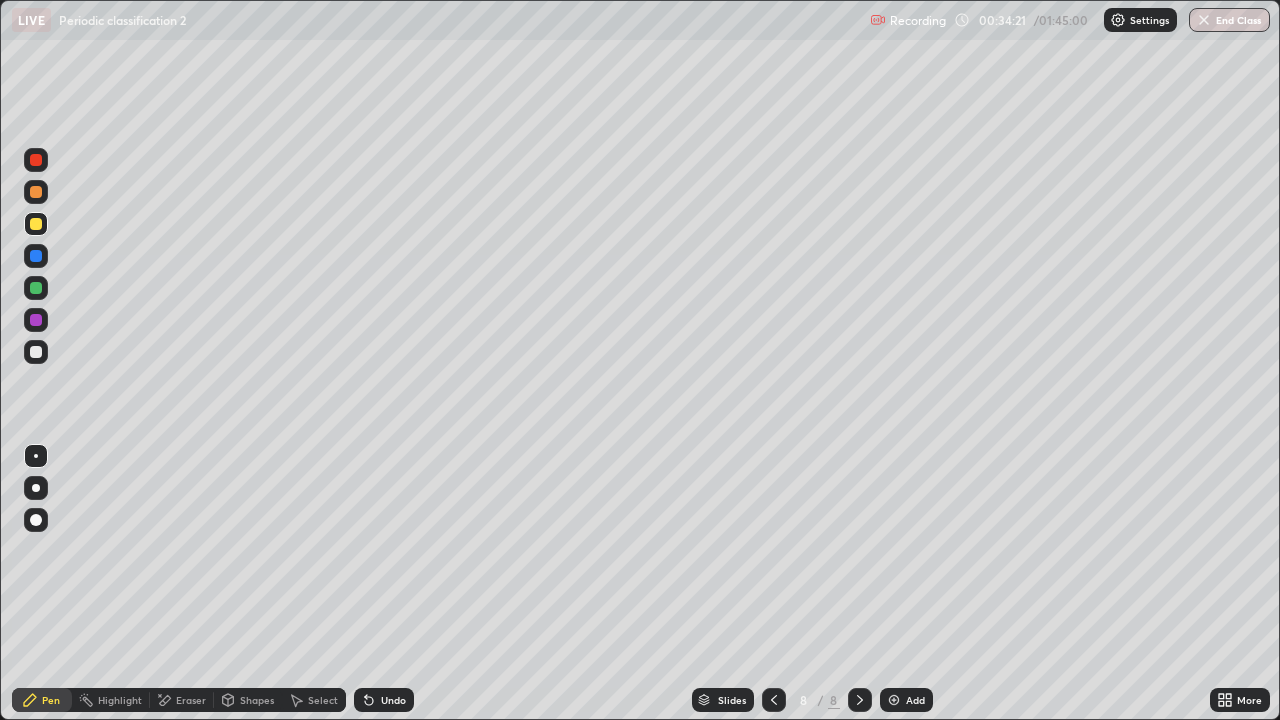 click at bounding box center (36, 288) 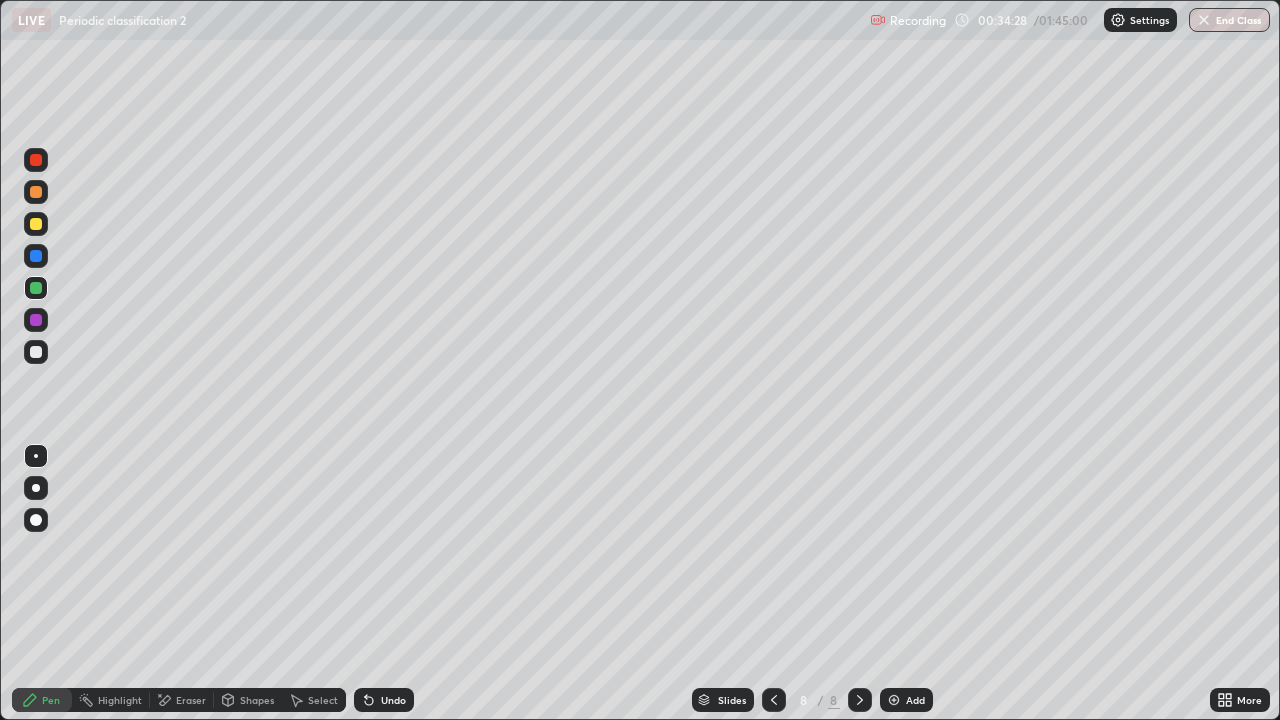 click 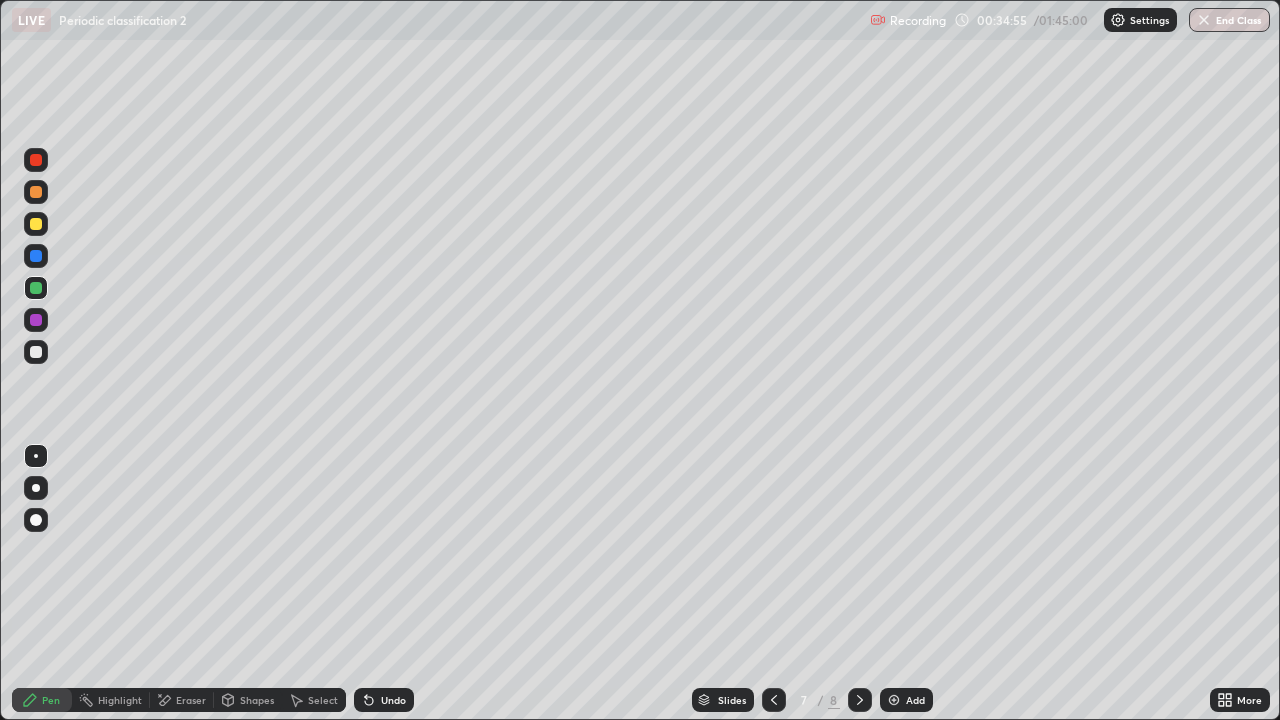 click at bounding box center (36, 224) 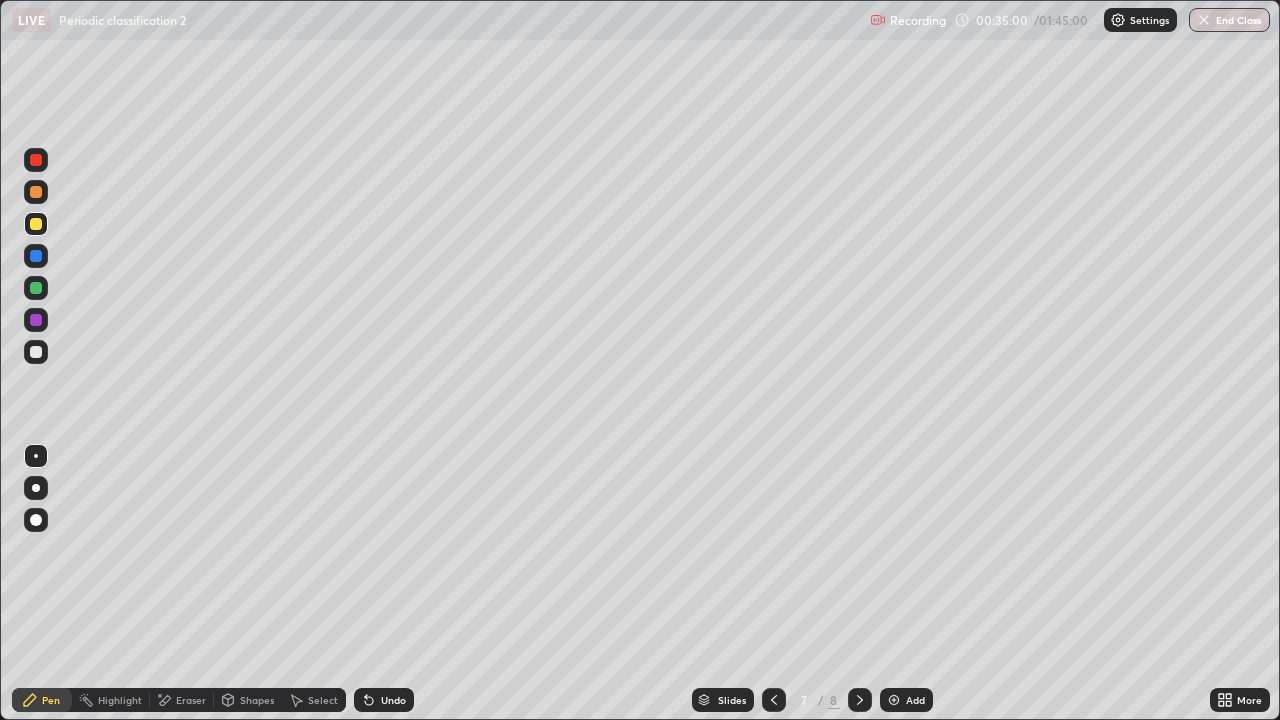 click 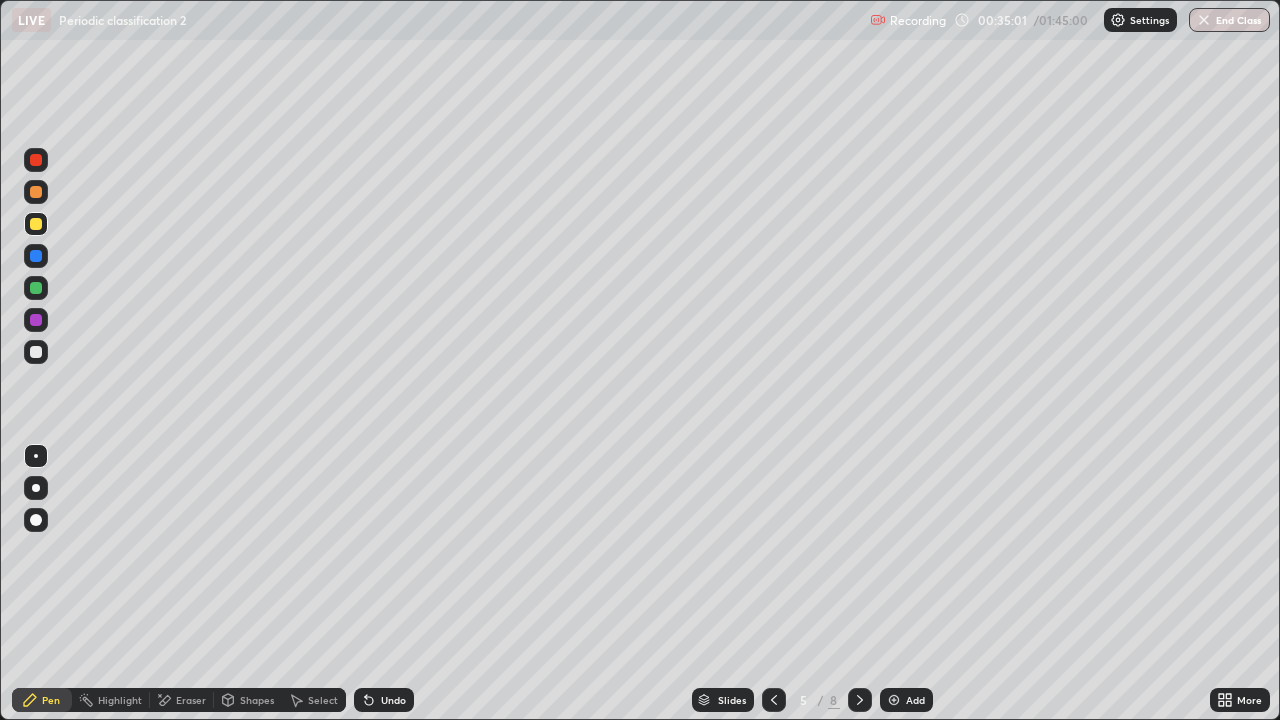 click 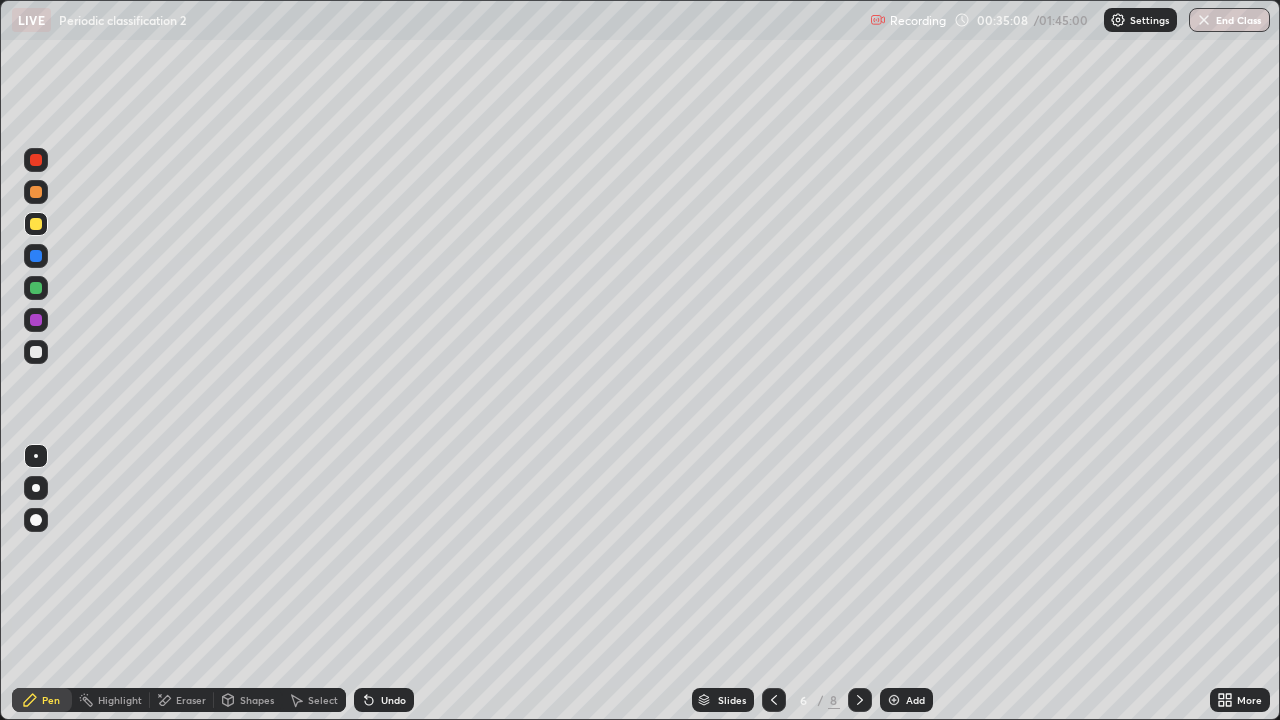 click on "Eraser" at bounding box center [182, 700] 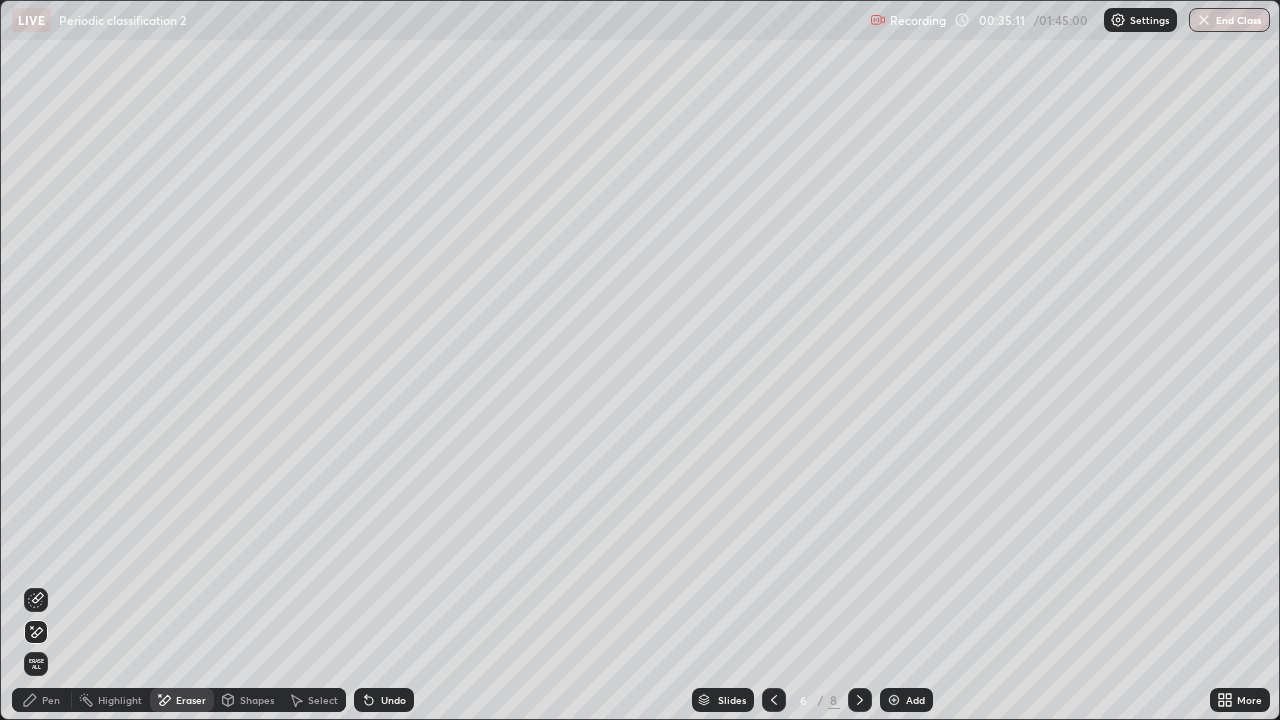 click on "Pen" at bounding box center (51, 700) 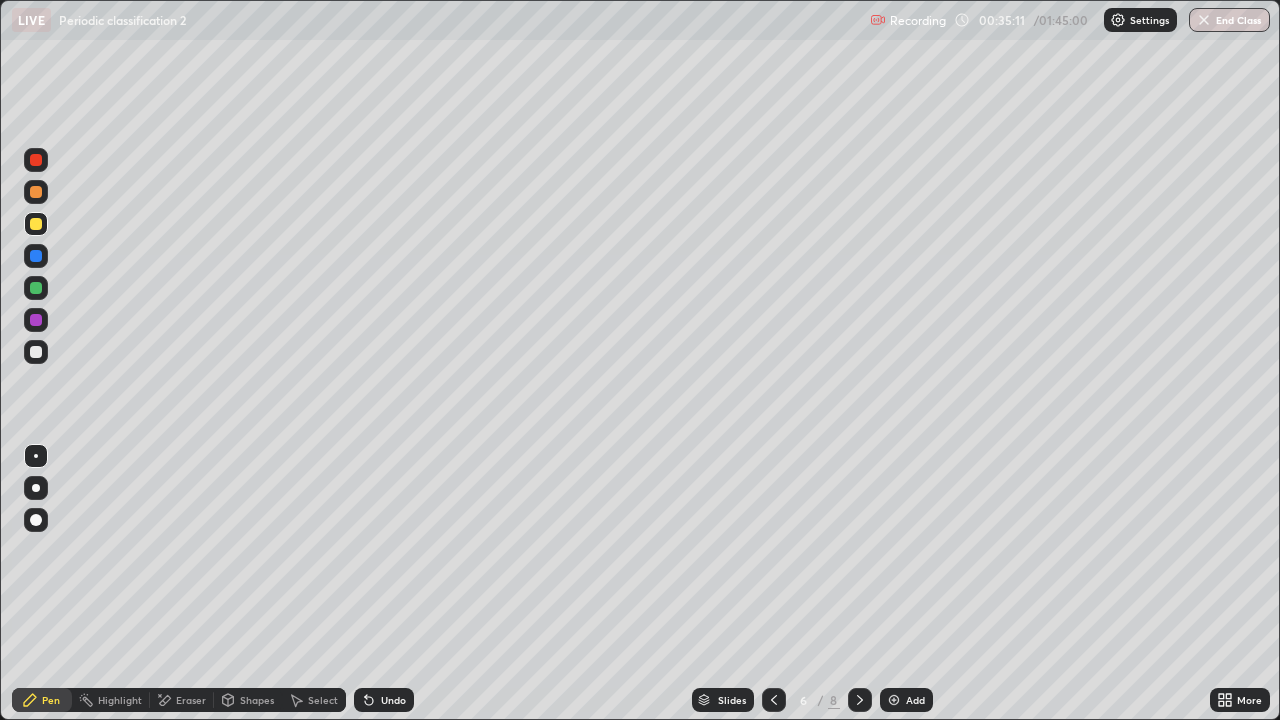 click at bounding box center (36, 352) 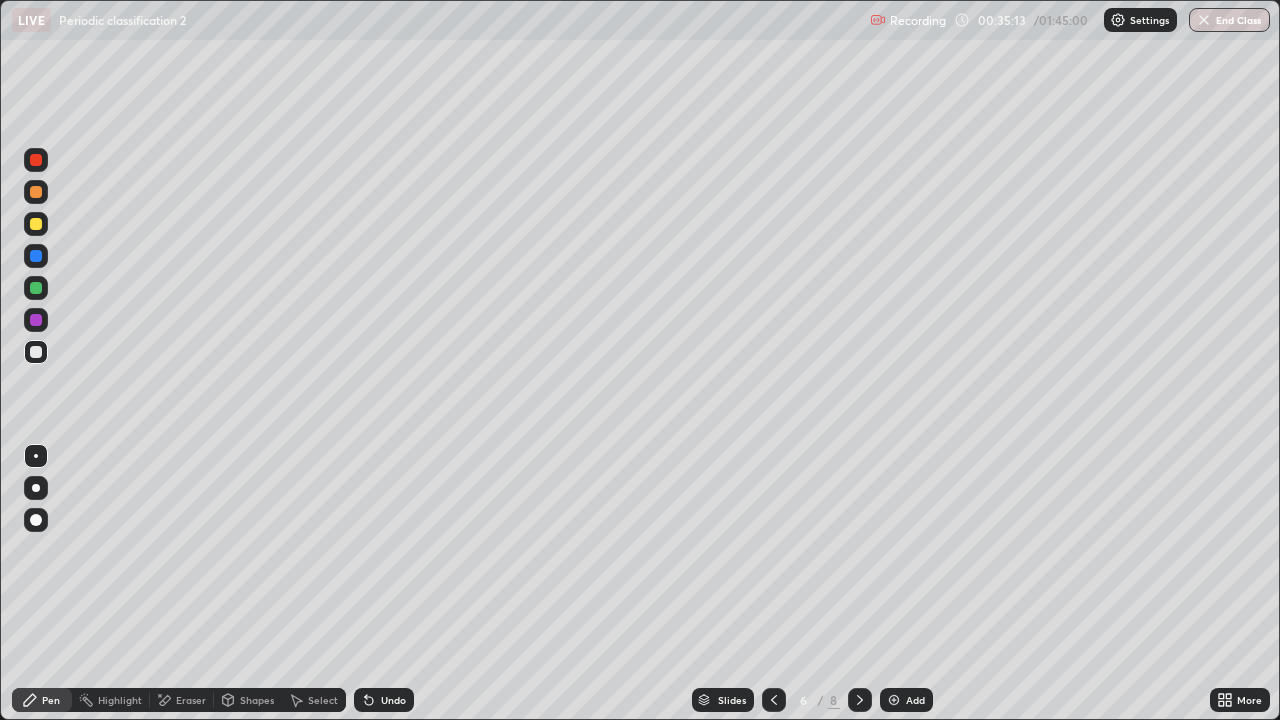 click on "Eraser" at bounding box center [191, 700] 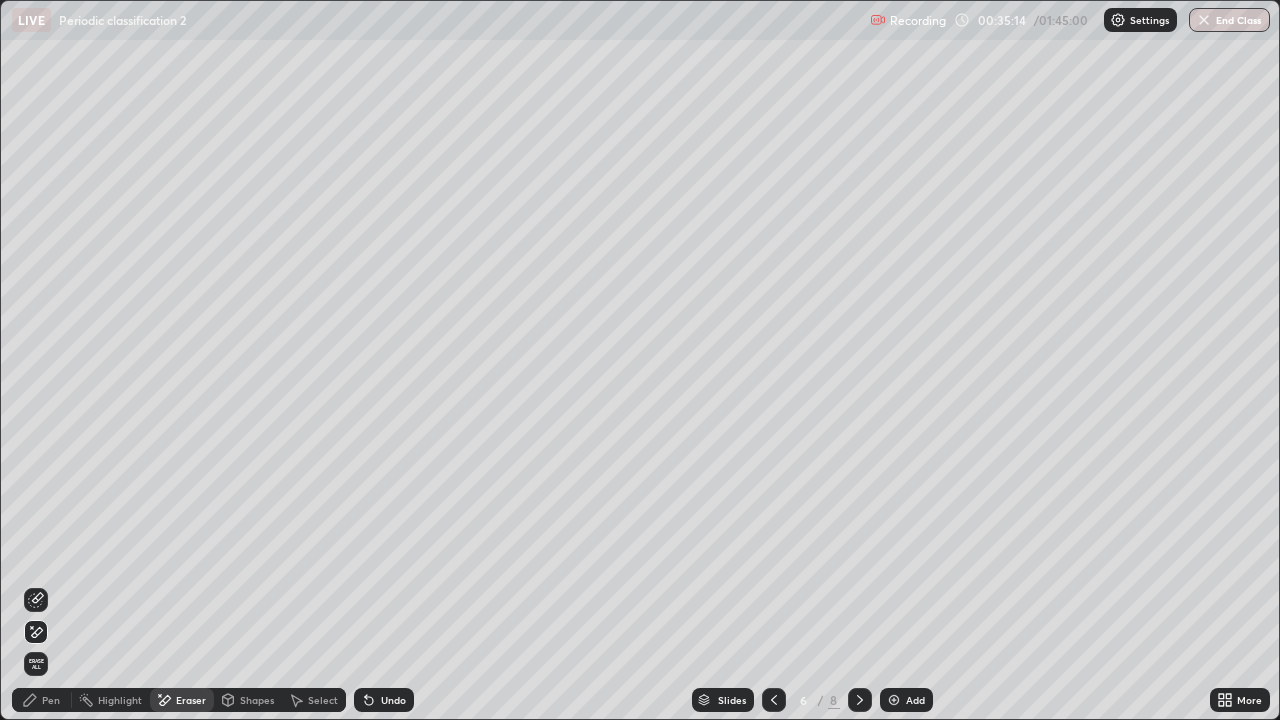click on "Pen" at bounding box center (42, 700) 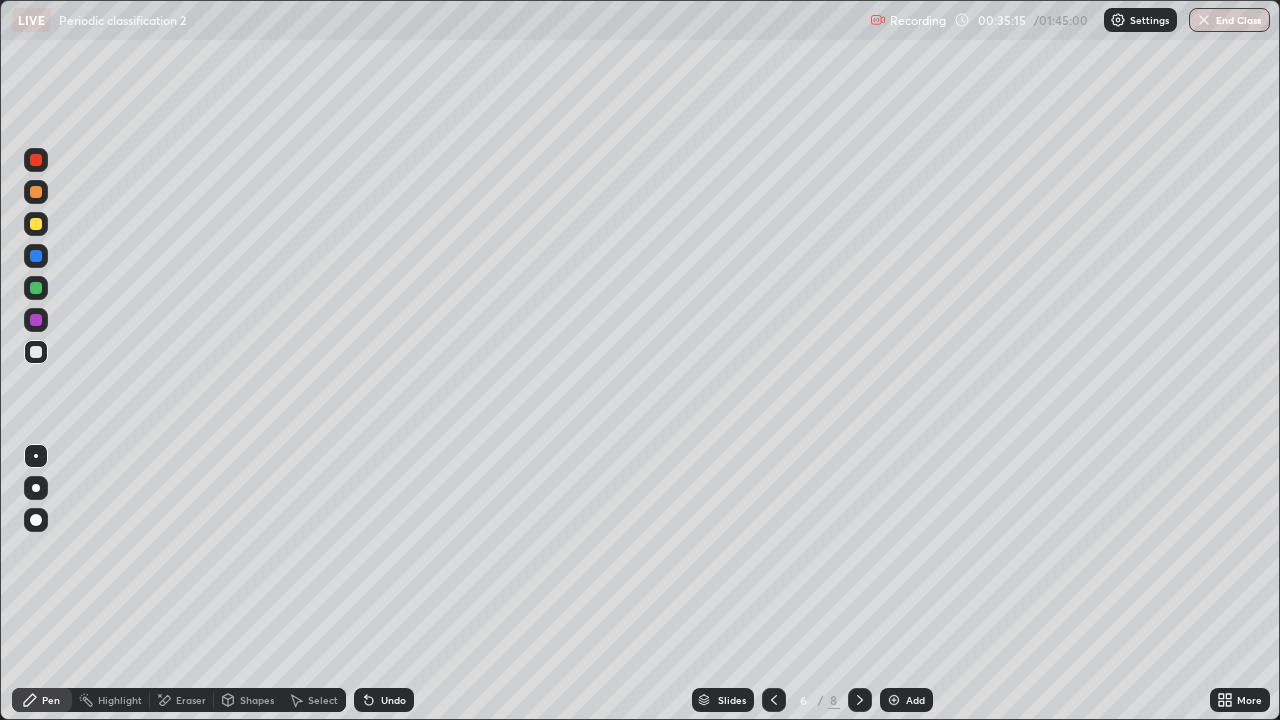 click at bounding box center [36, 288] 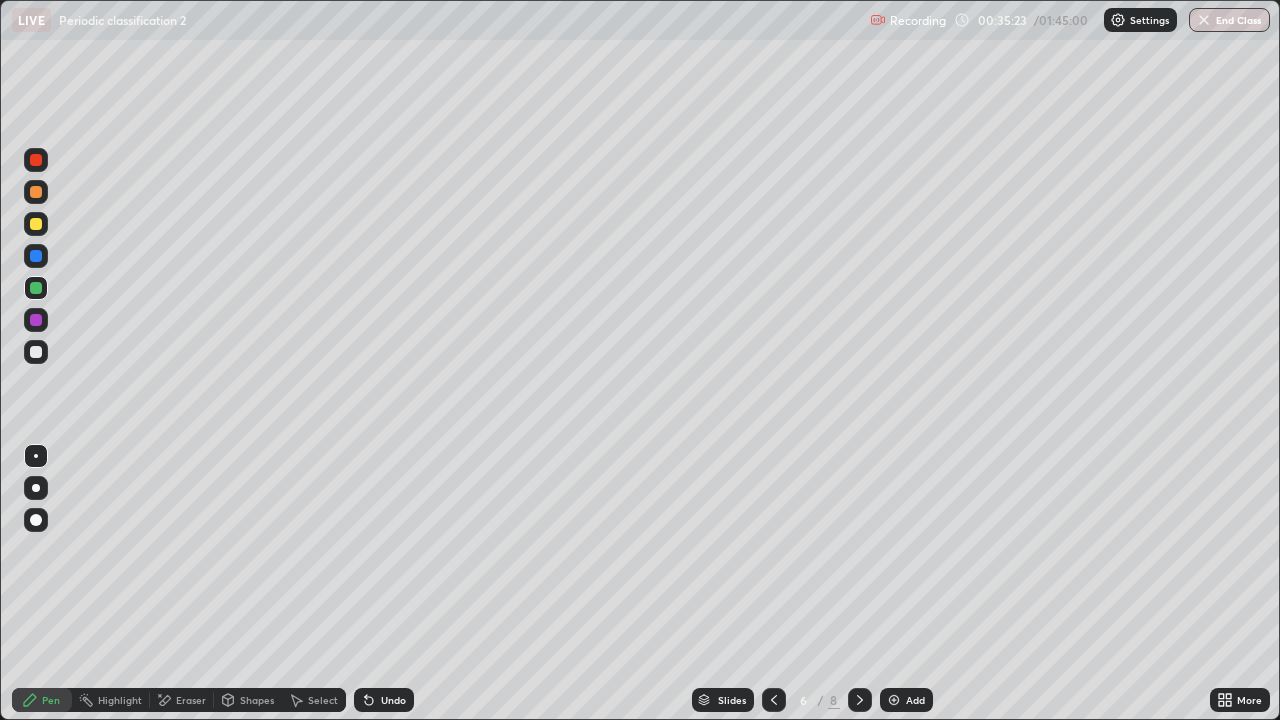 click 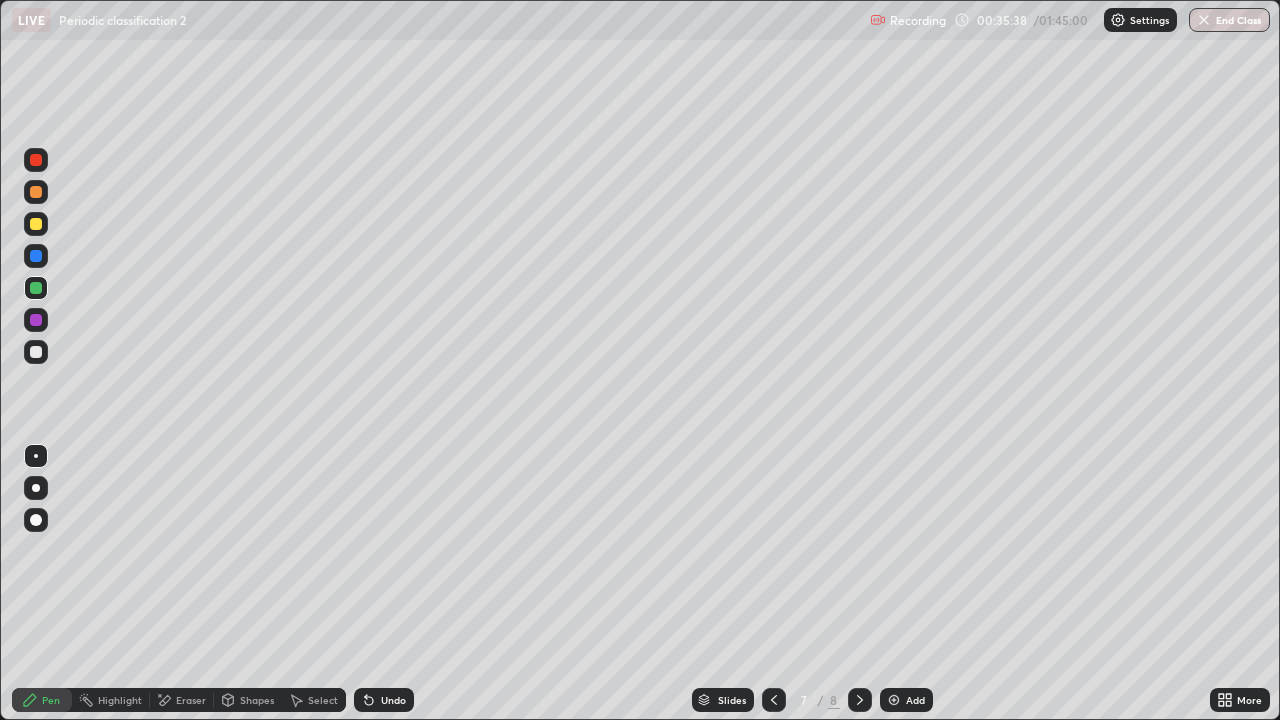 click on "Eraser" at bounding box center (191, 700) 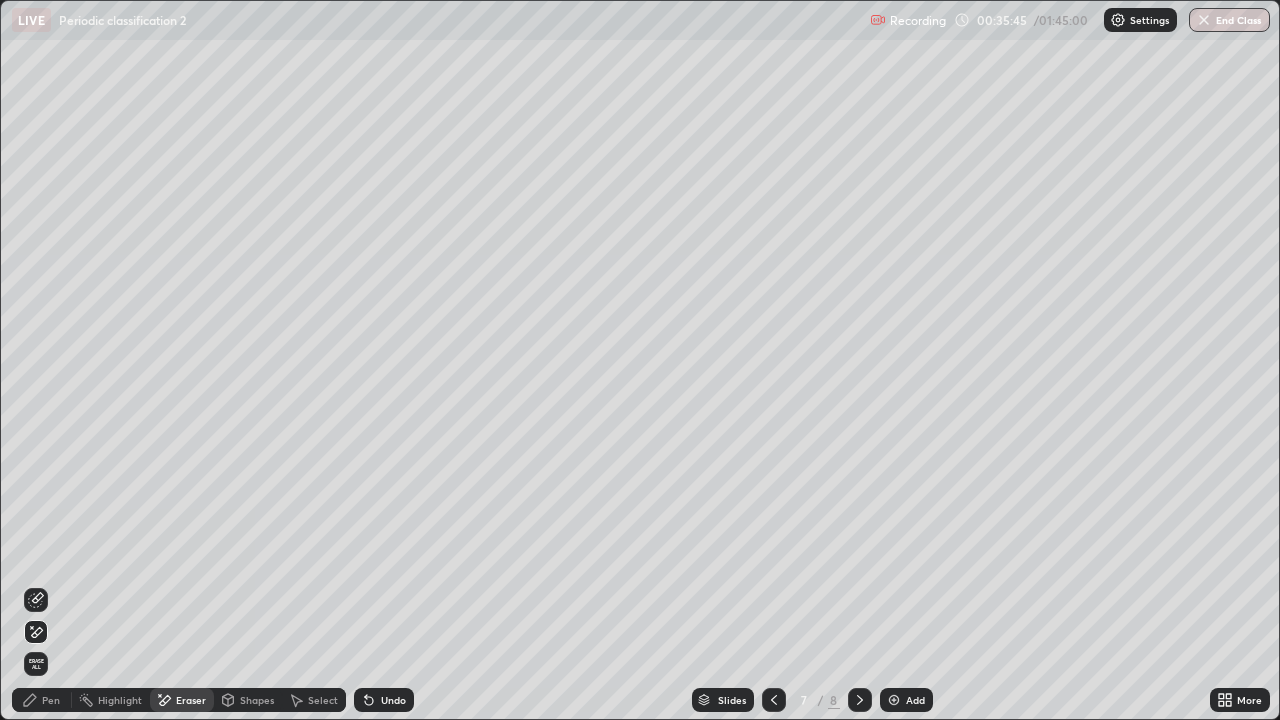 click on "Pen" at bounding box center [51, 700] 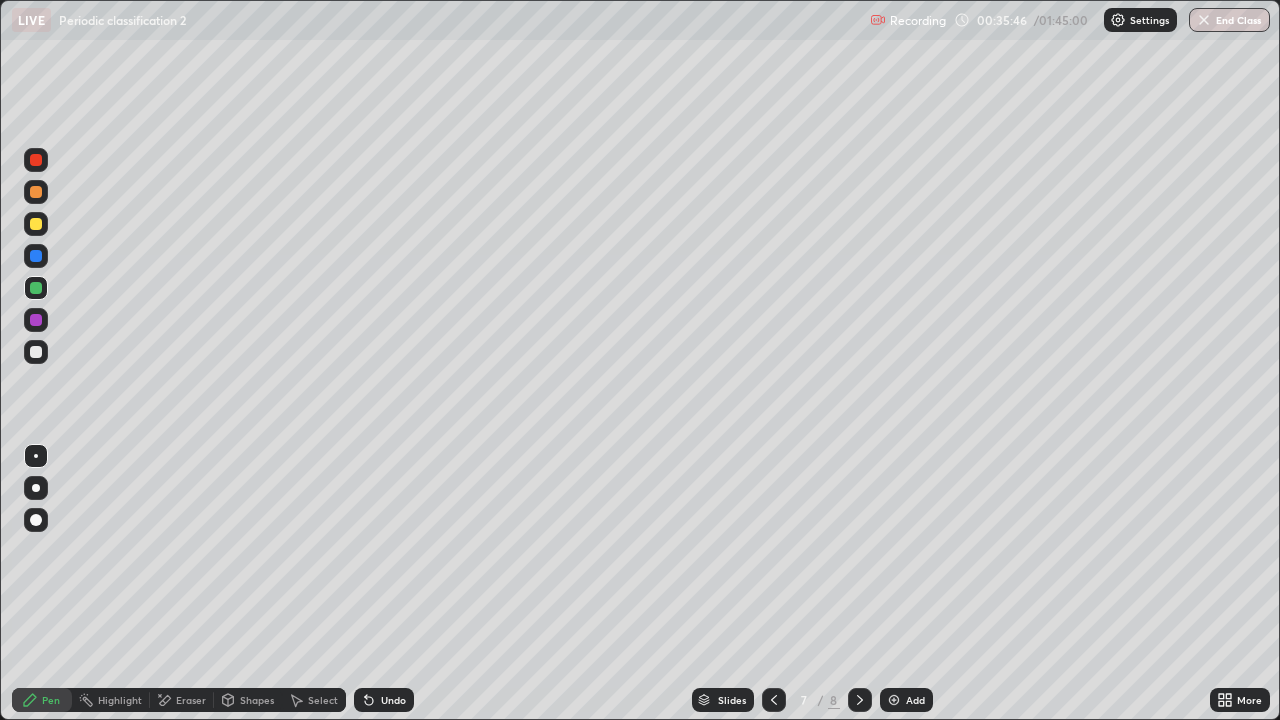 click at bounding box center [36, 256] 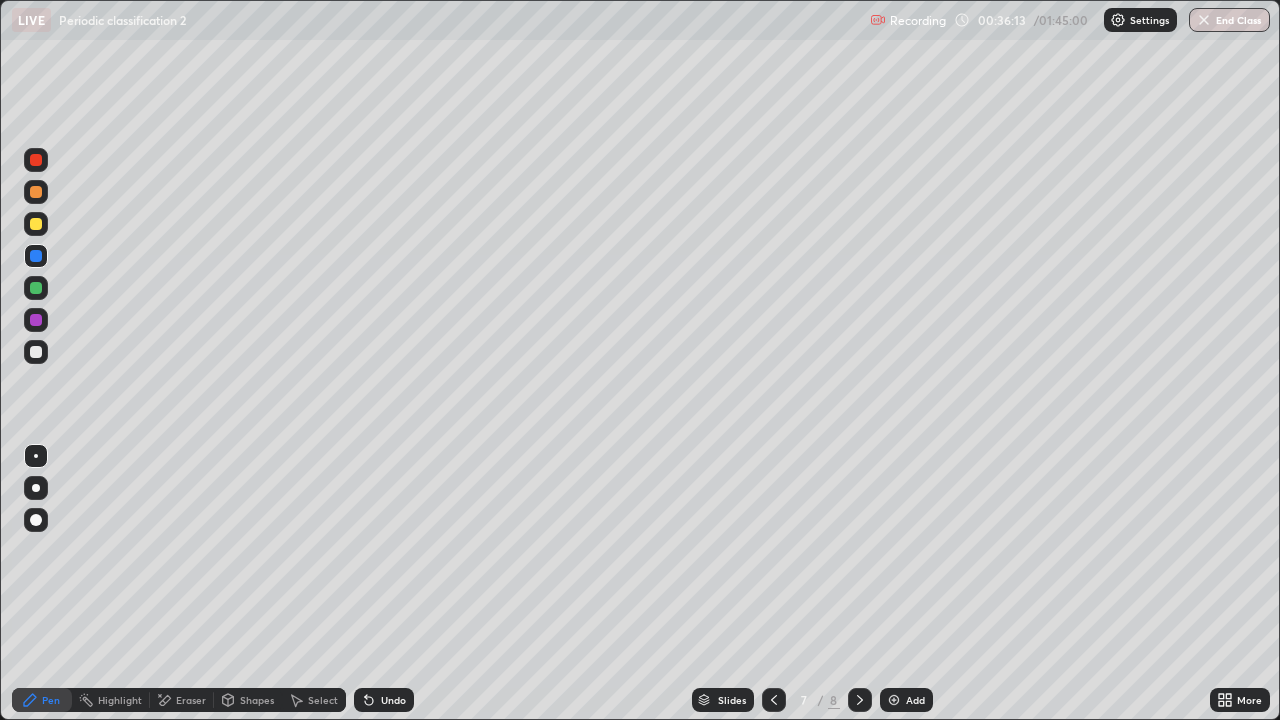 click on "Undo" at bounding box center [384, 700] 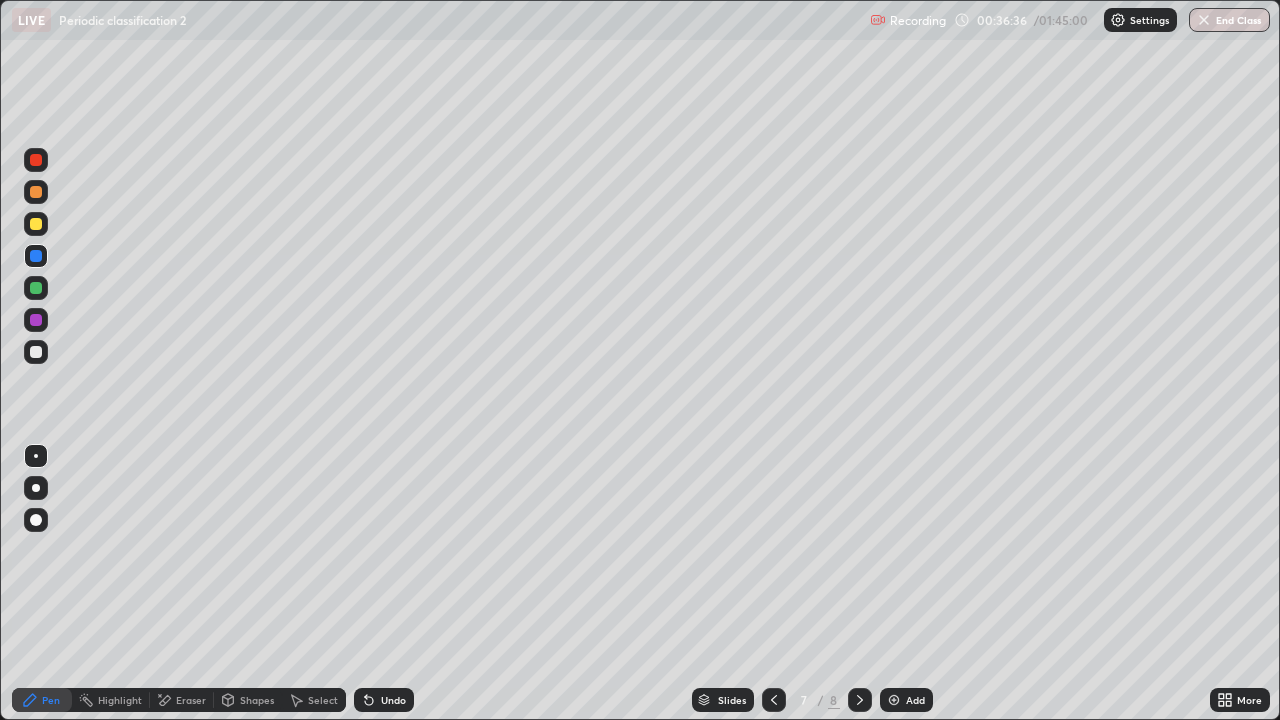 click at bounding box center [36, 352] 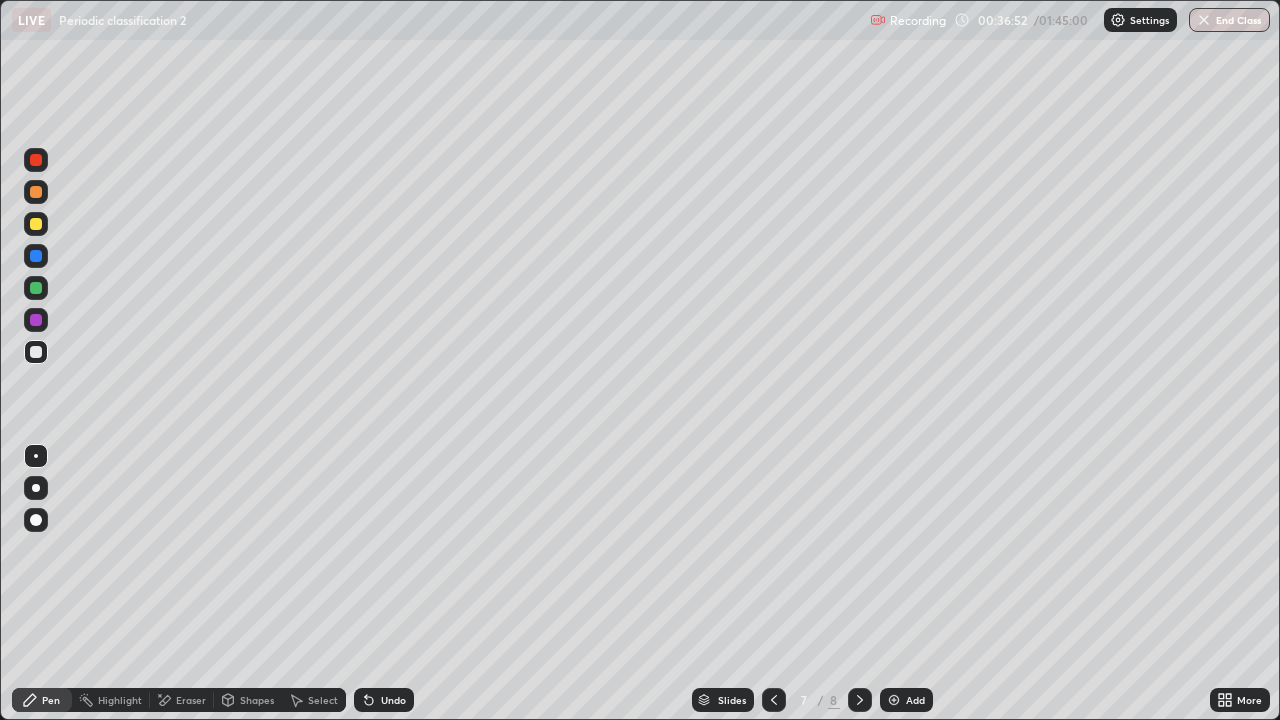 click on "Eraser" at bounding box center [182, 700] 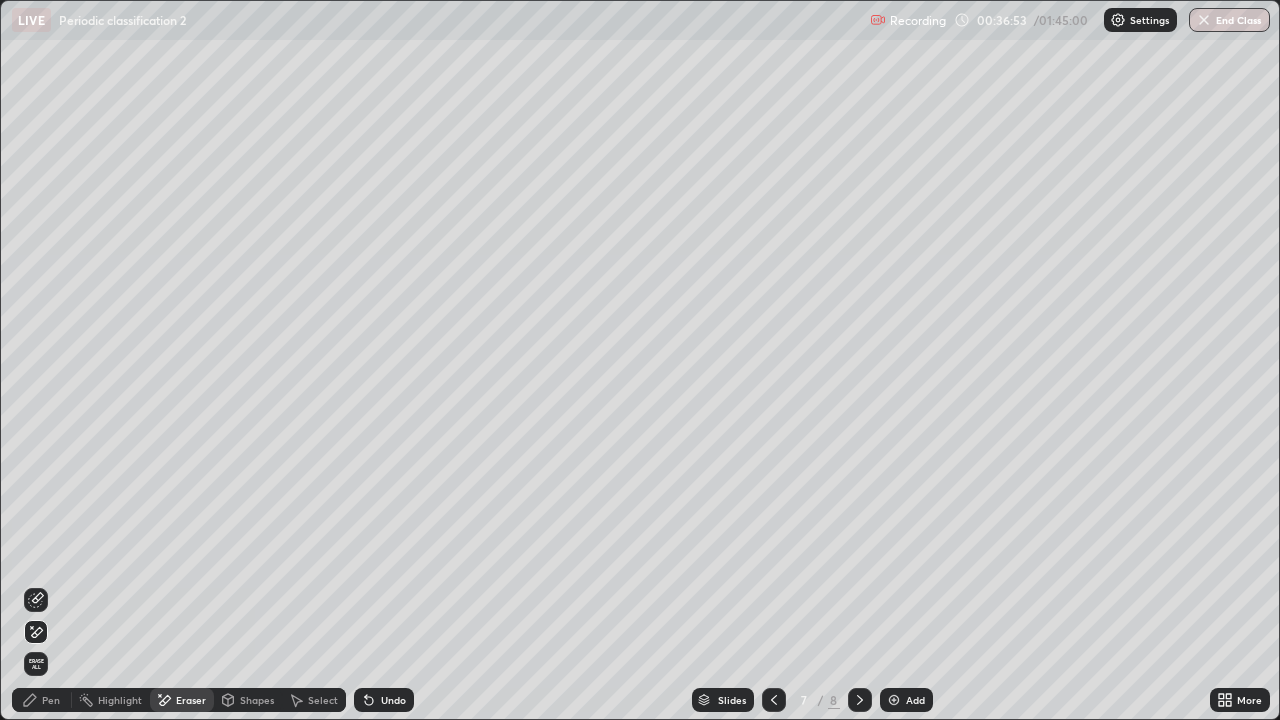 click on "Pen" at bounding box center (51, 700) 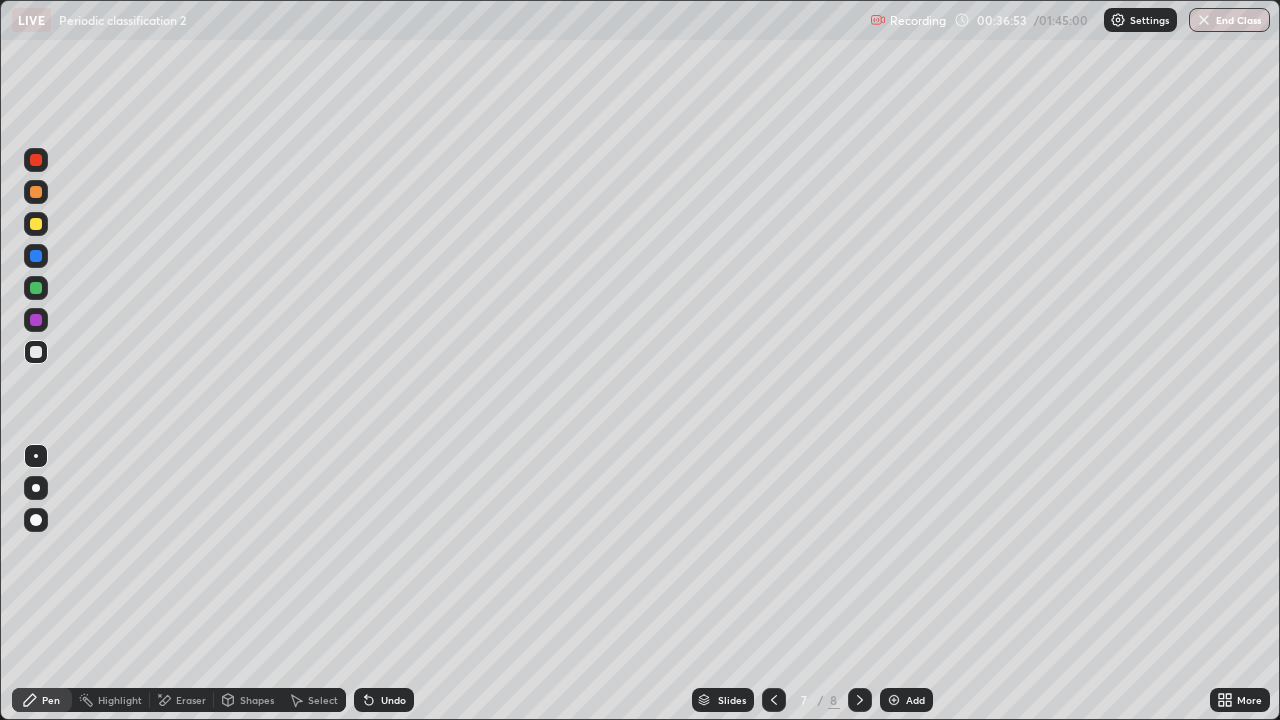 click at bounding box center (36, 288) 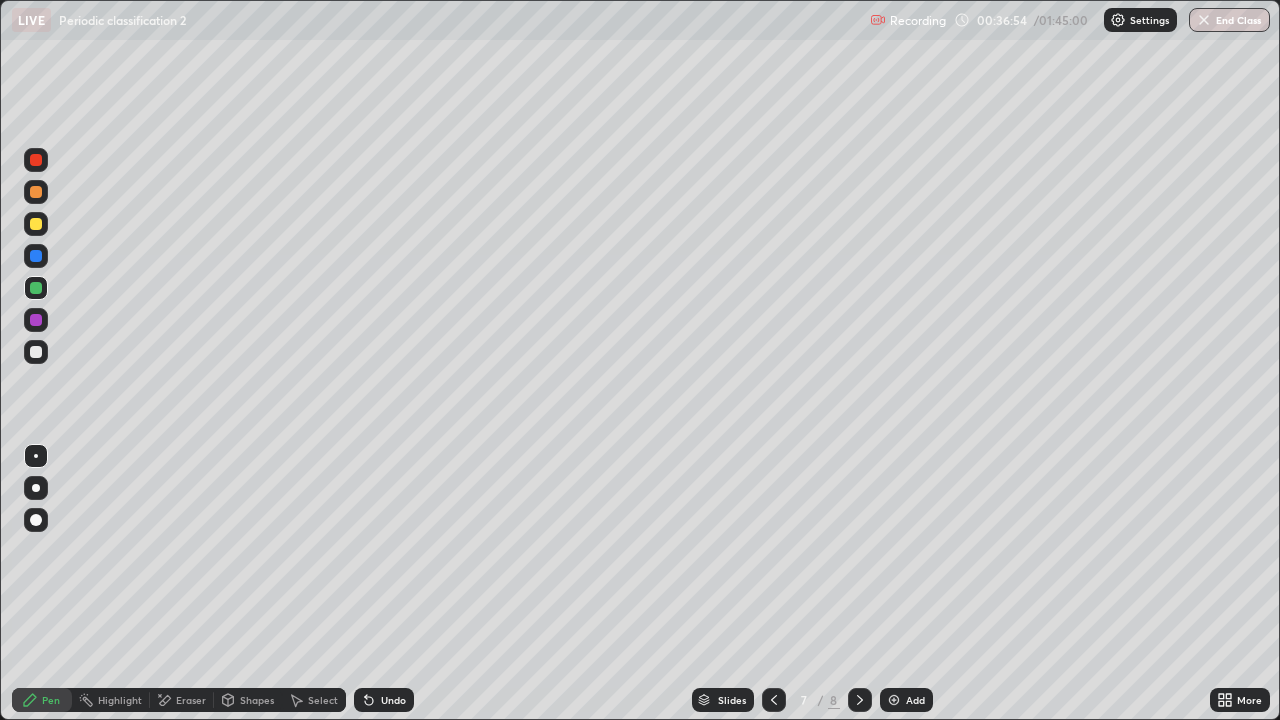 click at bounding box center (36, 288) 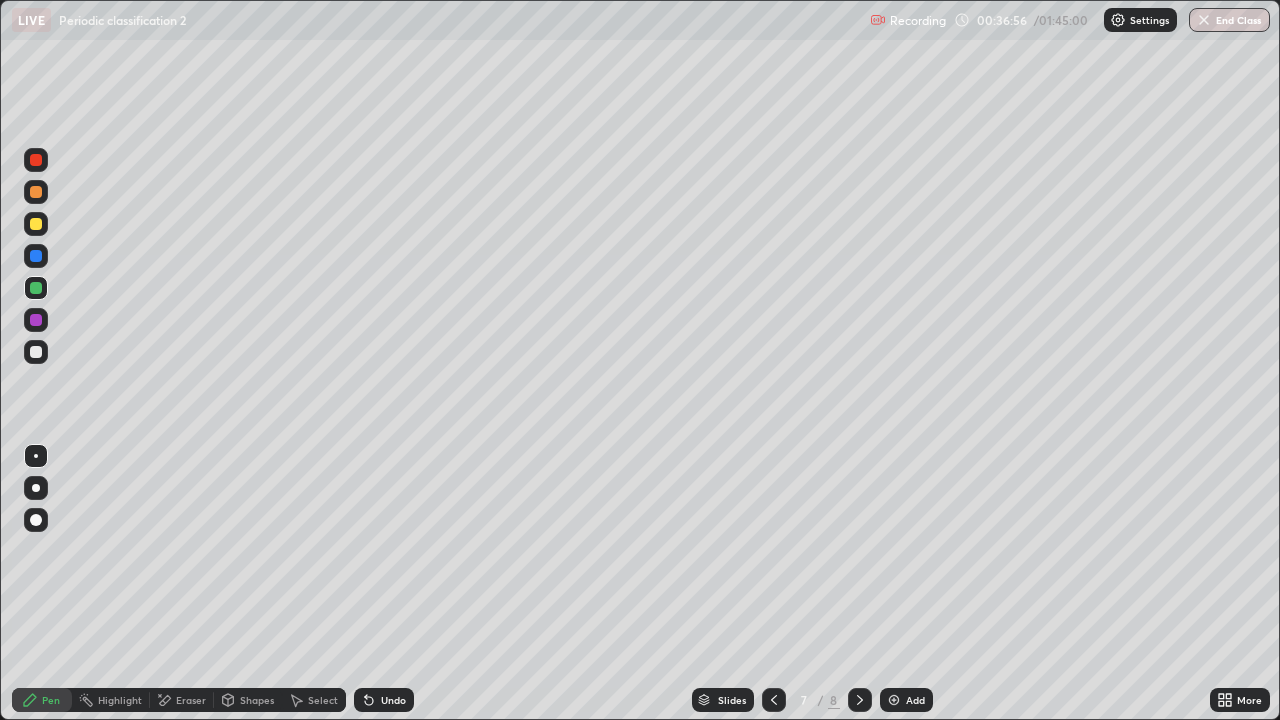 click at bounding box center [36, 352] 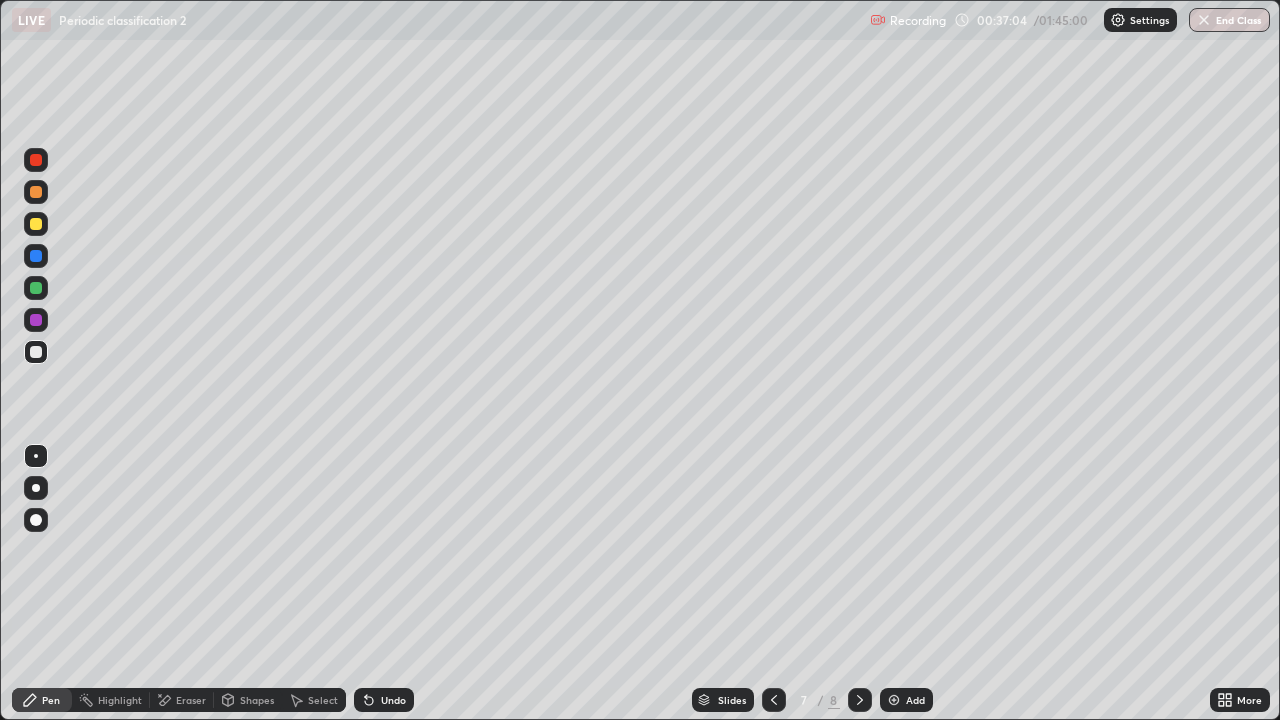 click at bounding box center [36, 224] 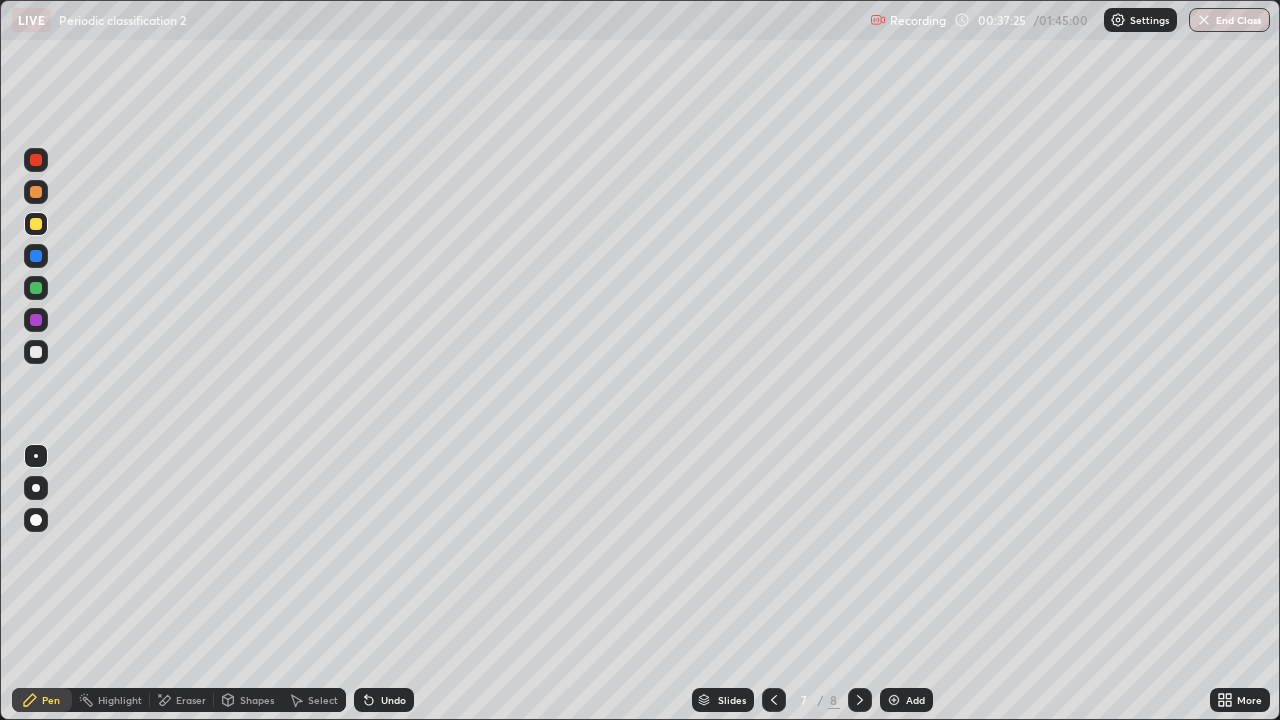 click 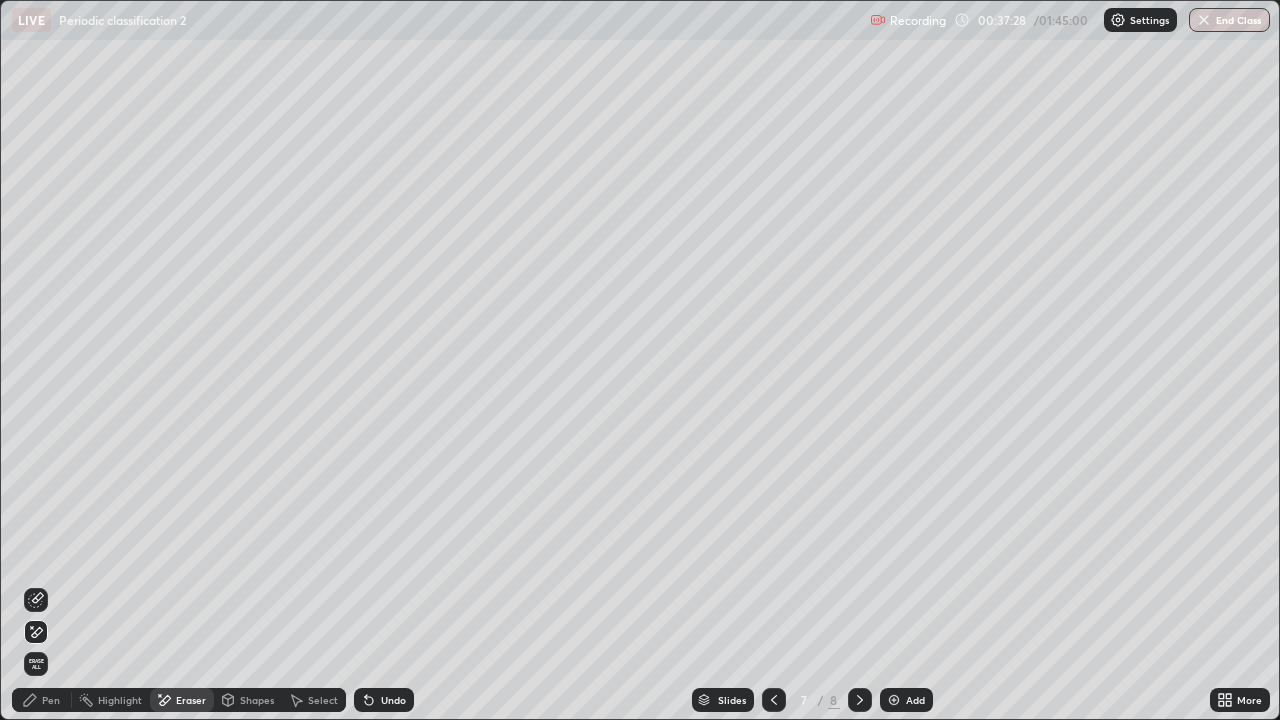 click on "Pen" at bounding box center [42, 700] 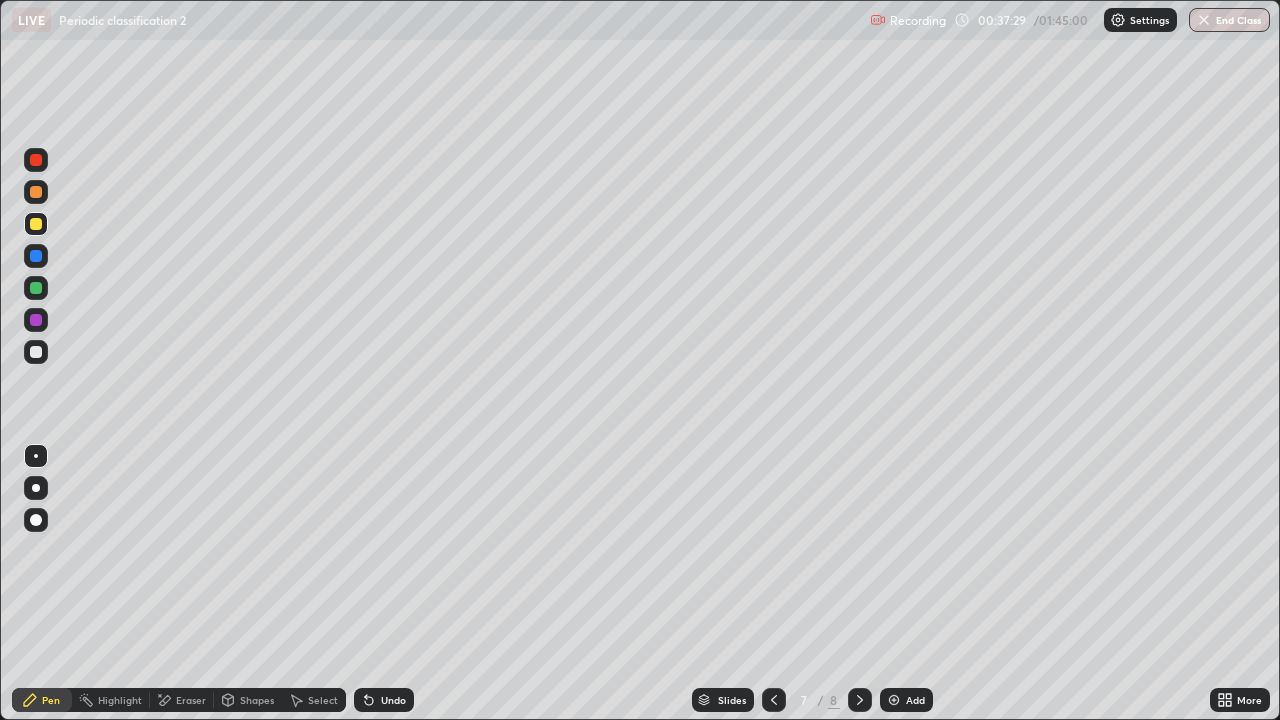 click at bounding box center [36, 256] 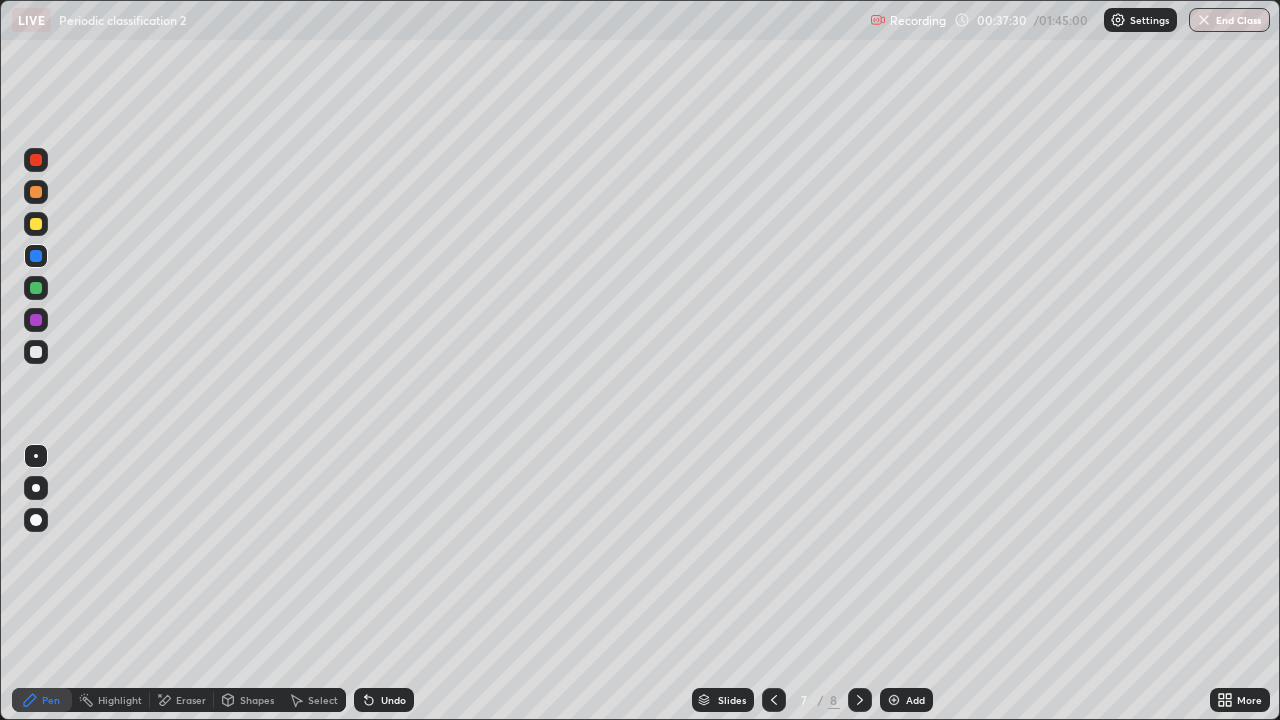 click at bounding box center (36, 288) 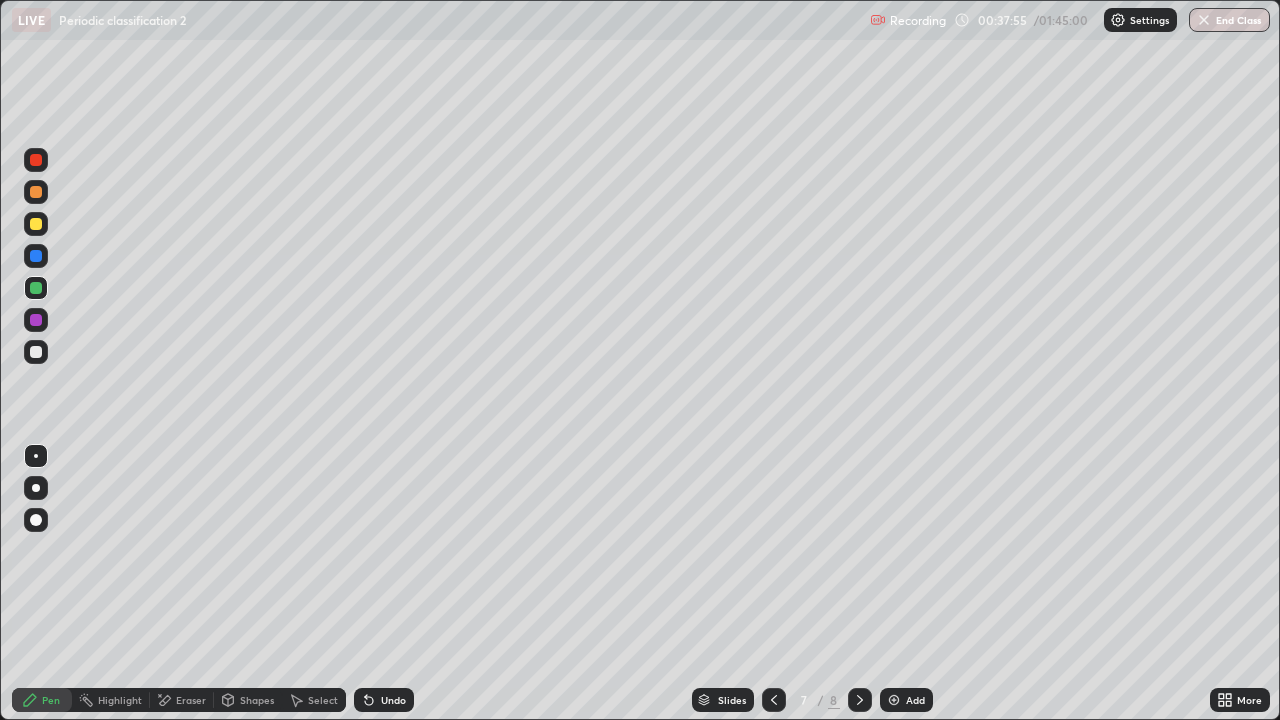 click on "Undo" at bounding box center (393, 700) 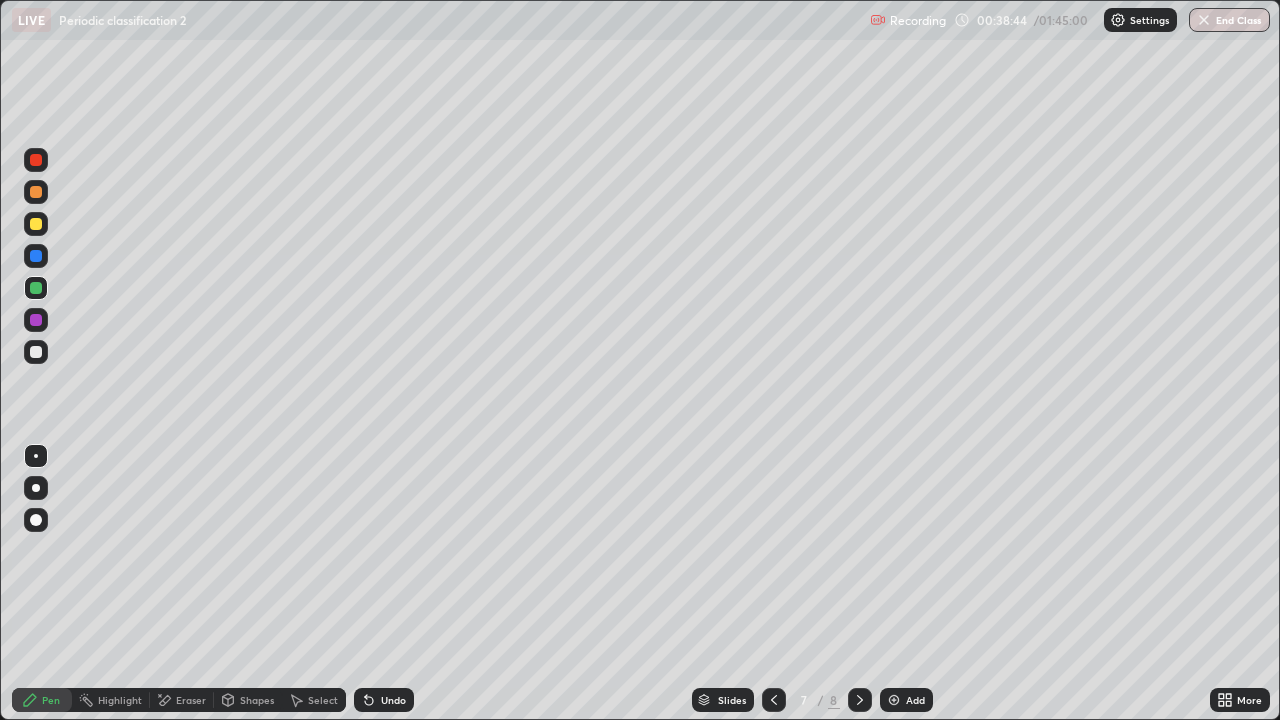 click at bounding box center (894, 700) 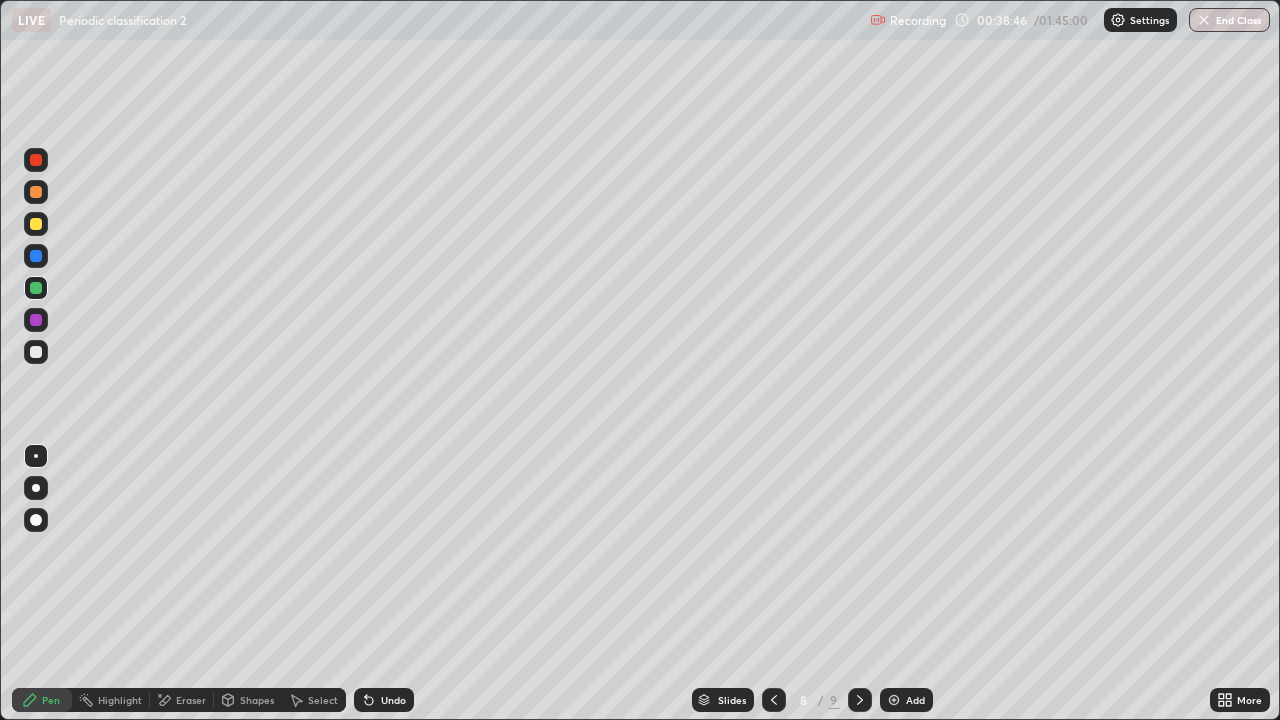 click at bounding box center (36, 352) 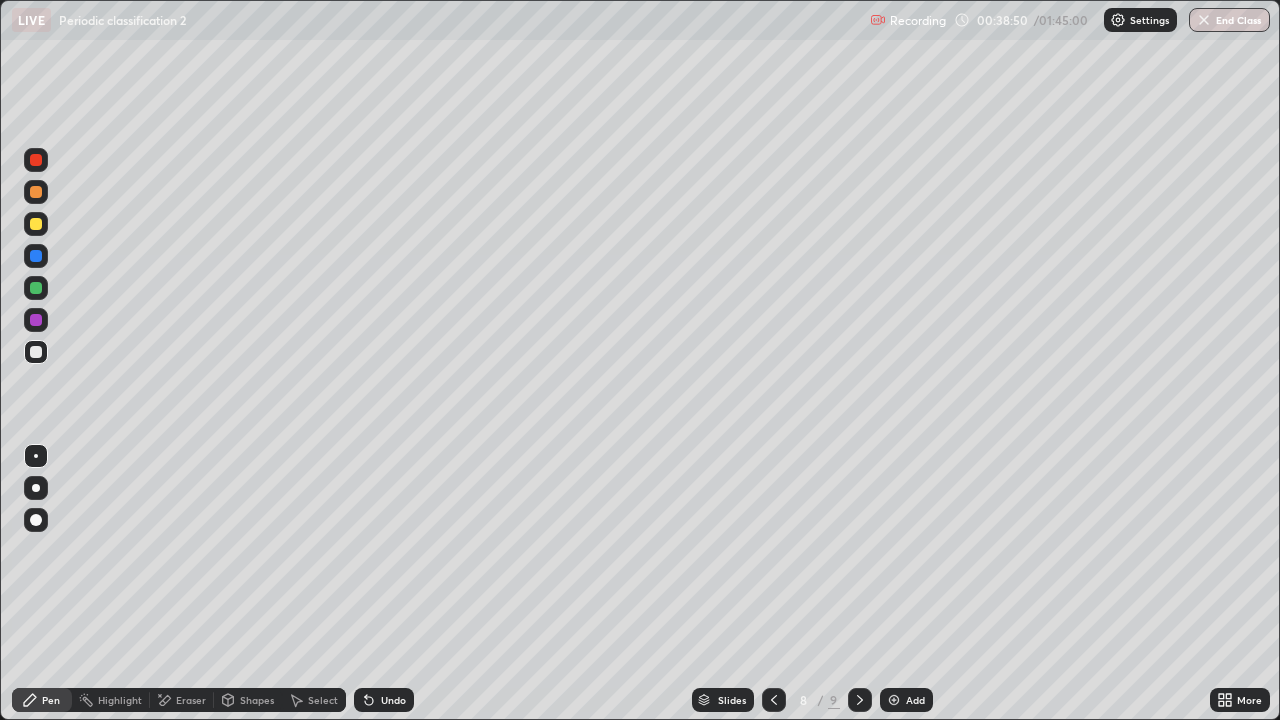 click at bounding box center (36, 288) 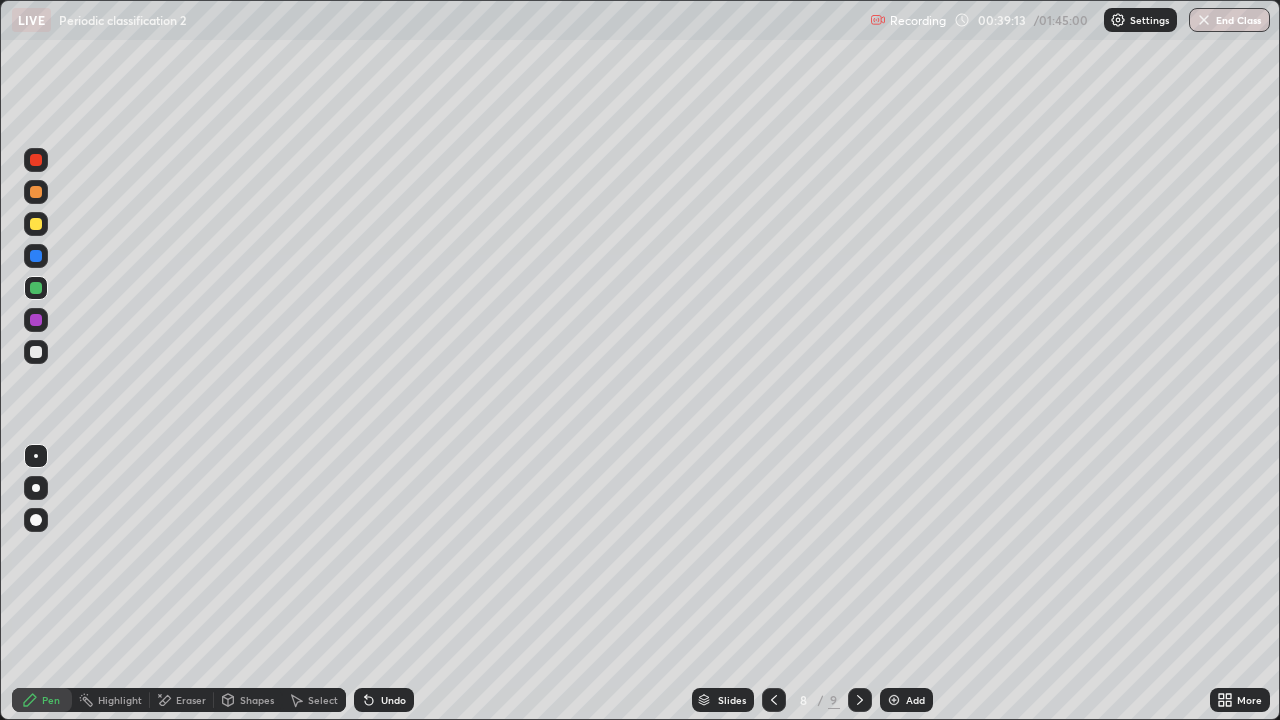 click at bounding box center (36, 352) 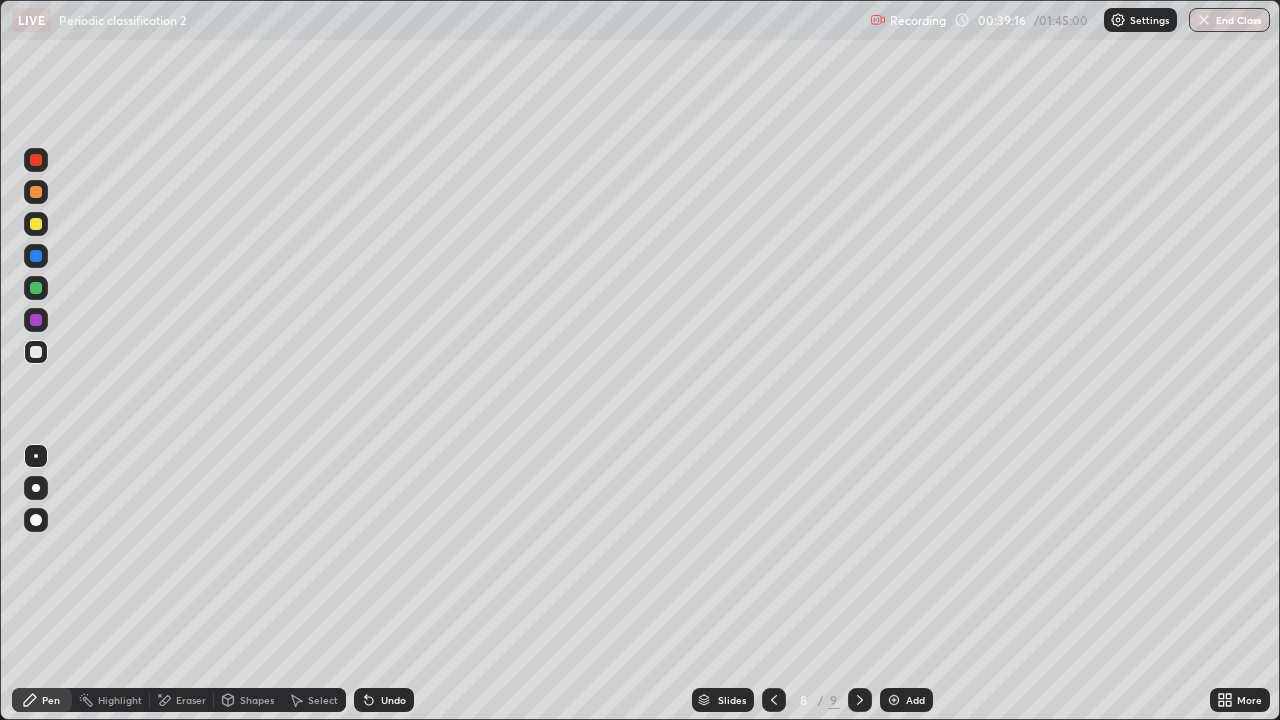 click at bounding box center (36, 288) 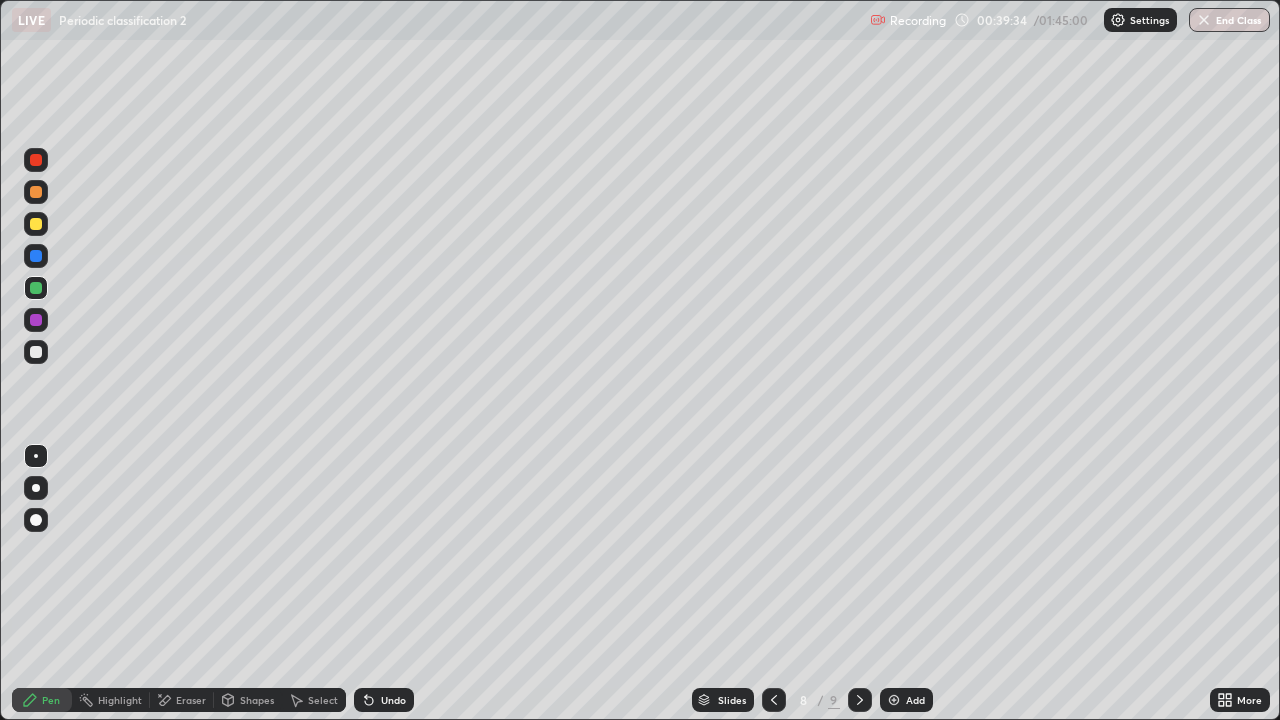 click at bounding box center [36, 352] 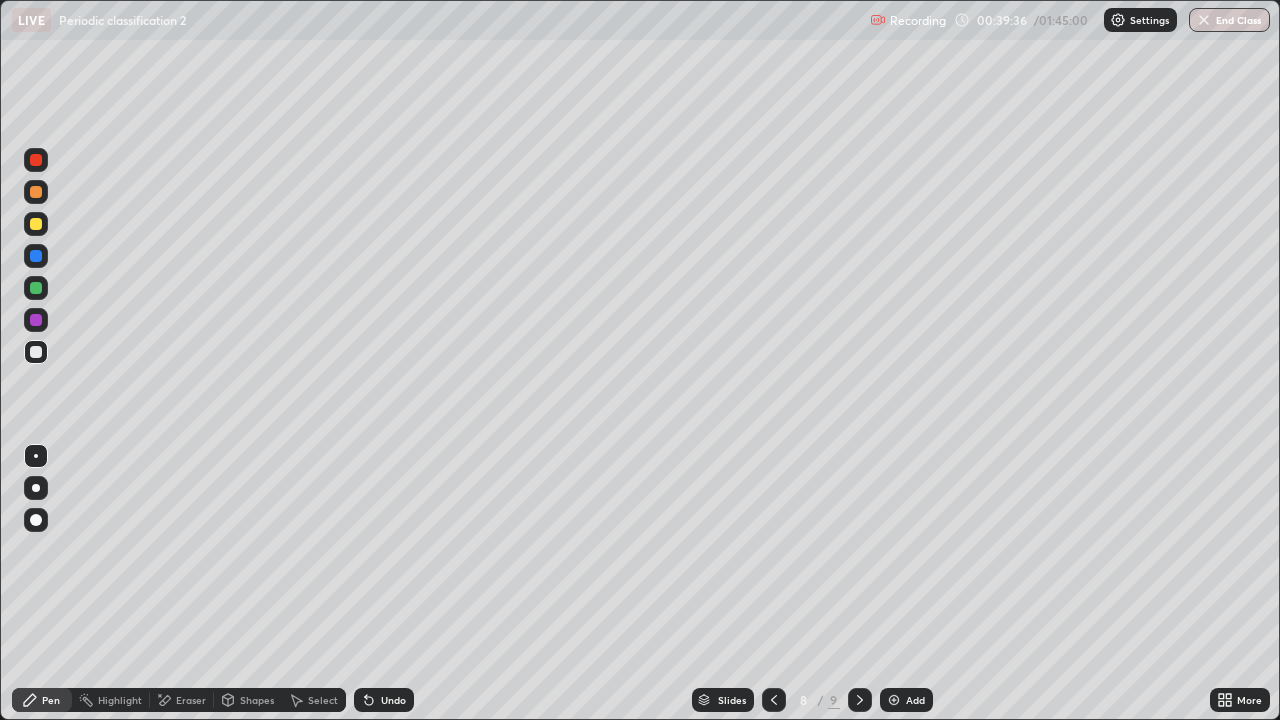 click on "Setting up your live class" at bounding box center (640, 360) 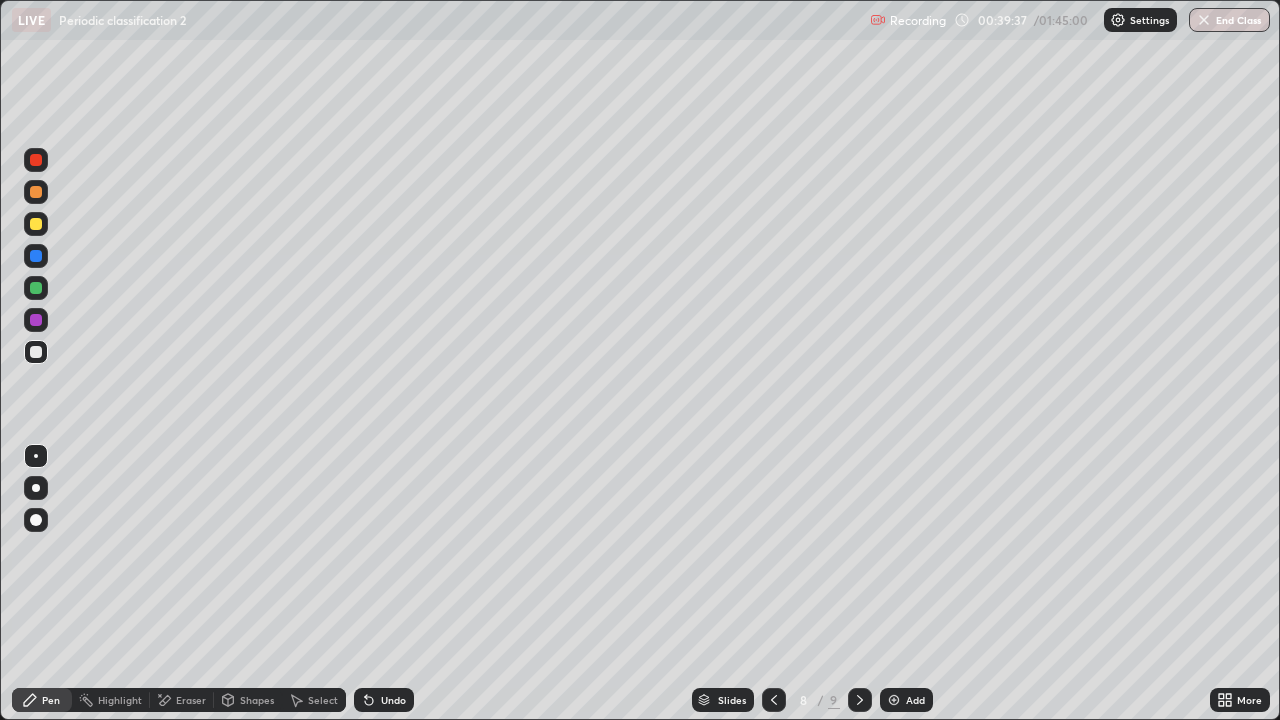 click on "Setting up your live class" at bounding box center (640, 360) 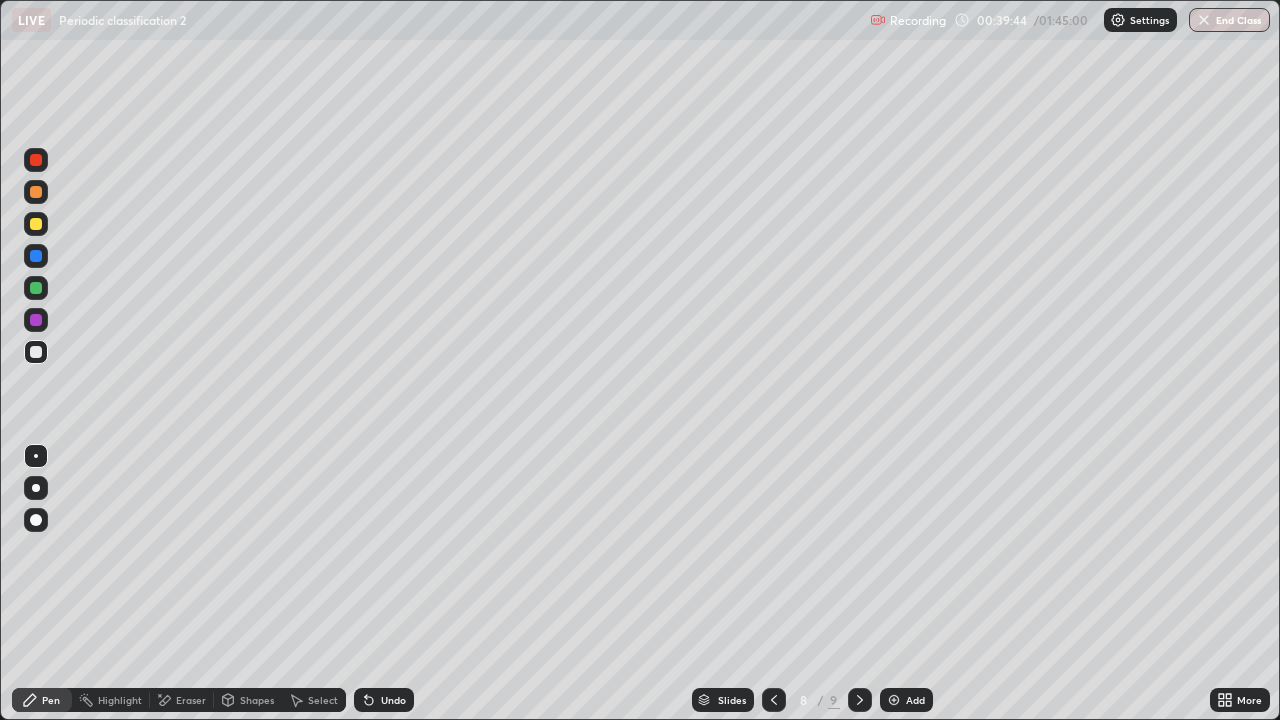 click 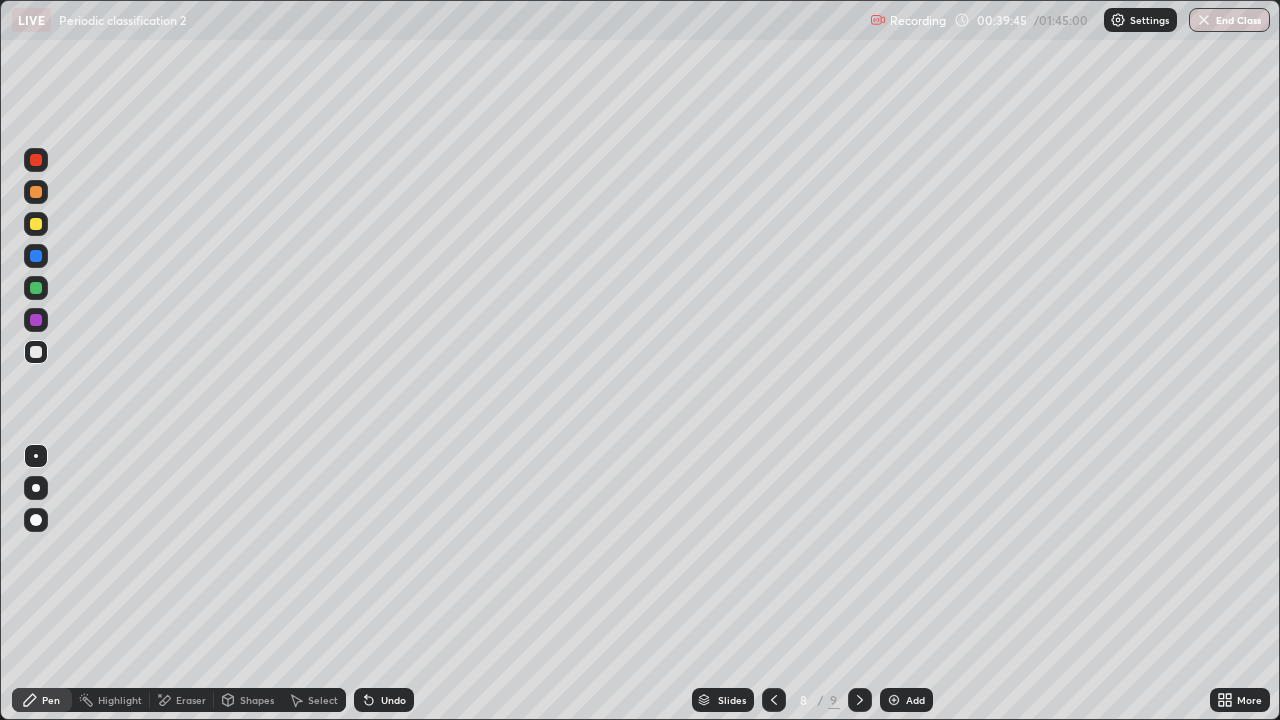 click 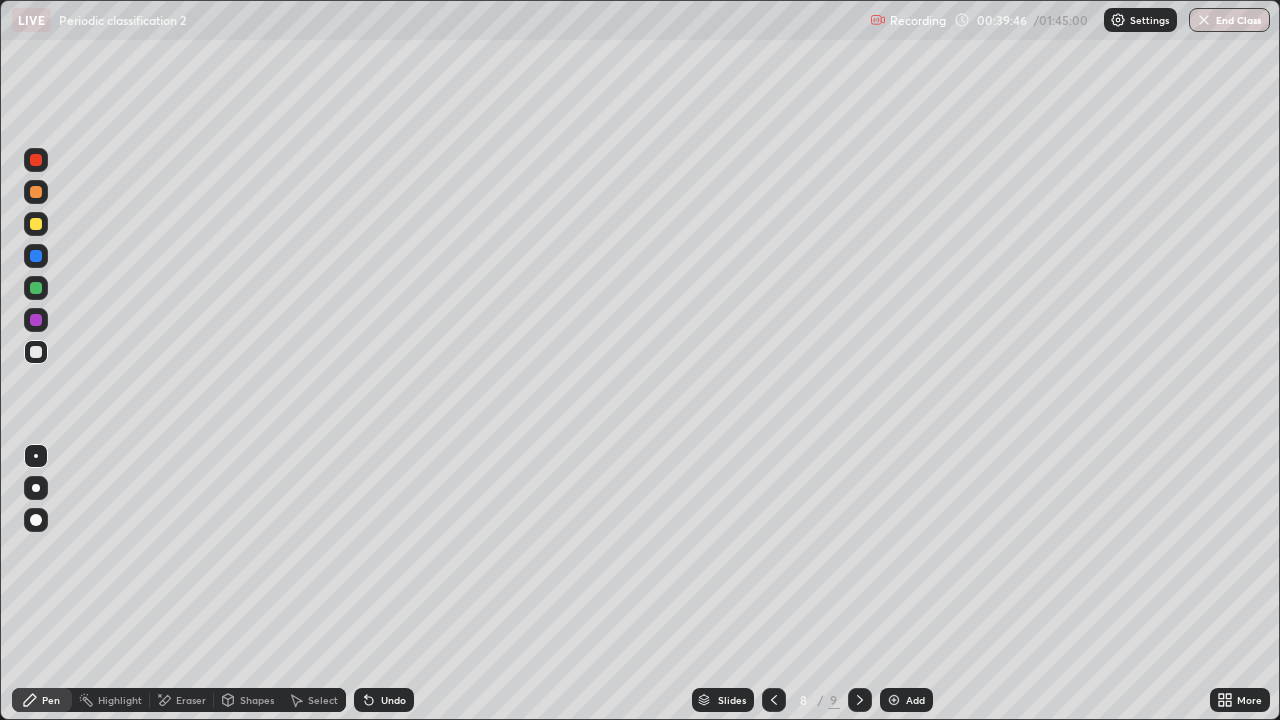 click at bounding box center [36, 288] 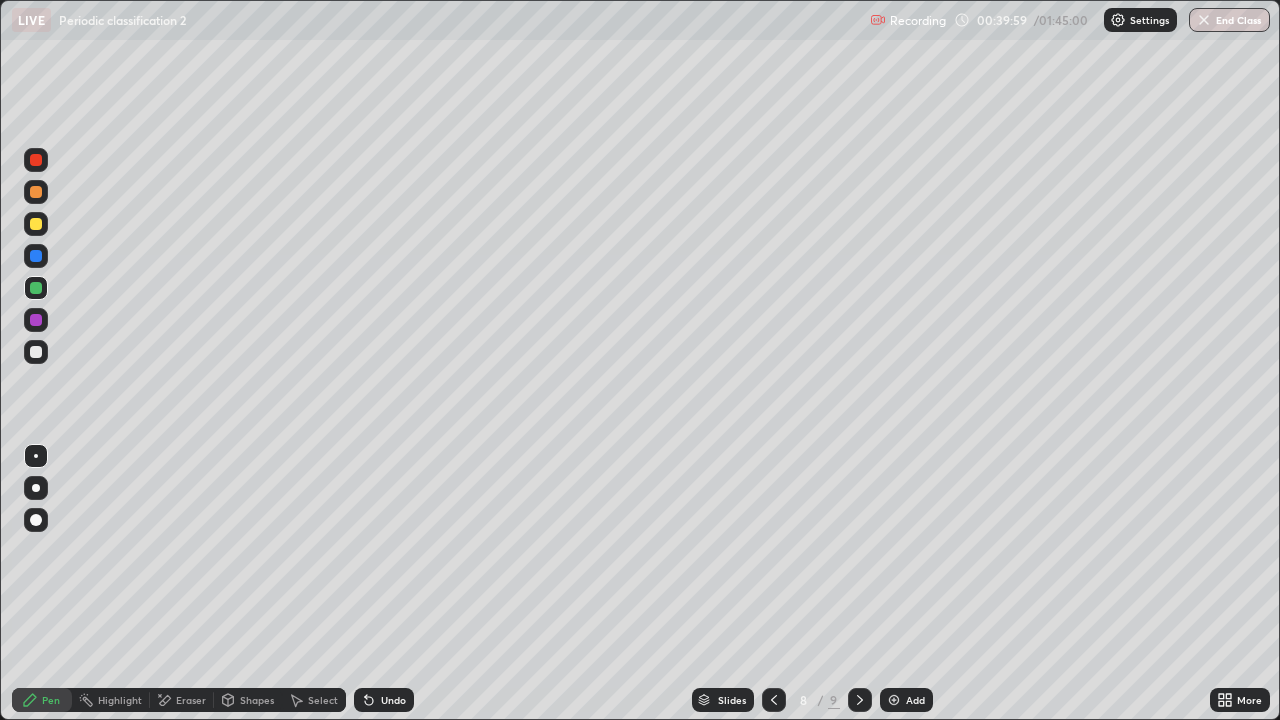 click on "Undo" at bounding box center (384, 700) 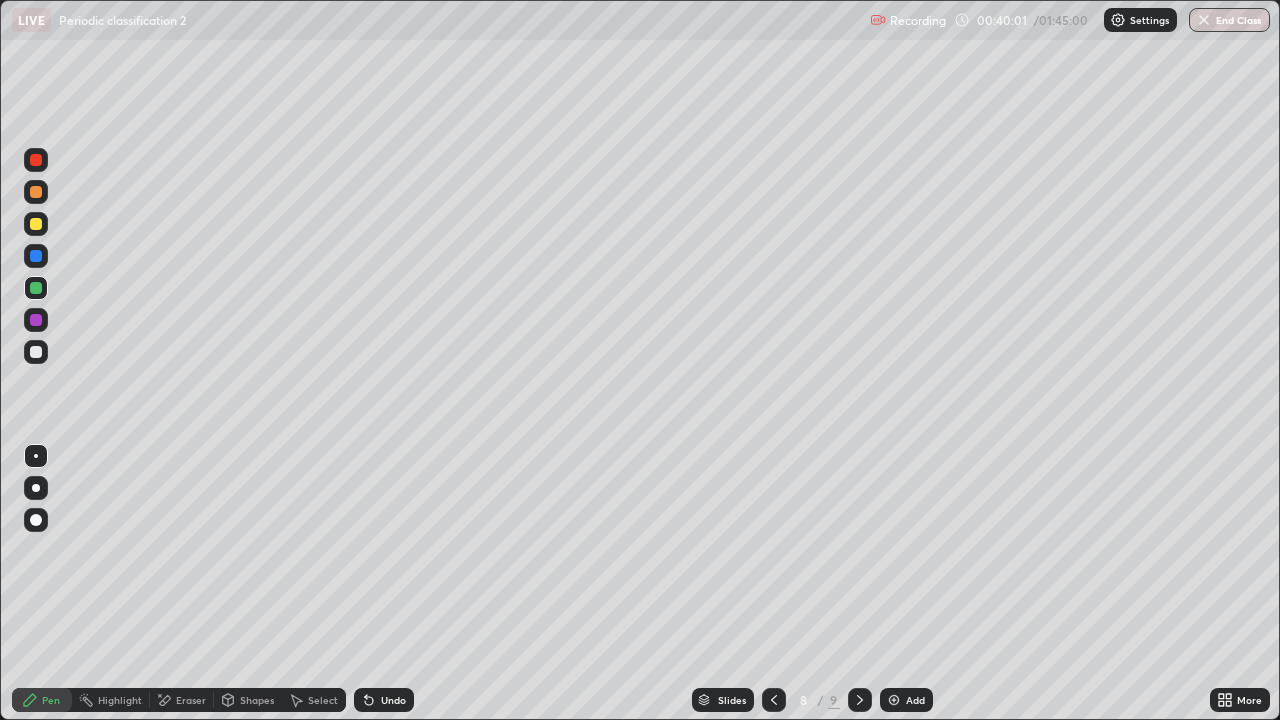 click at bounding box center [36, 320] 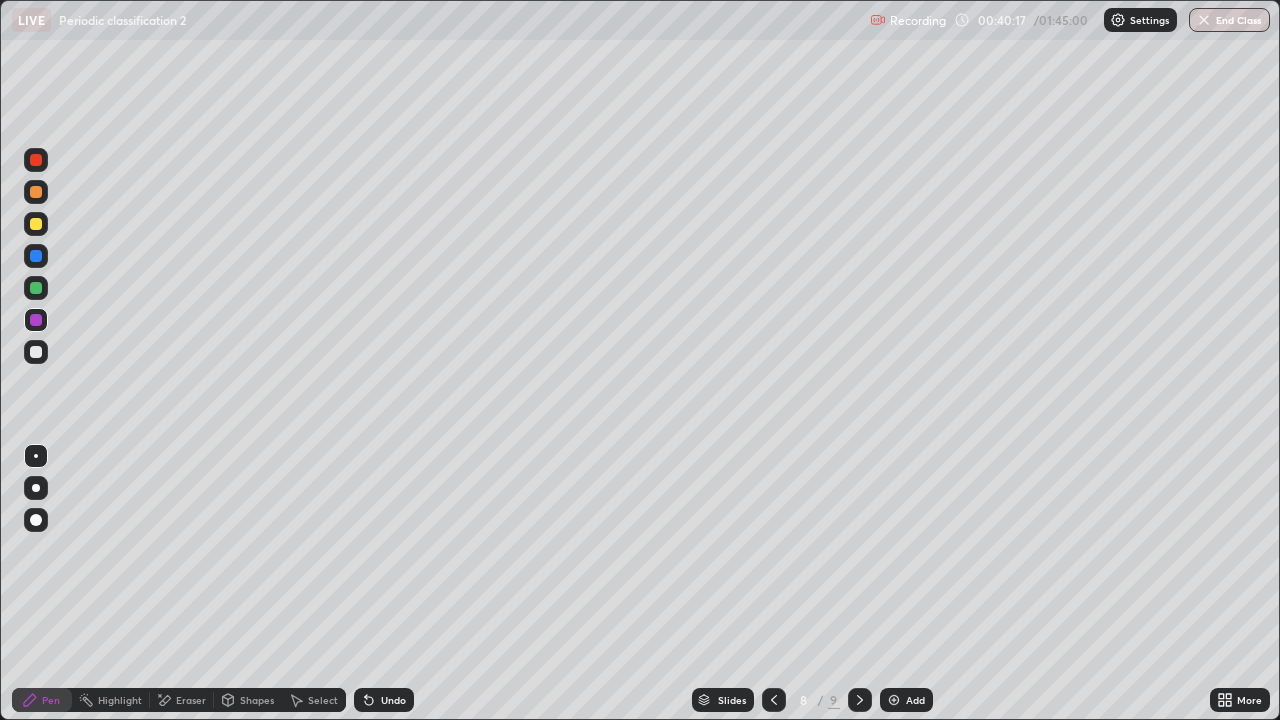 click on "Undo" at bounding box center [384, 700] 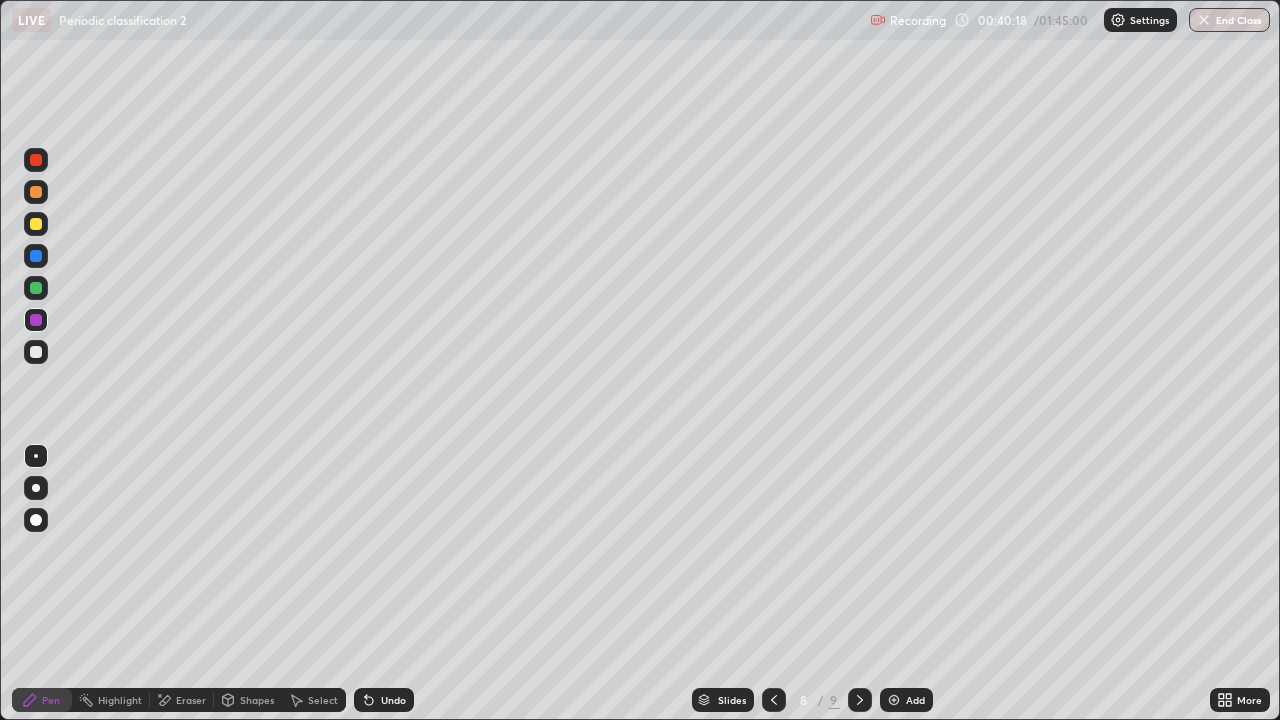 click on "Undo" at bounding box center (384, 700) 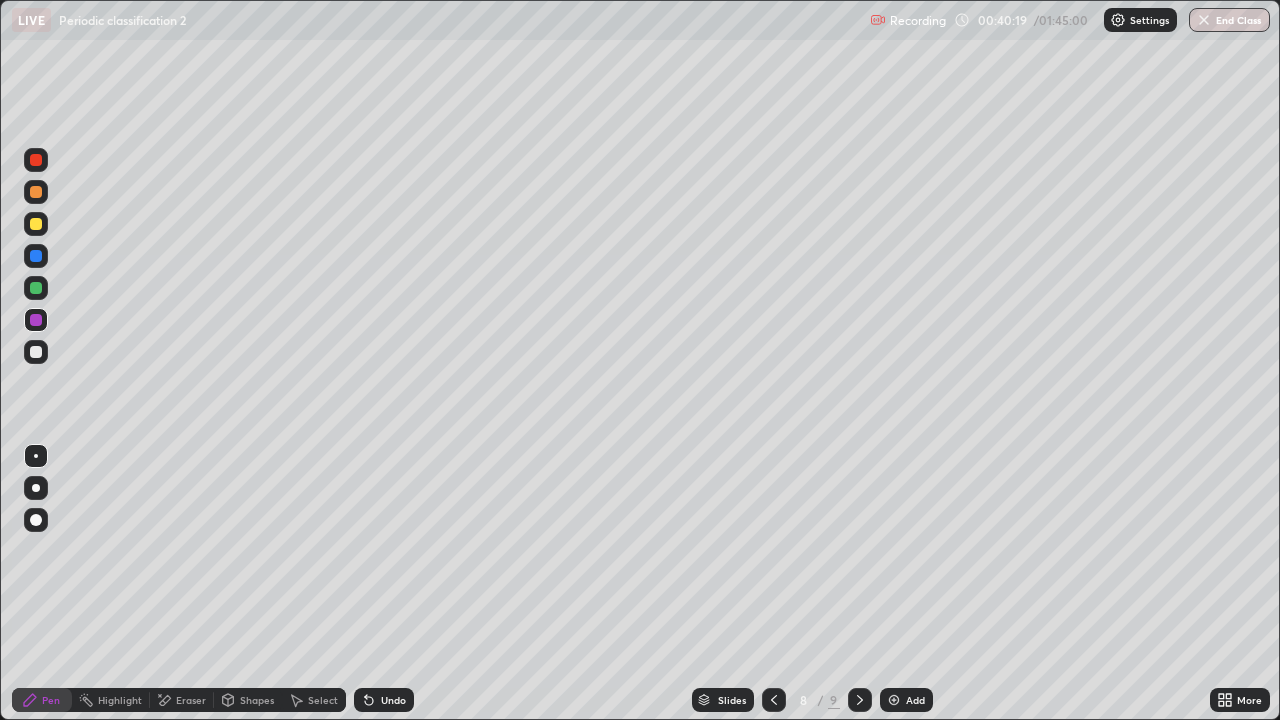 click on "Undo" at bounding box center [393, 700] 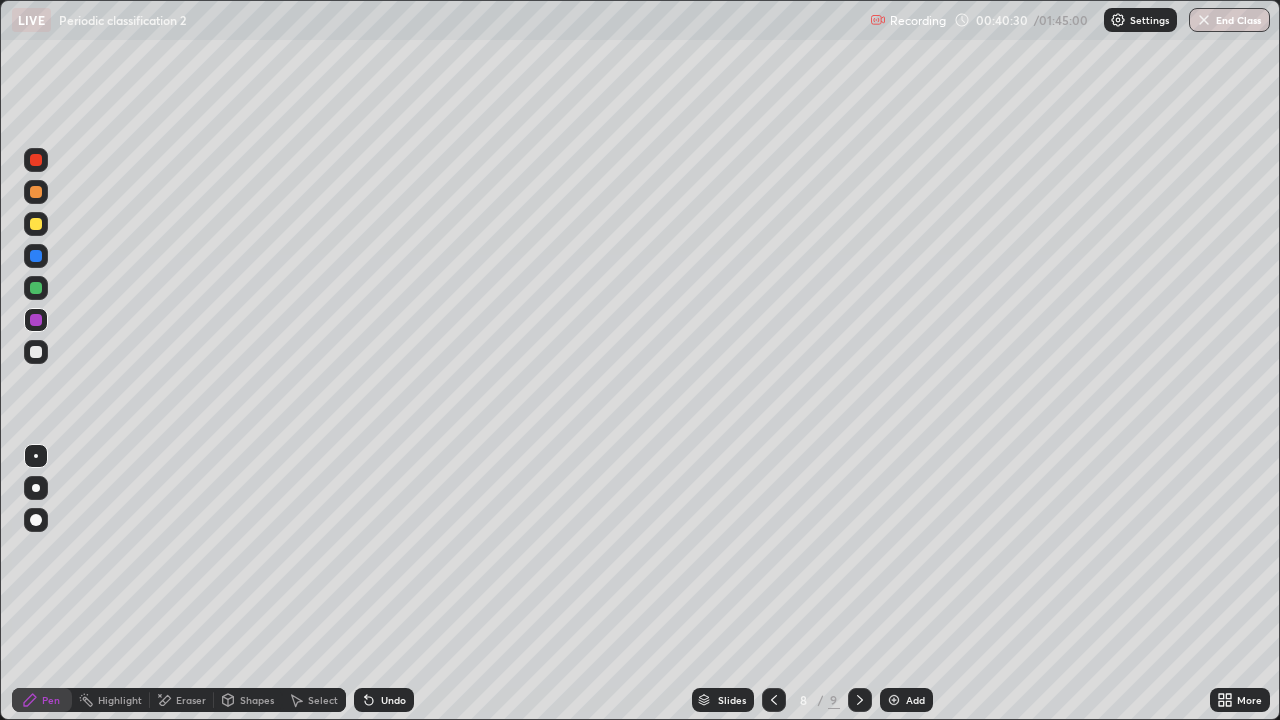 click on "Undo" at bounding box center [384, 700] 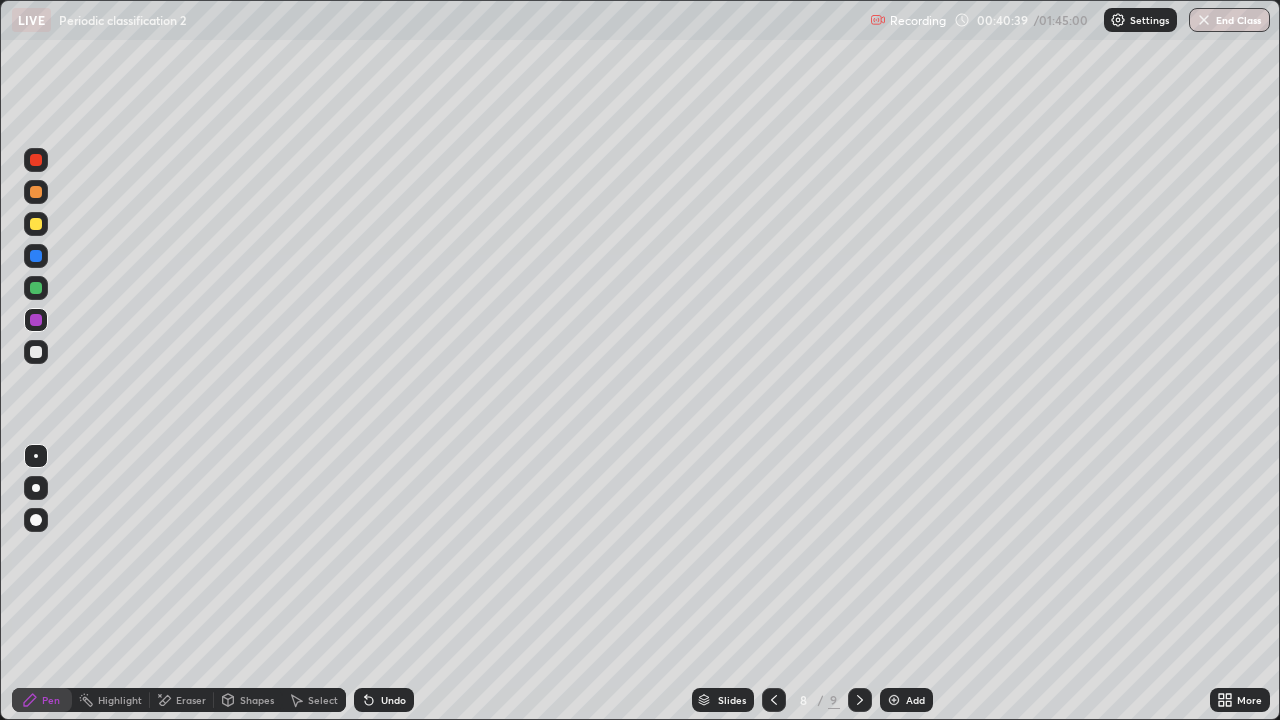 click at bounding box center [36, 288] 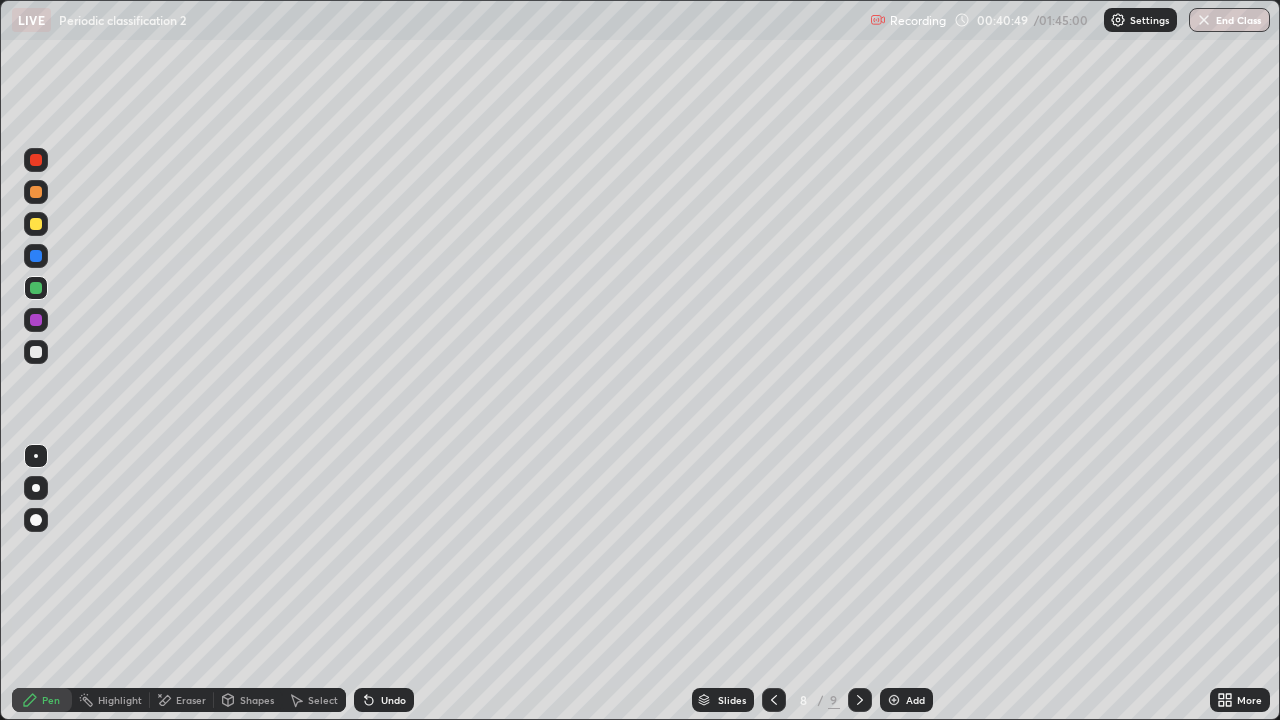 click at bounding box center (36, 320) 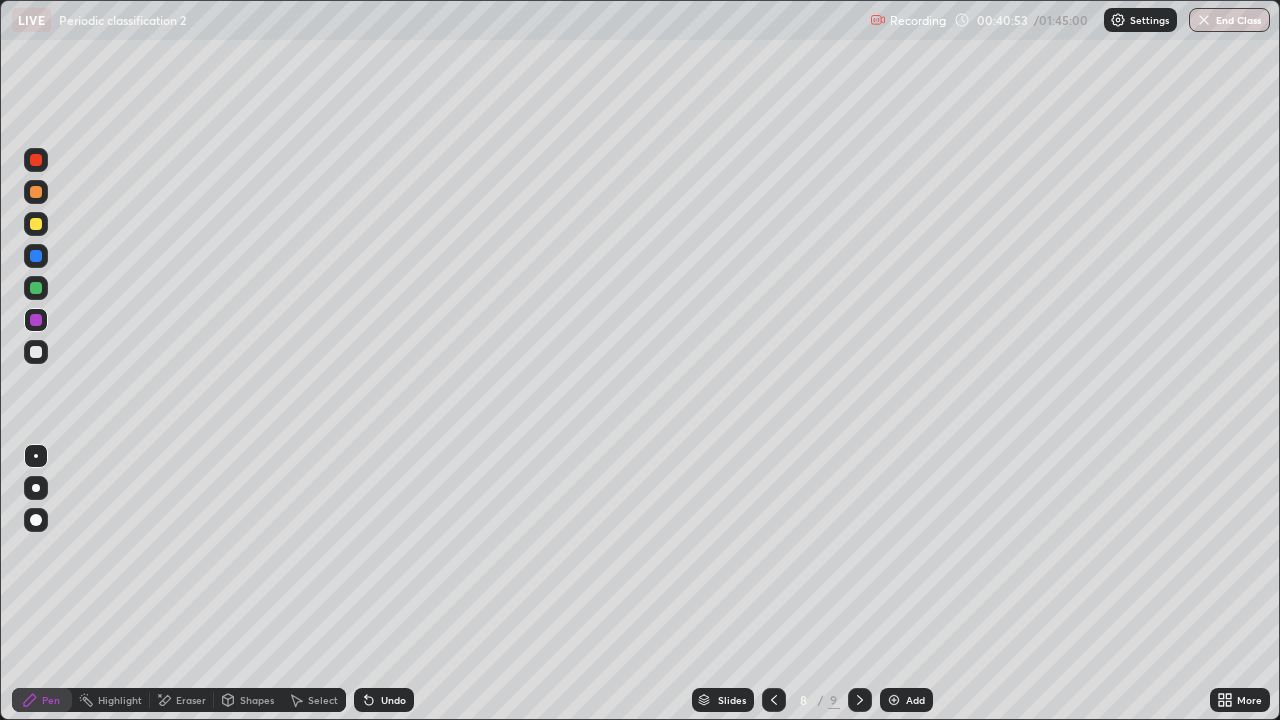 click on "Undo" at bounding box center (384, 700) 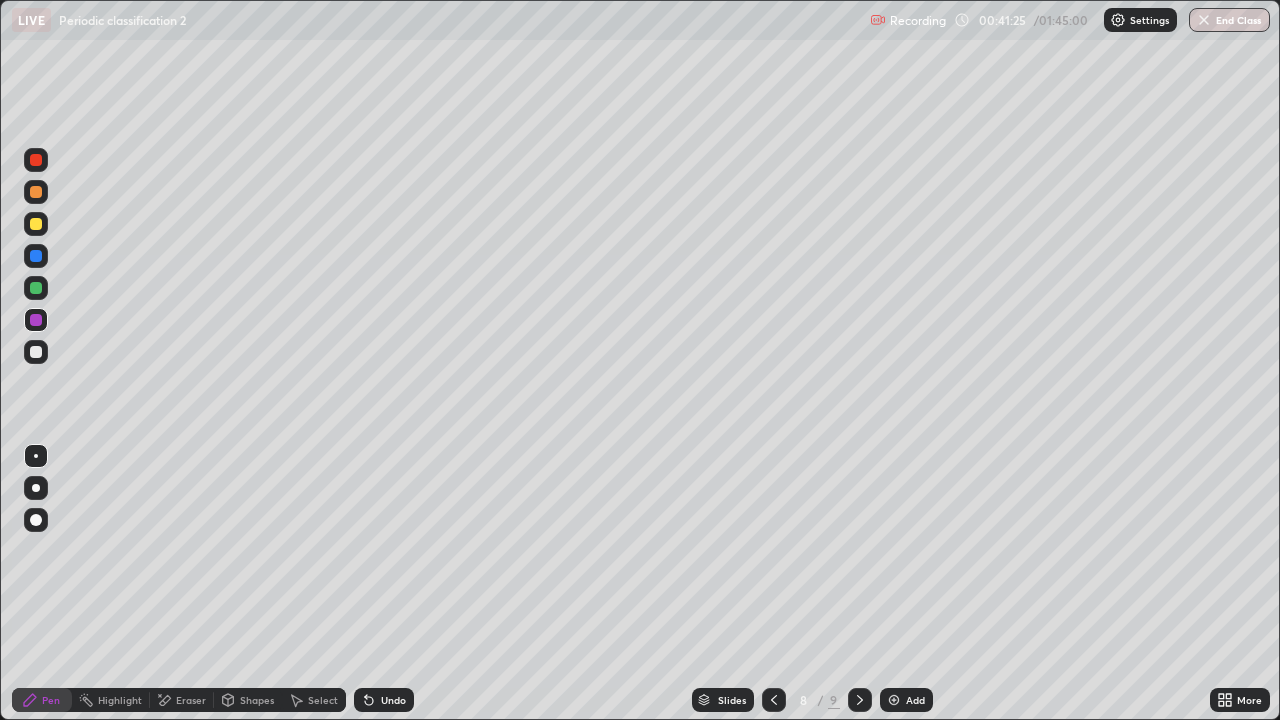 click on "Add" at bounding box center (915, 700) 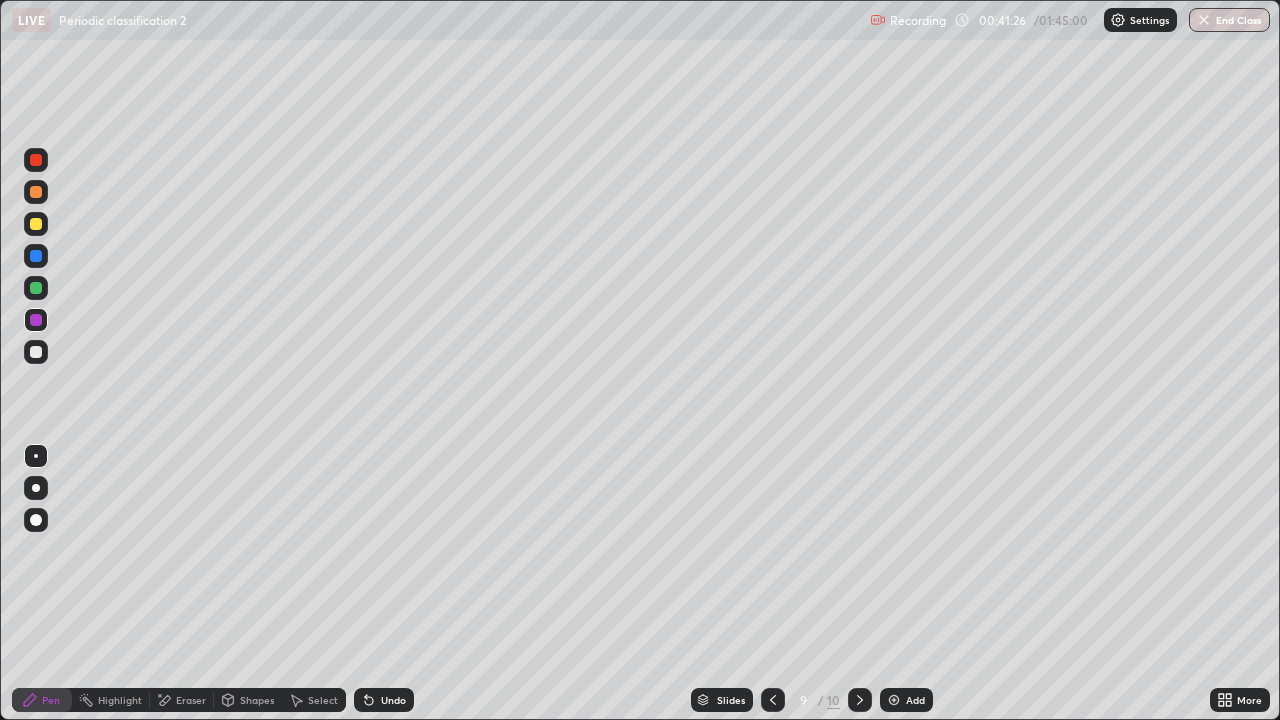 click at bounding box center (36, 224) 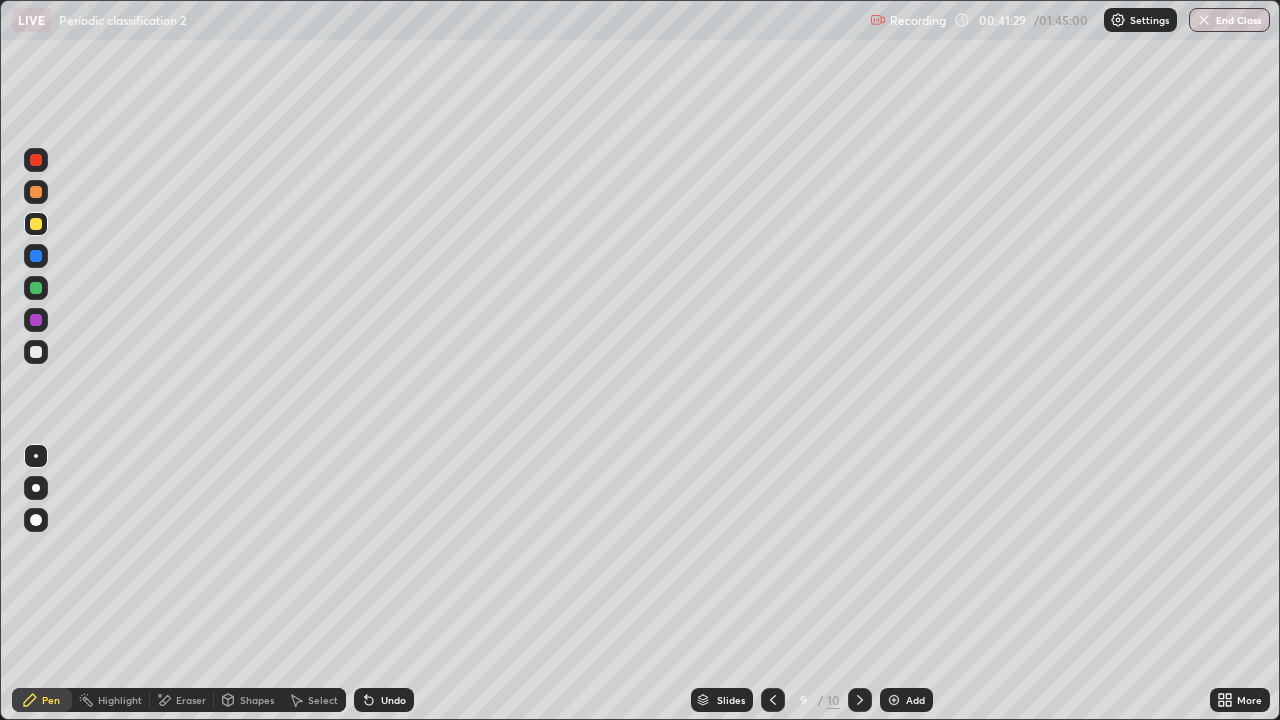 click at bounding box center (36, 352) 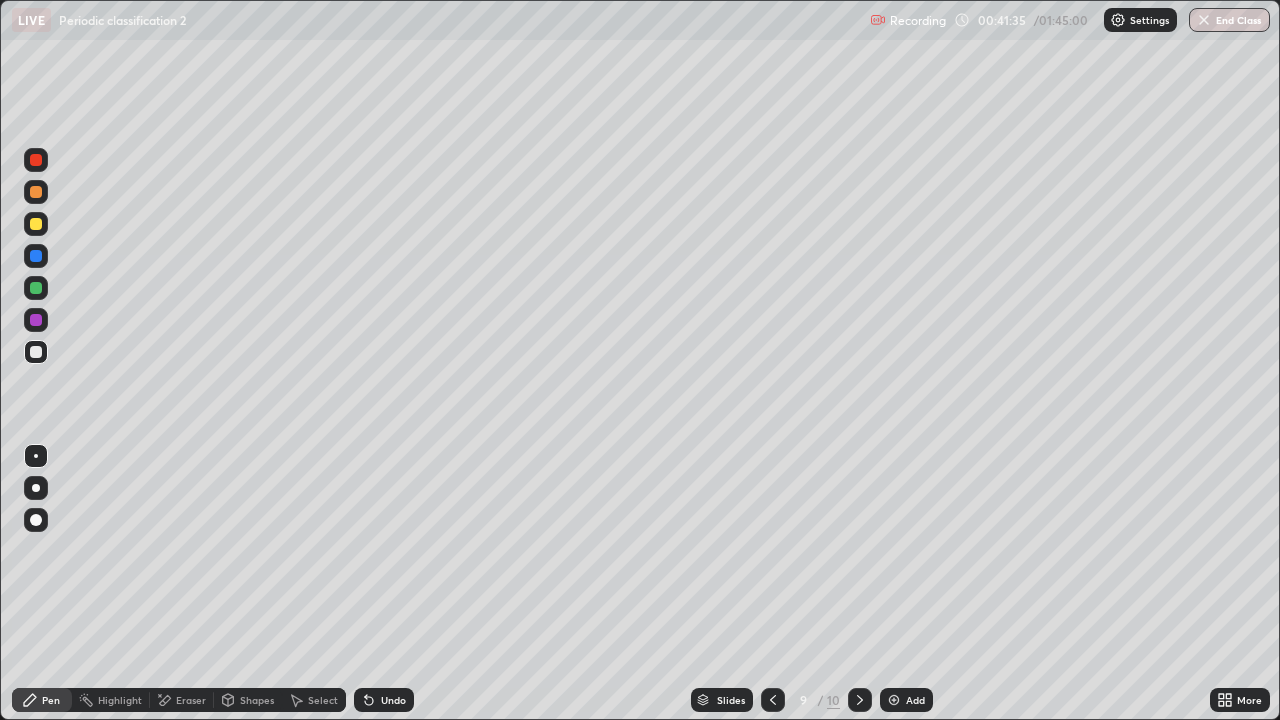 click at bounding box center [36, 224] 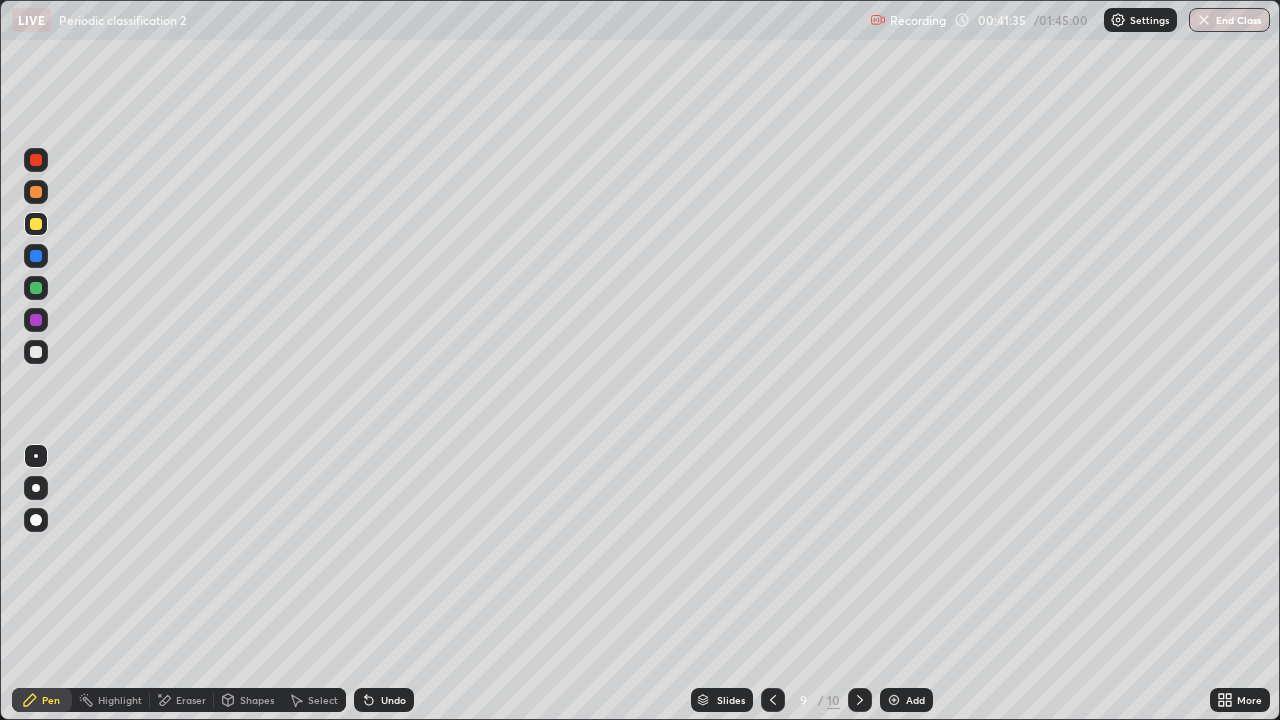 click at bounding box center (36, 192) 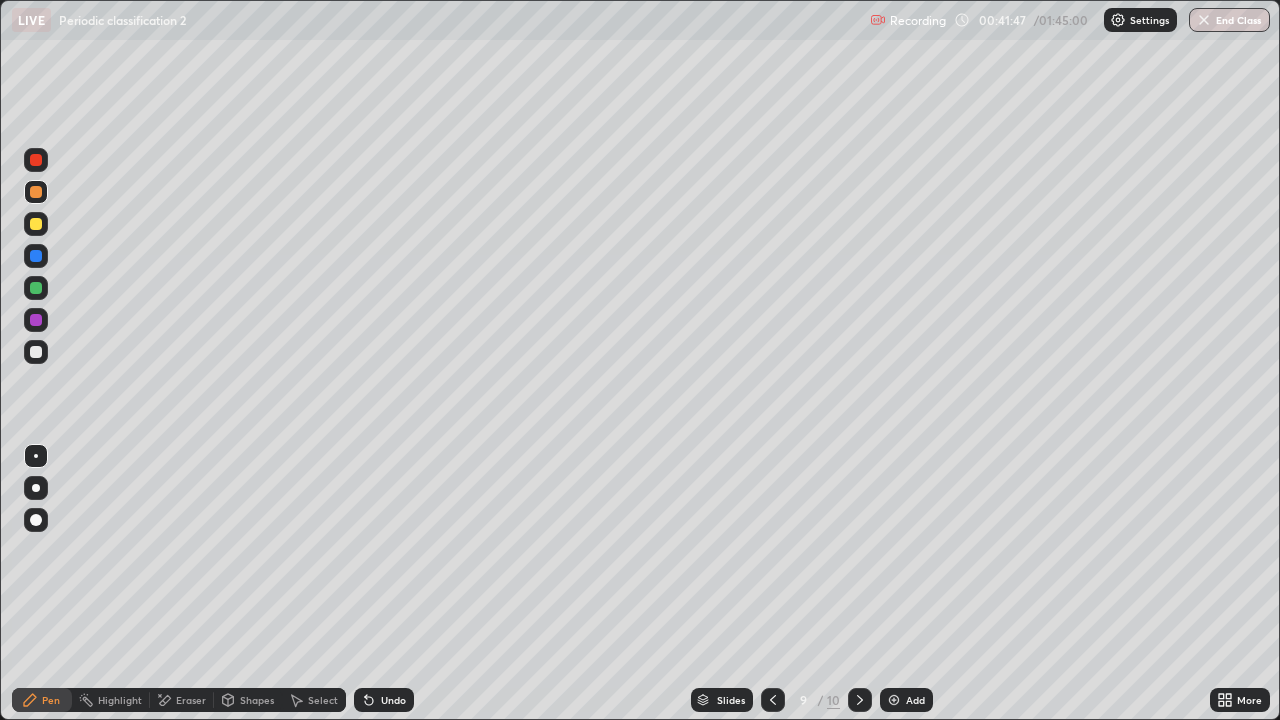 click at bounding box center [36, 352] 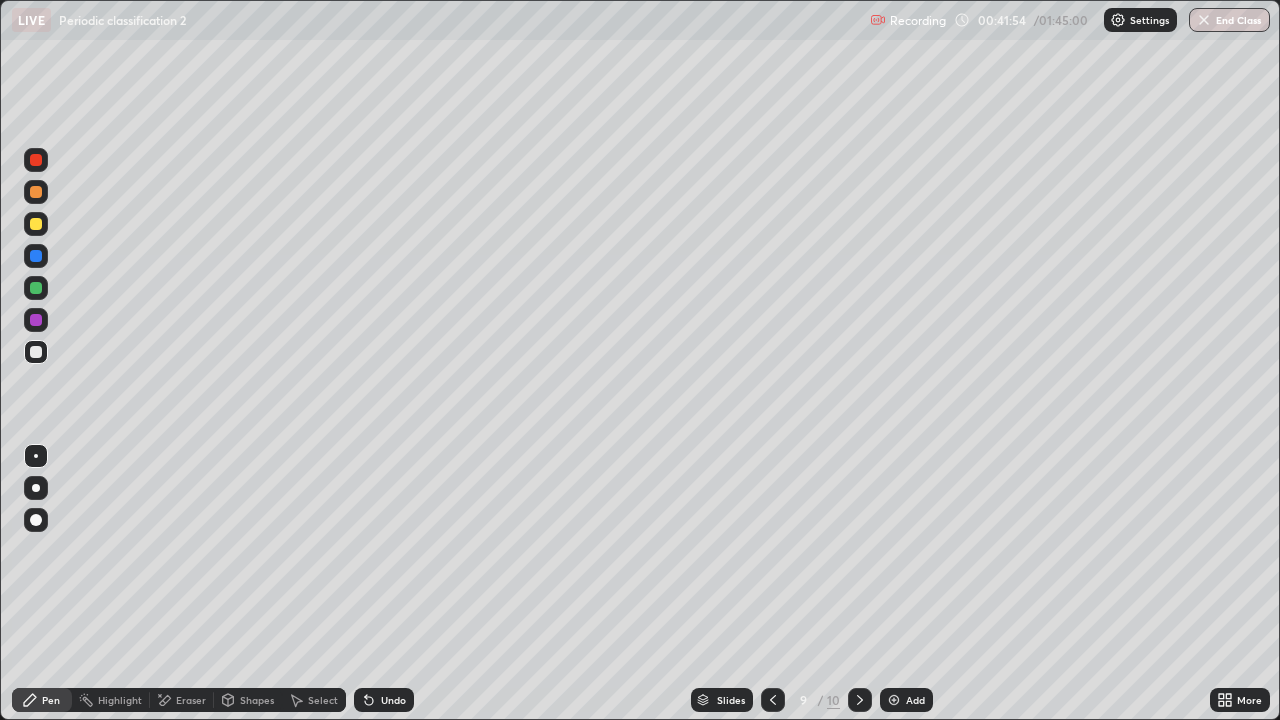 click at bounding box center [36, 288] 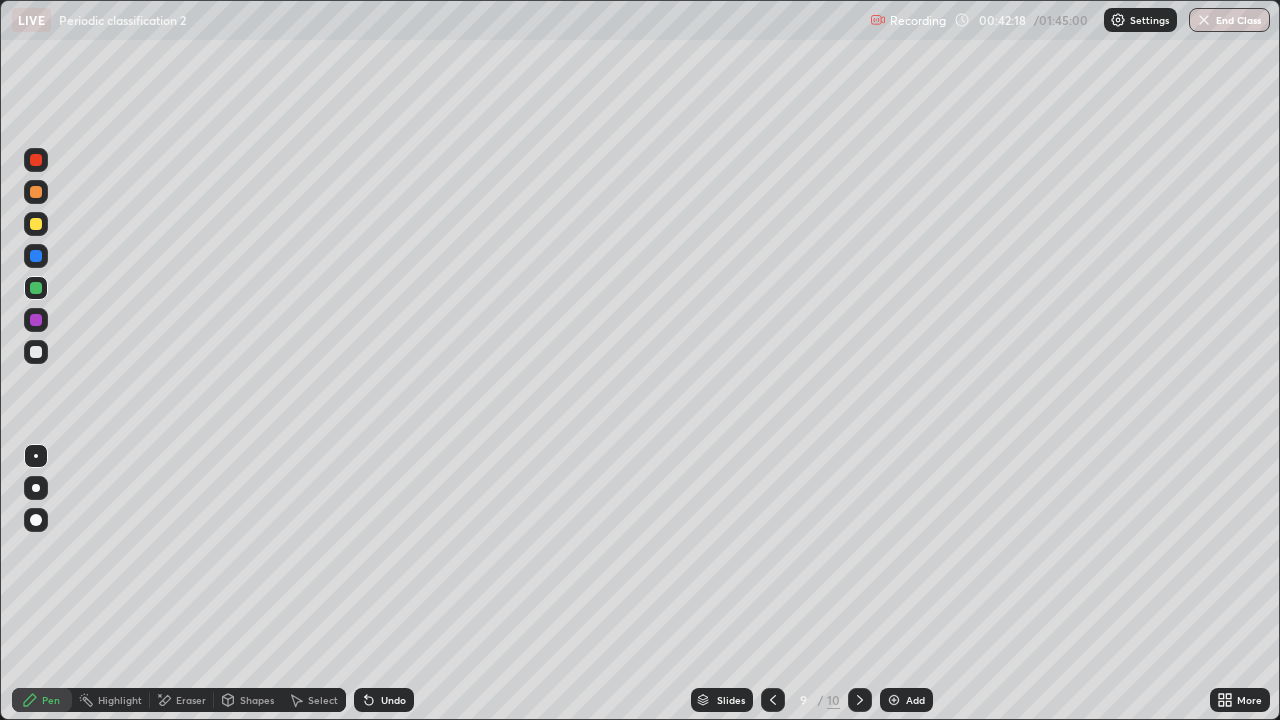 click on "Add" at bounding box center (906, 700) 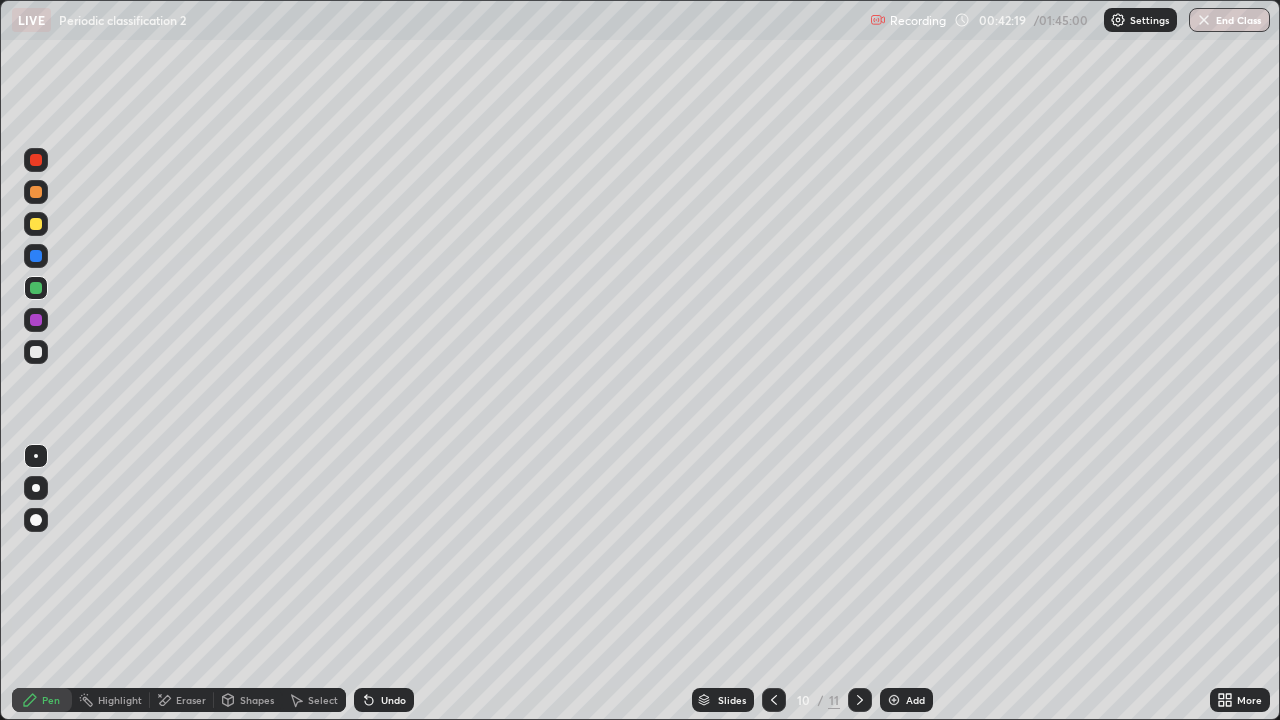 click at bounding box center (36, 352) 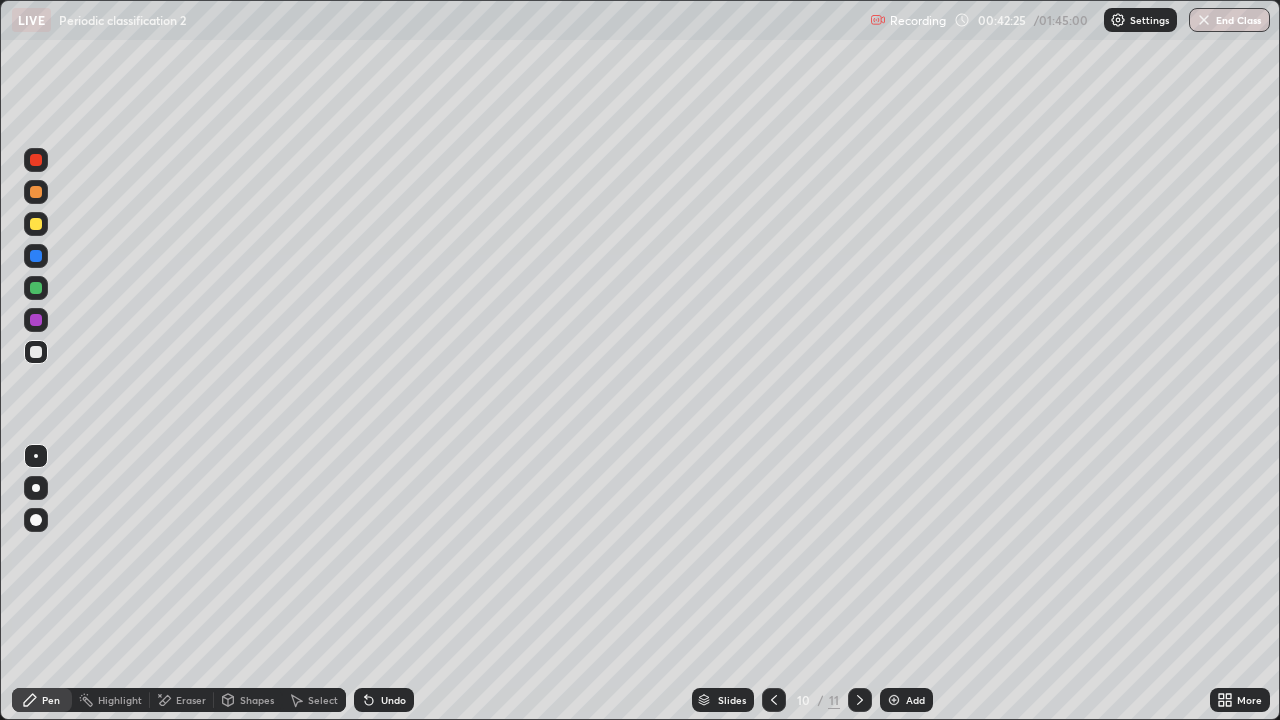click at bounding box center (36, 288) 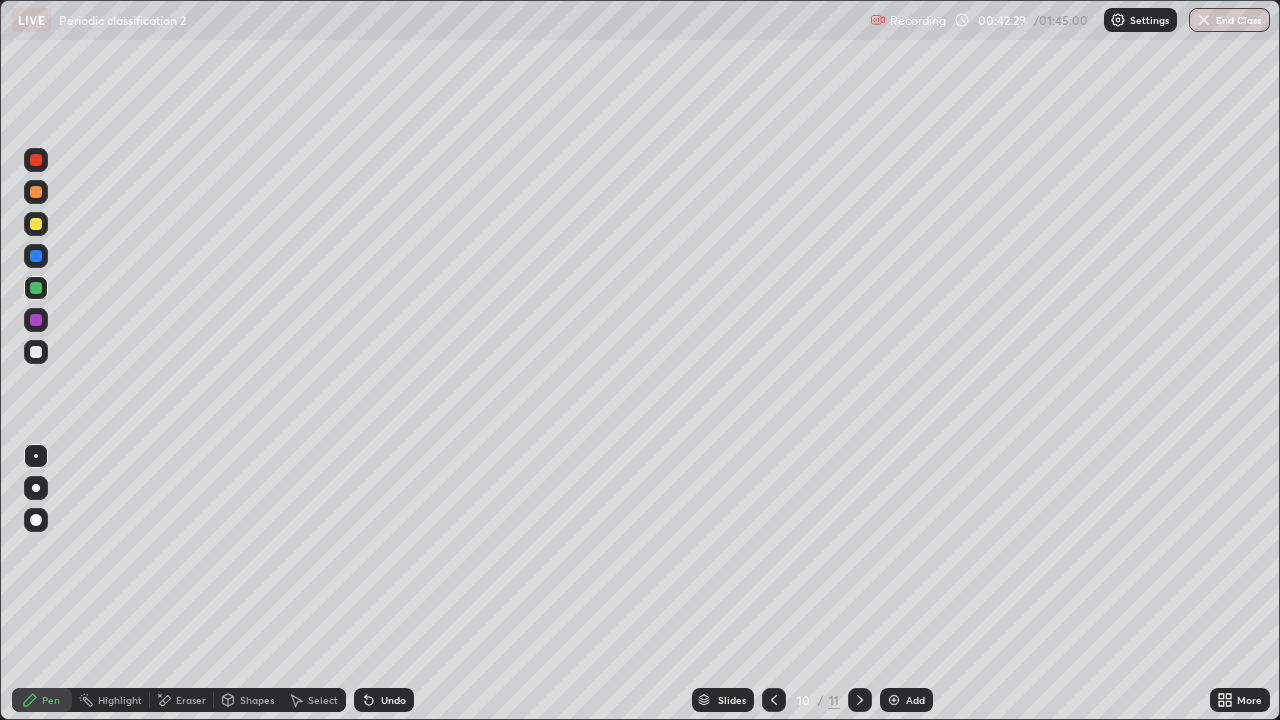 click at bounding box center [36, 224] 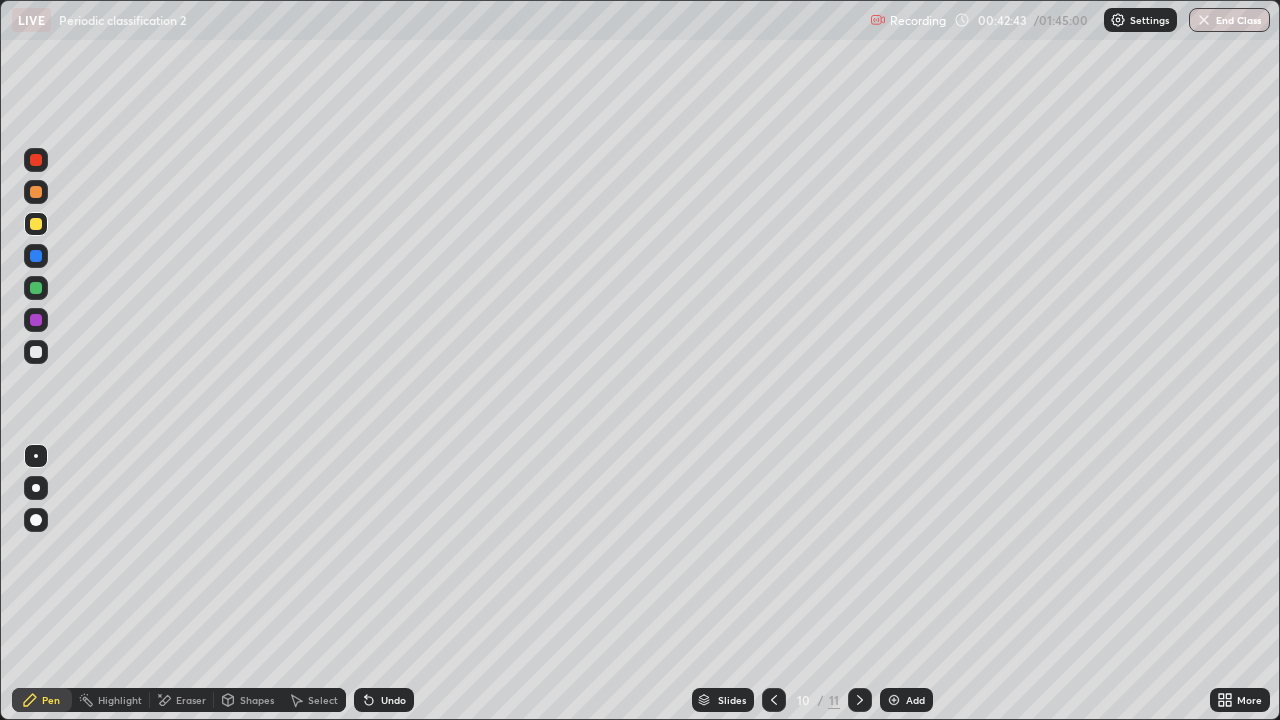 click at bounding box center [36, 352] 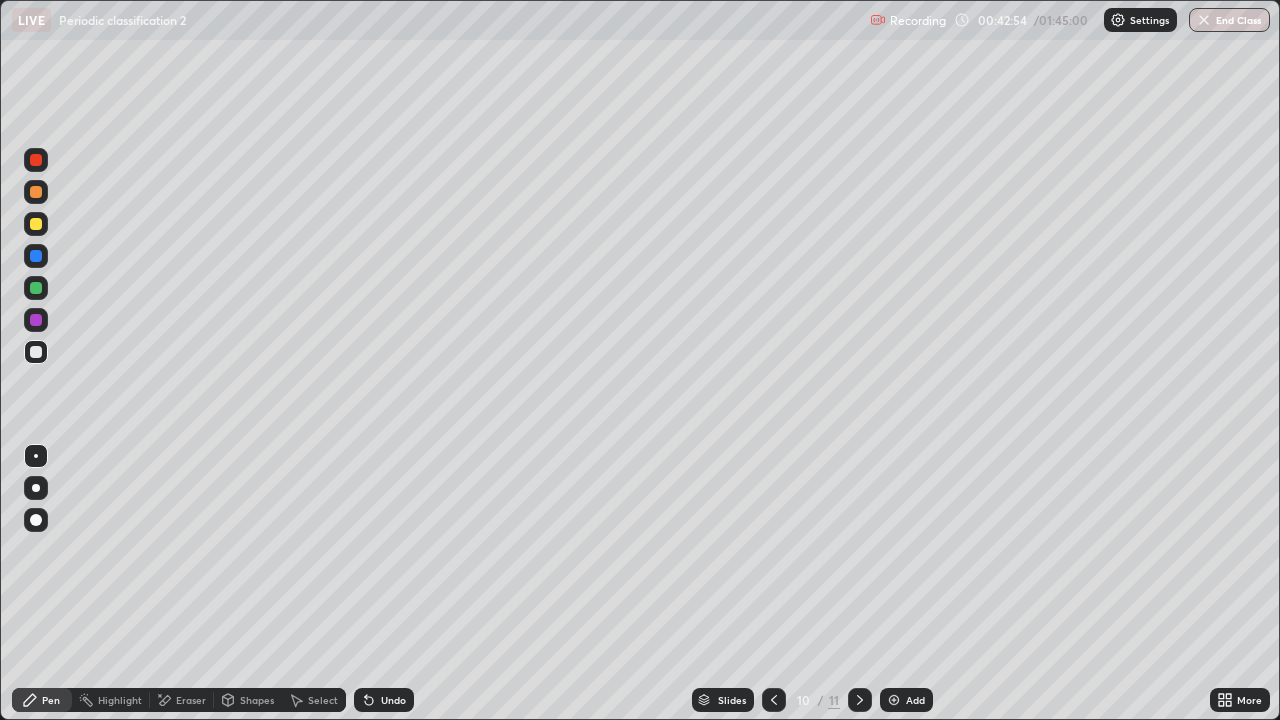 click at bounding box center (36, 320) 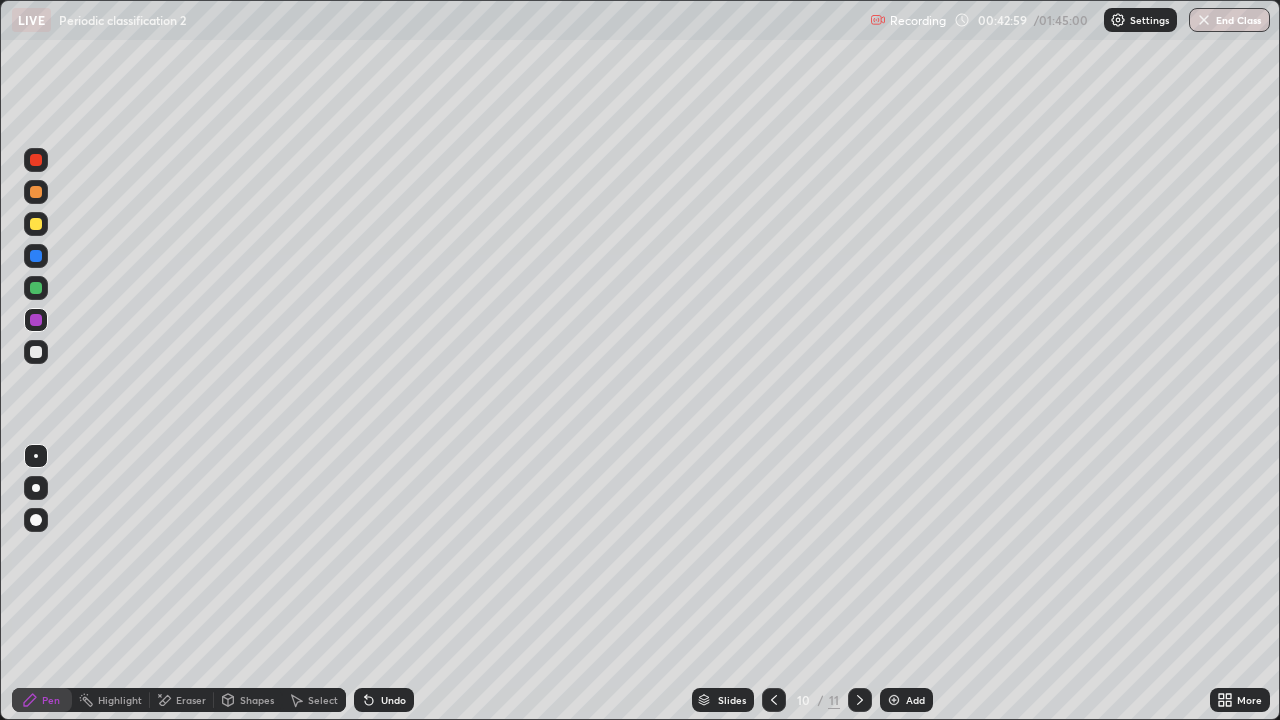 click at bounding box center [36, 256] 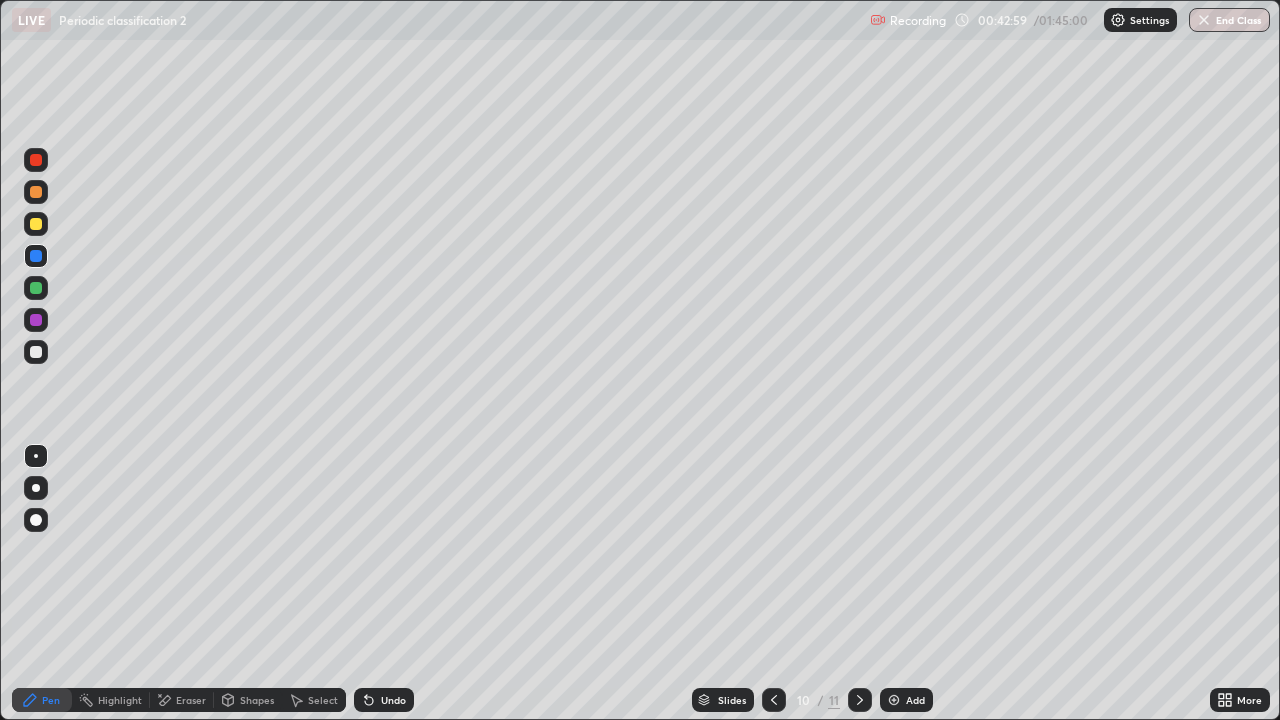 click at bounding box center [36, 288] 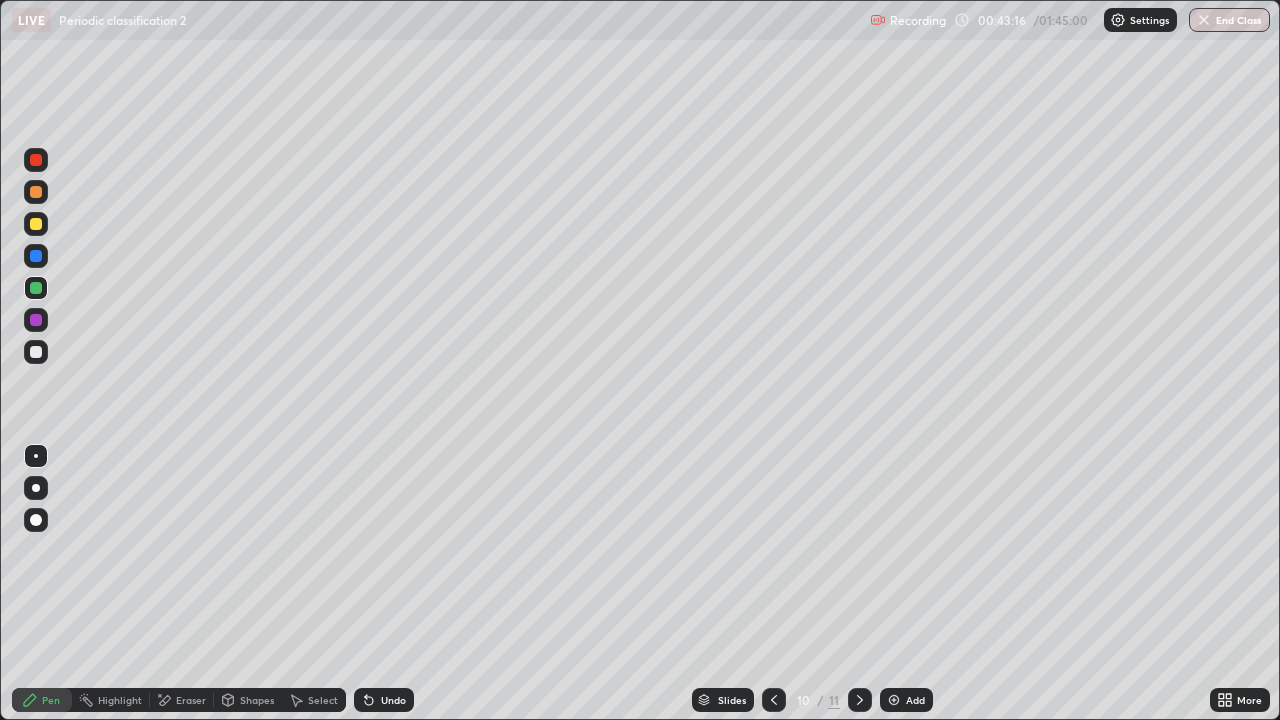 click at bounding box center (36, 352) 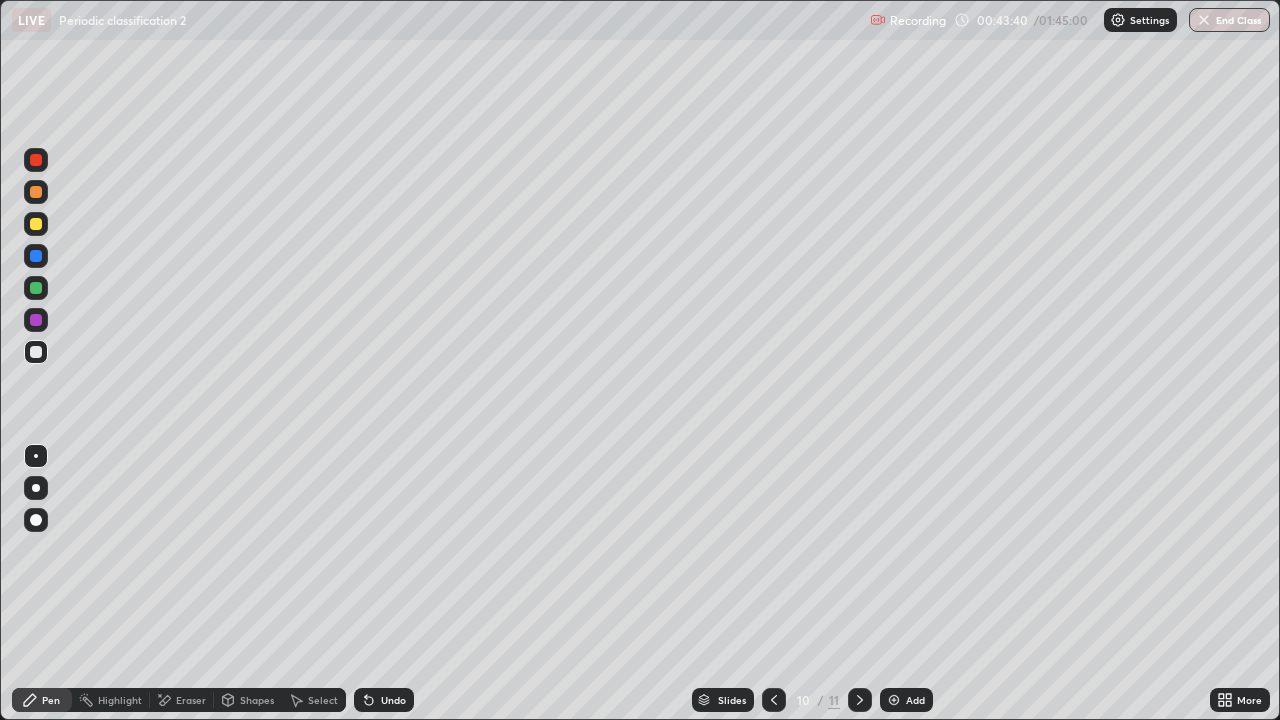 click at bounding box center [36, 288] 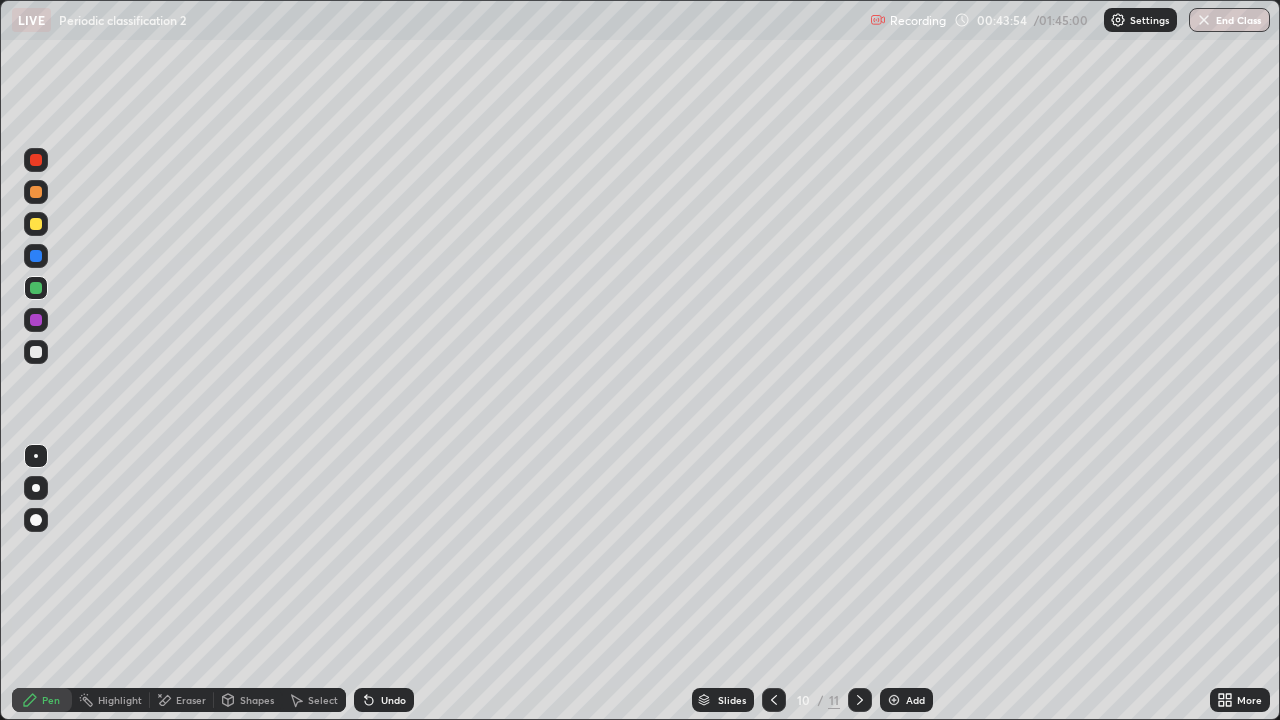 click at bounding box center (36, 256) 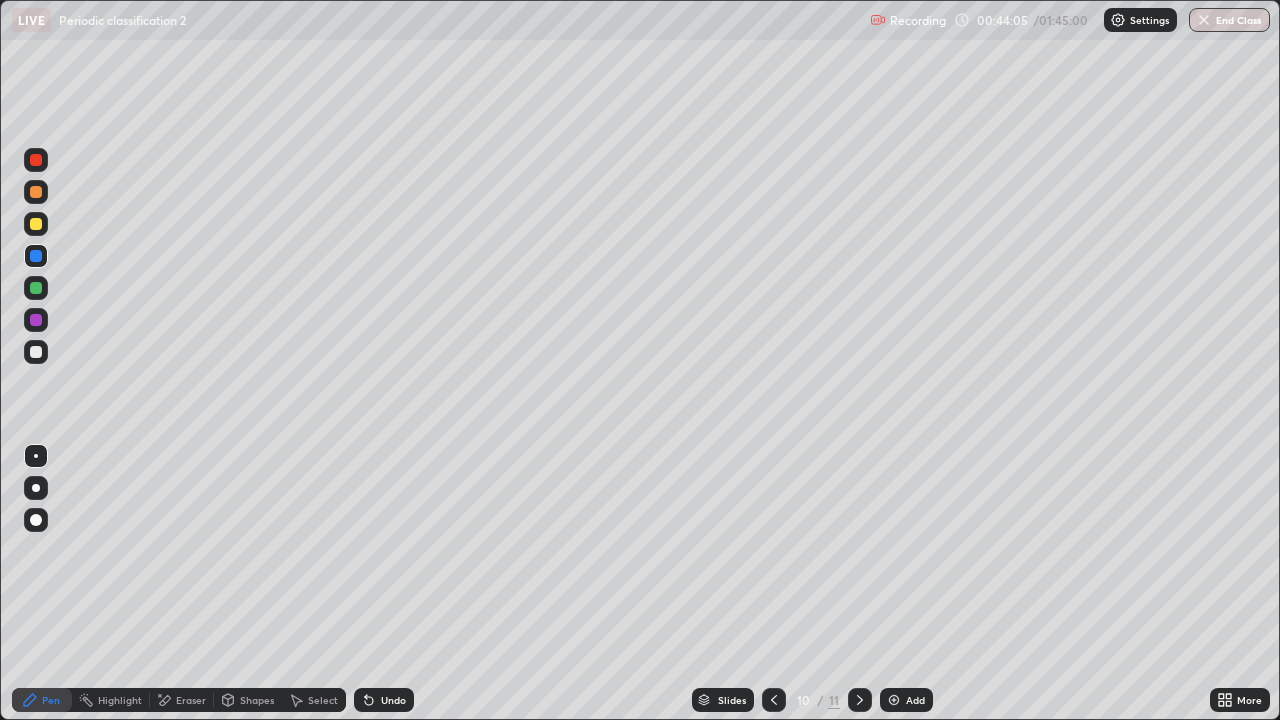 click 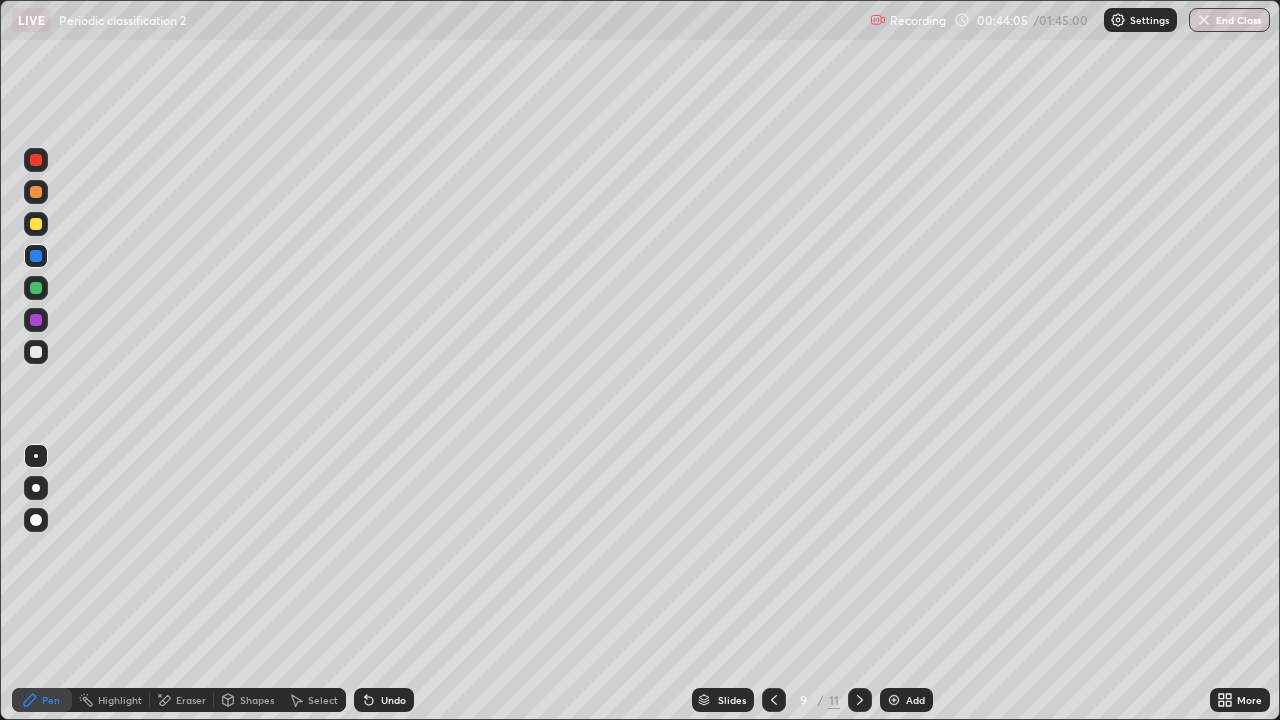 click 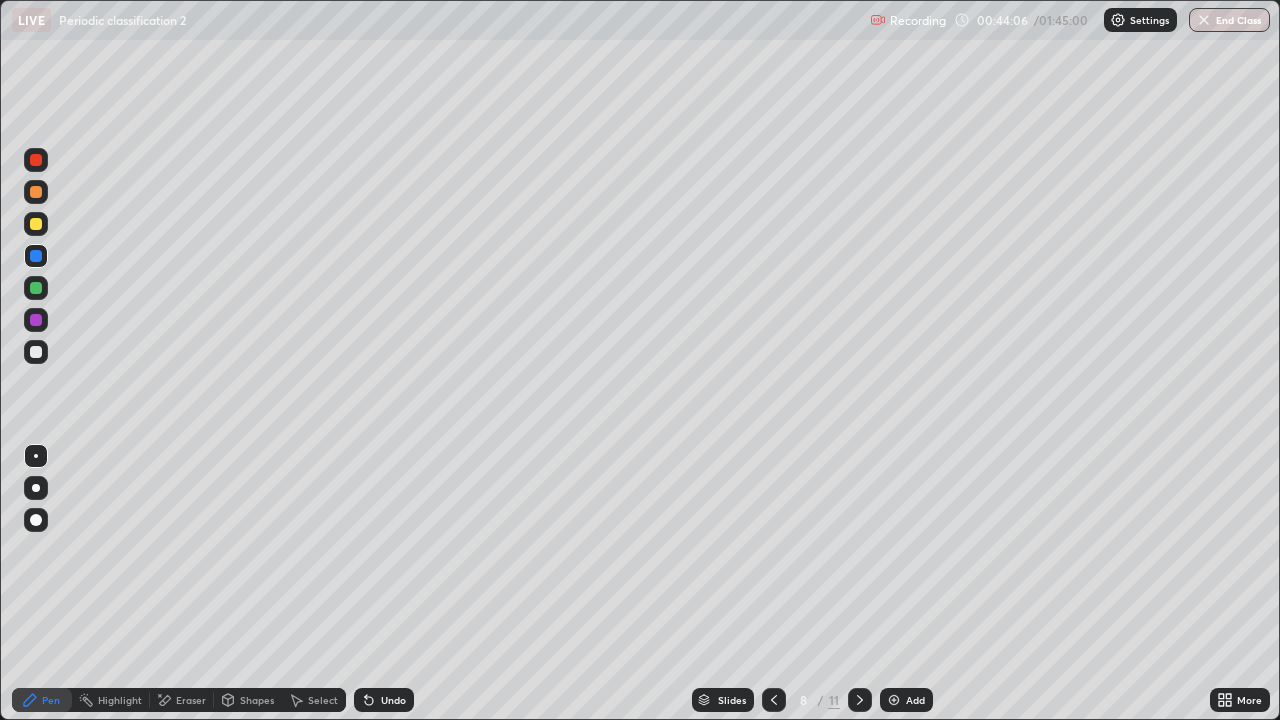 click 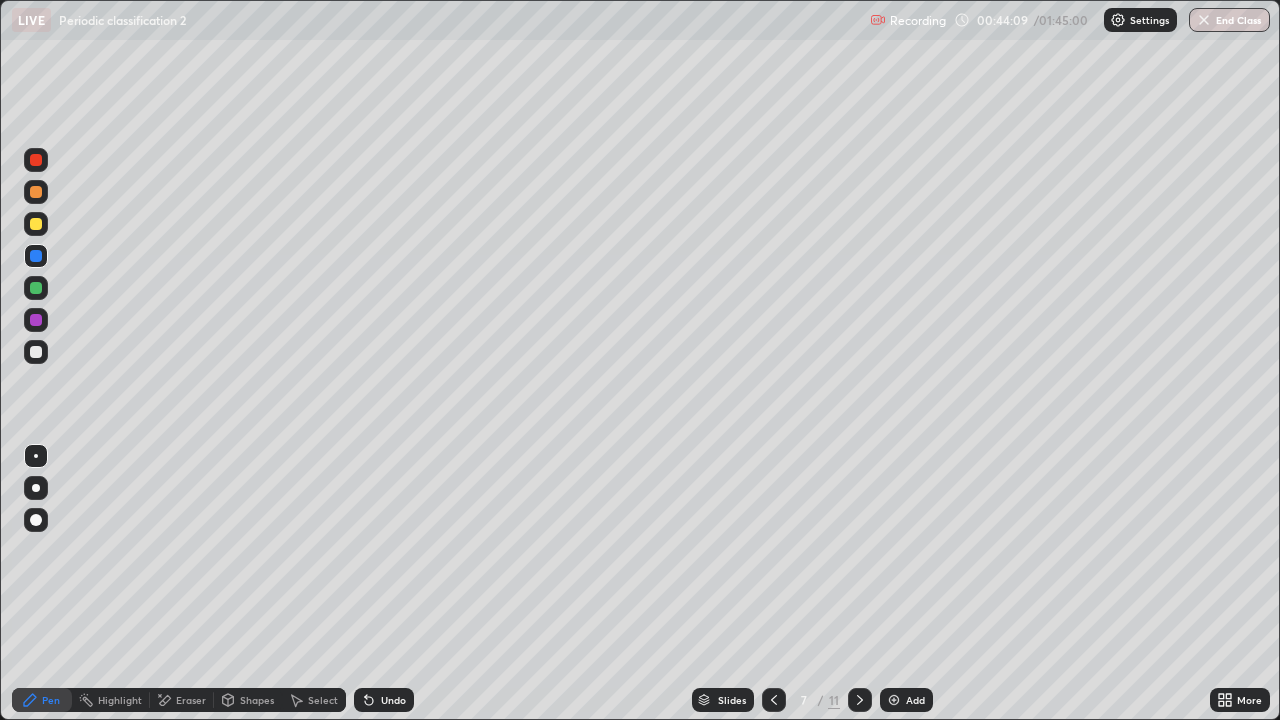 click at bounding box center [860, 700] 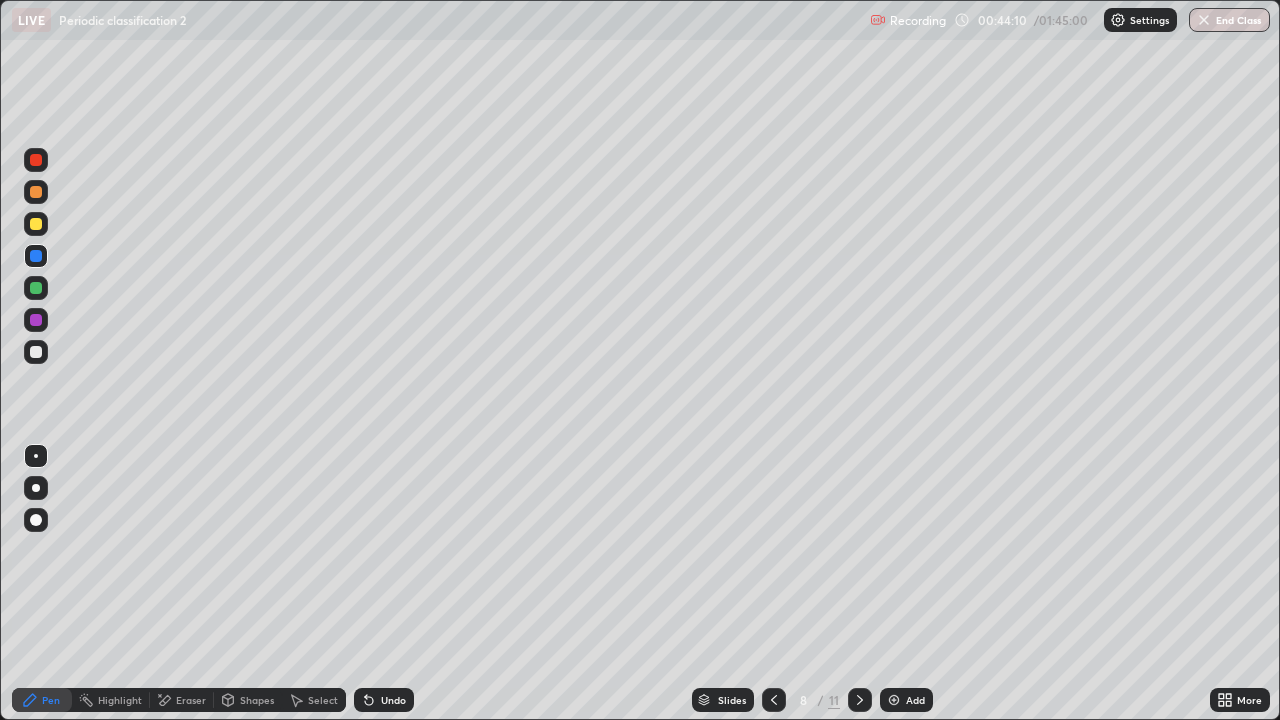 click at bounding box center (860, 700) 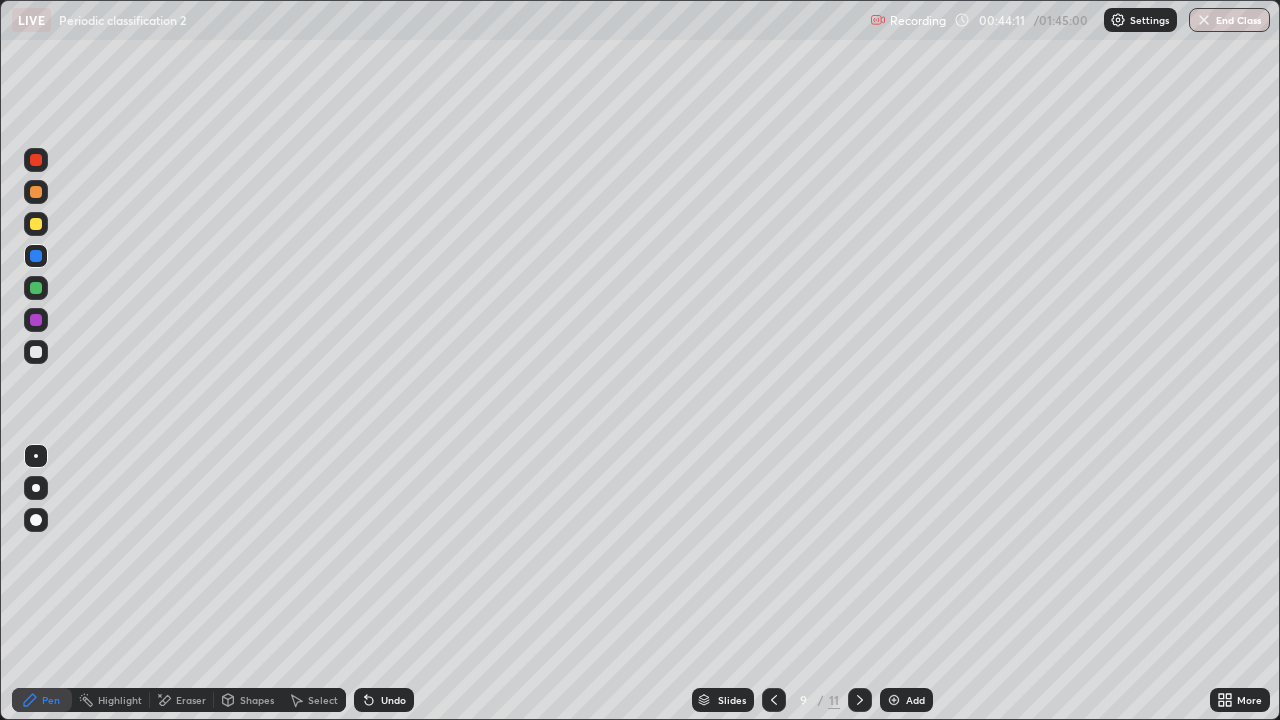 click 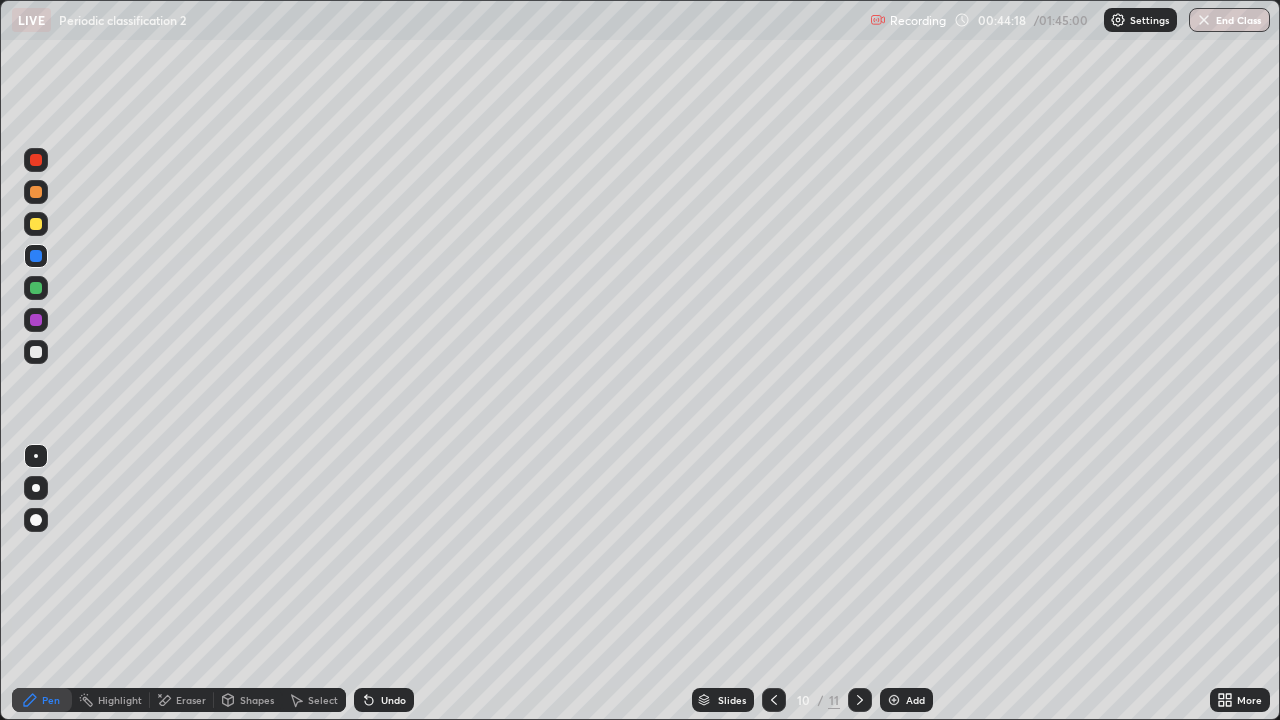 click on "Eraser" at bounding box center (191, 700) 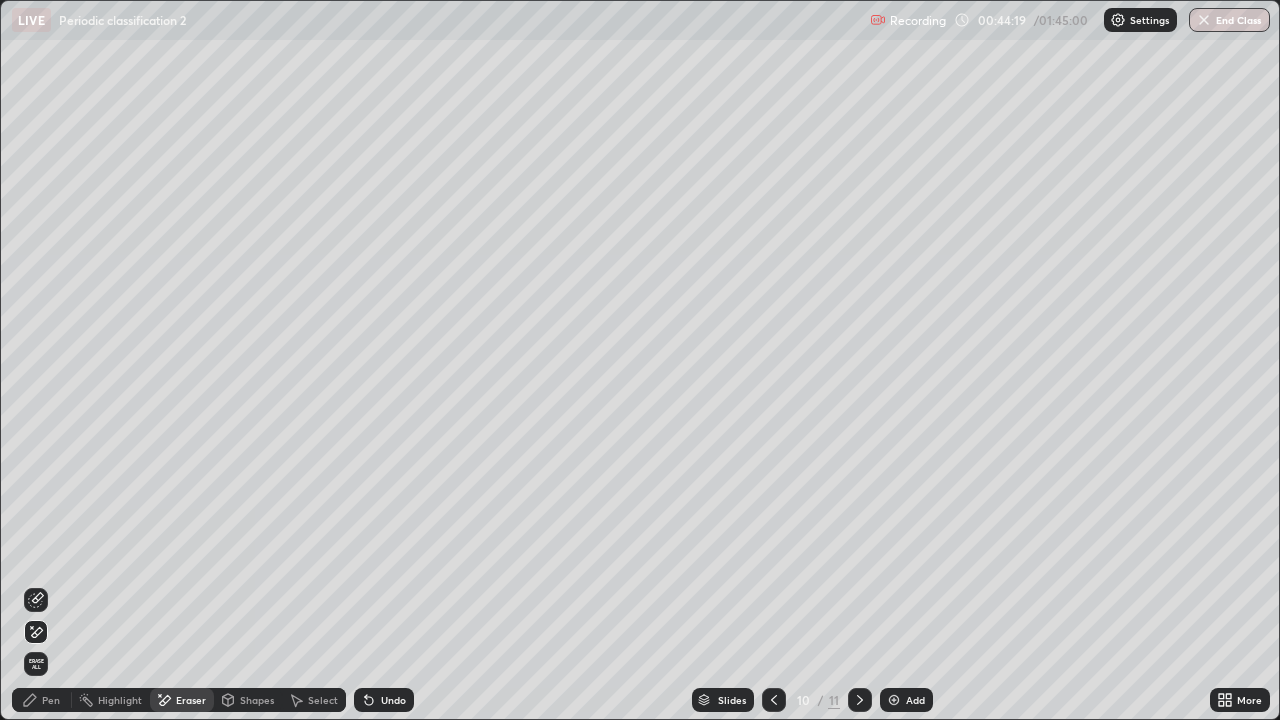 click on "Pen" at bounding box center (51, 700) 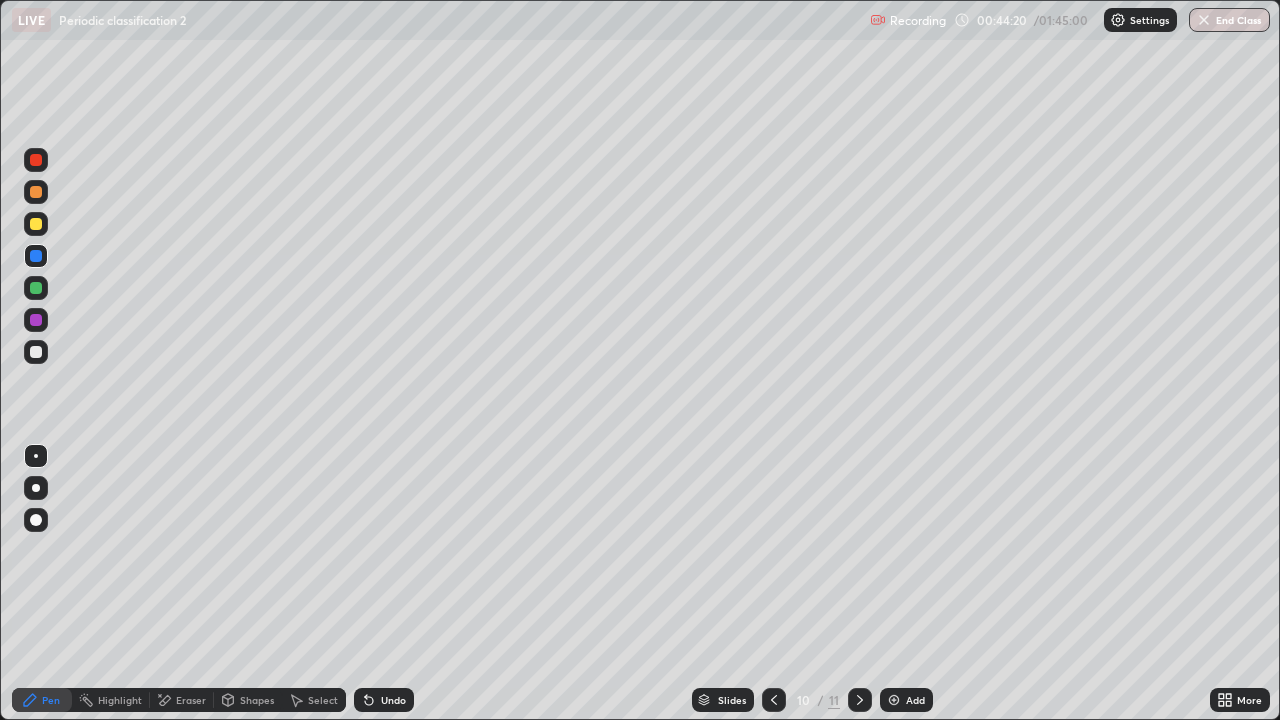 click at bounding box center (36, 288) 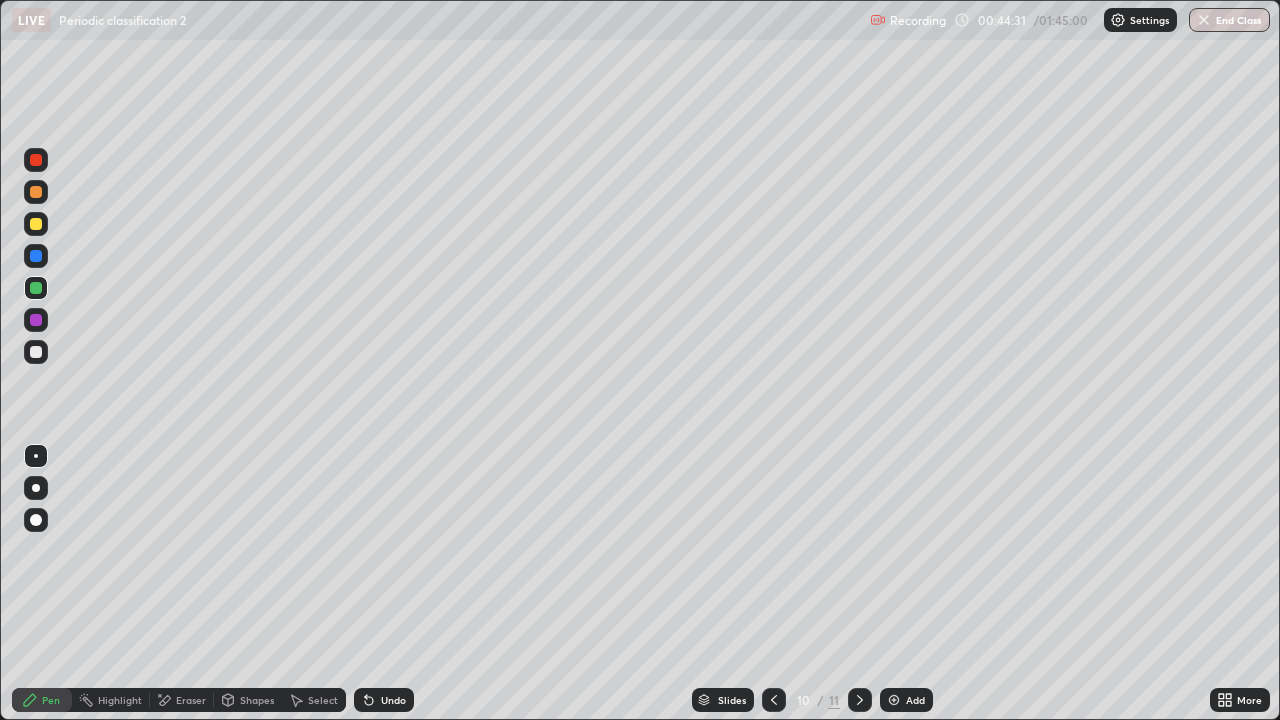 click on "Eraser" at bounding box center [182, 700] 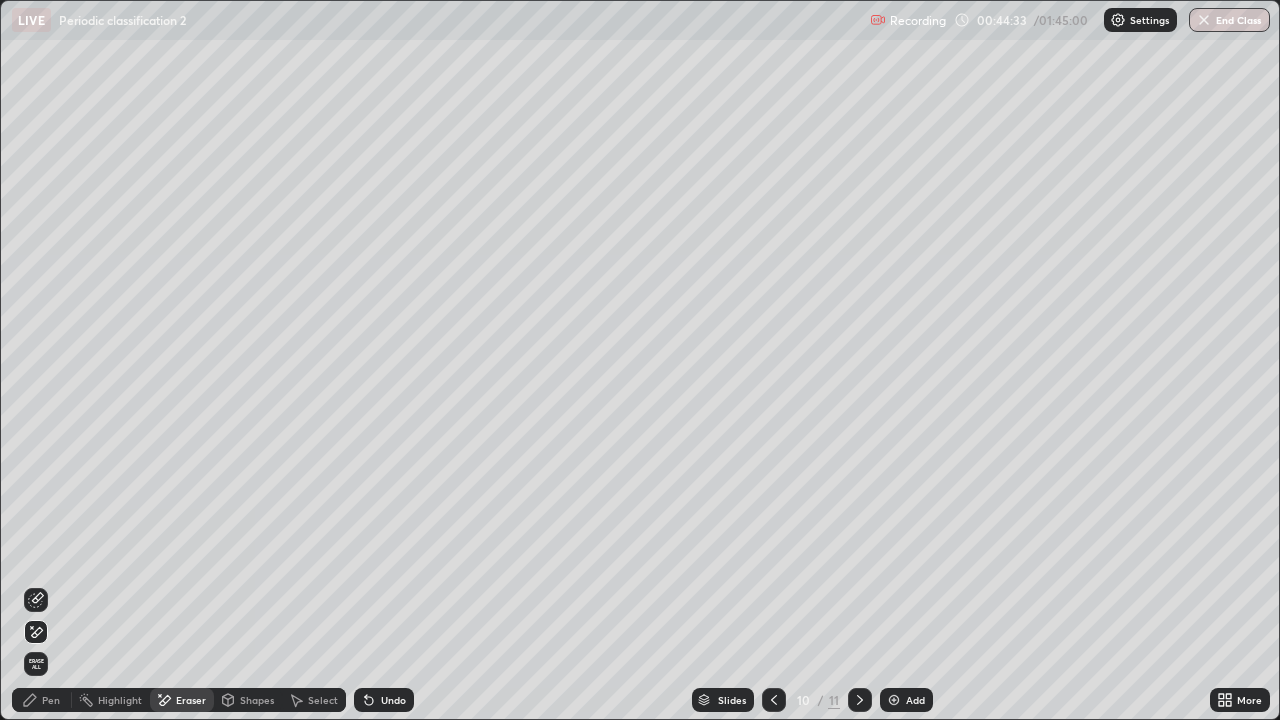 click on "Pen" at bounding box center (42, 700) 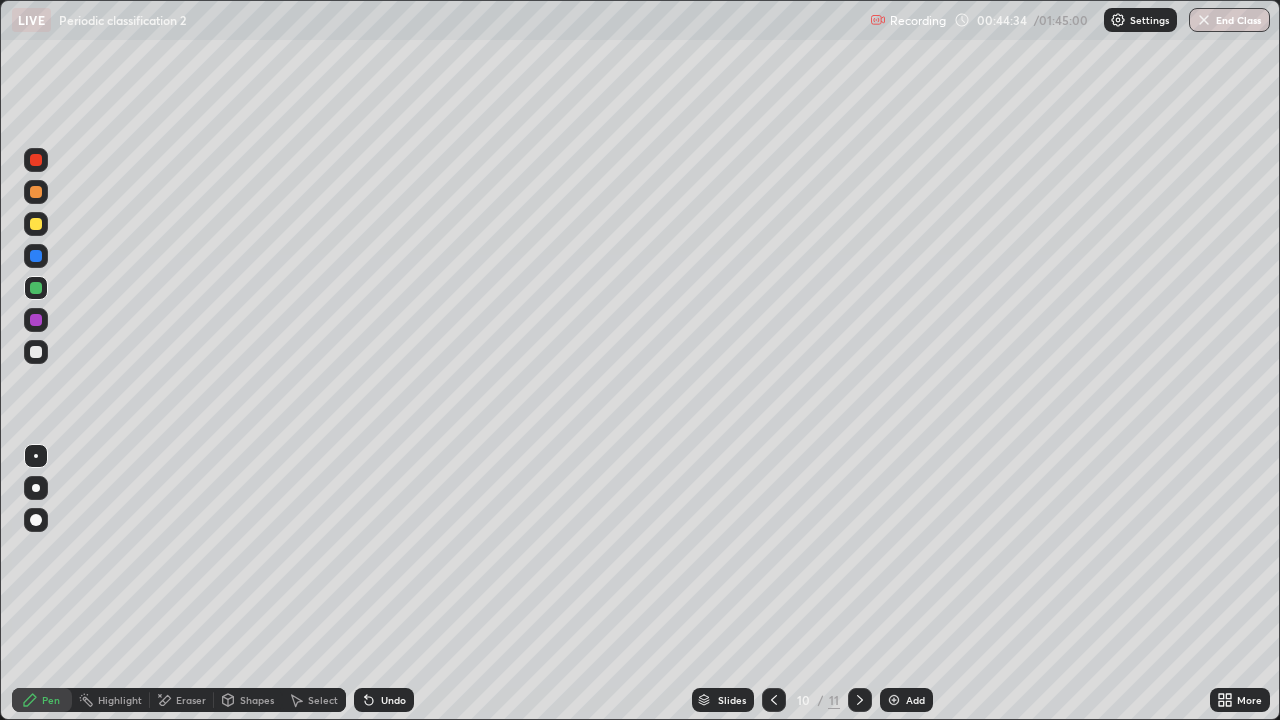 click at bounding box center (36, 224) 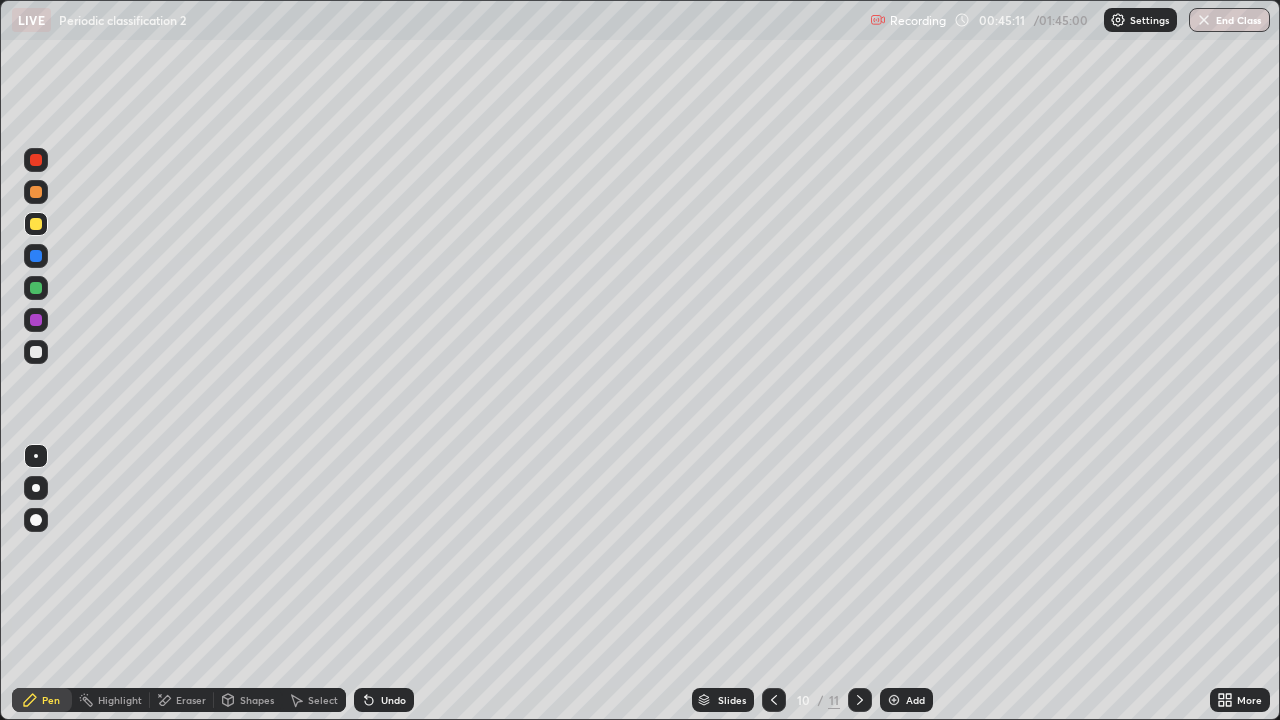 click at bounding box center [36, 192] 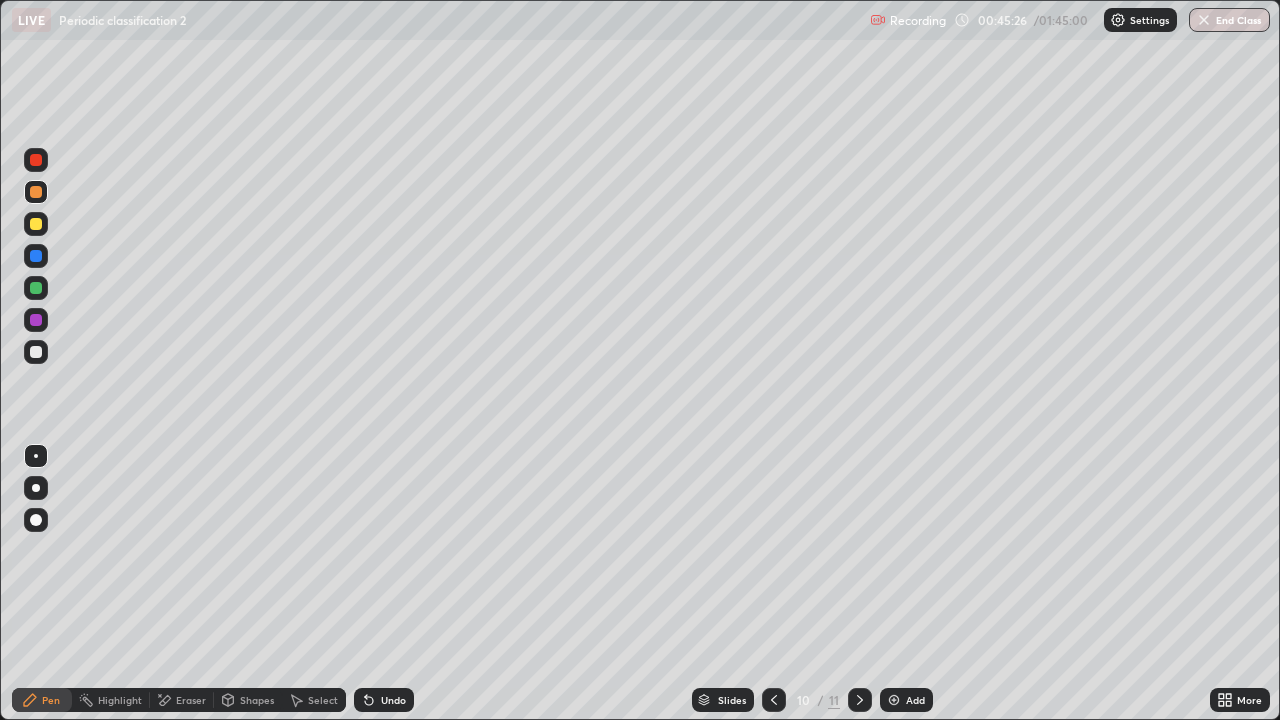 click at bounding box center (36, 352) 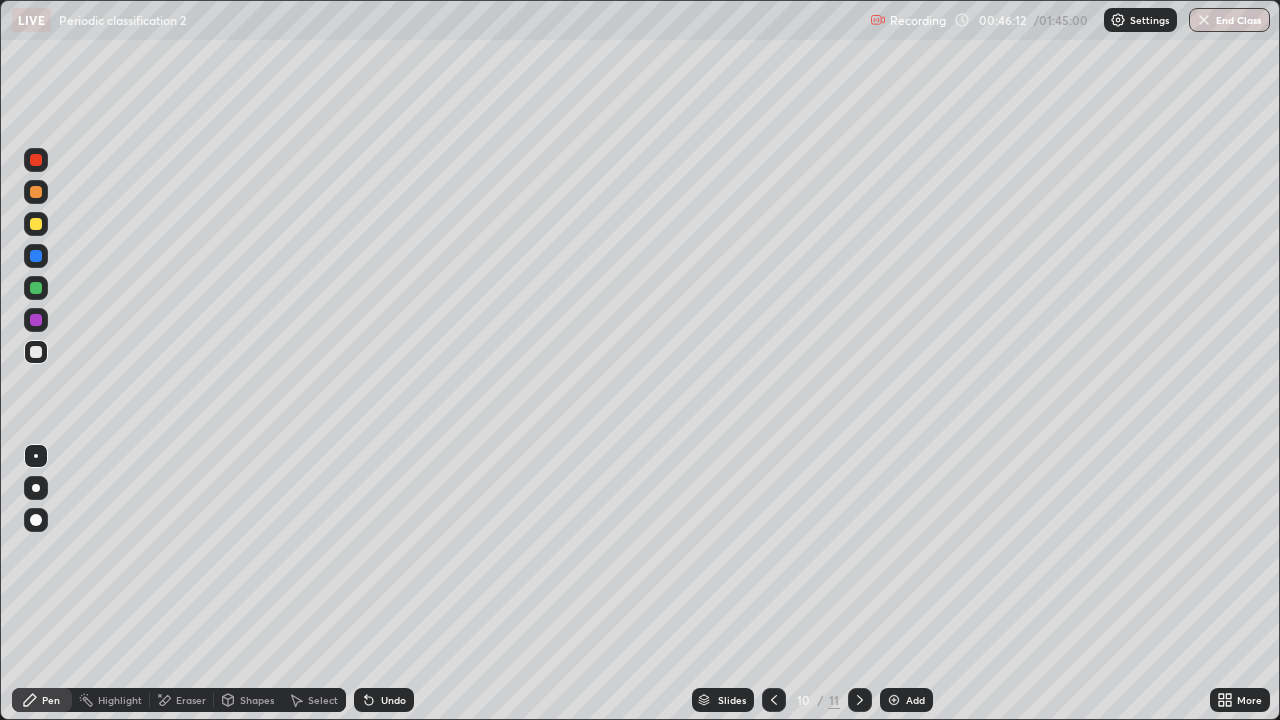 click on "Select" at bounding box center [314, 700] 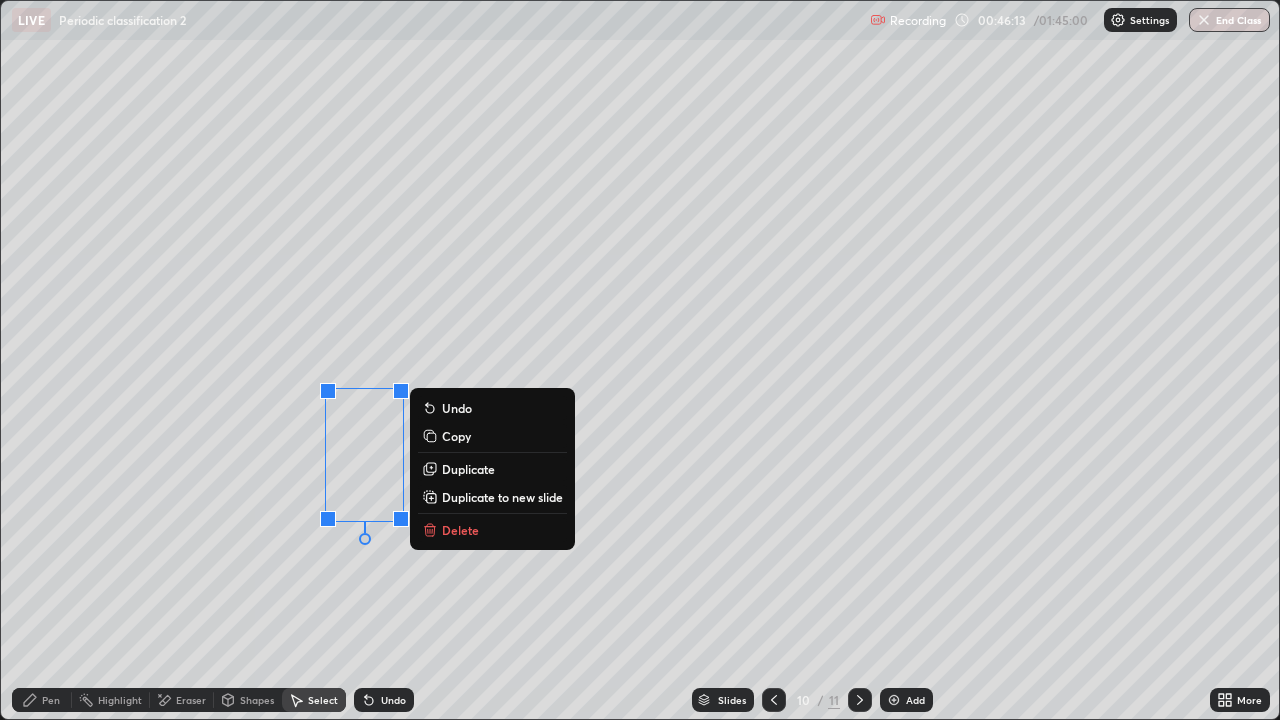 click on "Delete" at bounding box center (492, 530) 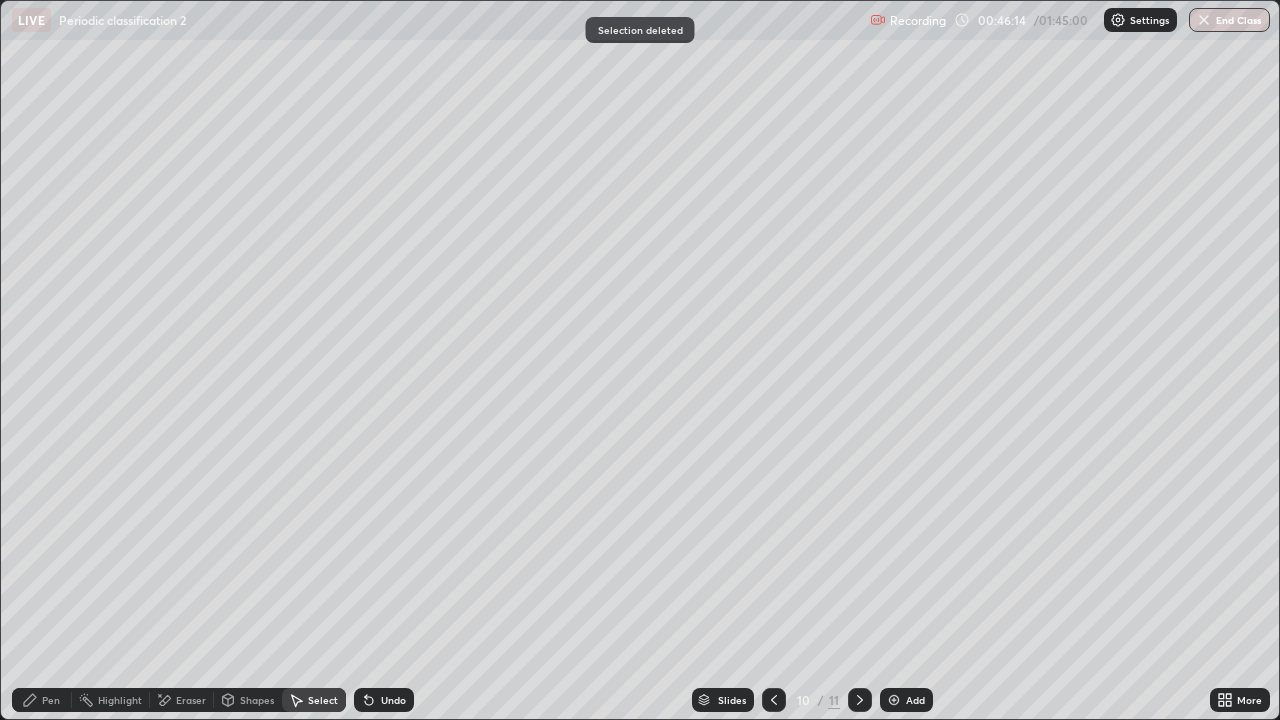 click on "Pen" at bounding box center [51, 700] 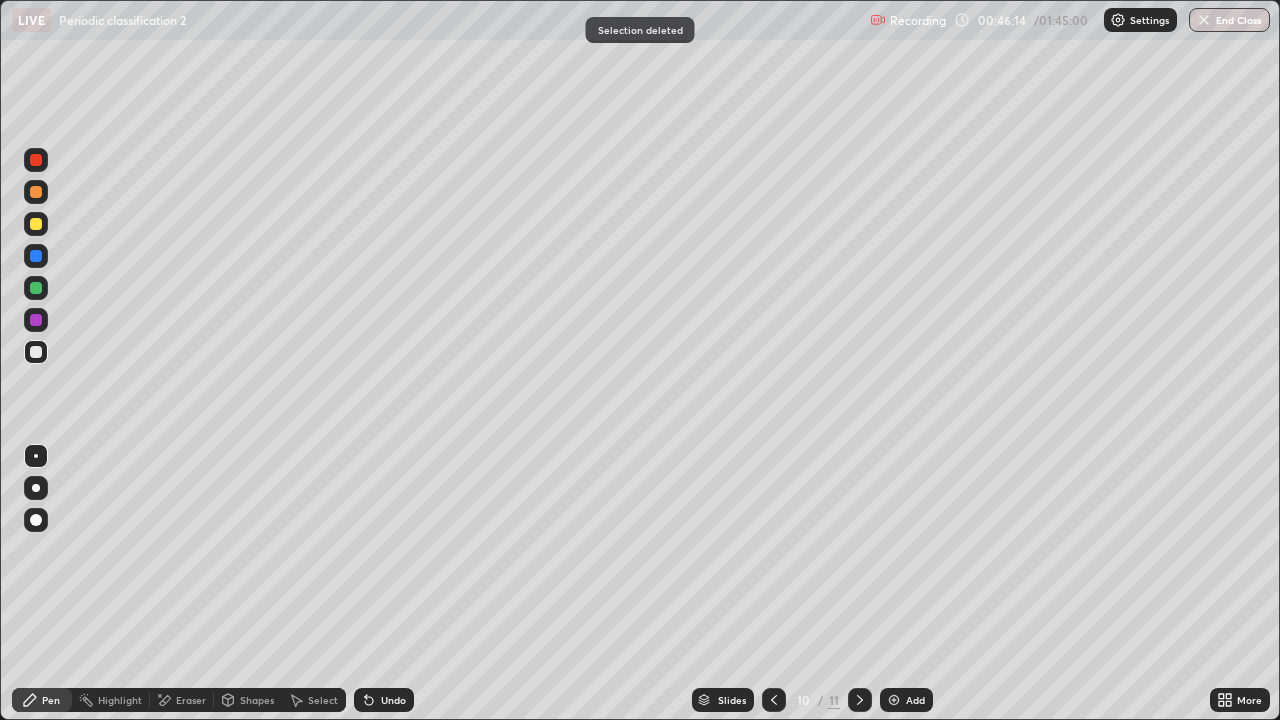 click at bounding box center [36, 224] 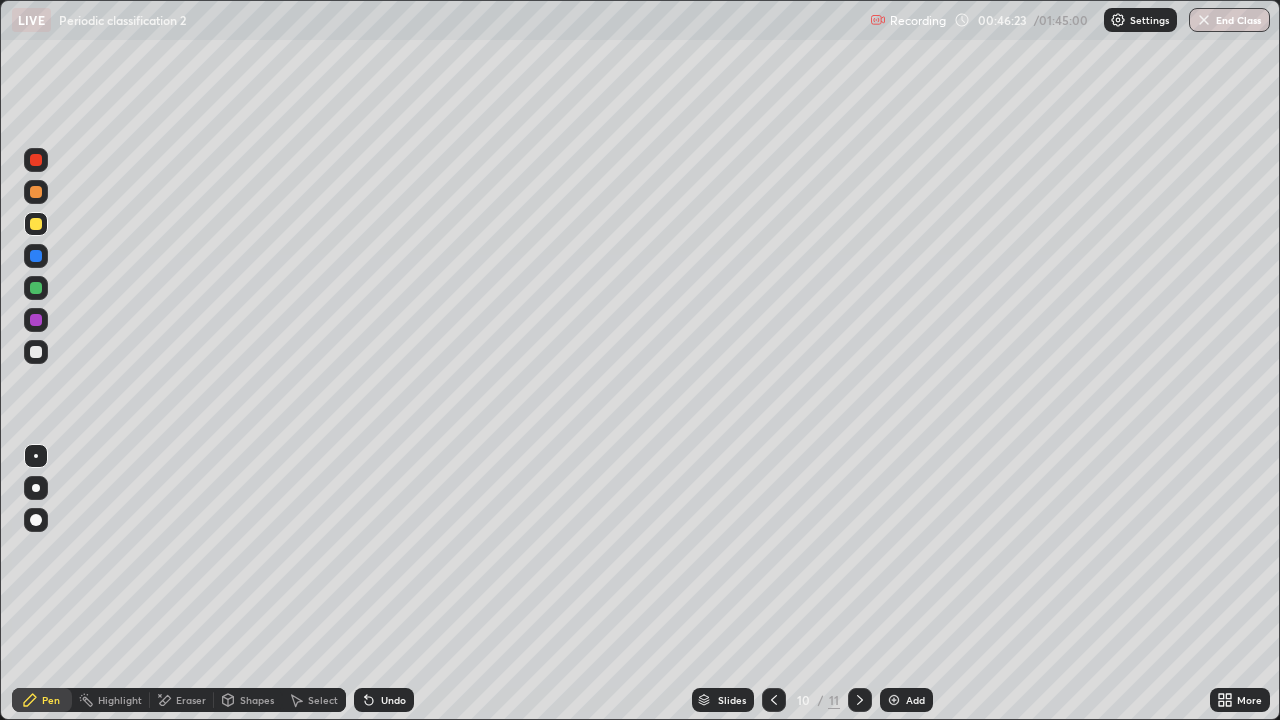 click 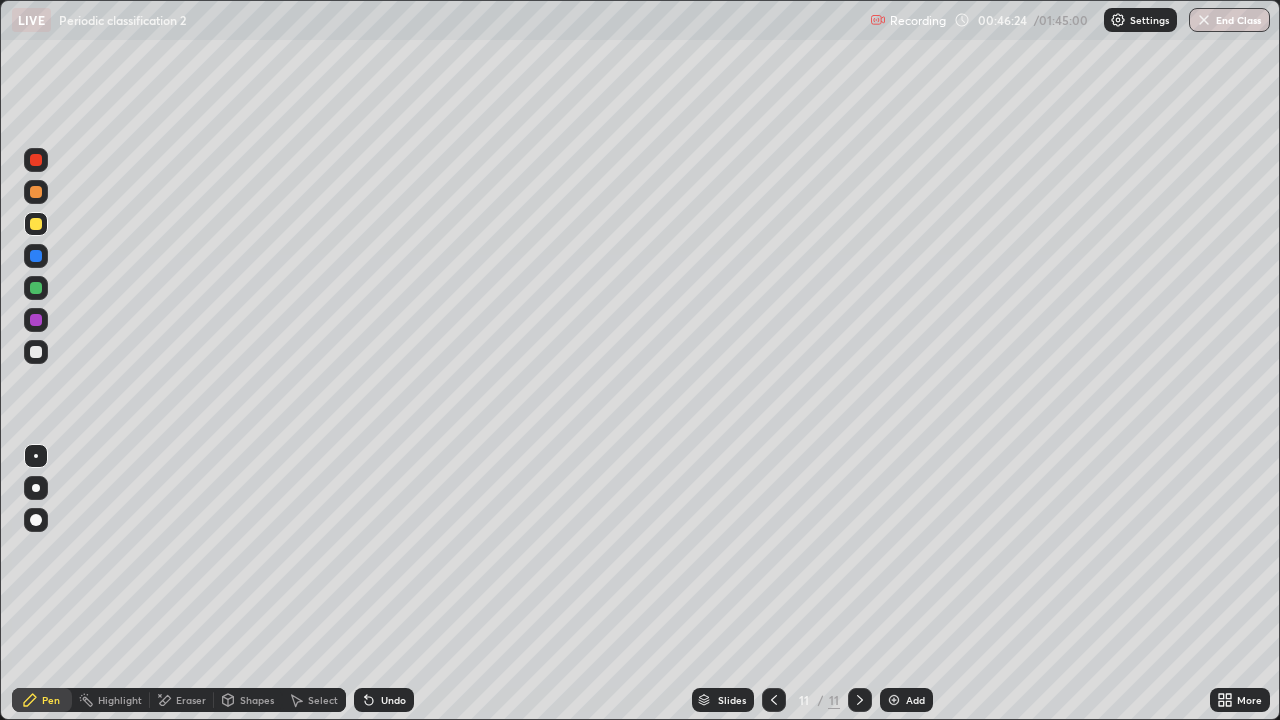 click at bounding box center [894, 700] 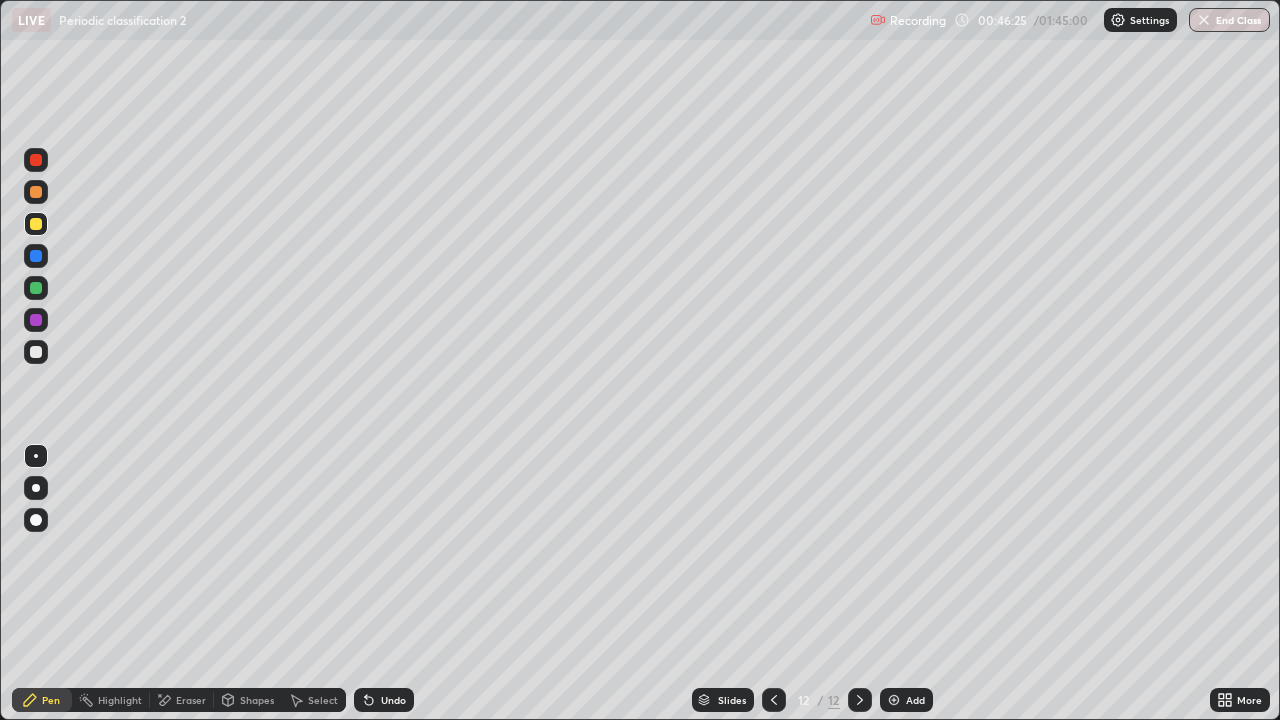 click at bounding box center [36, 288] 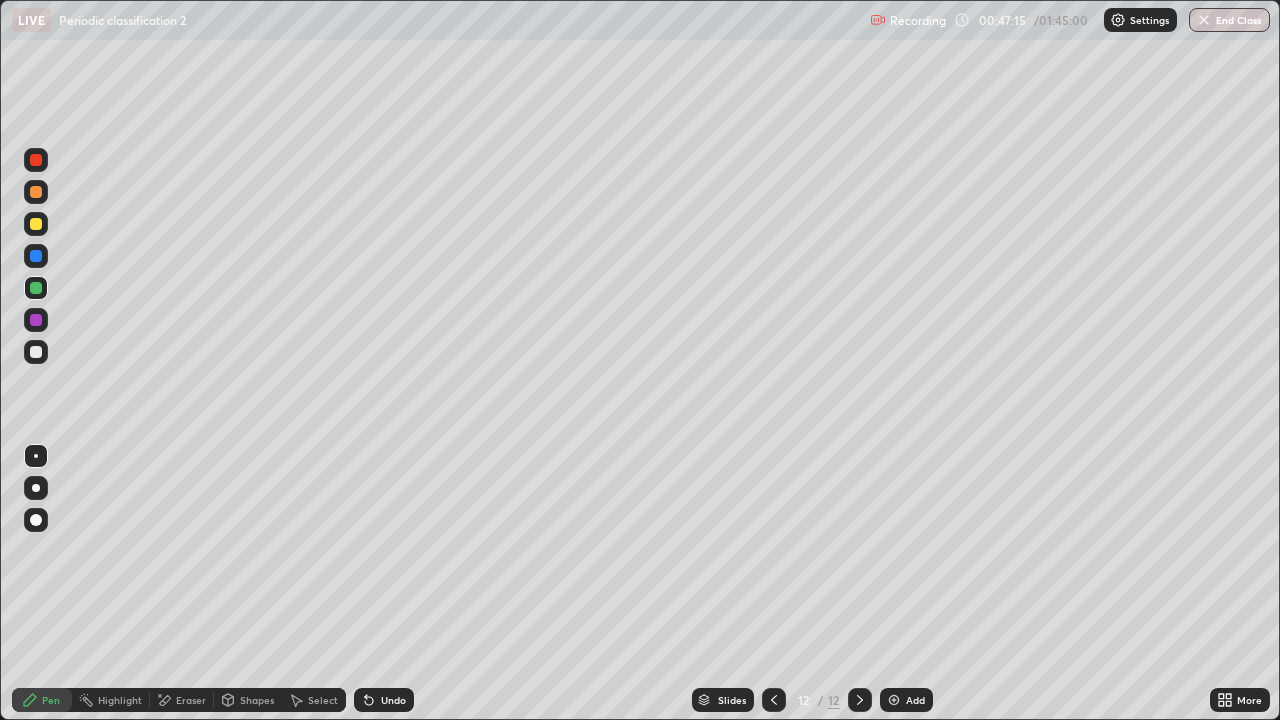 click on "Eraser" at bounding box center [191, 700] 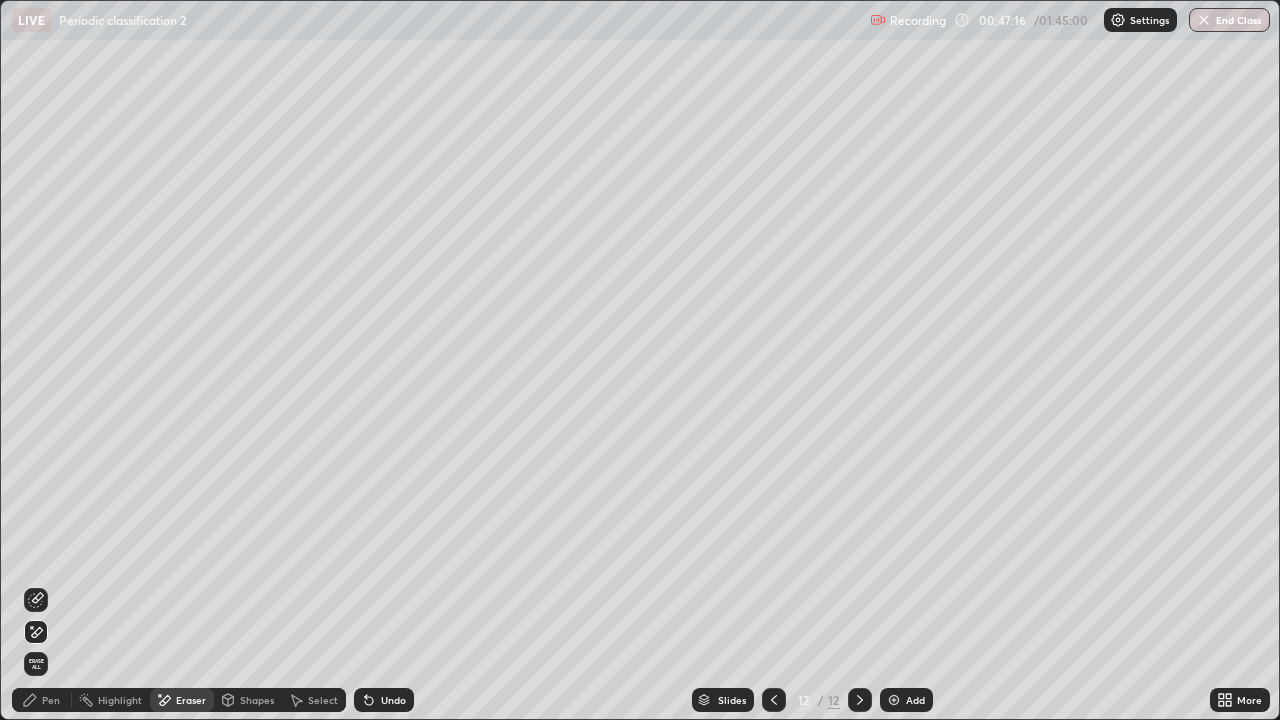 click on "Pen" at bounding box center [42, 700] 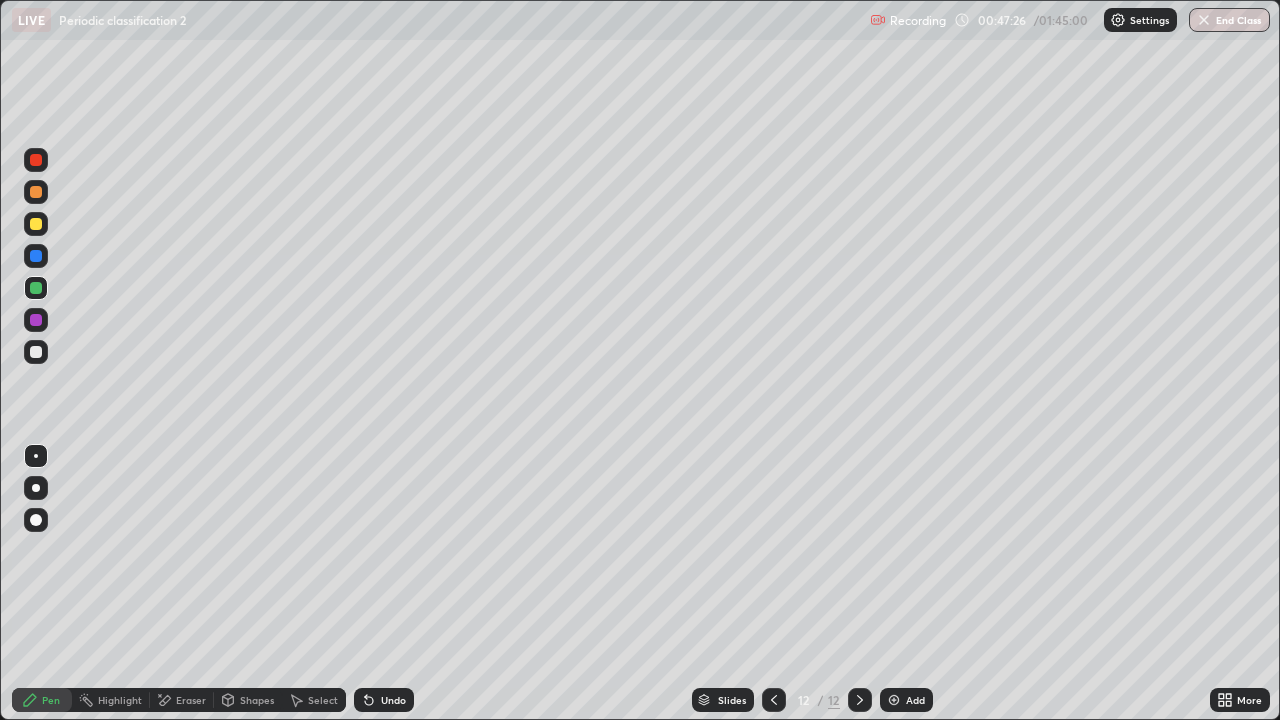 click at bounding box center (36, 352) 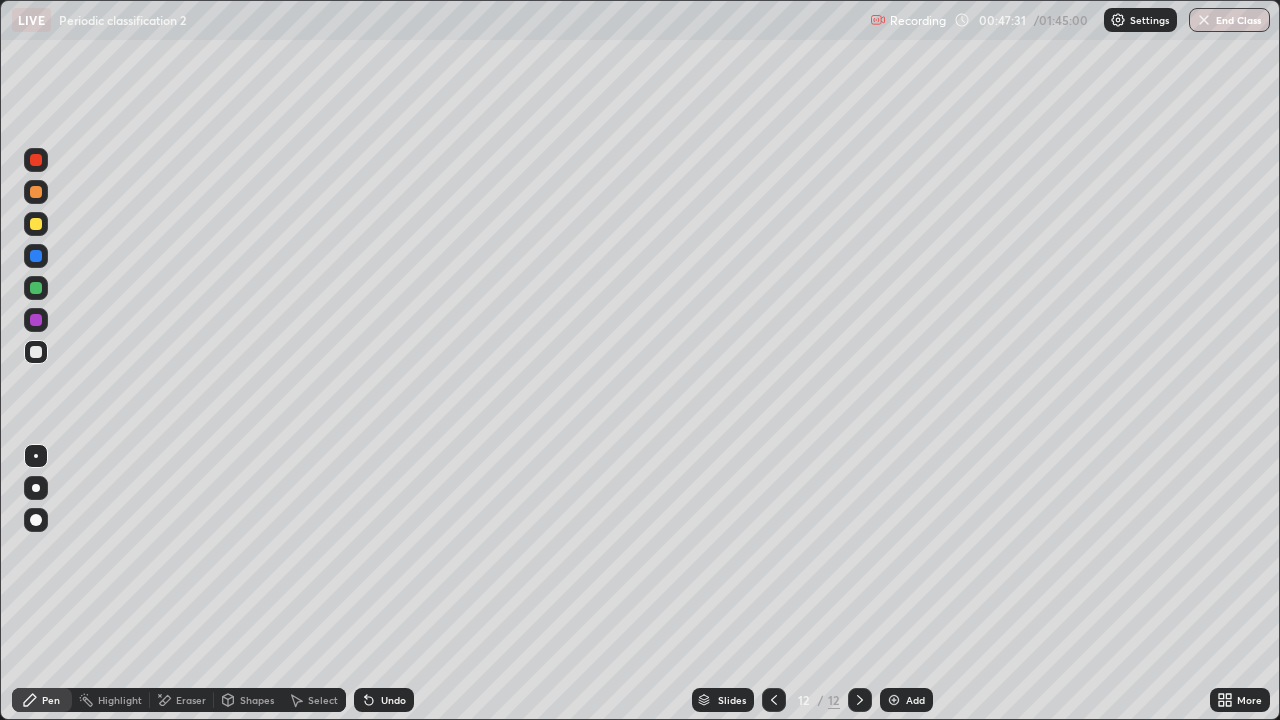 click 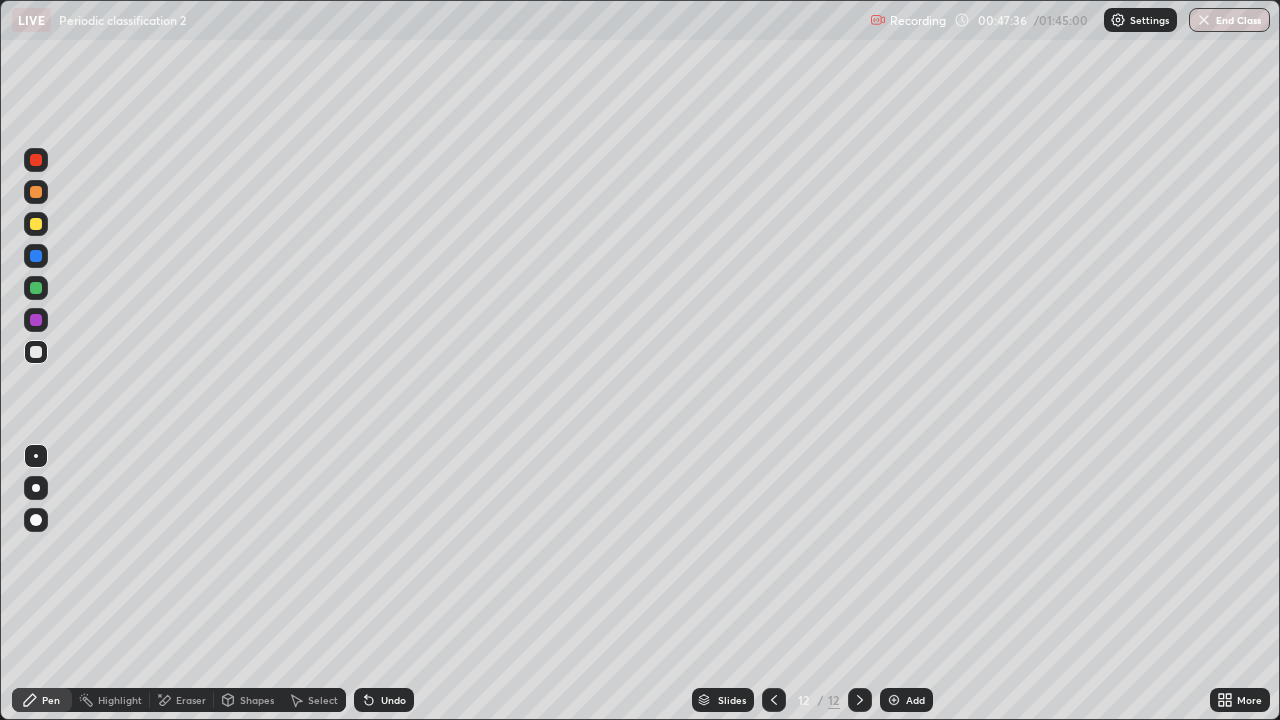 click on "Select" at bounding box center (314, 700) 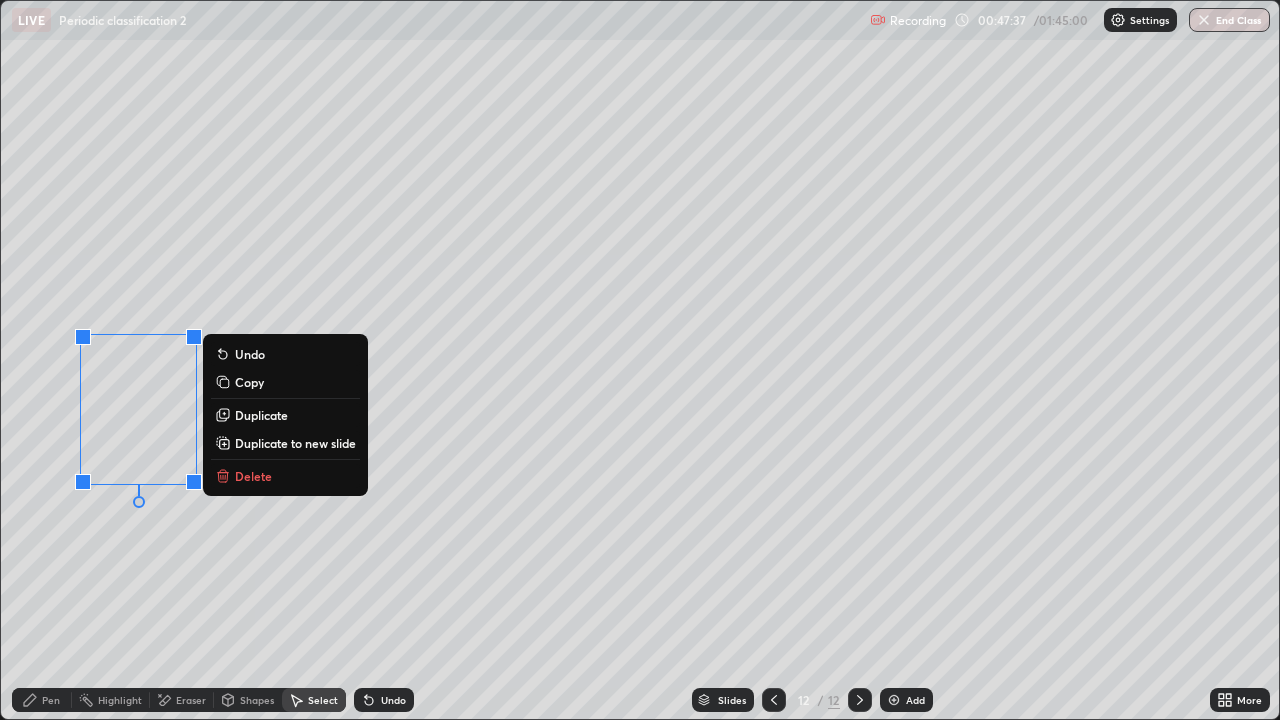click on "0 ° Undo Copy Duplicate Duplicate to new slide Delete" at bounding box center (640, 360) 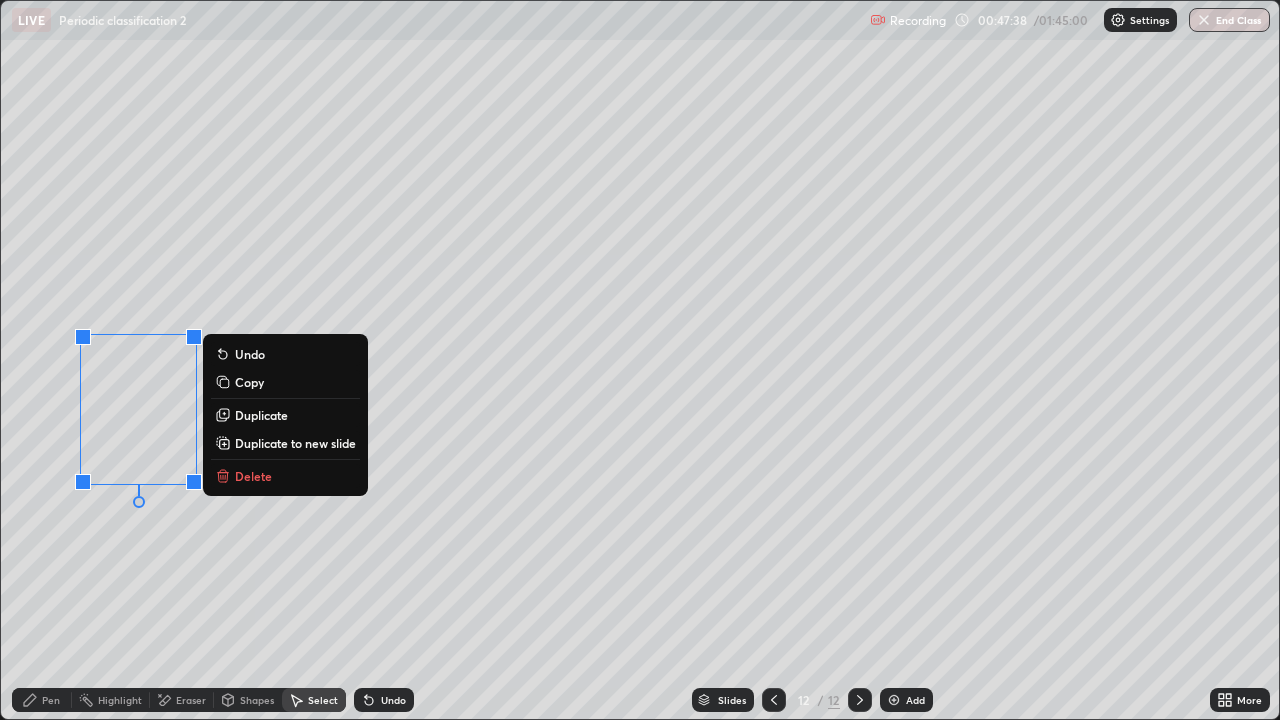 click on "Delete" at bounding box center [285, 476] 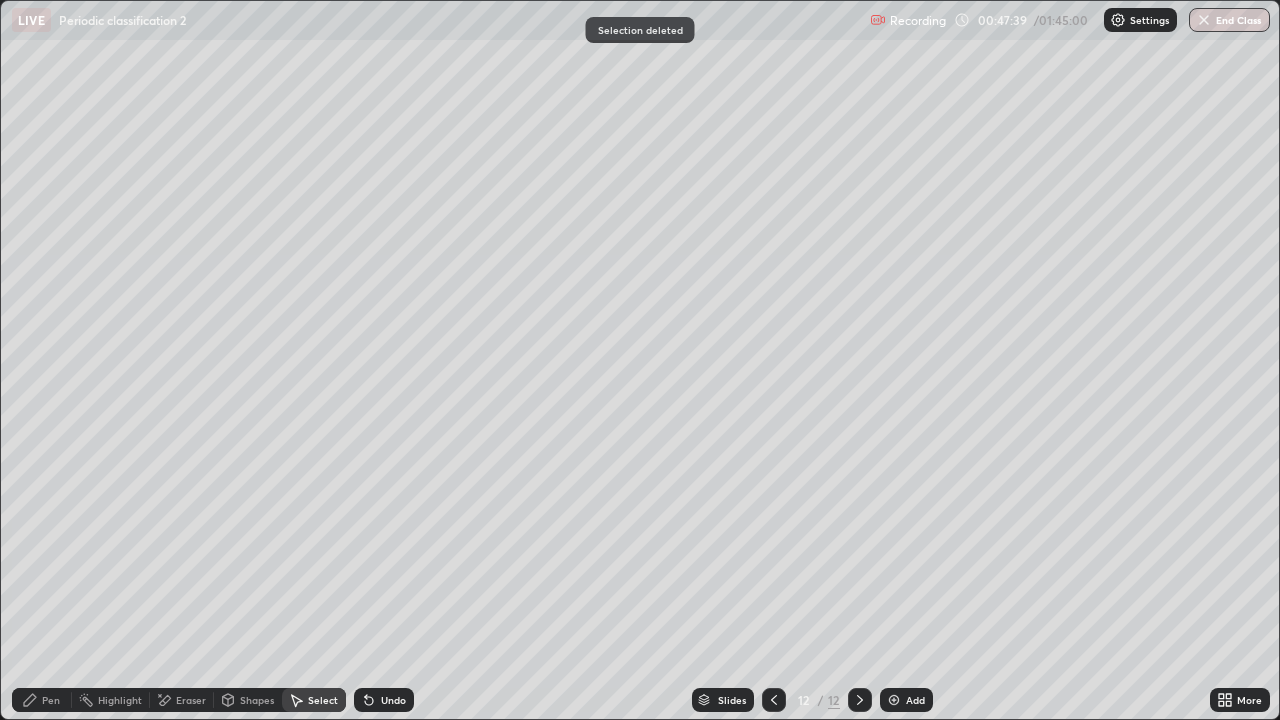 click 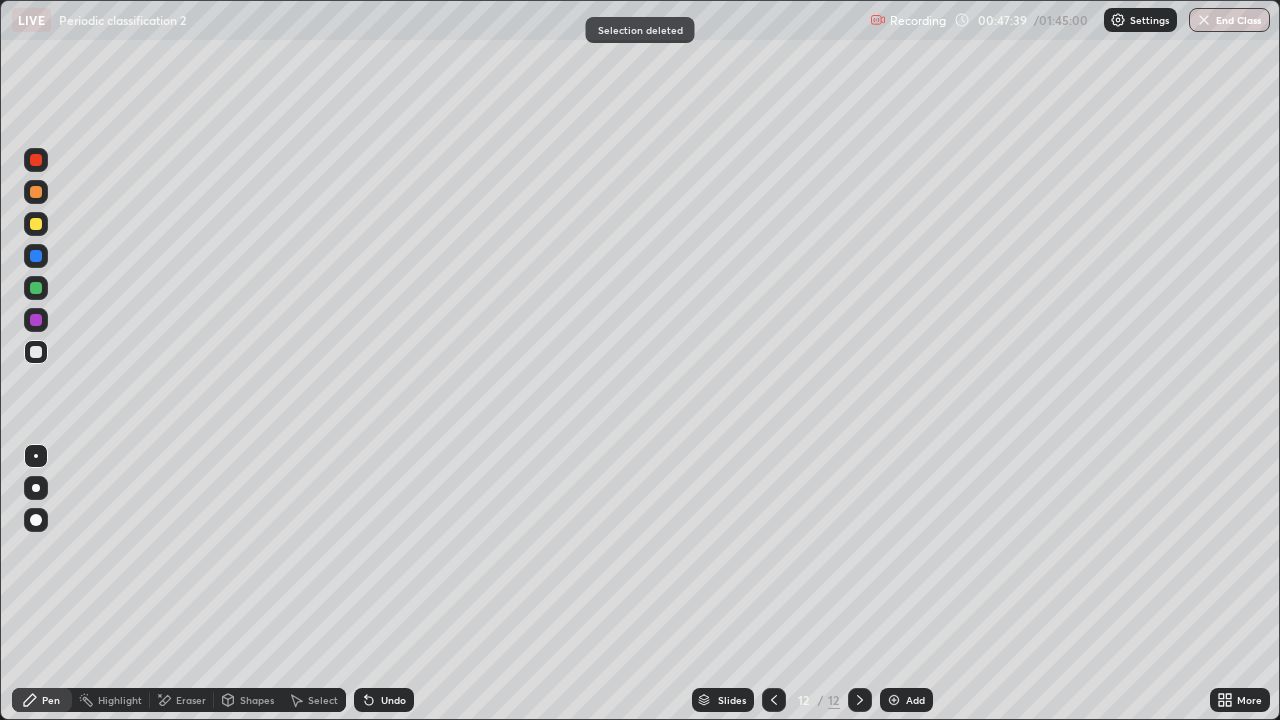 click at bounding box center [36, 288] 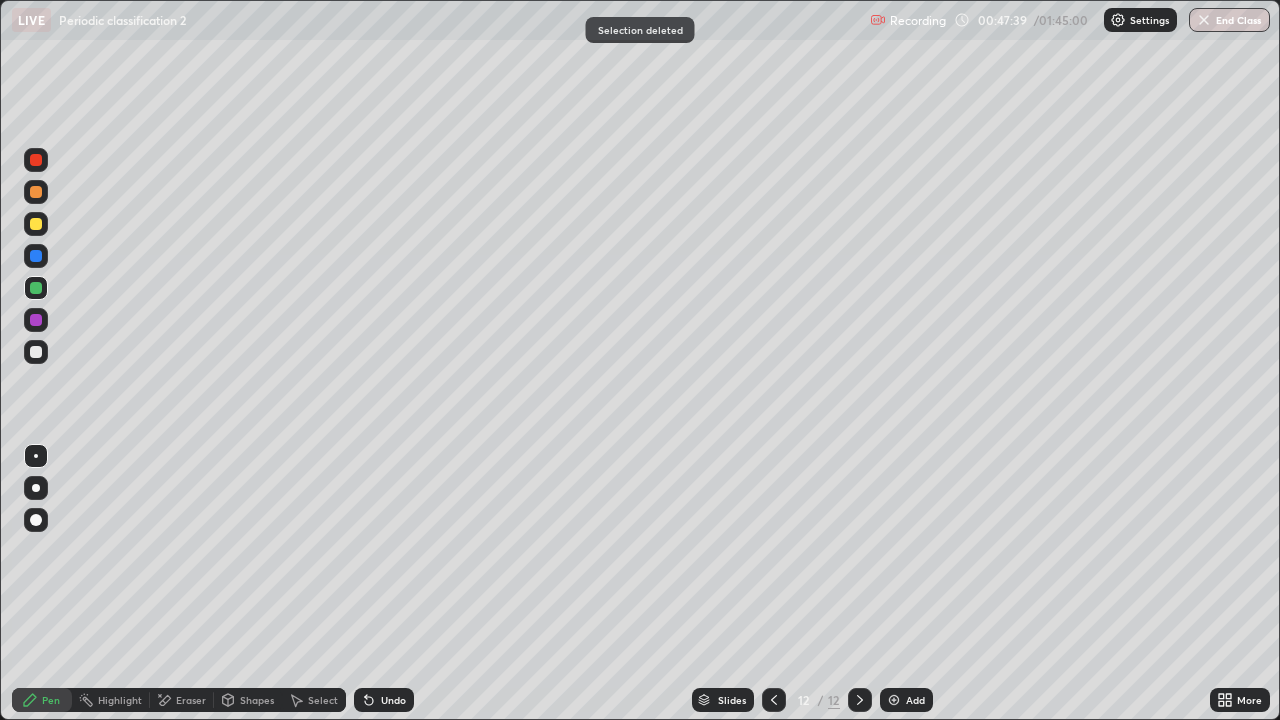 click at bounding box center (36, 224) 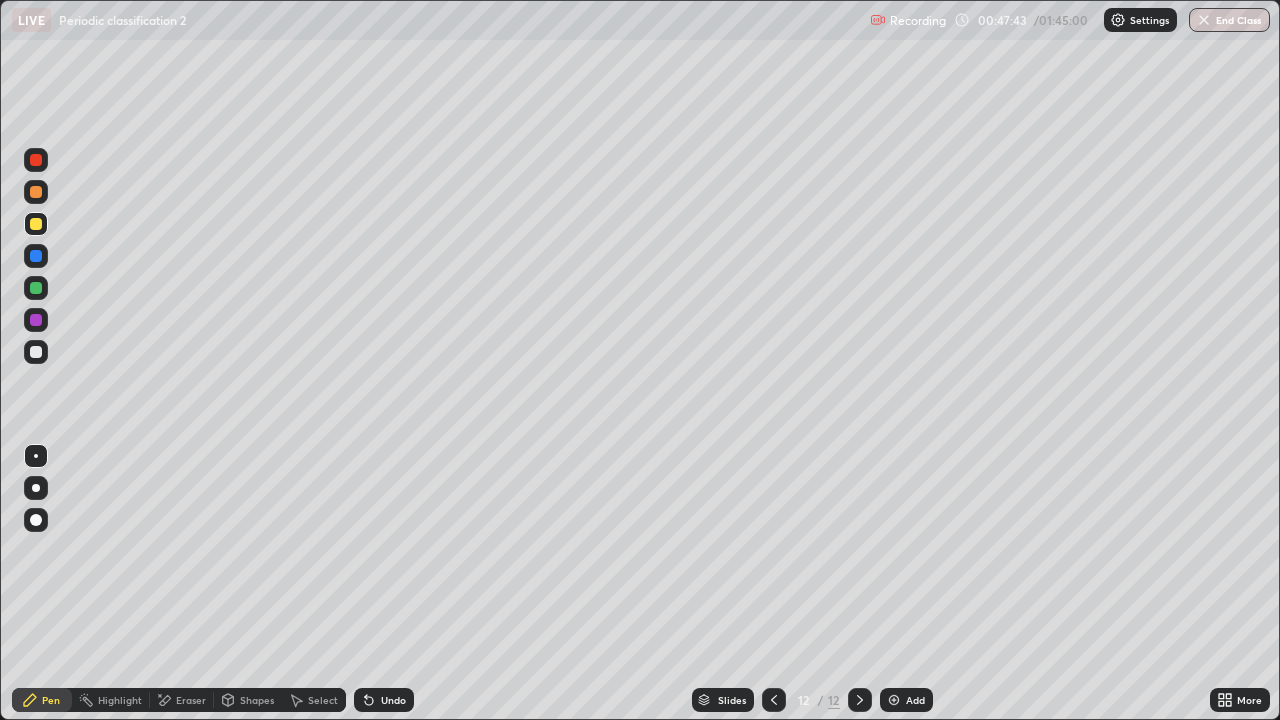 click at bounding box center (36, 352) 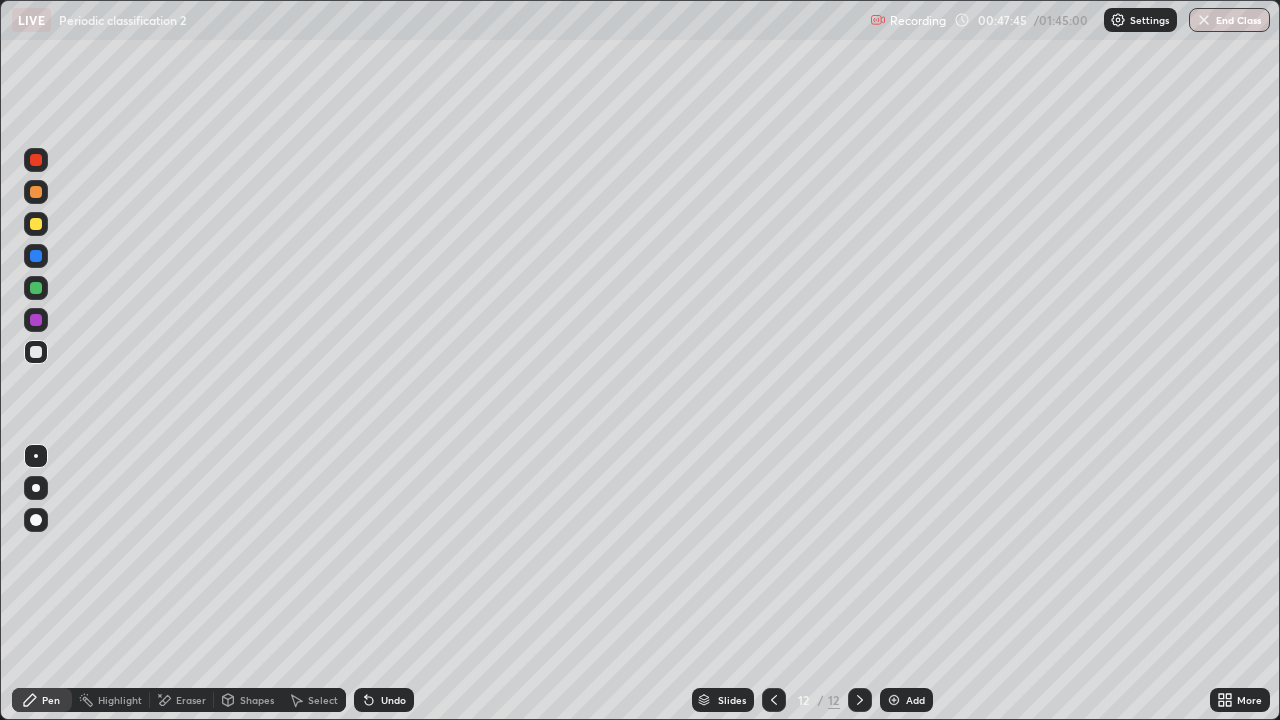 click at bounding box center (36, 256) 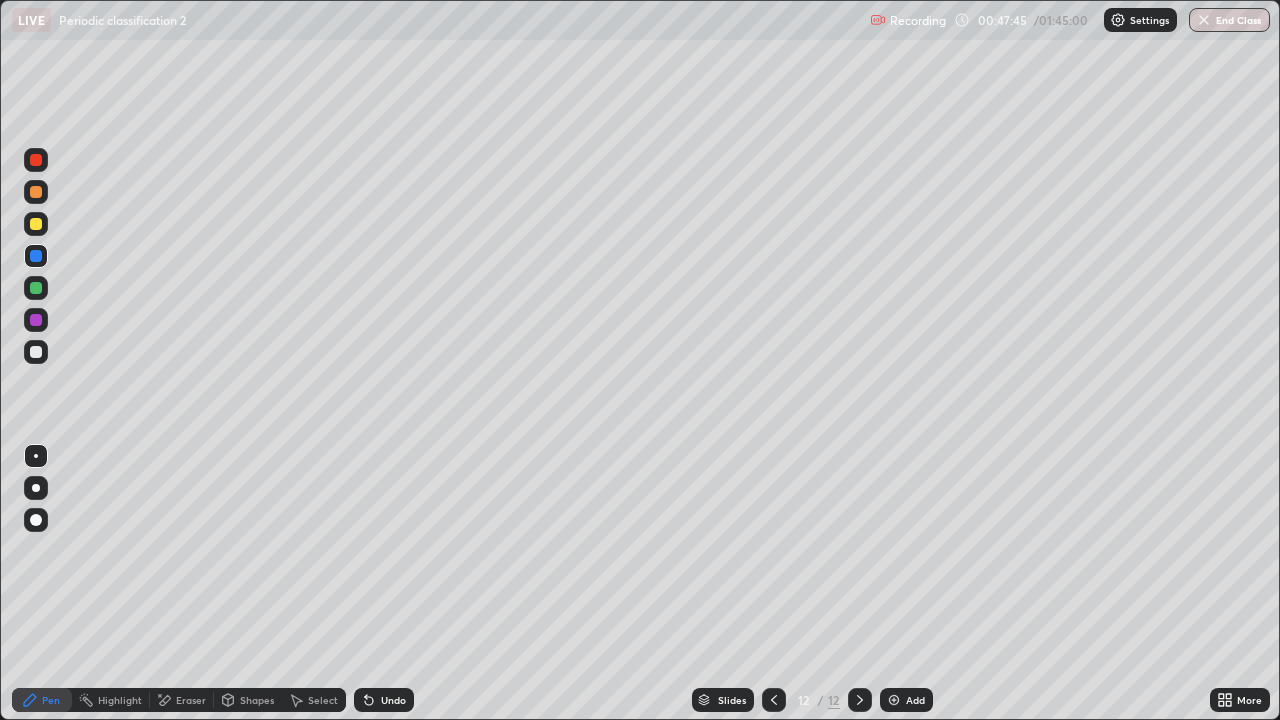 click at bounding box center (36, 224) 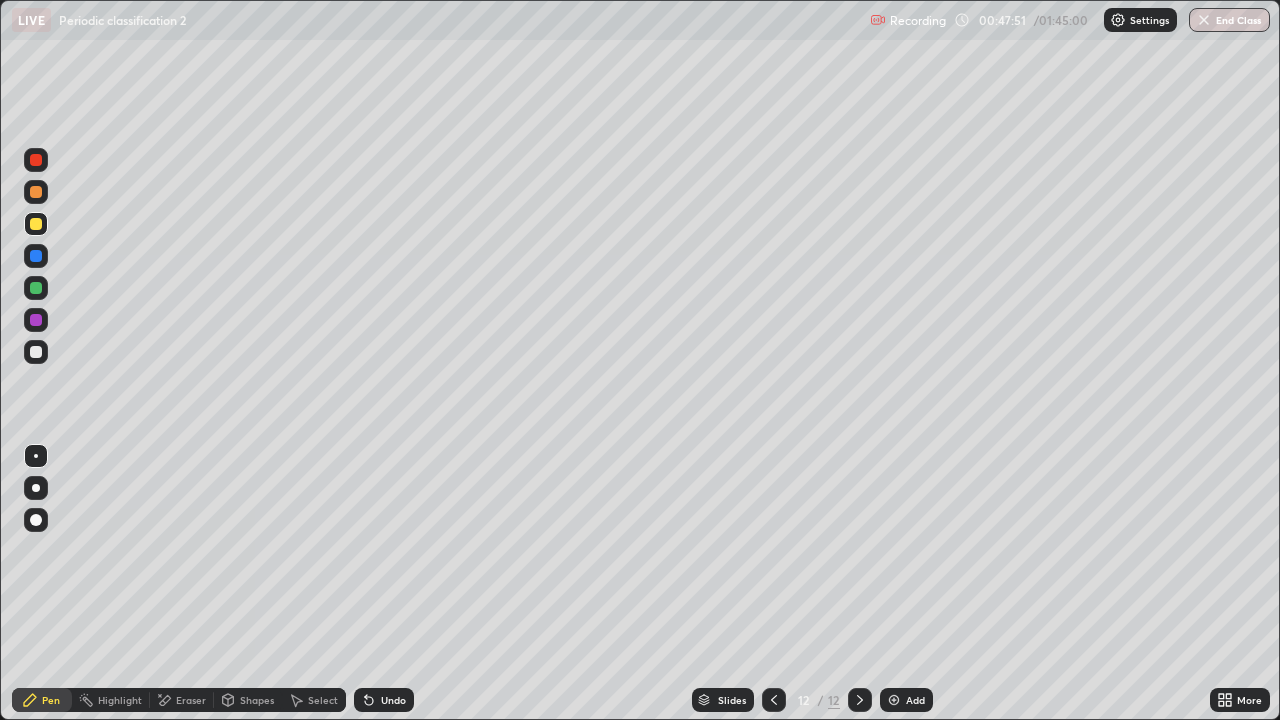 click at bounding box center (36, 352) 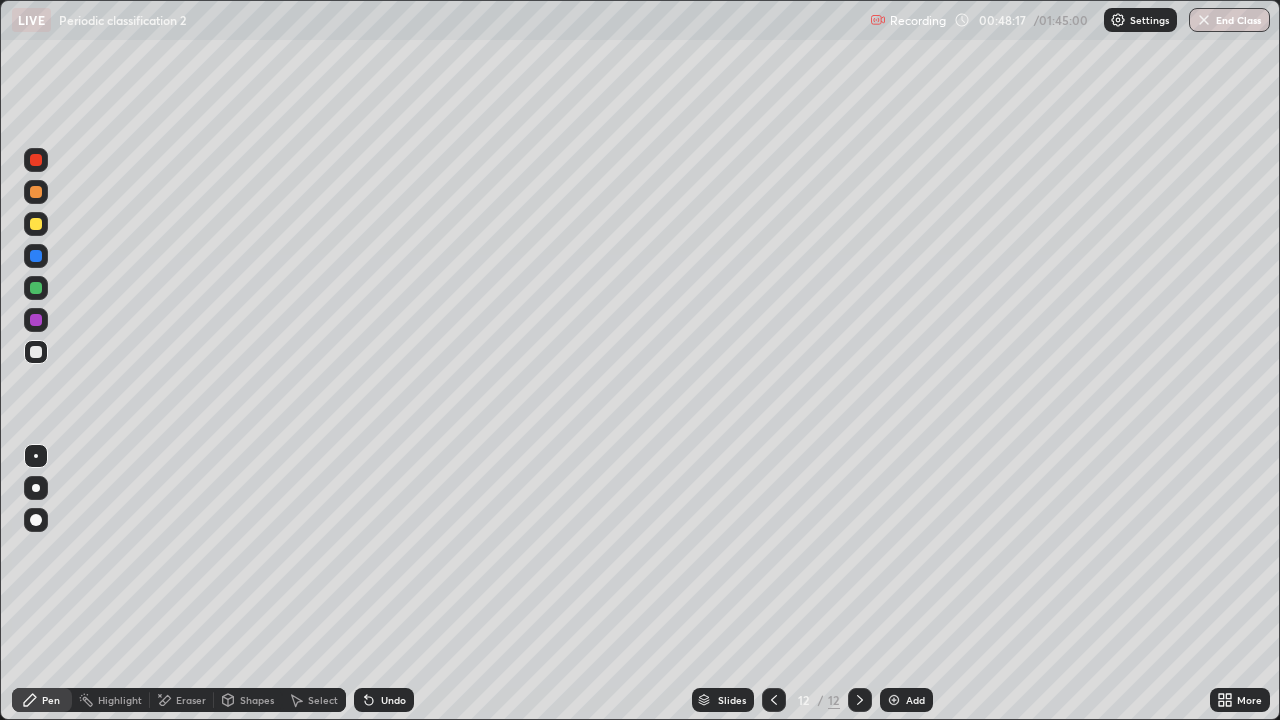 click 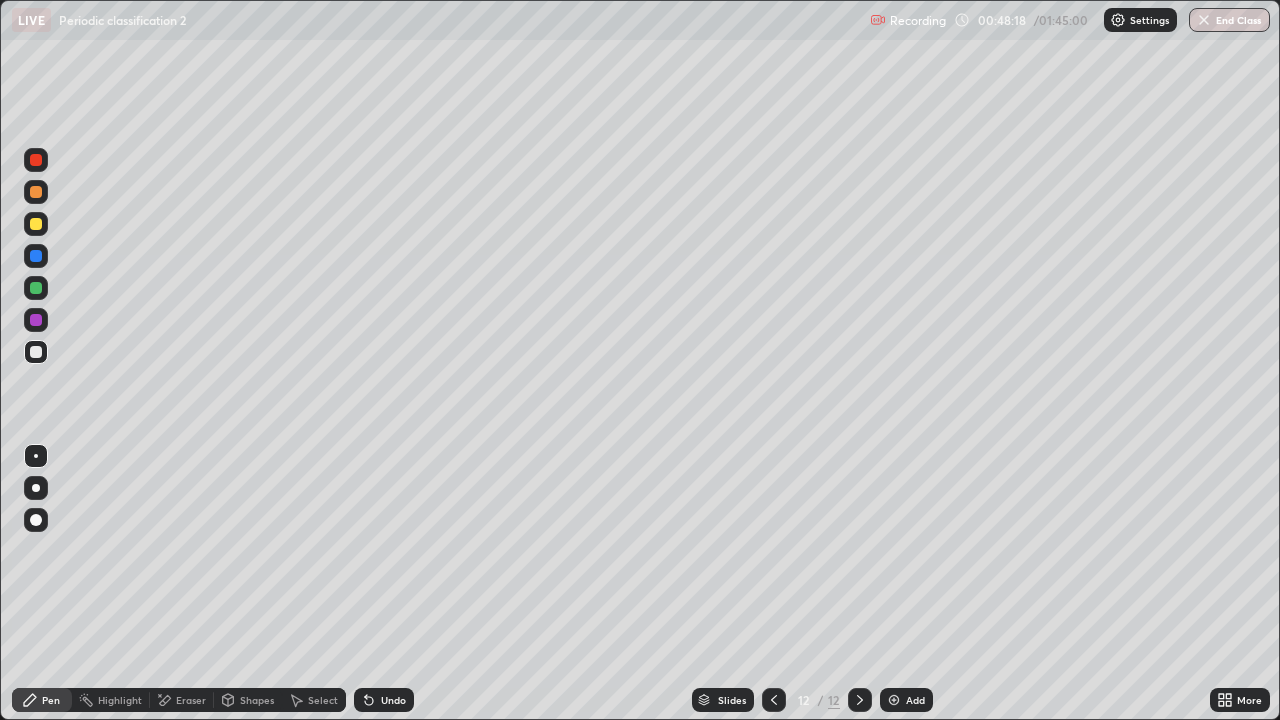 click at bounding box center (36, 288) 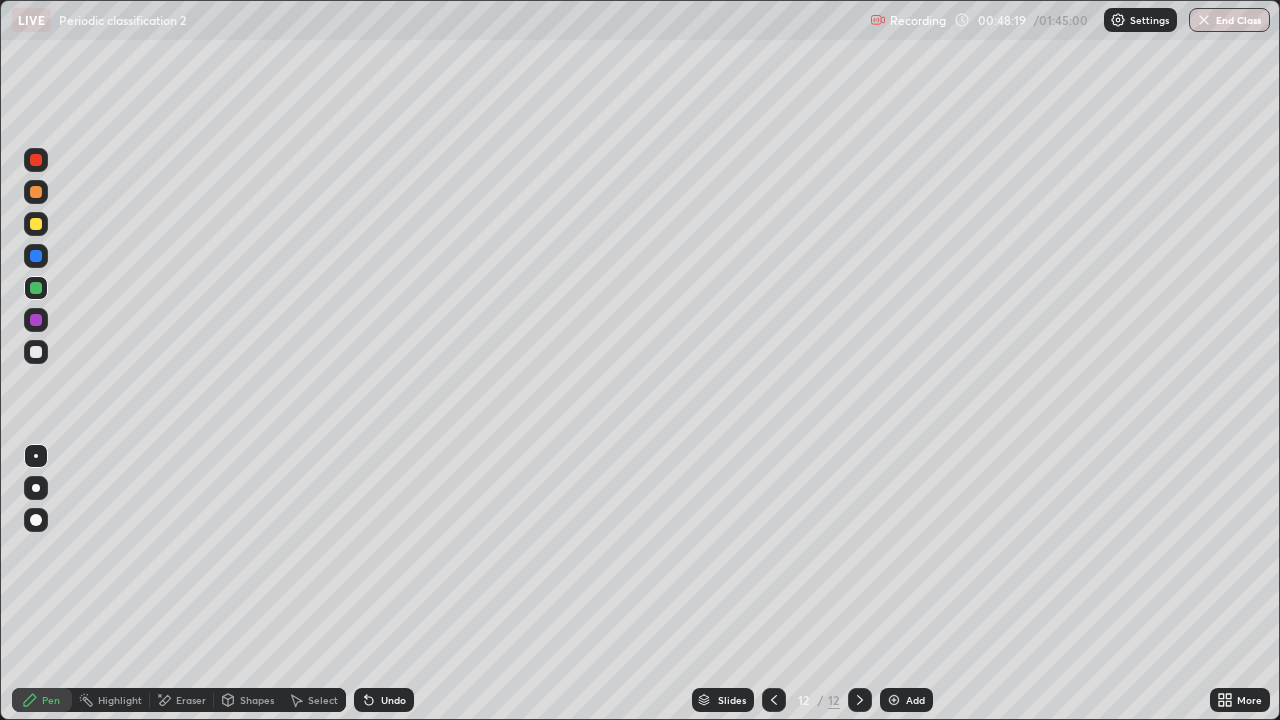 click at bounding box center [36, 352] 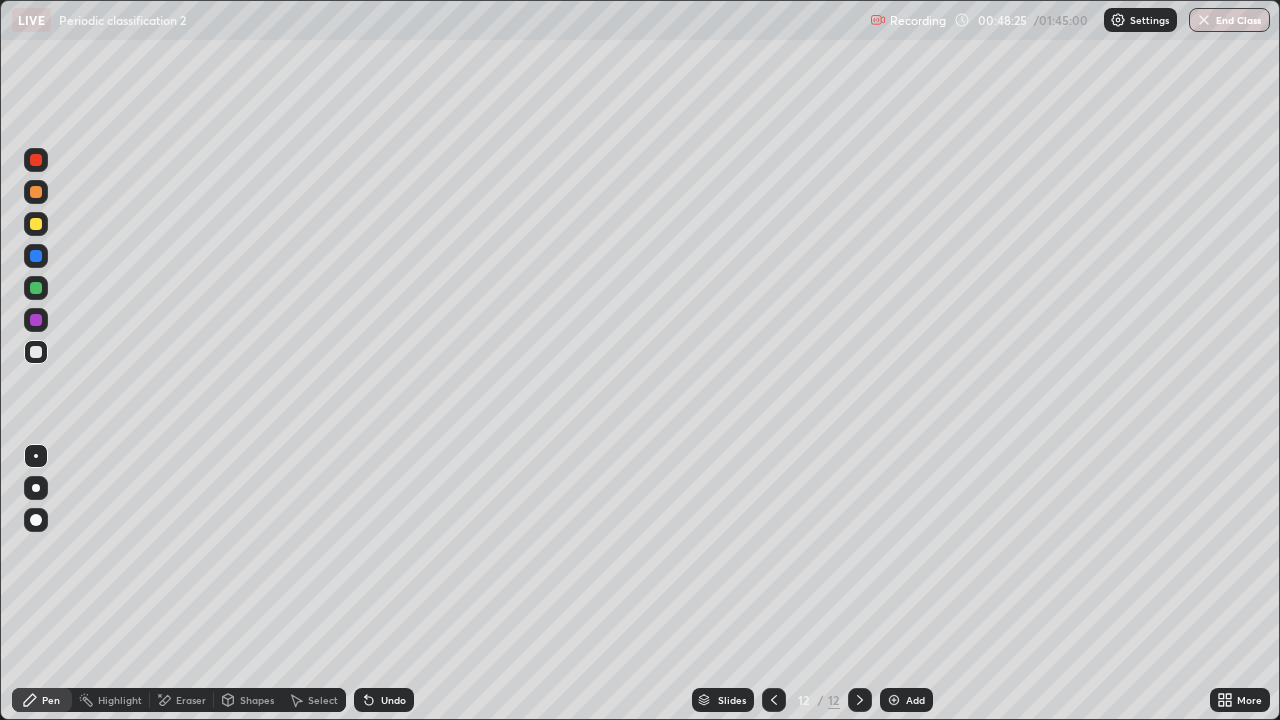 click at bounding box center (36, 288) 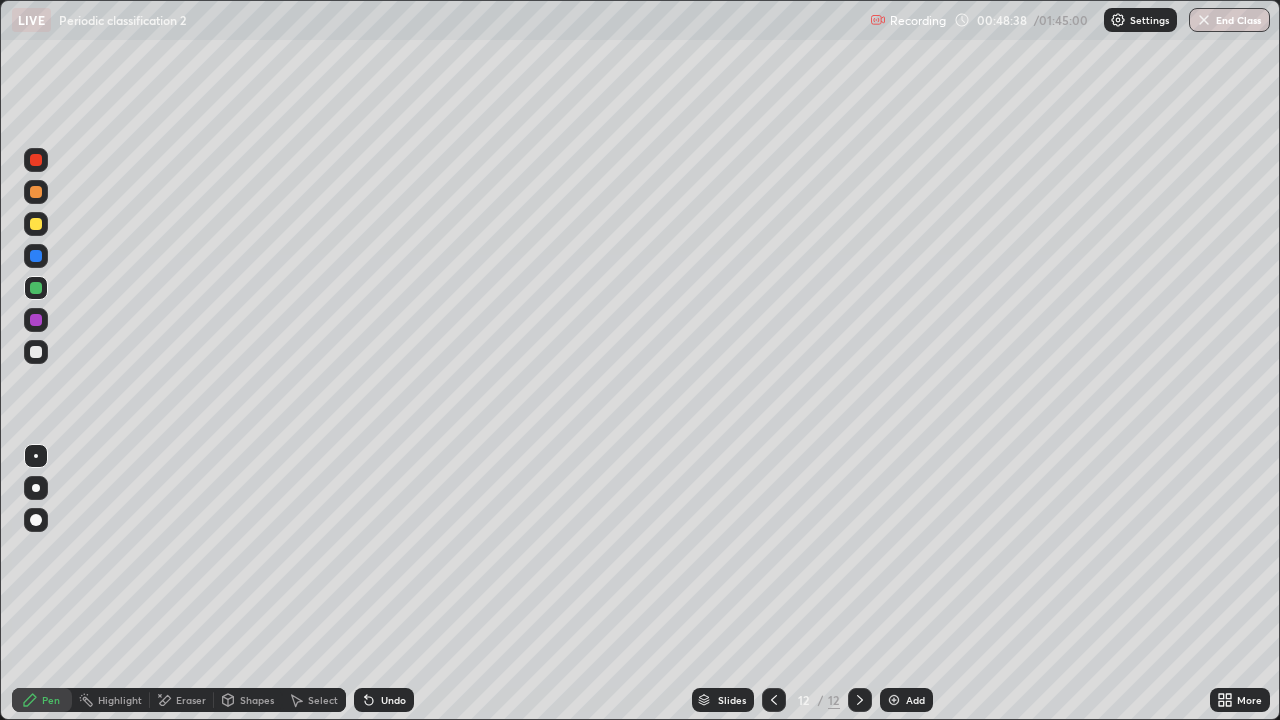 click at bounding box center [36, 352] 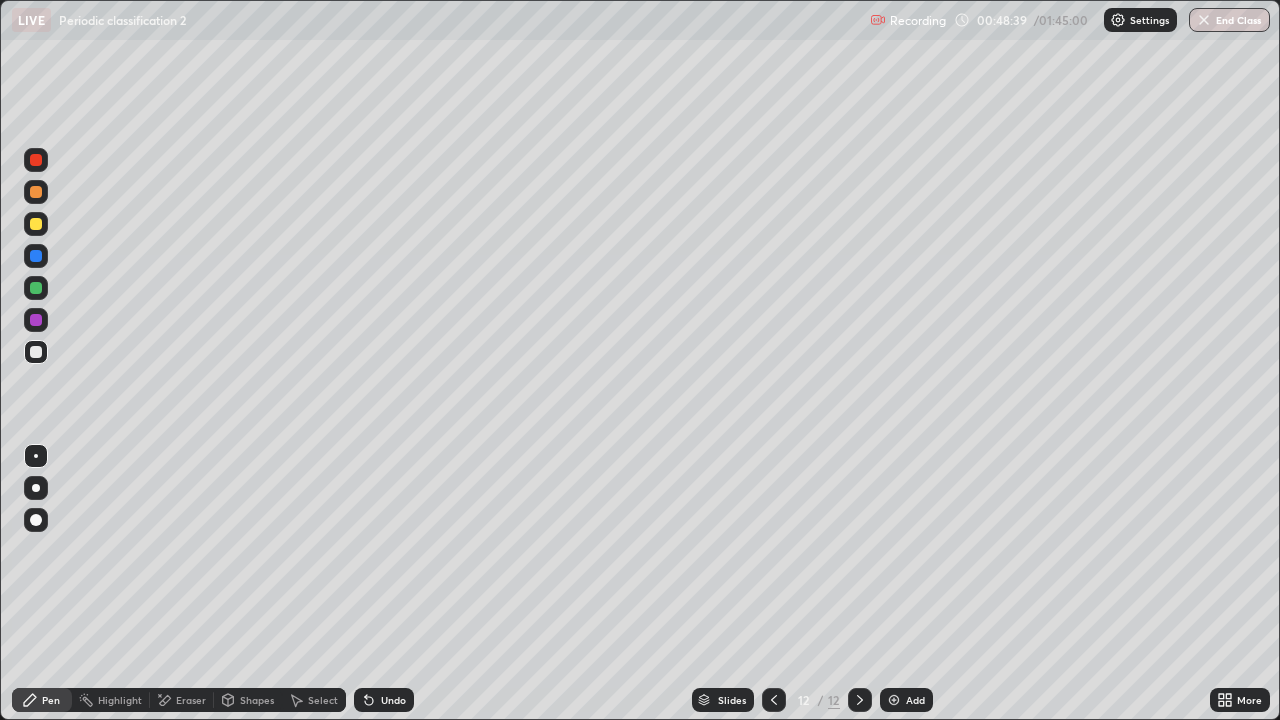 click at bounding box center [36, 224] 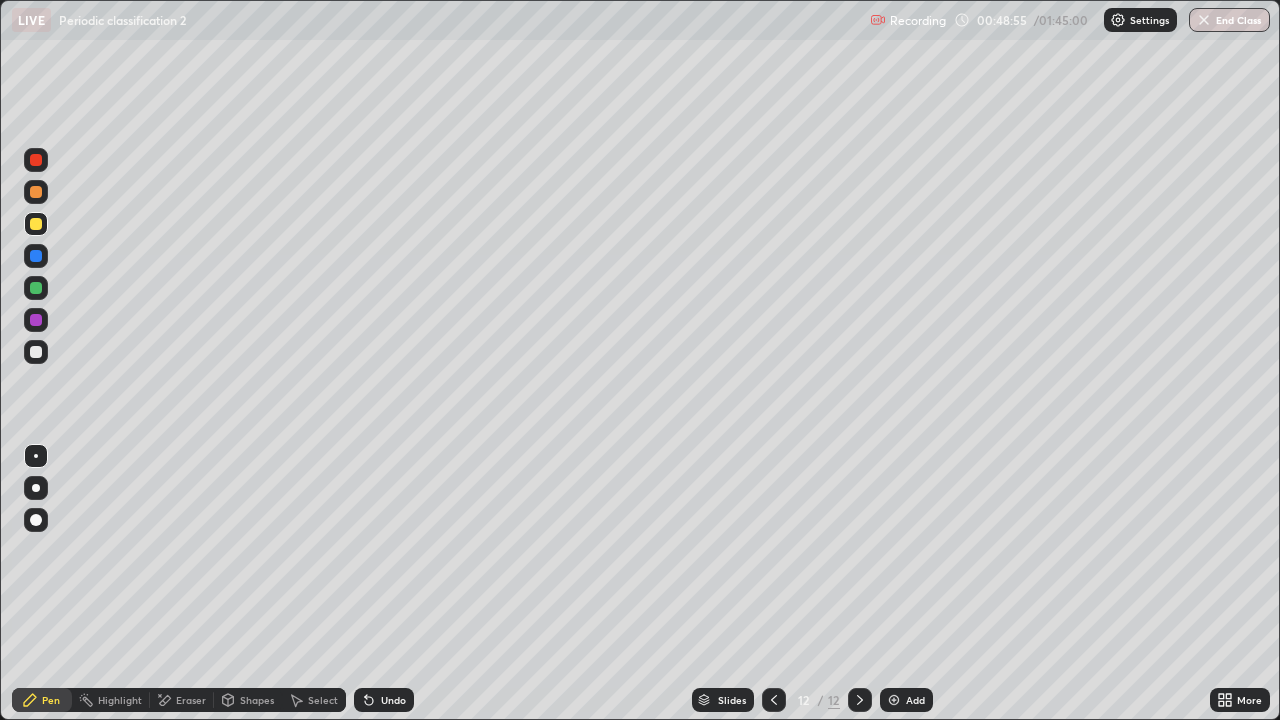 click on "Undo" at bounding box center [393, 700] 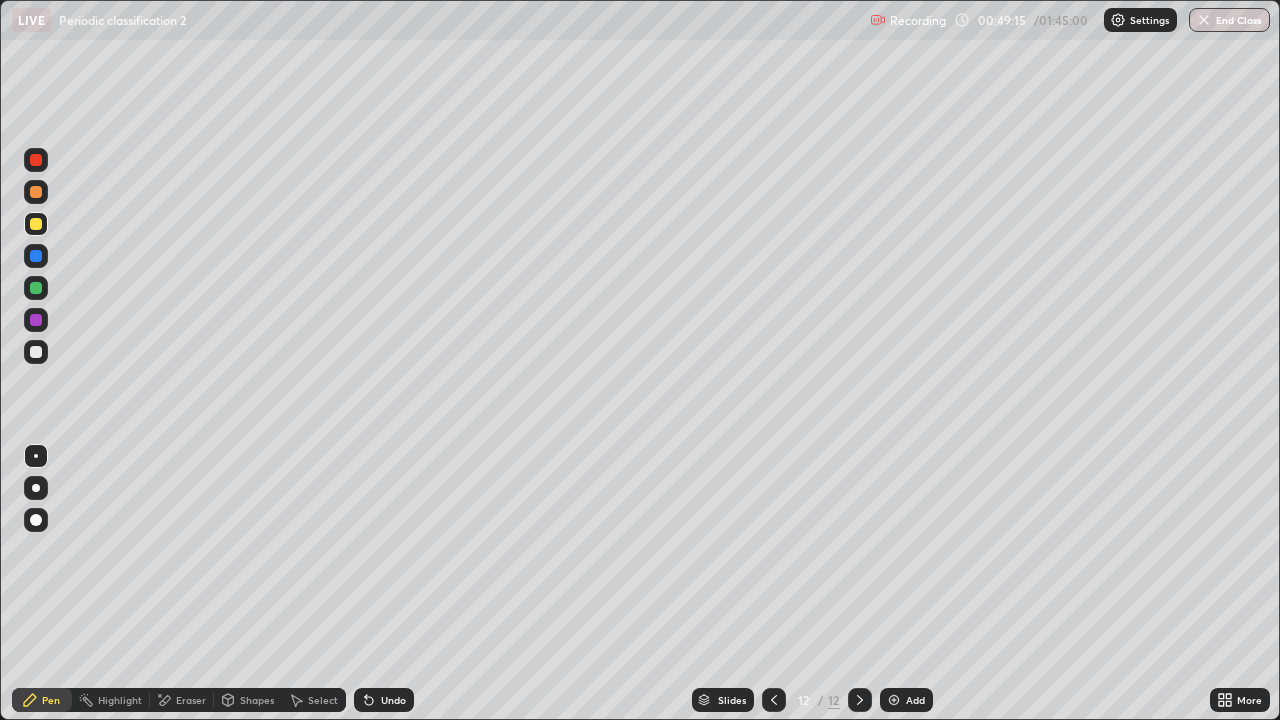 click on "Undo" at bounding box center [393, 700] 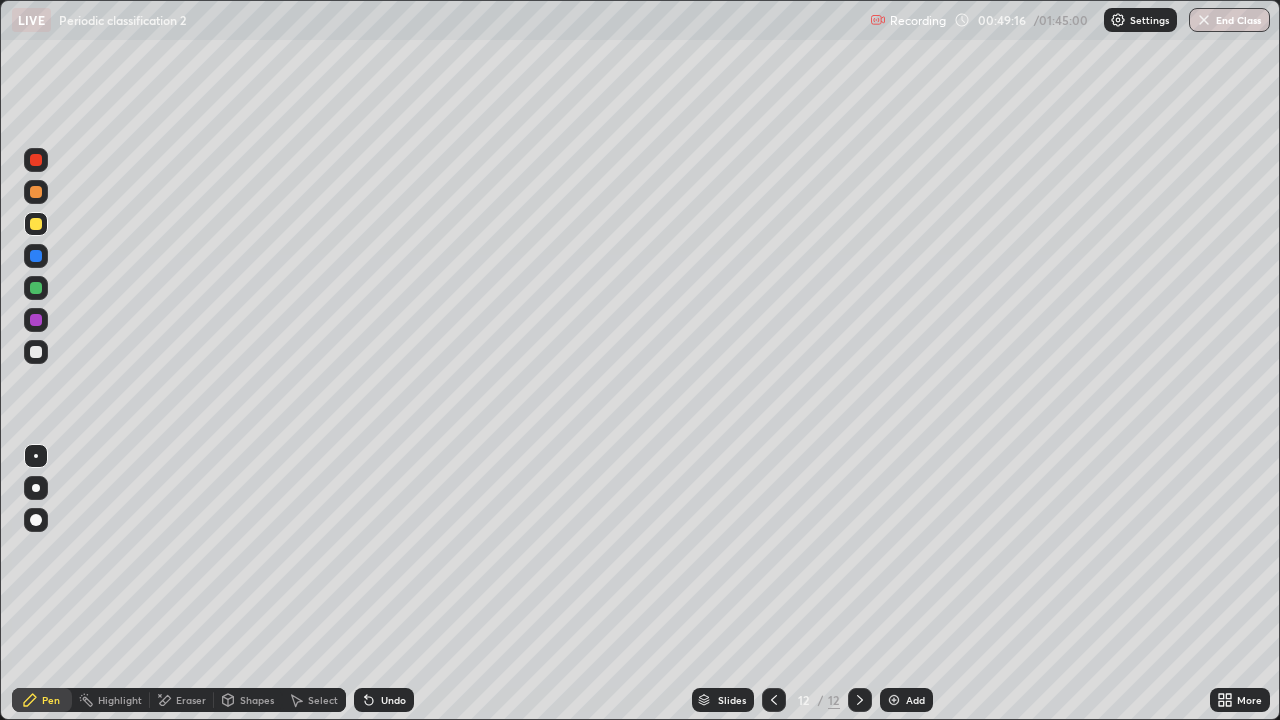 click on "Undo" at bounding box center [393, 700] 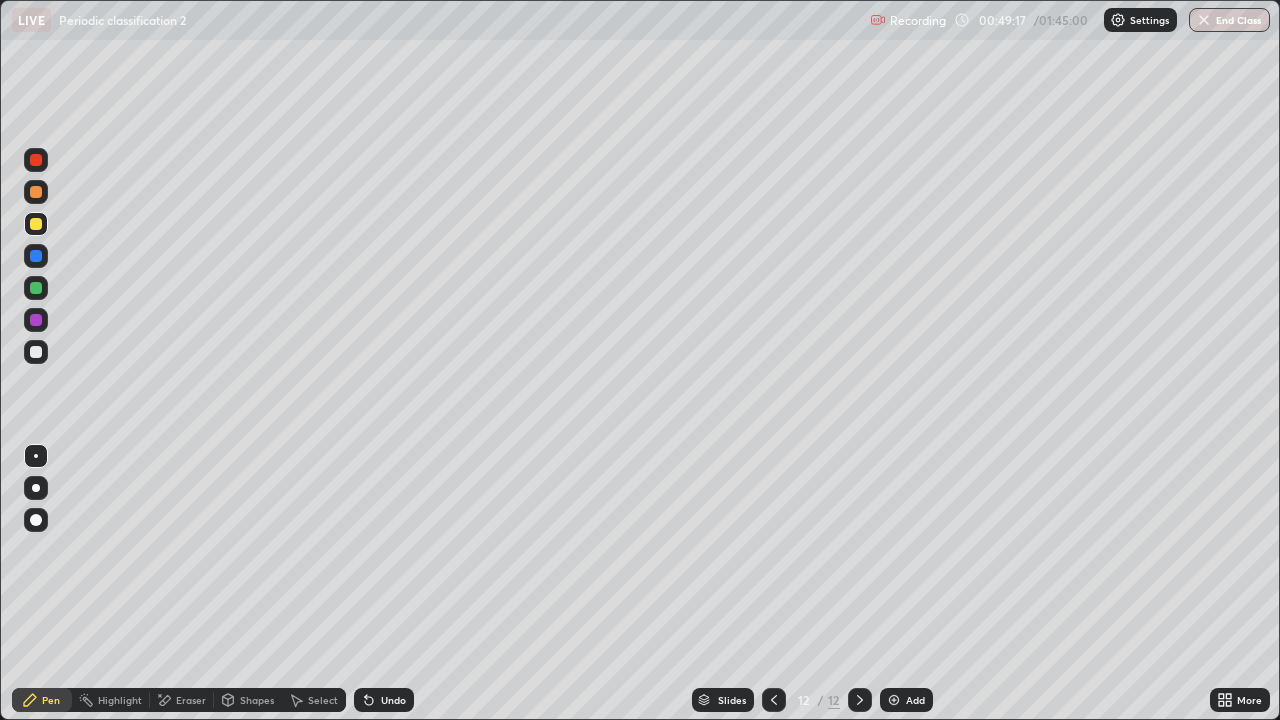 click on "Undo" at bounding box center (393, 700) 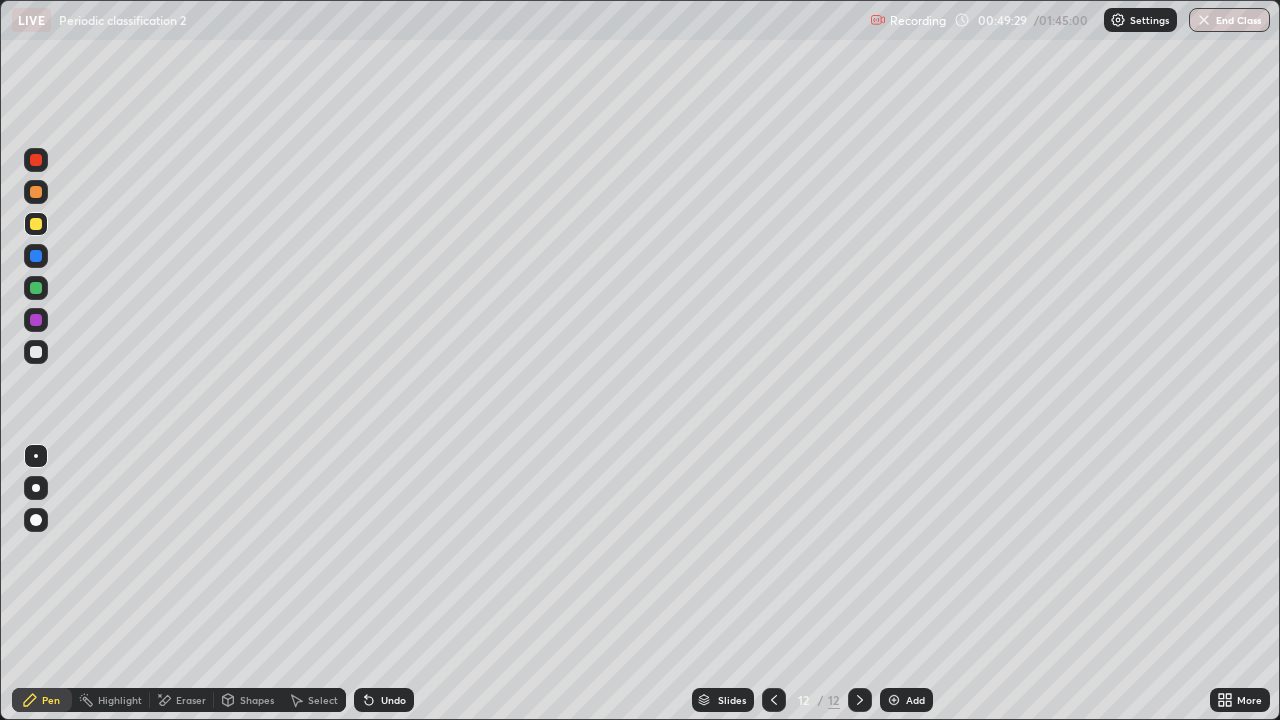 click at bounding box center [36, 352] 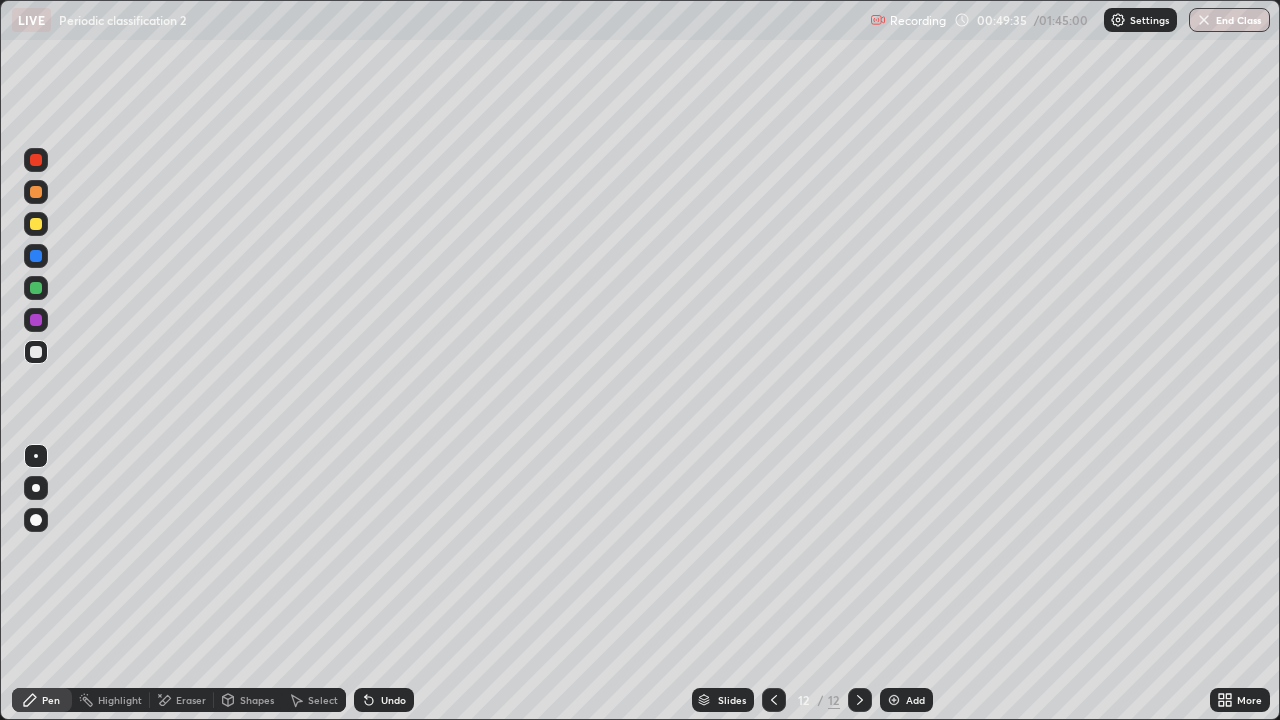 click at bounding box center [36, 288] 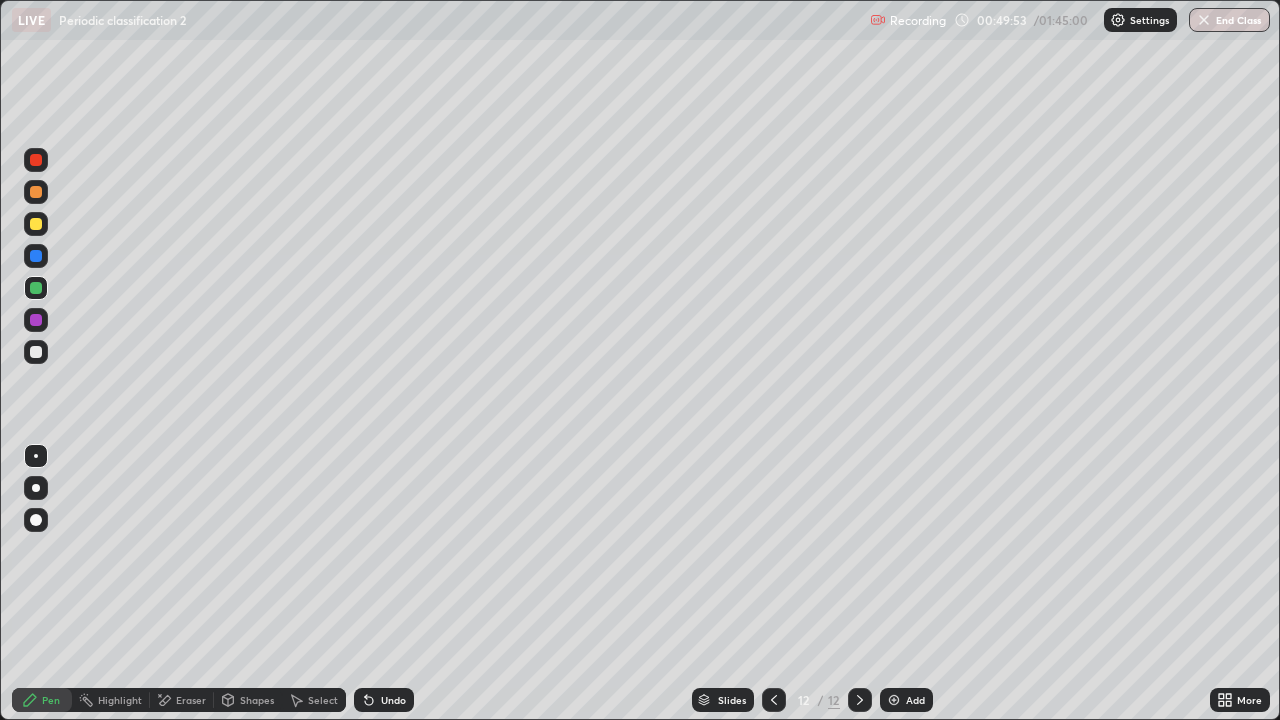 click at bounding box center [36, 320] 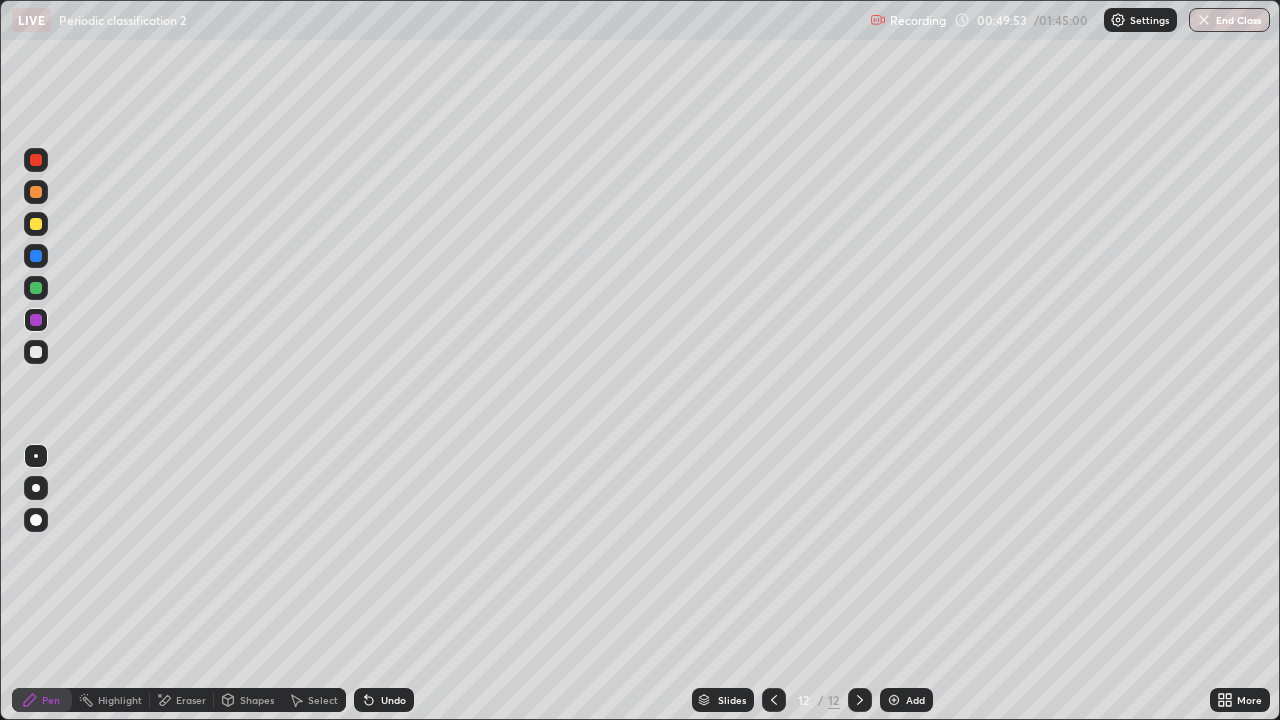 click at bounding box center (36, 352) 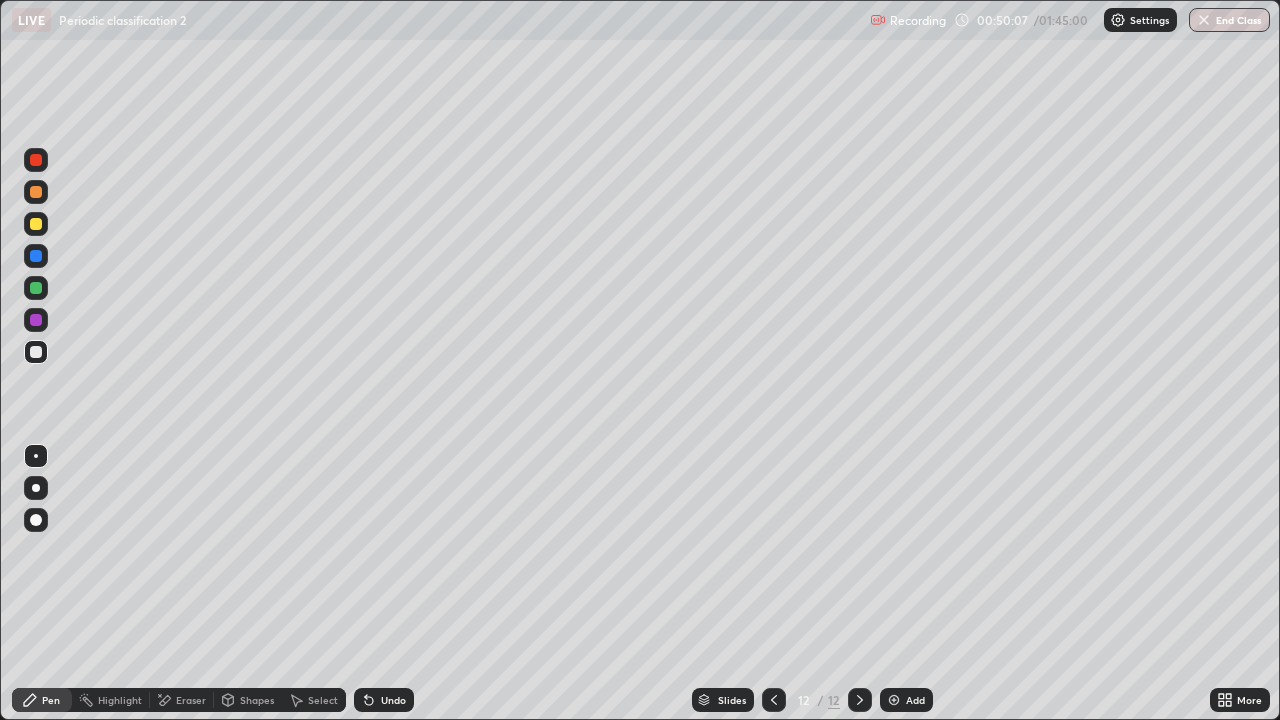 click at bounding box center (36, 224) 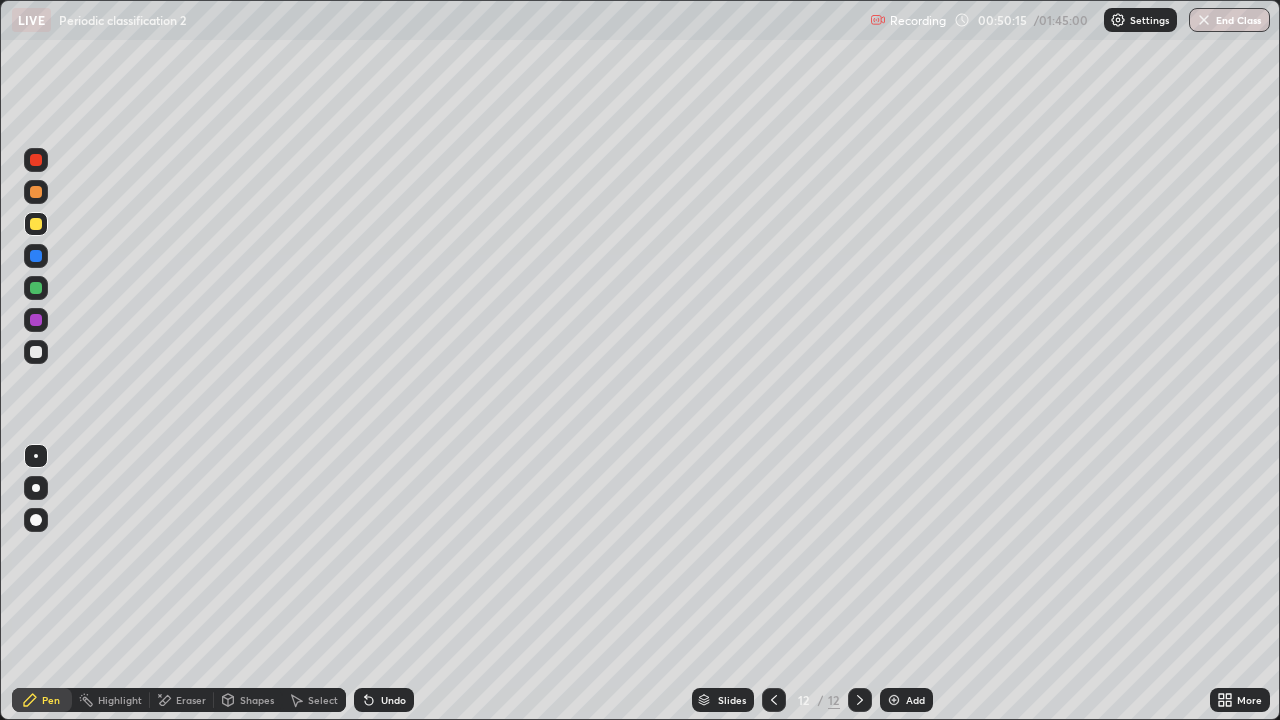 click on "Slides" at bounding box center [723, 700] 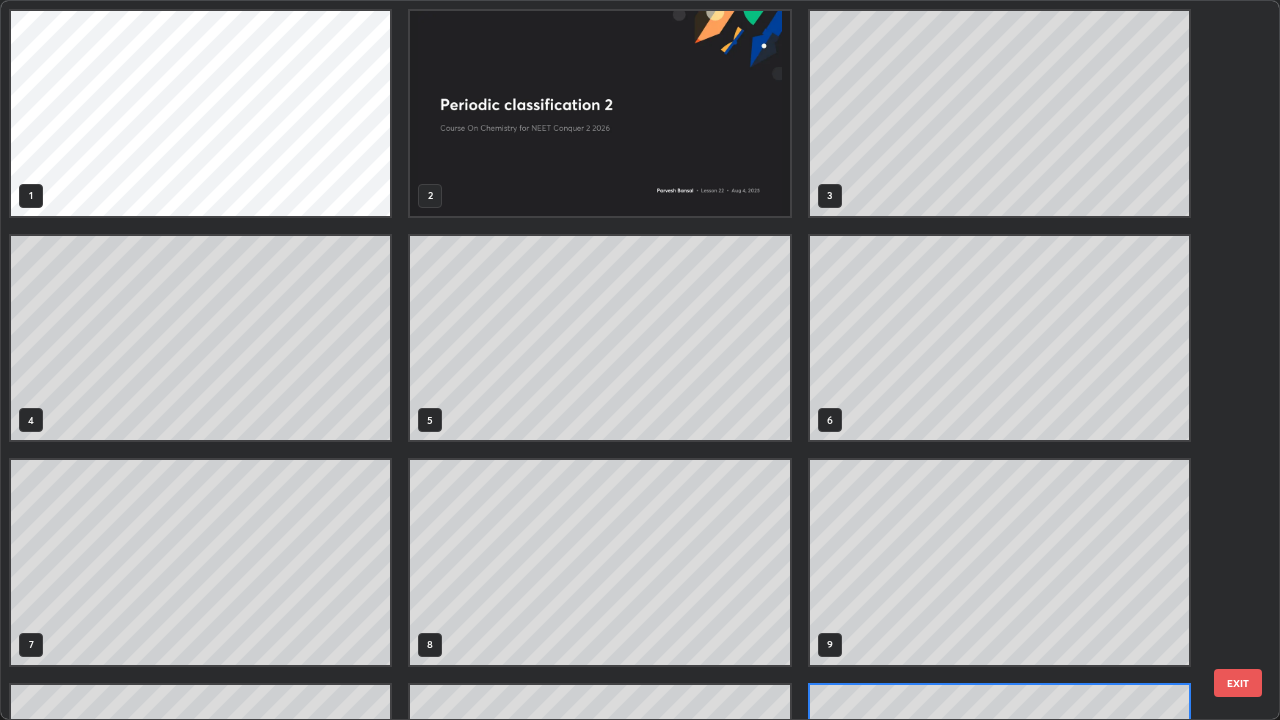 scroll, scrollTop: 180, scrollLeft: 0, axis: vertical 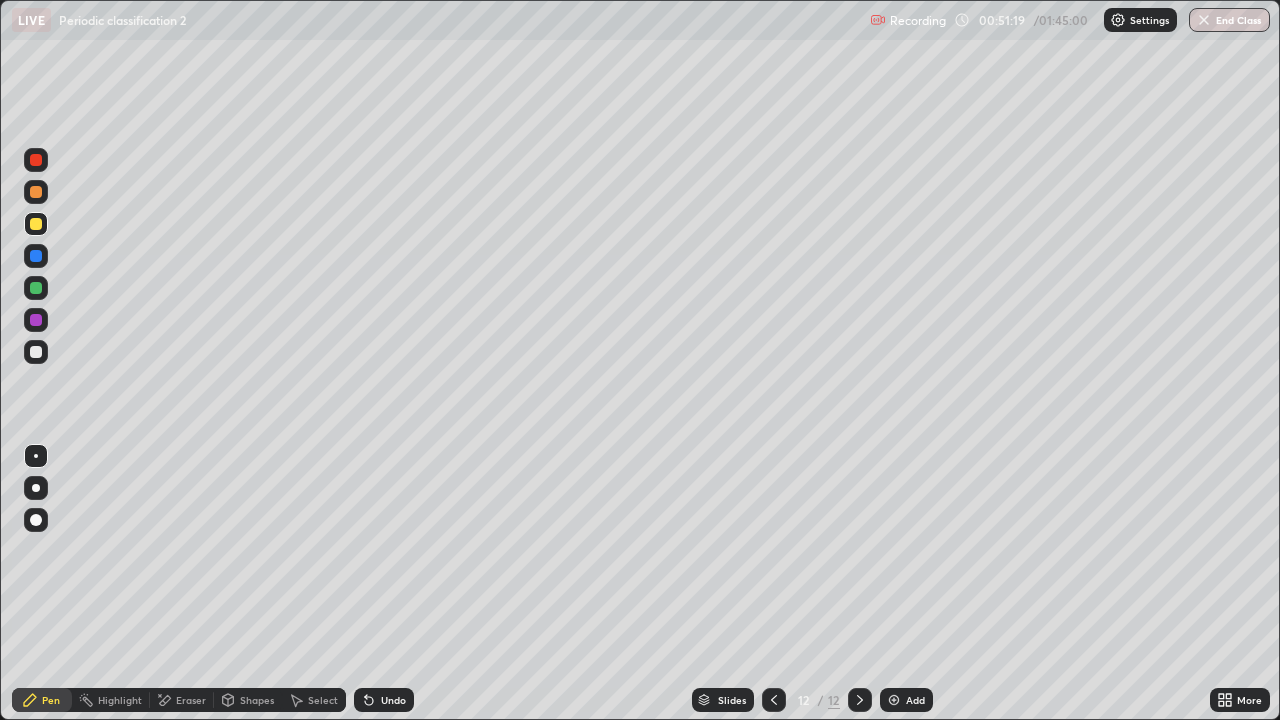 click on "Add" at bounding box center [906, 700] 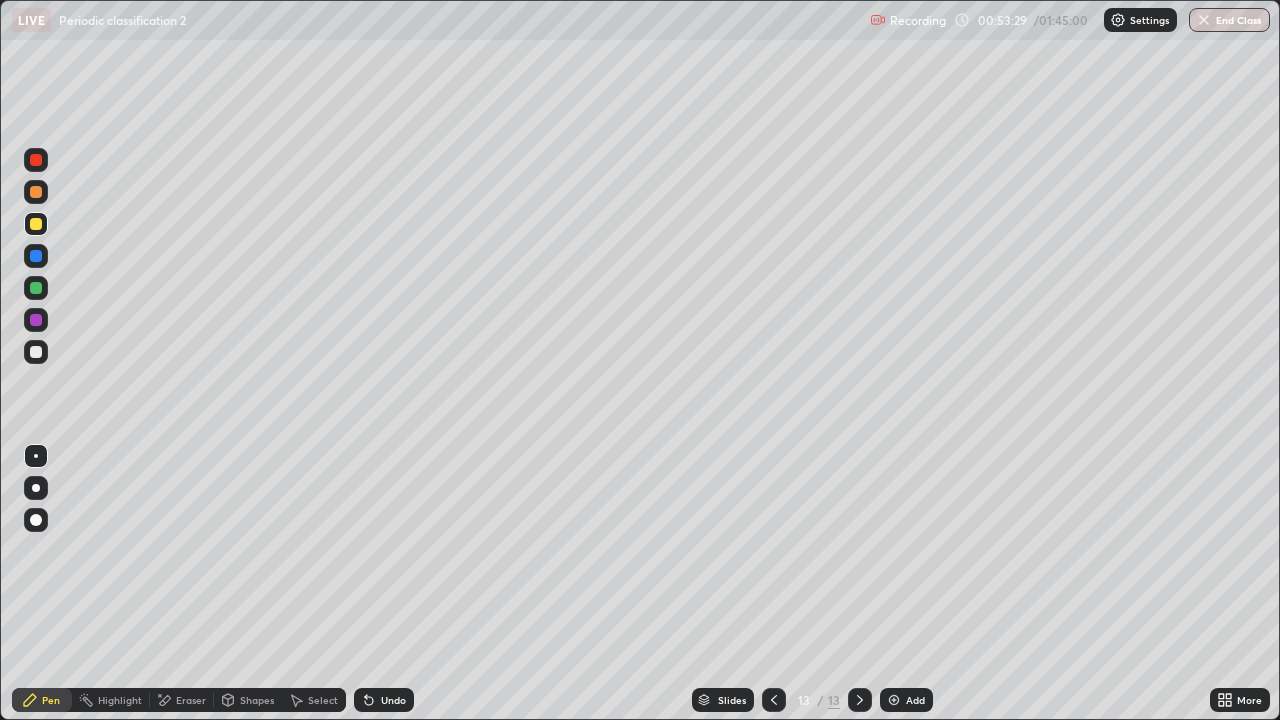 click on "Shapes" at bounding box center [248, 700] 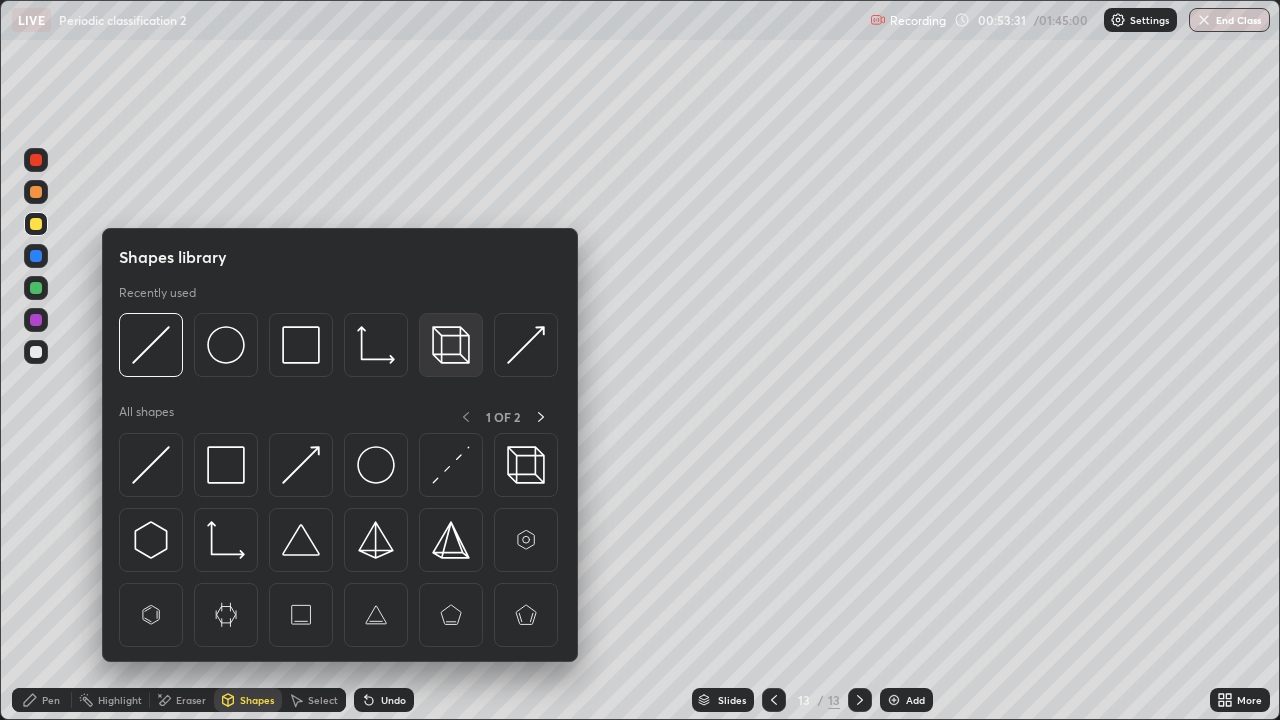 click at bounding box center [451, 345] 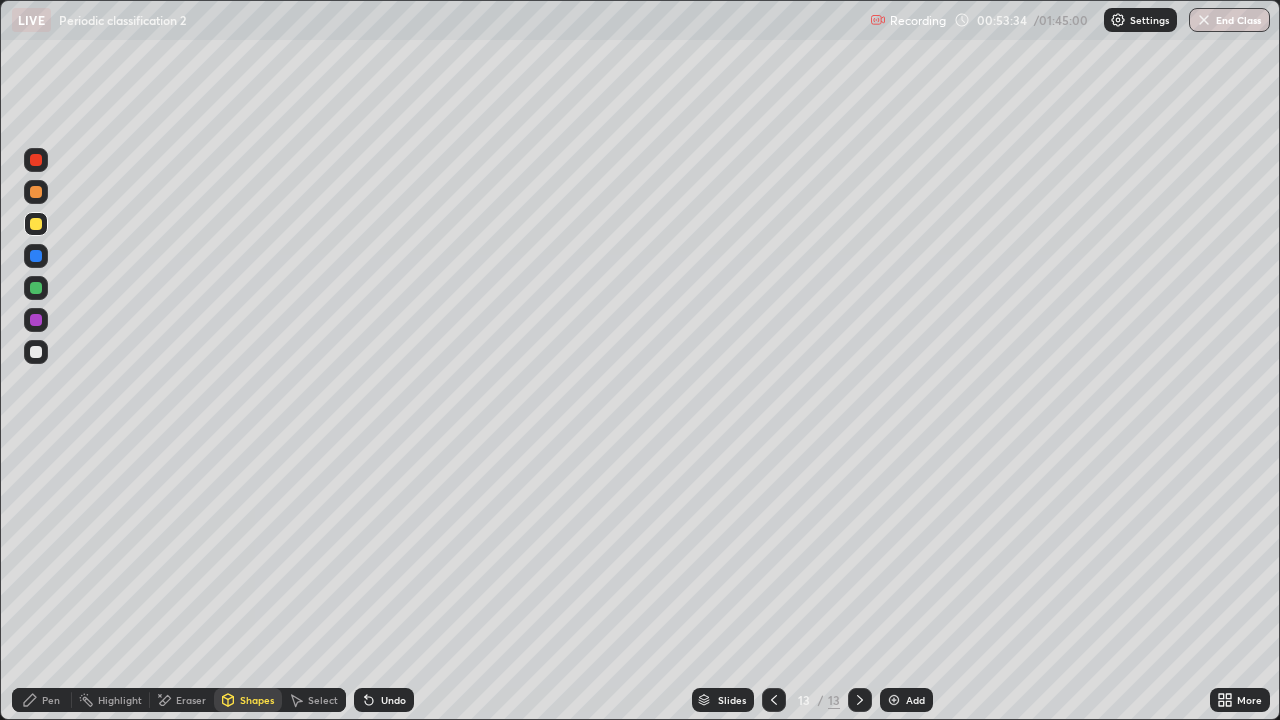 click on "Undo" at bounding box center (393, 700) 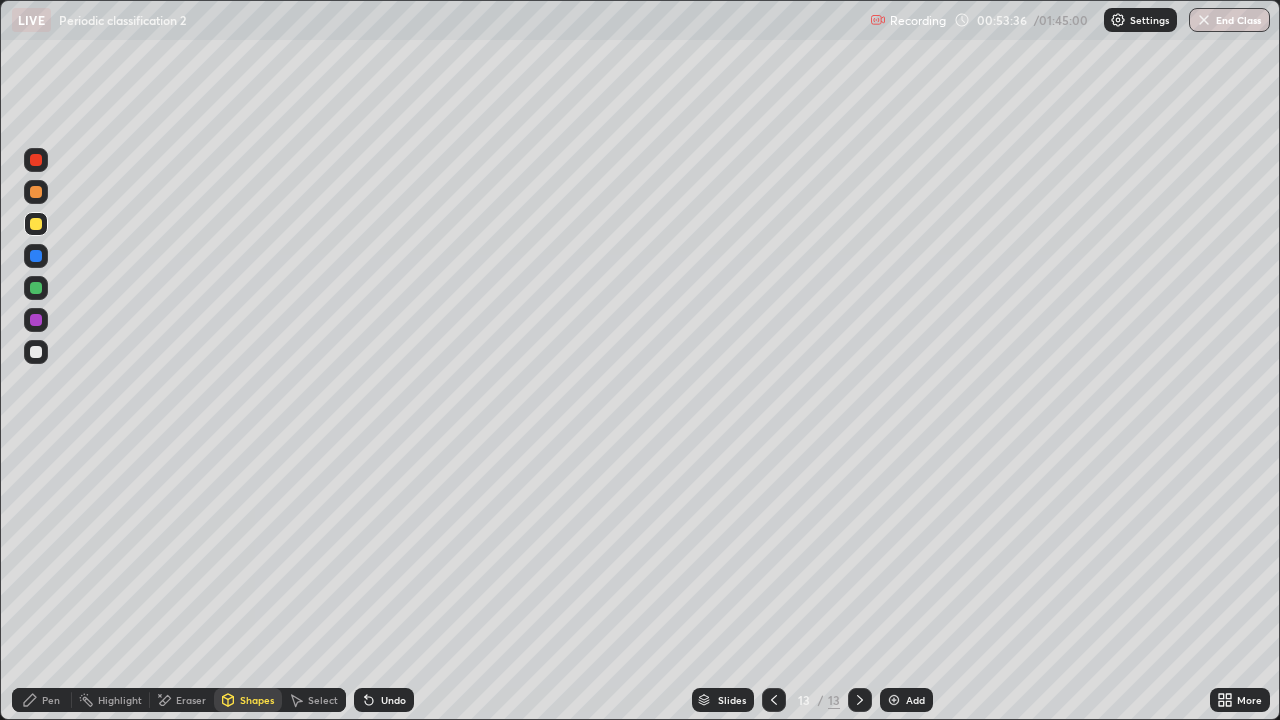 click on "Undo" at bounding box center (393, 700) 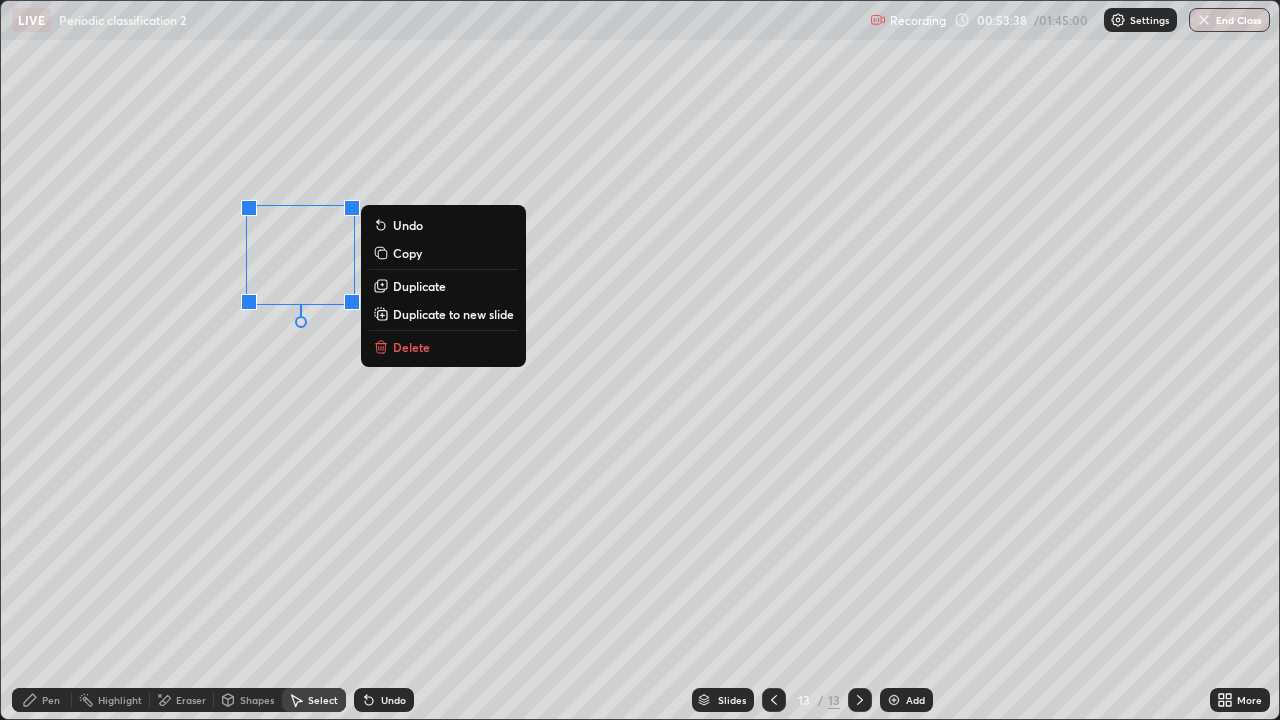click on "Duplicate" at bounding box center [419, 286] 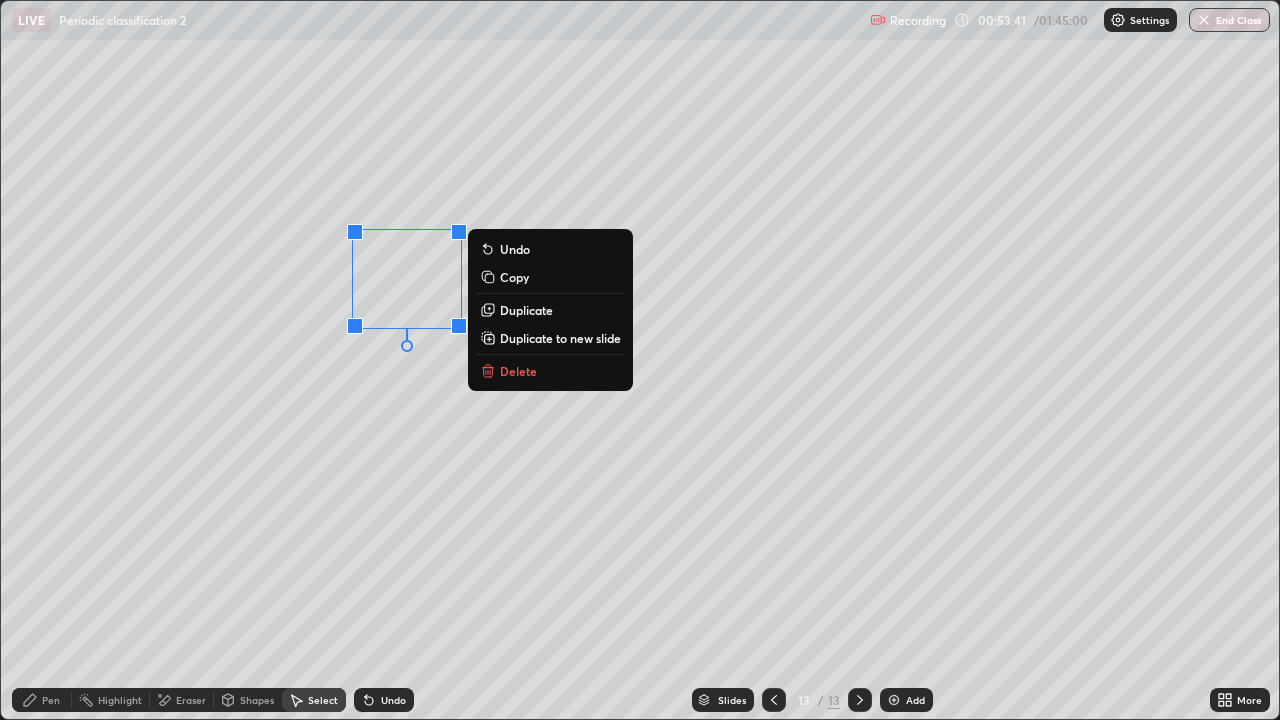 click on "Duplicate" at bounding box center (526, 310) 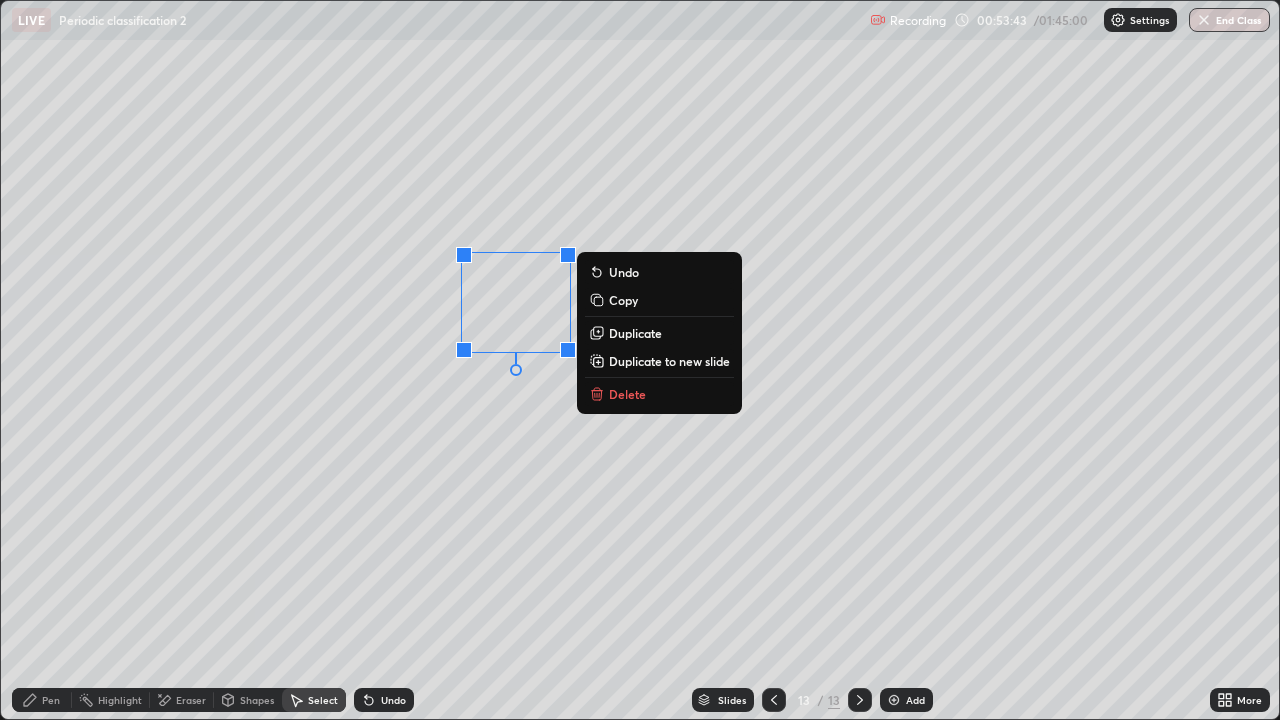 click on "Duplicate" at bounding box center (635, 333) 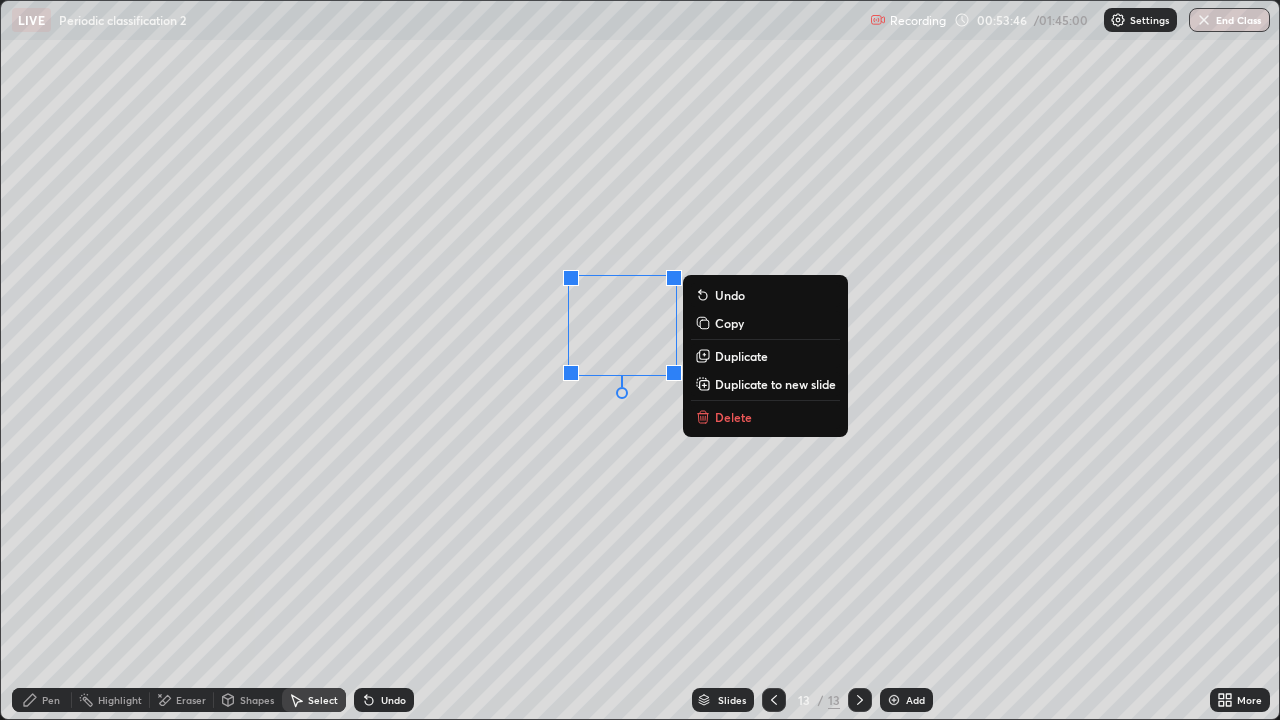 click on "Pen" at bounding box center [51, 700] 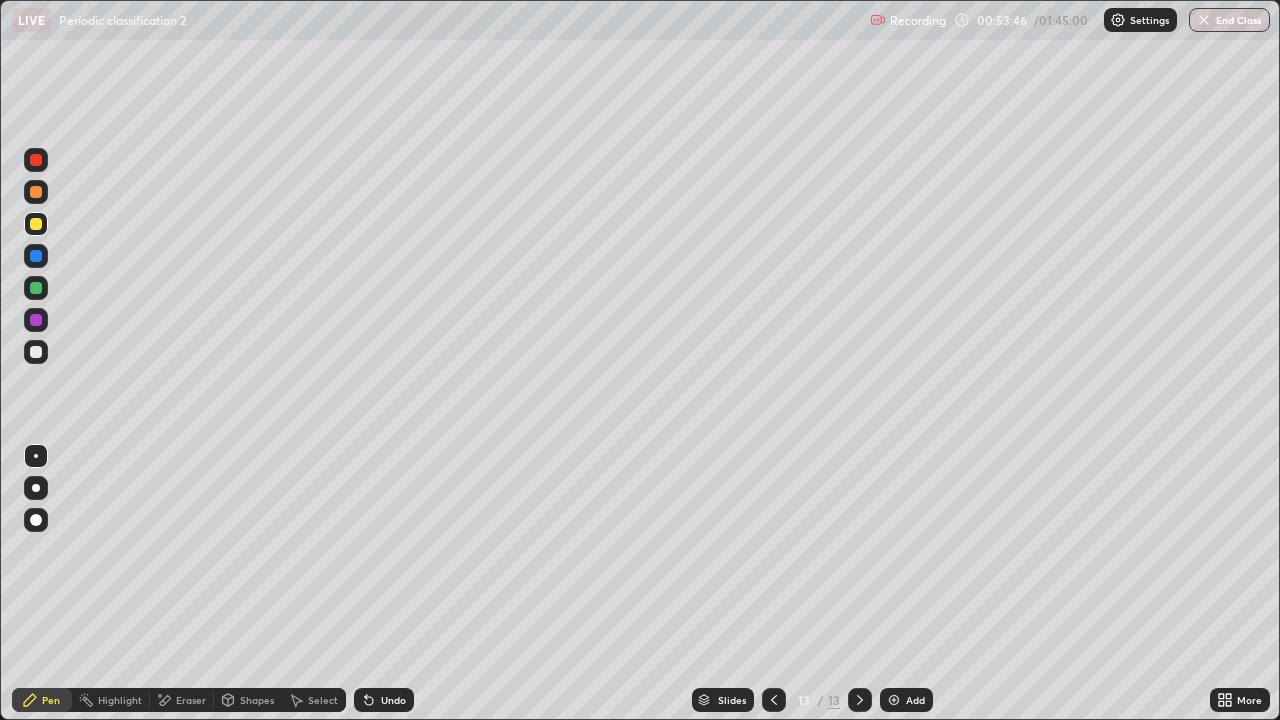 click at bounding box center [36, 352] 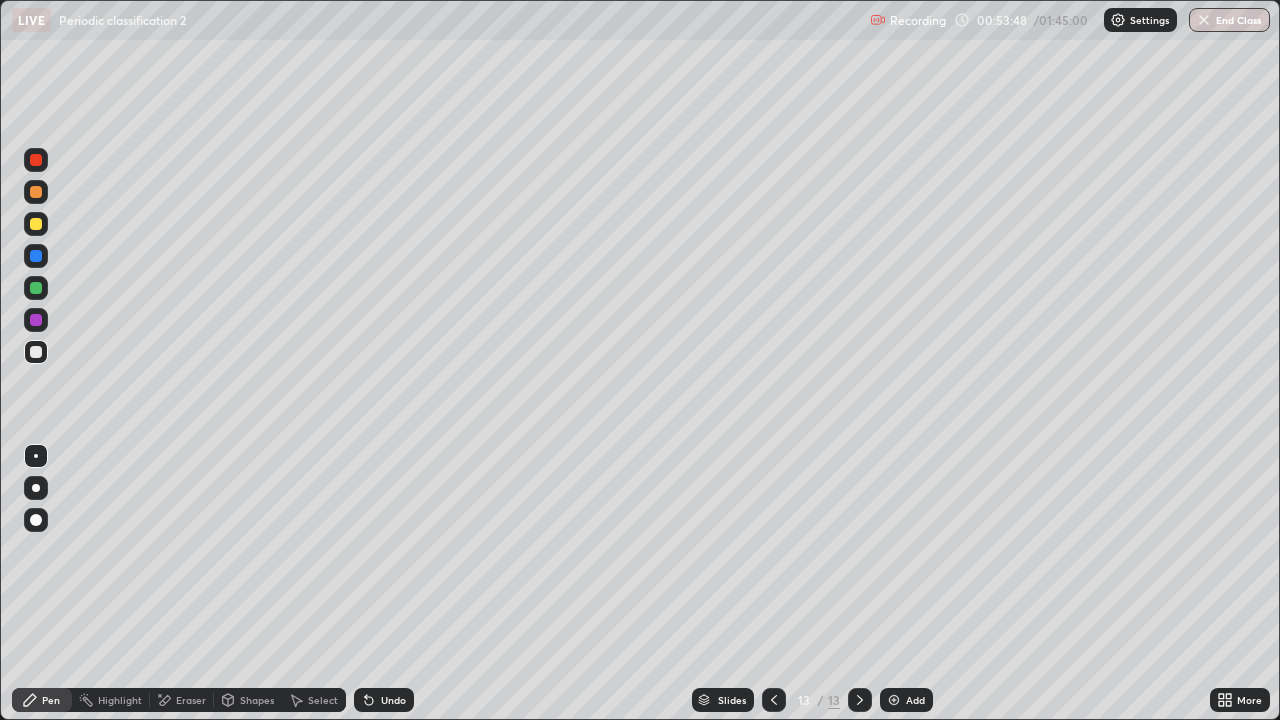 click on "Select" at bounding box center (323, 700) 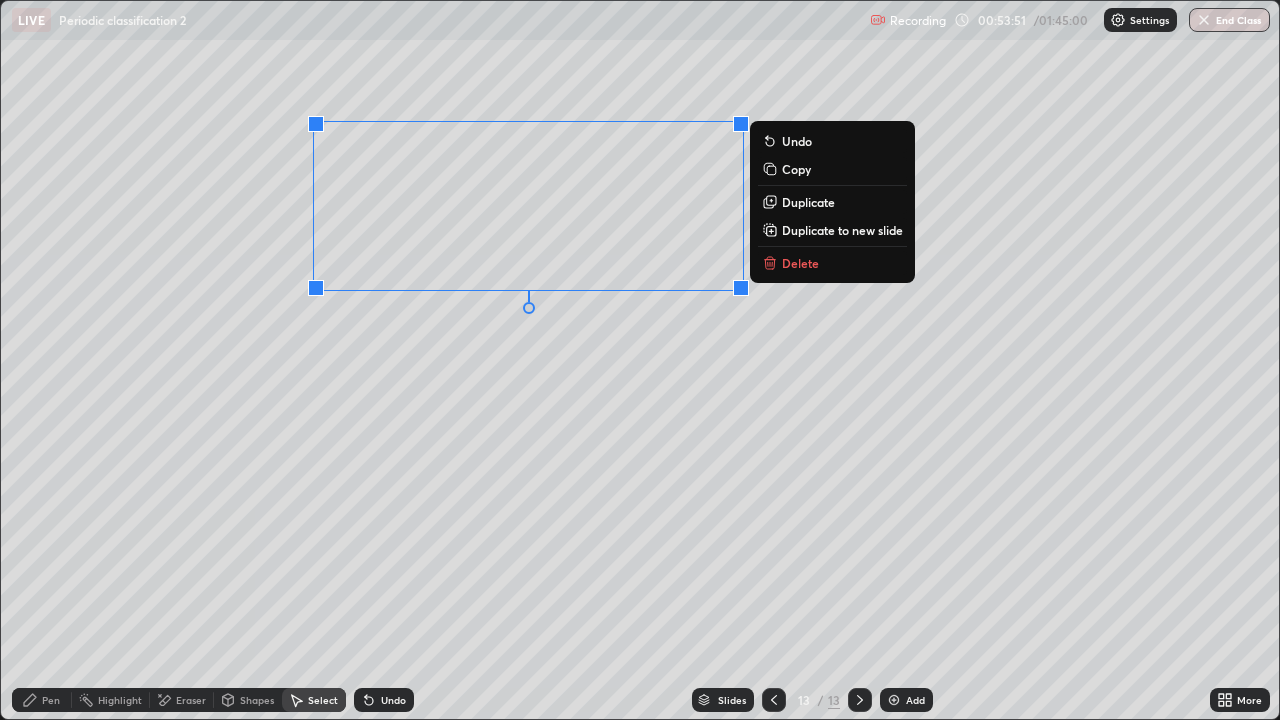 click on "Duplicate" at bounding box center [808, 202] 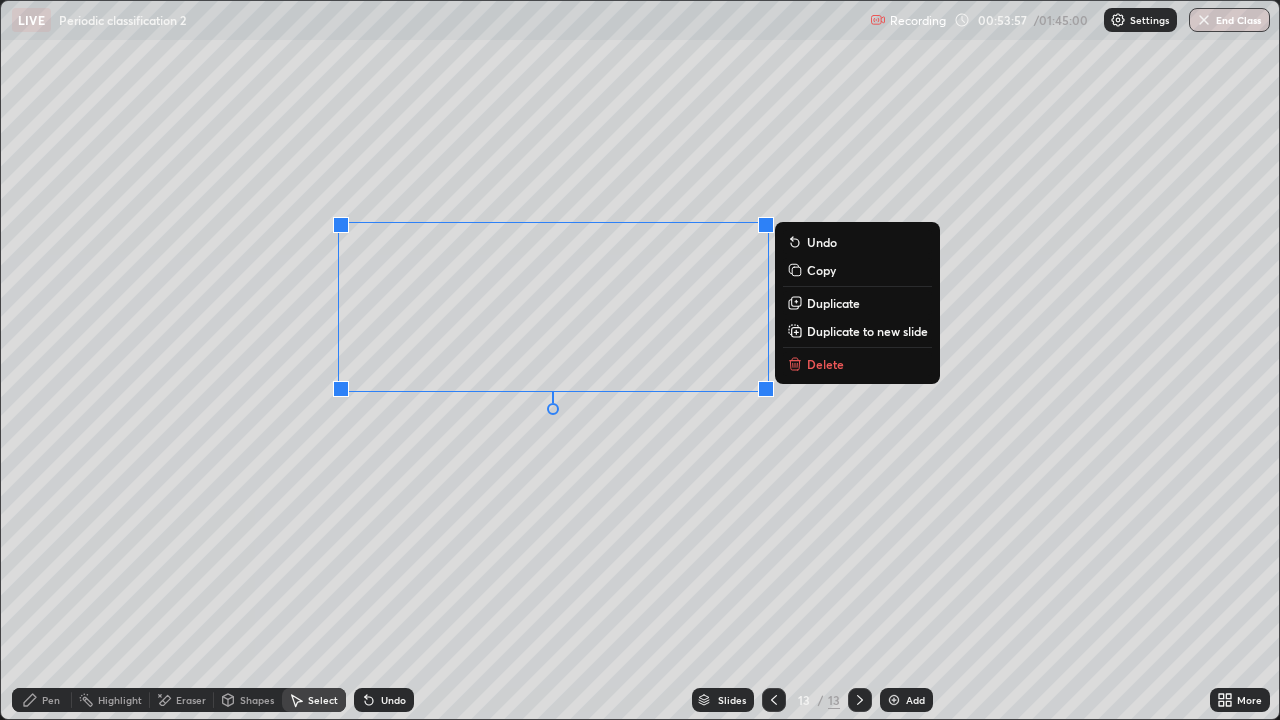 click on "0 ° Undo Copy Duplicate Duplicate to new slide Delete" at bounding box center [640, 360] 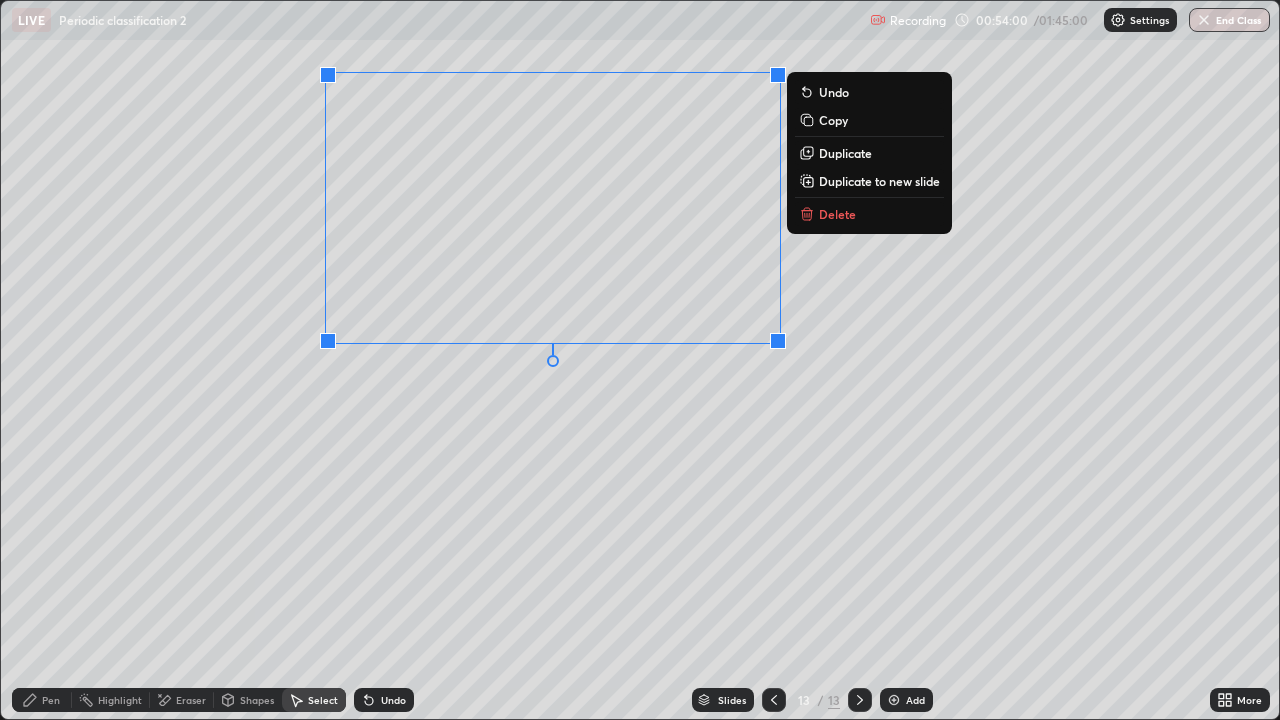 click on "Duplicate" at bounding box center [845, 153] 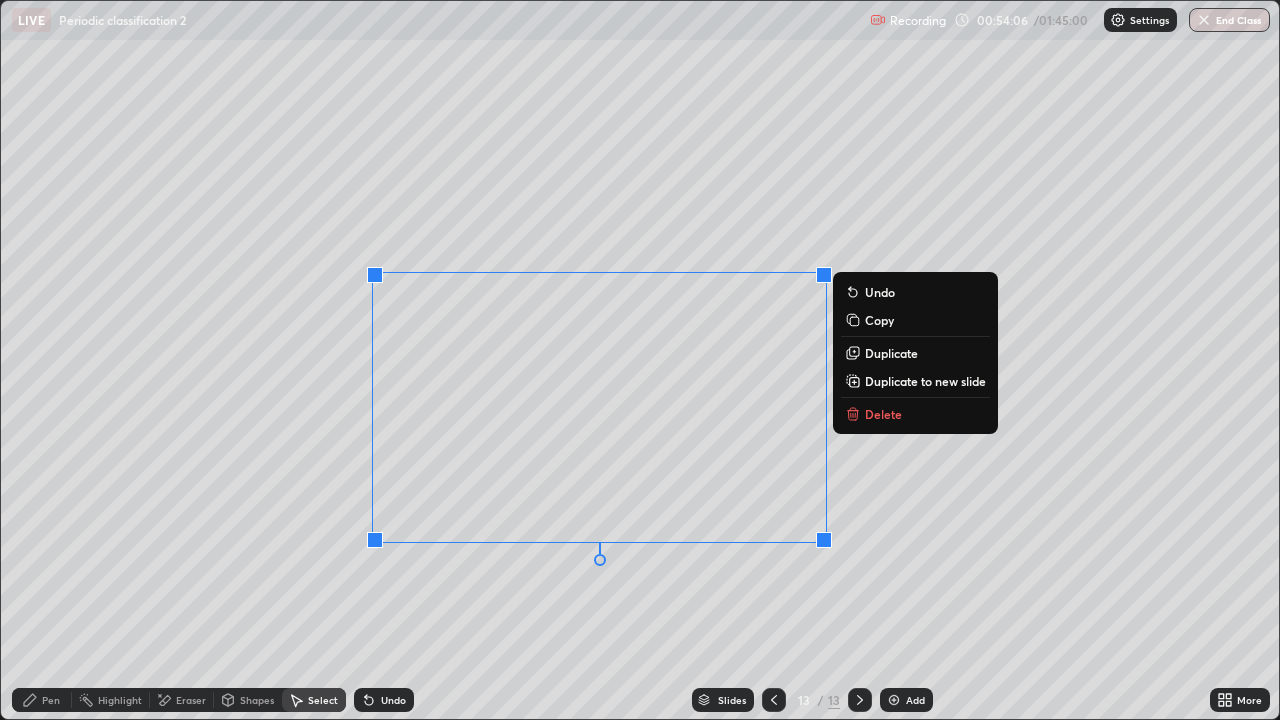 click on "0 ° Undo Copy Duplicate Duplicate to new slide Delete" at bounding box center [640, 360] 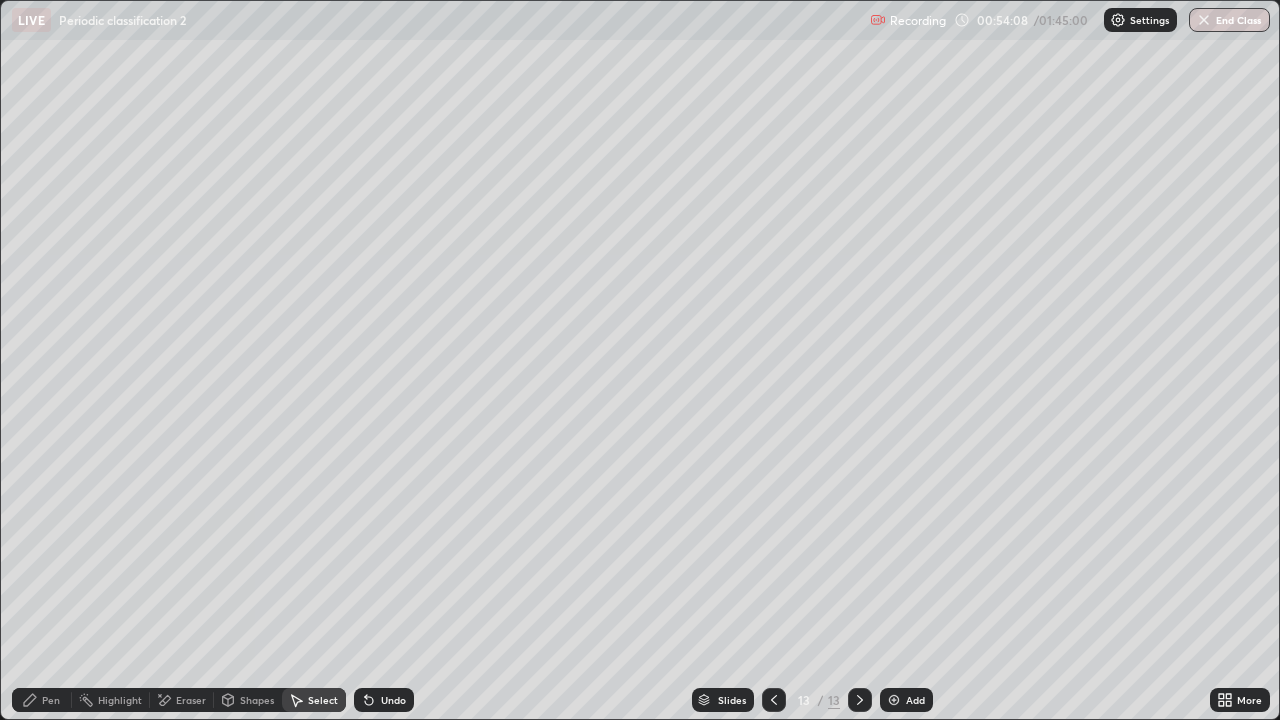 click 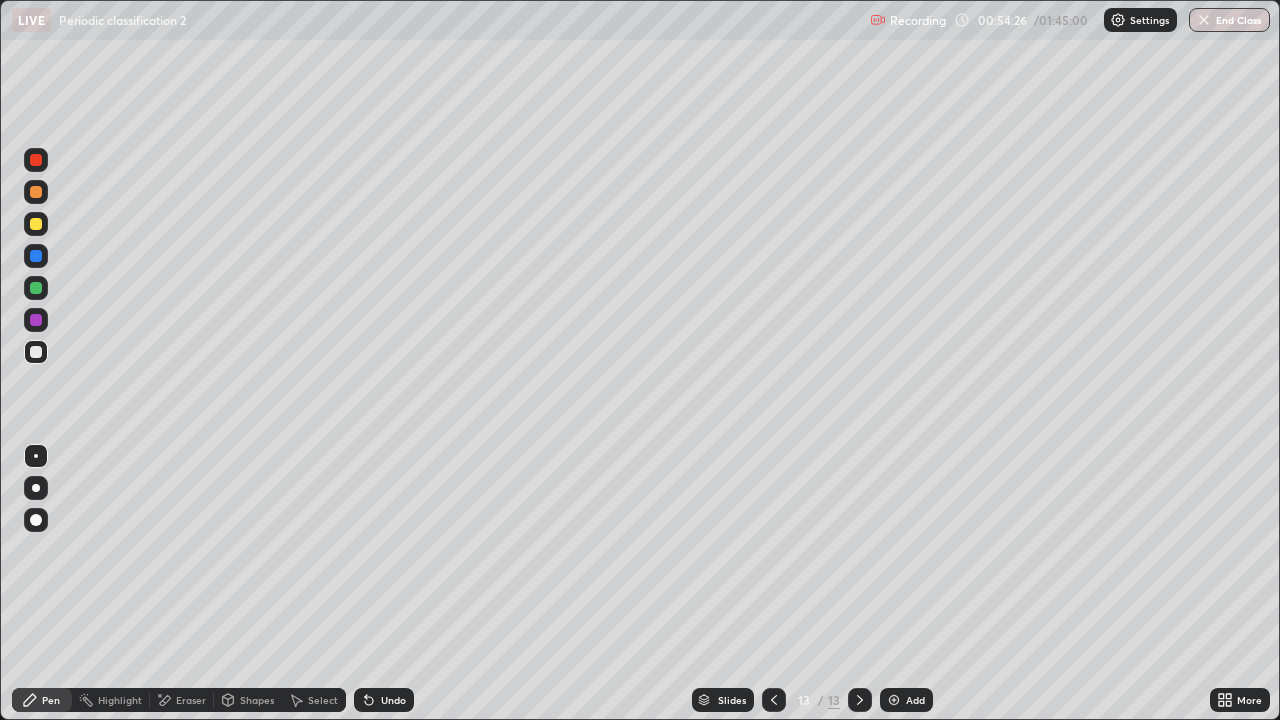 click at bounding box center [36, 352] 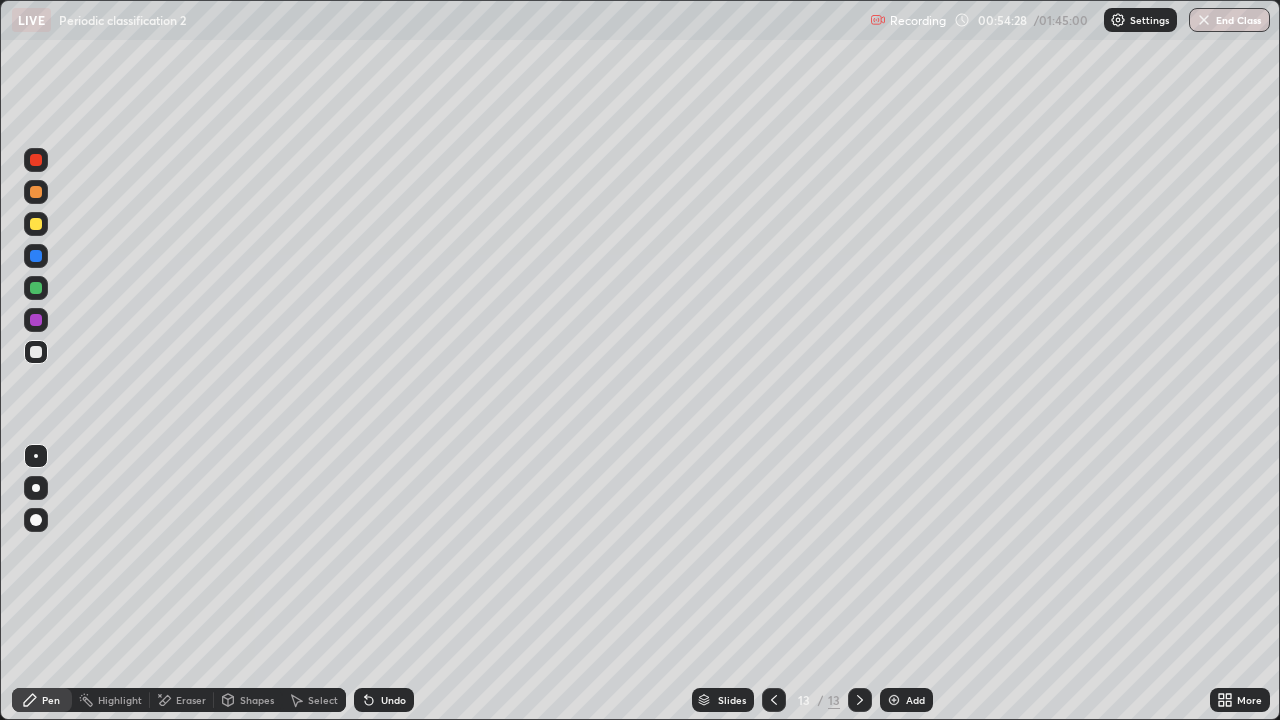 click on "Undo" at bounding box center [393, 700] 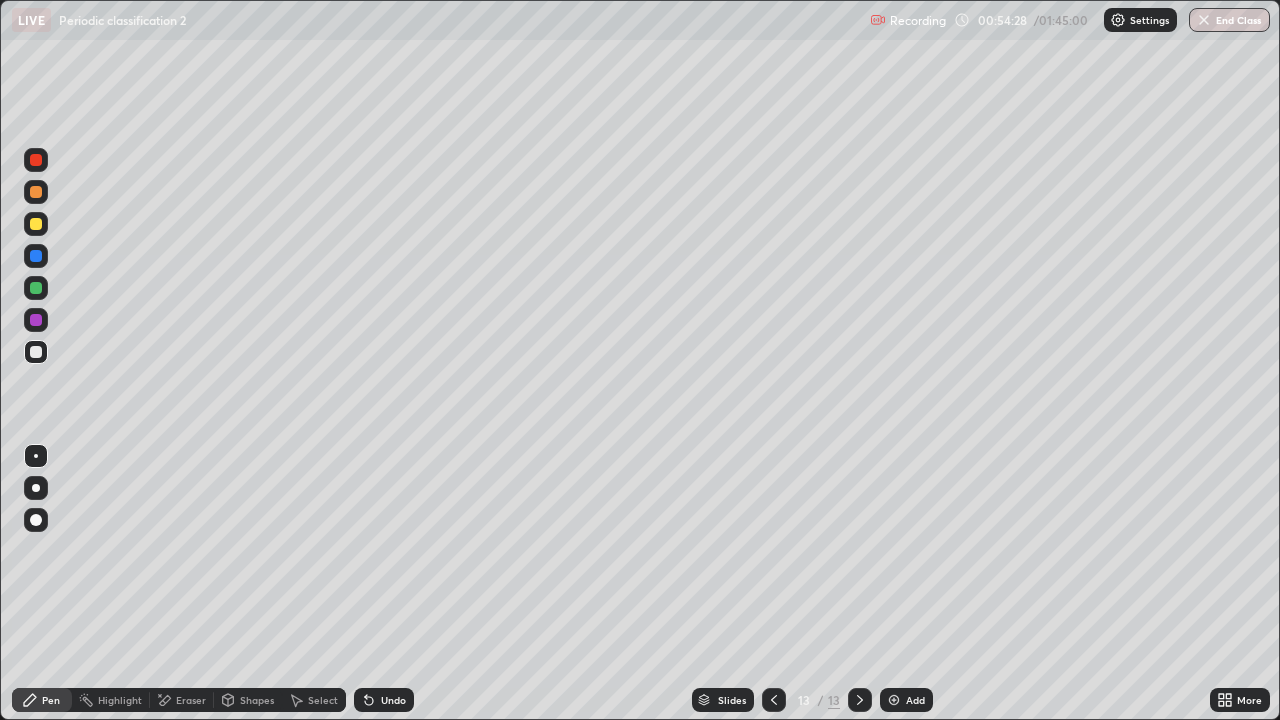 click on "Highlight" at bounding box center (120, 700) 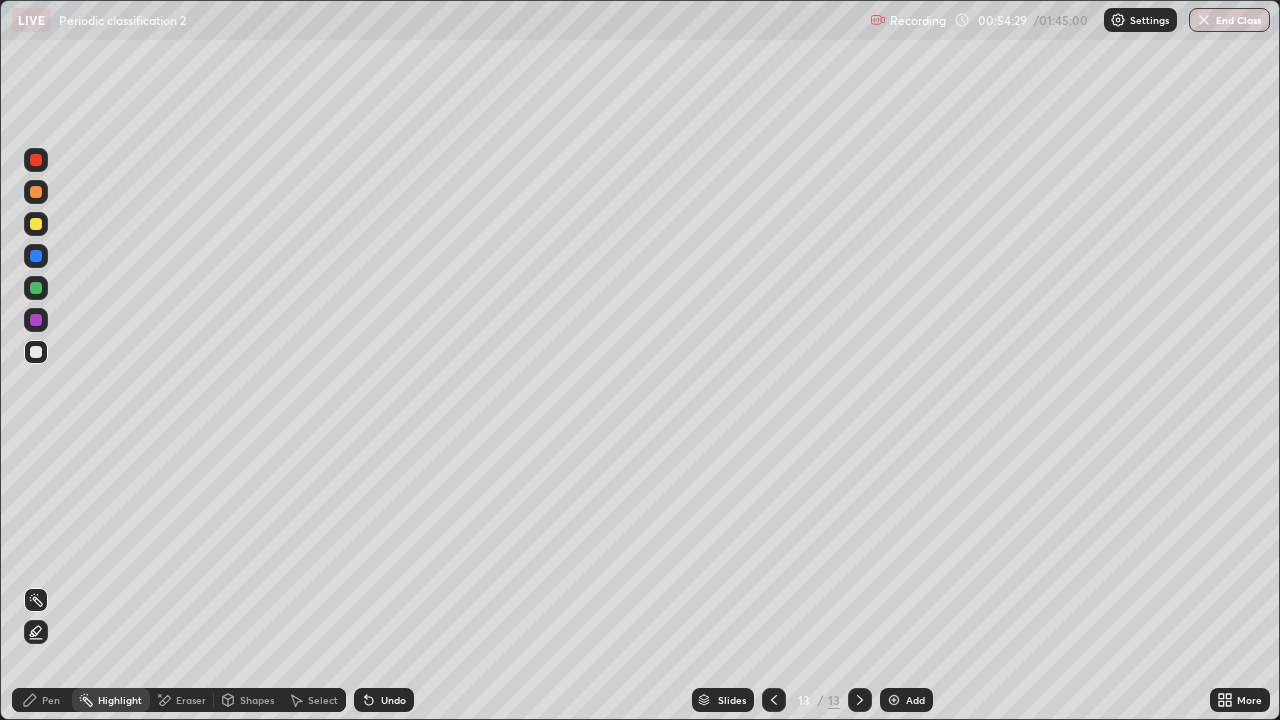 click 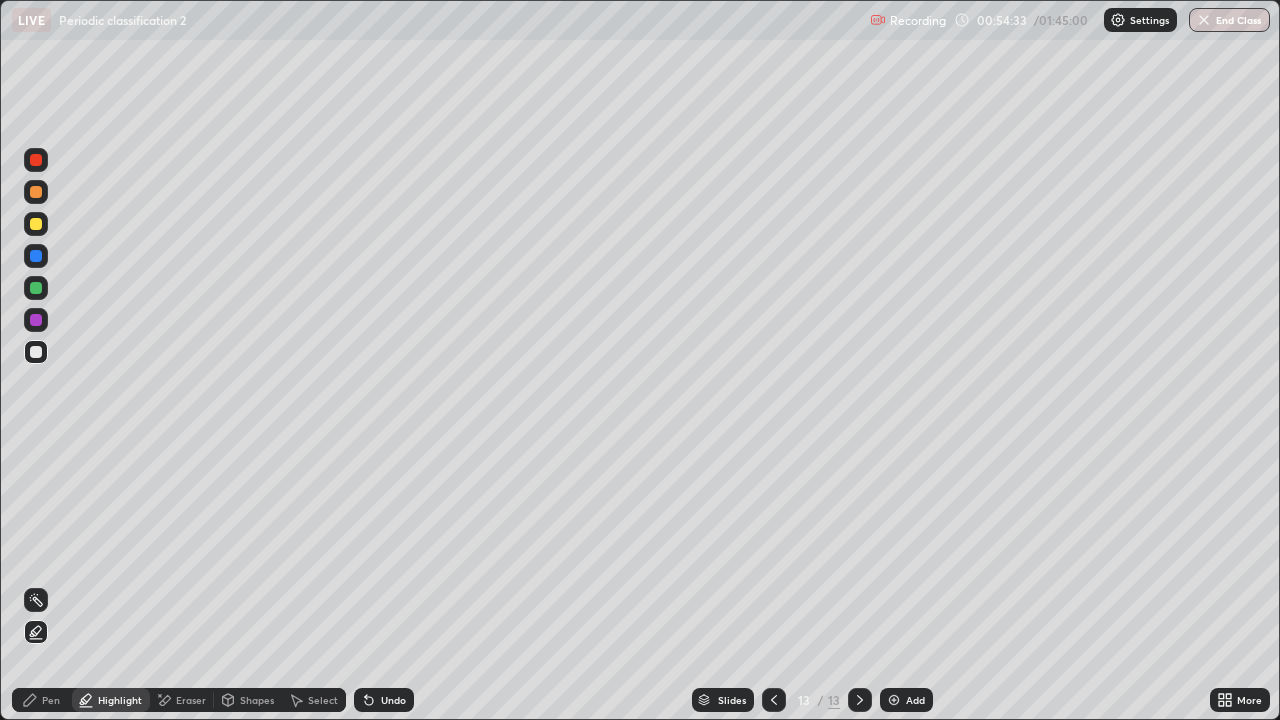 click on "Pen" at bounding box center [42, 700] 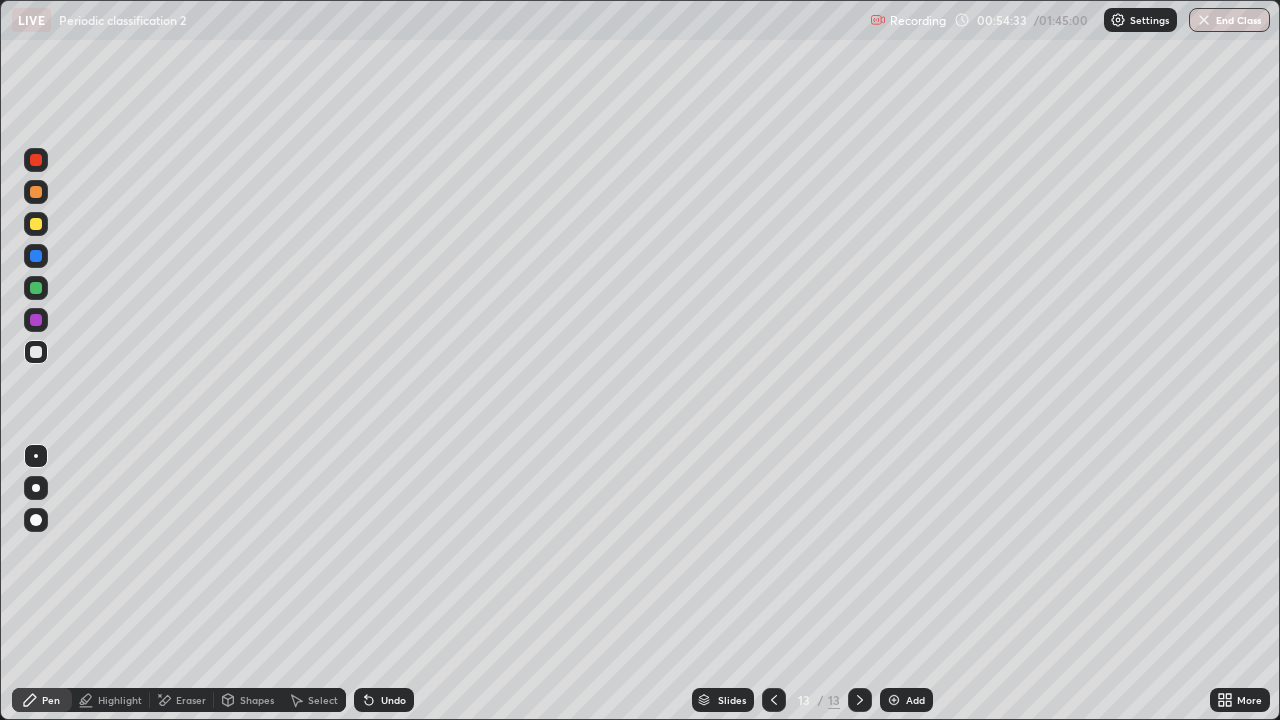 click at bounding box center (36, 288) 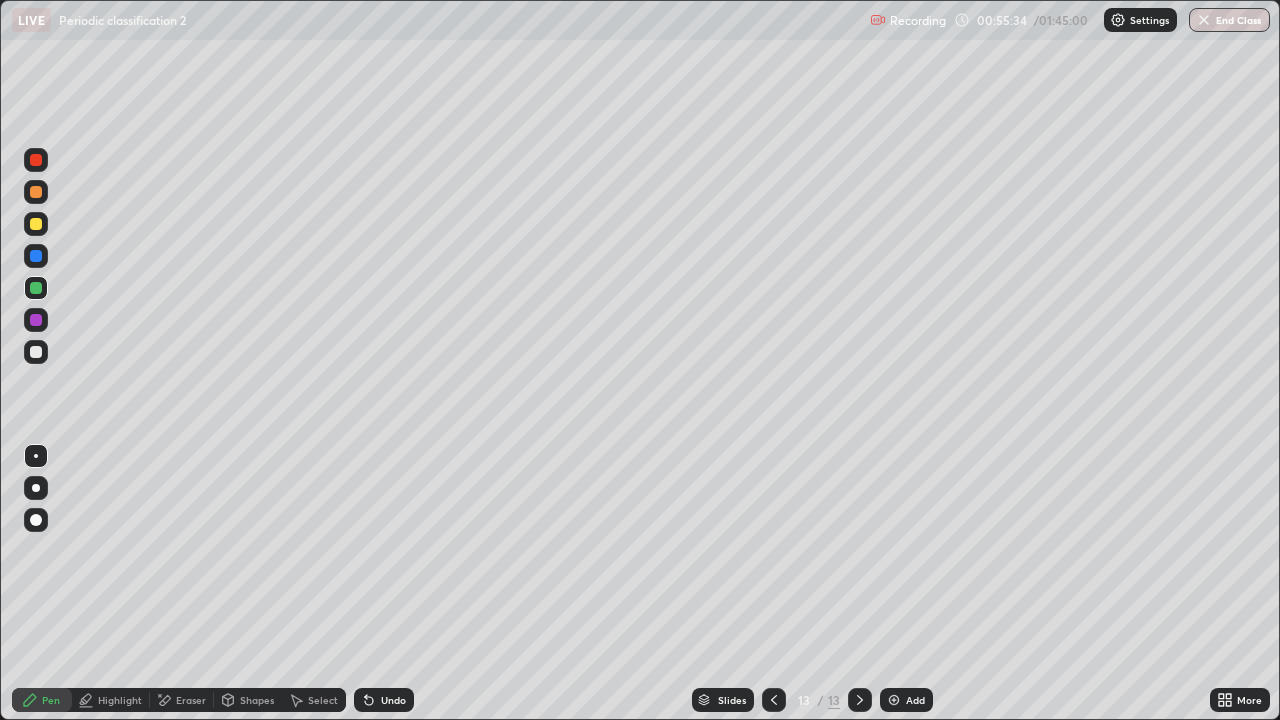 click on "Eraser" at bounding box center (191, 700) 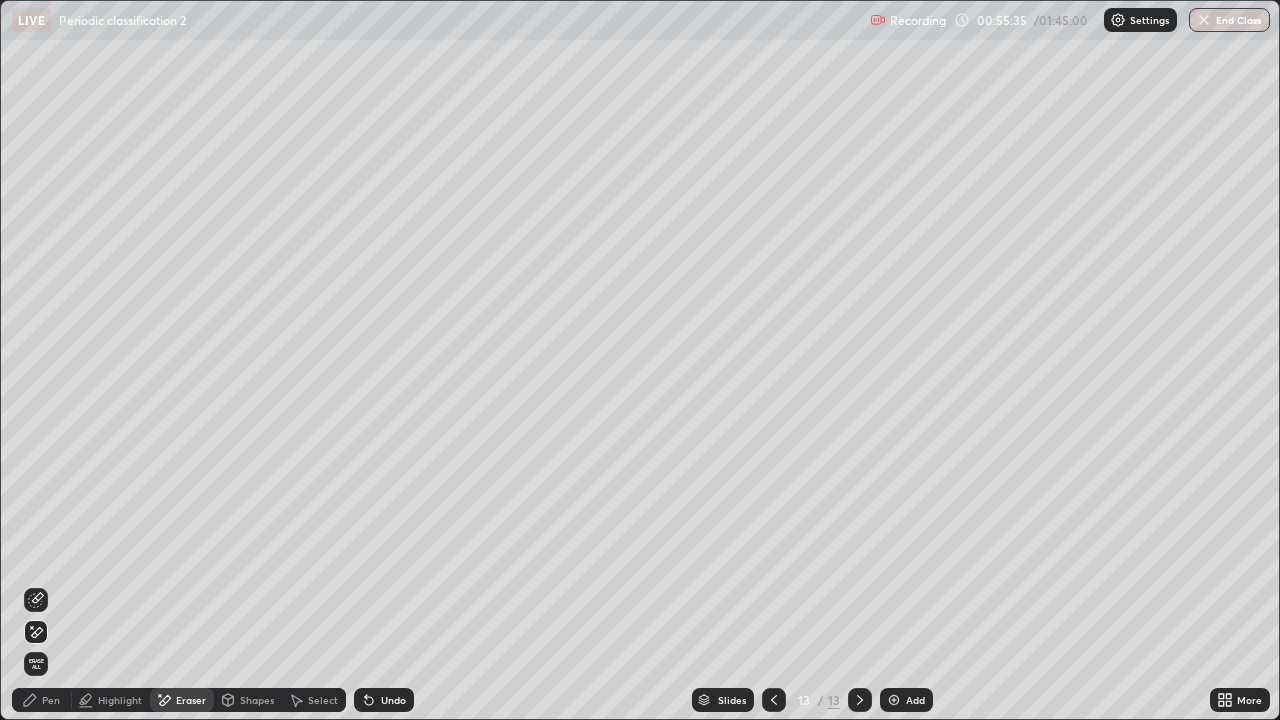 click on "Pen" at bounding box center (42, 700) 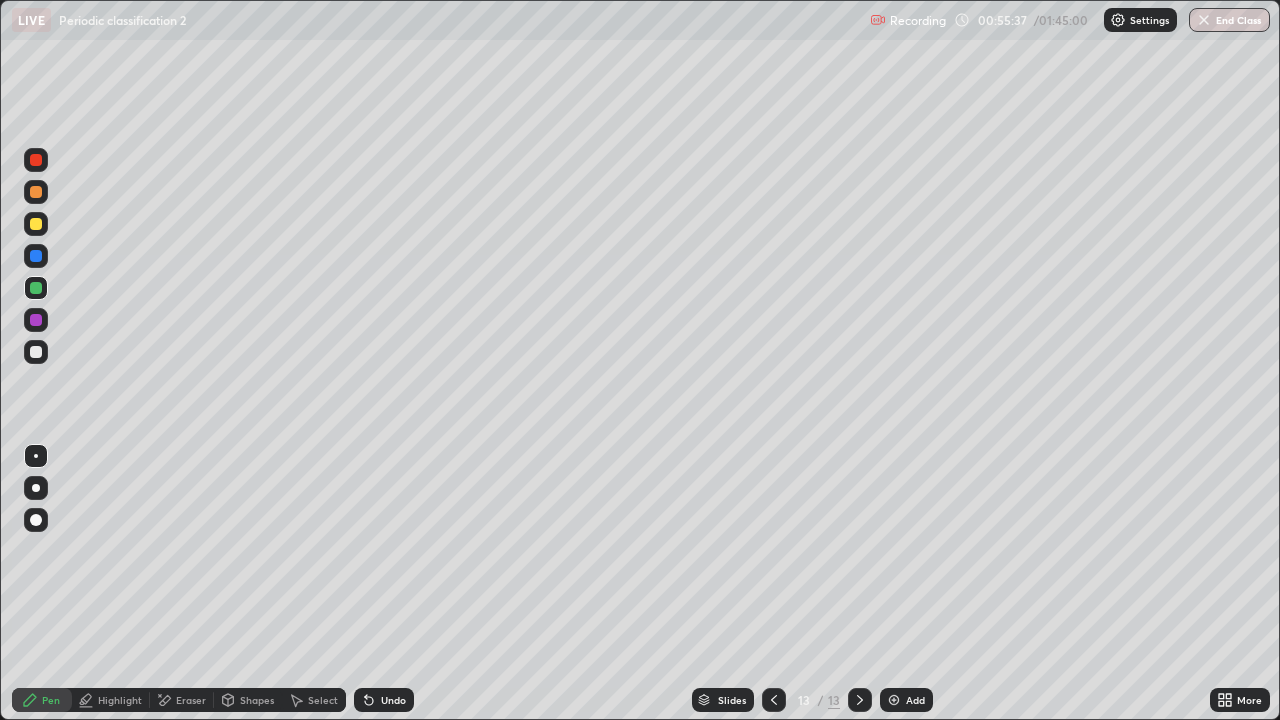 click at bounding box center (36, 352) 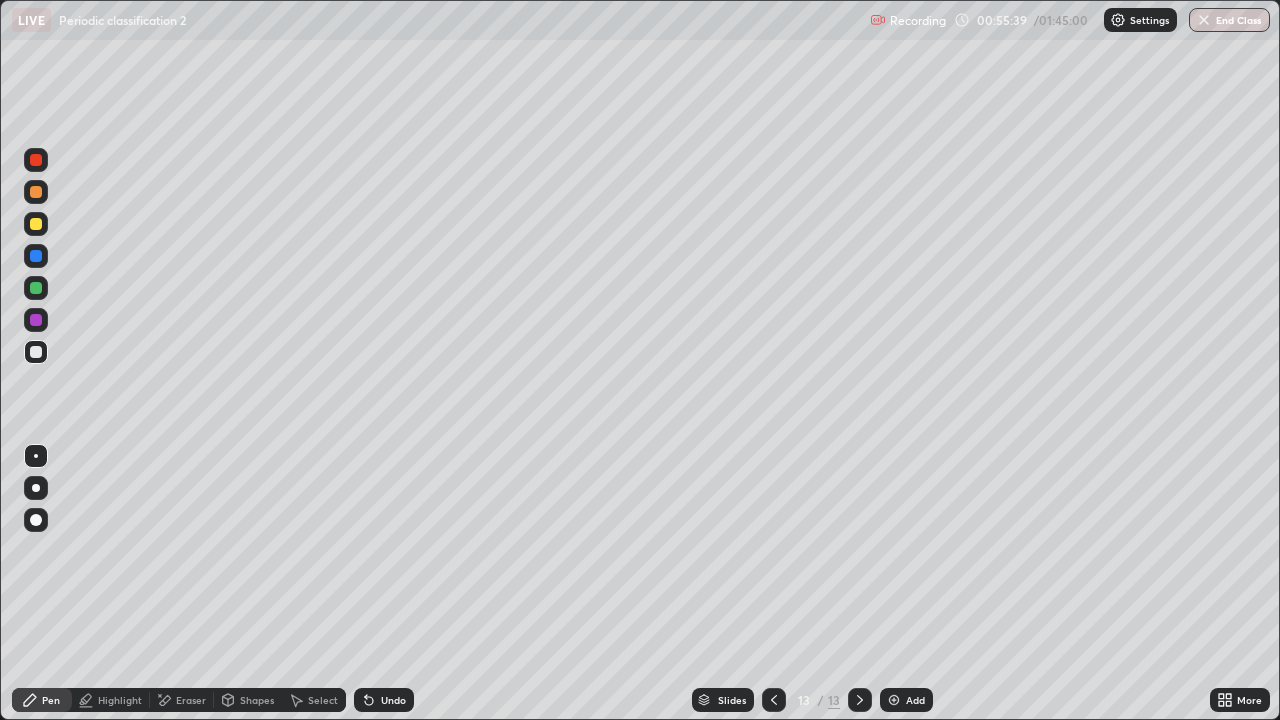 click on "Undo" at bounding box center [384, 700] 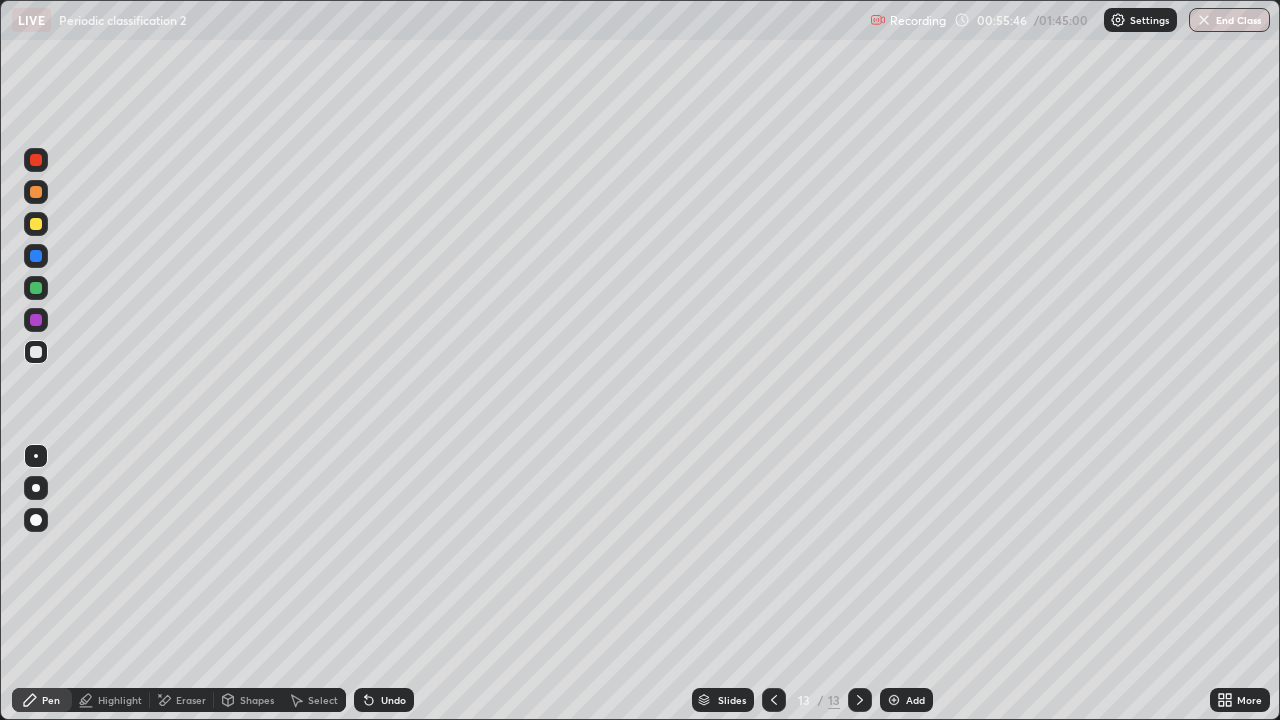 click 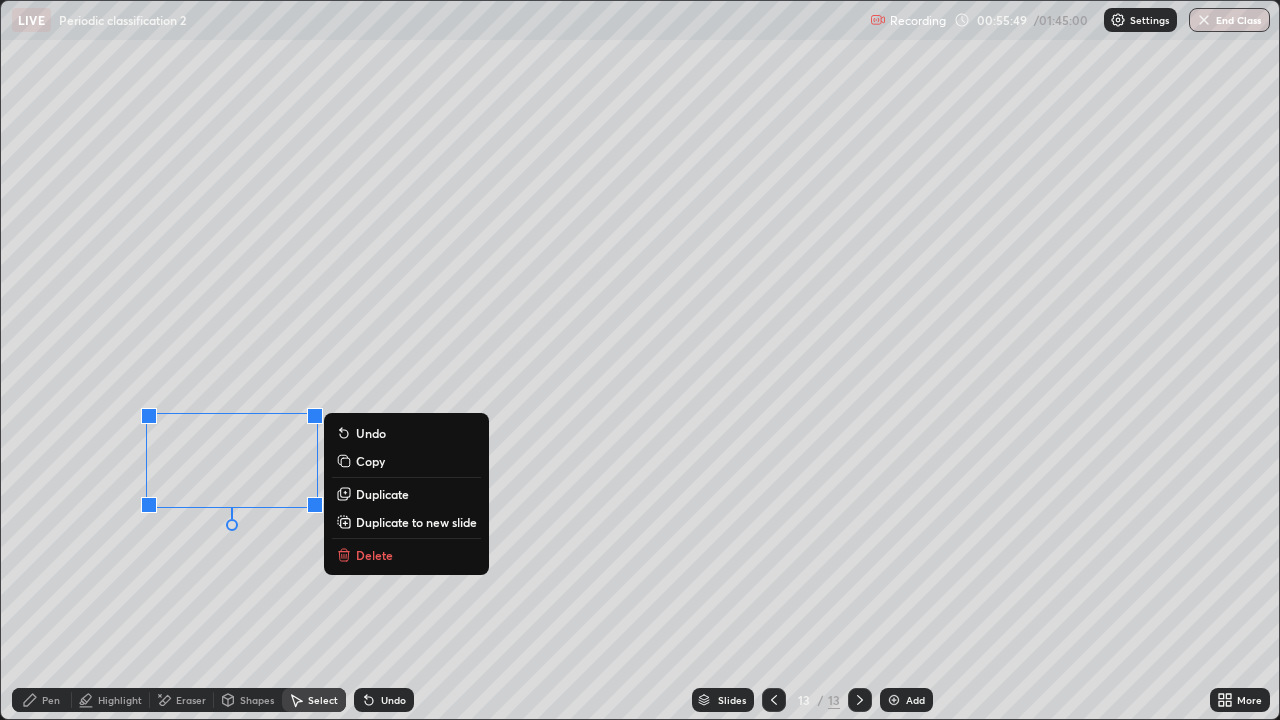 click on "Duplicate" at bounding box center [382, 494] 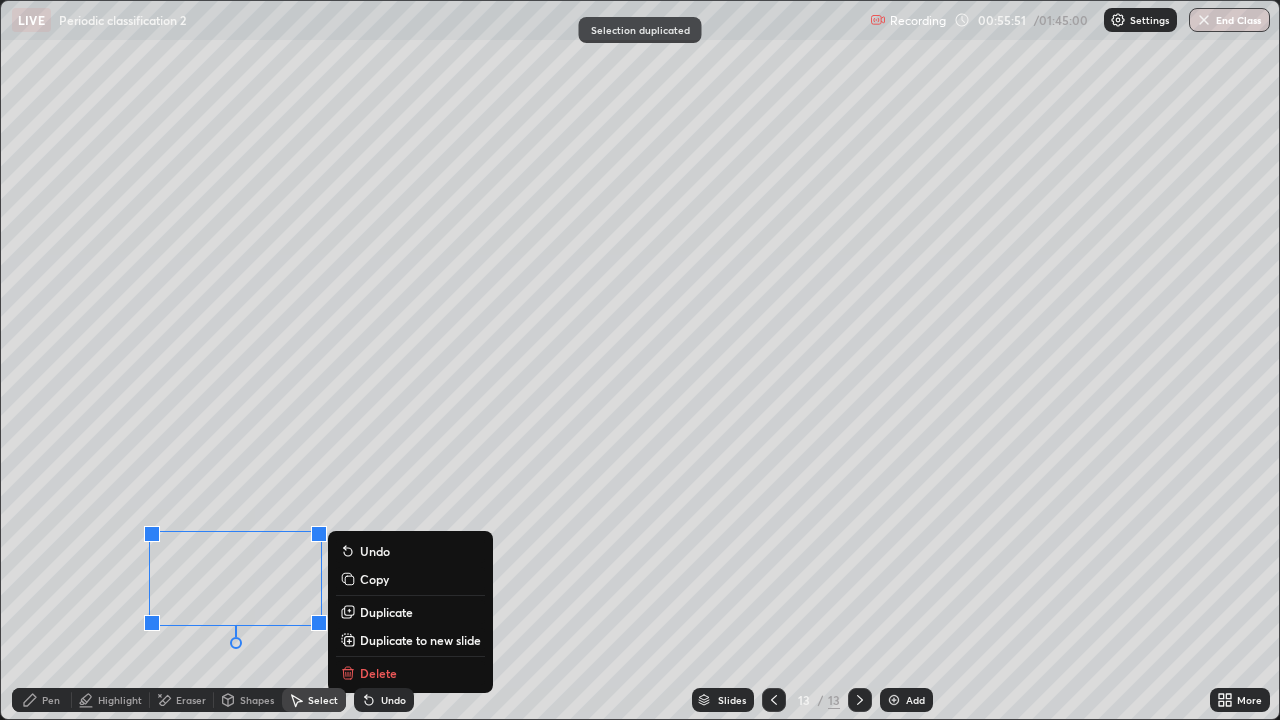 click 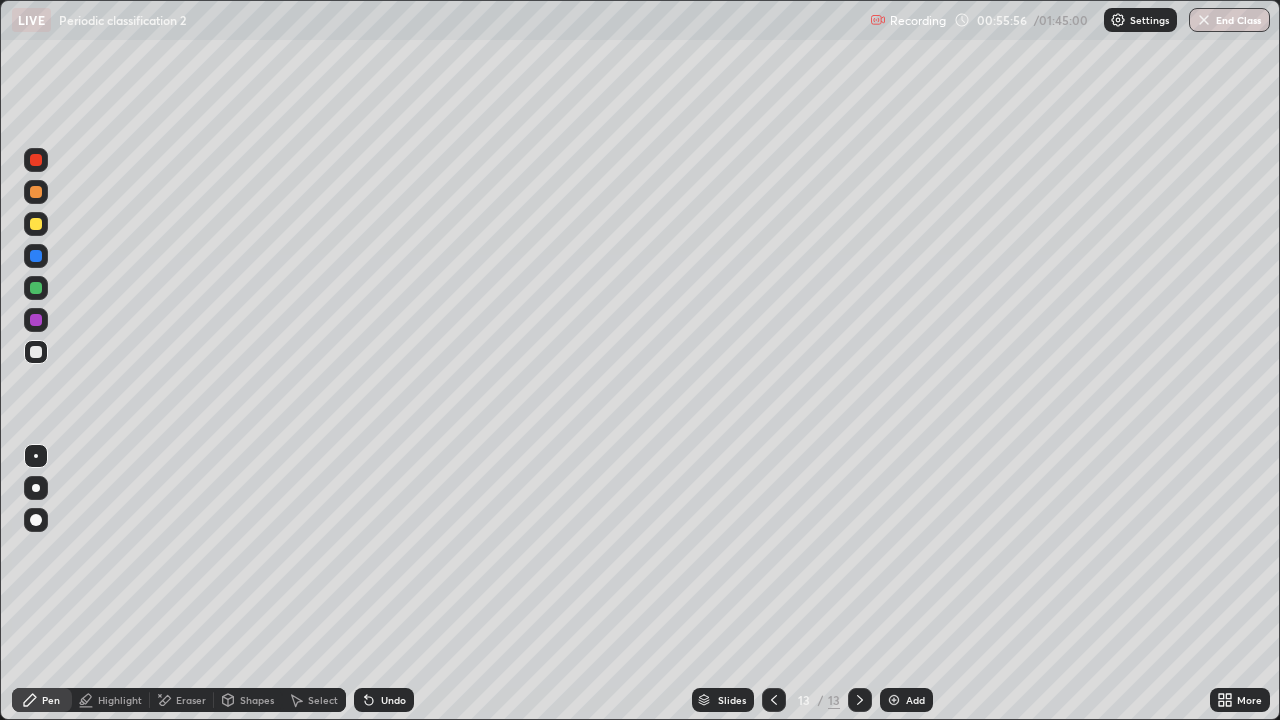 click at bounding box center (36, 320) 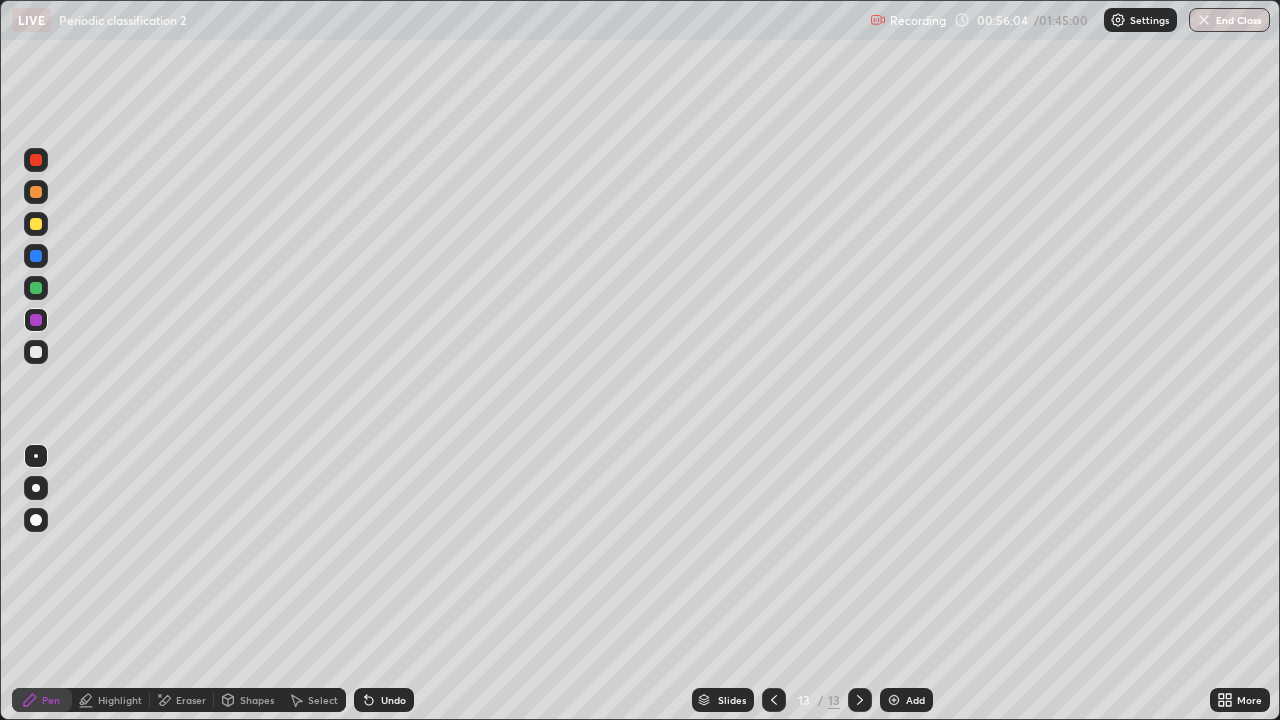 click at bounding box center (36, 352) 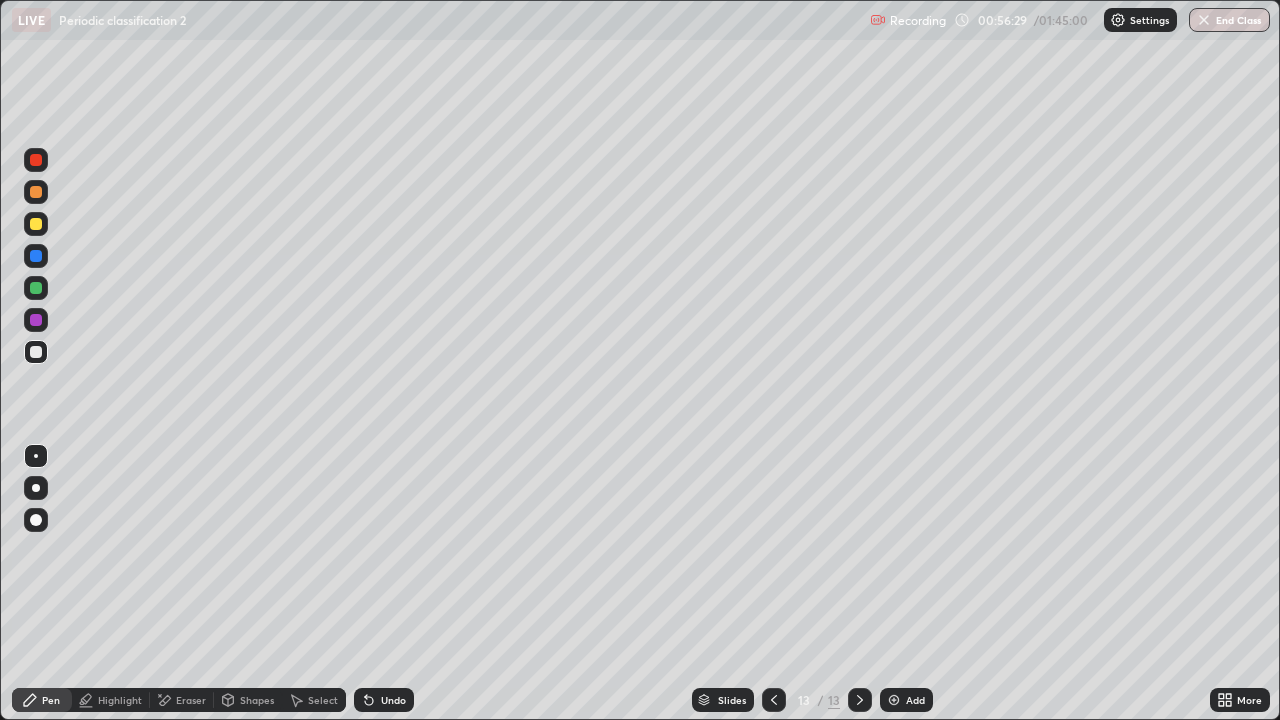 click on "Undo" at bounding box center [393, 700] 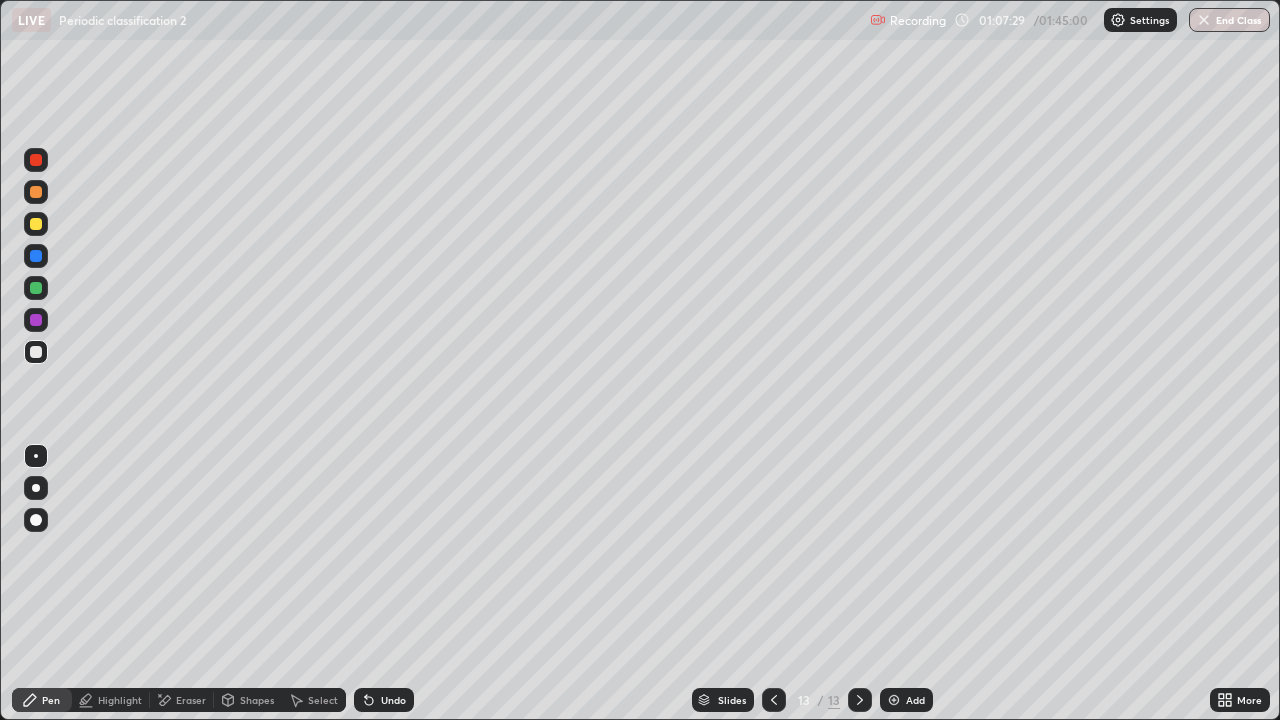 click on "Add" at bounding box center (915, 700) 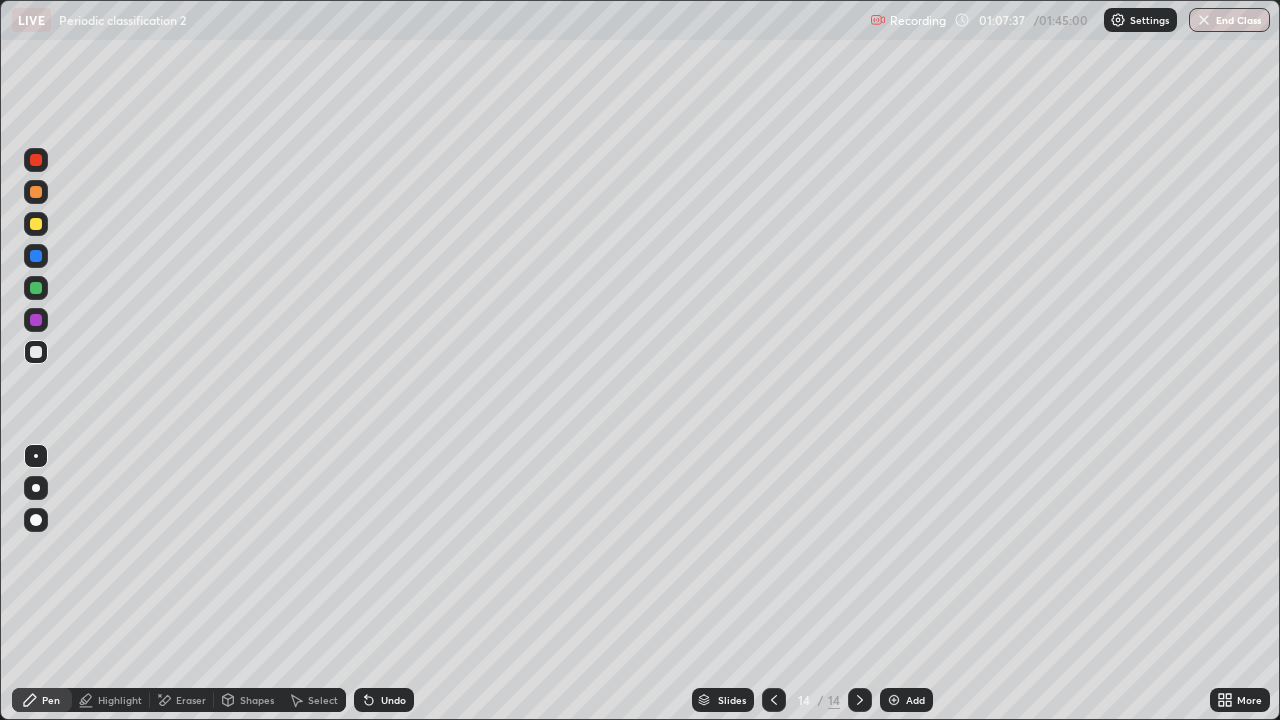 click on "Undo" at bounding box center [384, 700] 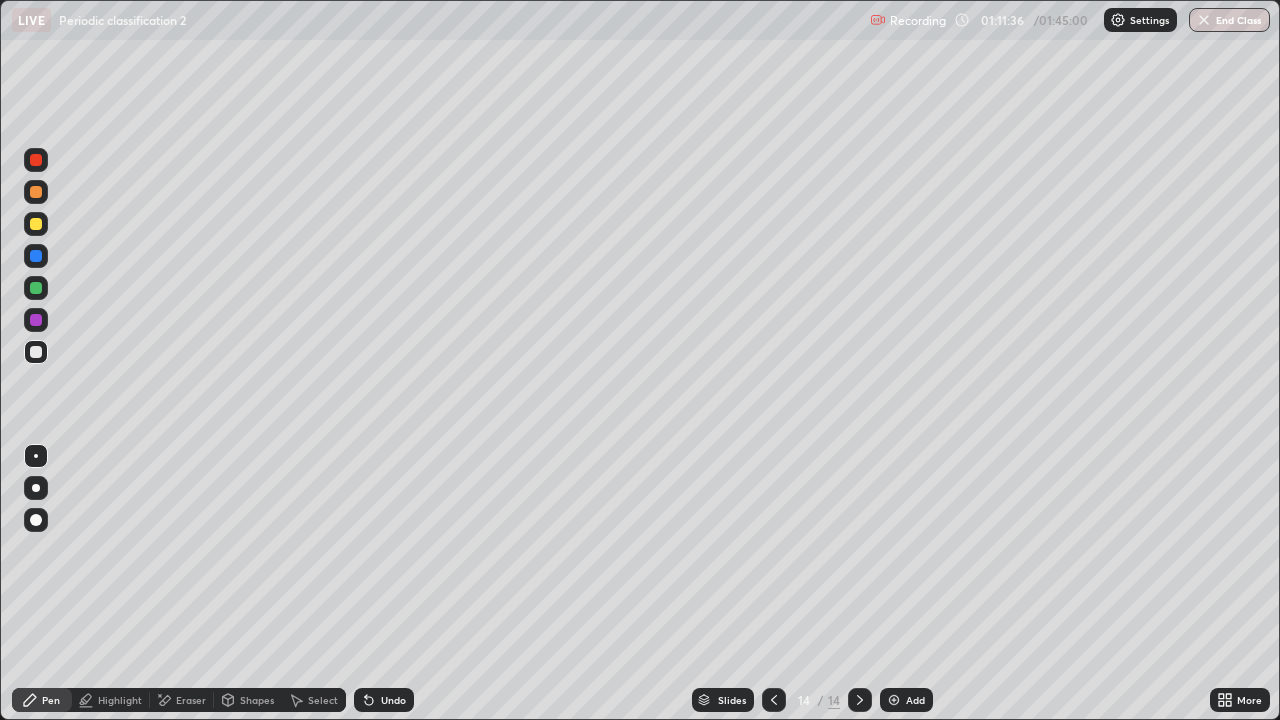 click on "Add" at bounding box center (906, 700) 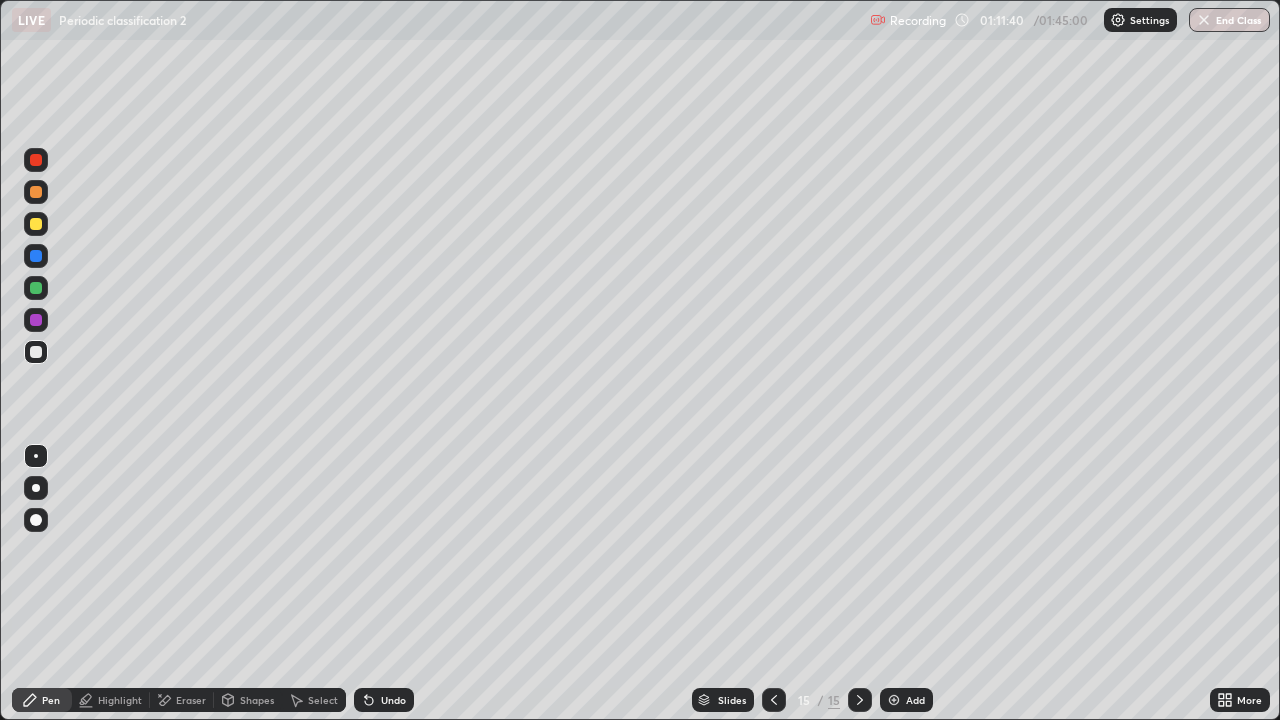 click at bounding box center (774, 700) 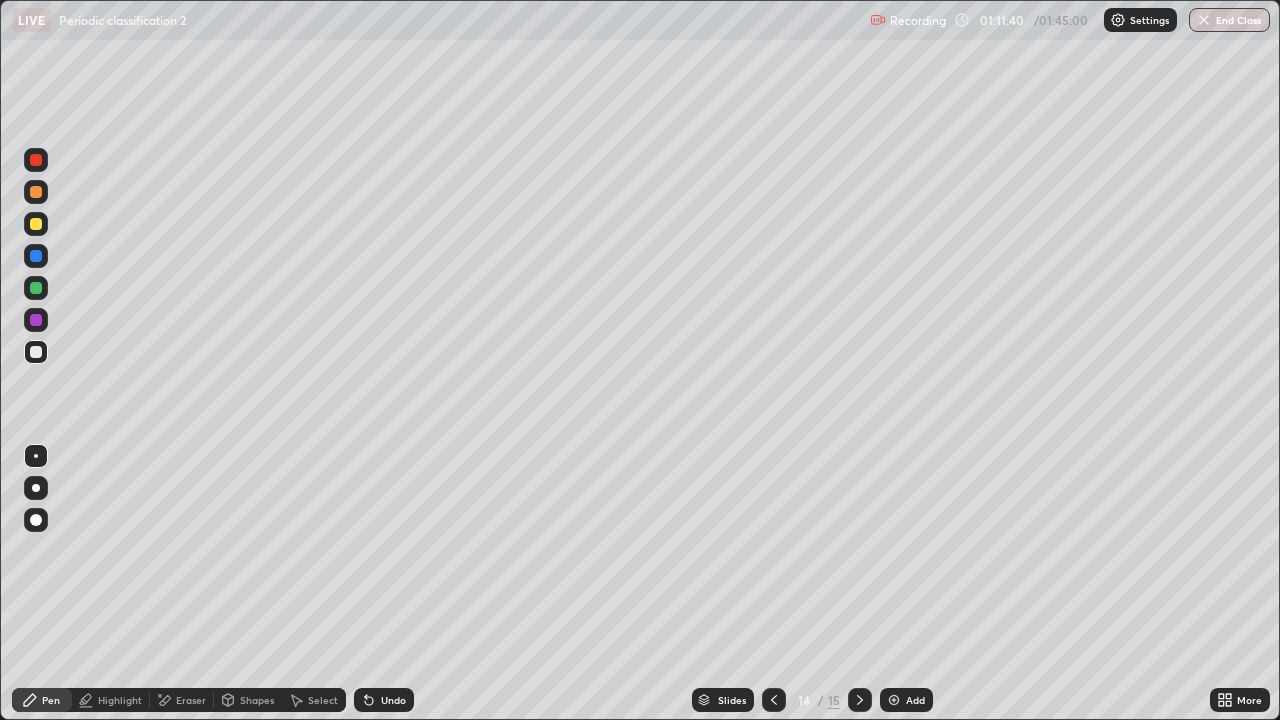 click at bounding box center [774, 700] 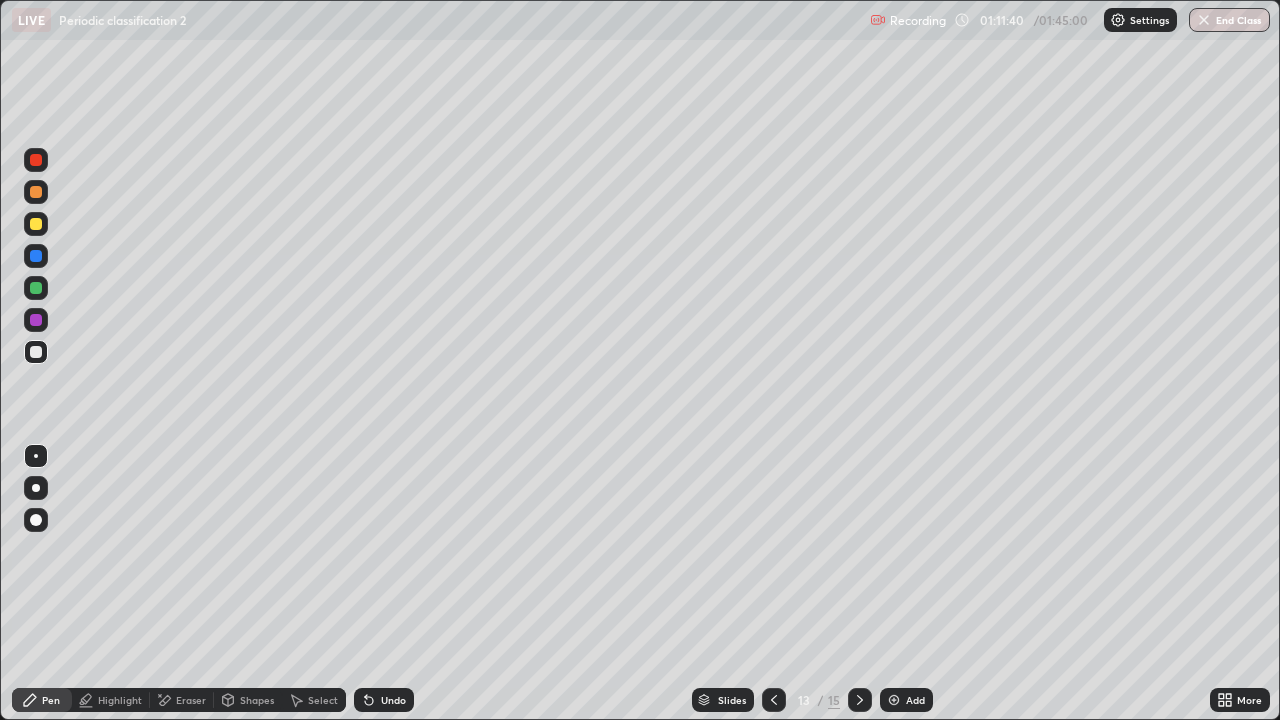 click at bounding box center [774, 700] 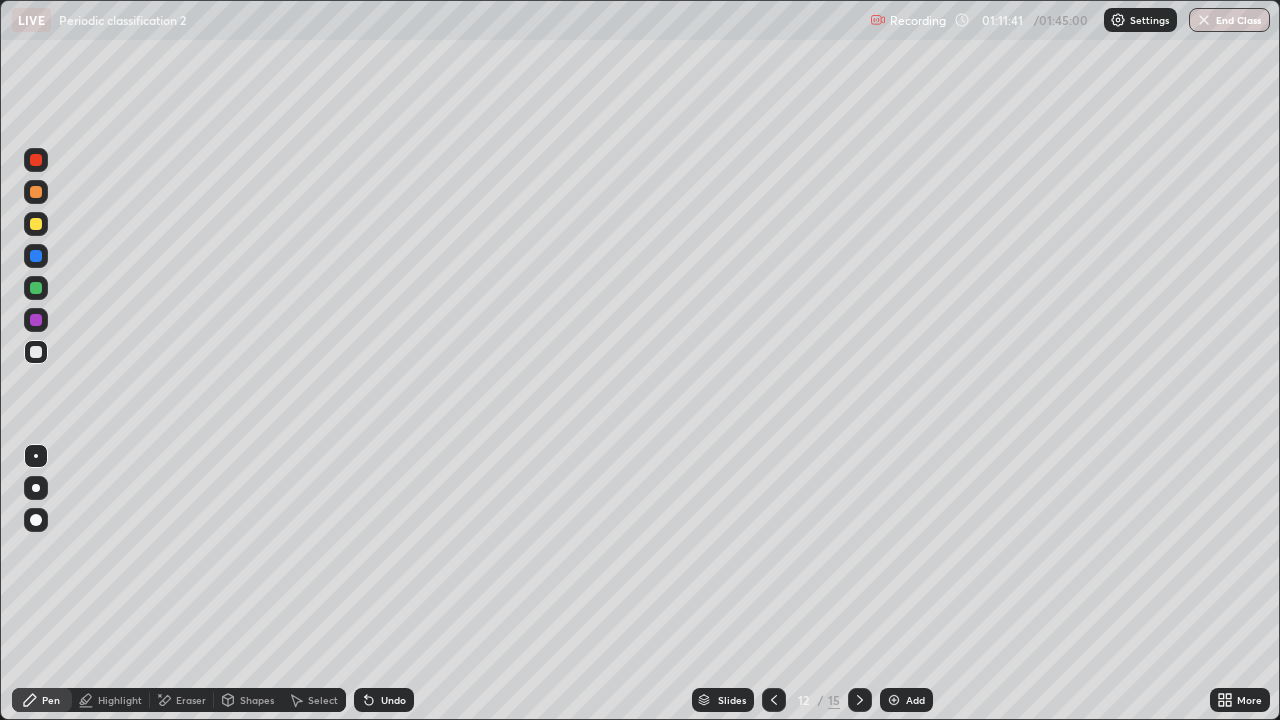 click 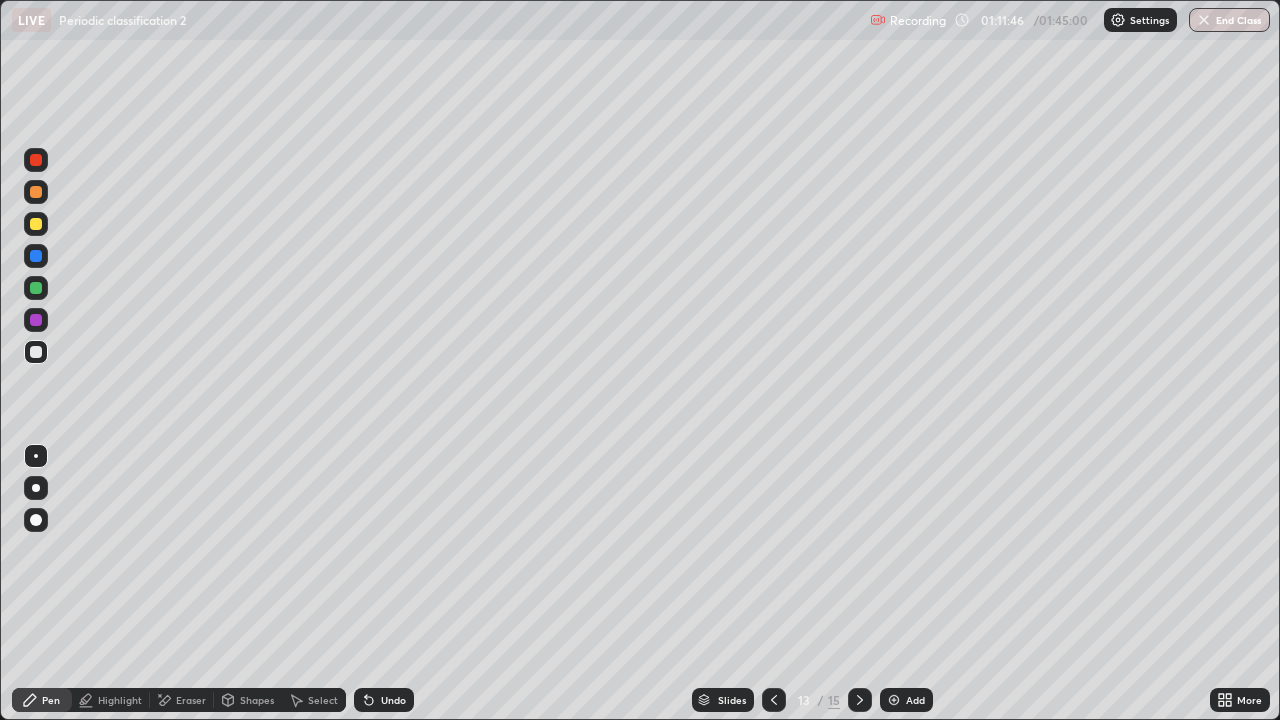click 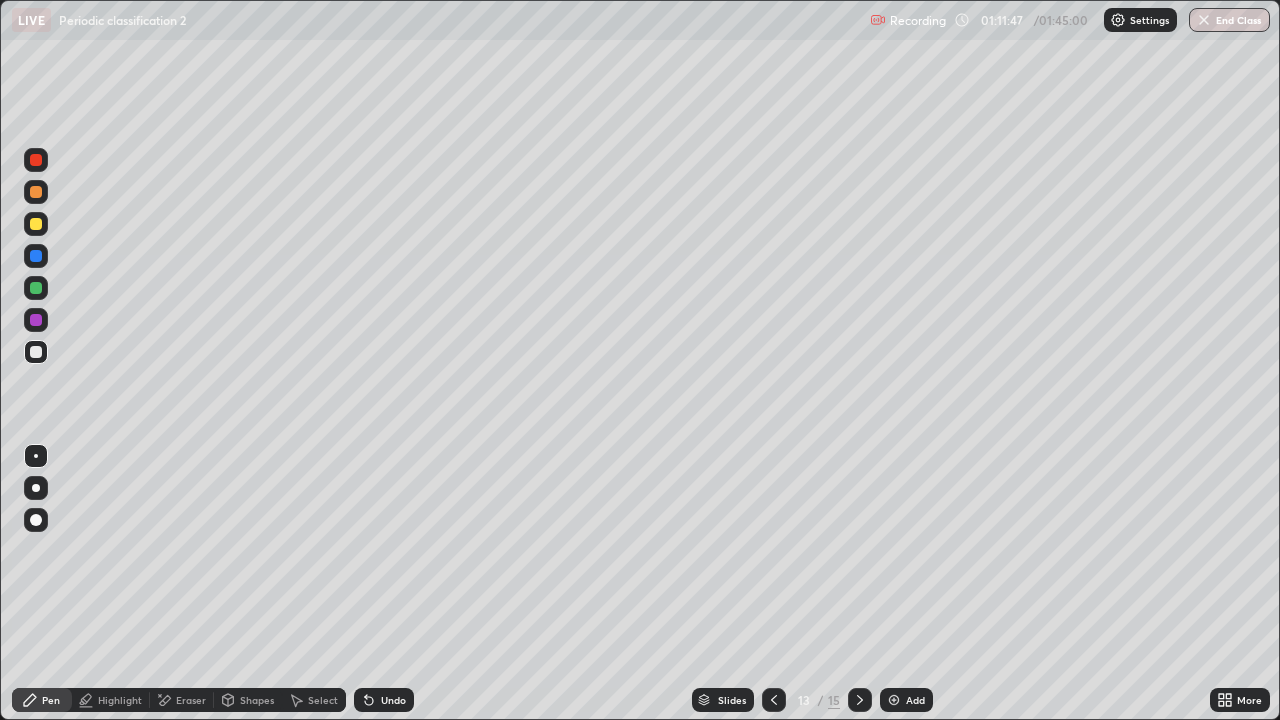 click 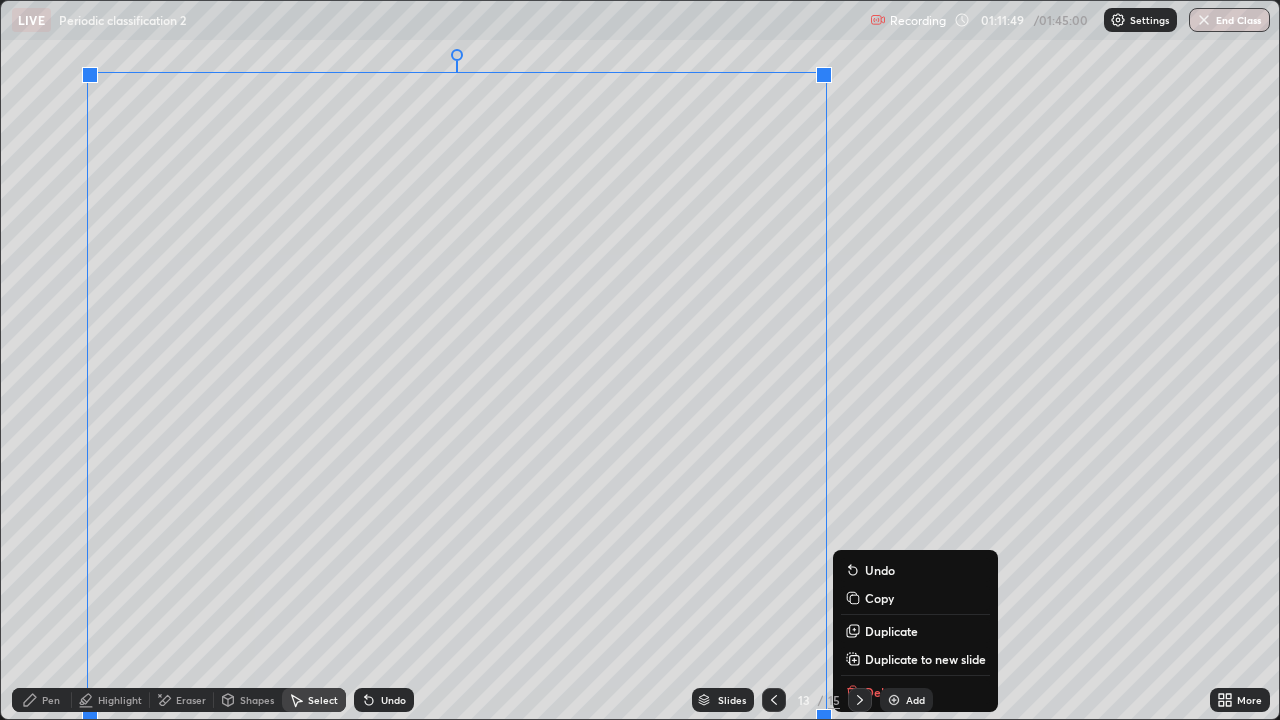 click on "Copy" at bounding box center (915, 598) 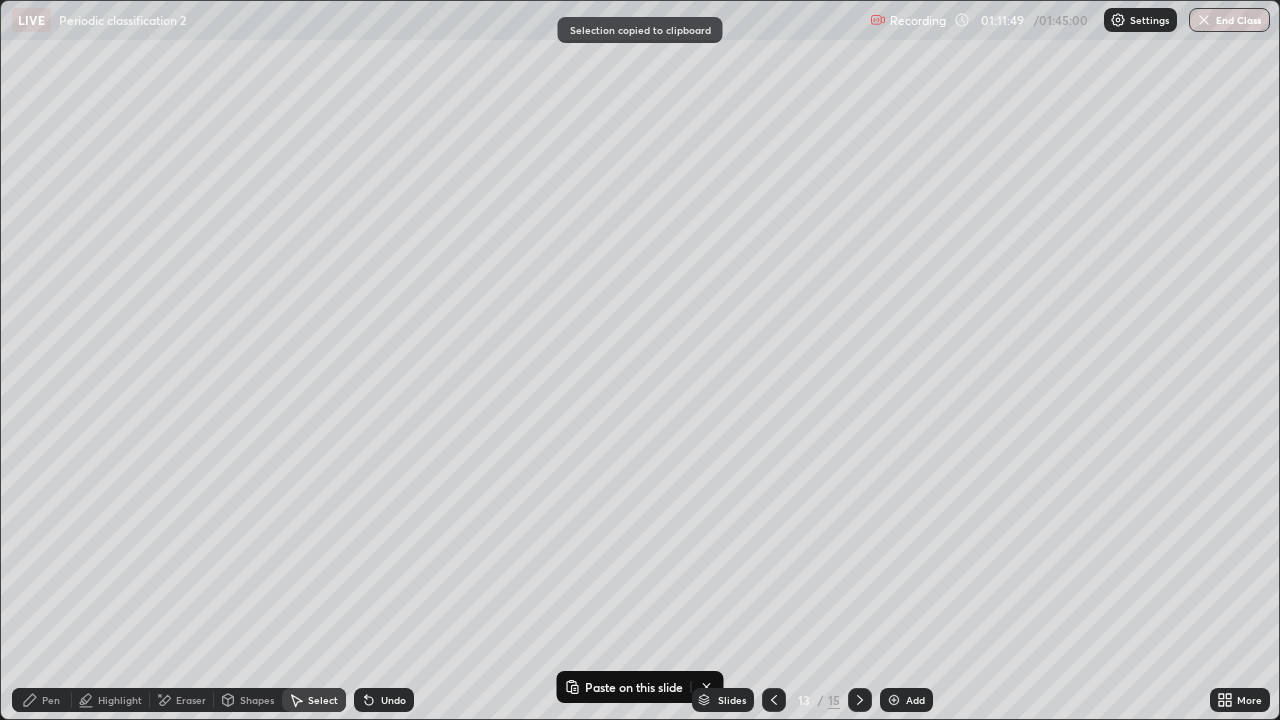 click 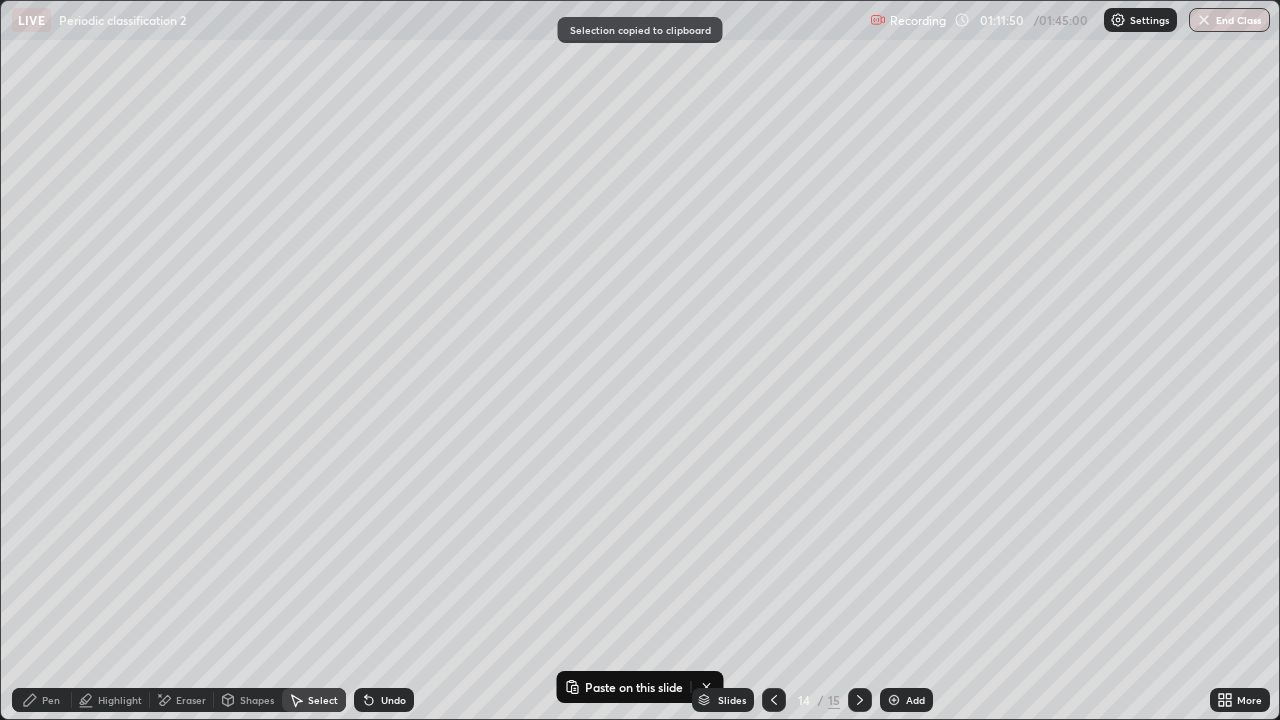 click 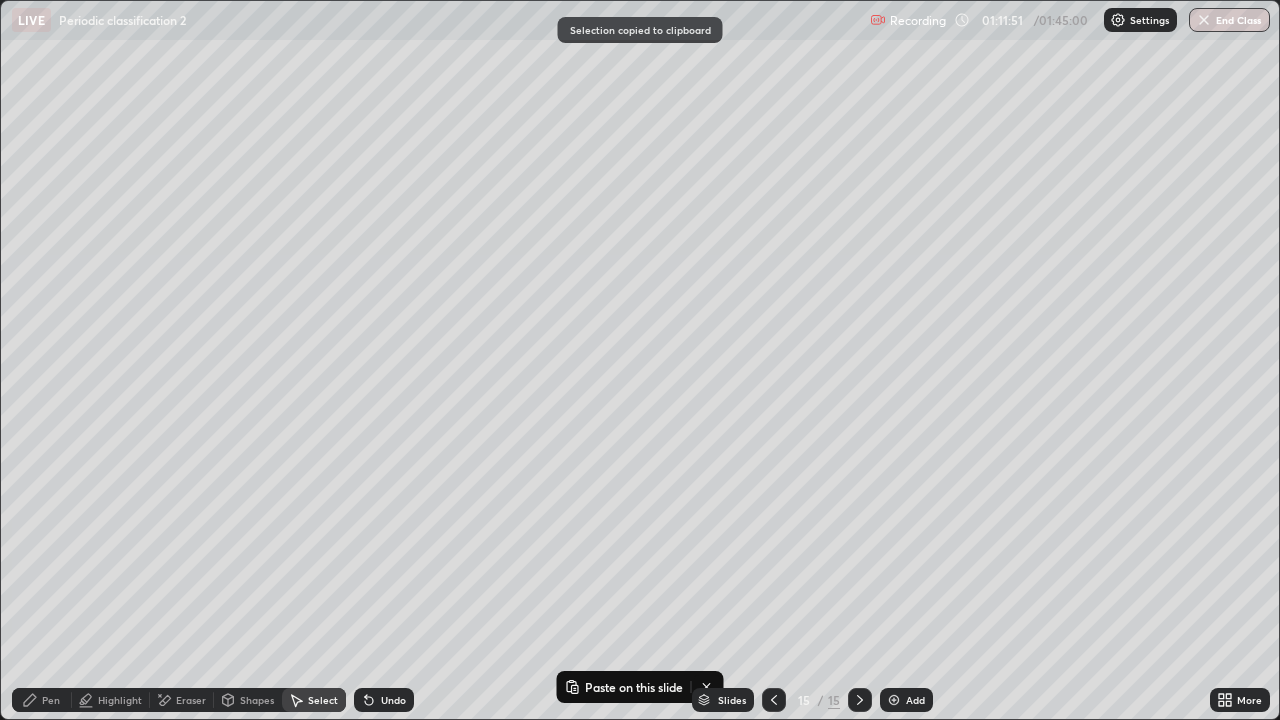 click 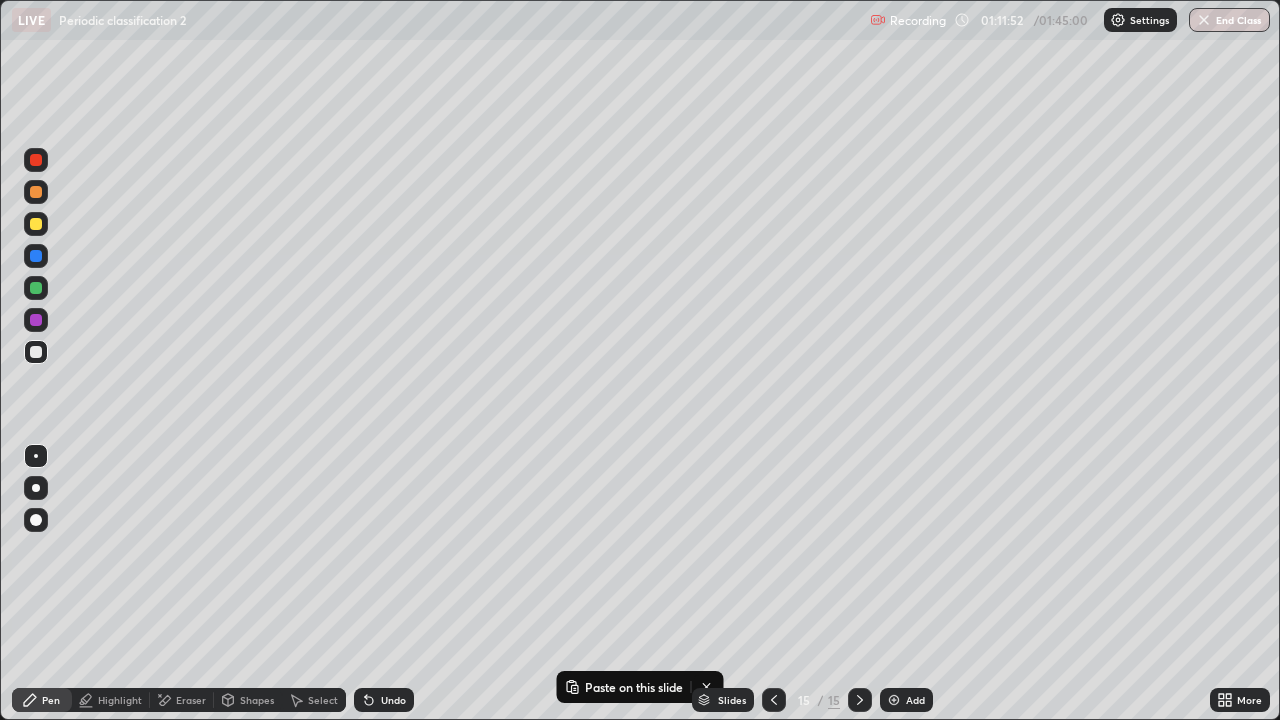 click at bounding box center [36, 192] 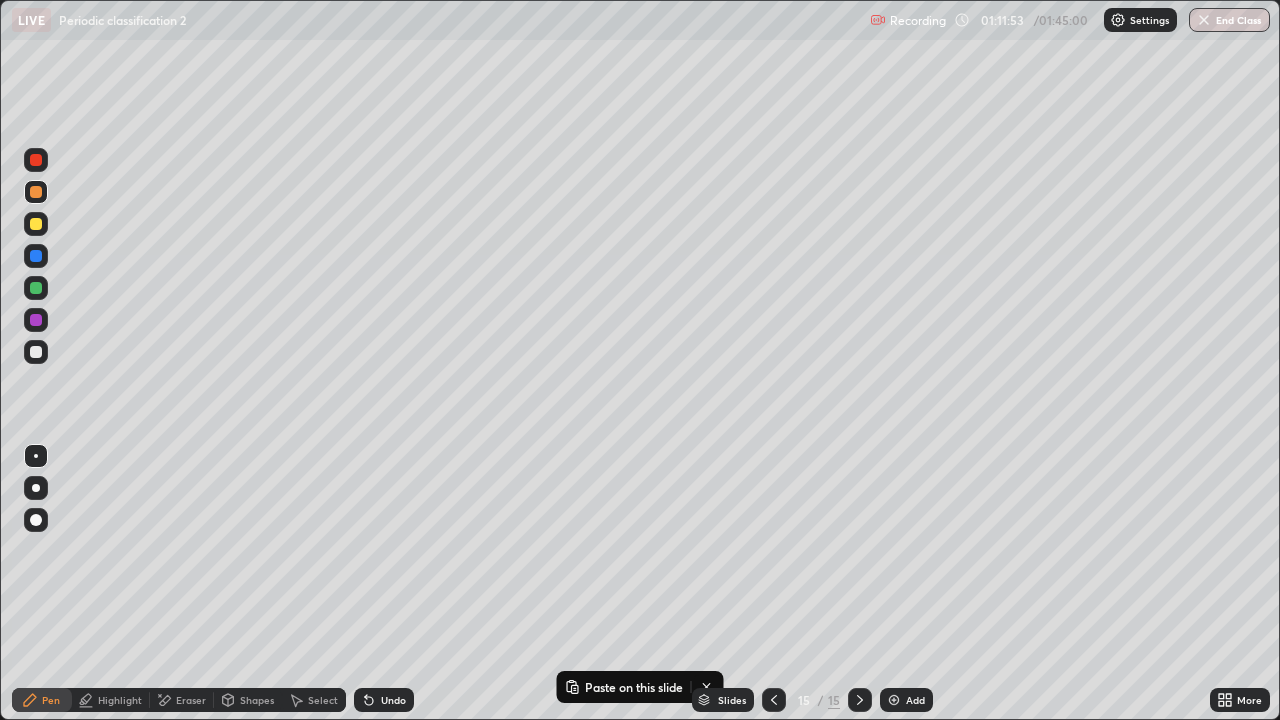 click at bounding box center (36, 520) 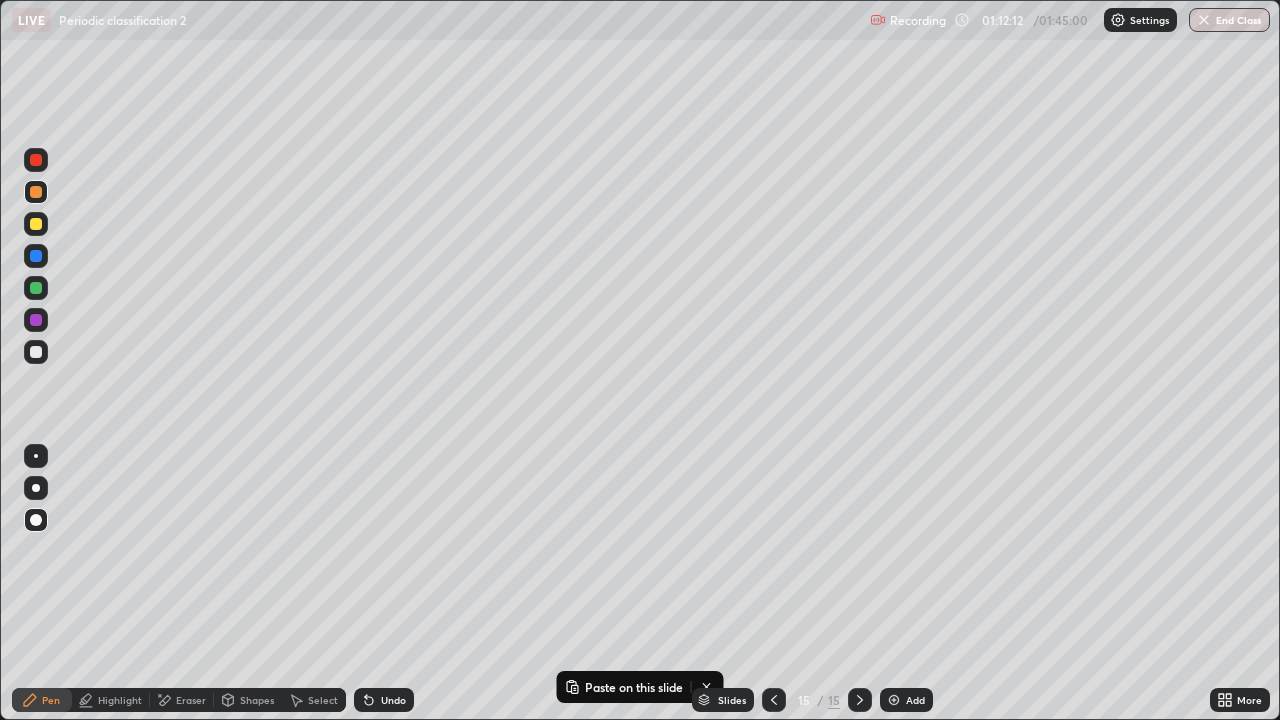 click on "Undo" at bounding box center [380, 700] 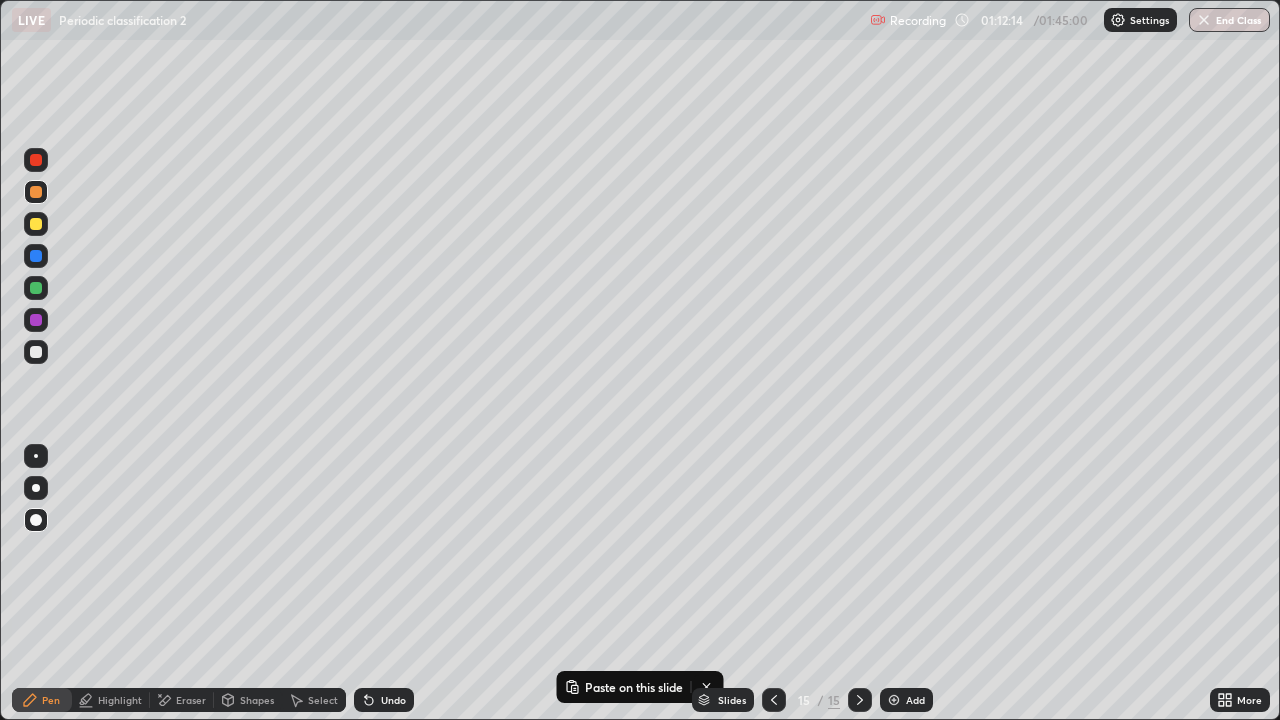 click on "Undo" at bounding box center (393, 700) 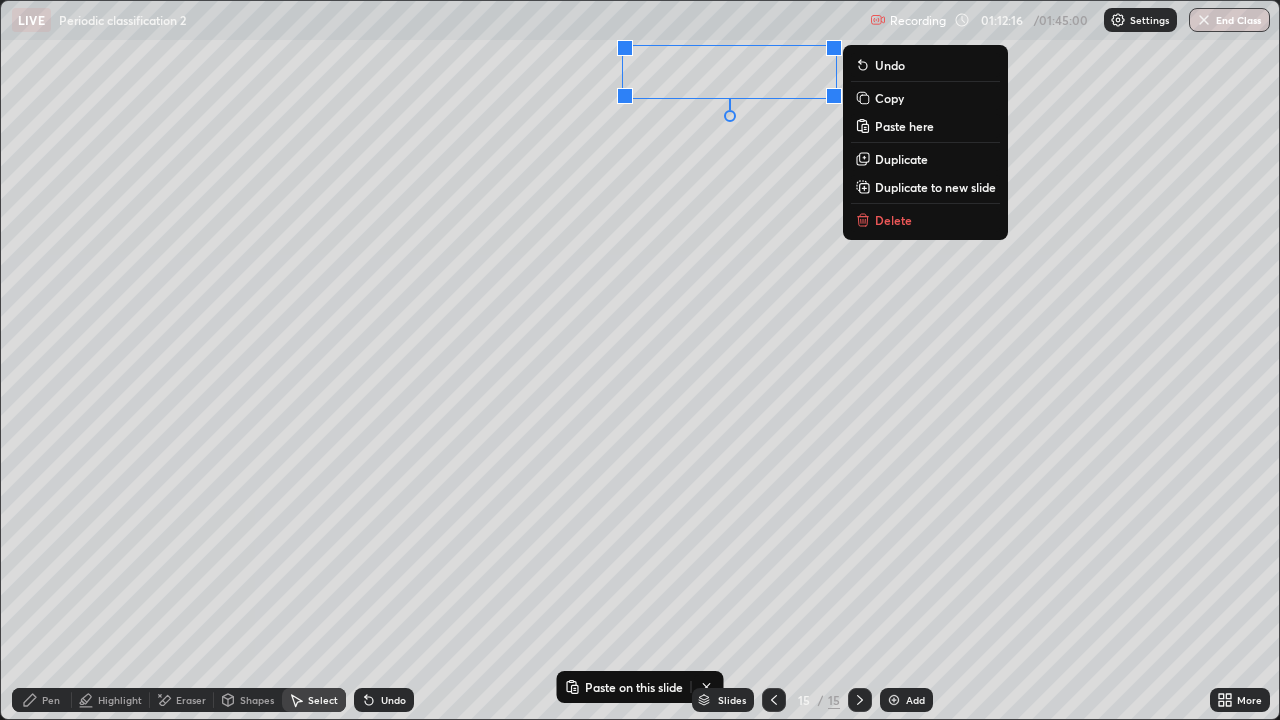 click on "Paste here" at bounding box center [904, 126] 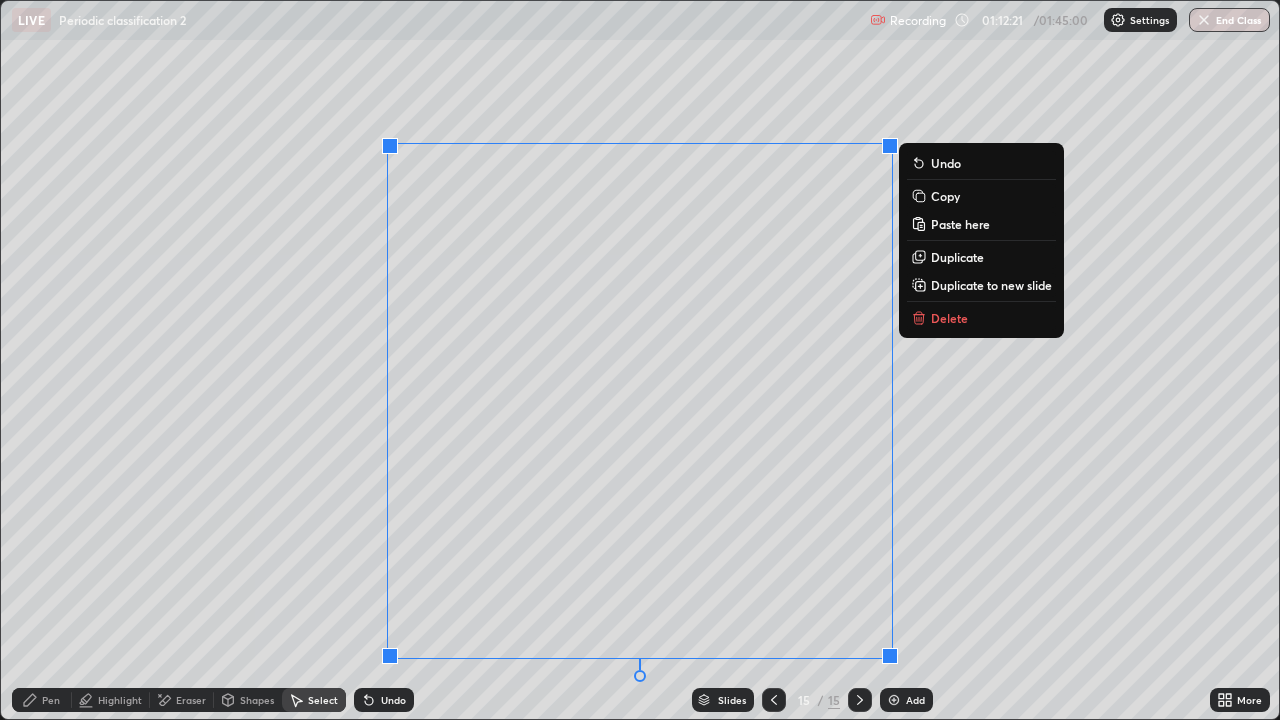 click on "Eraser" at bounding box center [191, 700] 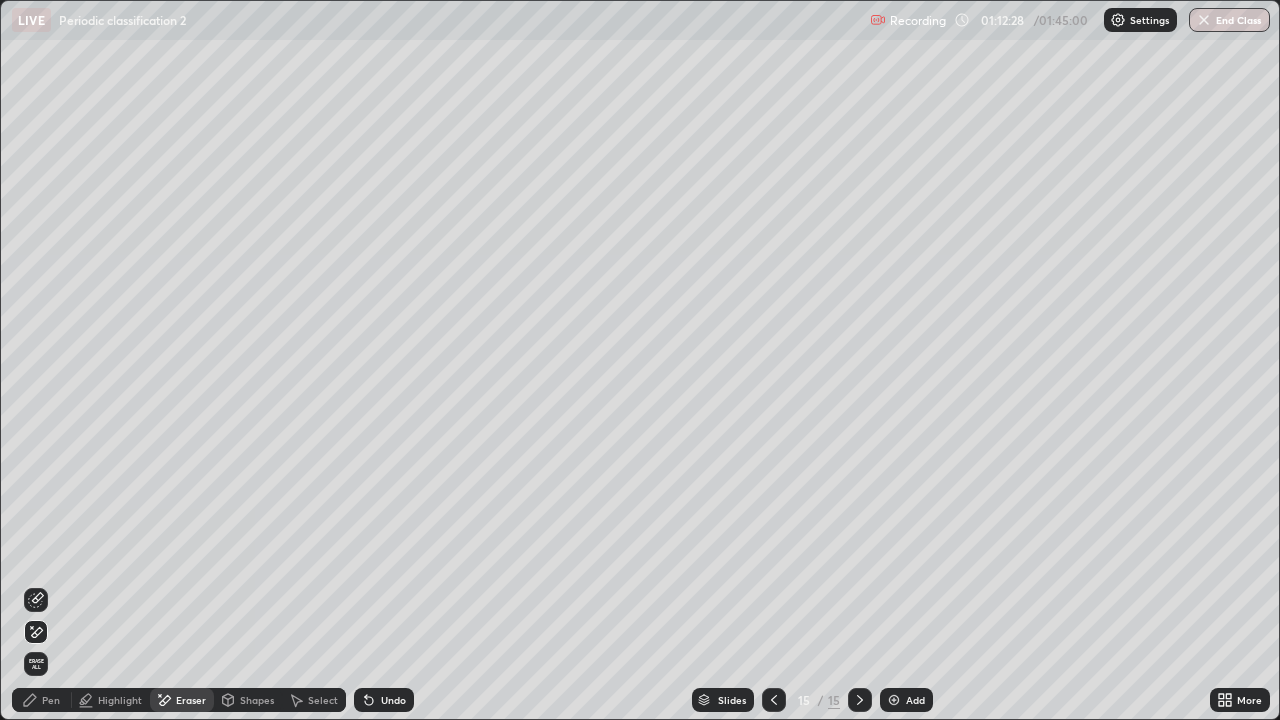 click on "Pen" at bounding box center [51, 700] 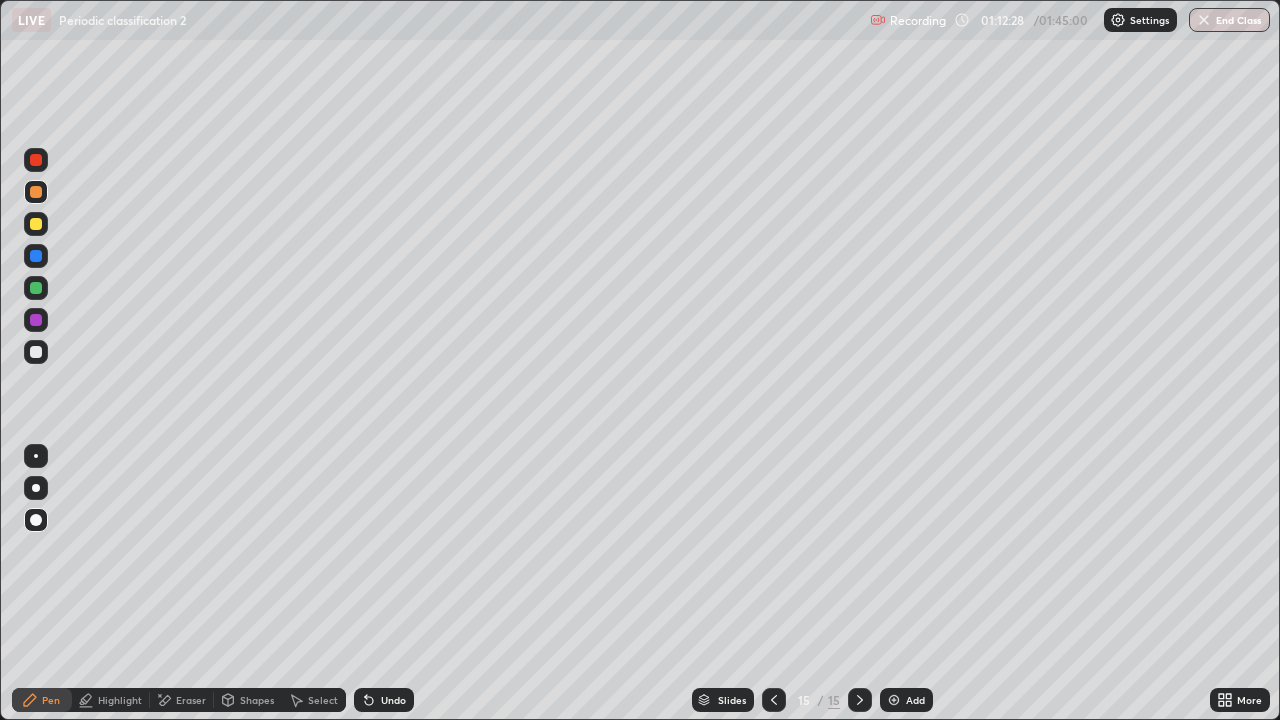 click on "Select" at bounding box center [314, 700] 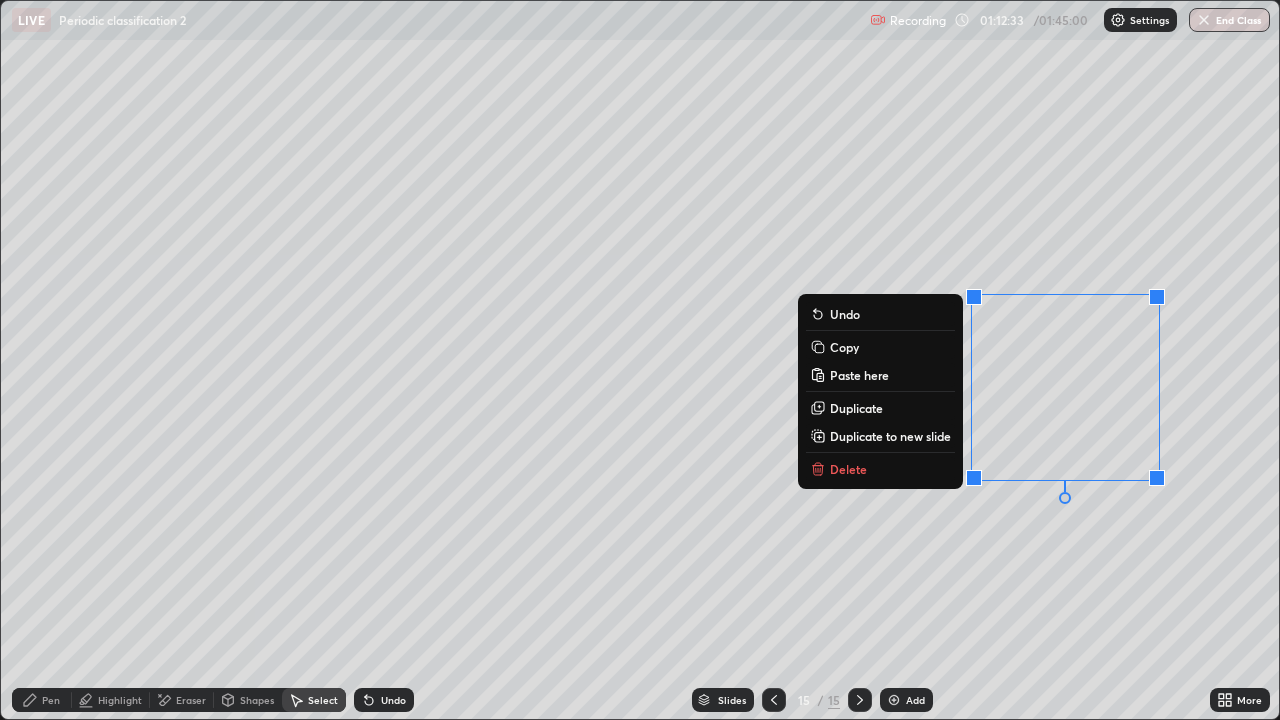 click 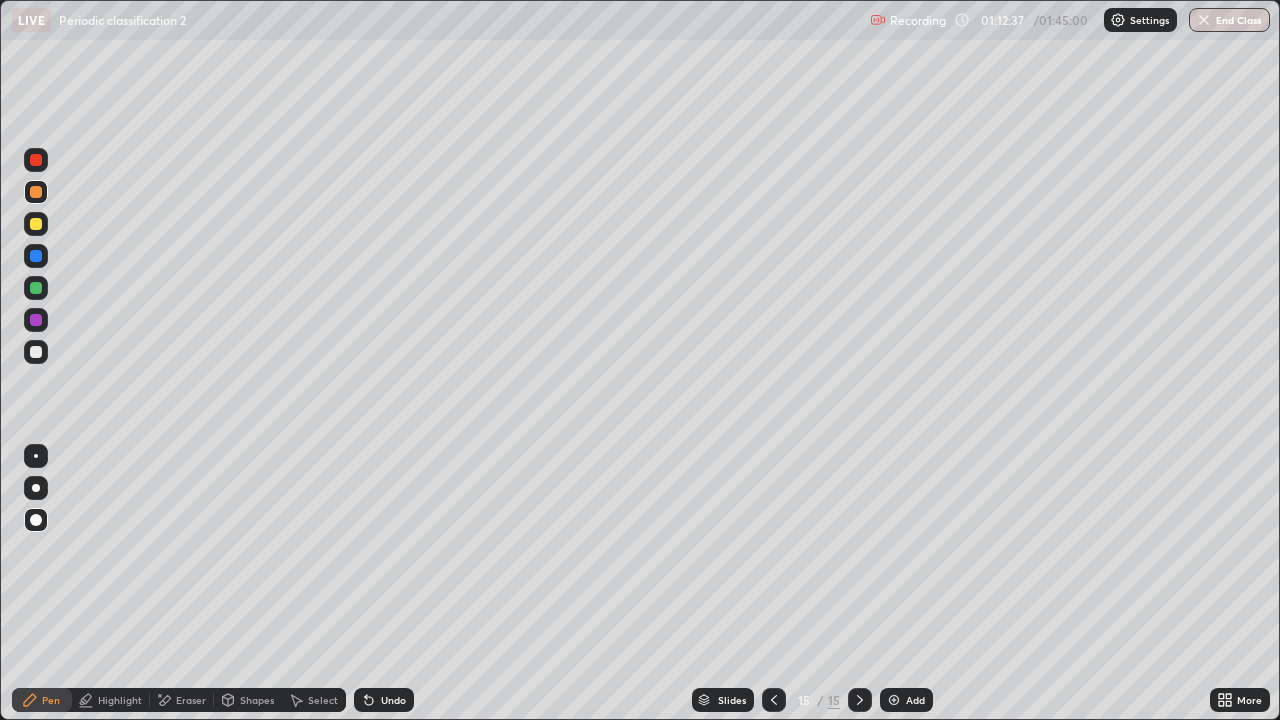 click at bounding box center [36, 488] 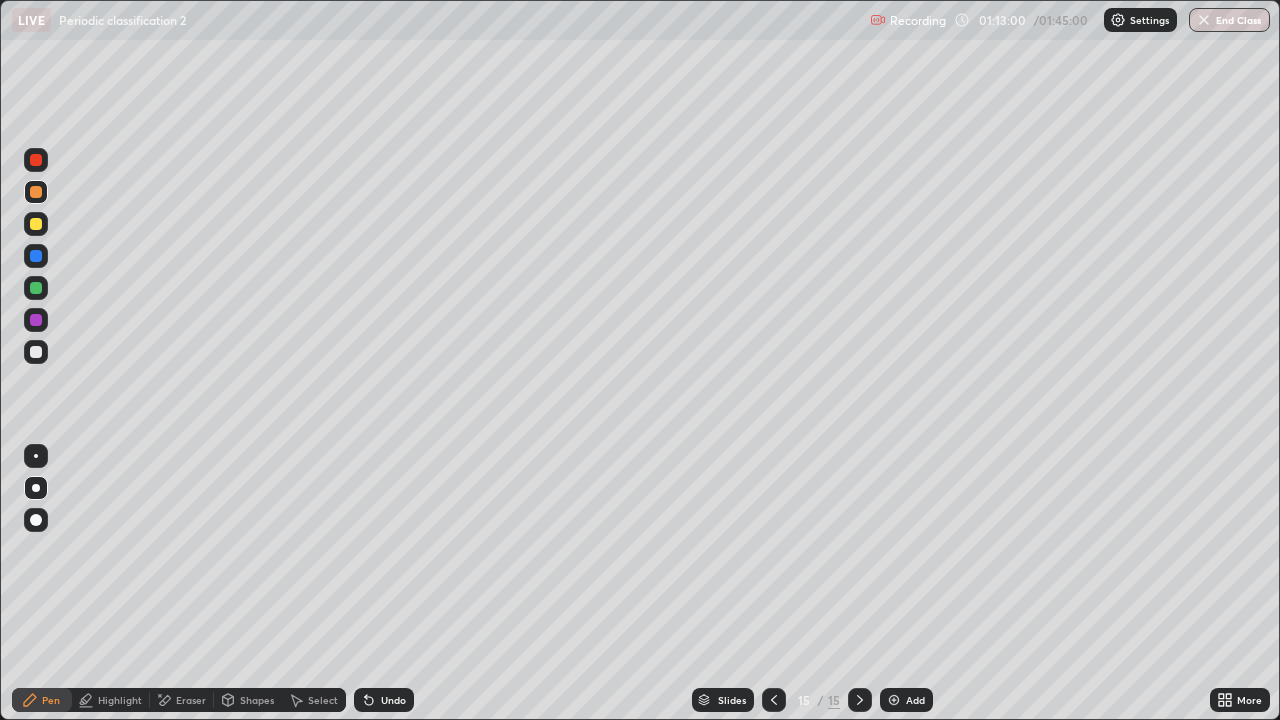 click on "Select" at bounding box center [323, 700] 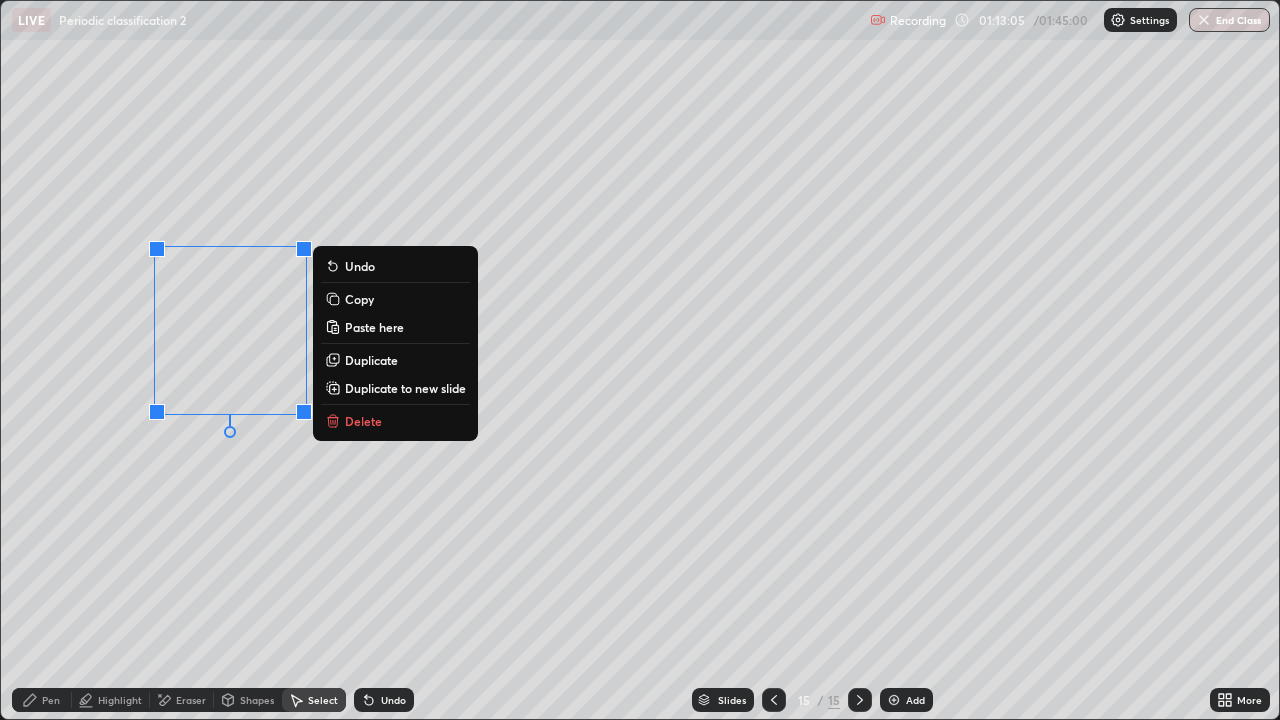 click on "Duplicate" at bounding box center [371, 360] 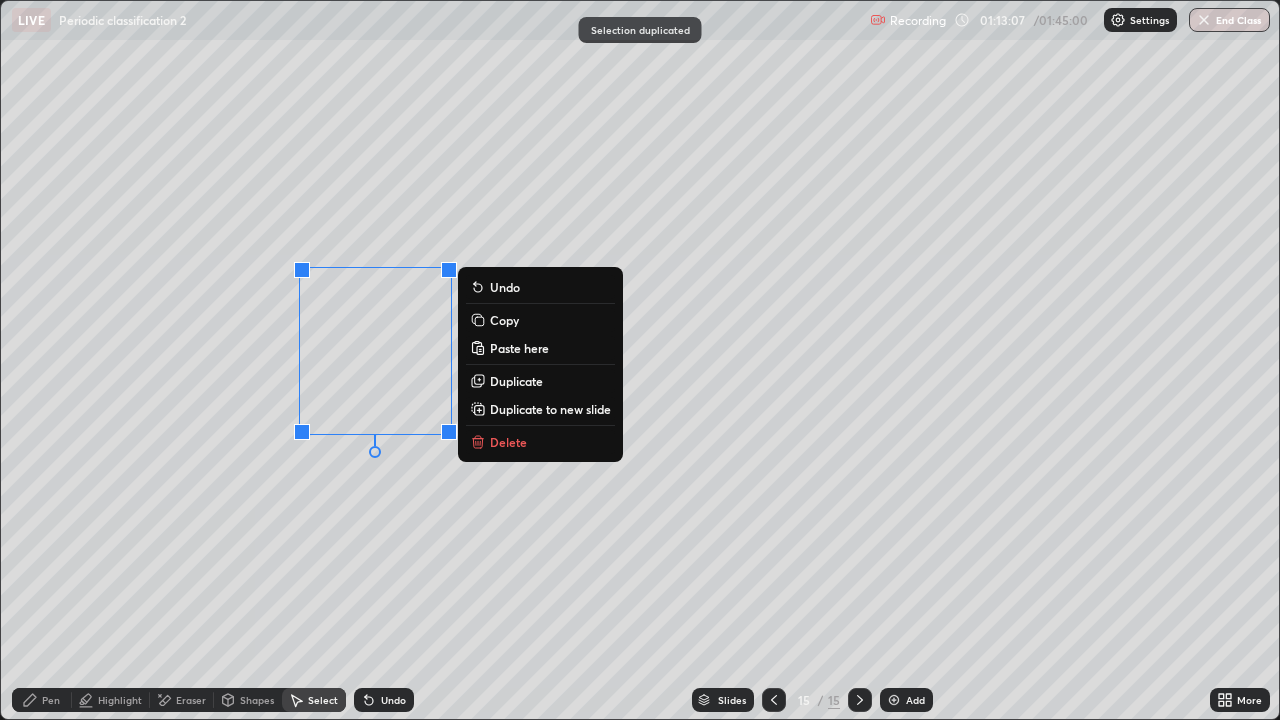 click on "Duplicate" at bounding box center [516, 381] 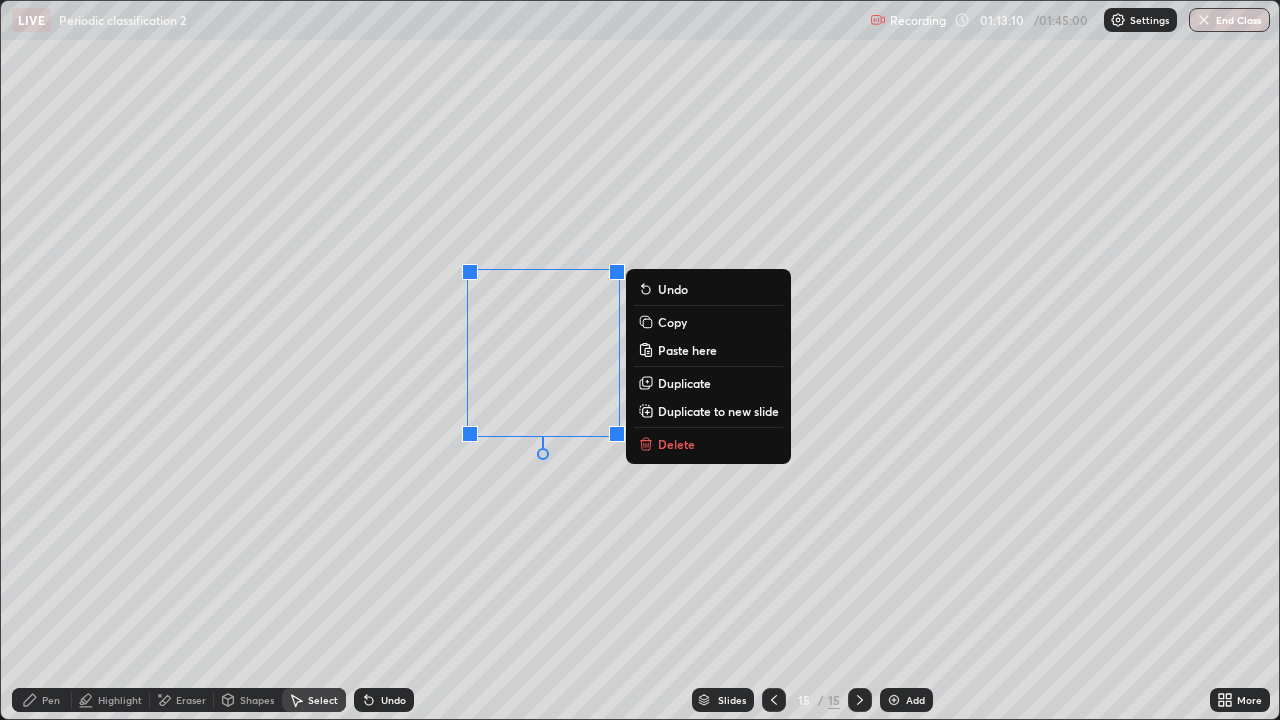 click on "Pen" at bounding box center (42, 700) 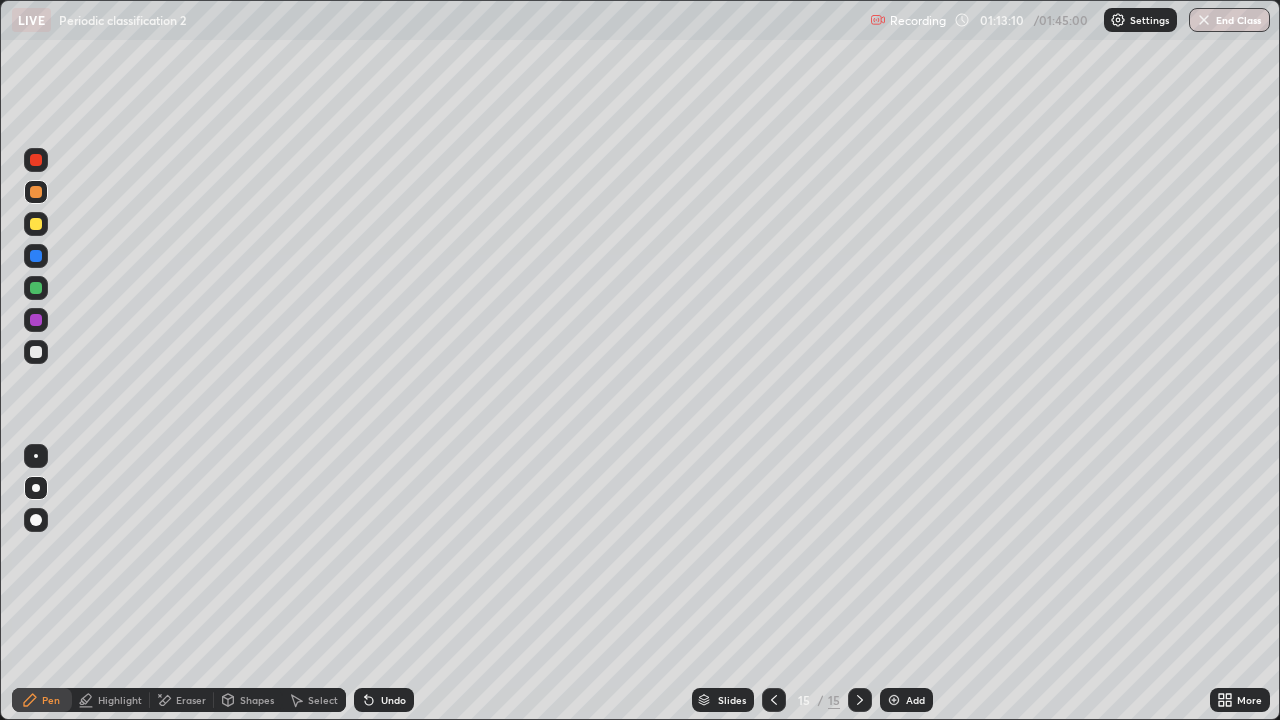 click on "Highlight" at bounding box center [120, 700] 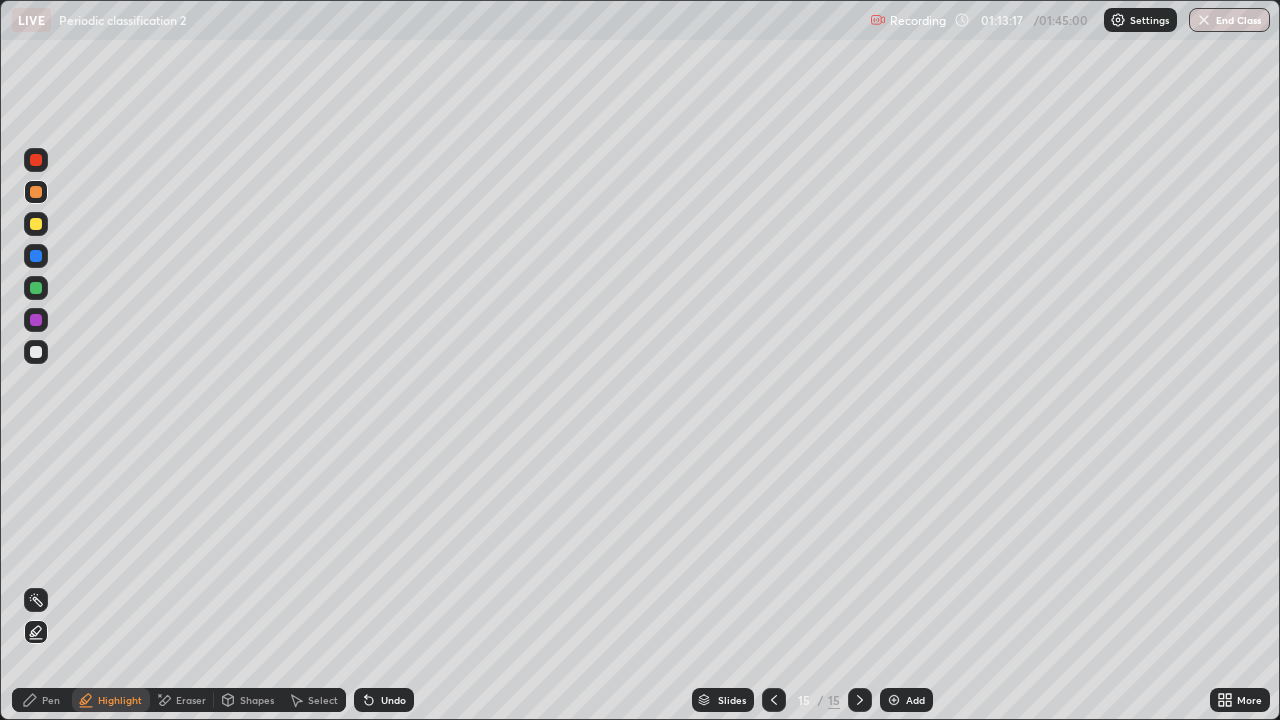 click 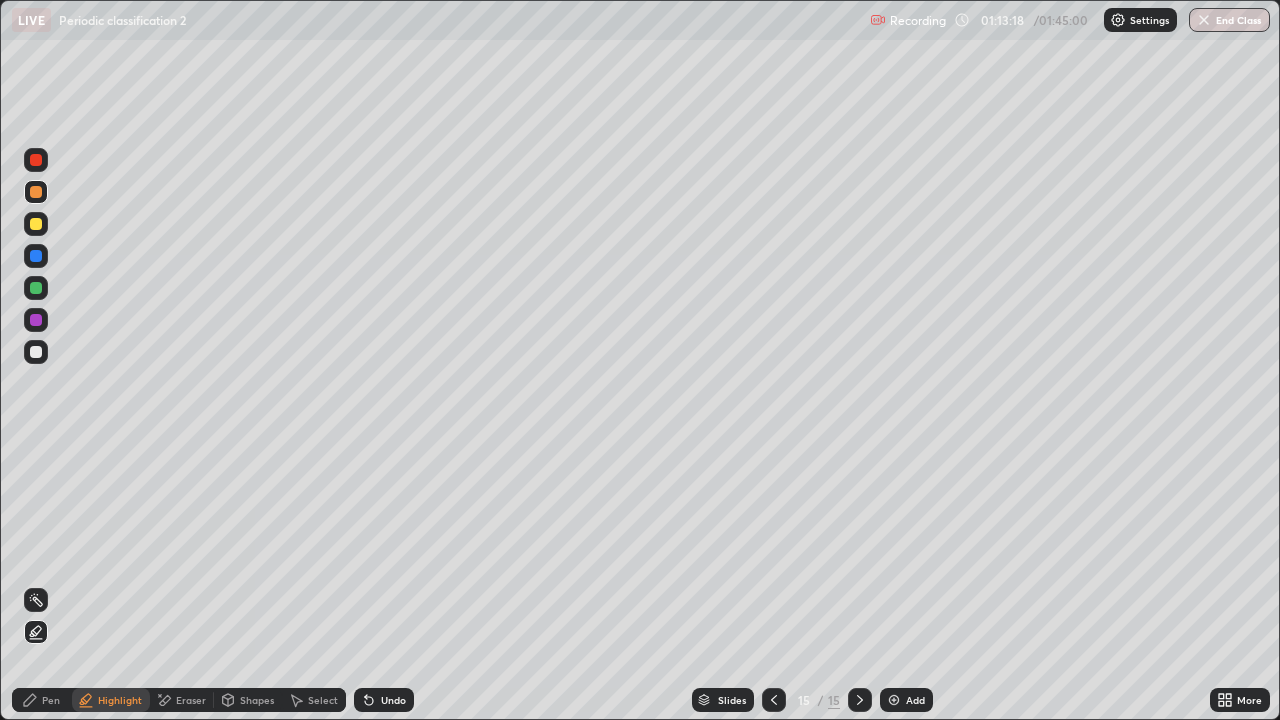 click on "Undo" at bounding box center (384, 700) 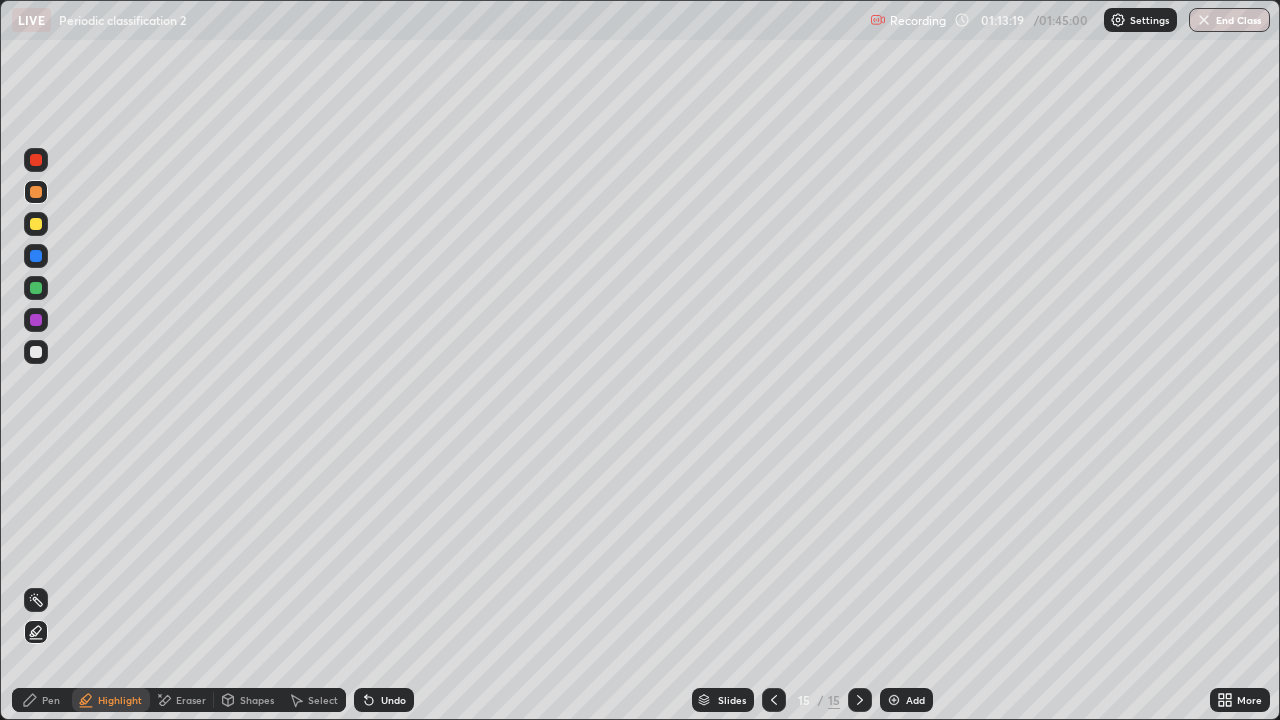 click on "Undo" at bounding box center [384, 700] 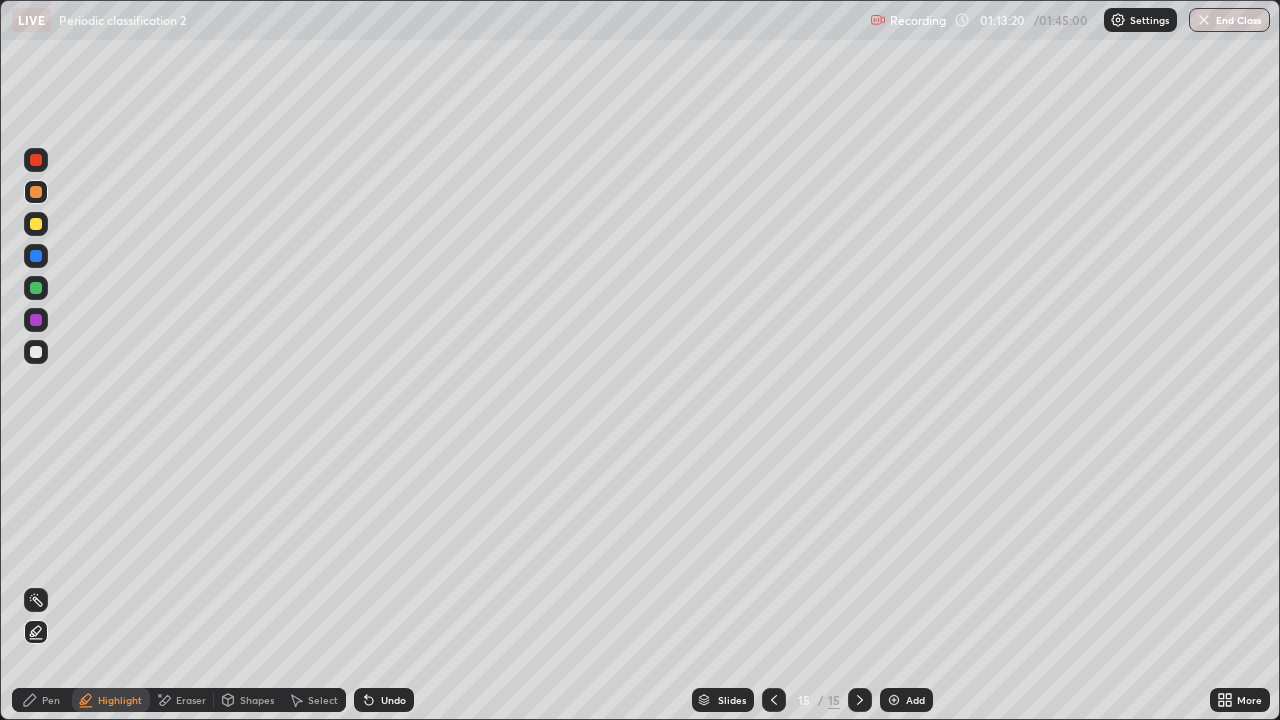 click on "Undo" at bounding box center (393, 700) 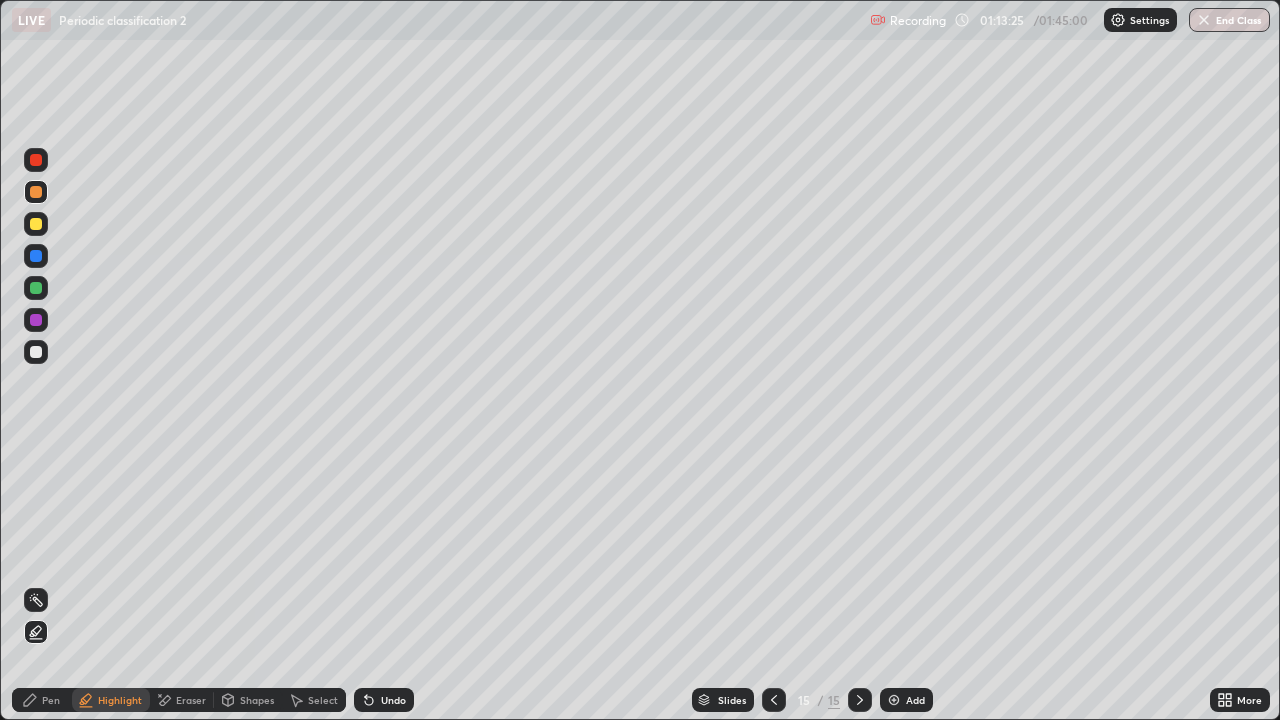 click on "Eraser" at bounding box center [191, 700] 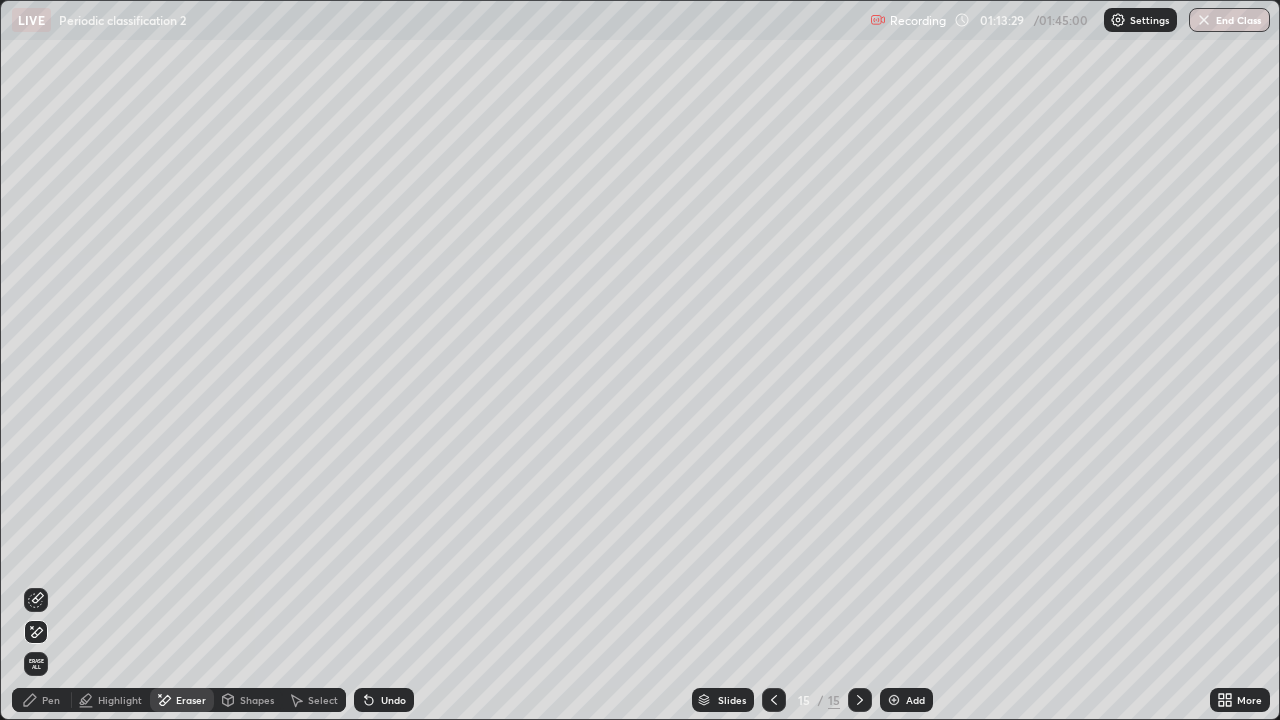 click on "Pen" at bounding box center (42, 700) 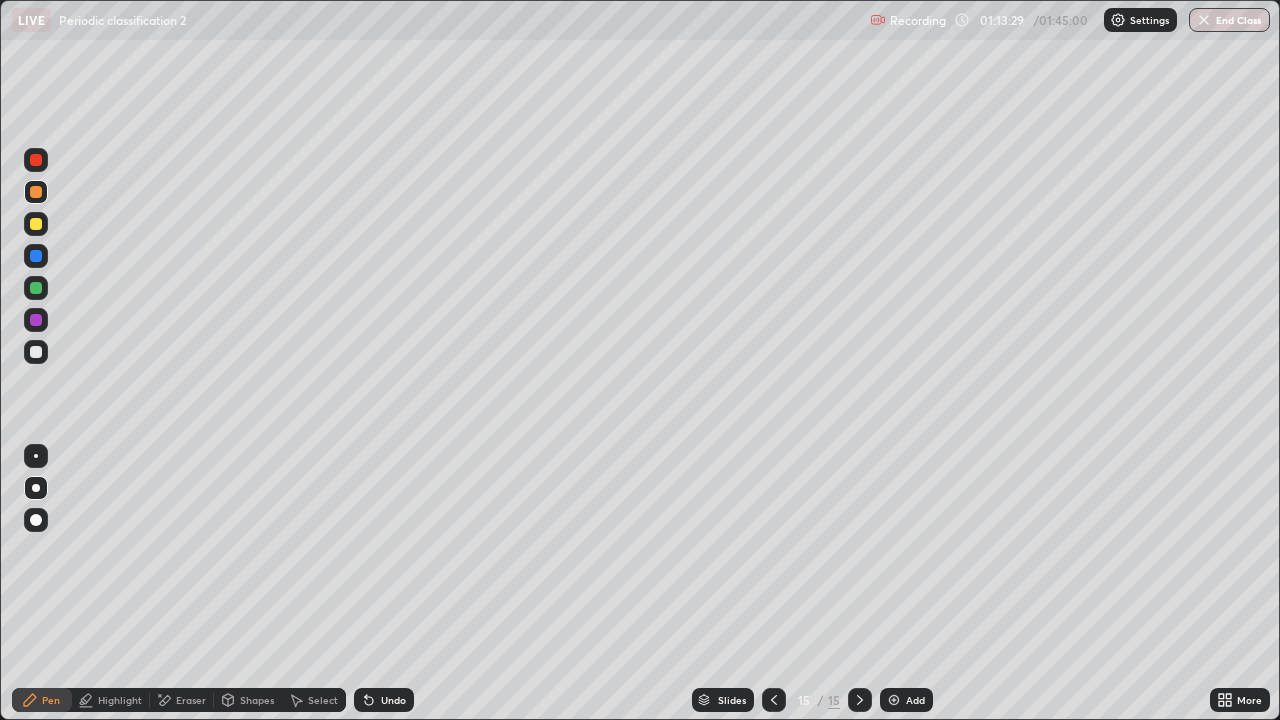 click at bounding box center (36, 224) 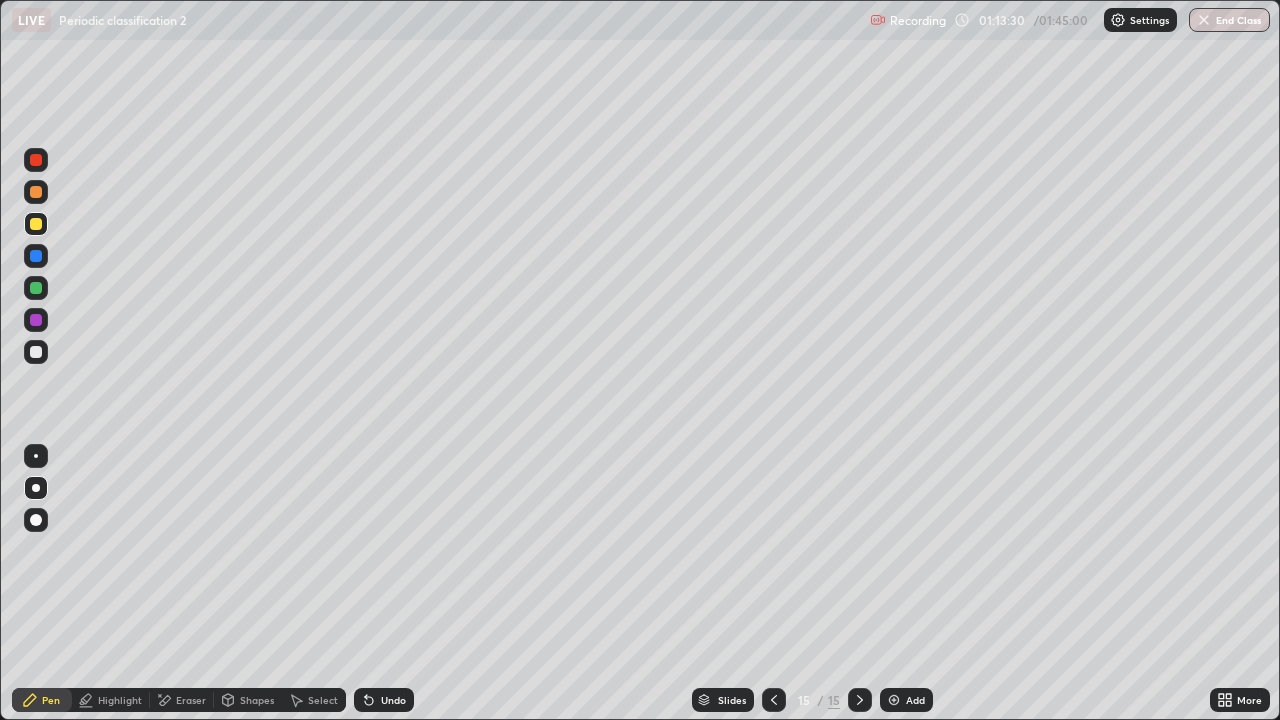 click at bounding box center [36, 456] 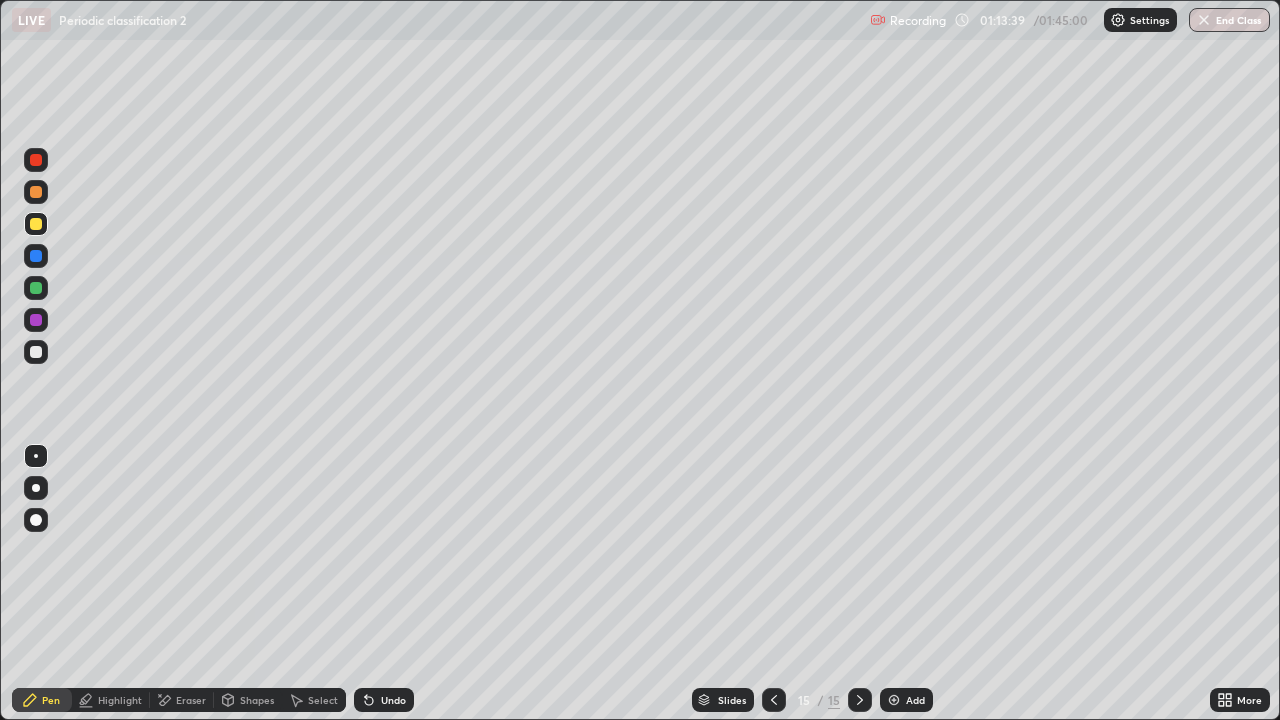 click at bounding box center [36, 288] 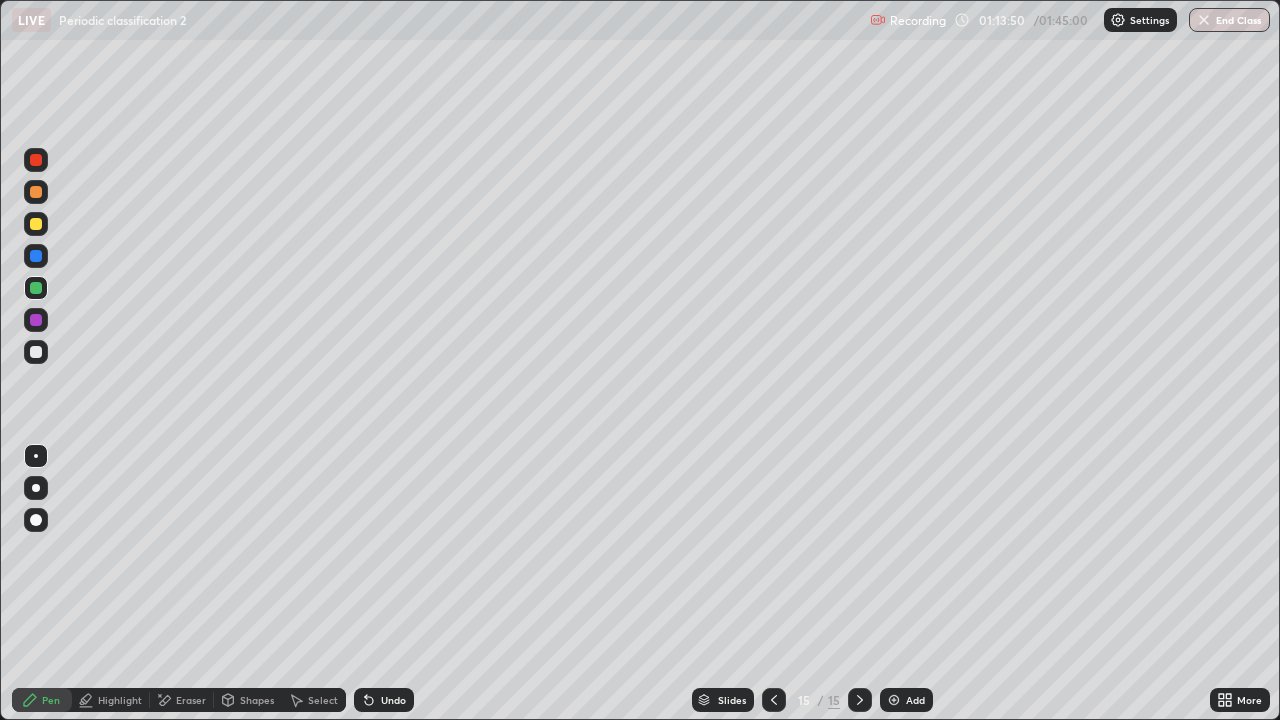 click at bounding box center [36, 224] 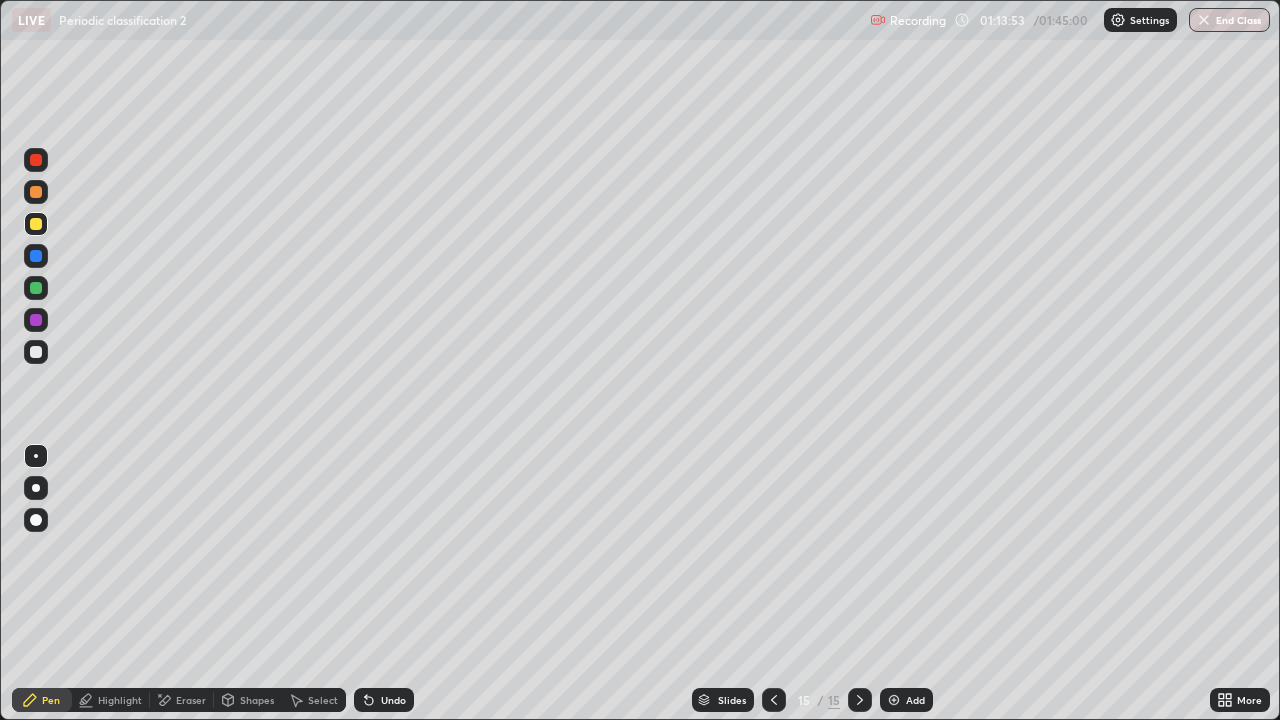 click on "Slides 15 / 15 Add" at bounding box center (812, 700) 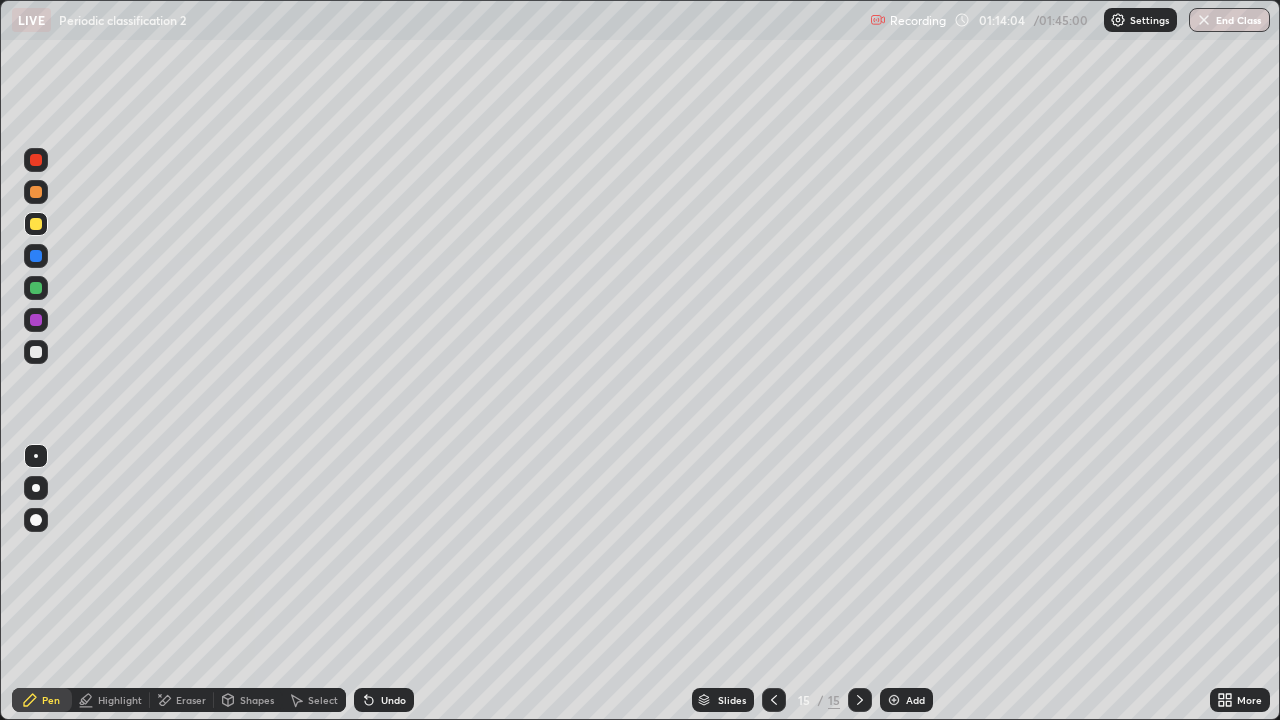 click at bounding box center [36, 352] 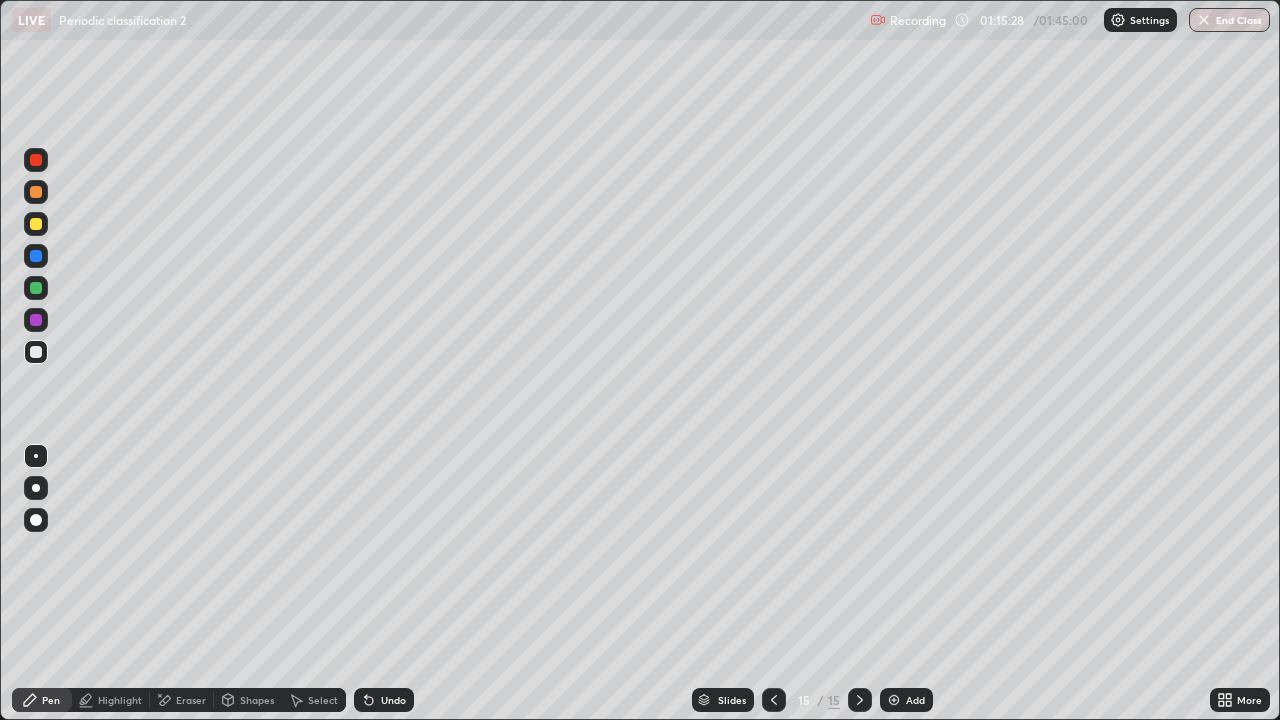 click on "Select" at bounding box center (323, 700) 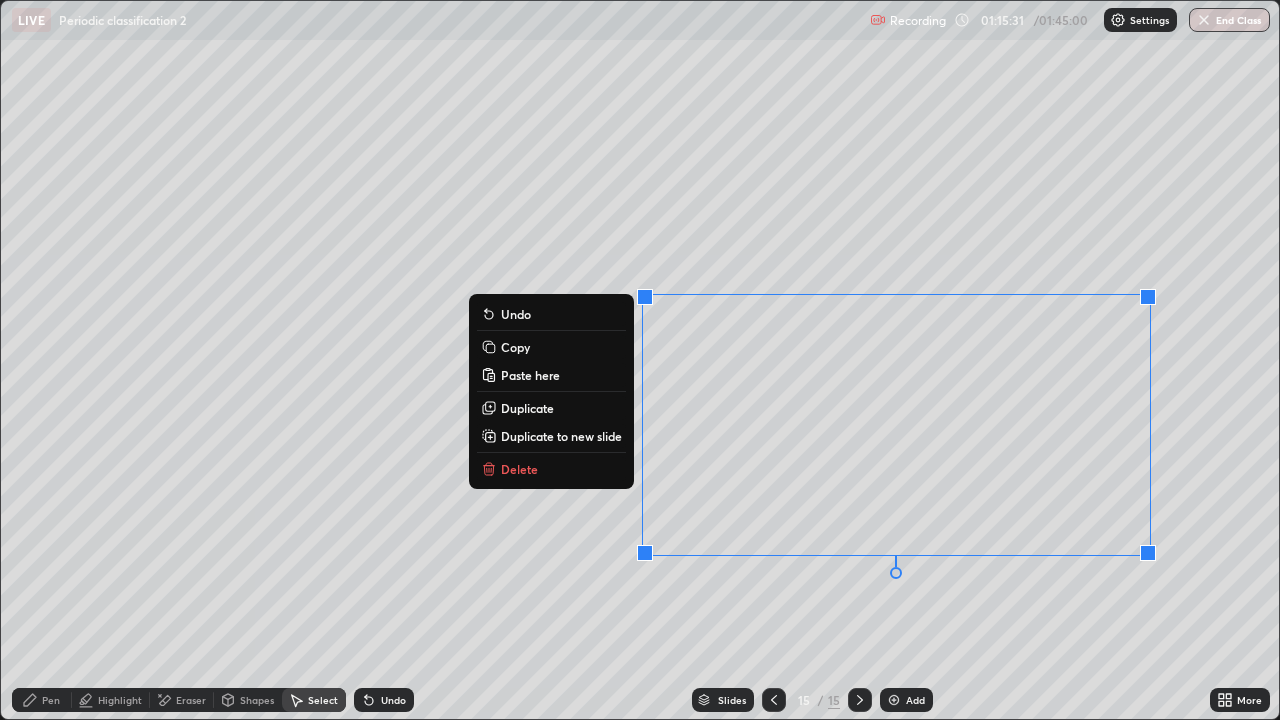 click on "Undo" at bounding box center (393, 700) 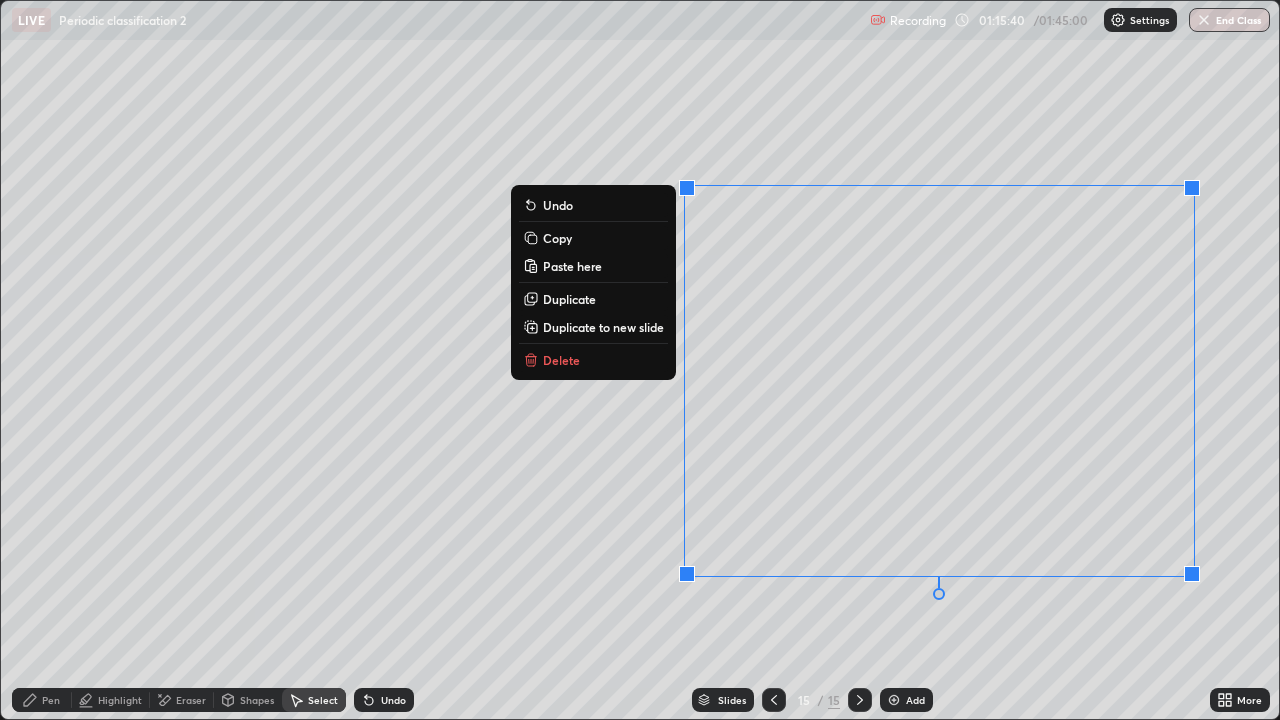click on "Undo" at bounding box center [393, 700] 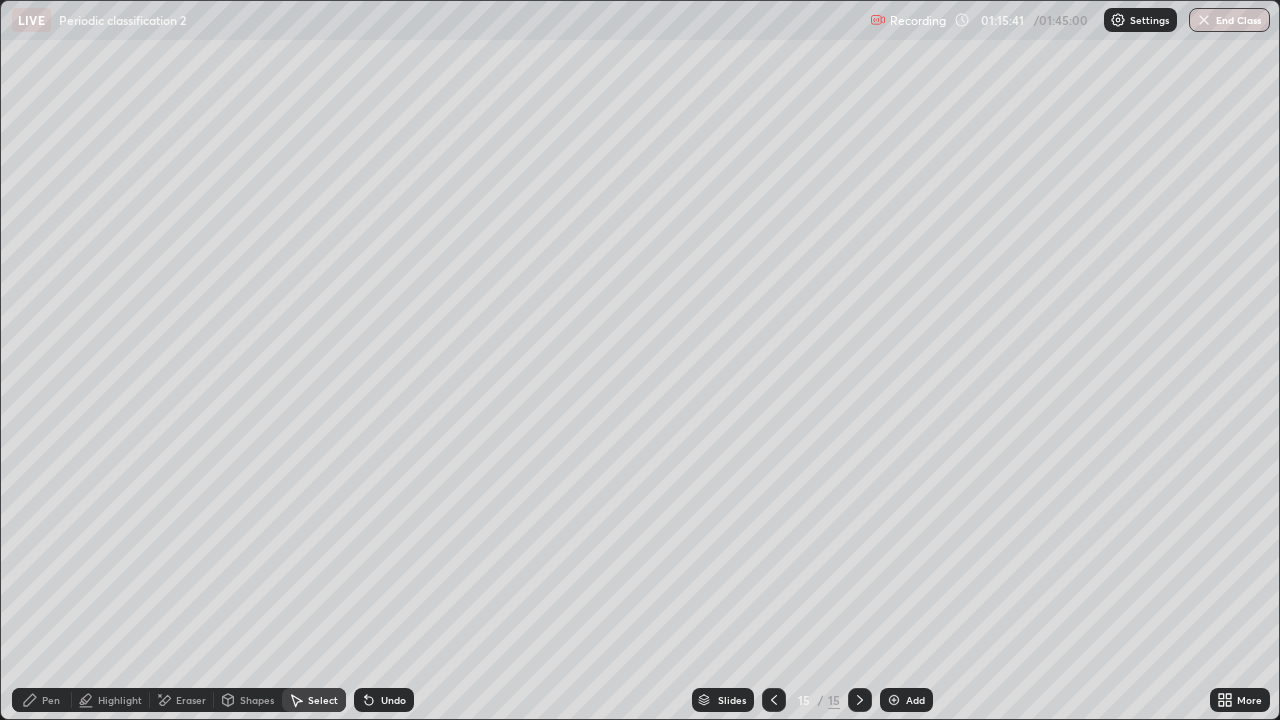 click on "Pen" at bounding box center (42, 700) 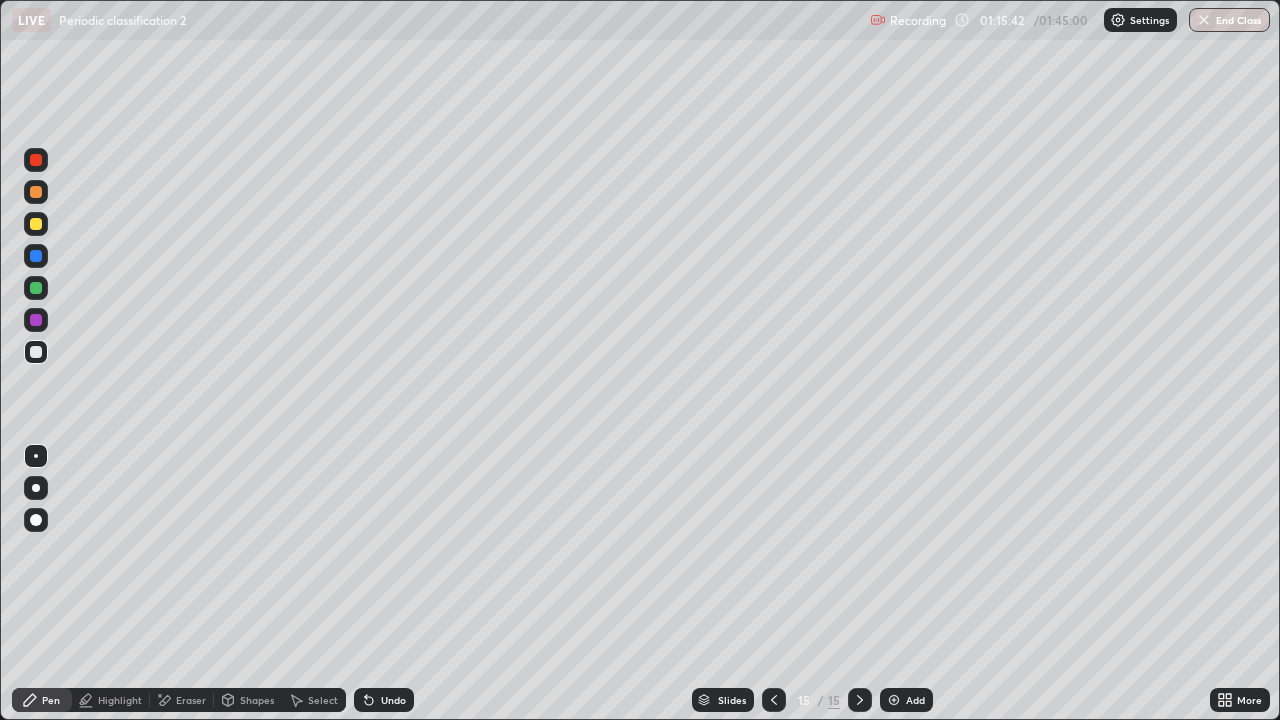 click at bounding box center (36, 352) 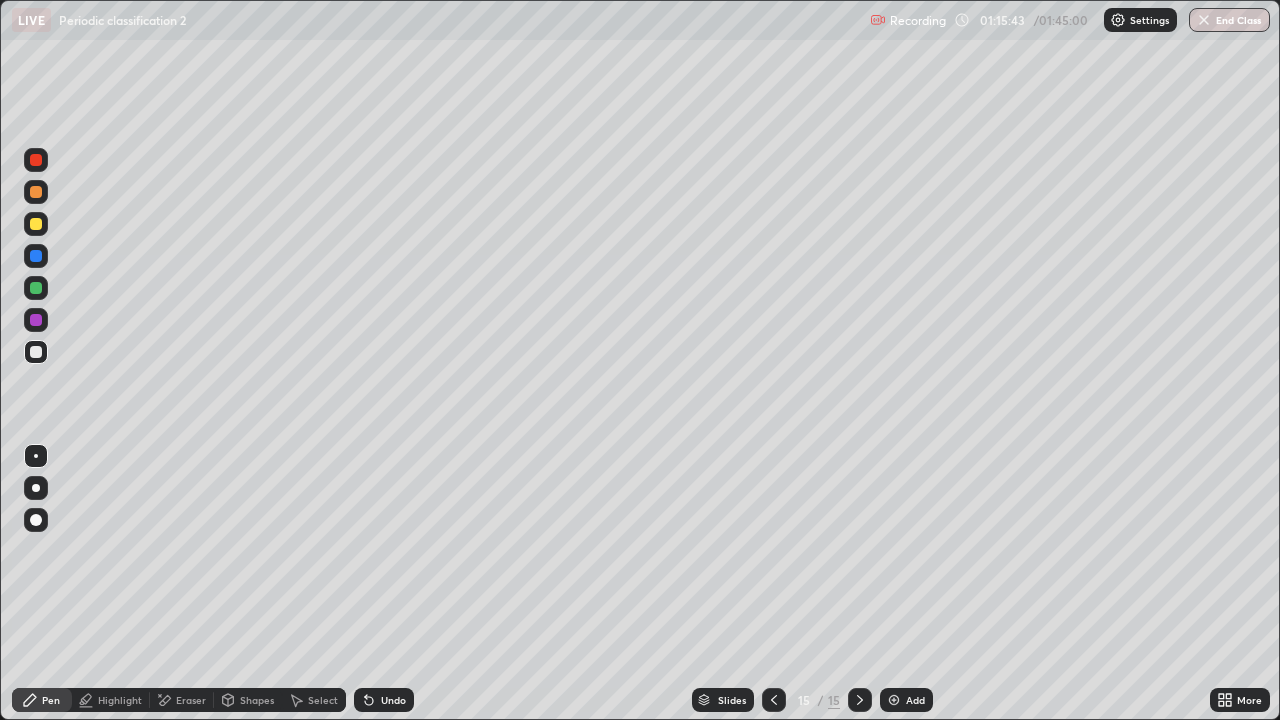 click on "Select" at bounding box center (314, 700) 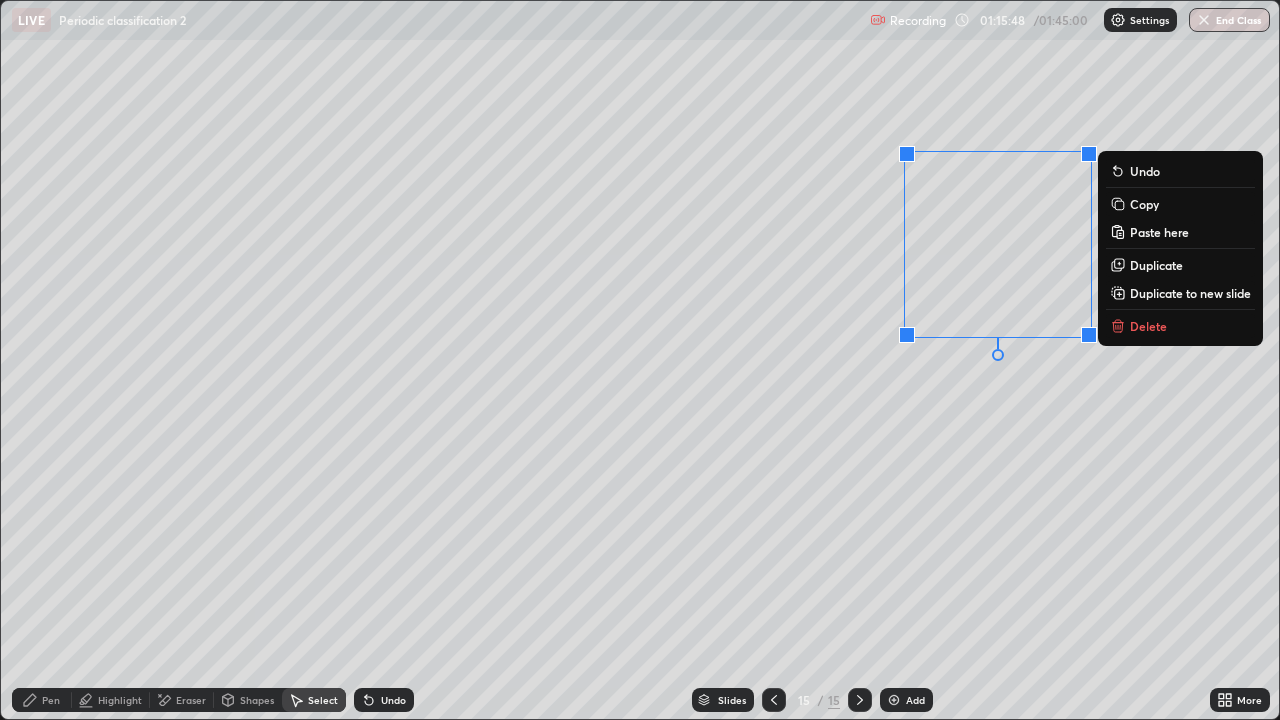 click on "Duplicate" at bounding box center [1156, 265] 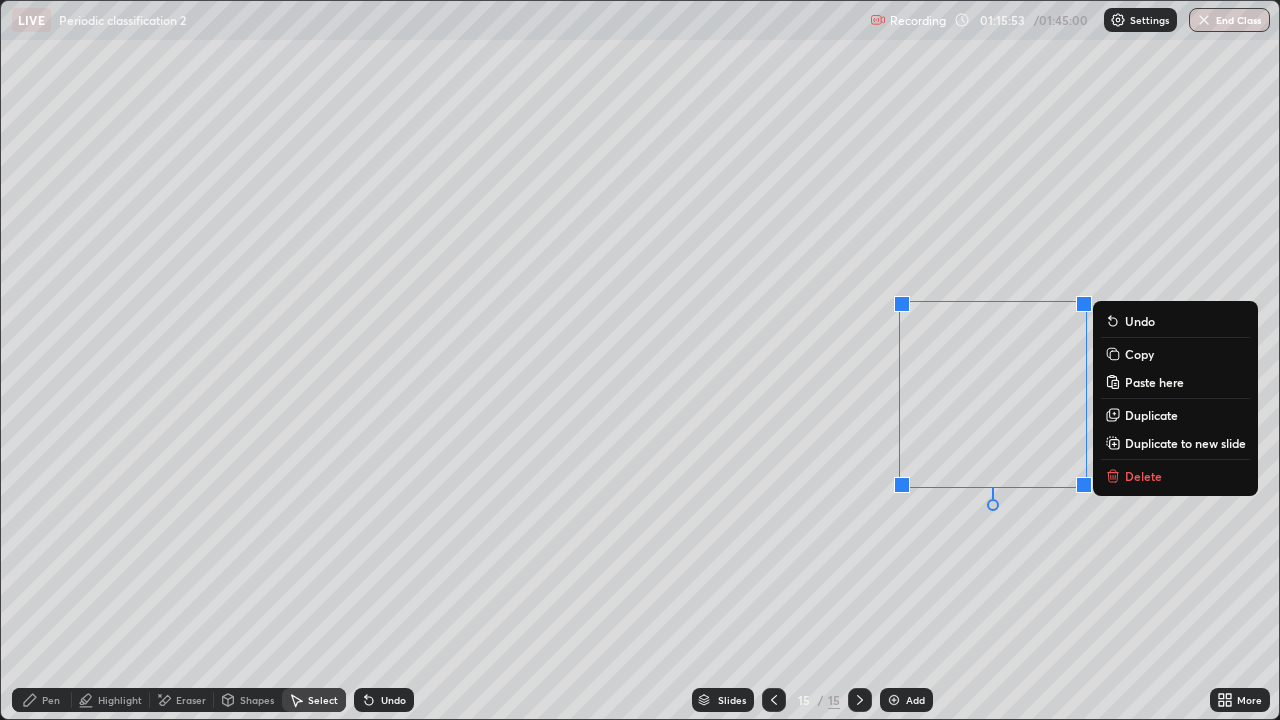click on "0 ° Undo Copy Paste here Duplicate Duplicate to new slide Delete" at bounding box center (640, 360) 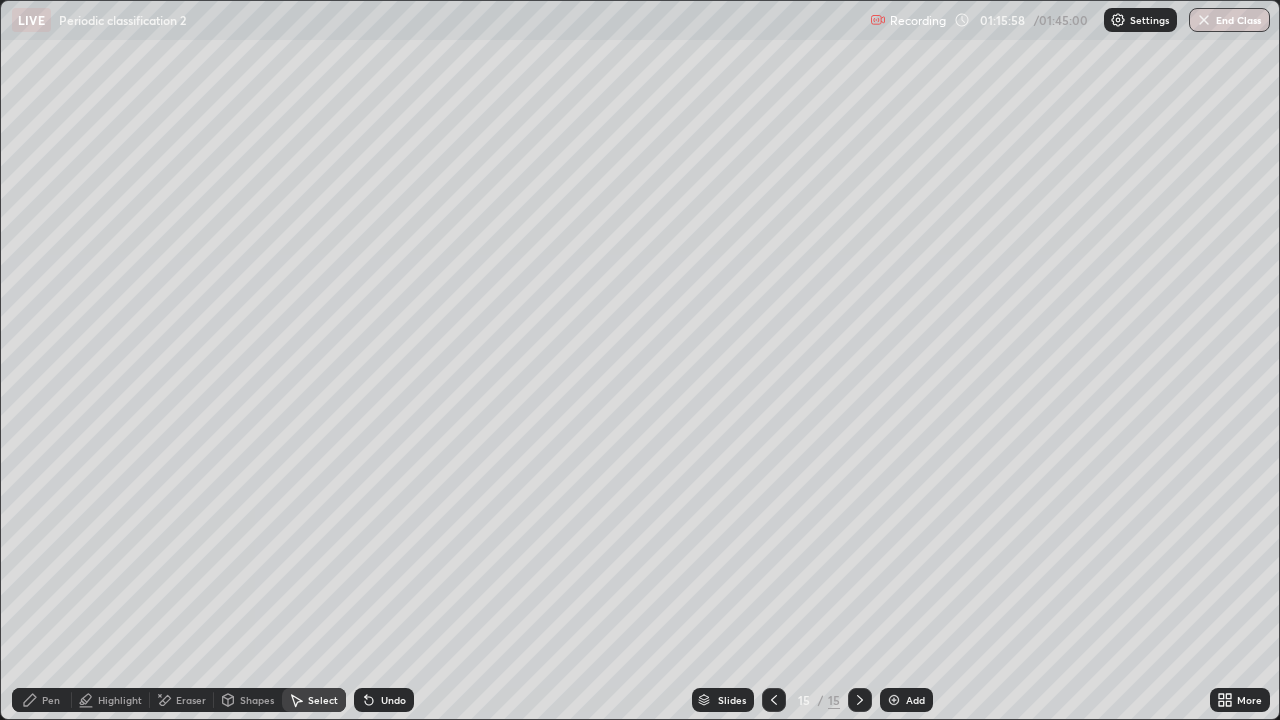 click on "Pen" at bounding box center [51, 700] 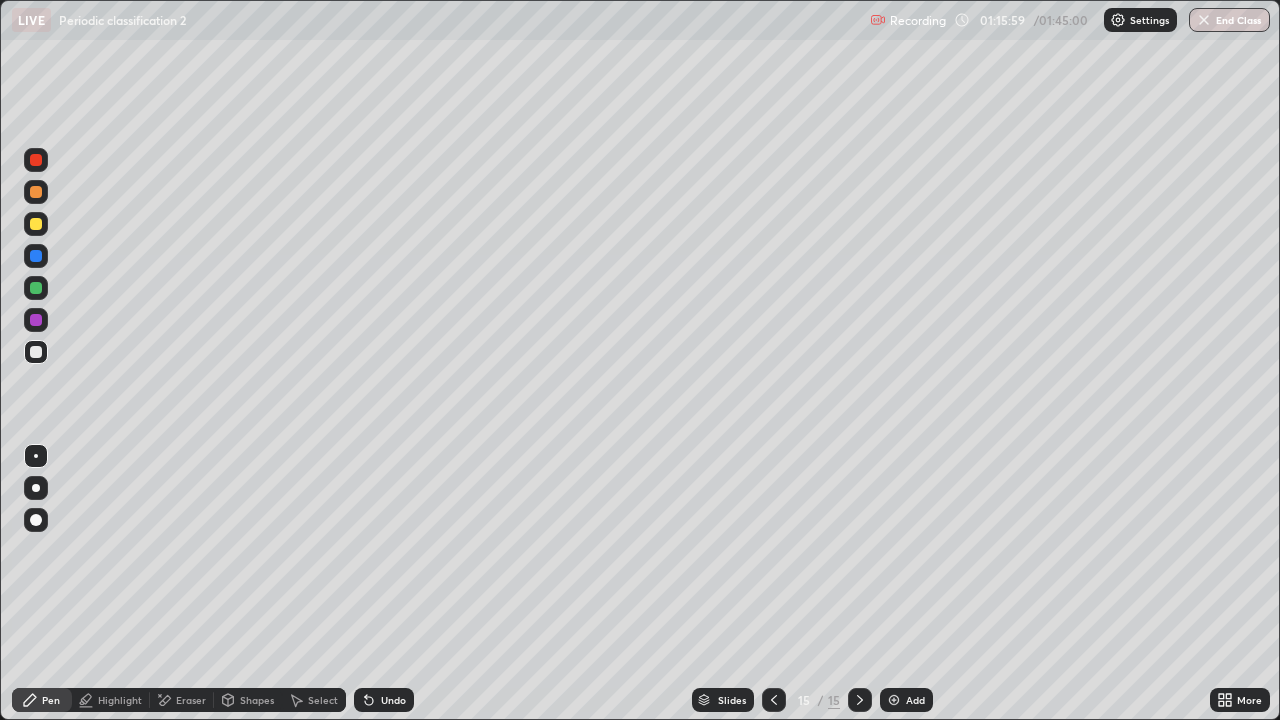 click at bounding box center [36, 288] 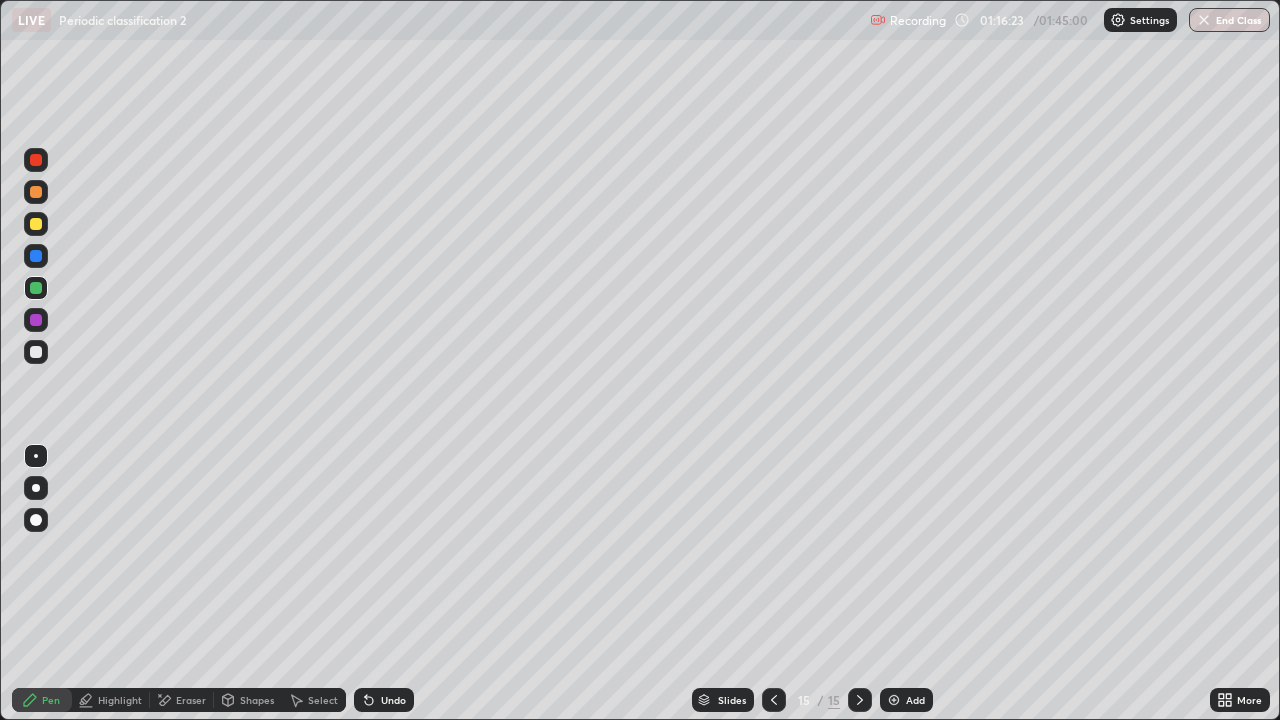 click on "Add" at bounding box center (906, 700) 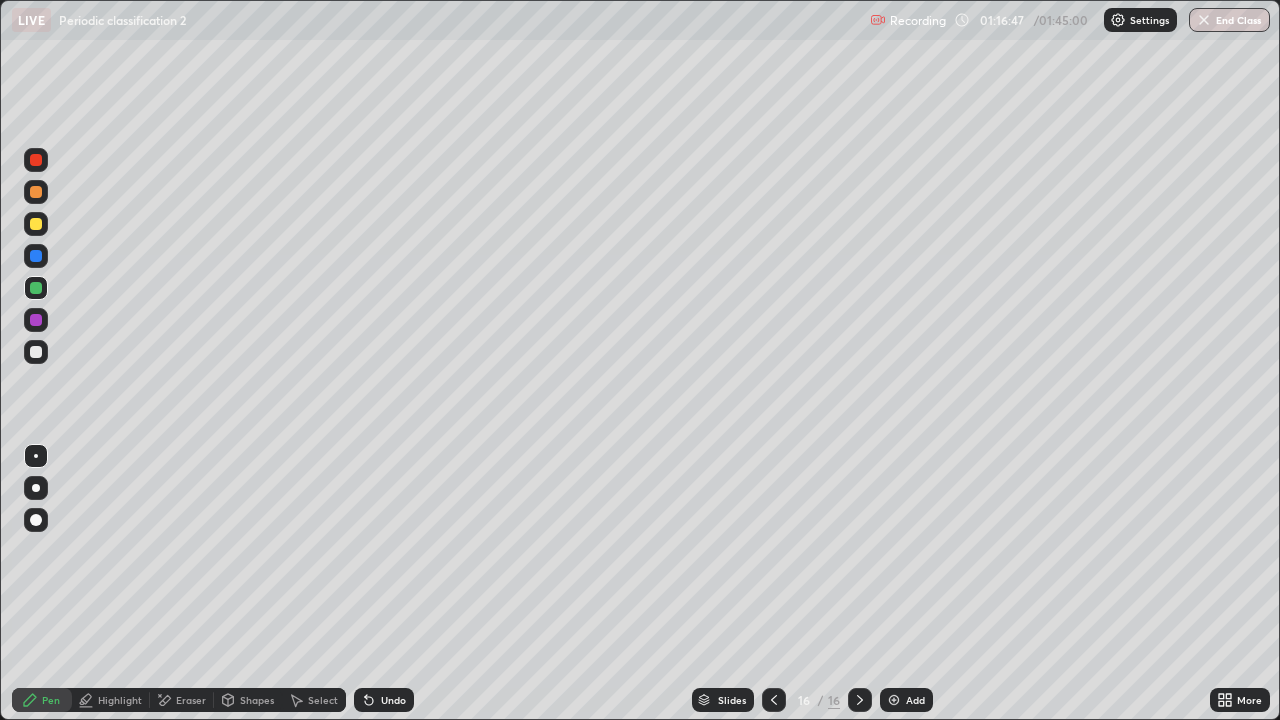 click at bounding box center (36, 320) 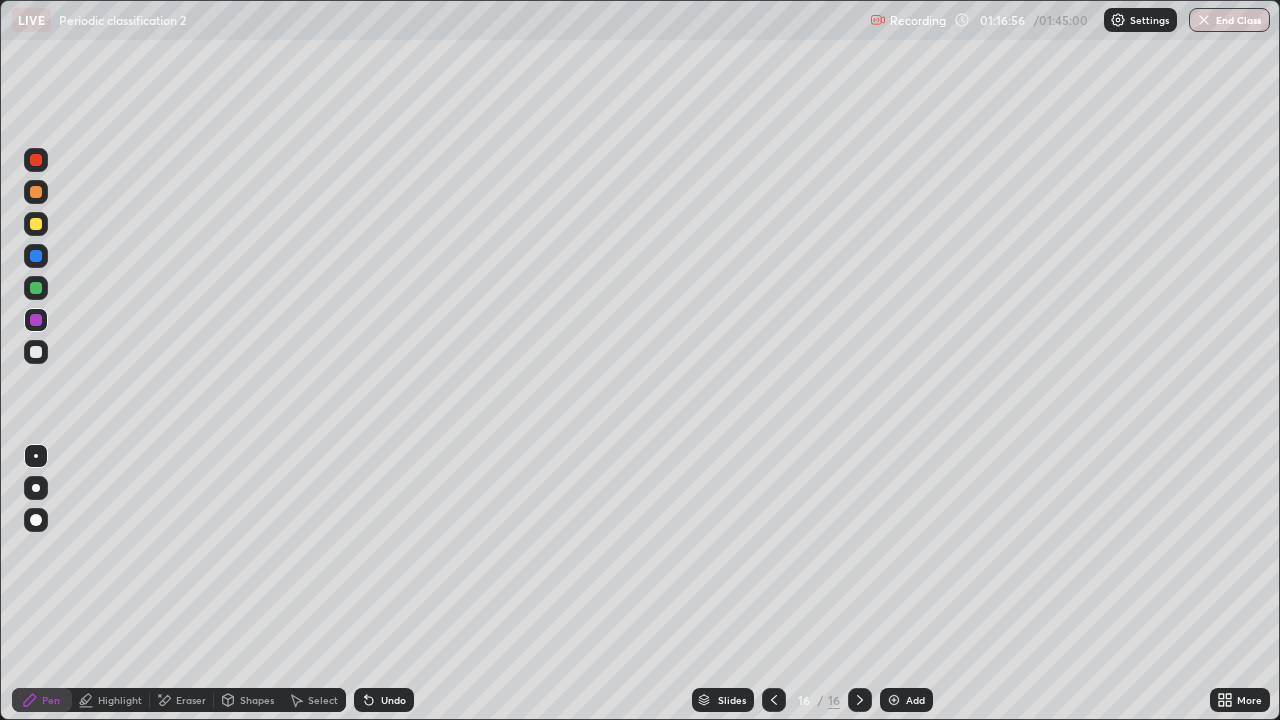 click at bounding box center [36, 256] 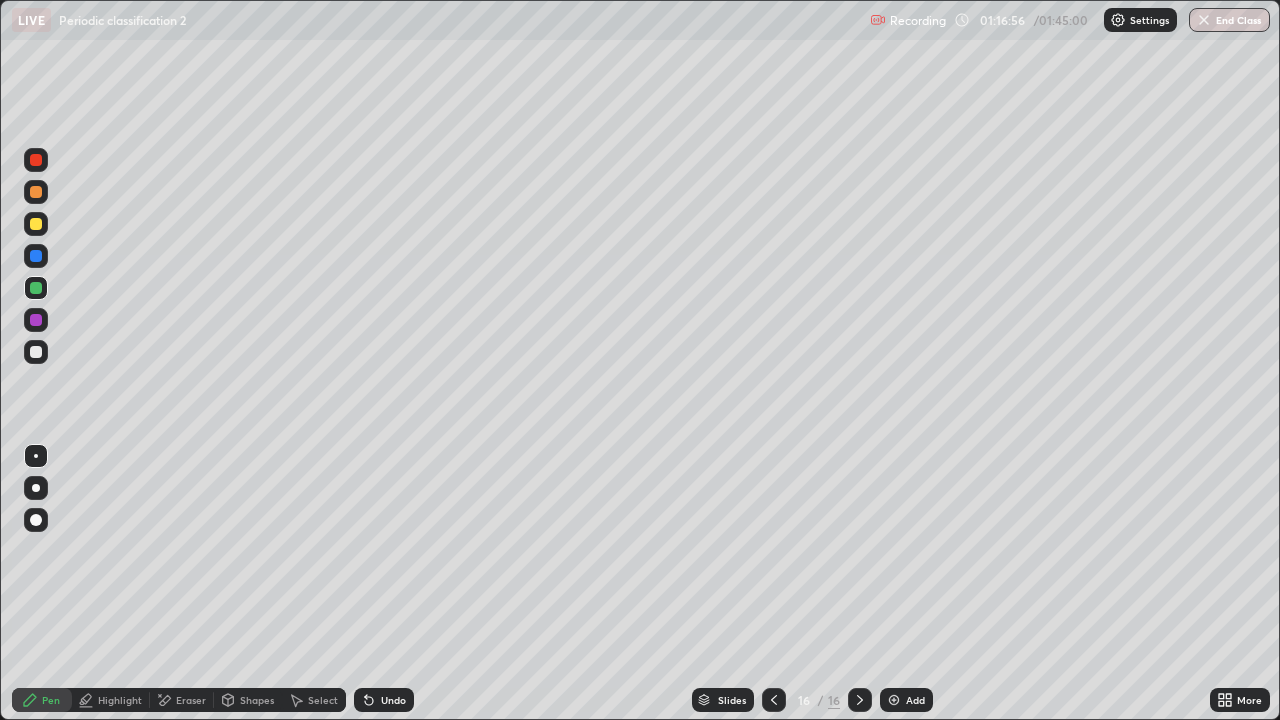 click on "Undo" at bounding box center [384, 700] 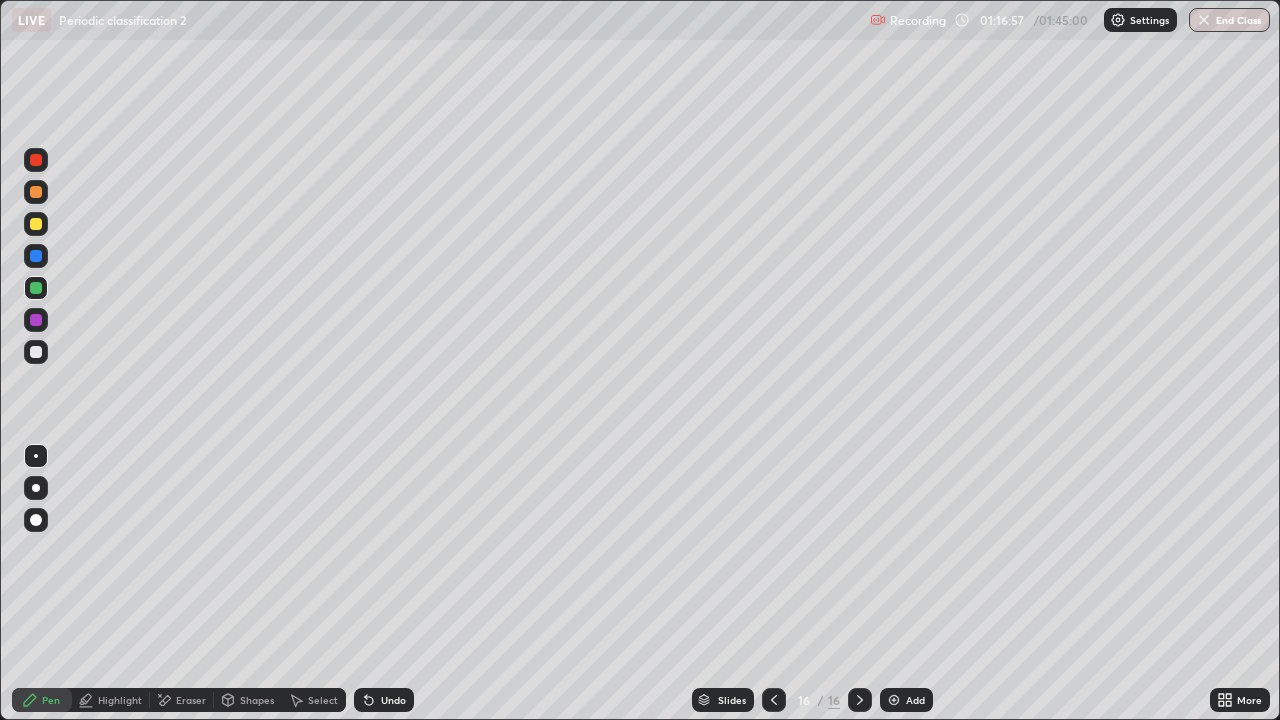 click 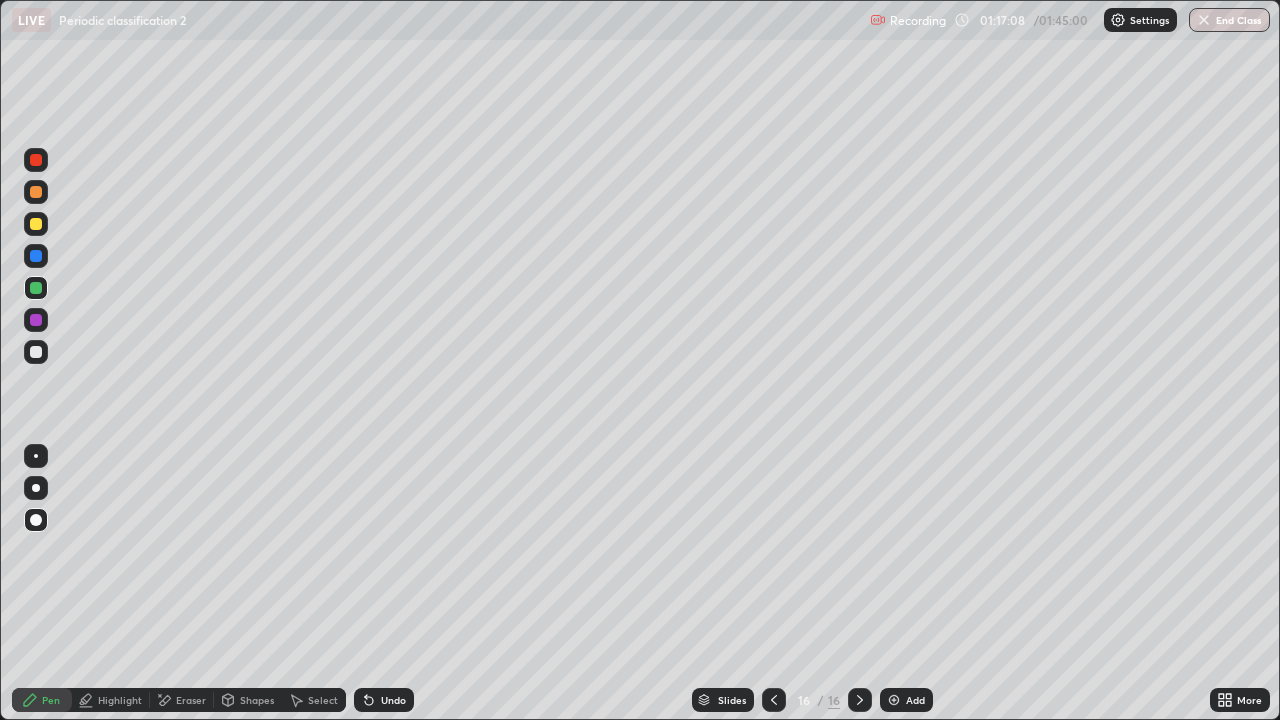 click at bounding box center (36, 224) 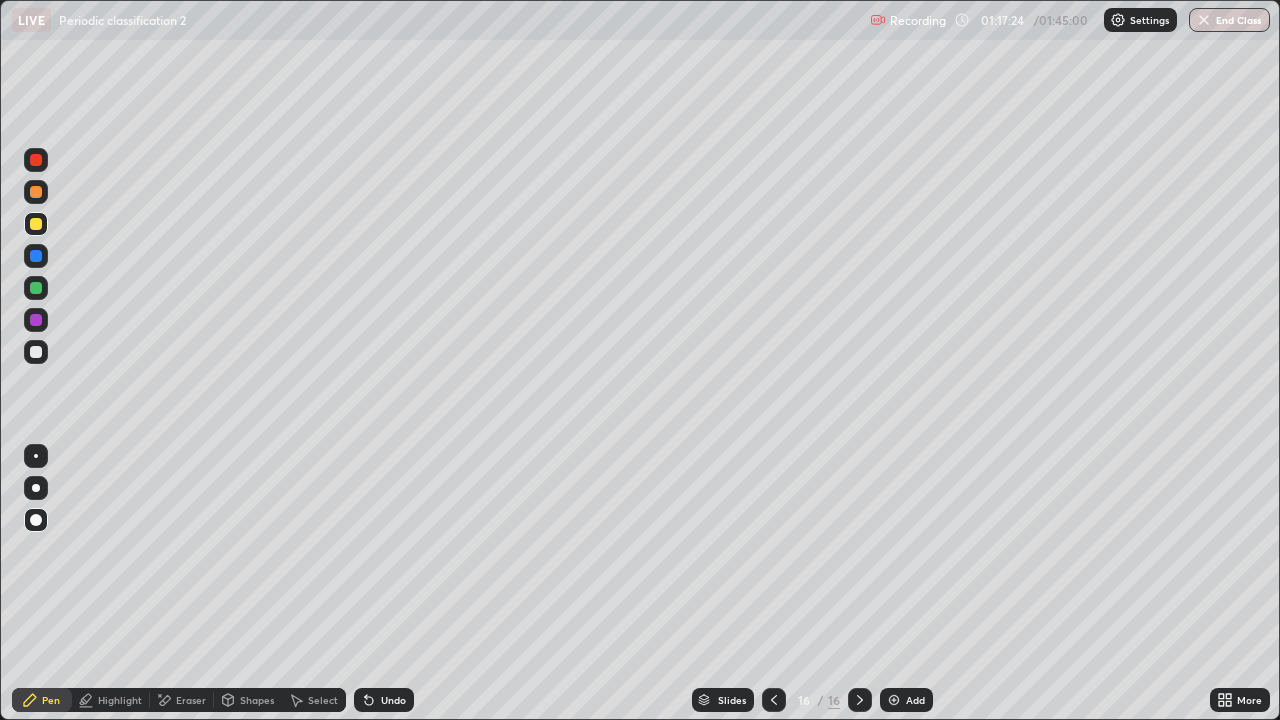 click at bounding box center (36, 288) 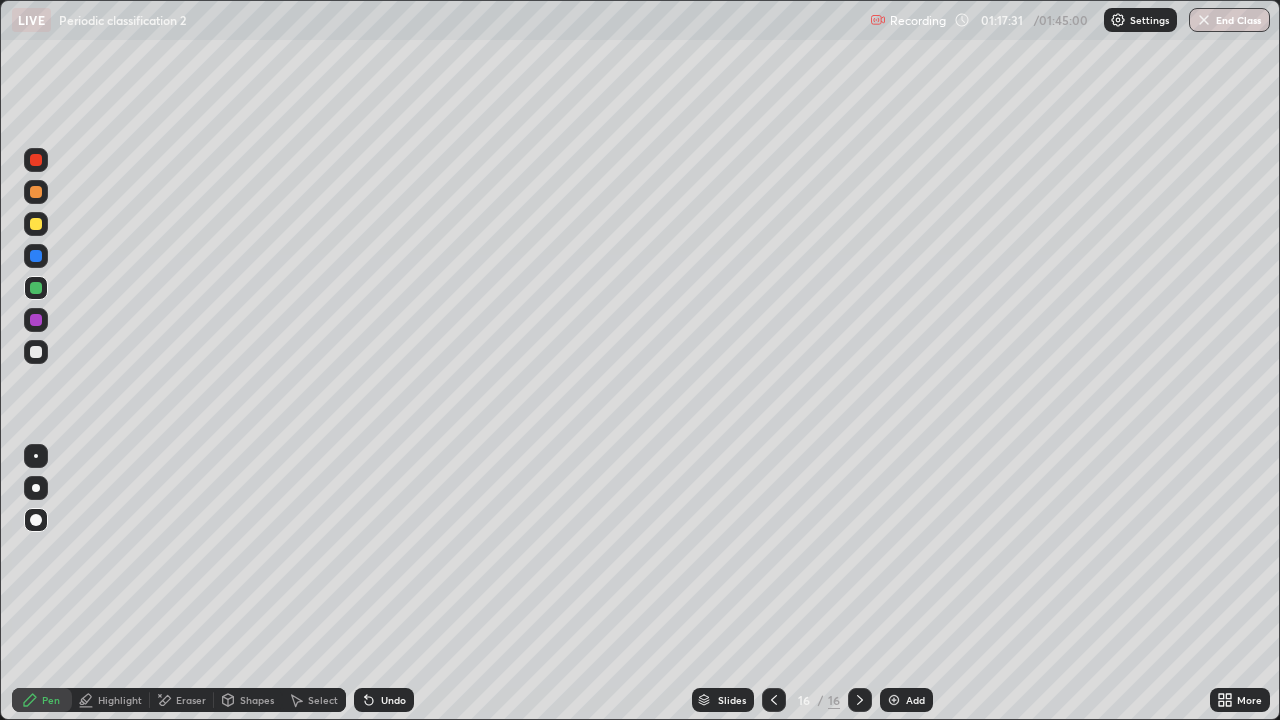 click at bounding box center (36, 256) 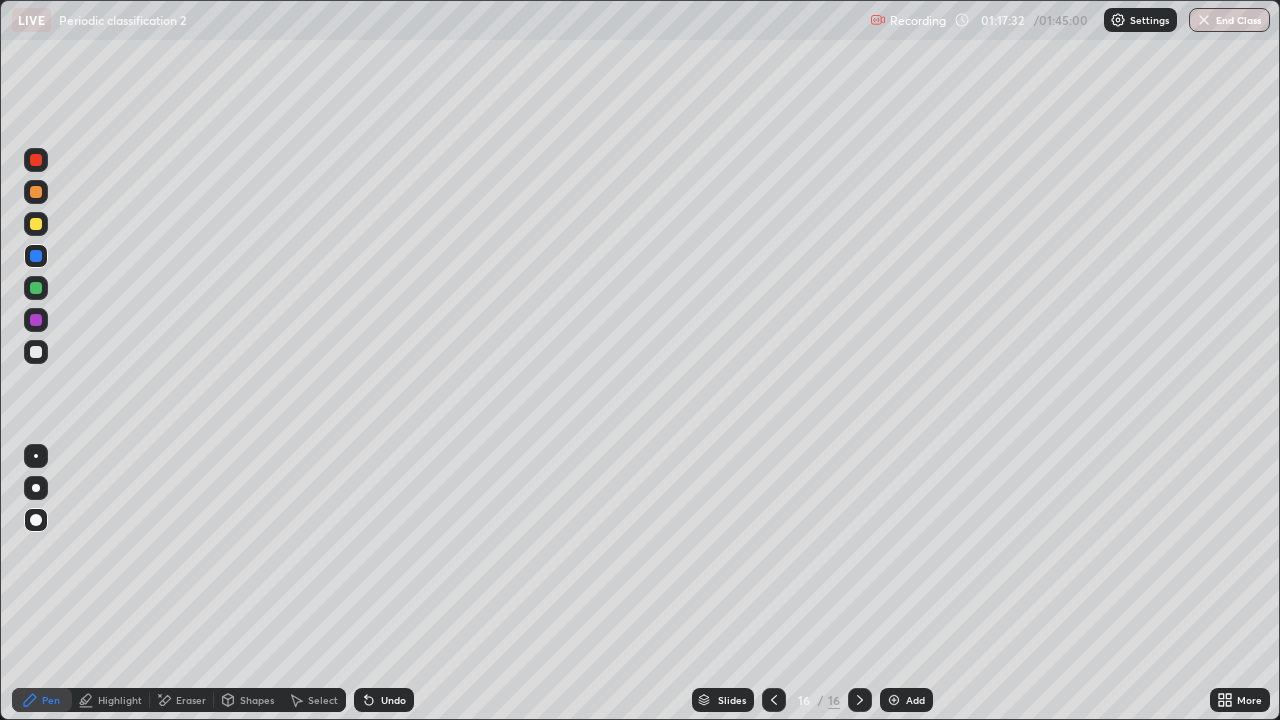 click at bounding box center (36, 456) 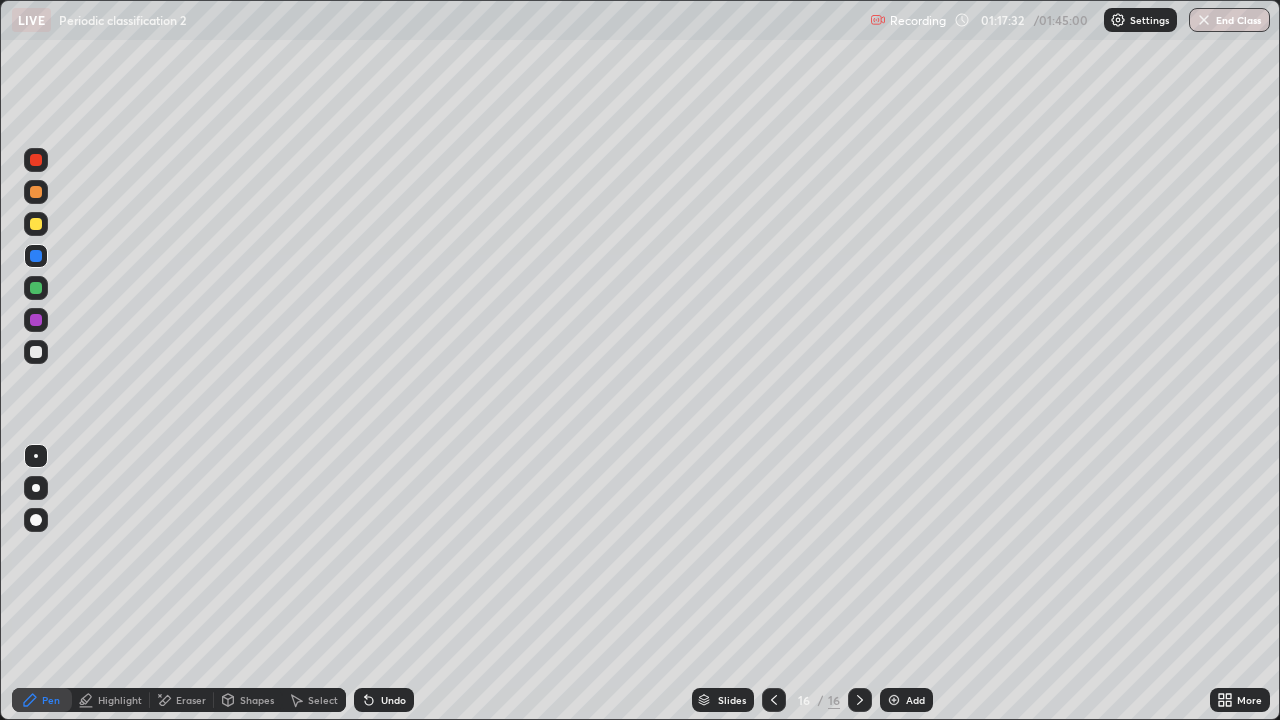 click at bounding box center [36, 256] 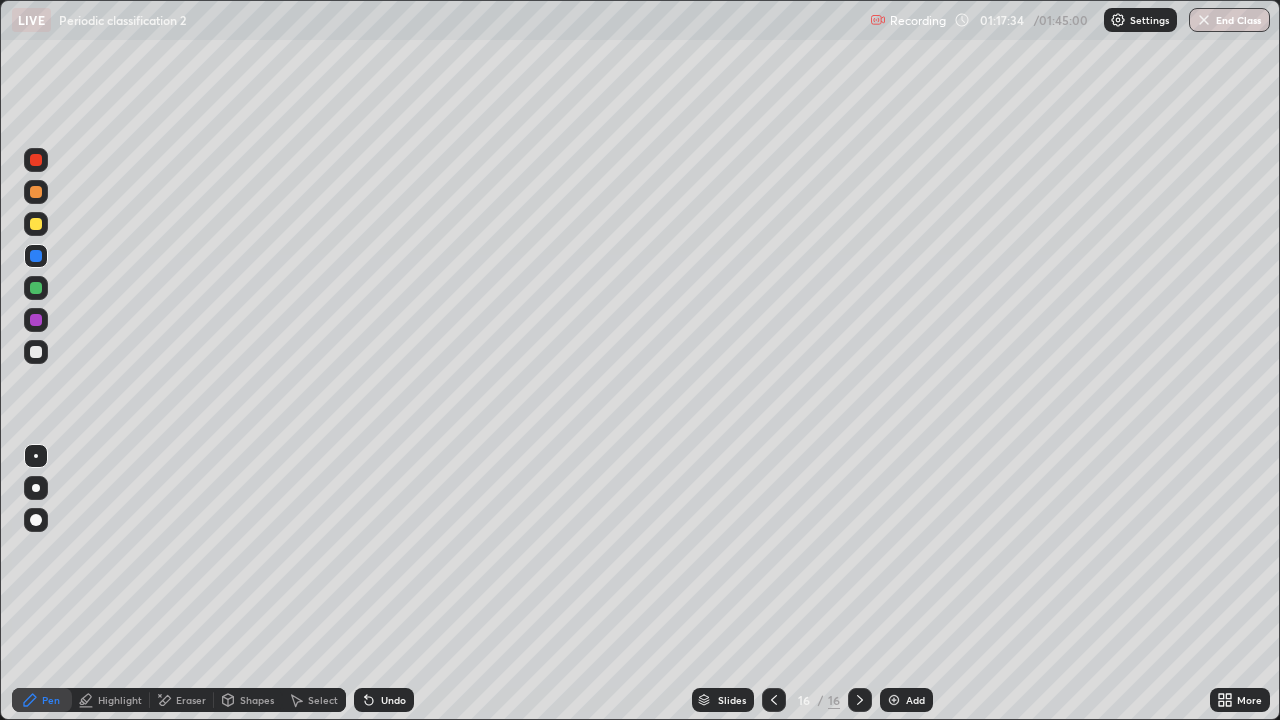 click at bounding box center [36, 224] 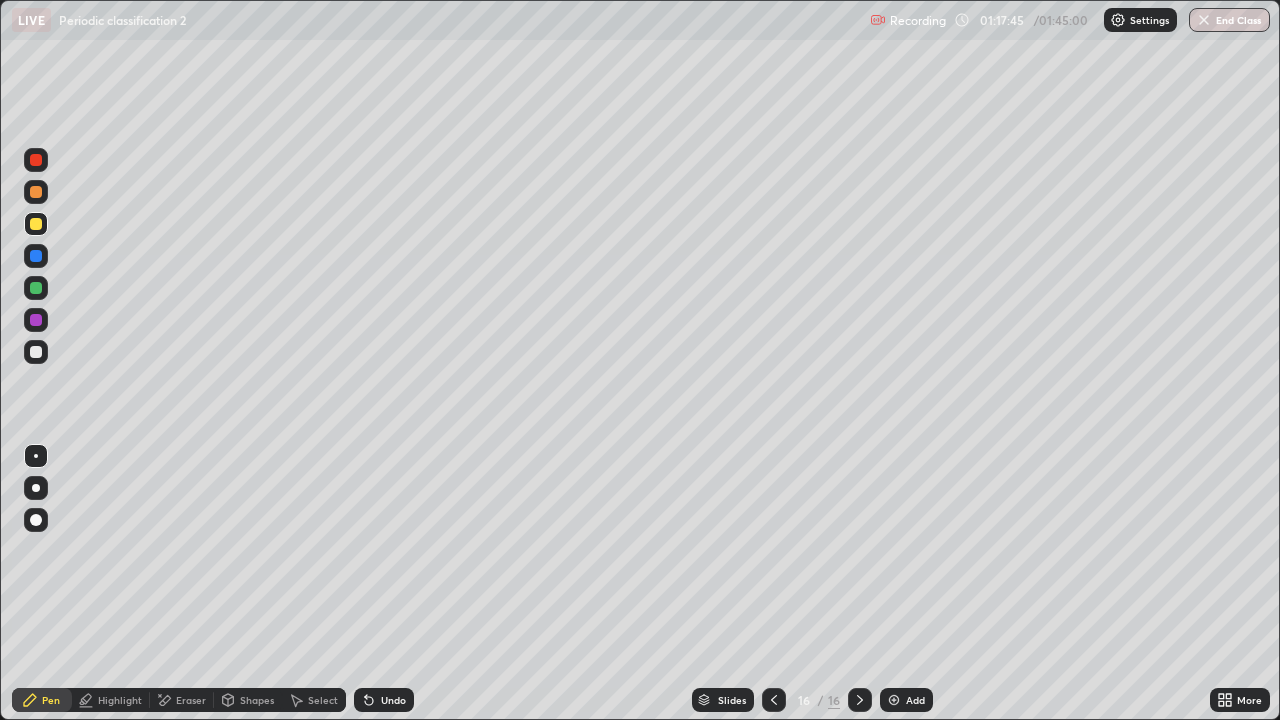 click at bounding box center (36, 256) 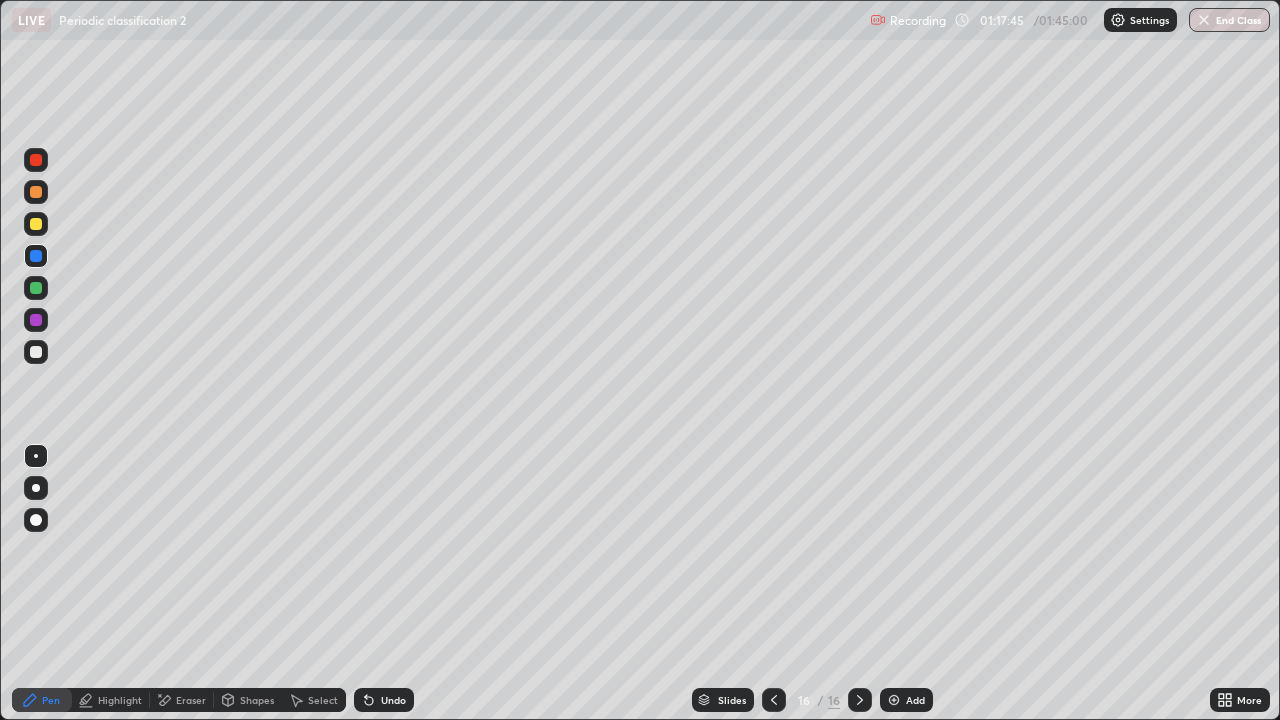 click at bounding box center [36, 288] 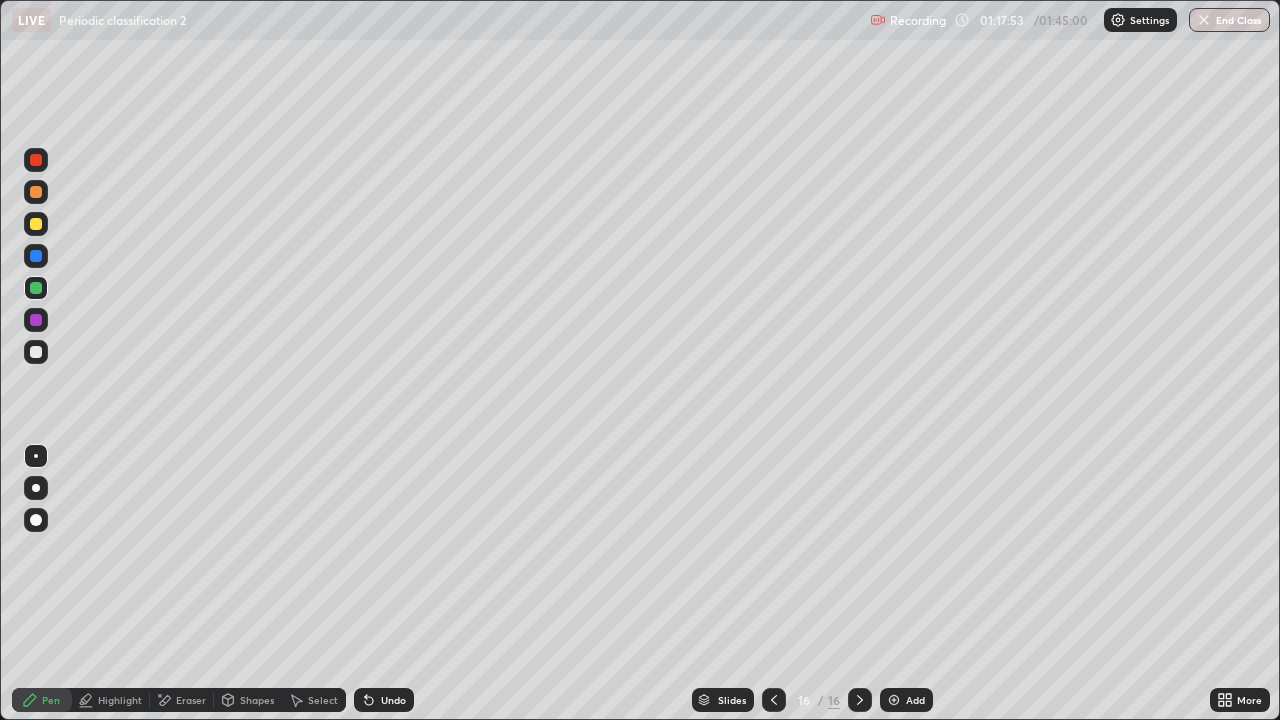 click at bounding box center (36, 352) 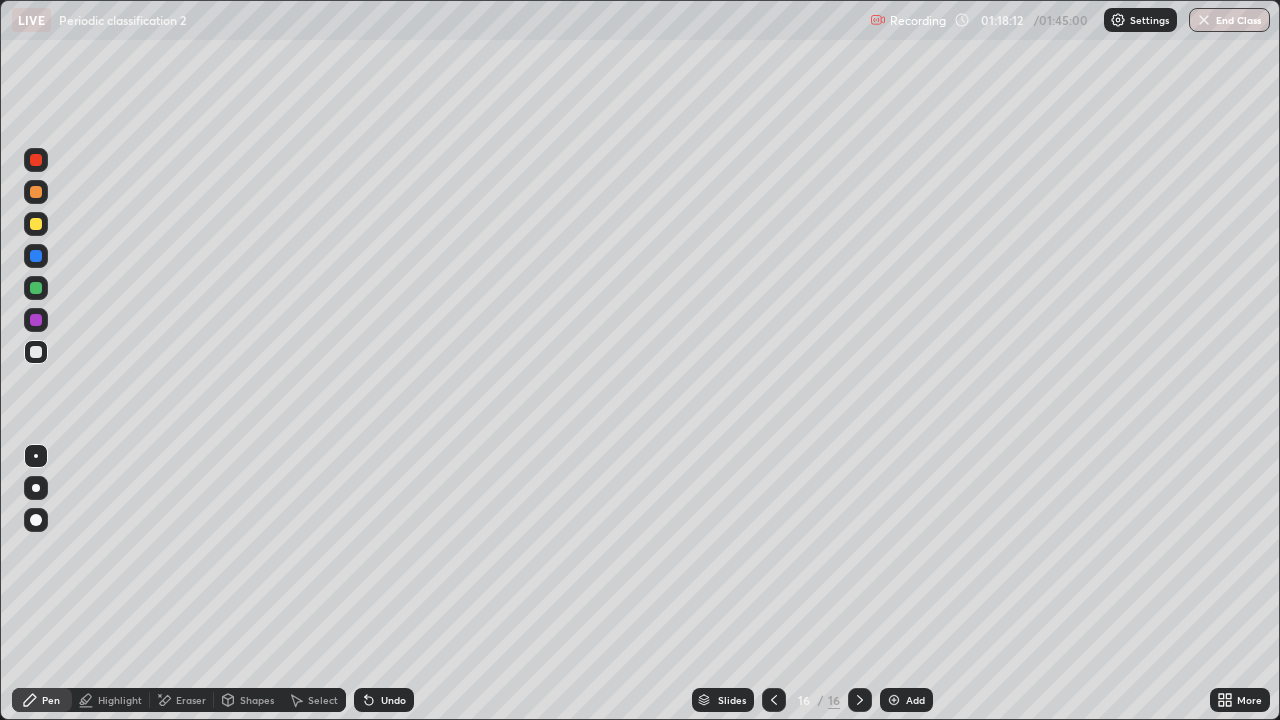 click at bounding box center (36, 288) 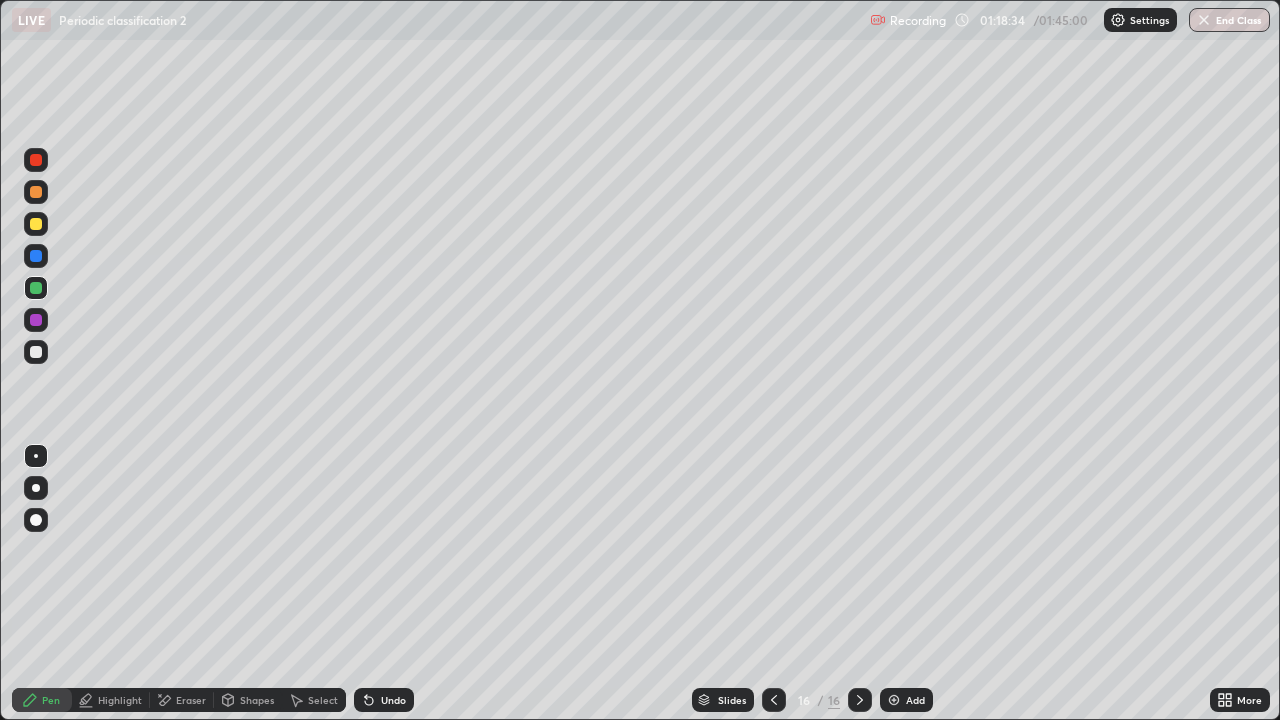 click at bounding box center (36, 224) 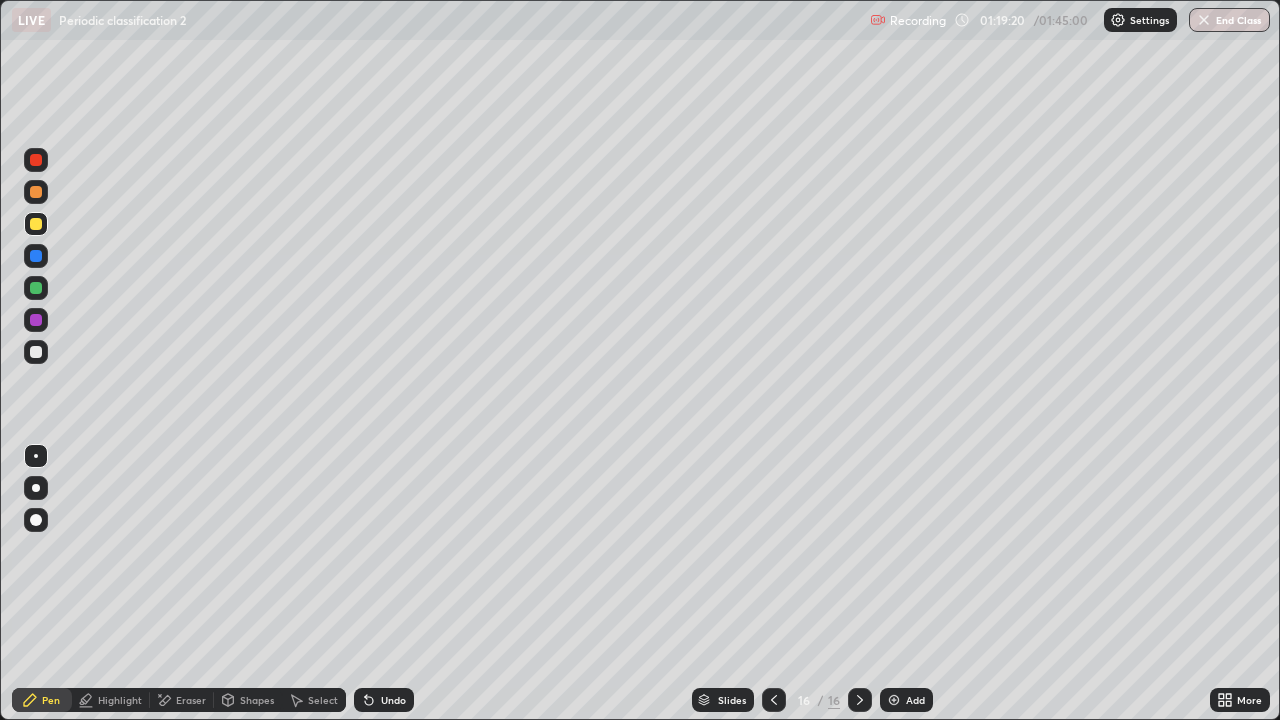 click at bounding box center [36, 352] 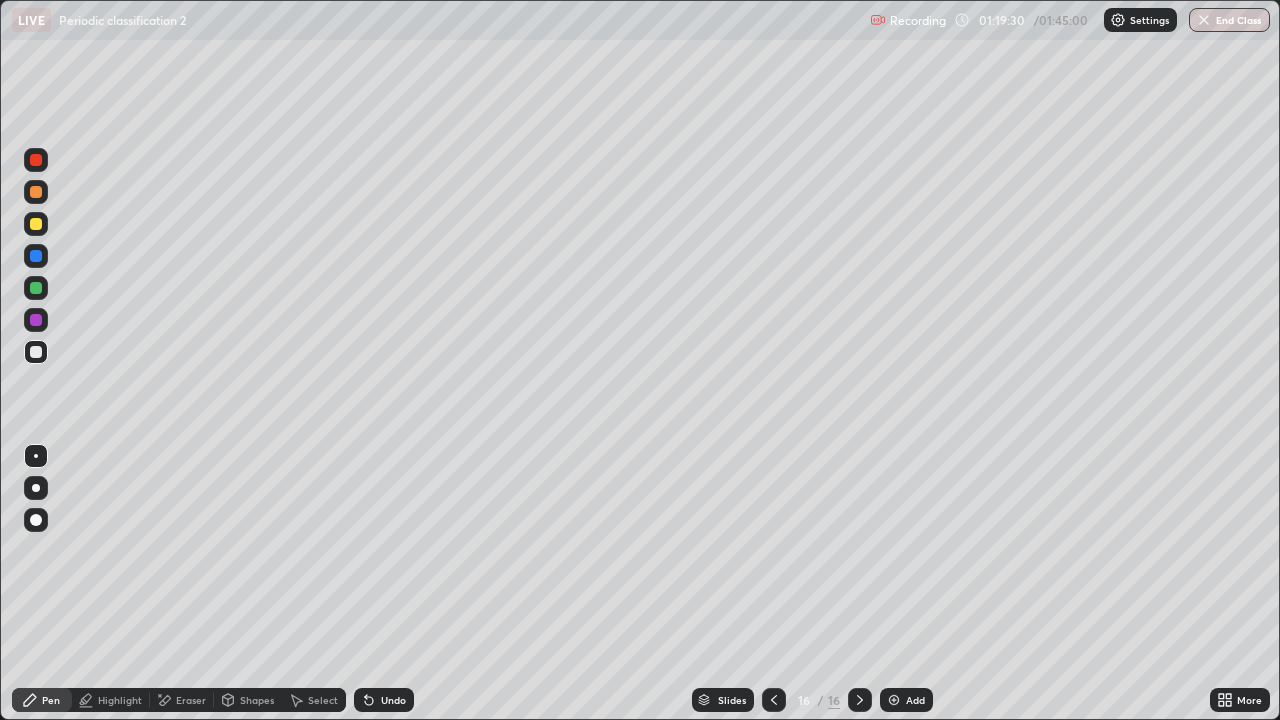 click at bounding box center (36, 256) 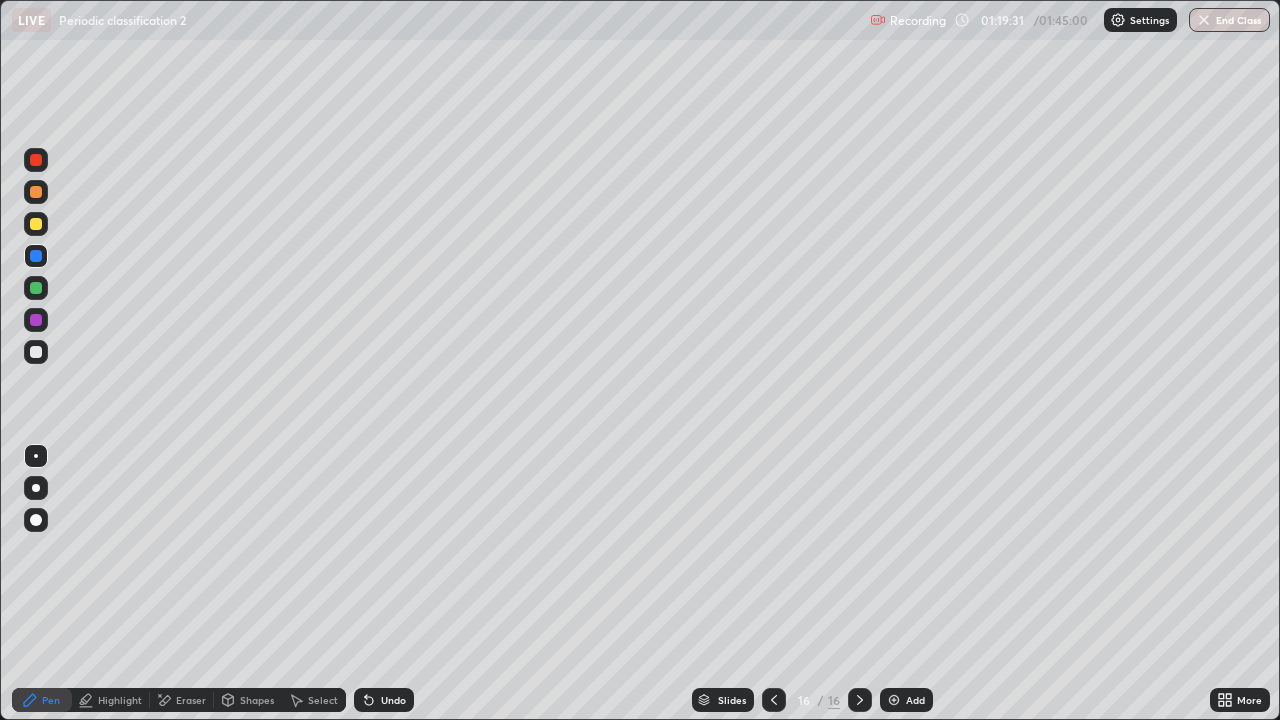 click at bounding box center [36, 288] 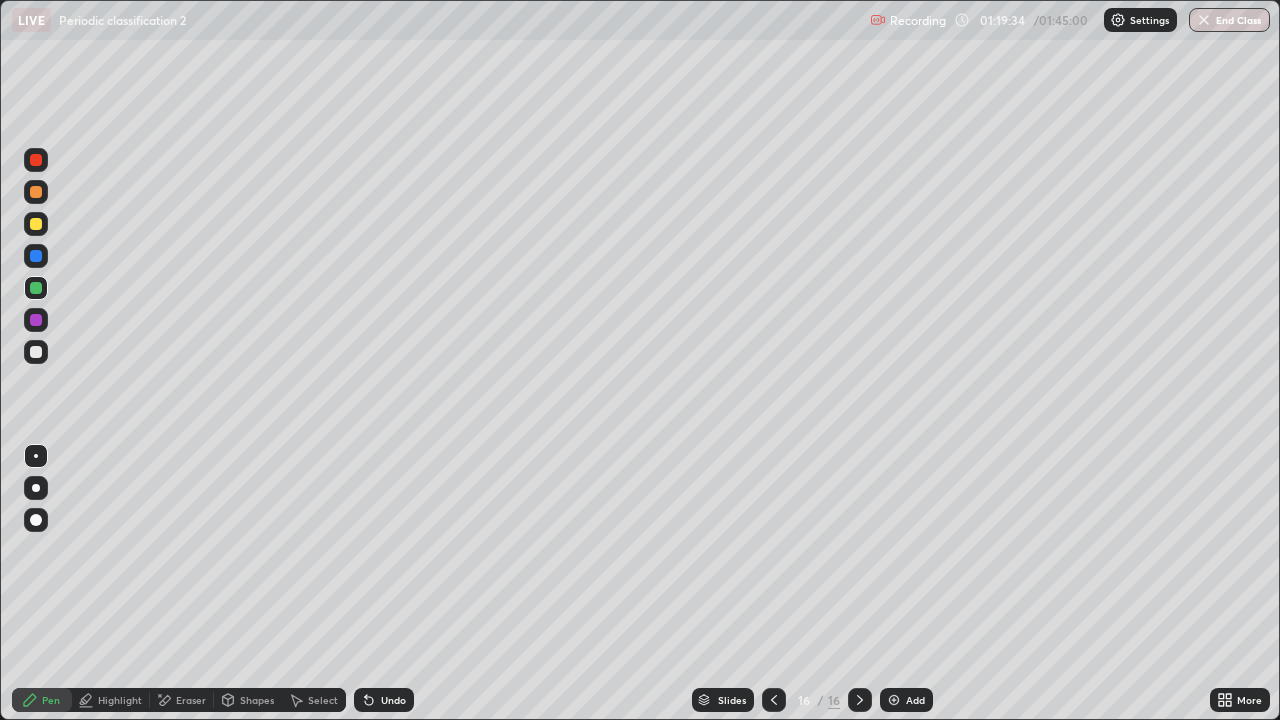 click at bounding box center [36, 256] 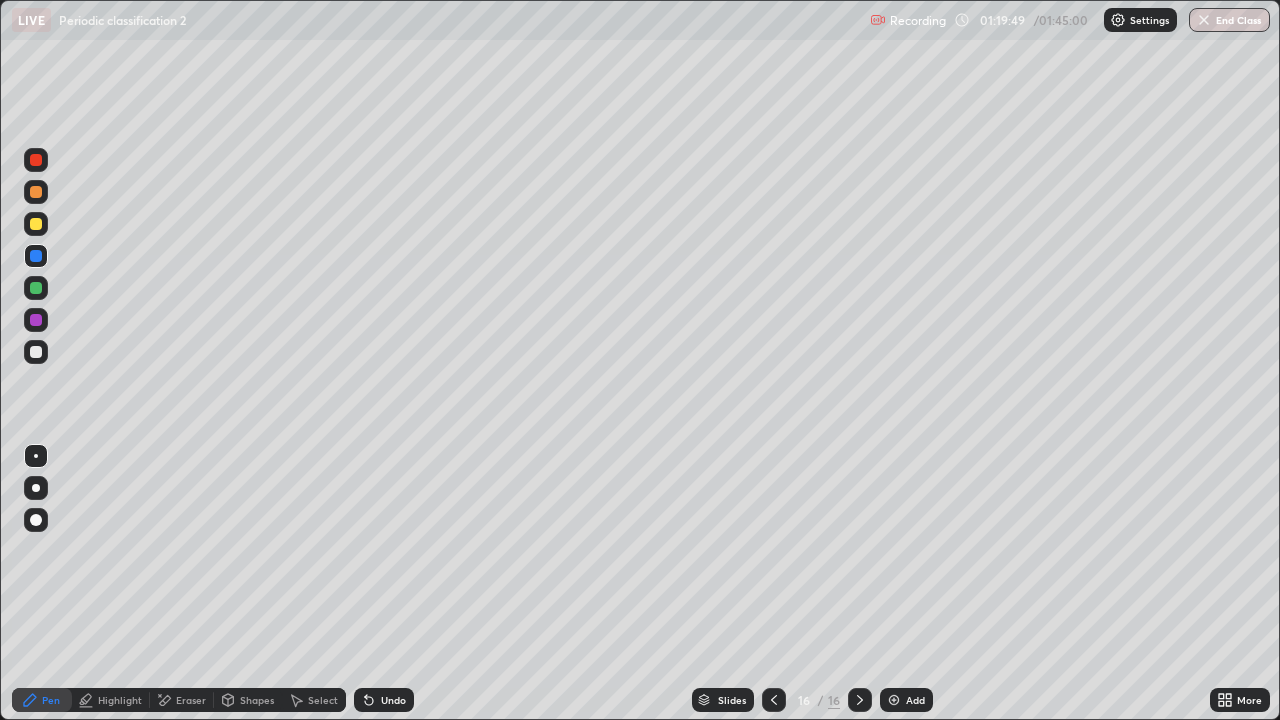 click on "Add" at bounding box center (906, 700) 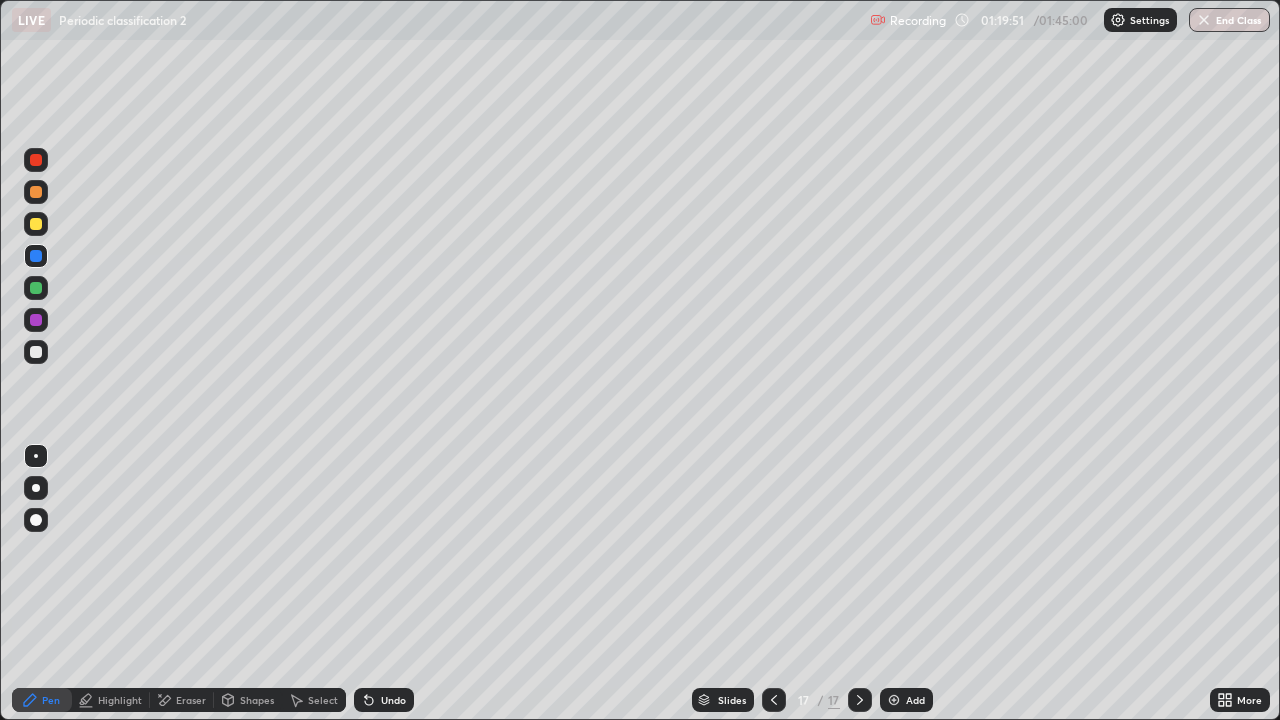 click at bounding box center (36, 352) 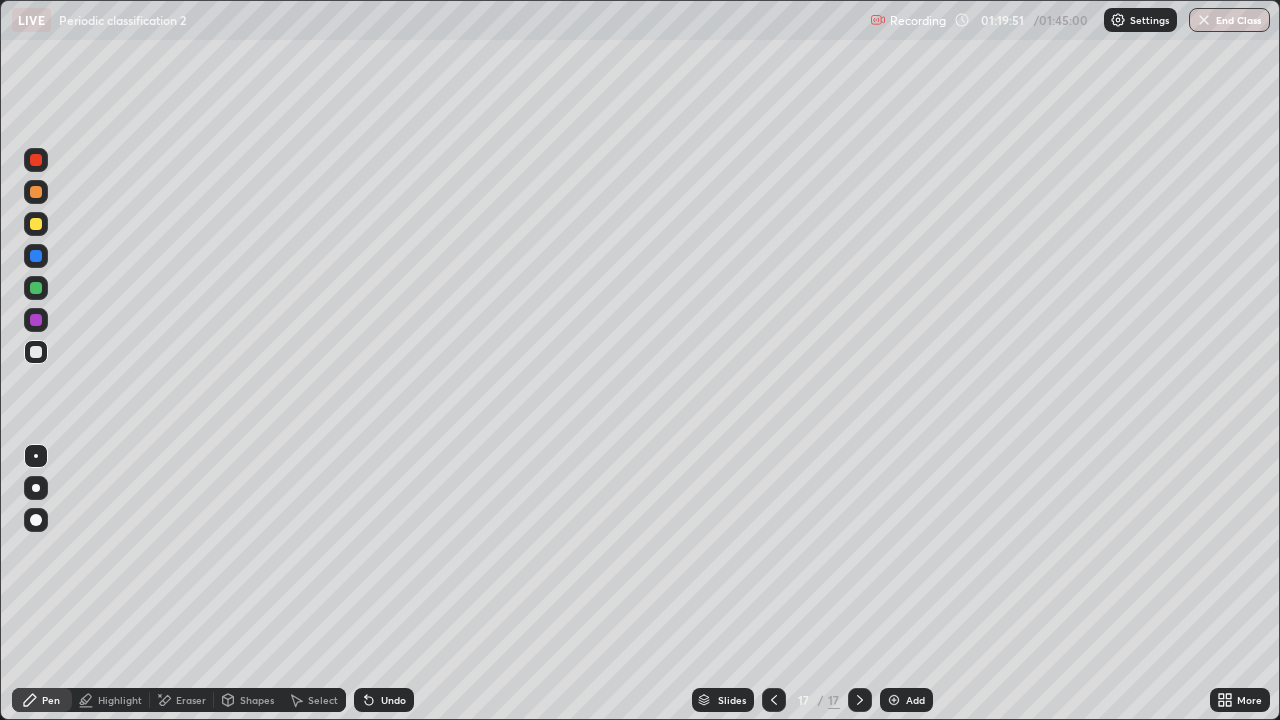 click at bounding box center [36, 520] 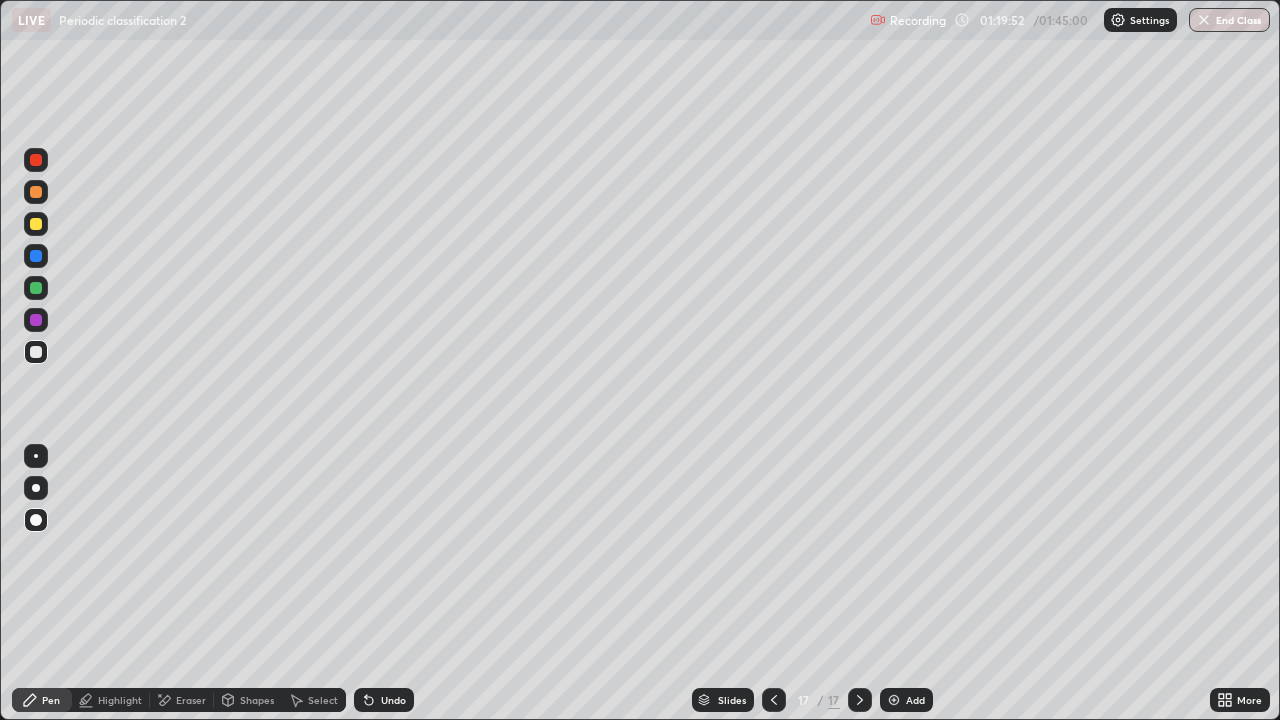 click at bounding box center [36, 520] 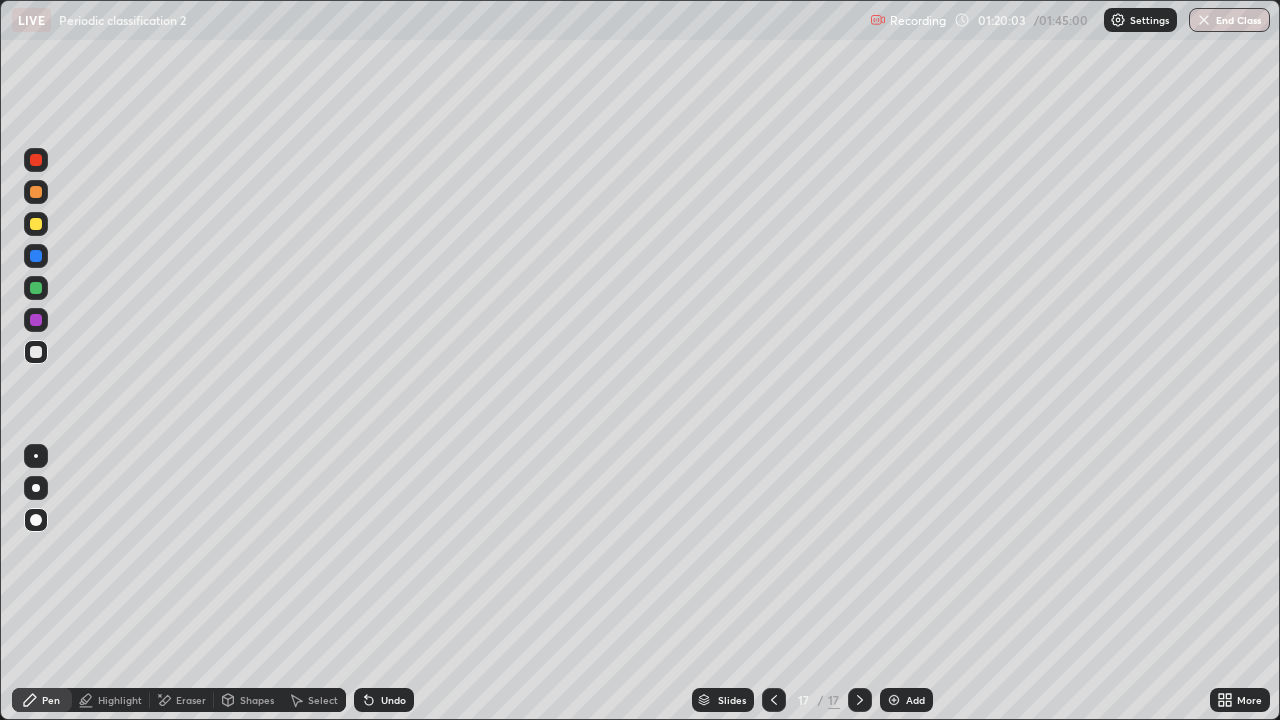 click at bounding box center [36, 352] 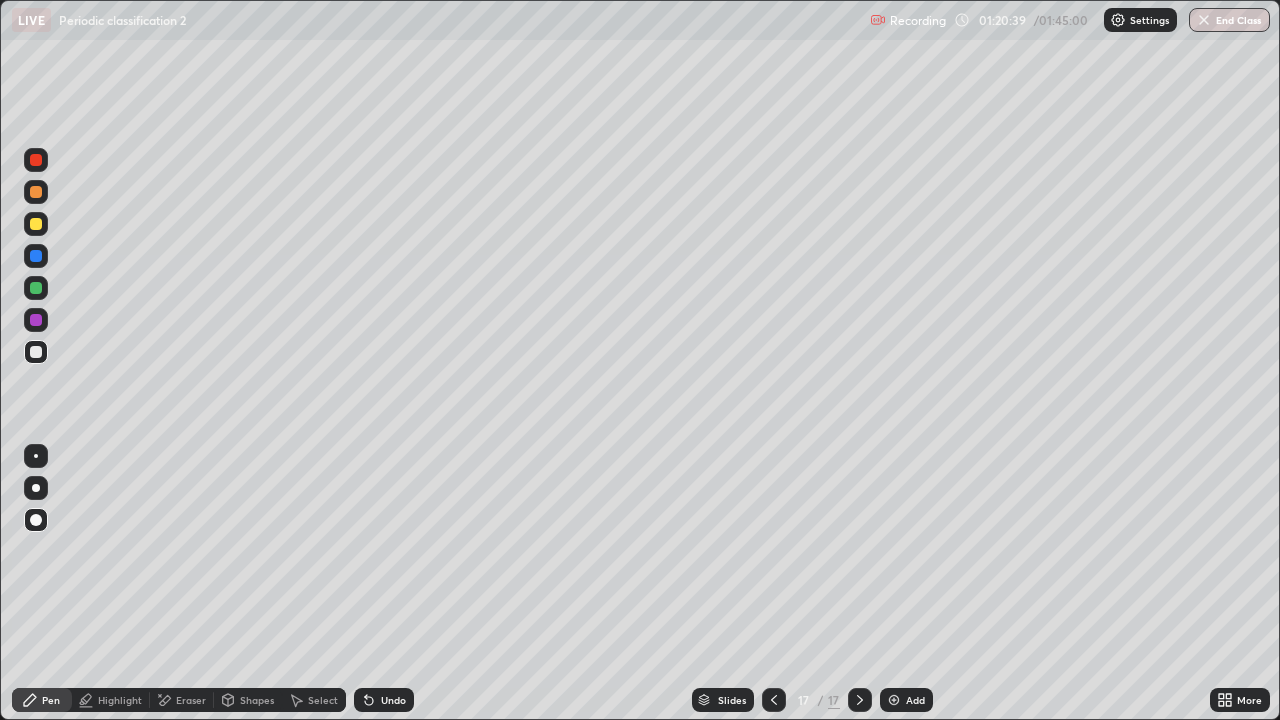 click at bounding box center [36, 288] 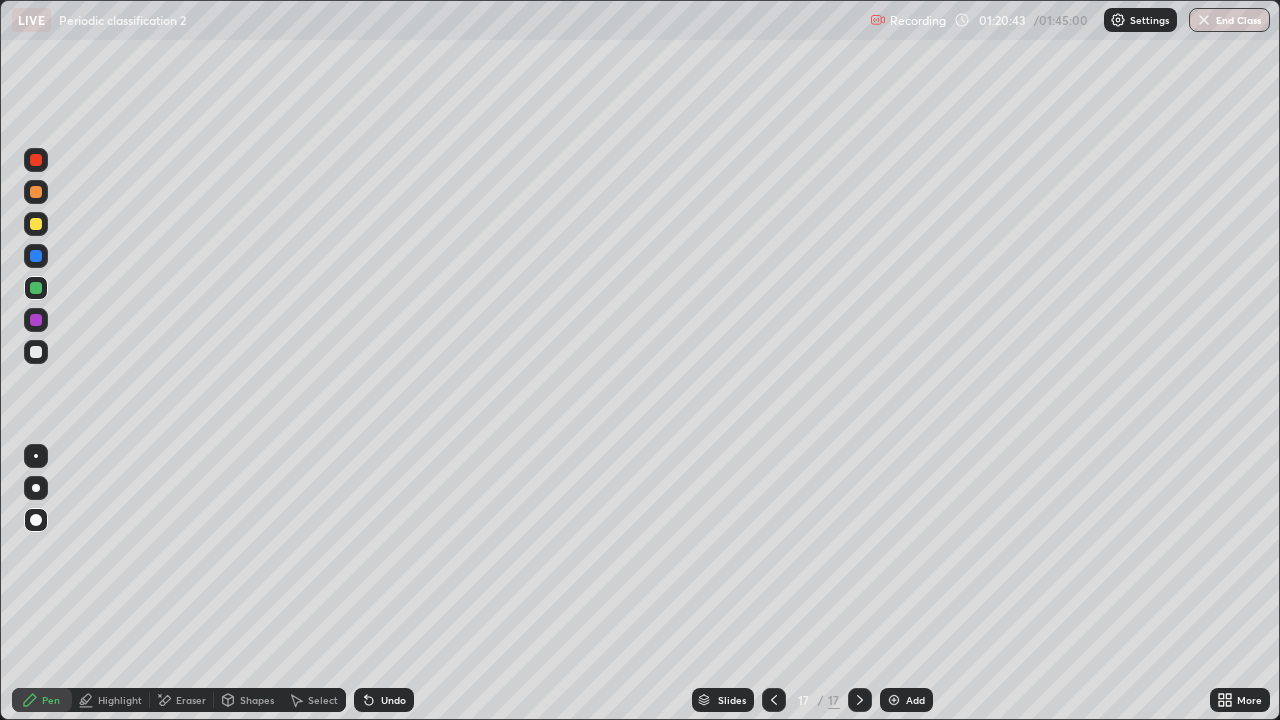 click 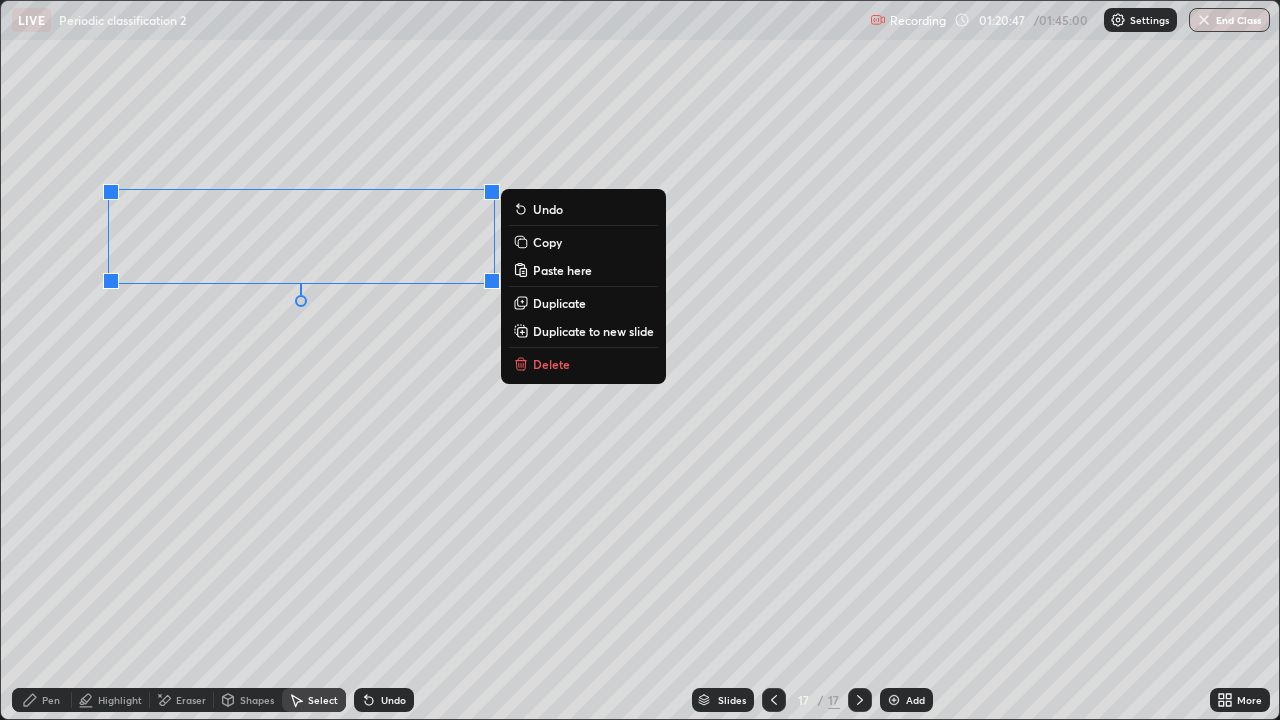 click on "Duplicate" at bounding box center (559, 303) 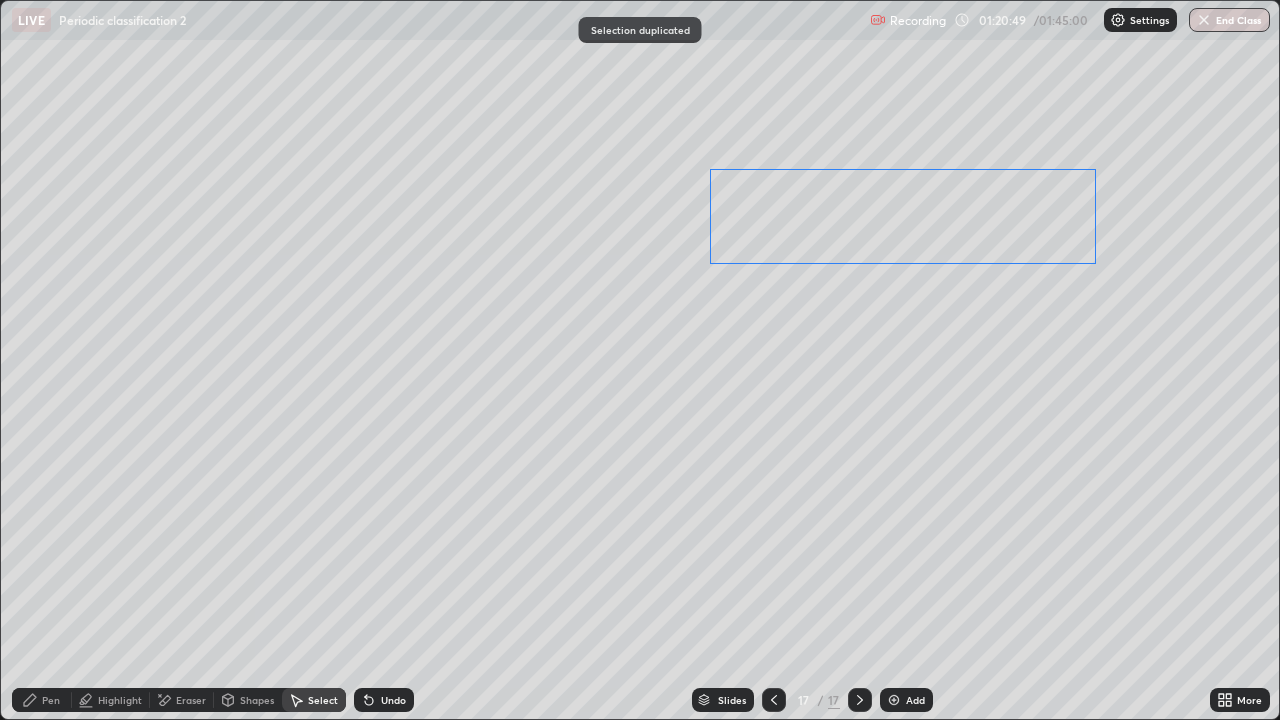click on "0 ° Undo Copy Paste here Duplicate Duplicate to new slide Delete" at bounding box center [640, 360] 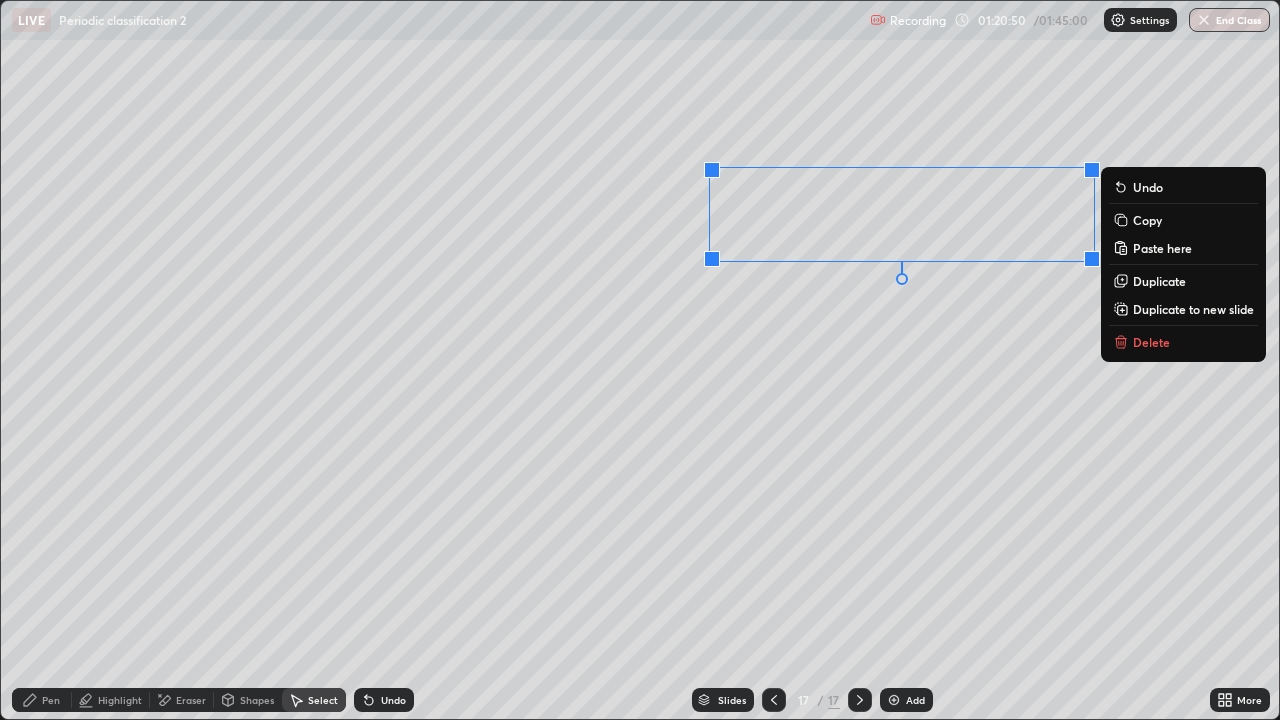 click on "Select" at bounding box center (323, 700) 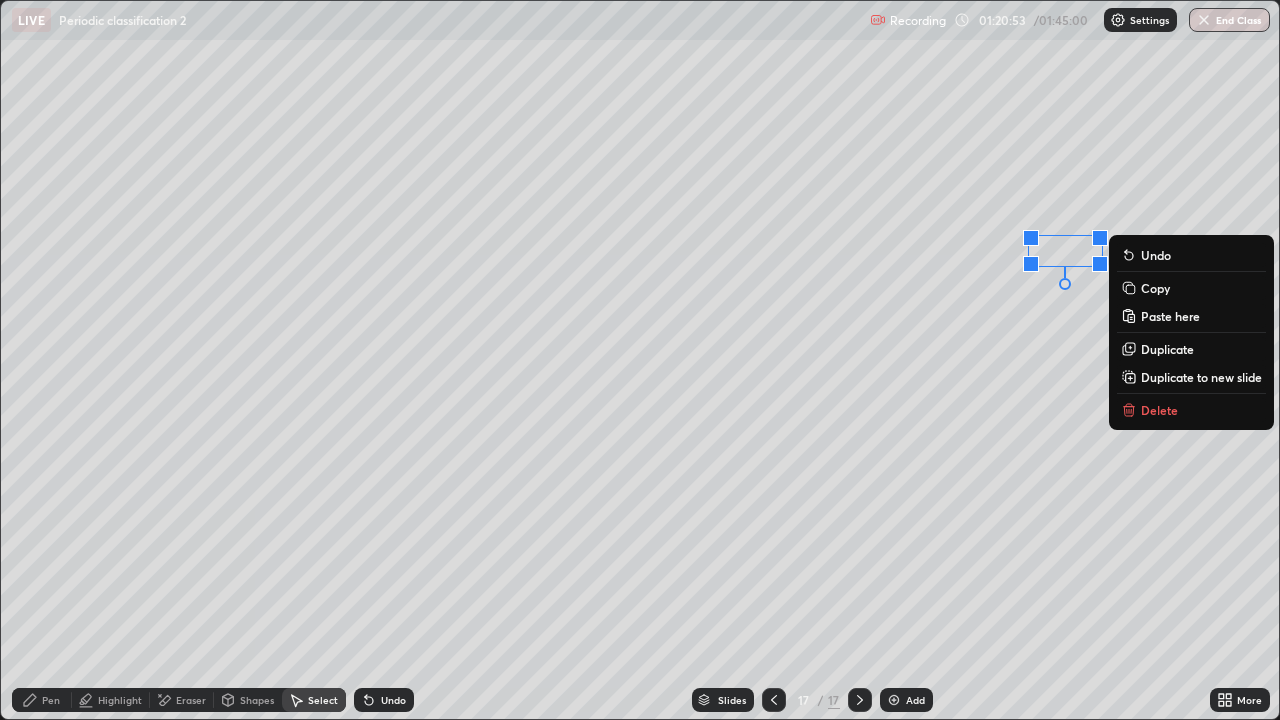 click on "Pen" at bounding box center [42, 700] 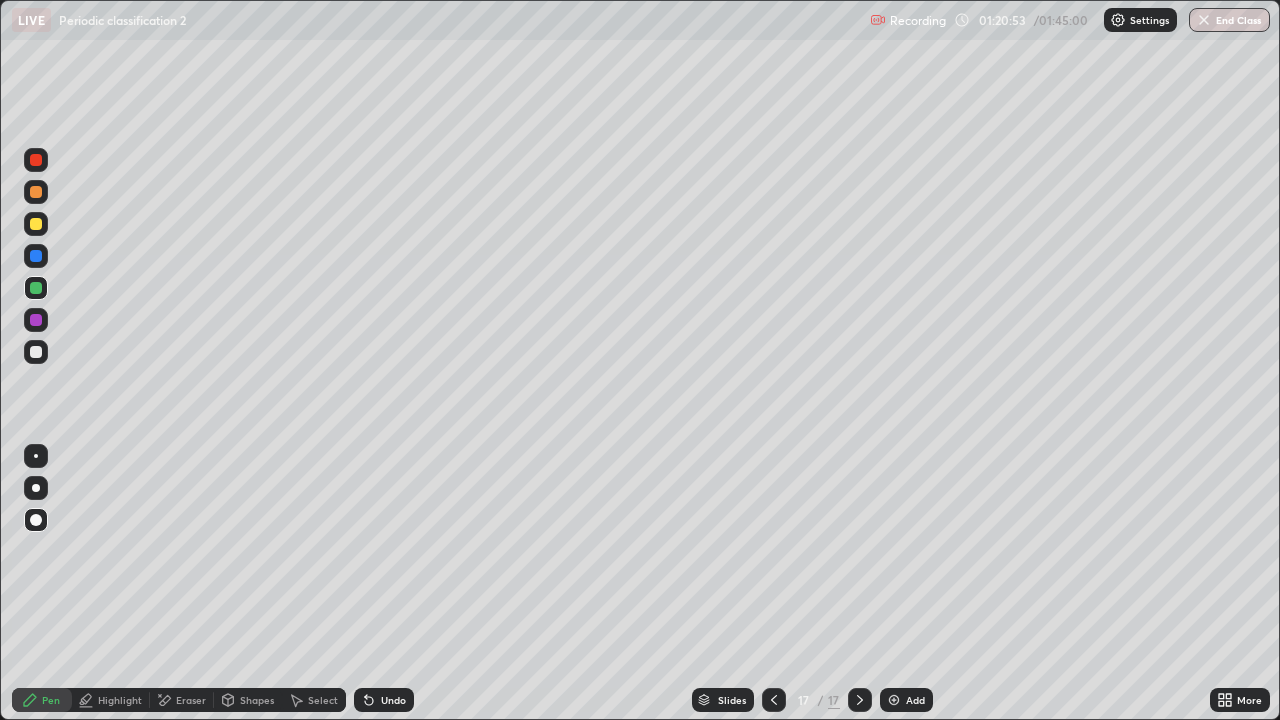 click at bounding box center (36, 352) 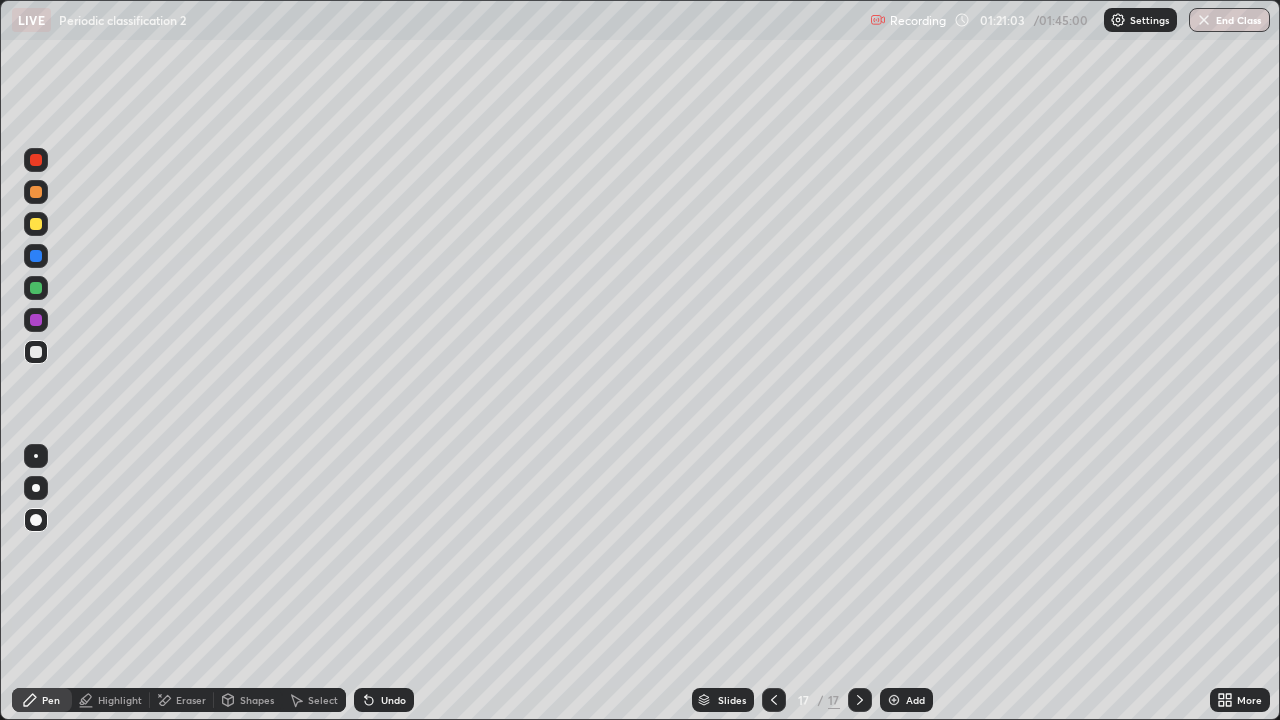 click 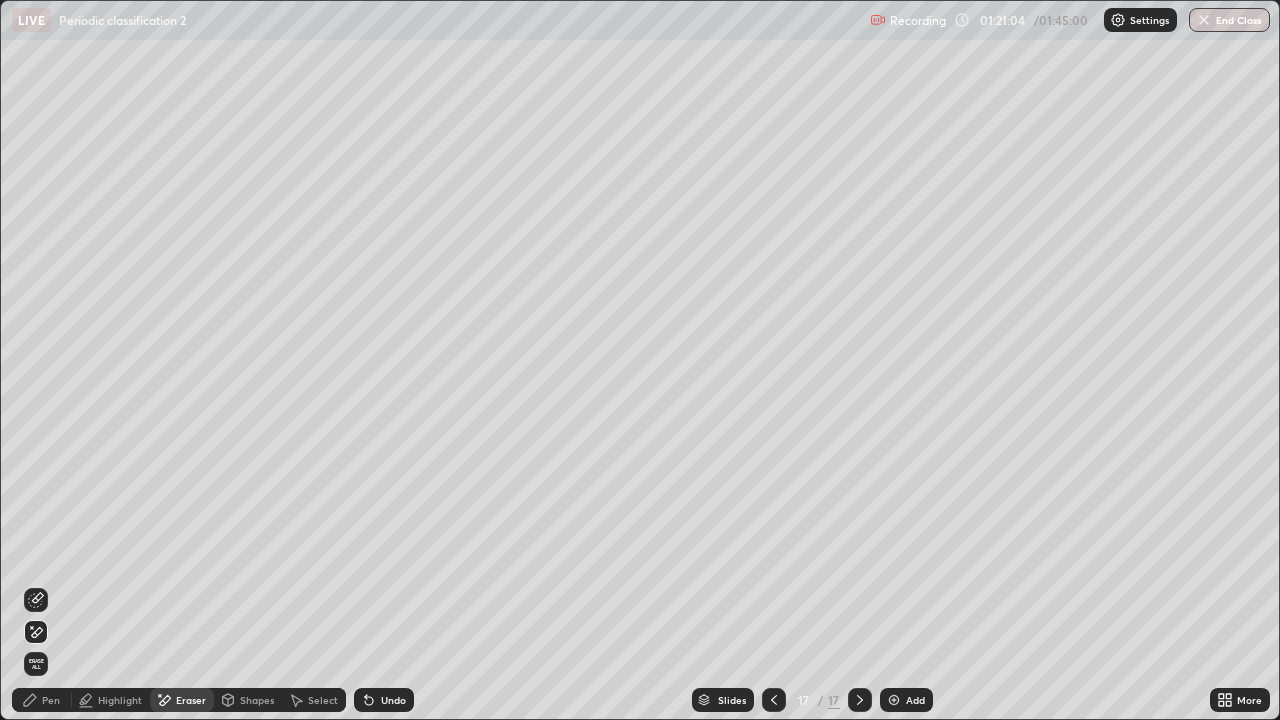 click on "Shapes" at bounding box center [248, 700] 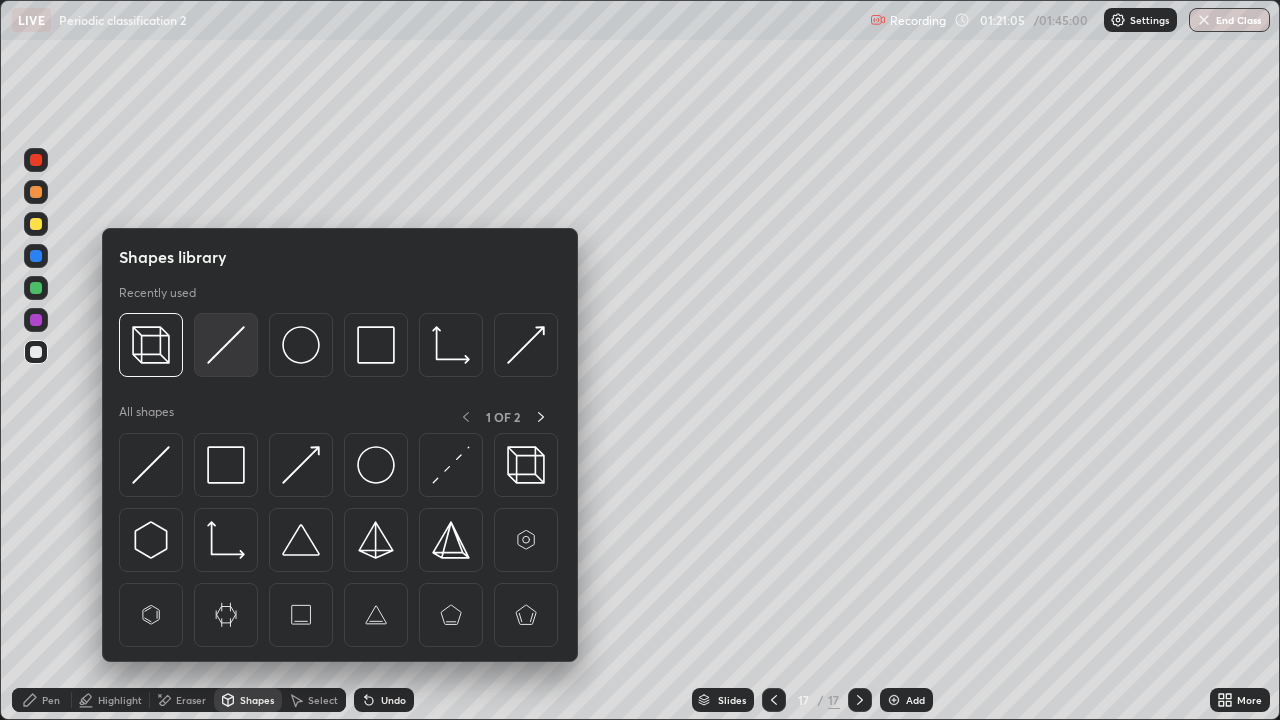 click at bounding box center [226, 345] 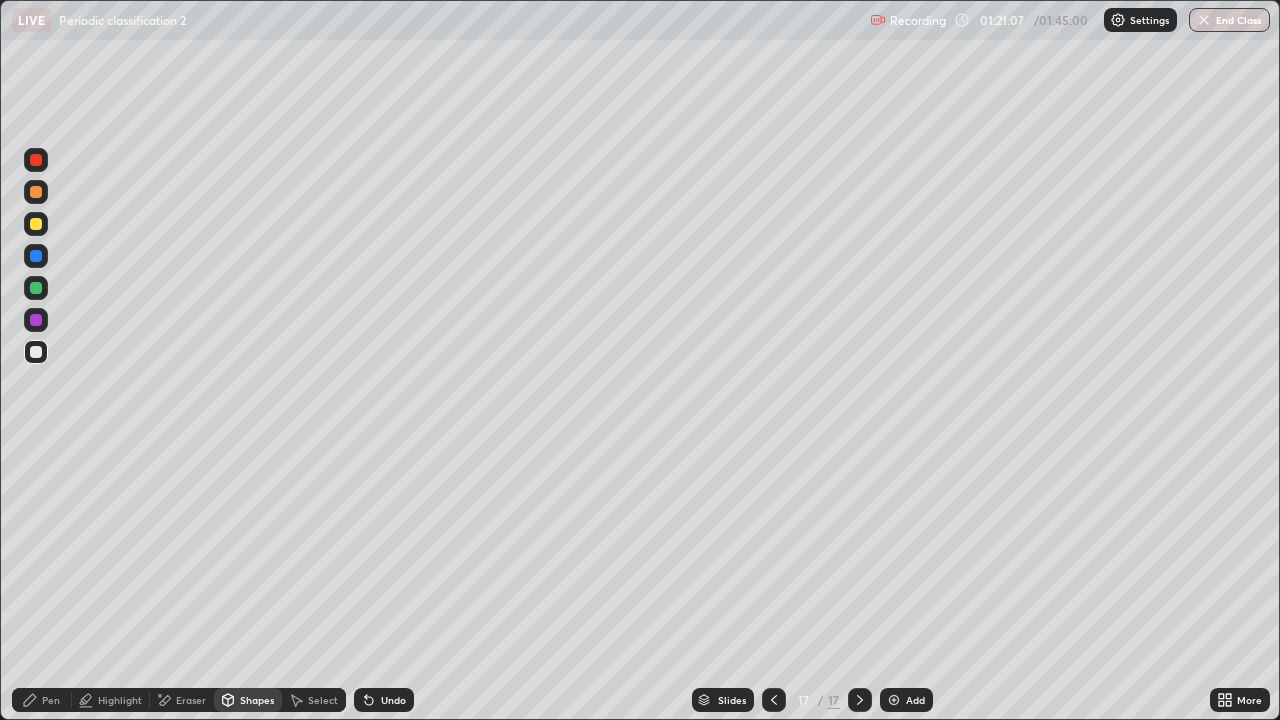 click on "Pen" at bounding box center [42, 700] 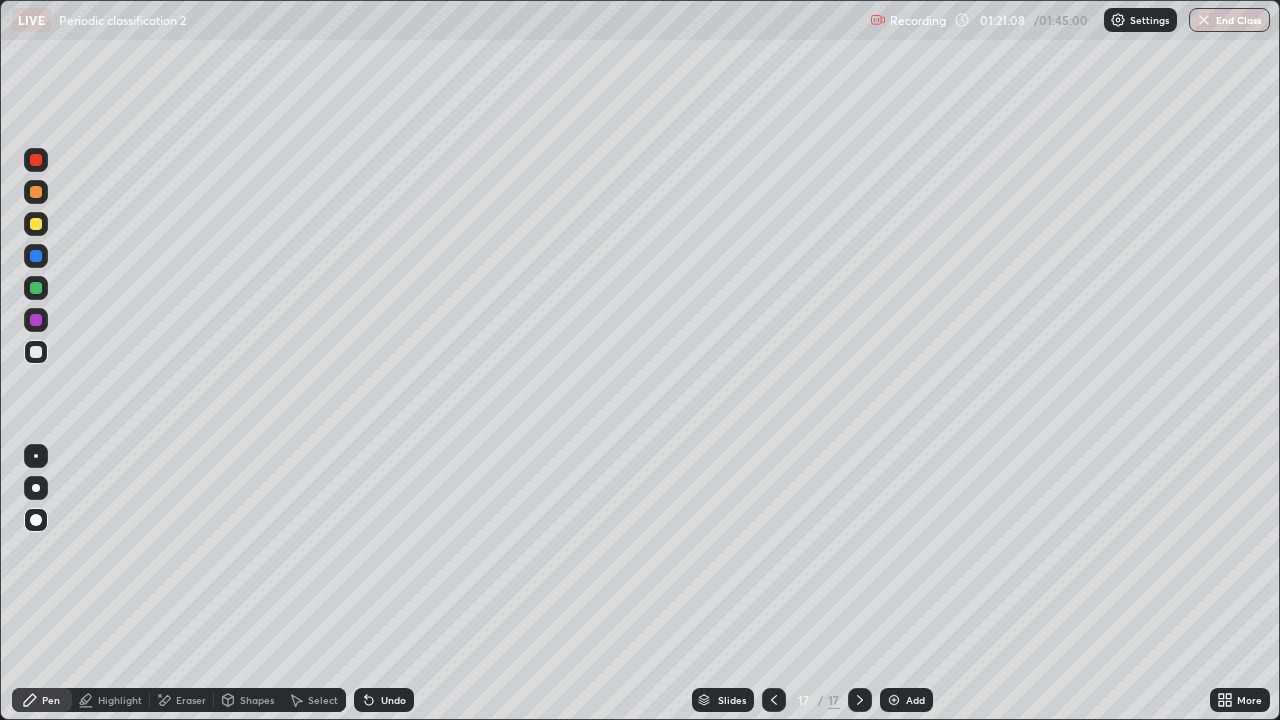 click at bounding box center [36, 456] 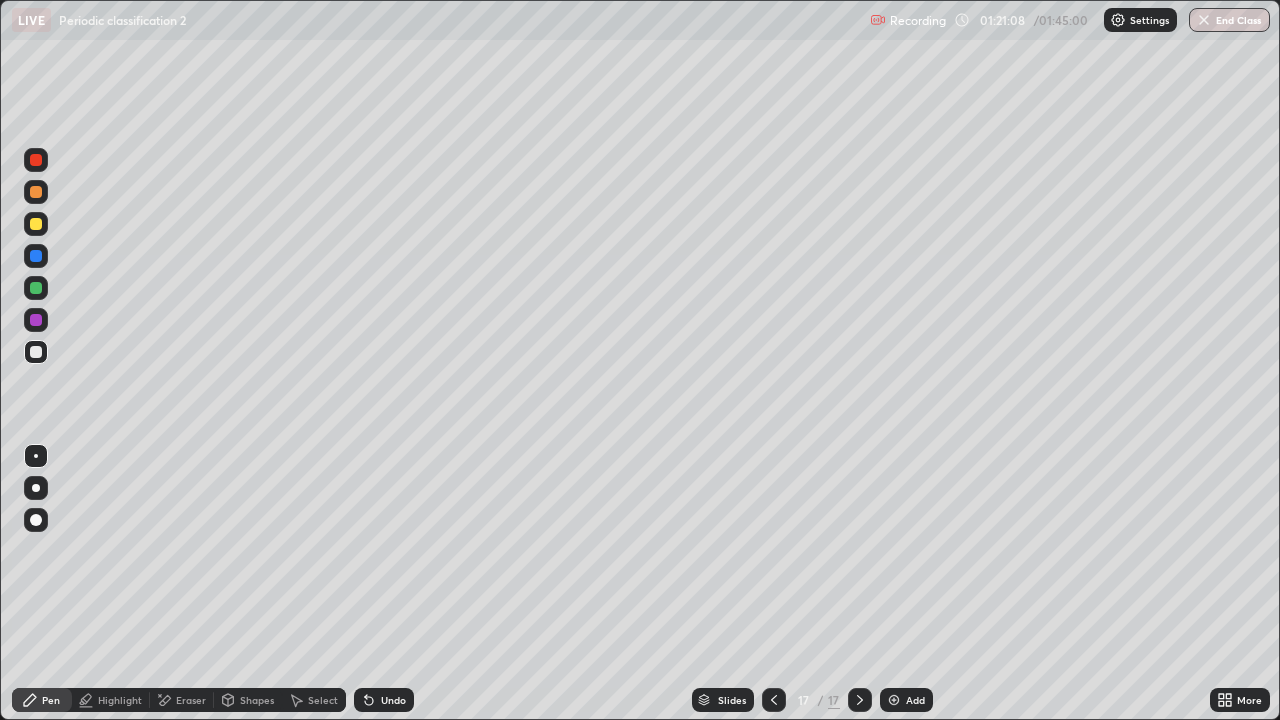 click at bounding box center [36, 224] 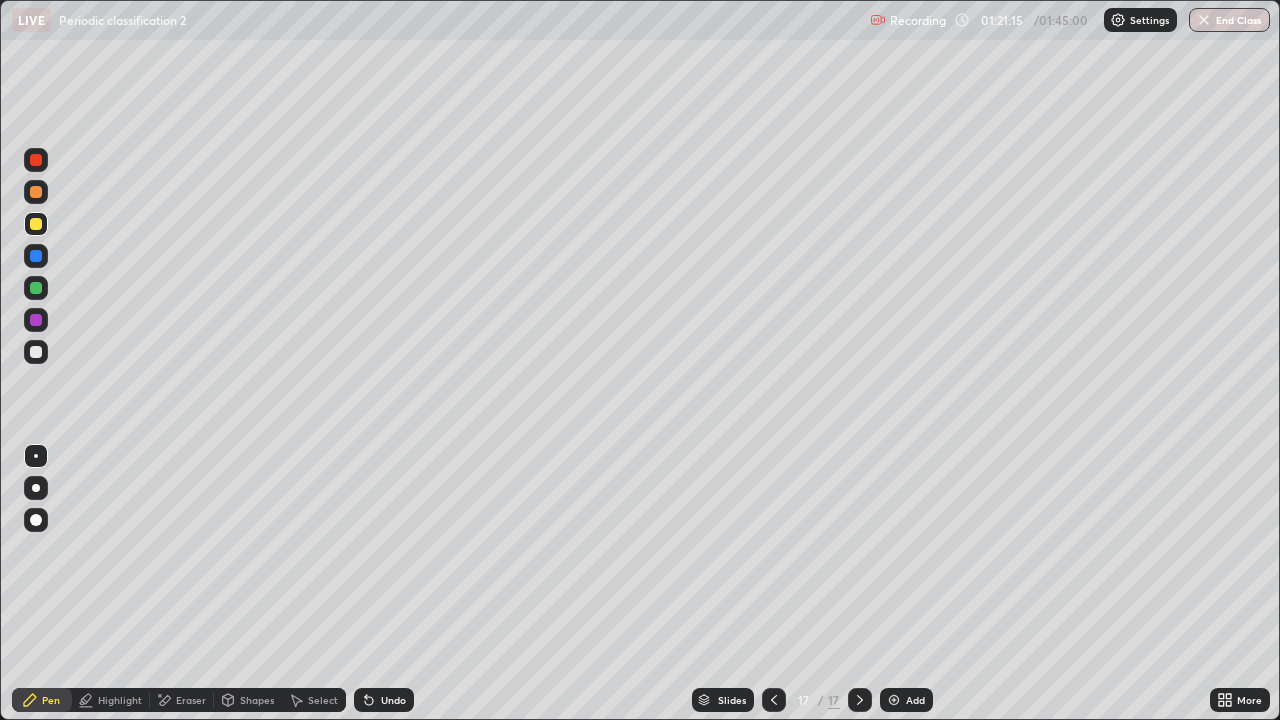 click on "Select" at bounding box center [314, 700] 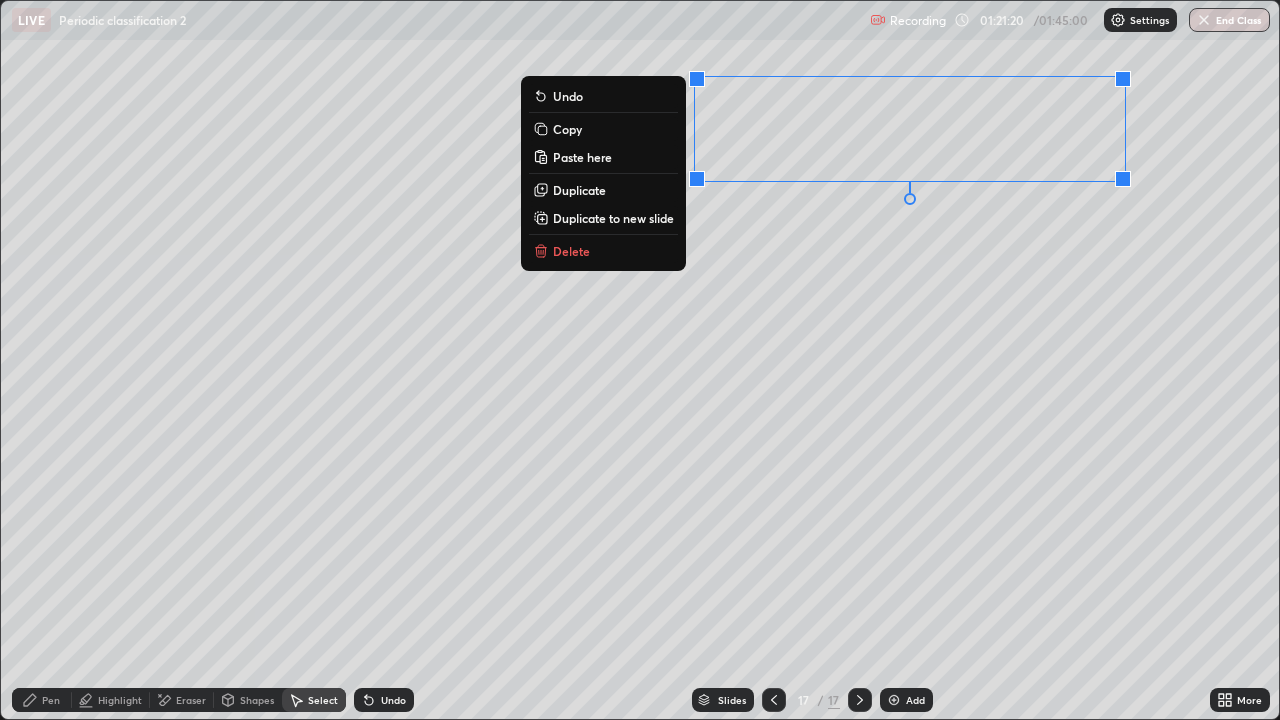 click on "Eraser" at bounding box center [191, 700] 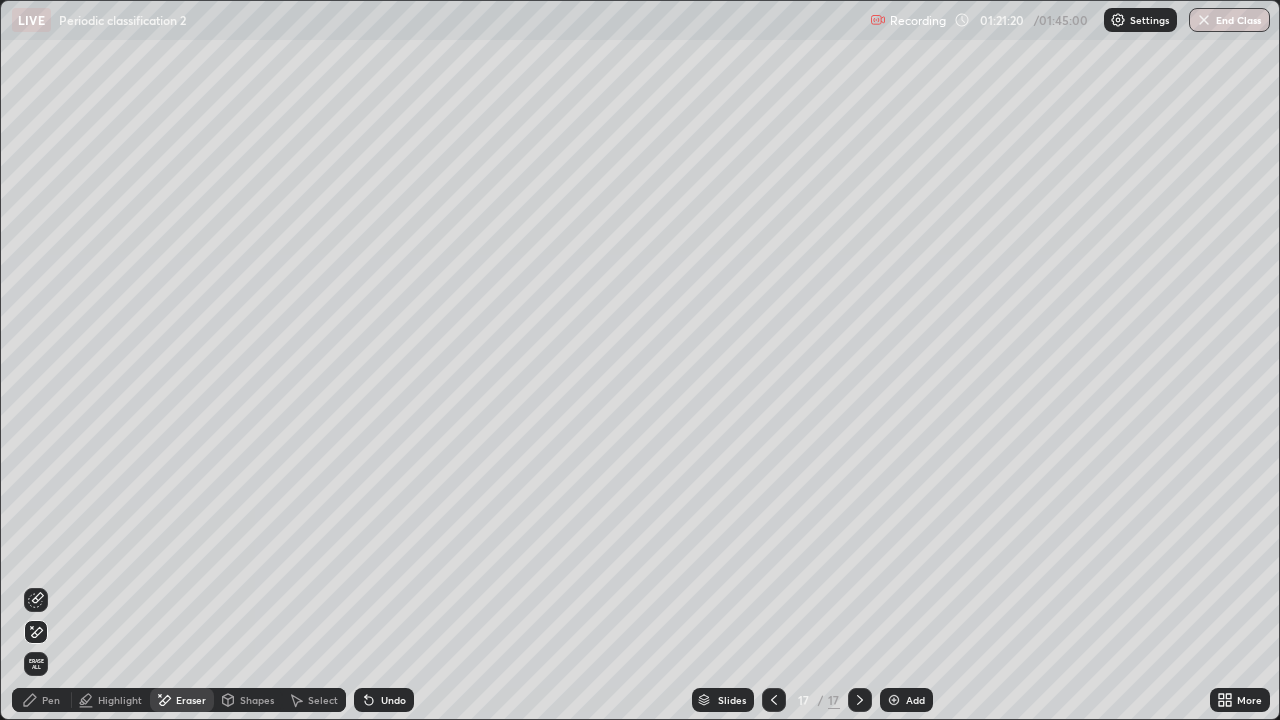 click on "Shapes" at bounding box center (257, 700) 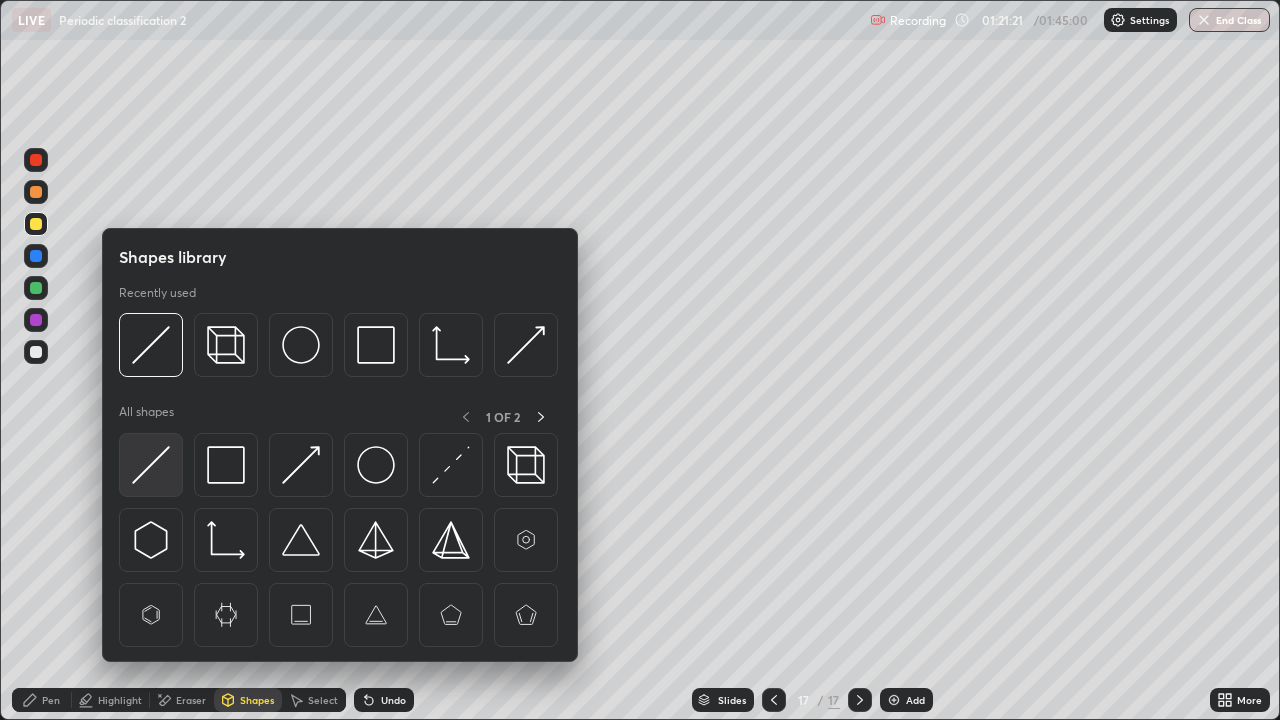 click at bounding box center [151, 465] 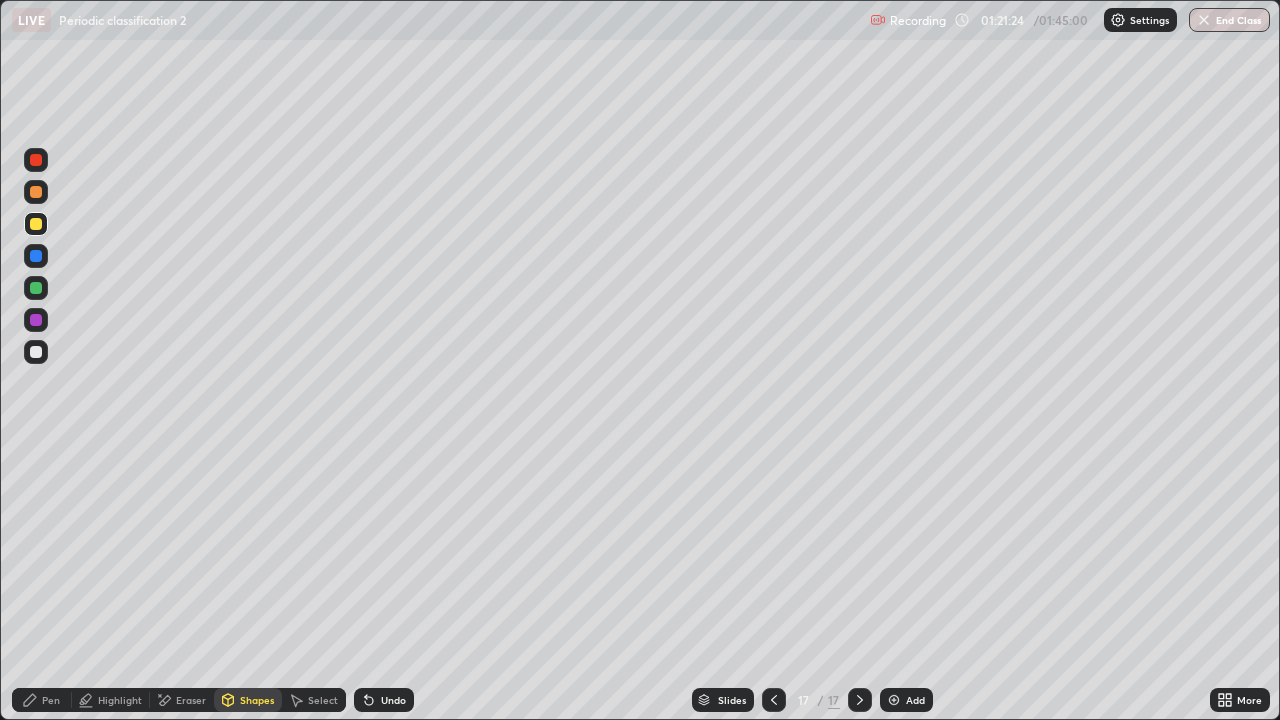 click on "Pen" at bounding box center (42, 700) 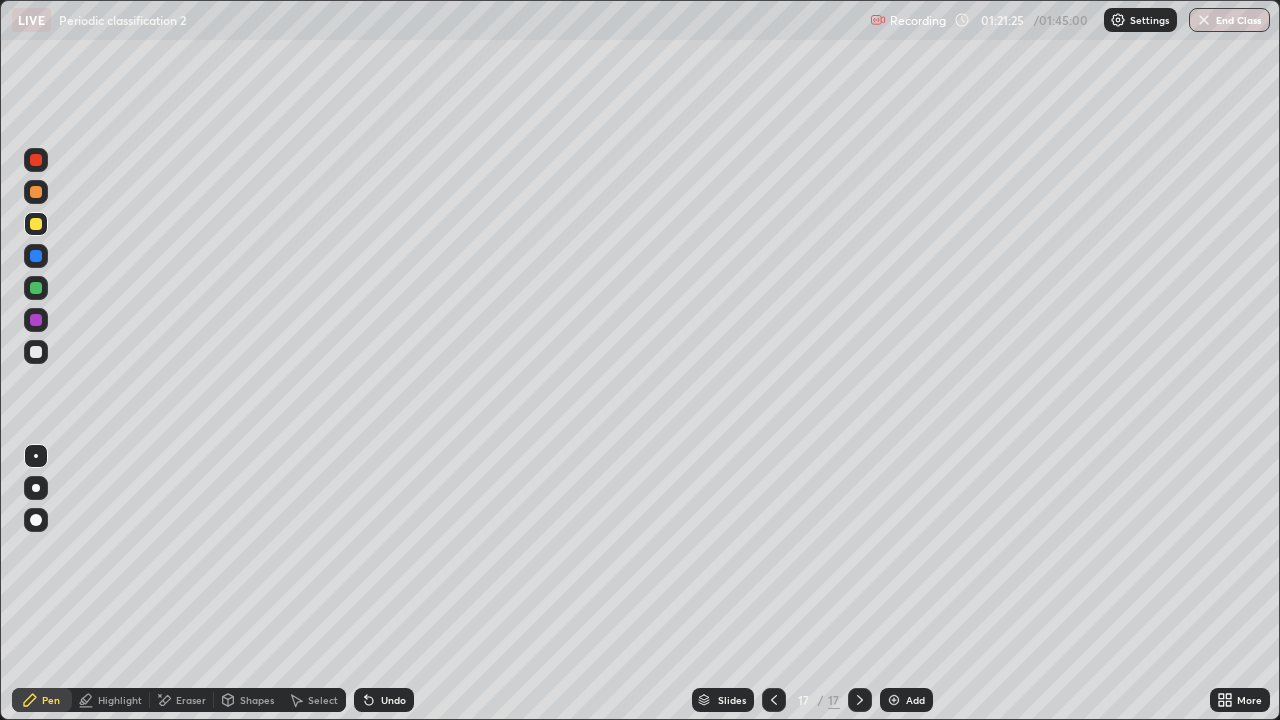 click at bounding box center (36, 192) 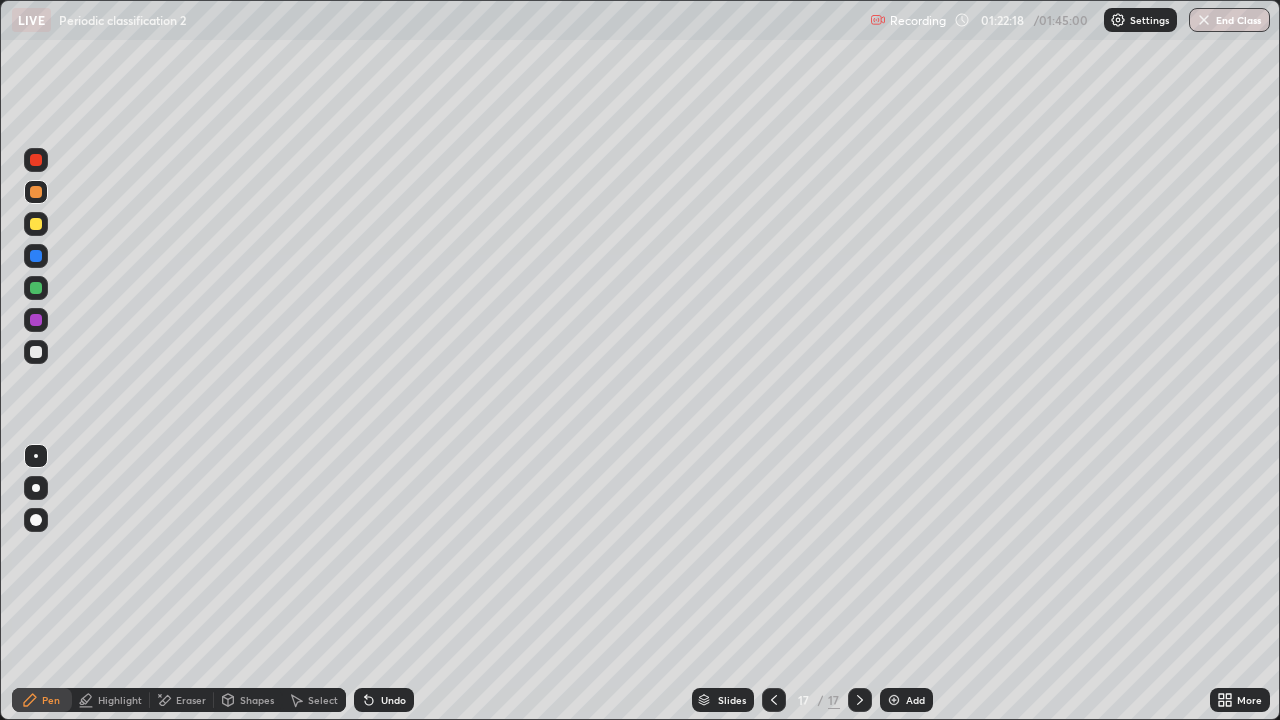 click at bounding box center [36, 288] 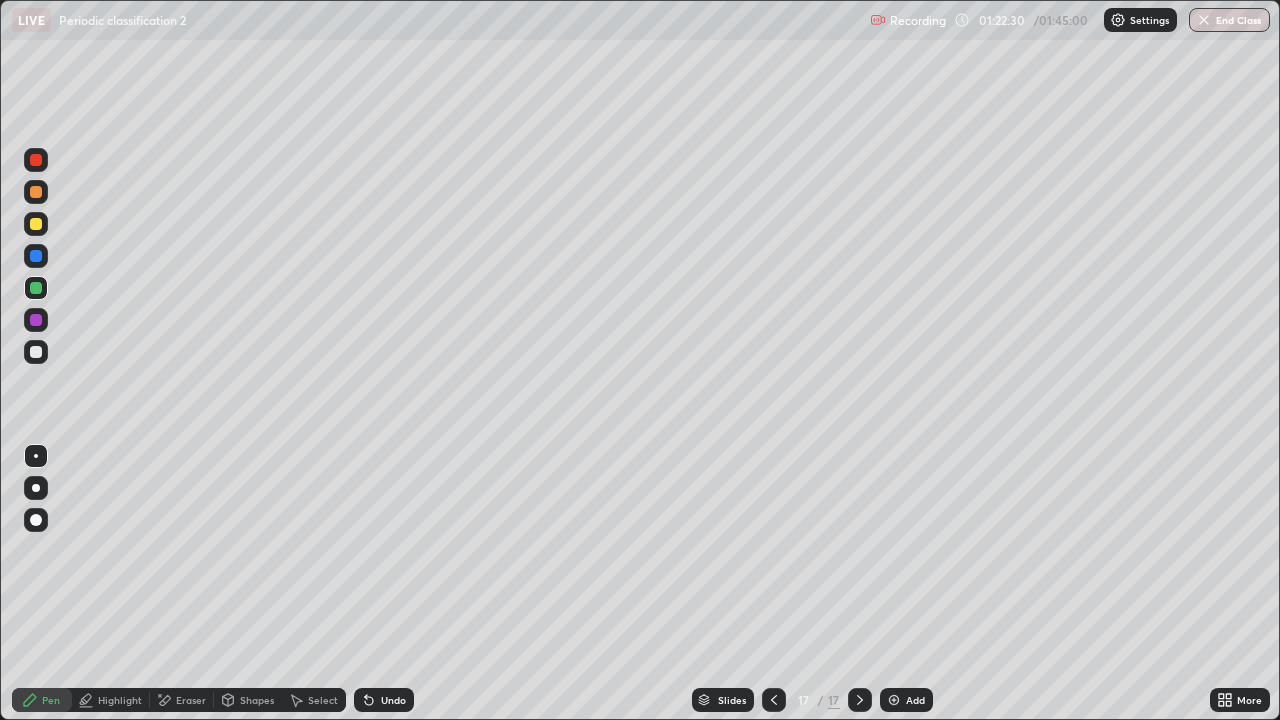click at bounding box center (894, 700) 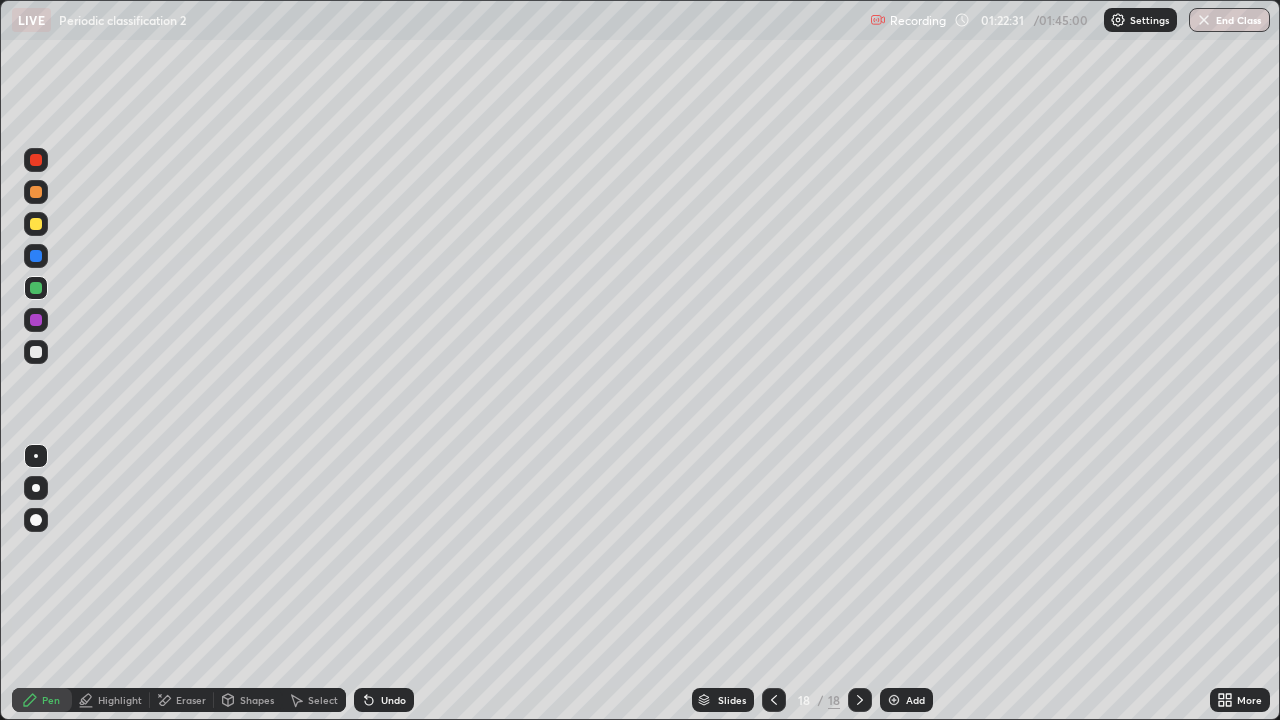 click at bounding box center [36, 352] 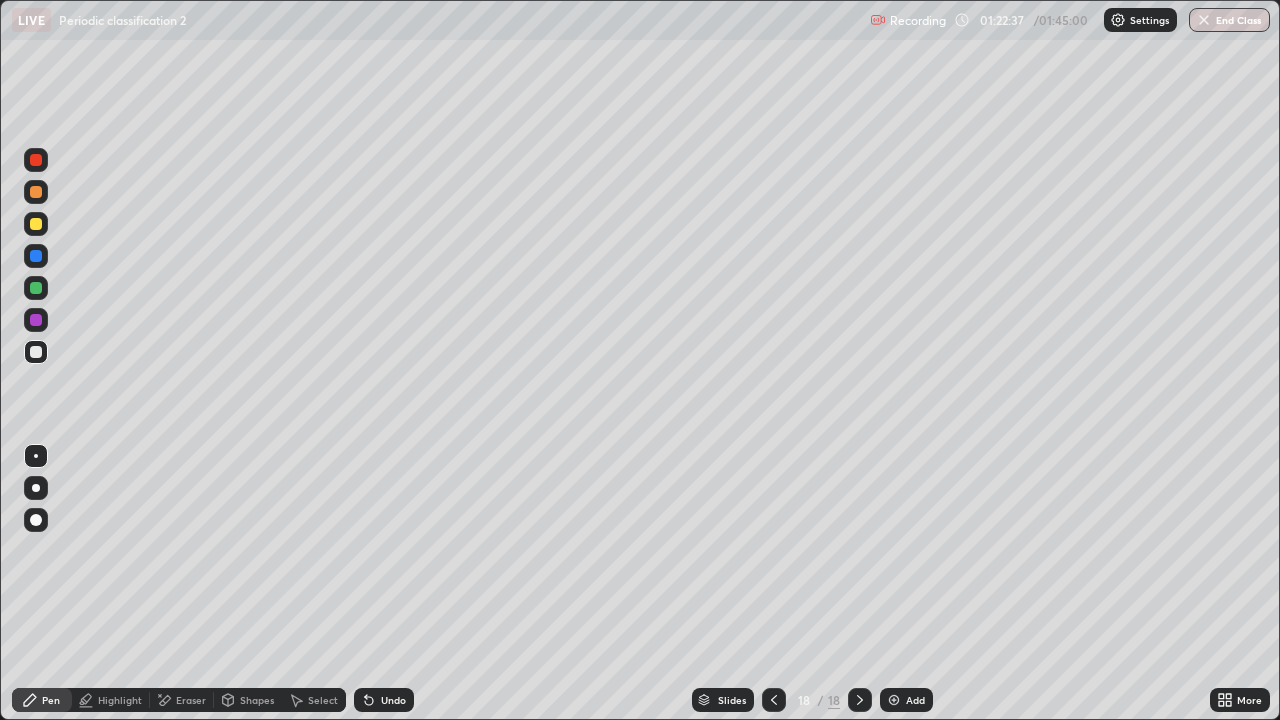click at bounding box center [36, 192] 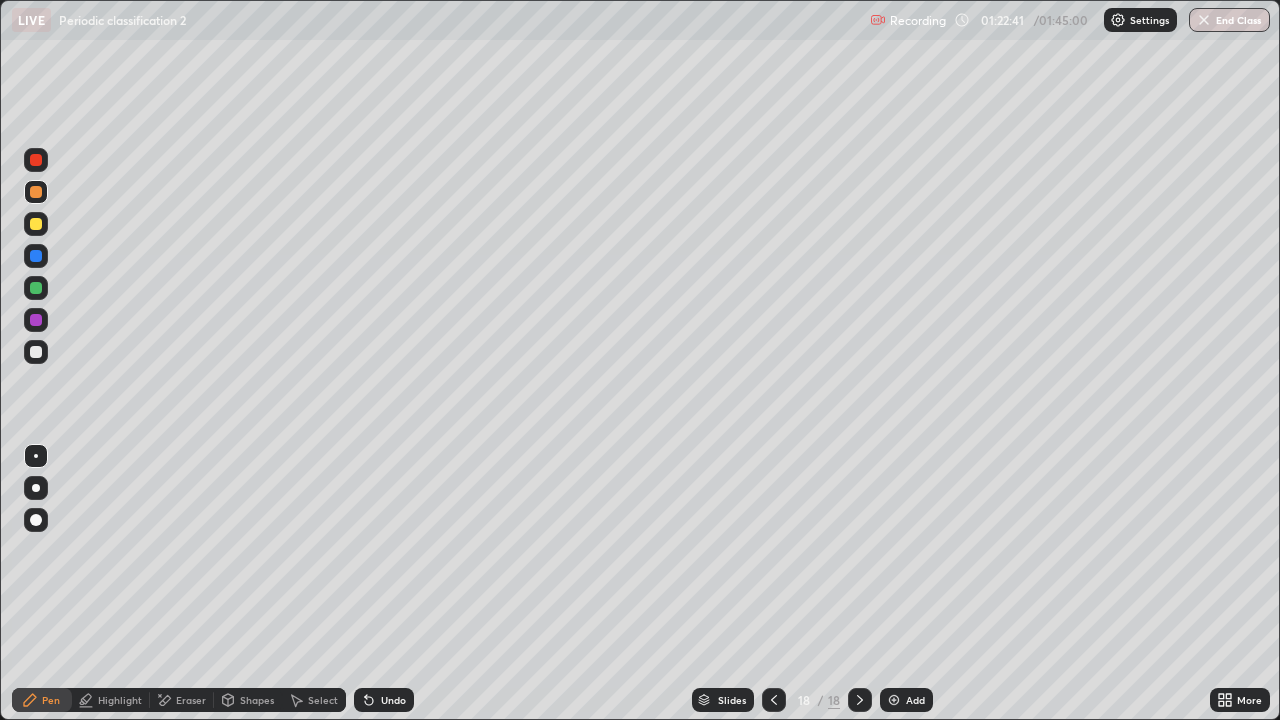 click at bounding box center [36, 352] 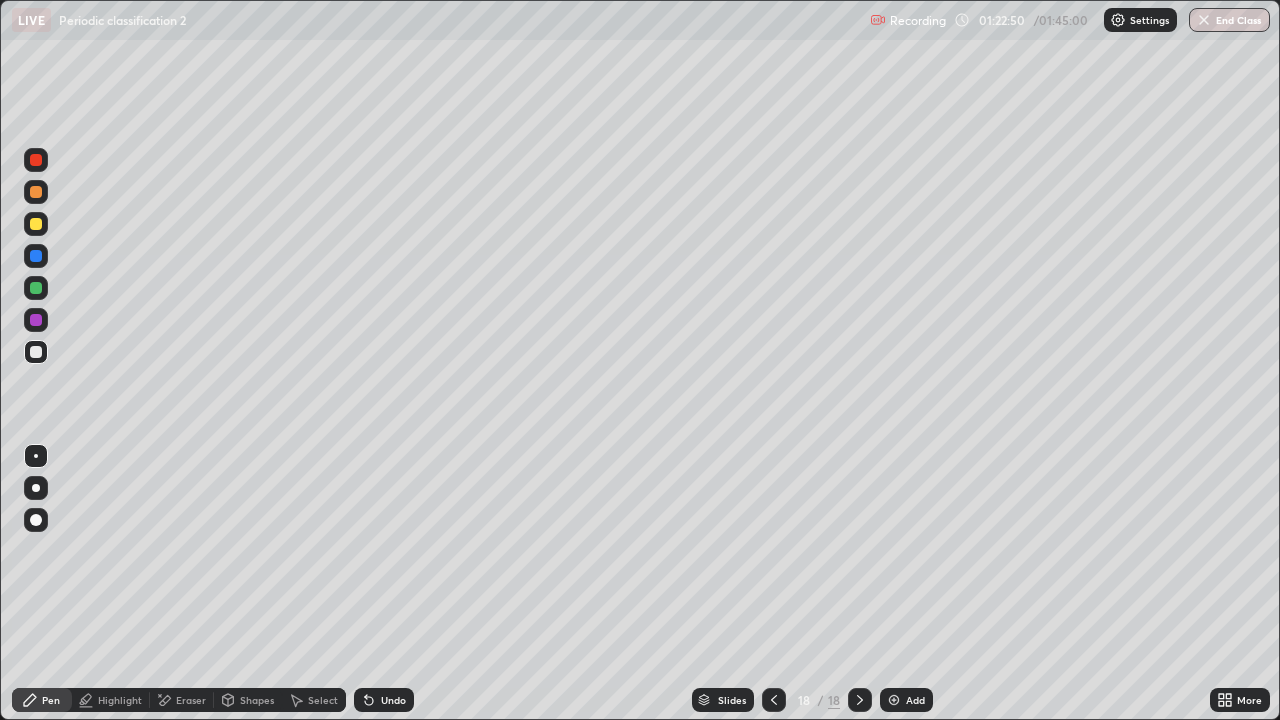 click on "Pen" at bounding box center (51, 700) 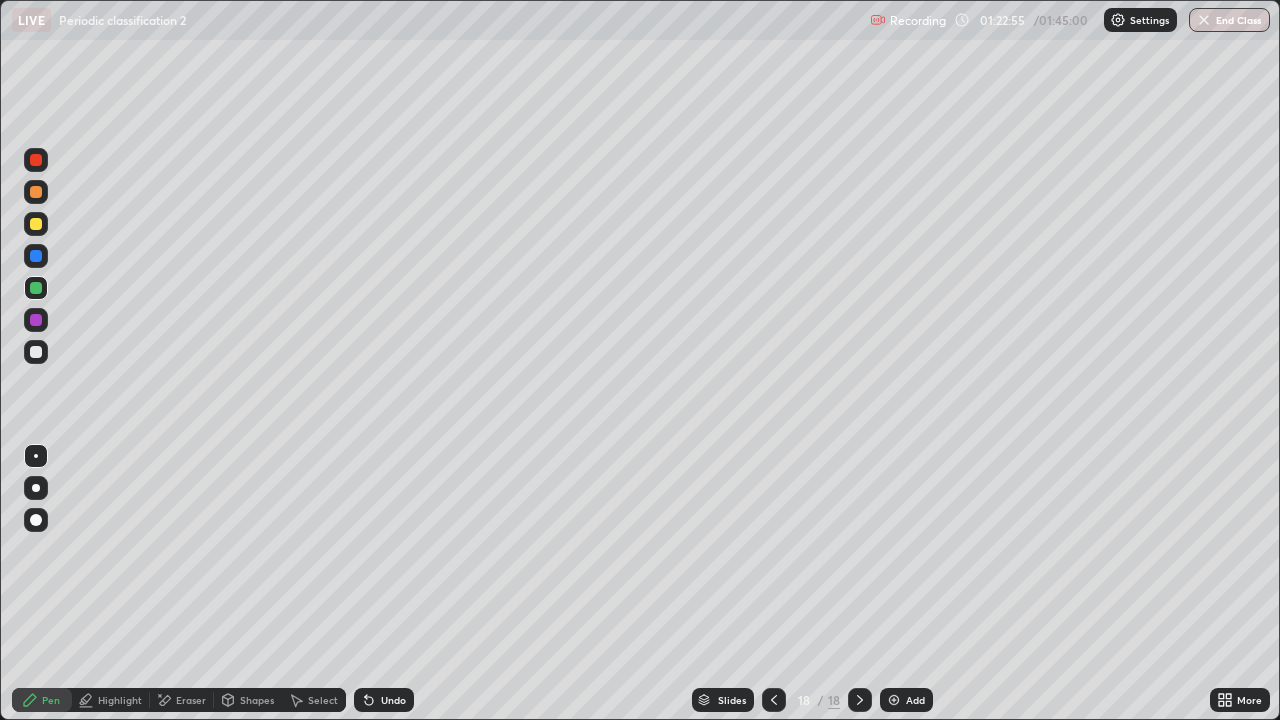 click on "Select" at bounding box center [314, 700] 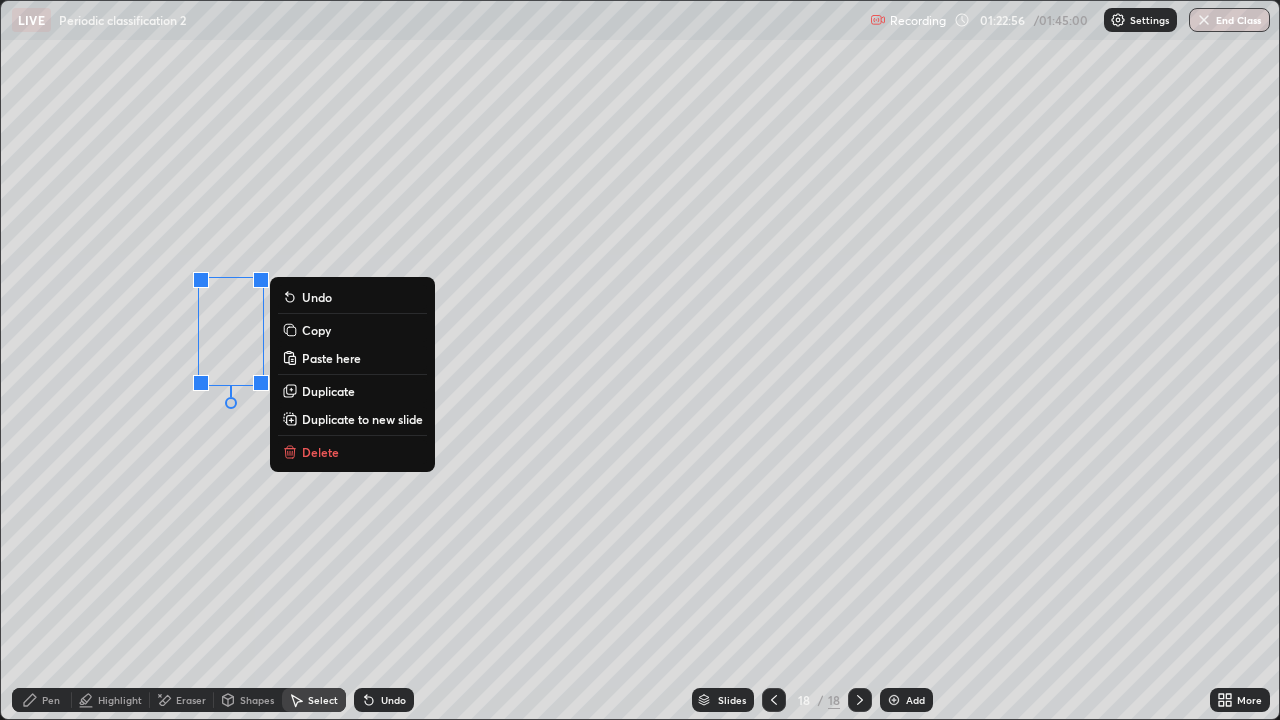 click on "0 ° Undo Copy Paste here Duplicate Duplicate to new slide Delete" at bounding box center (640, 360) 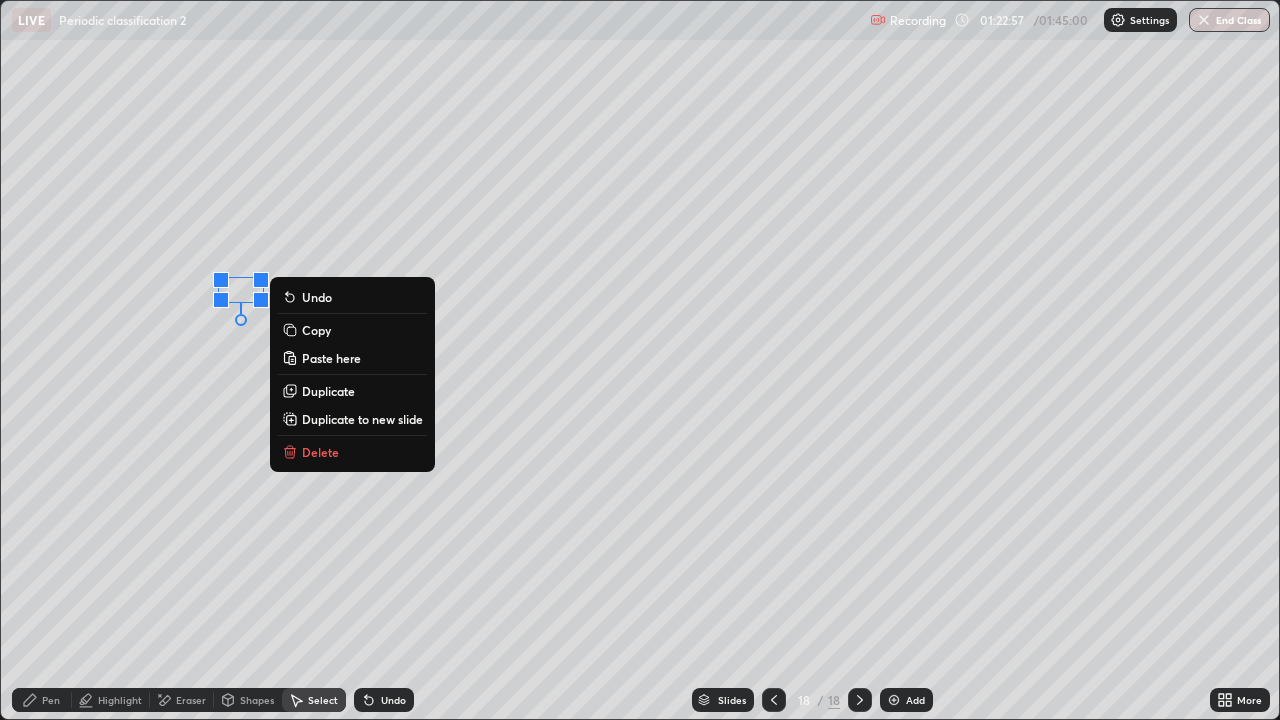 click on "Duplicate" at bounding box center (328, 391) 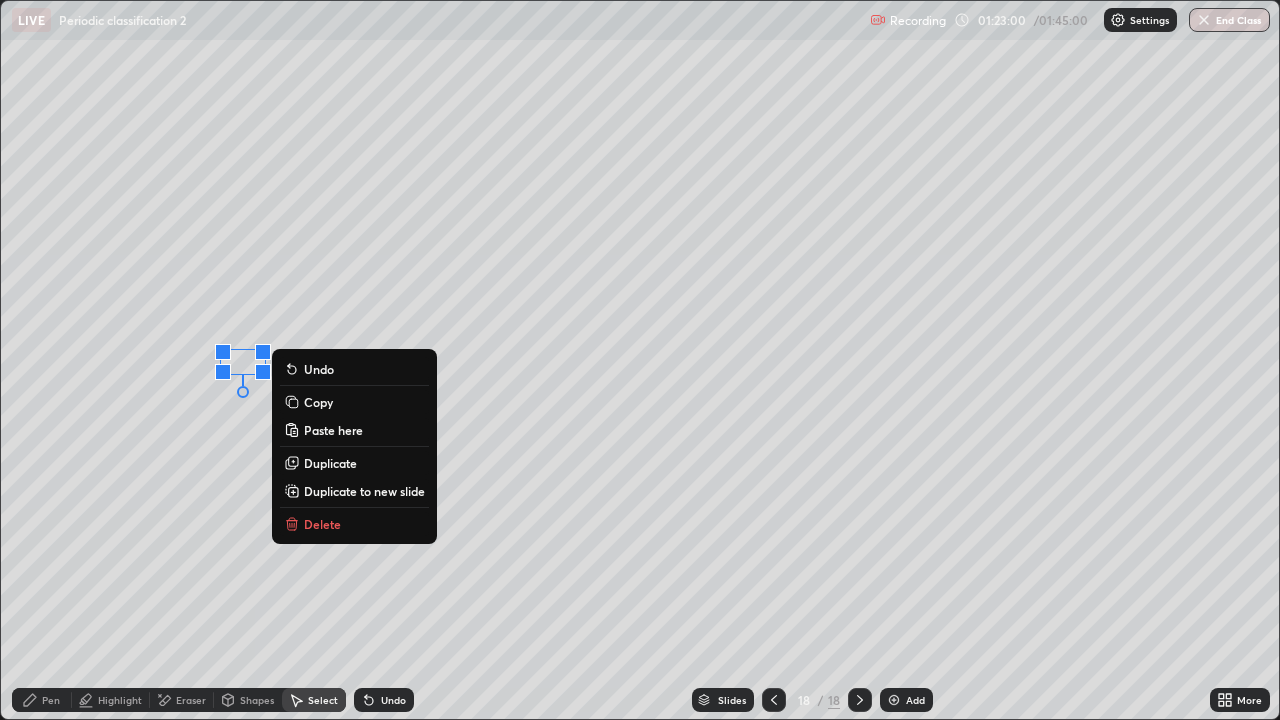 click on "Duplicate" at bounding box center [330, 463] 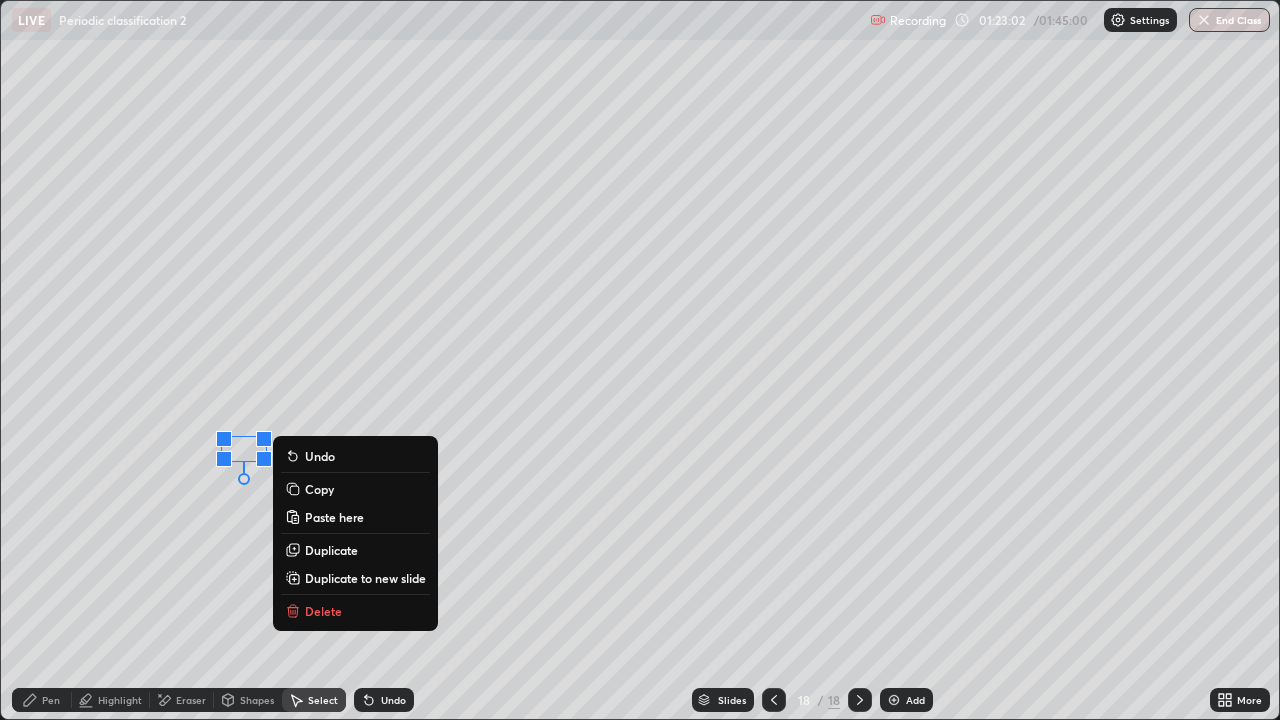 click on "Duplicate" at bounding box center [331, 550] 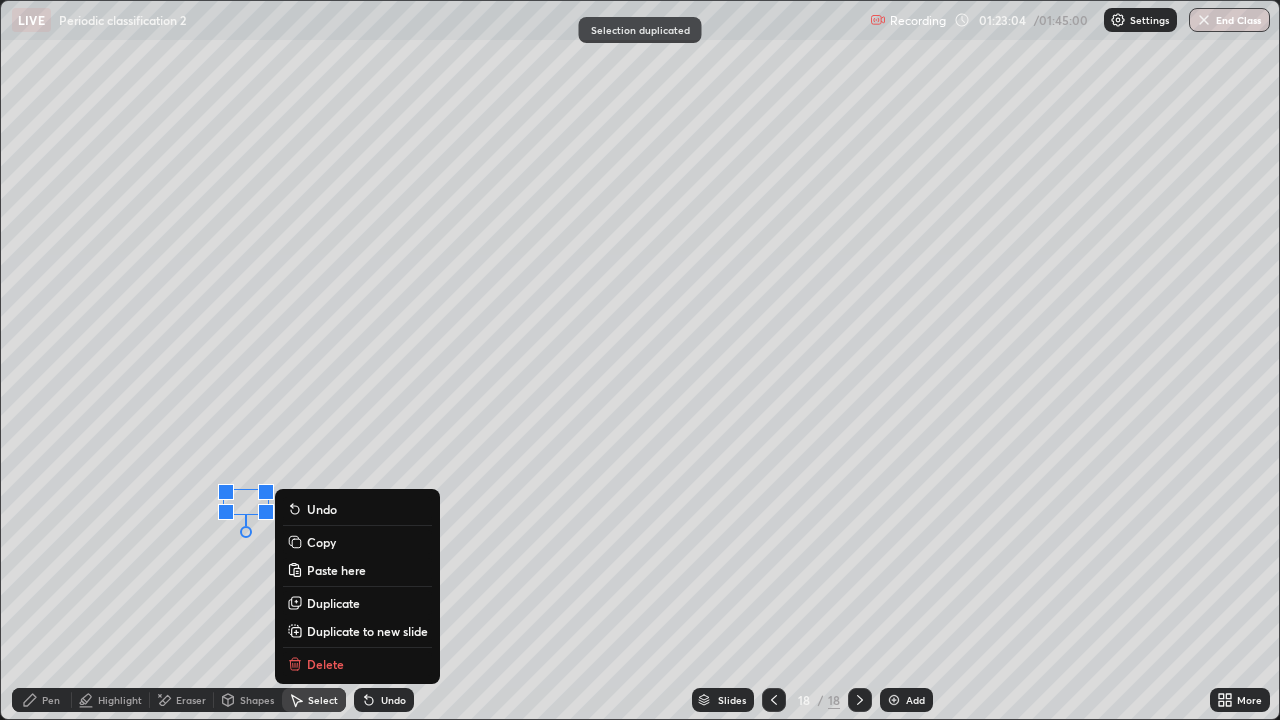 click on "Duplicate" at bounding box center [333, 603] 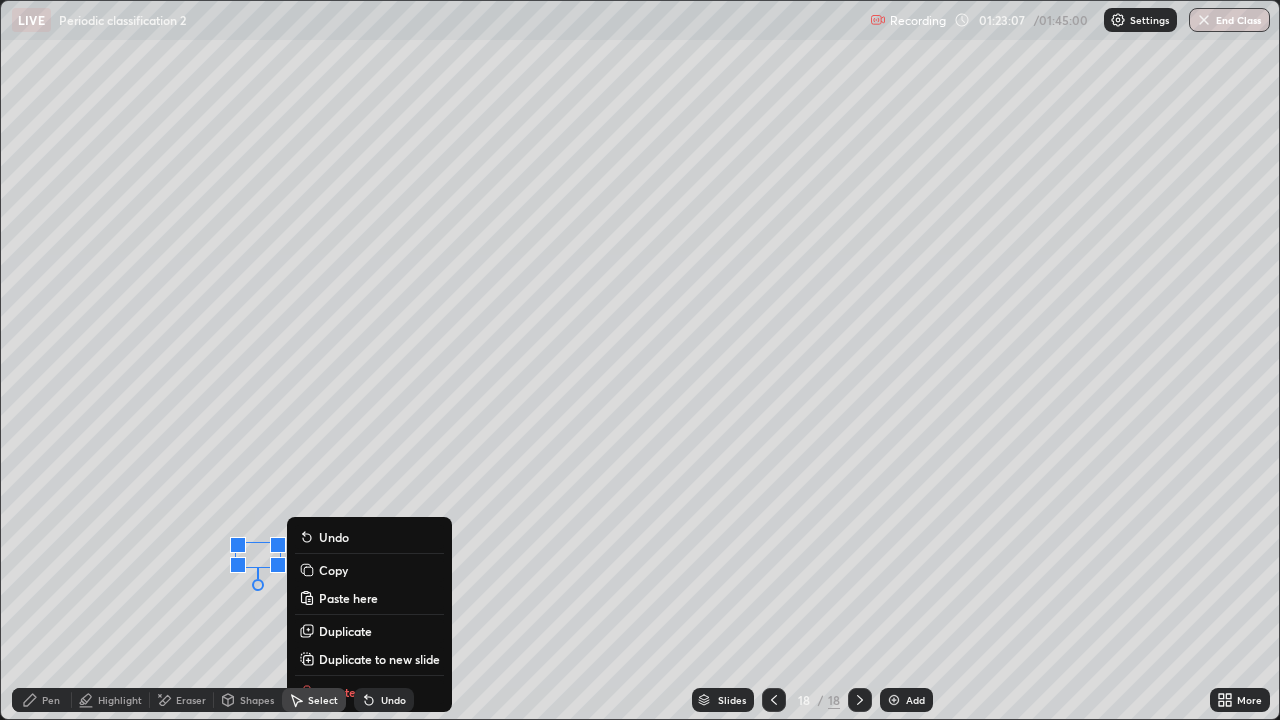 click 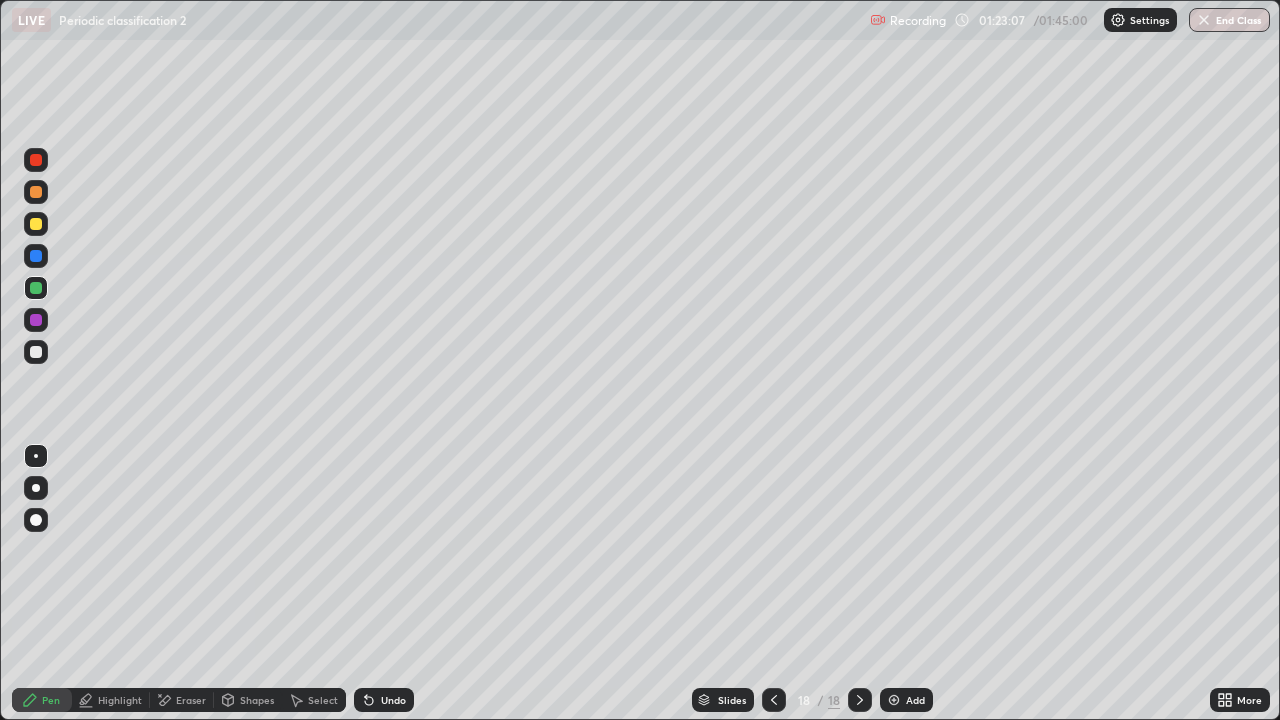 click at bounding box center (36, 352) 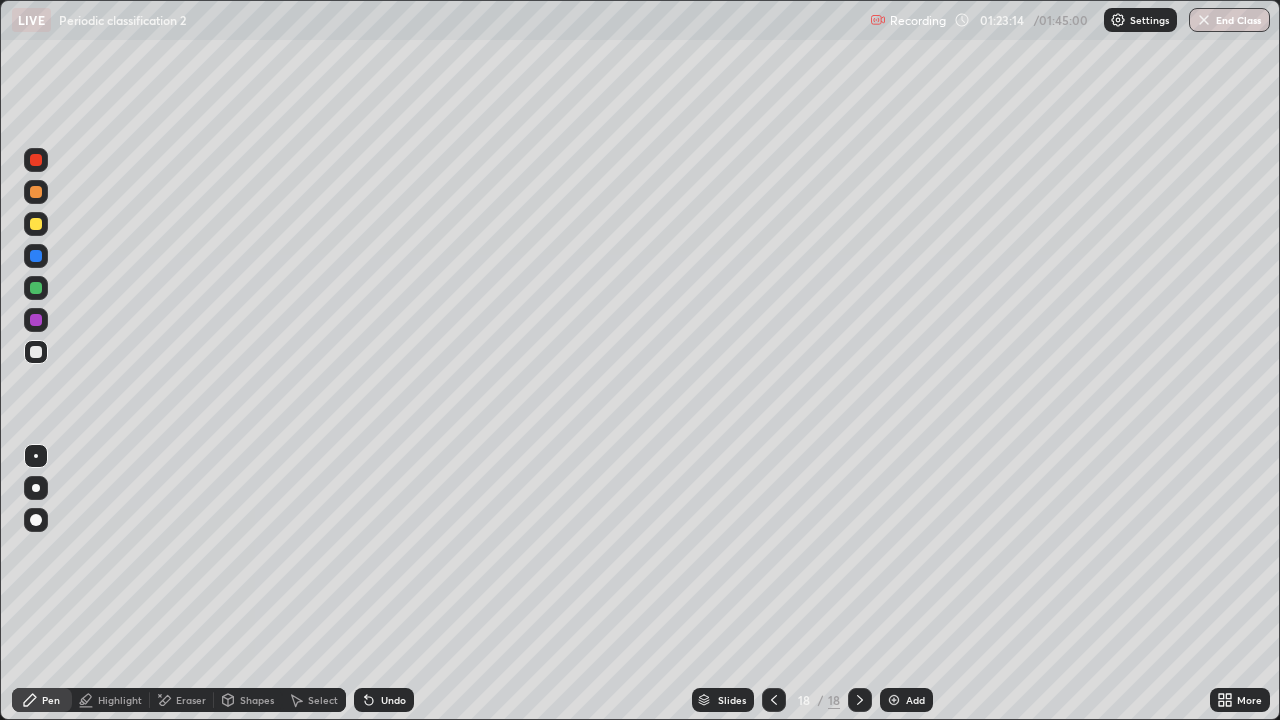 click on "Select" at bounding box center [323, 700] 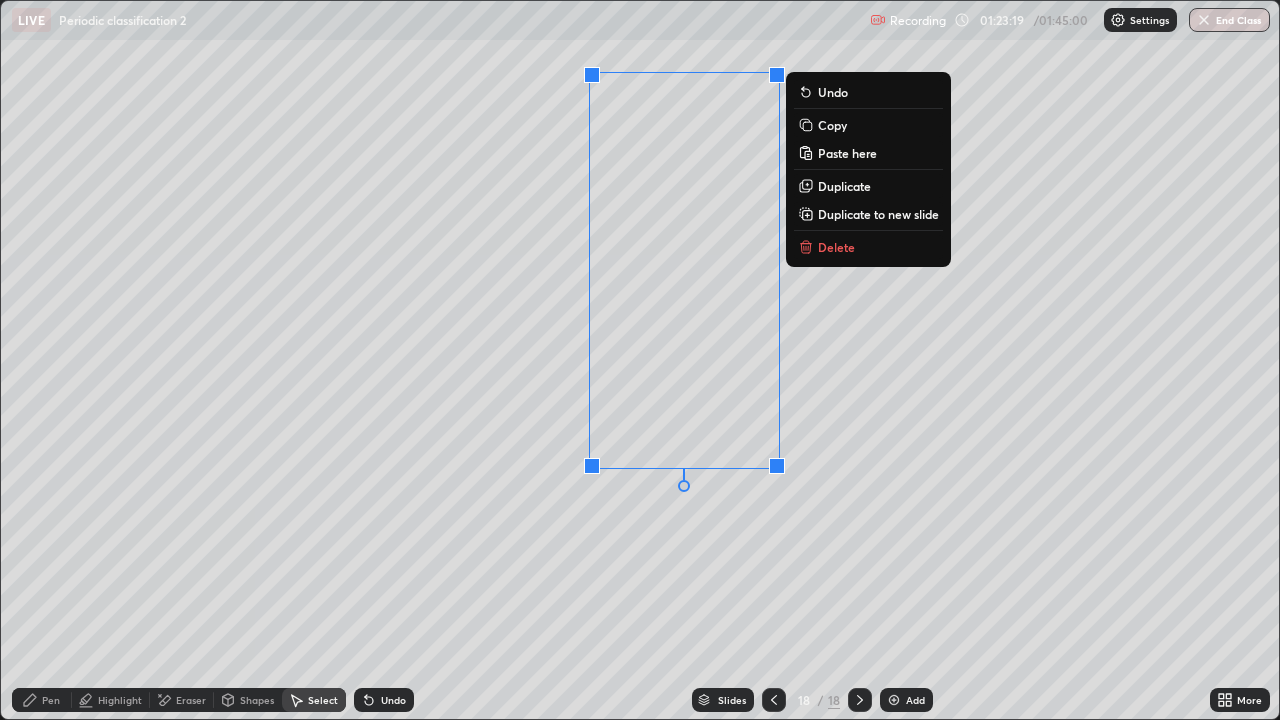 click on "Pen" at bounding box center [51, 700] 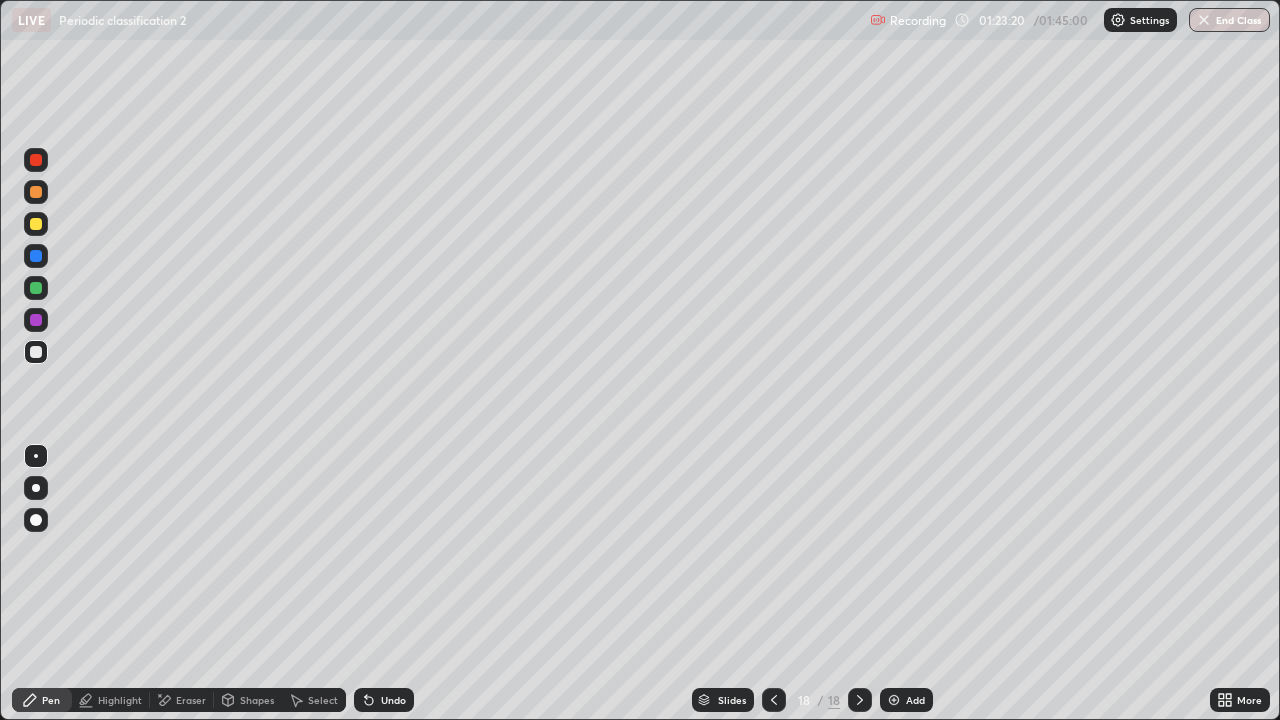 click at bounding box center [36, 288] 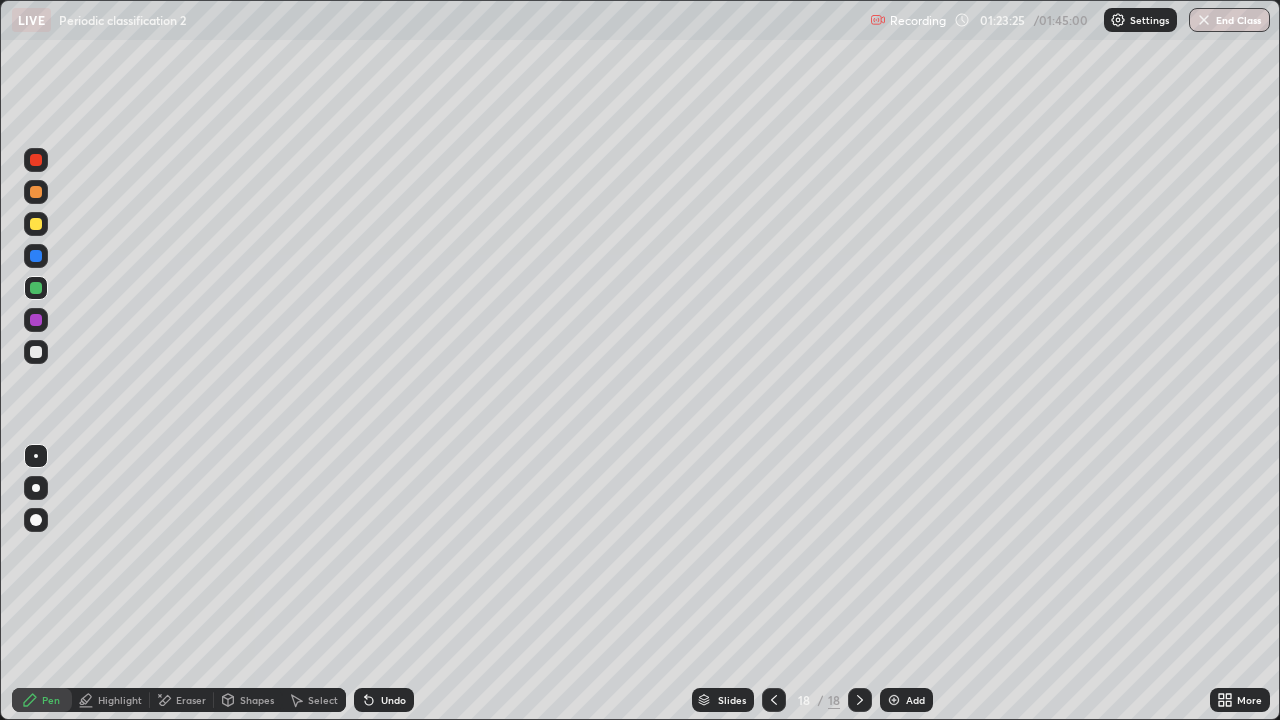 click 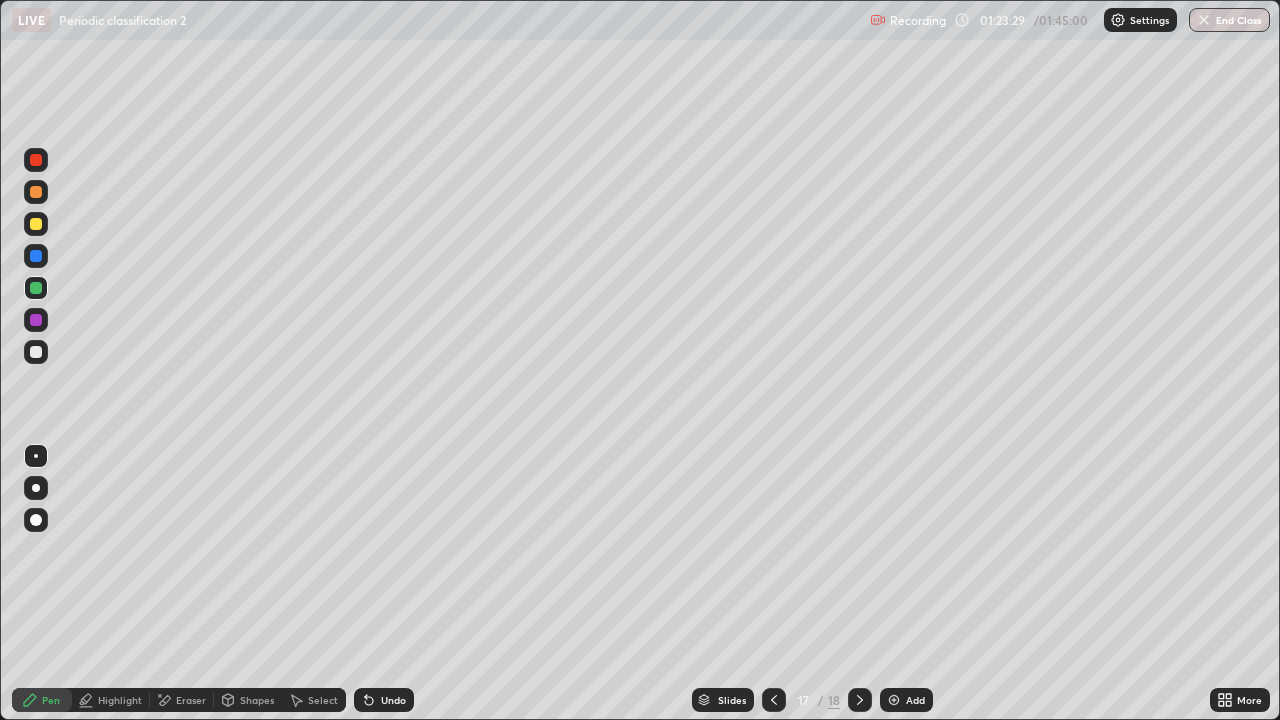click 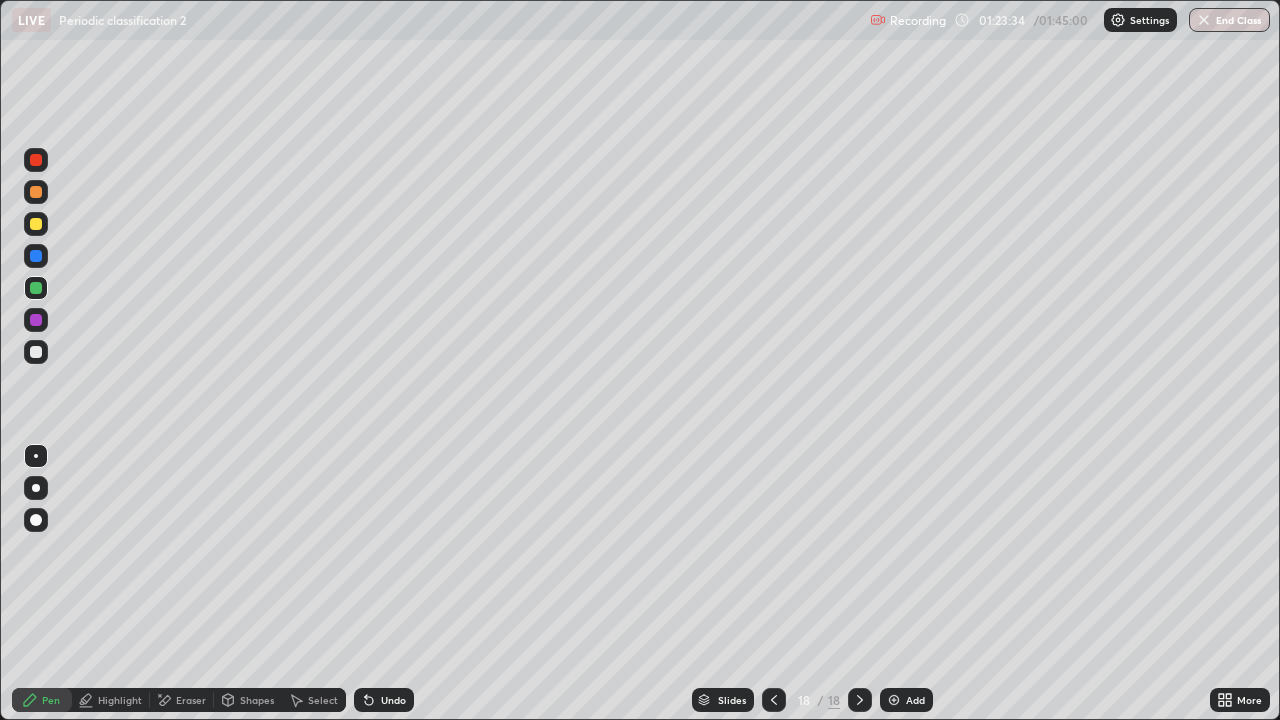 click on "Undo" at bounding box center (393, 700) 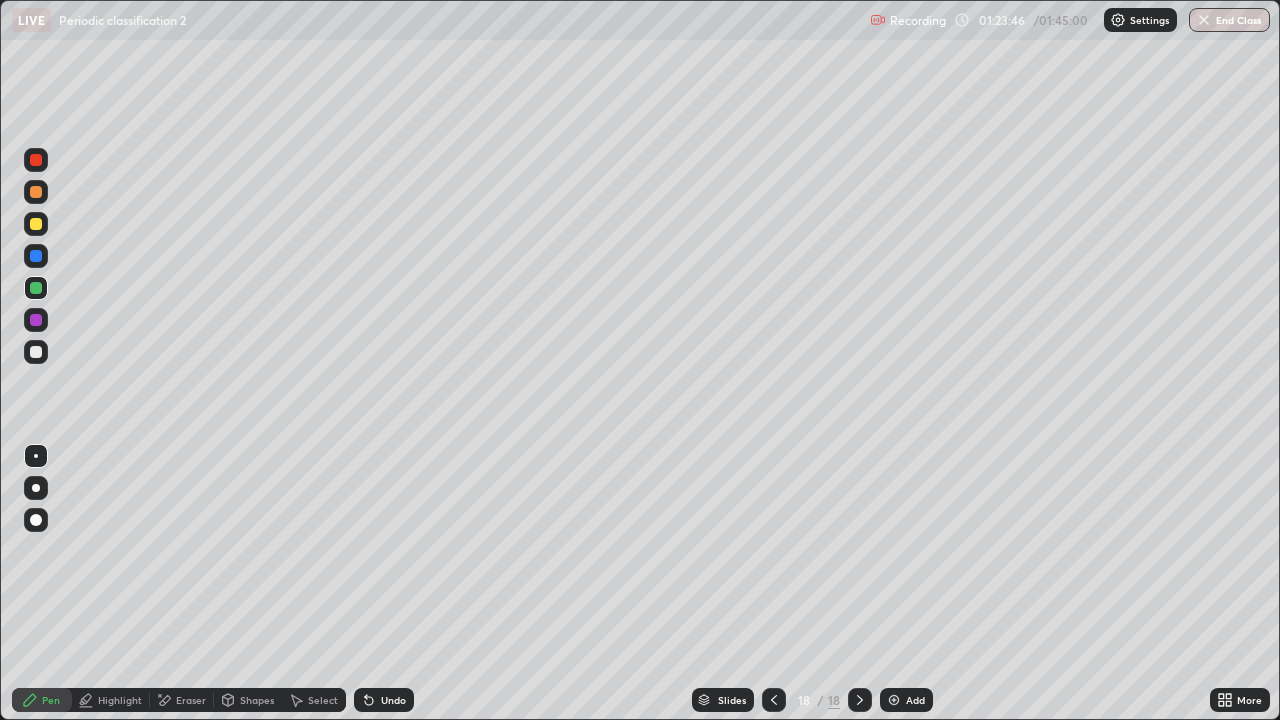 click at bounding box center (774, 700) 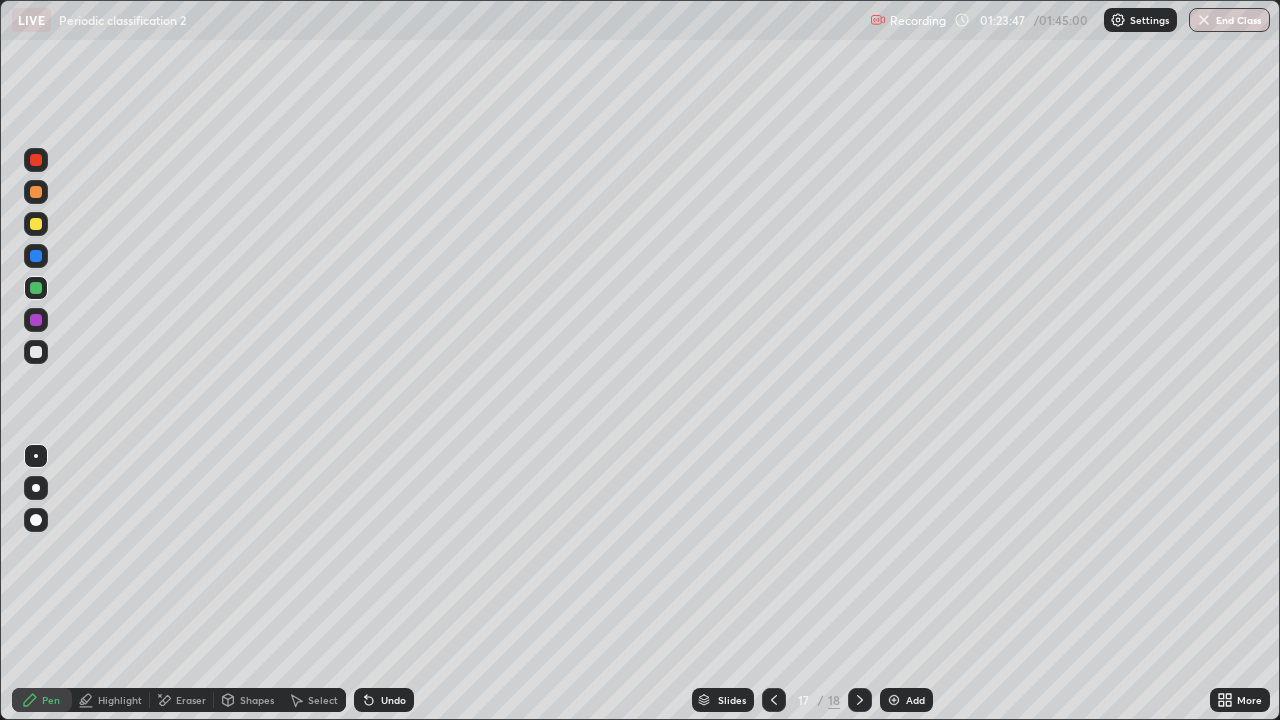 click 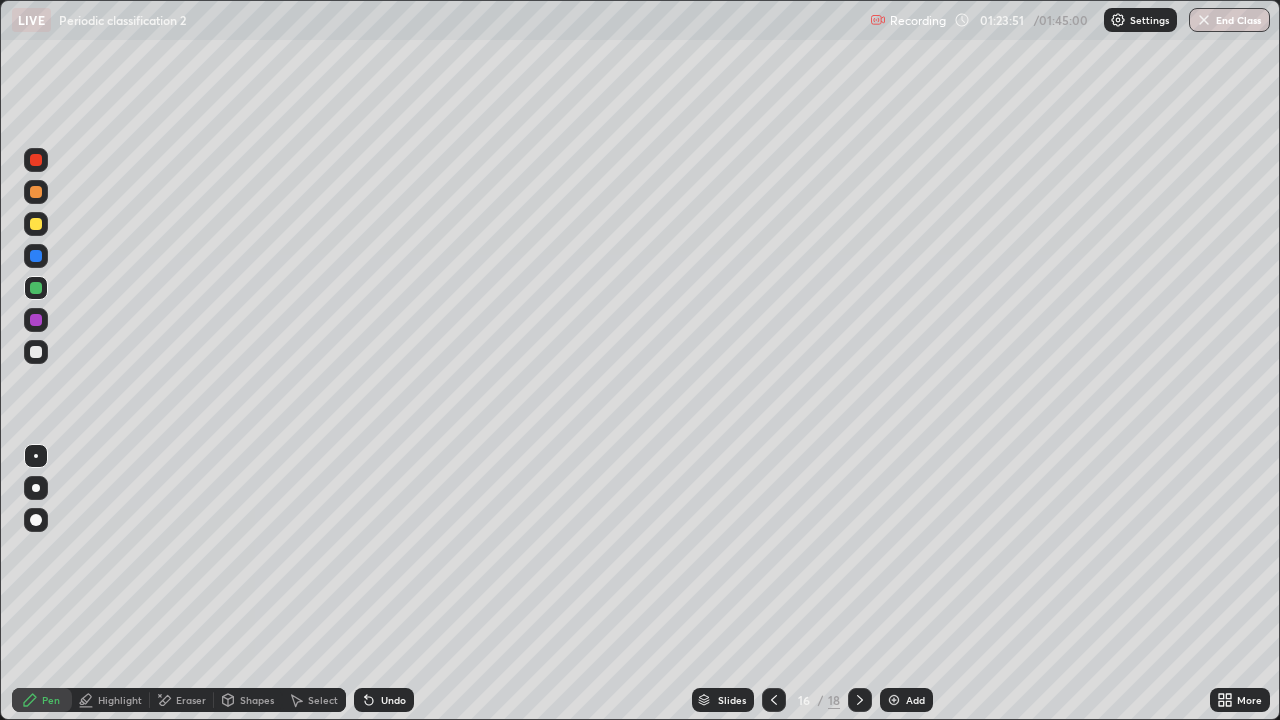 click on "Eraser" at bounding box center (182, 700) 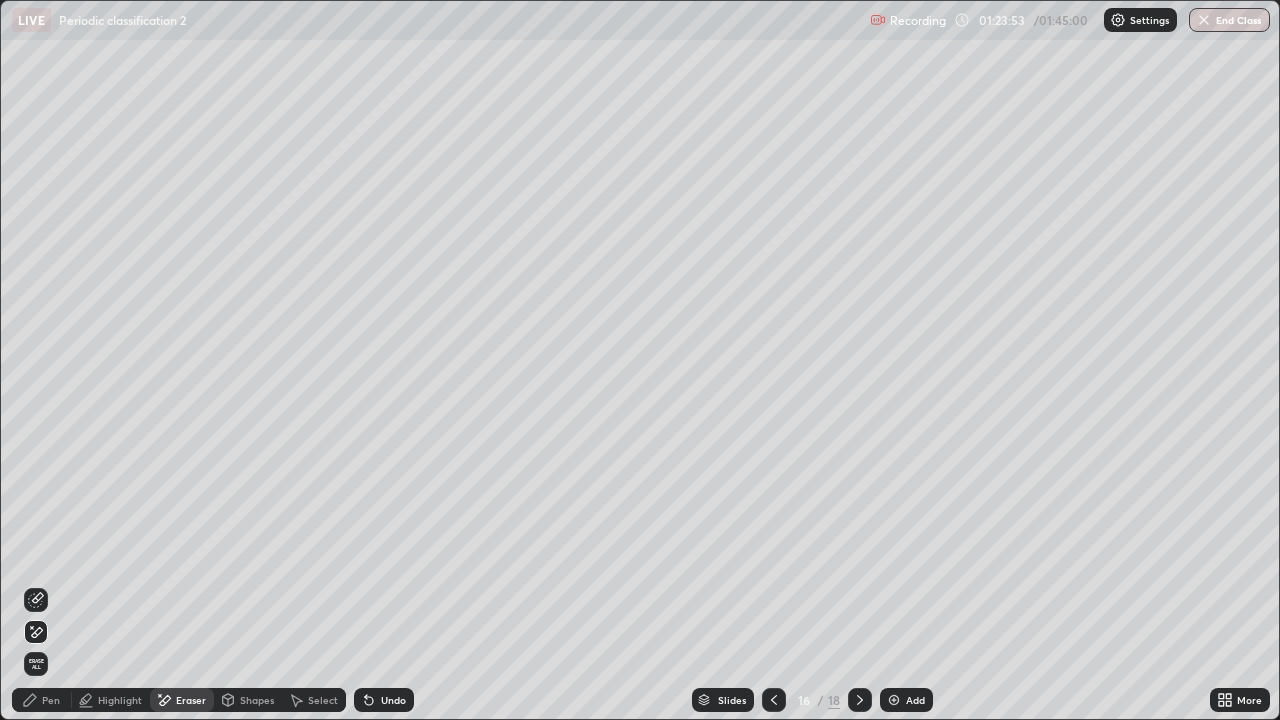 click on "Pen" at bounding box center (42, 700) 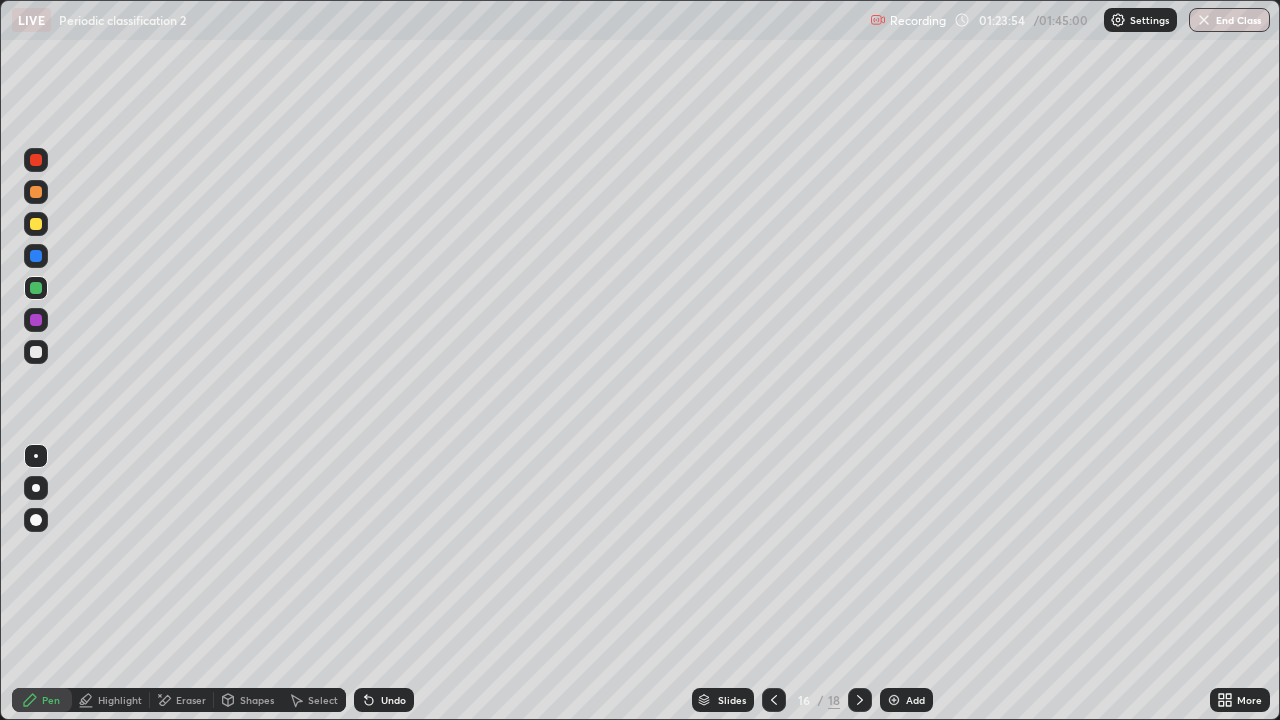 click at bounding box center [36, 224] 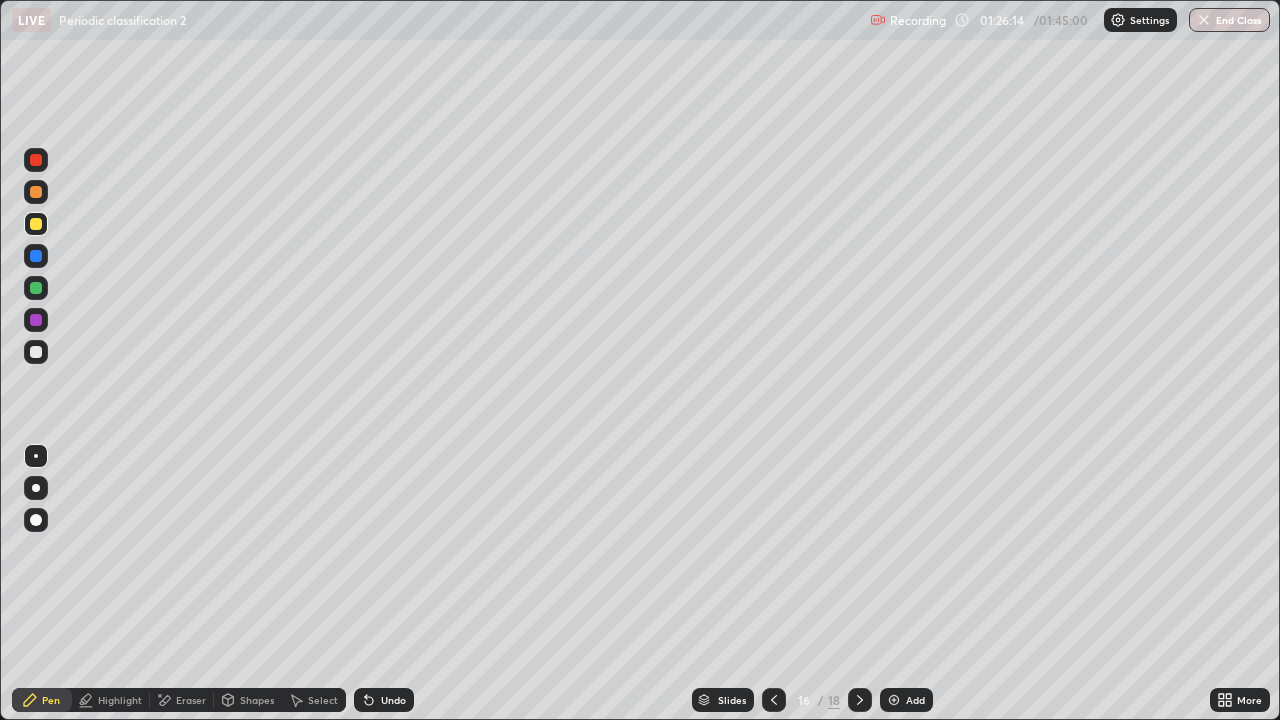 click at bounding box center [860, 700] 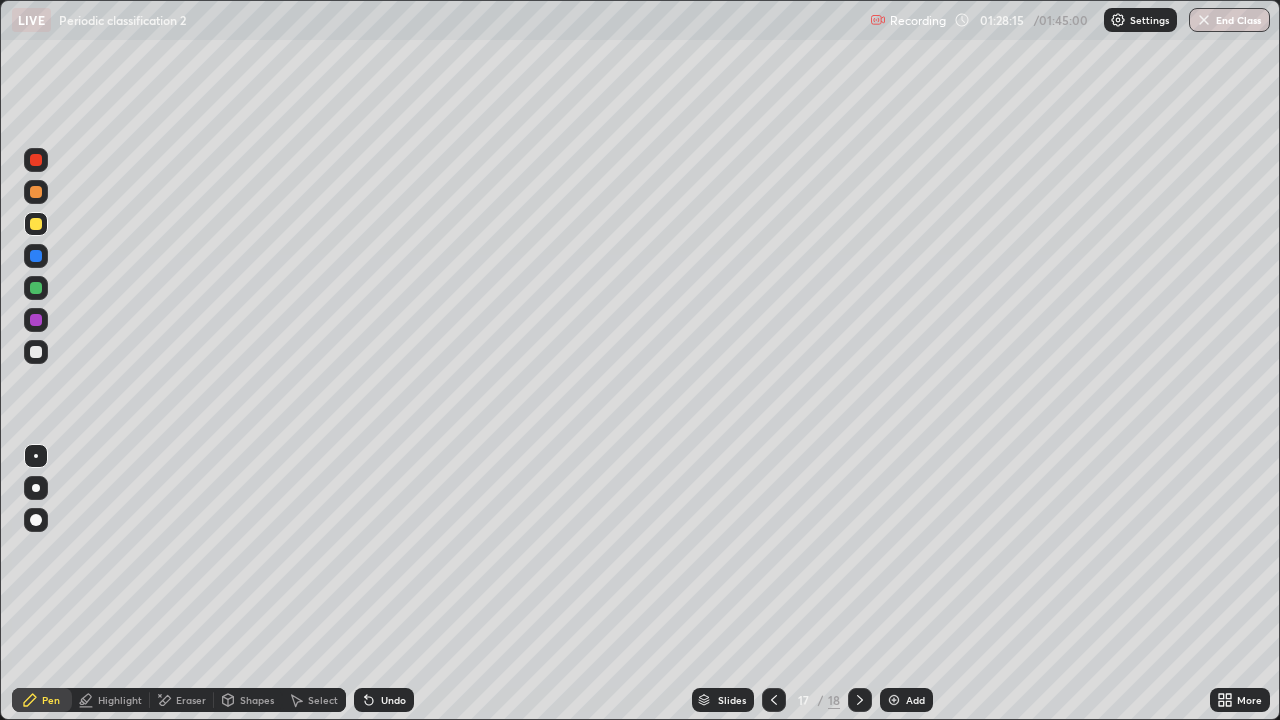 click 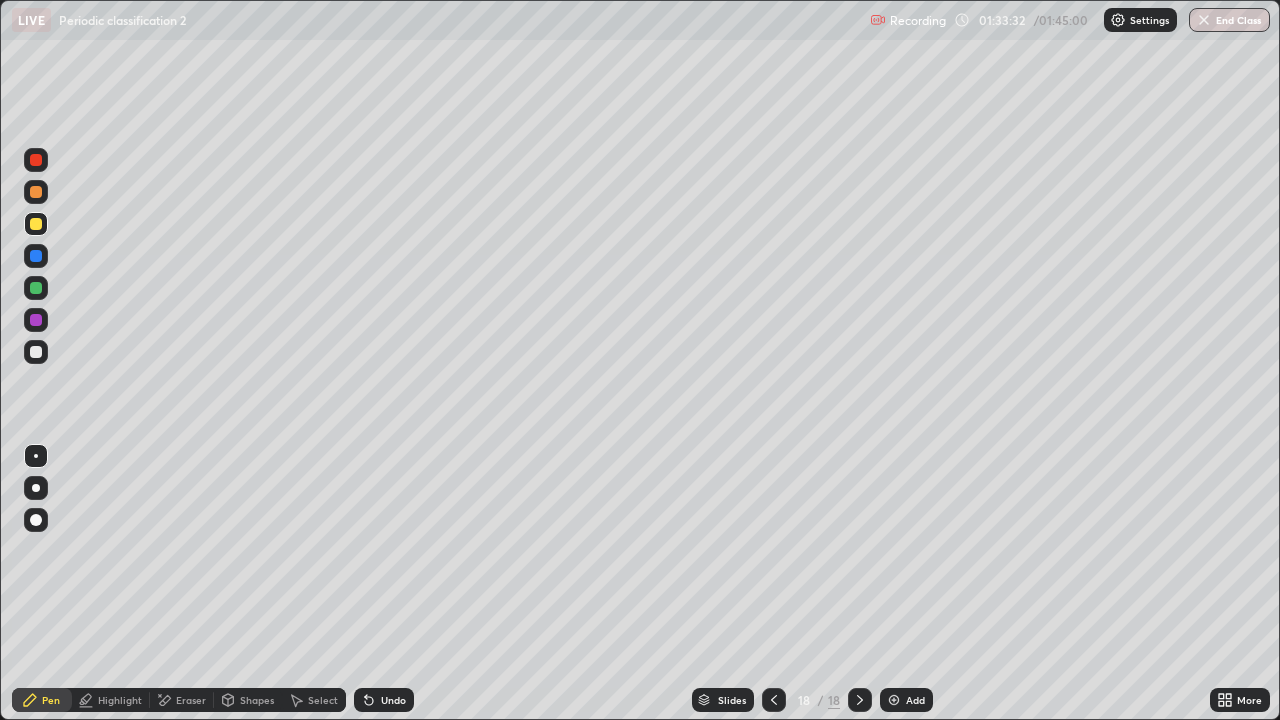 click at bounding box center (894, 700) 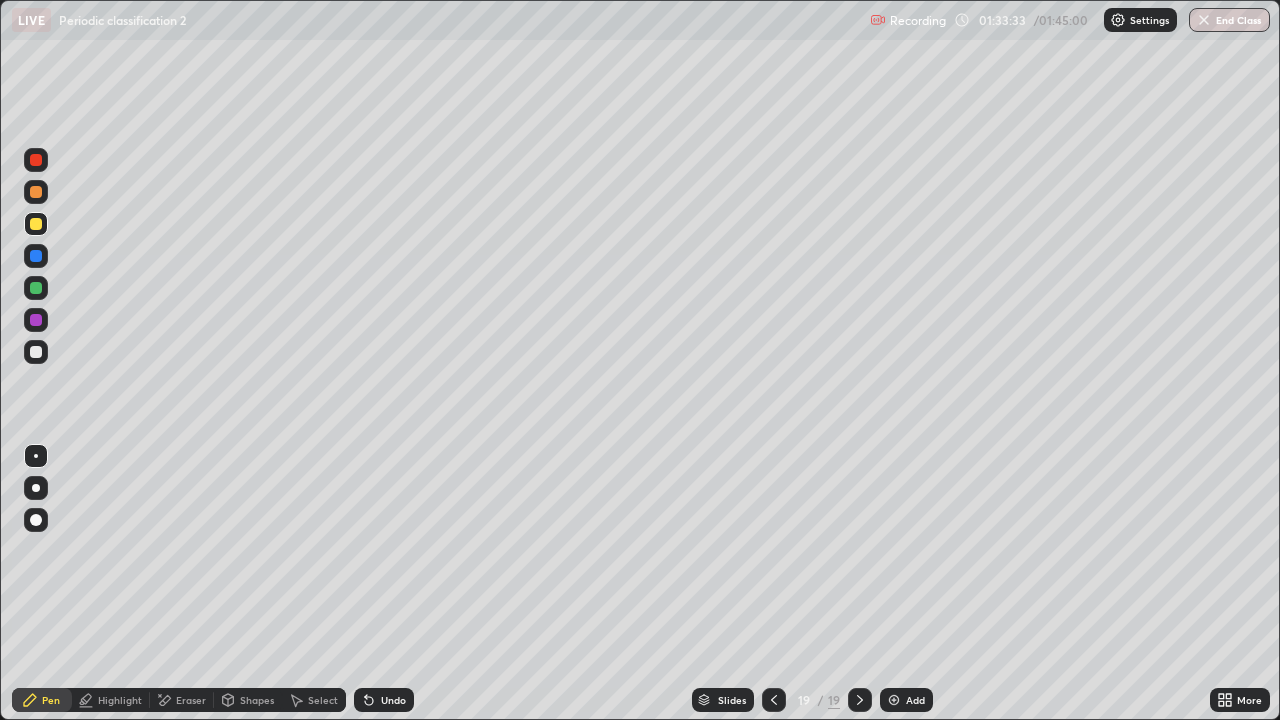 click at bounding box center (36, 352) 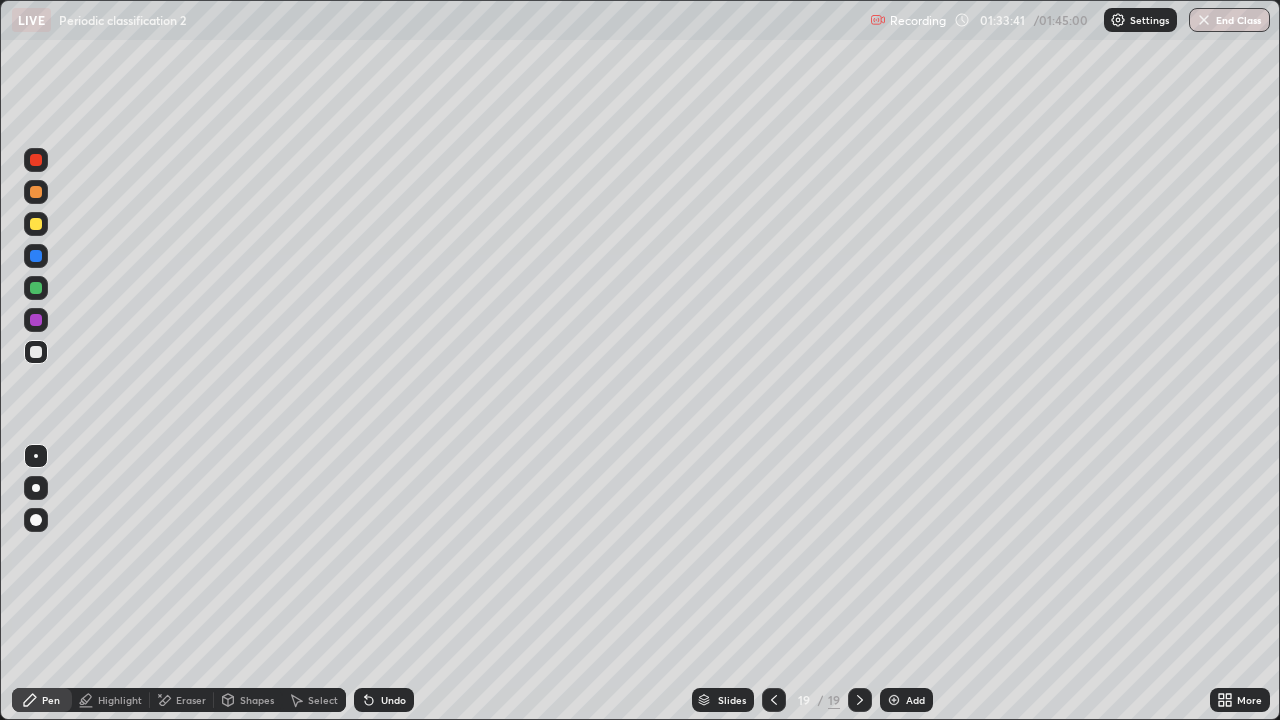 click on "Undo" at bounding box center [384, 700] 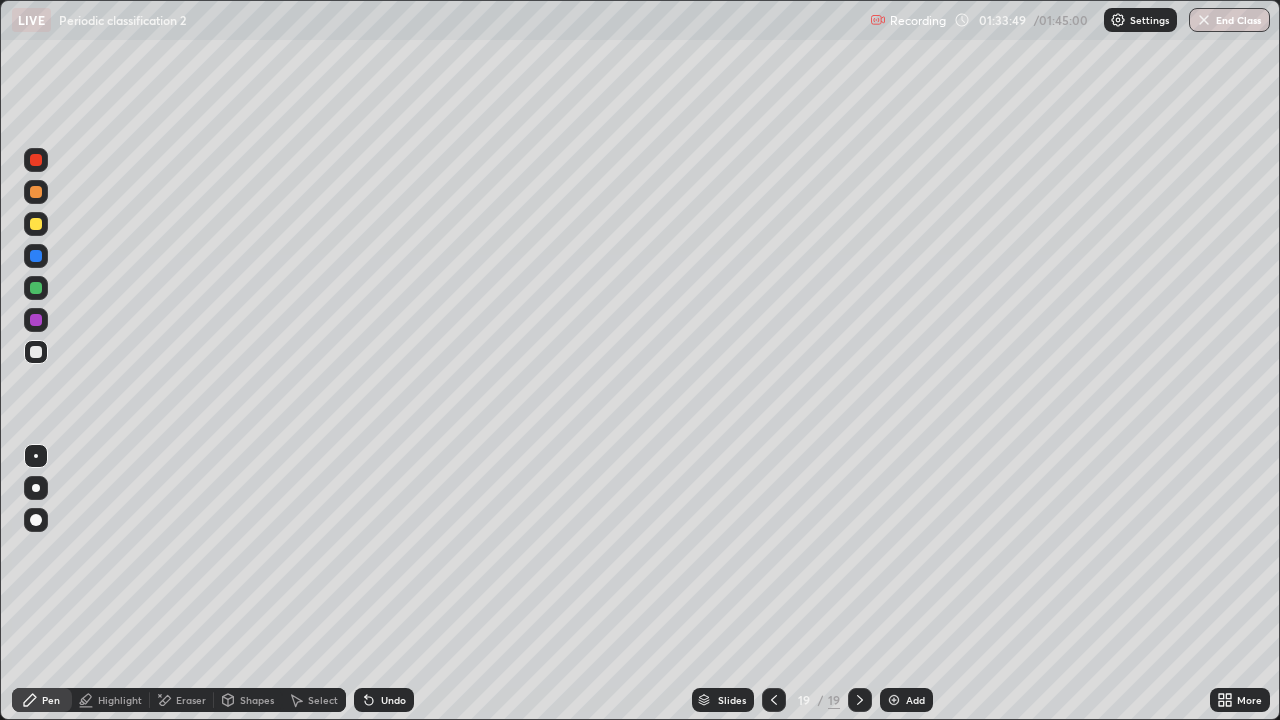 click at bounding box center [36, 288] 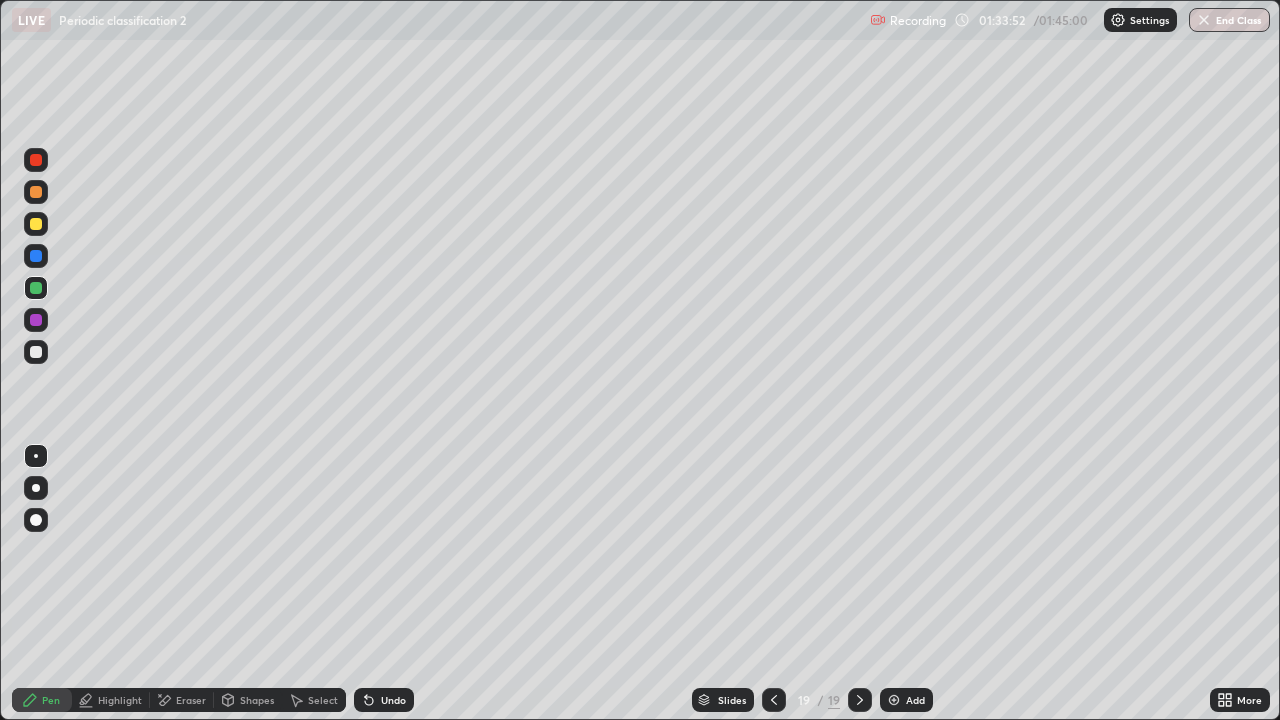 click on "Shapes" at bounding box center (257, 700) 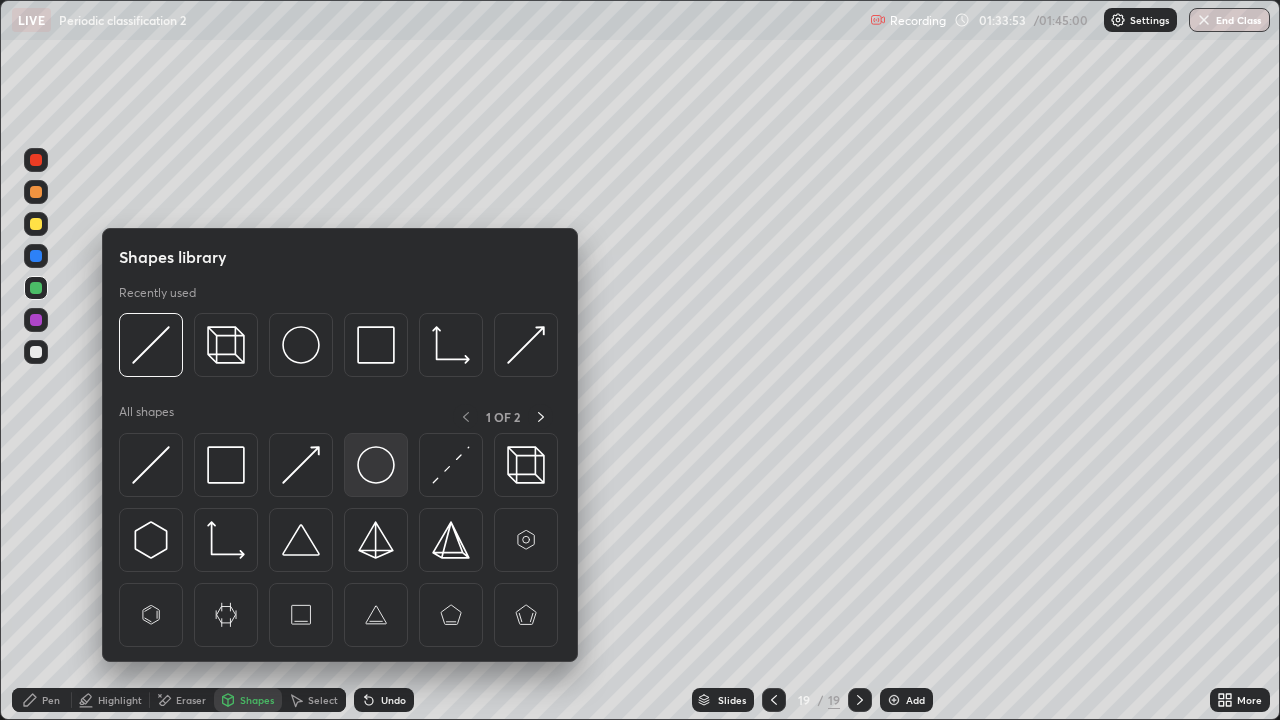 click at bounding box center [376, 465] 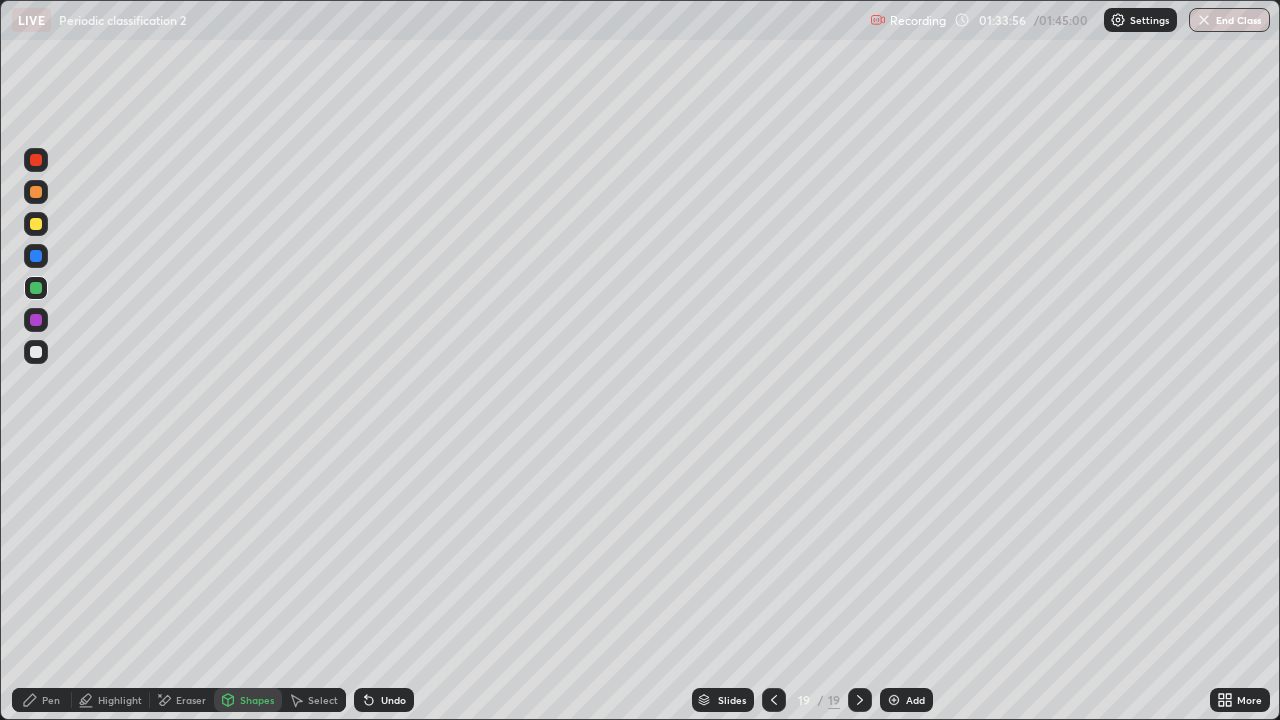 click on "Select" at bounding box center (323, 700) 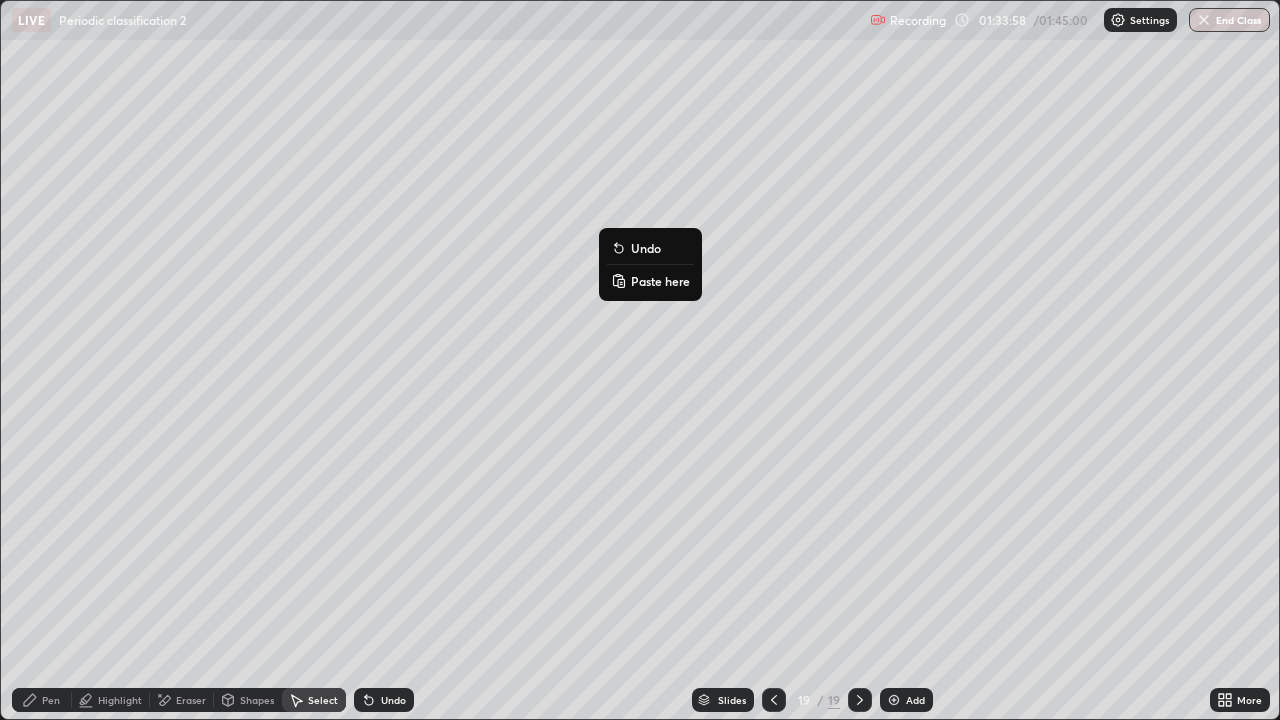 click on "0 ° Undo Copy Paste here Duplicate Duplicate to new slide Delete" at bounding box center [640, 360] 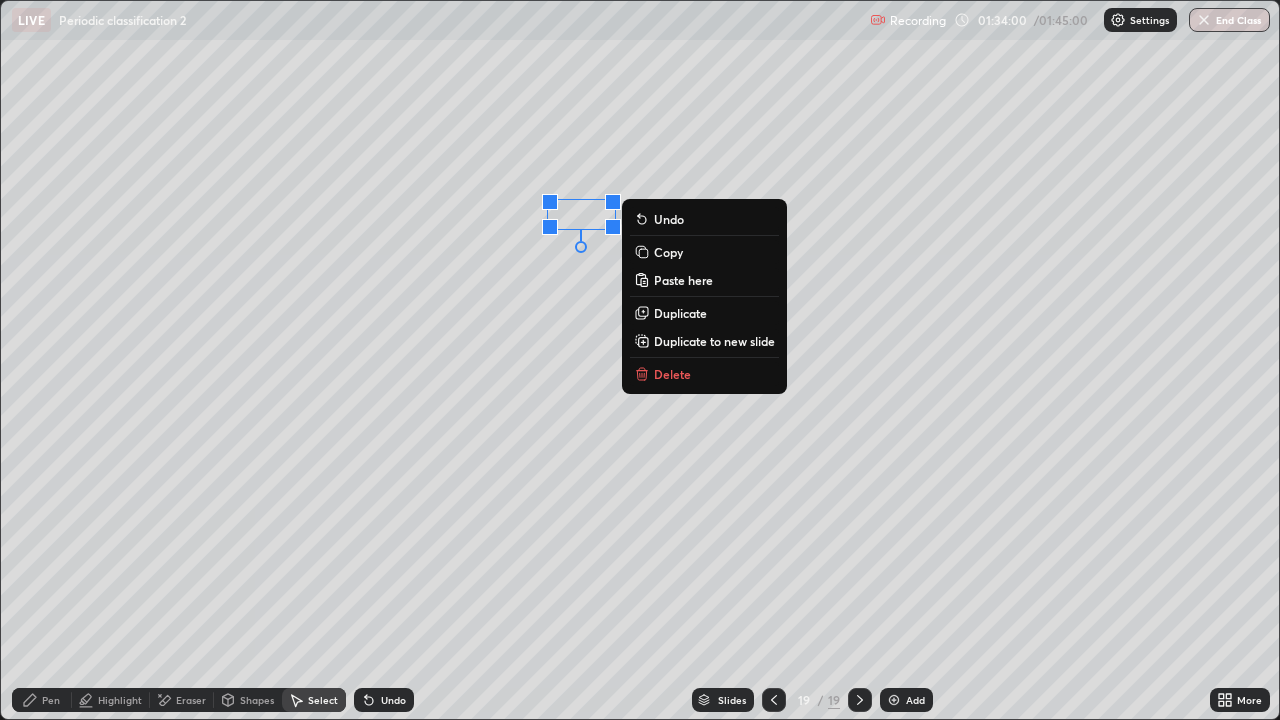 click on "Duplicate" at bounding box center (680, 313) 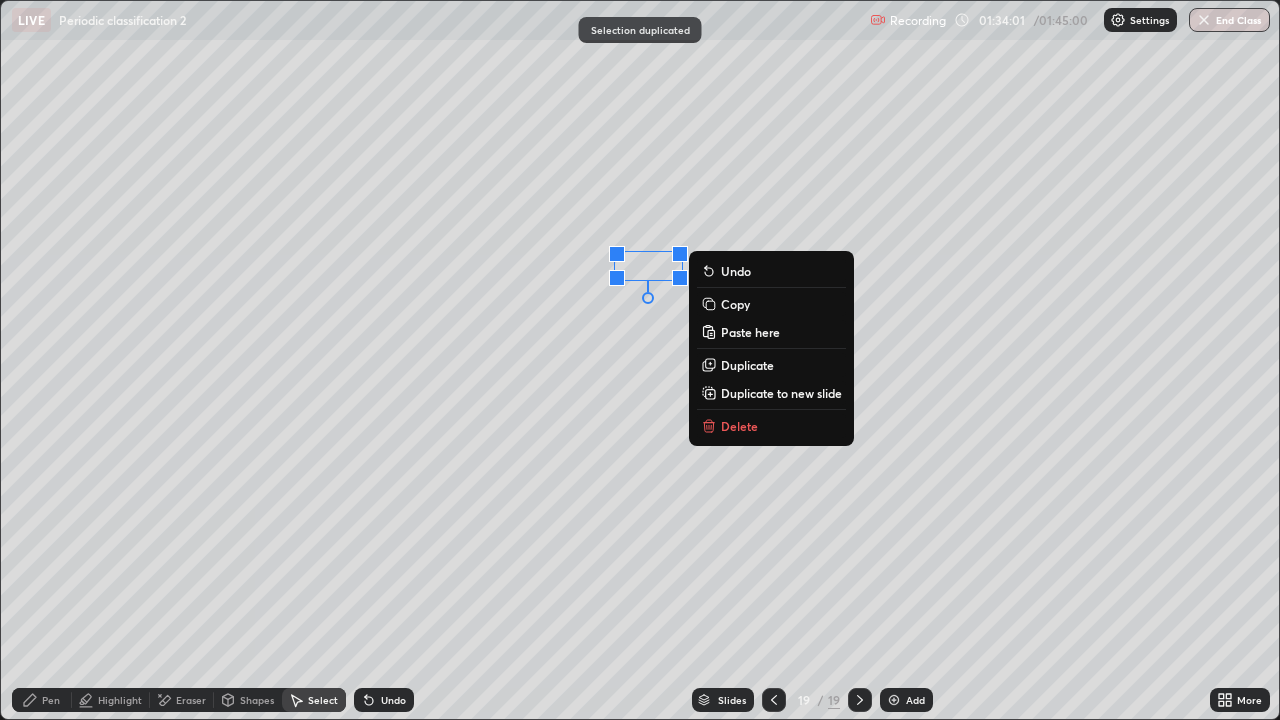 click on "Duplicate" at bounding box center [747, 365] 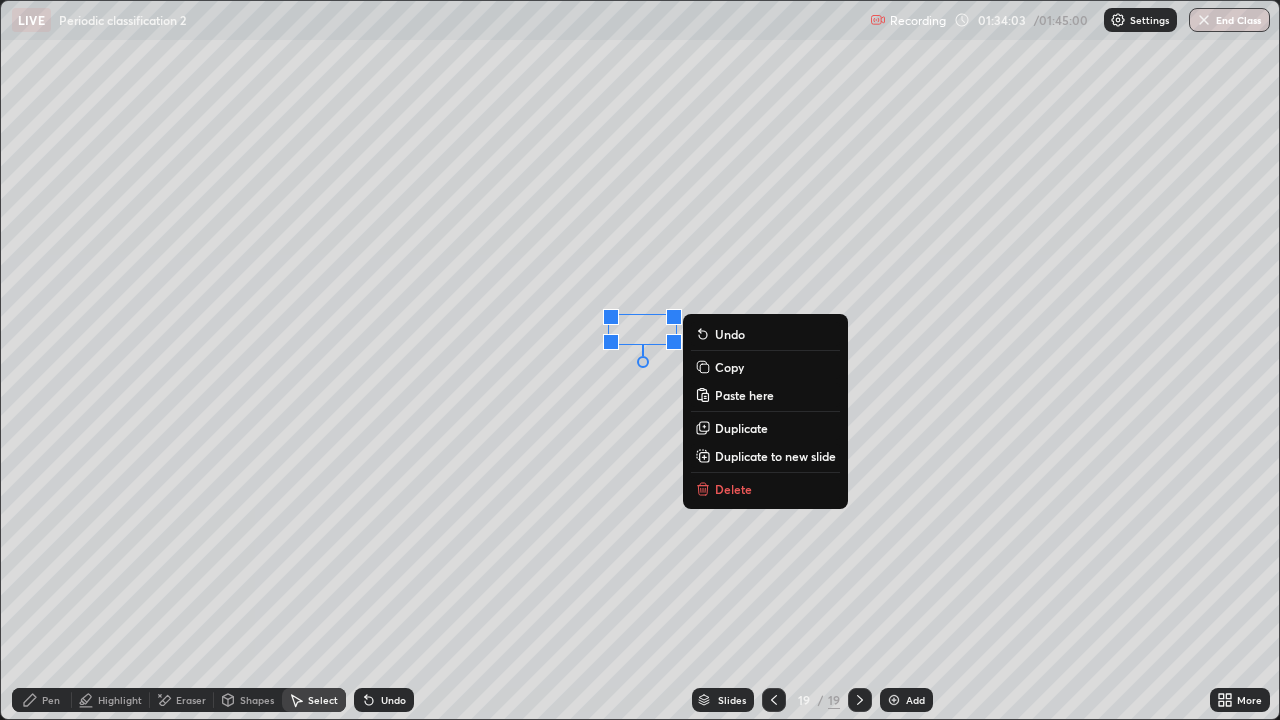 click on "Duplicate" at bounding box center (741, 428) 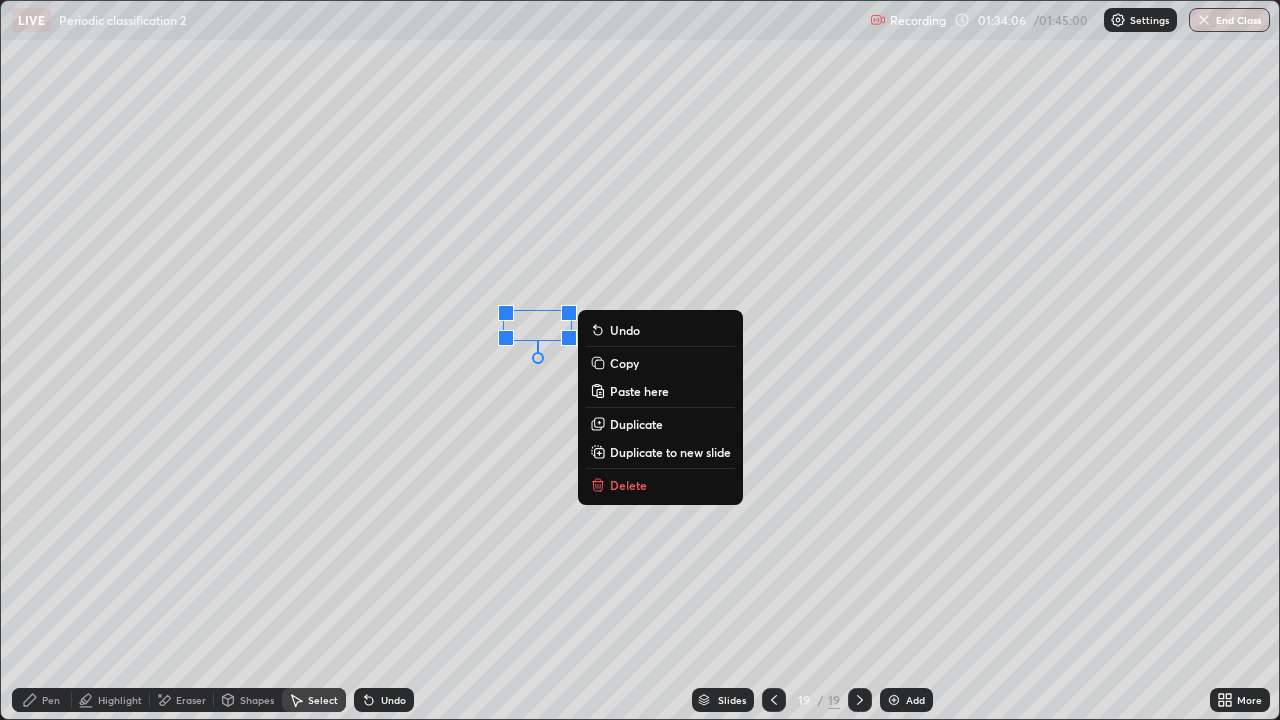 click on "Duplicate" at bounding box center (636, 424) 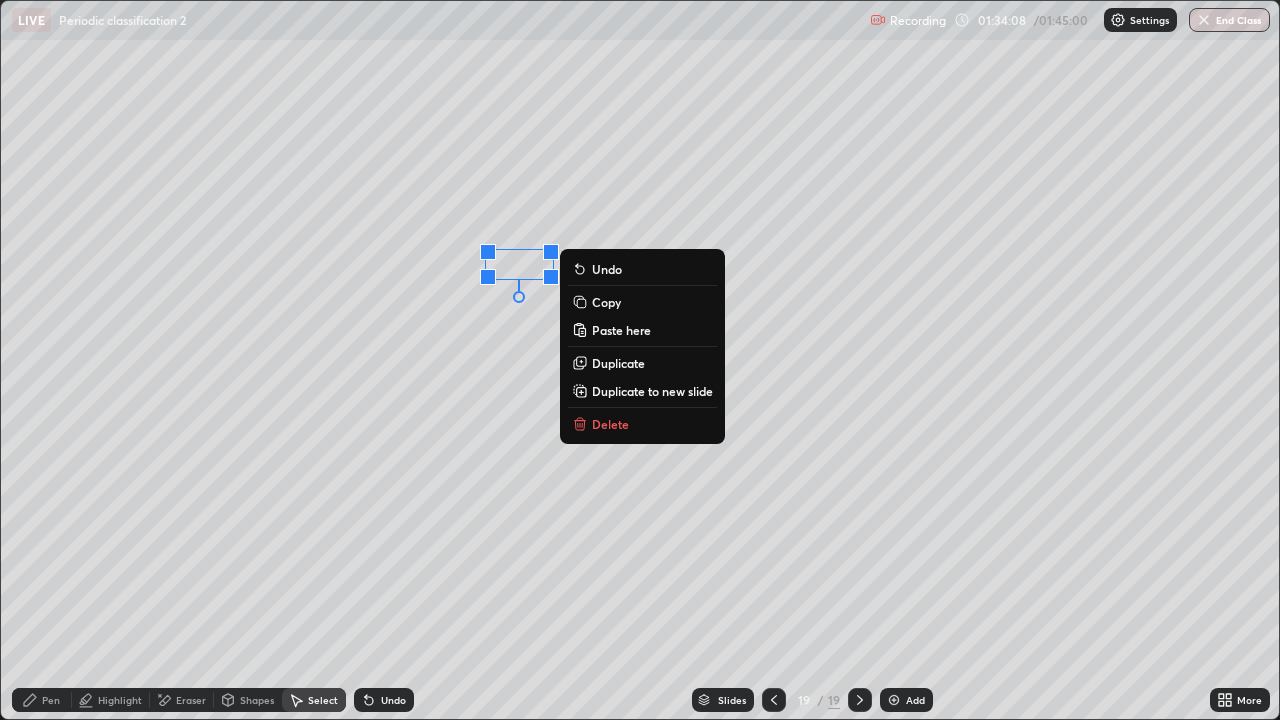 click on "Duplicate" at bounding box center (618, 363) 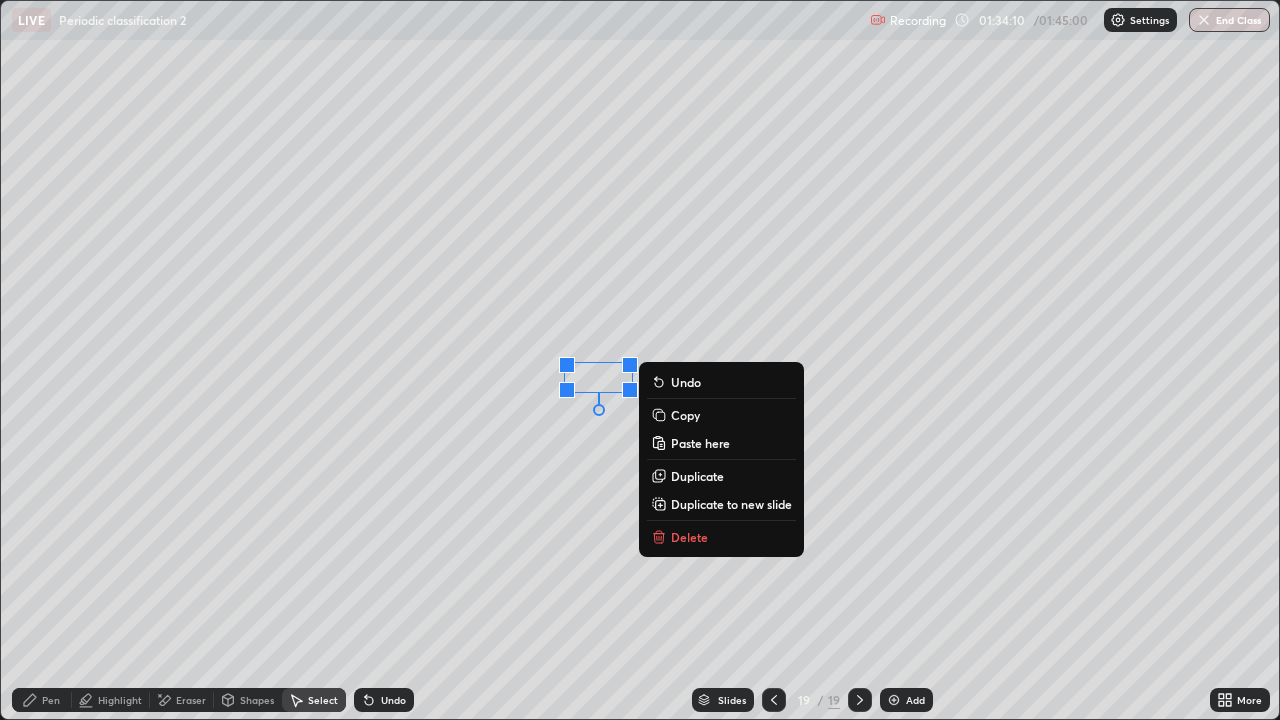 click on "Pen" at bounding box center [51, 700] 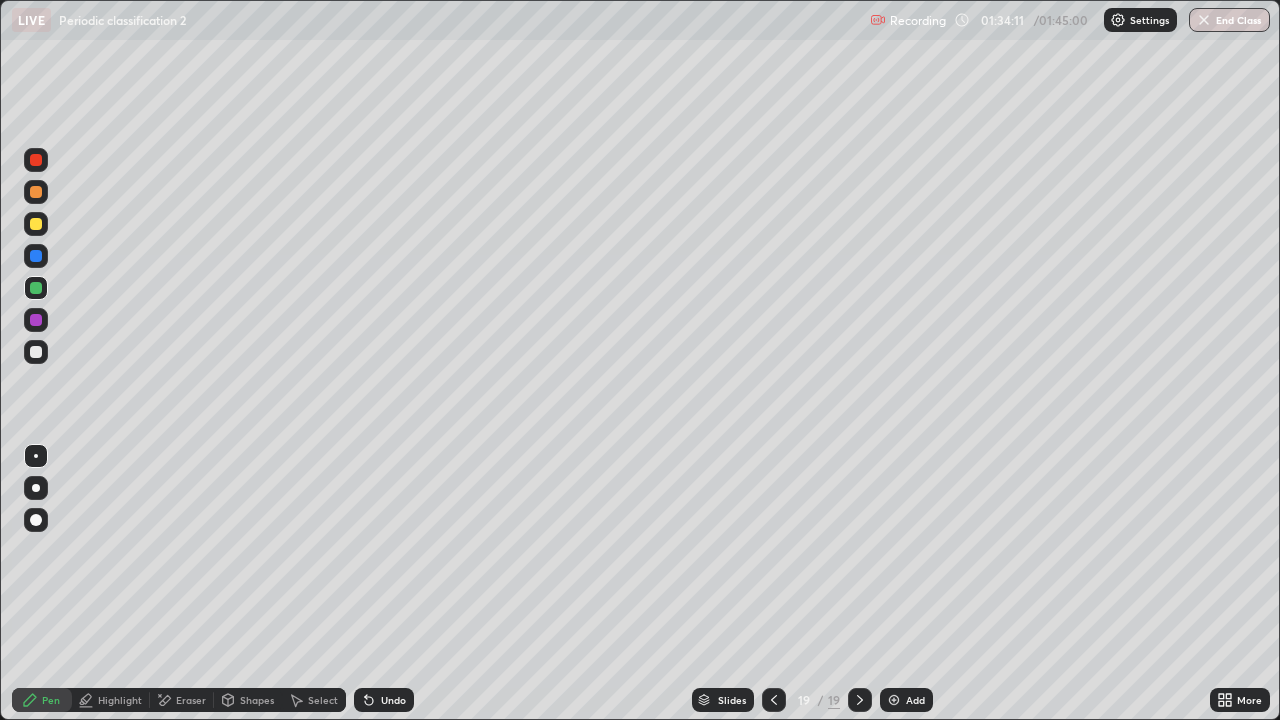 click at bounding box center (36, 352) 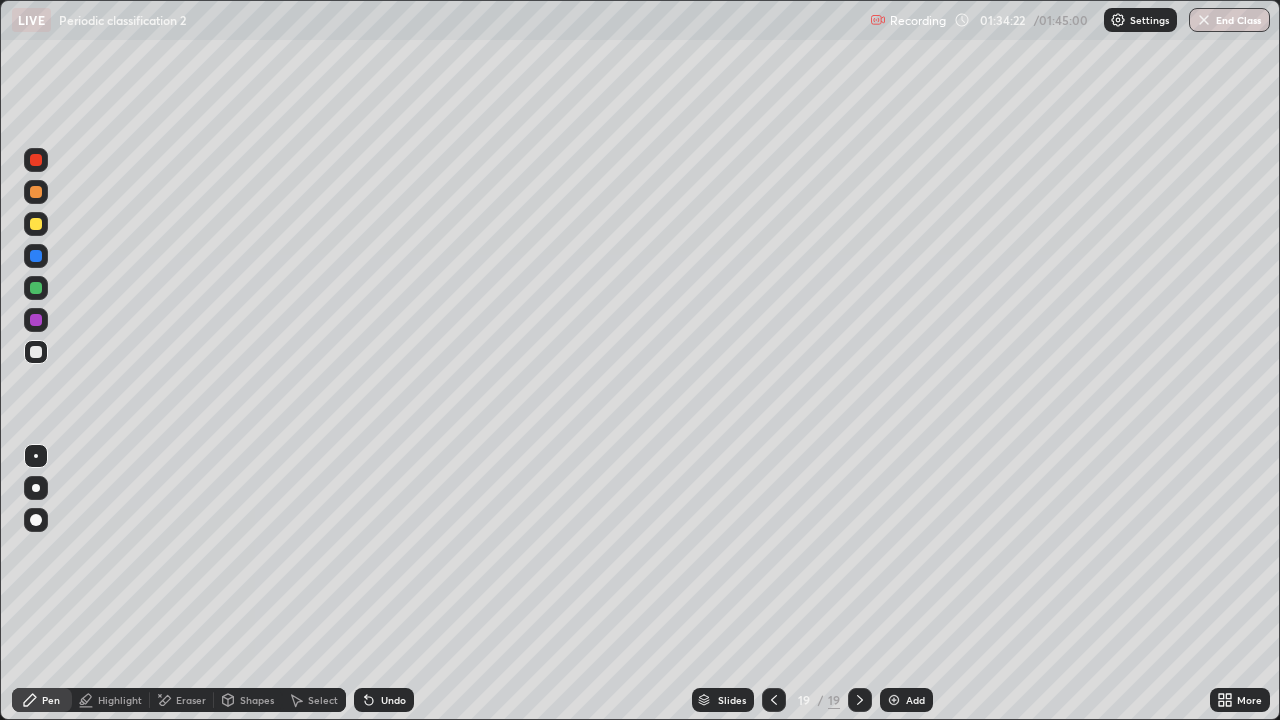 click on "Undo" at bounding box center [384, 700] 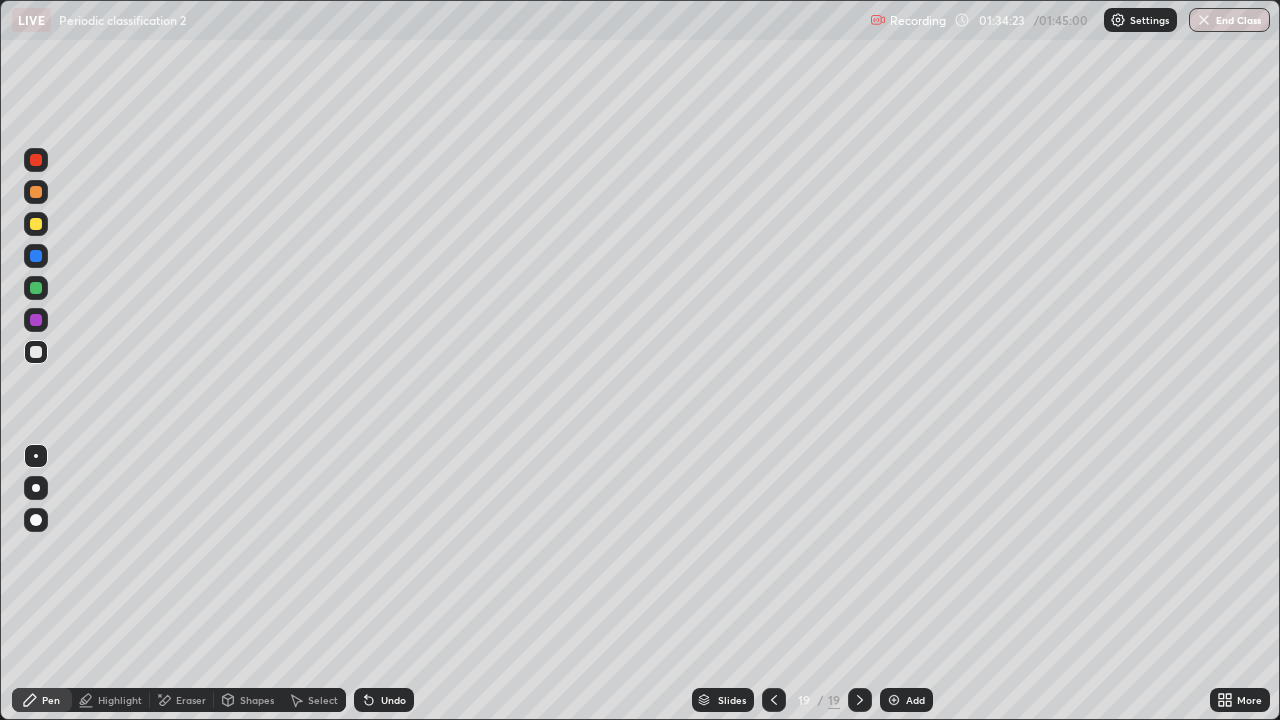 click on "Undo" at bounding box center [384, 700] 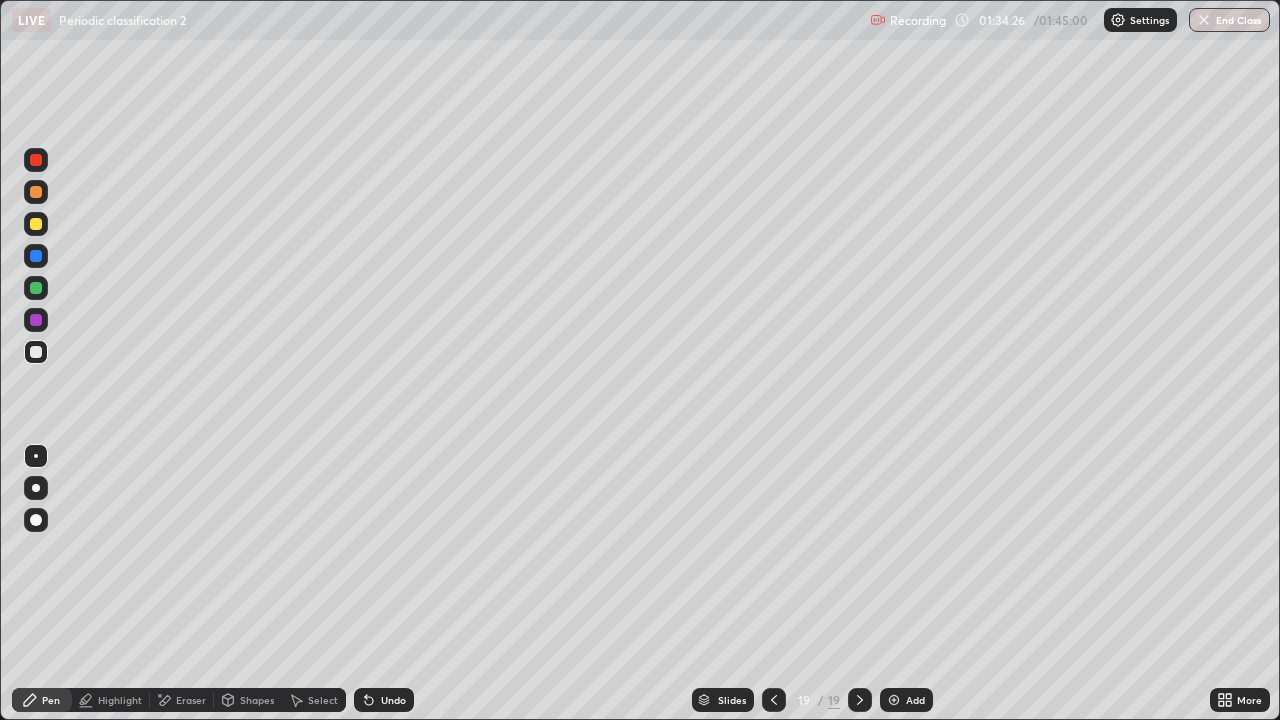 click on "Undo" at bounding box center [393, 700] 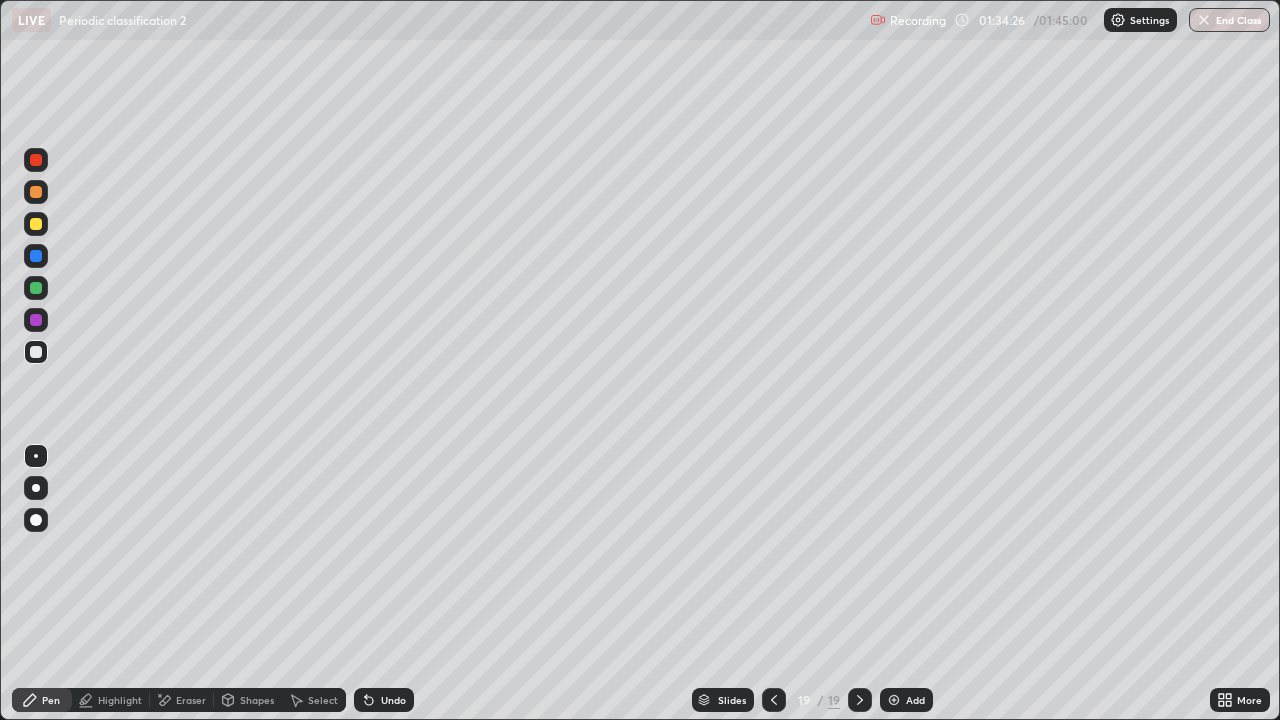 click on "Undo" at bounding box center [393, 700] 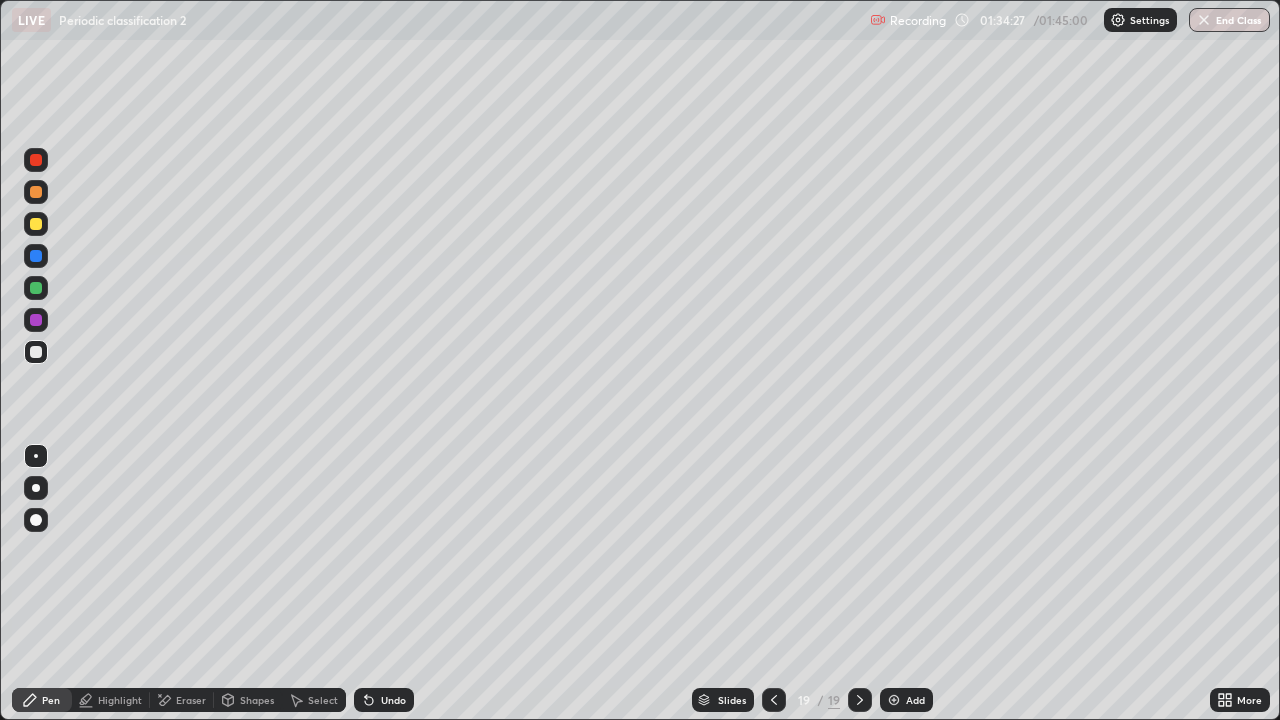 click on "Undo" at bounding box center (384, 700) 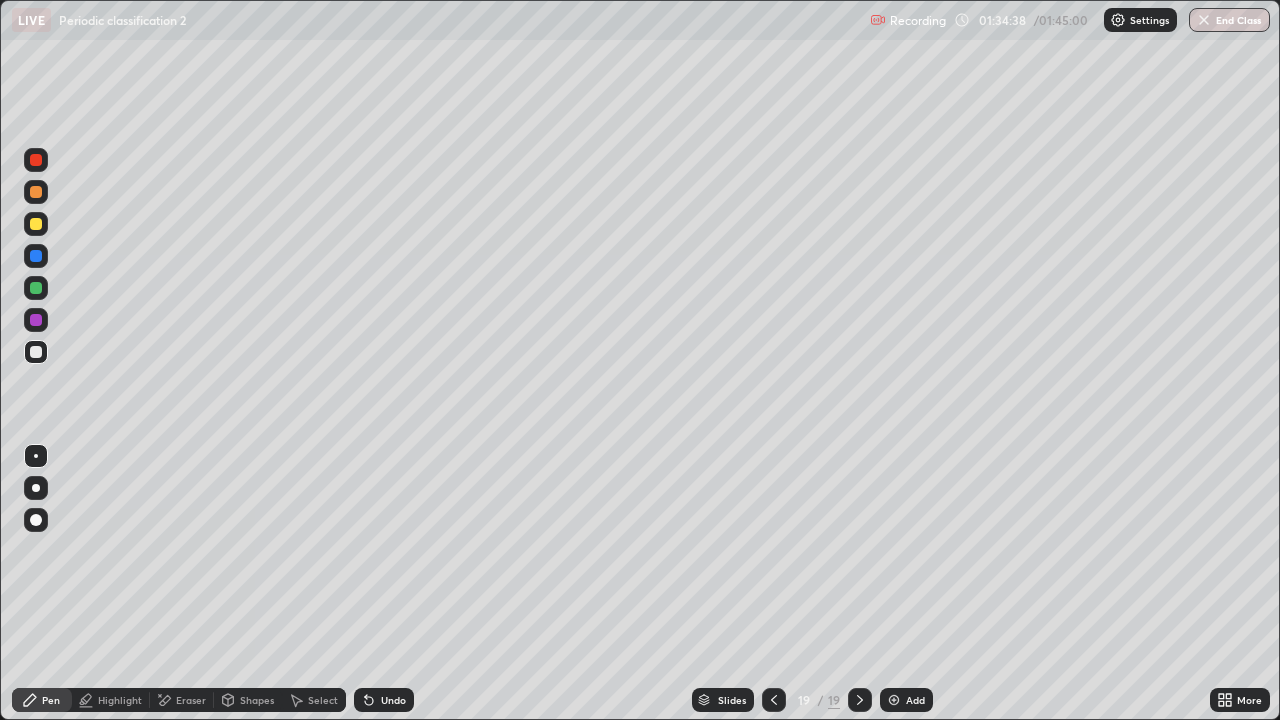 click at bounding box center (36, 352) 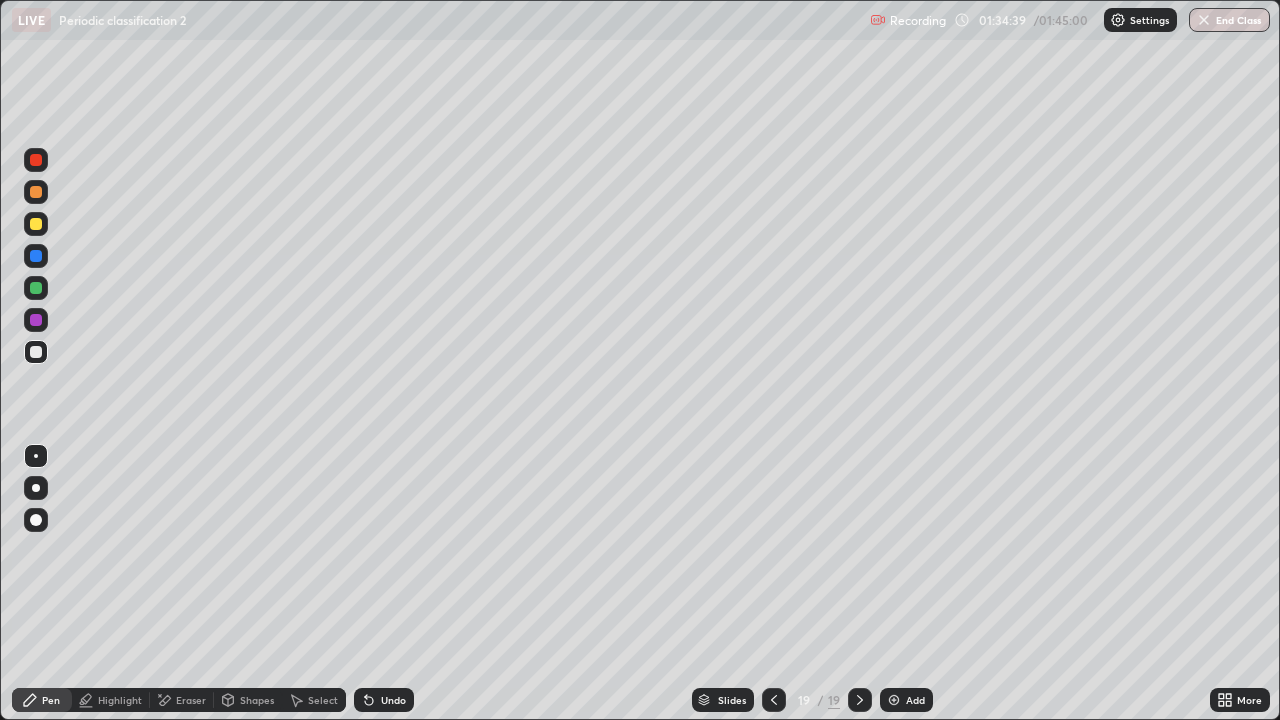 click at bounding box center [36, 288] 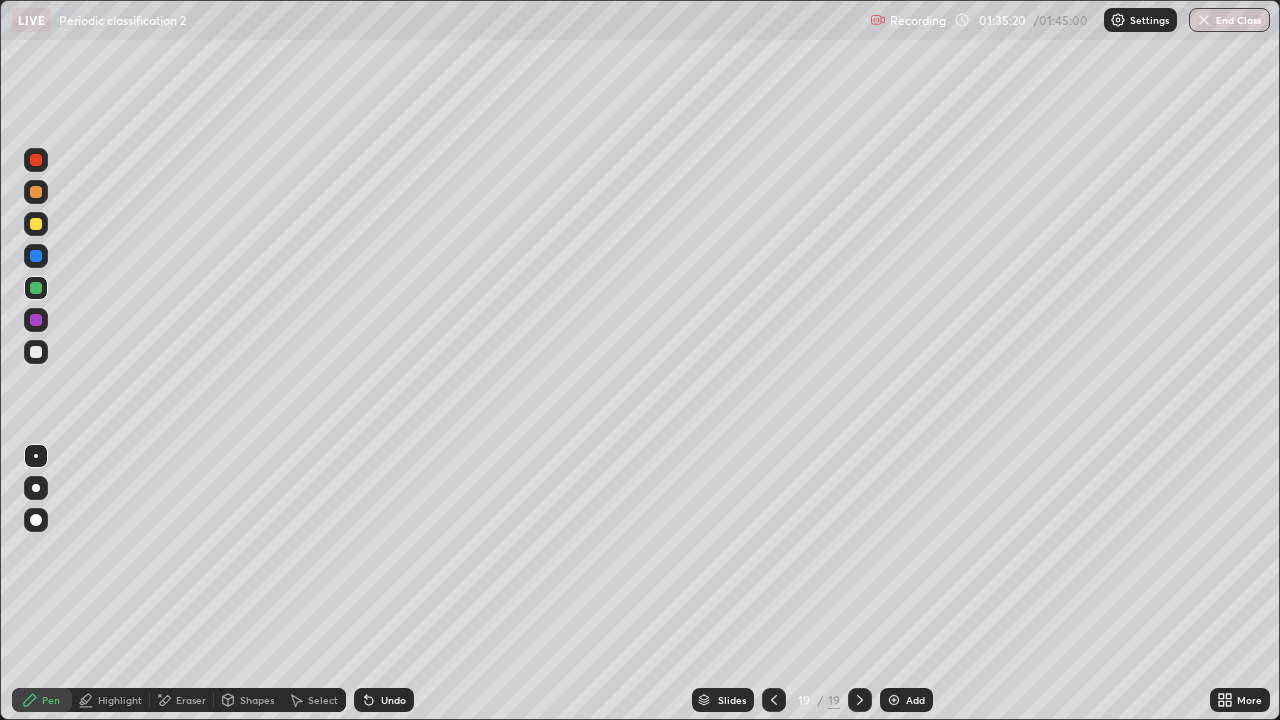 click on "Undo" at bounding box center (393, 700) 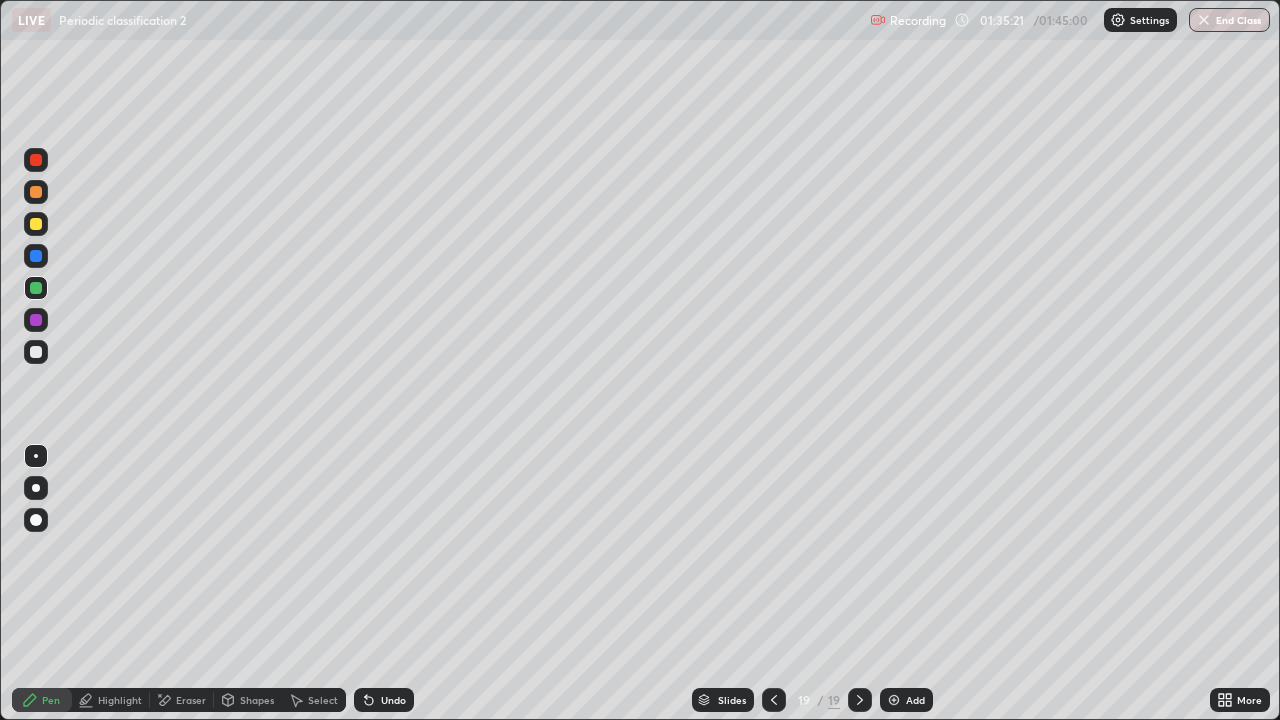 click at bounding box center [36, 224] 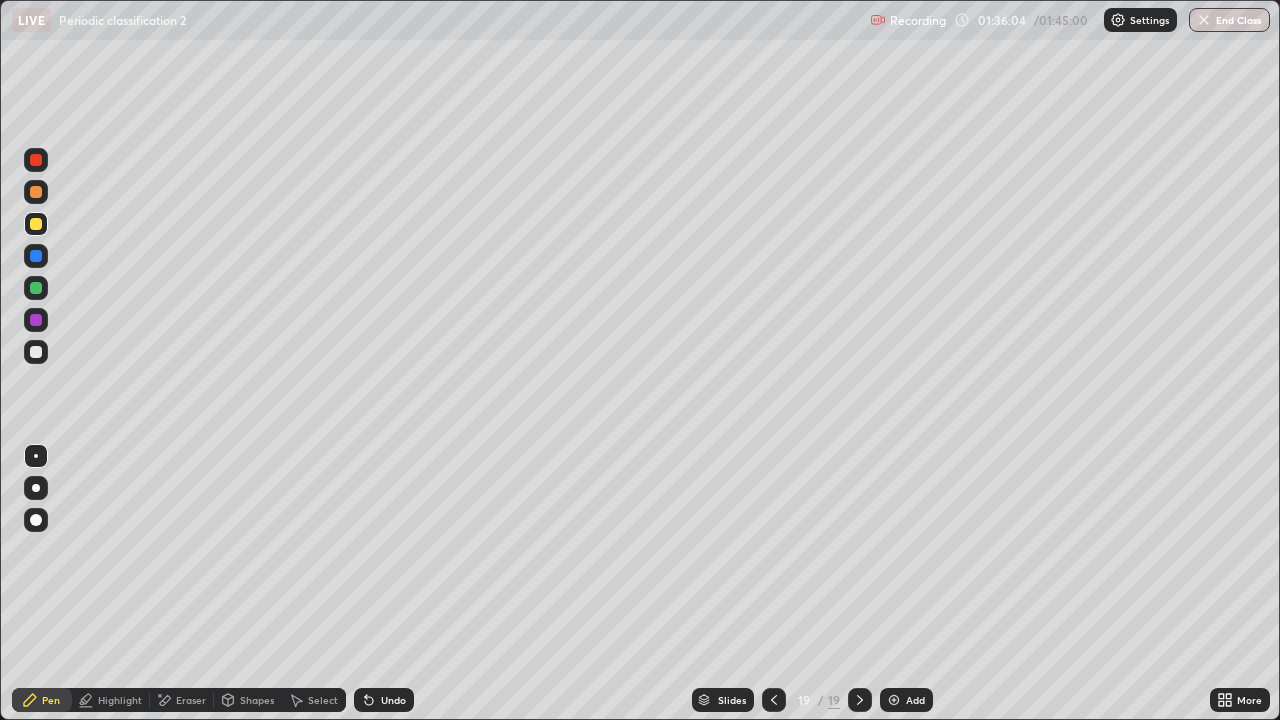 click at bounding box center (36, 224) 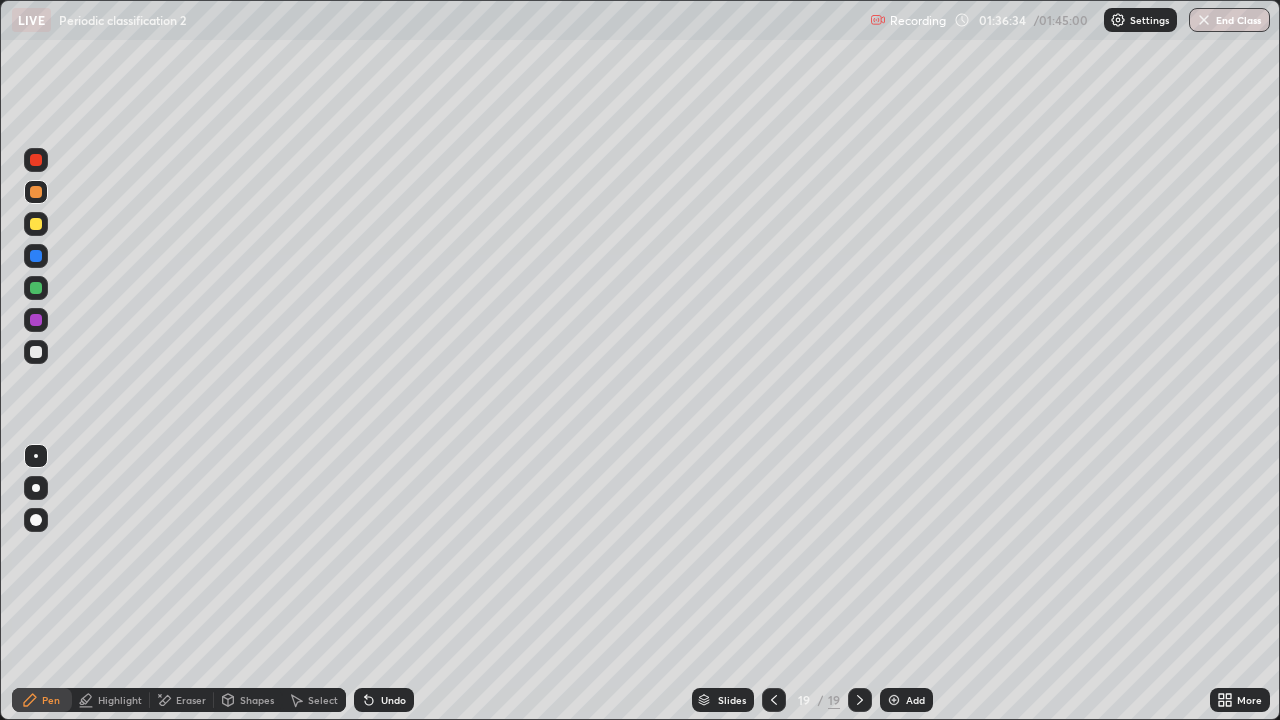 click on "Undo" at bounding box center (384, 700) 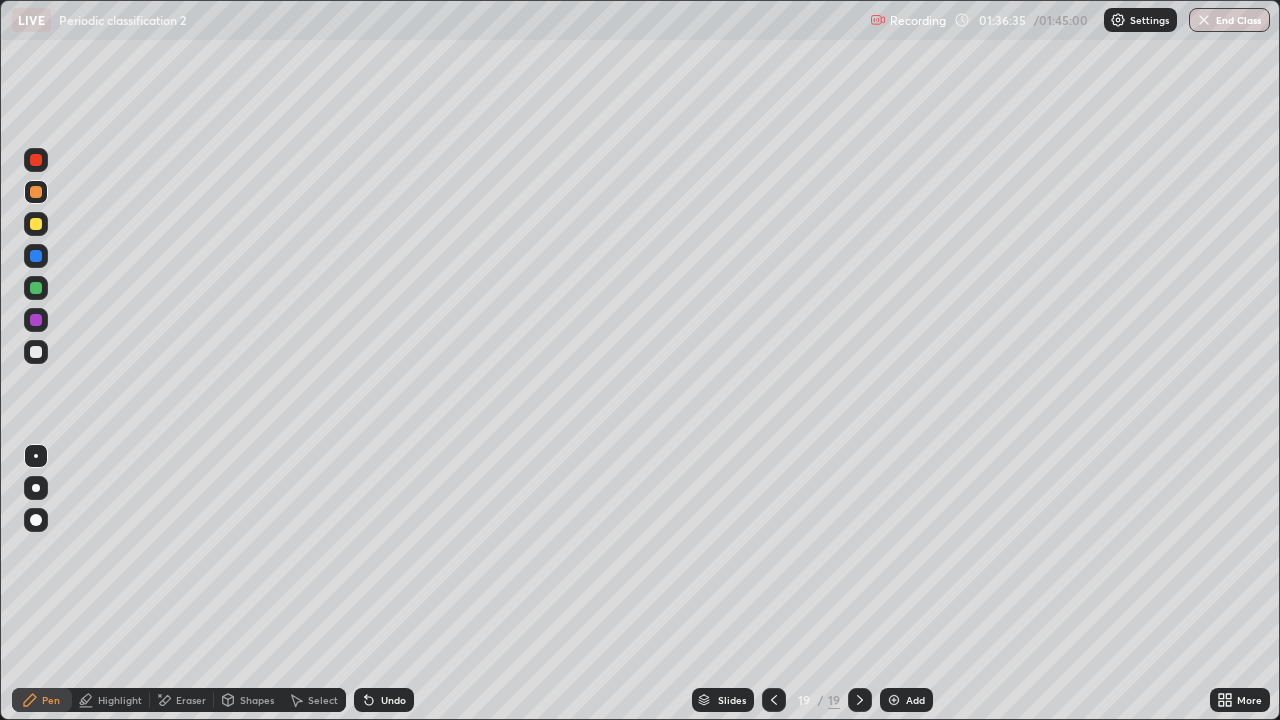 click on "Undo" at bounding box center (393, 700) 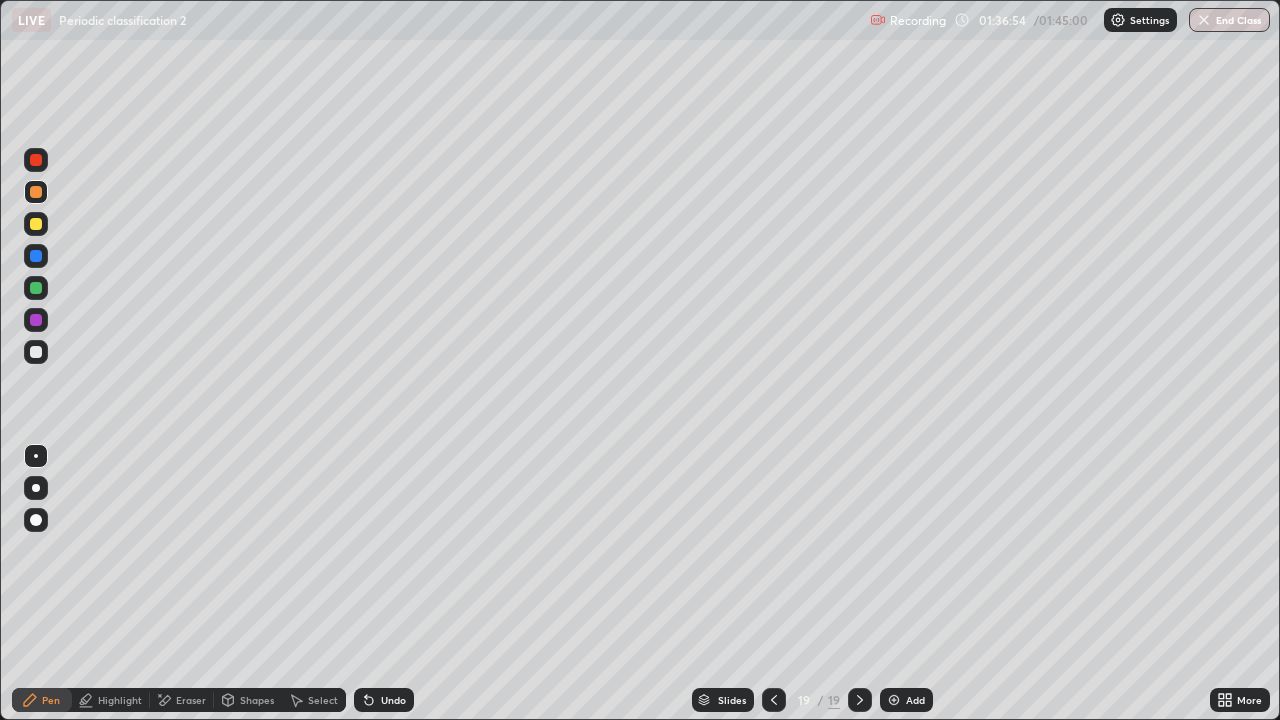 click on "Undo" at bounding box center [393, 700] 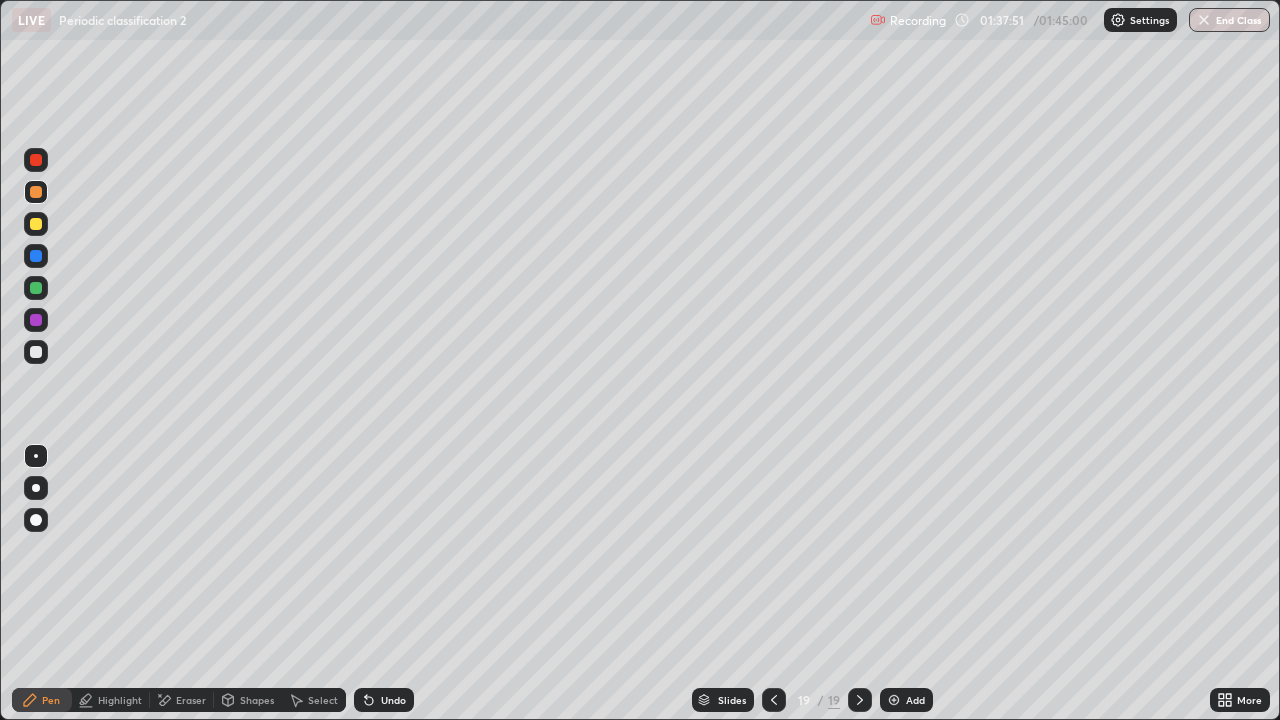 click at bounding box center (894, 700) 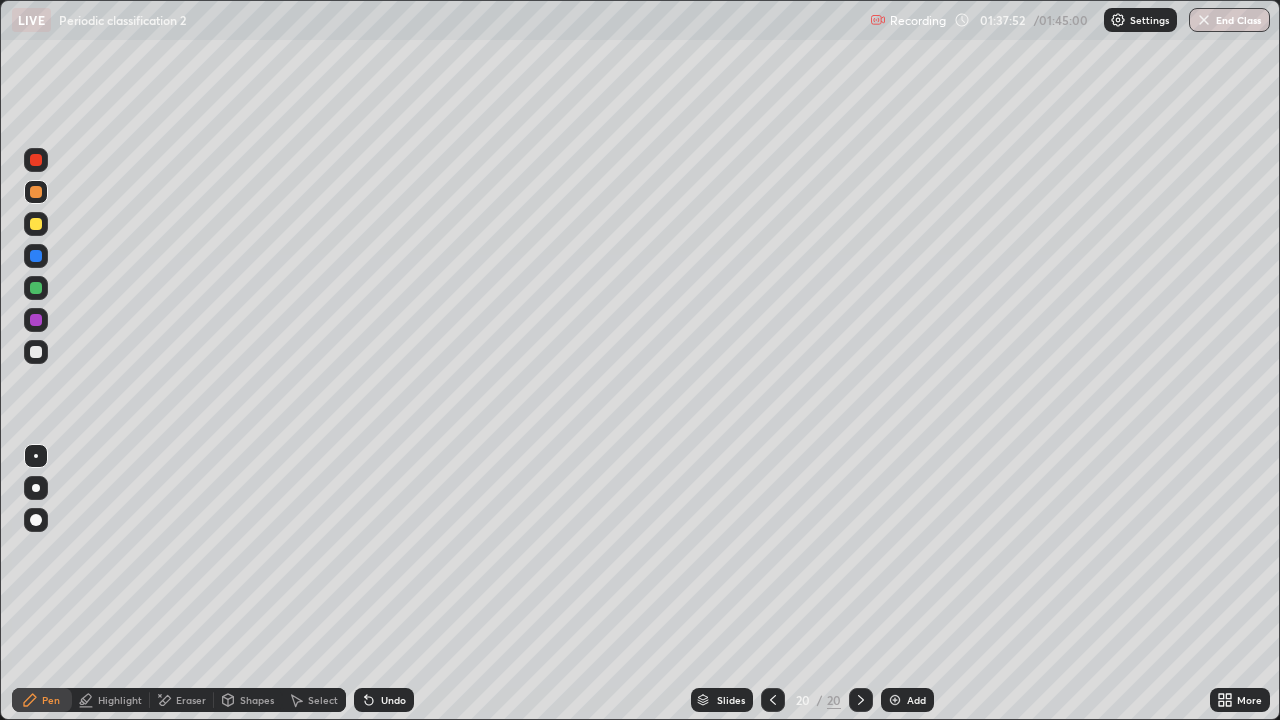click at bounding box center (36, 288) 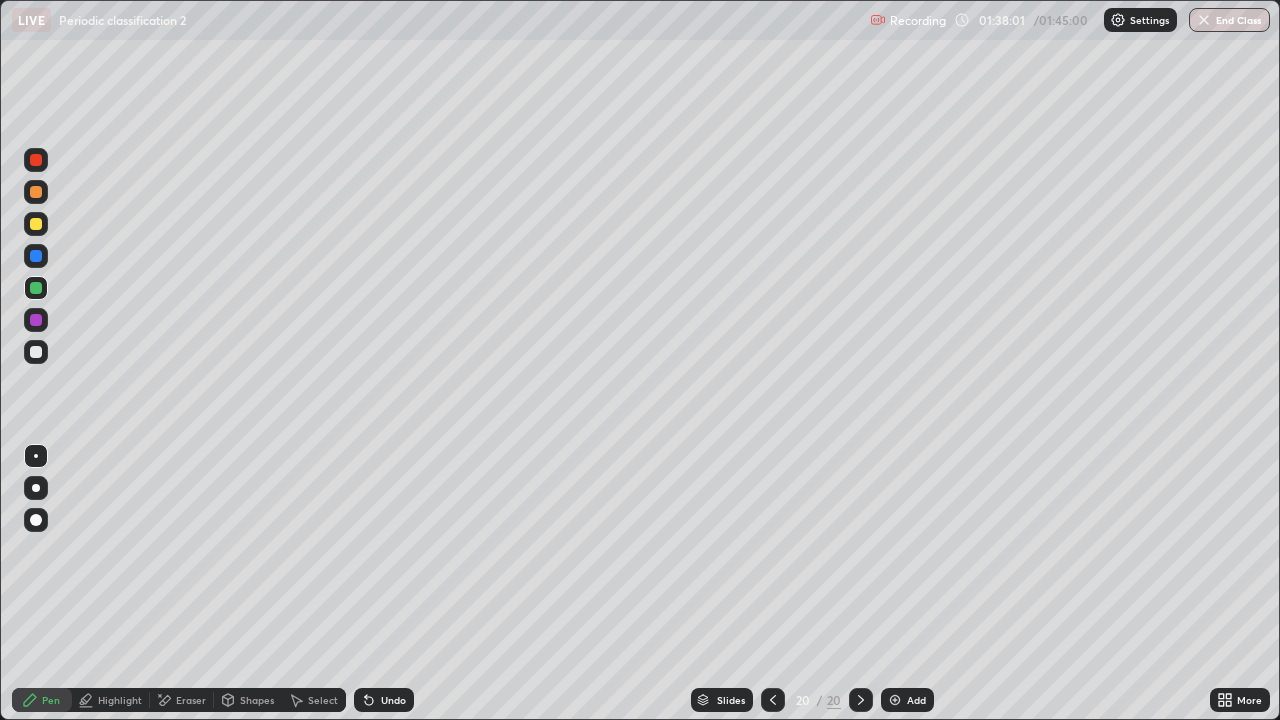 click at bounding box center [773, 700] 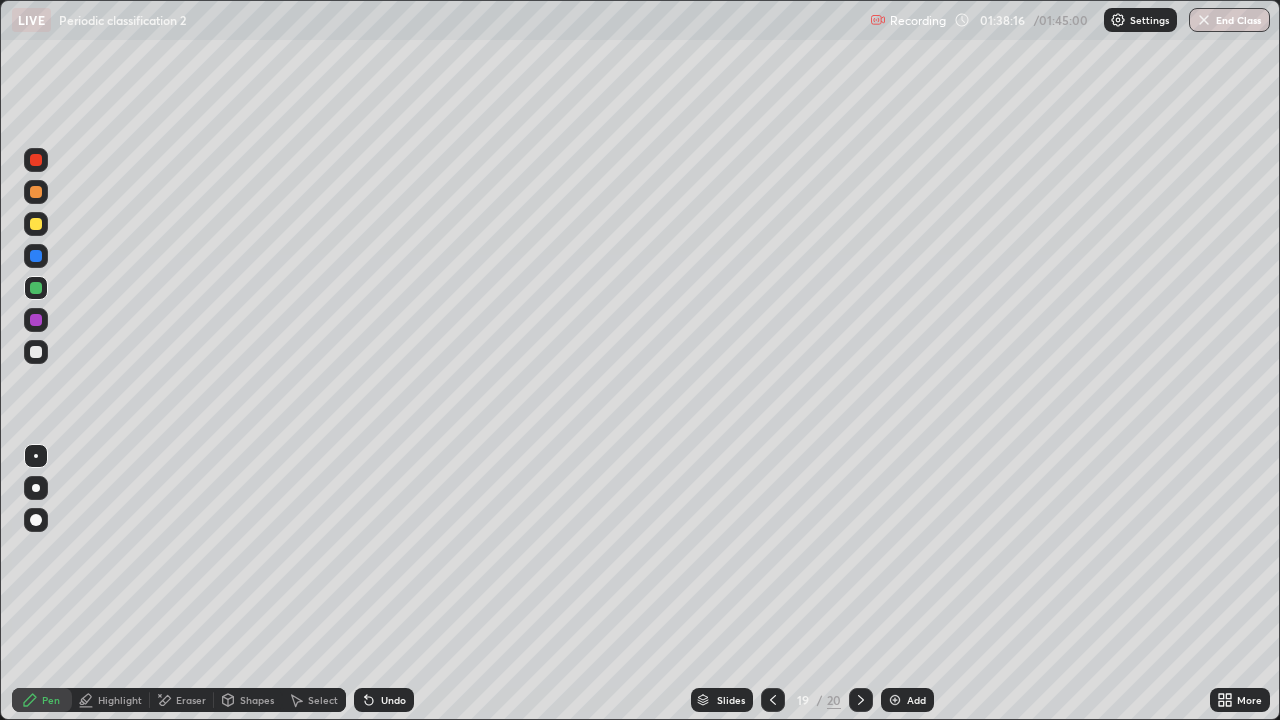 click at bounding box center (861, 700) 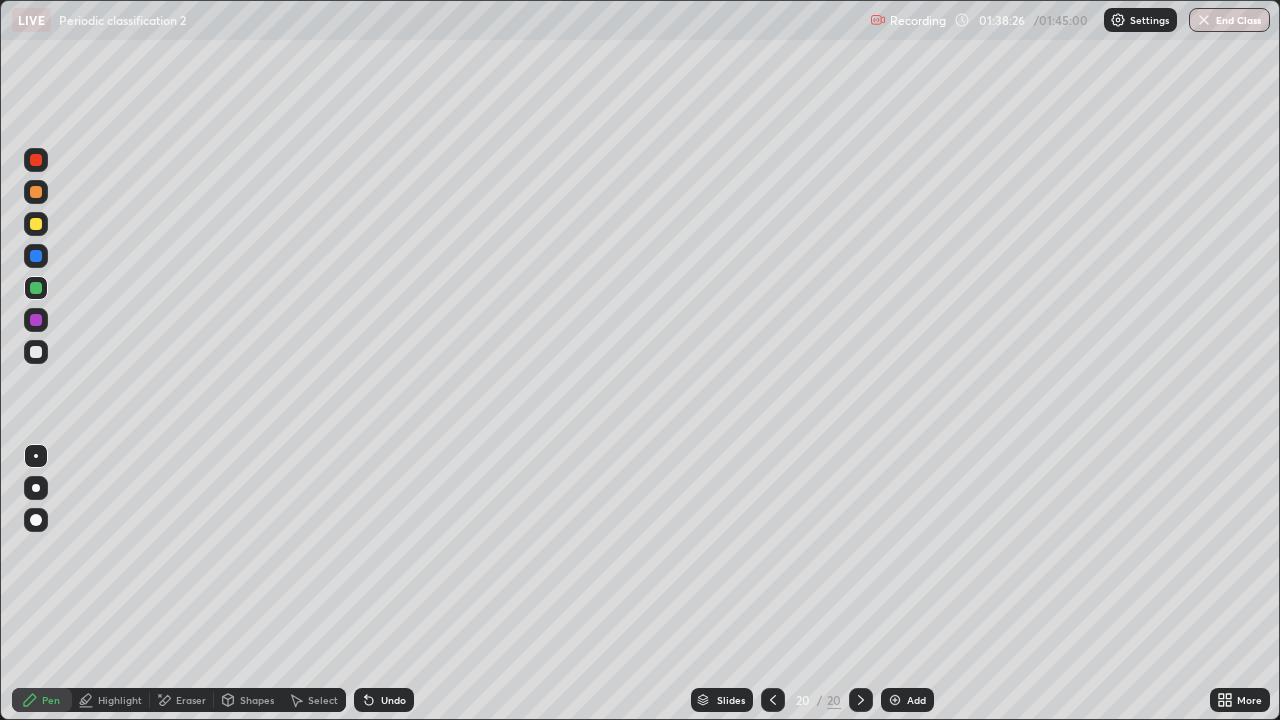 click at bounding box center (36, 224) 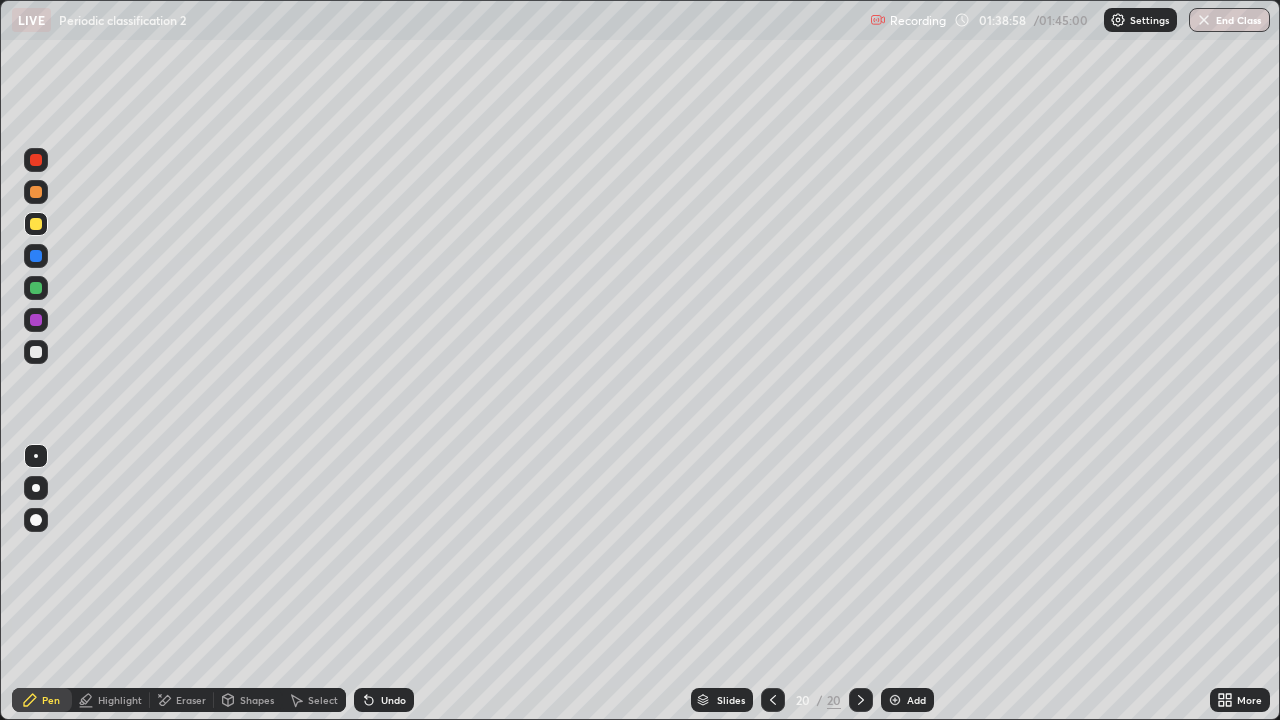 click at bounding box center [36, 352] 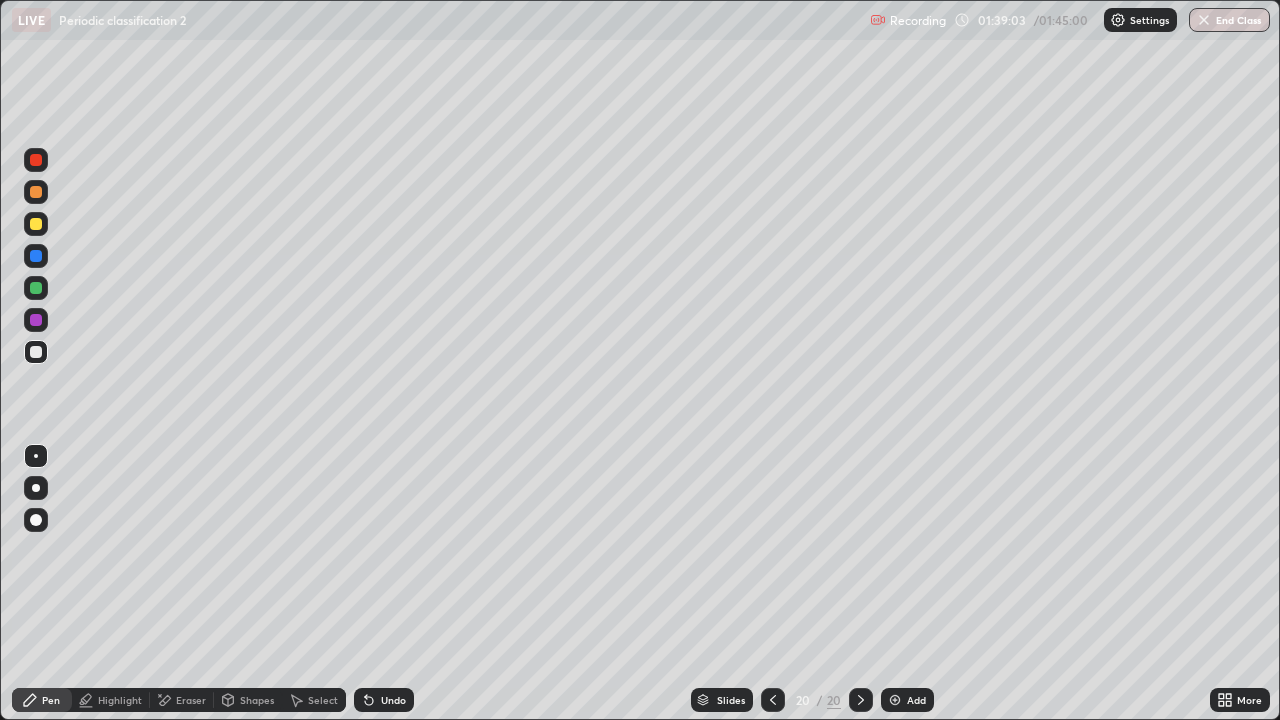 click at bounding box center (36, 288) 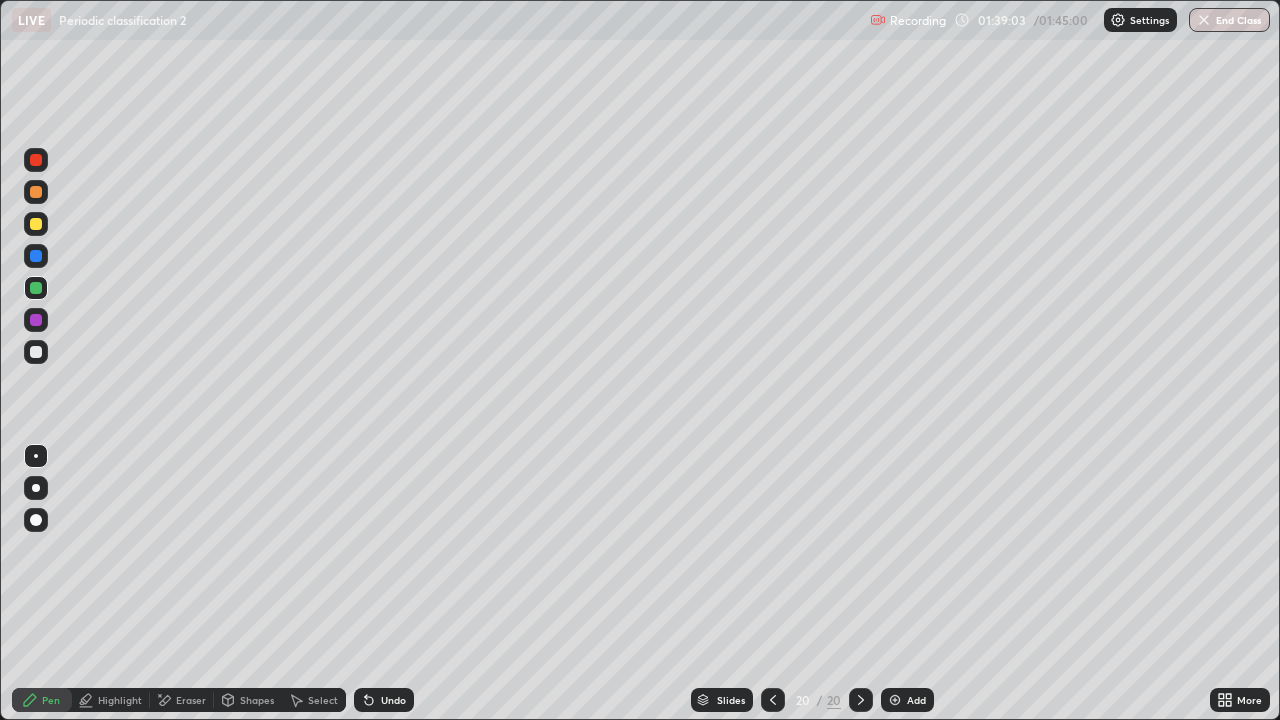 click at bounding box center [36, 288] 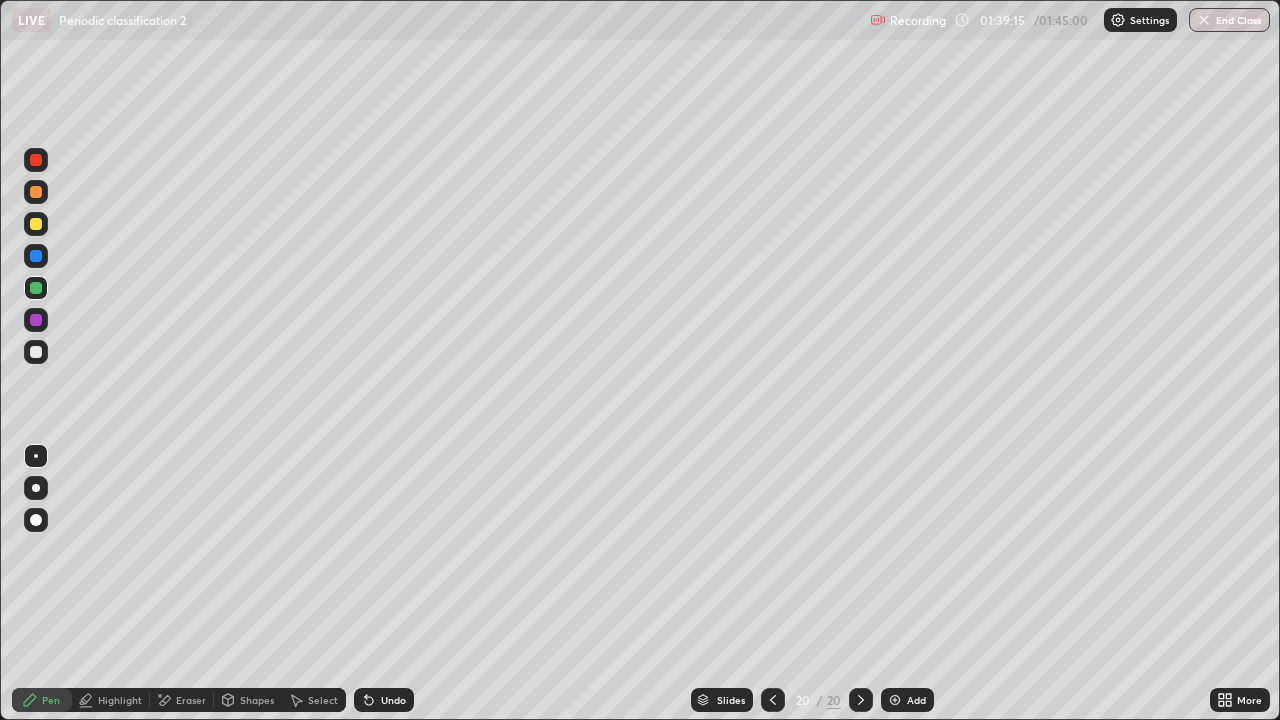 click on "Select" at bounding box center [314, 700] 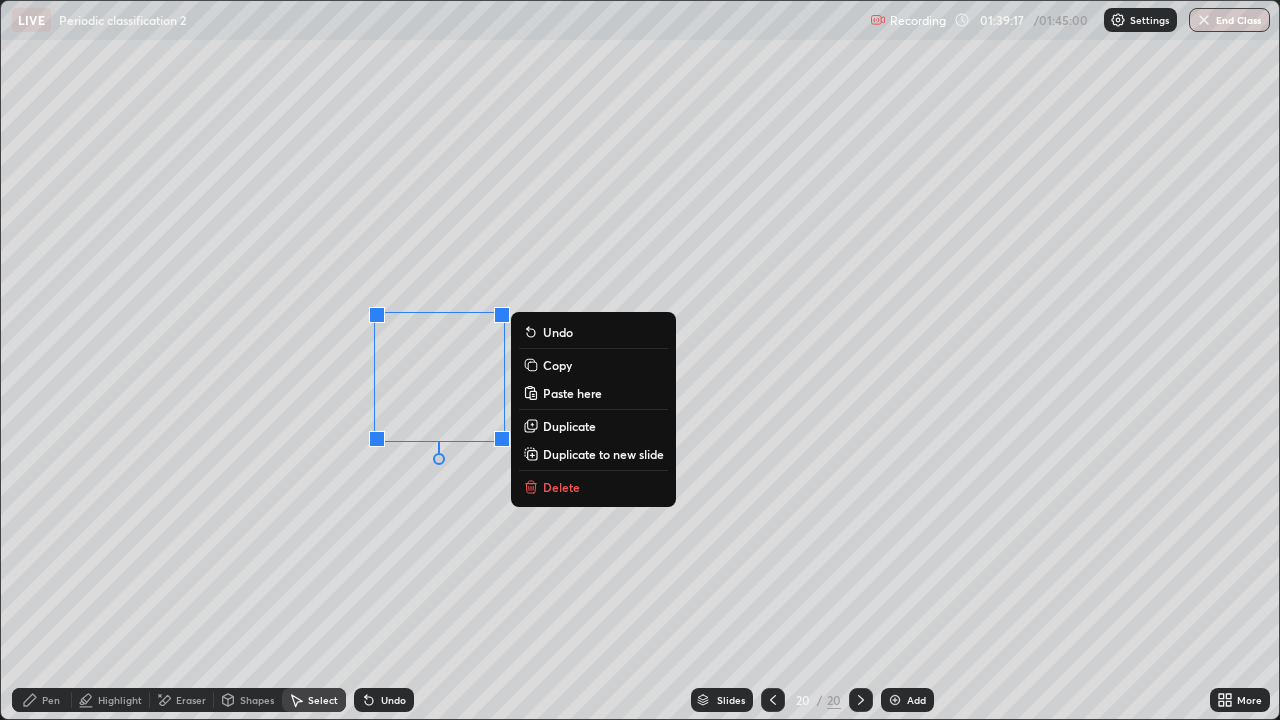 click on "Duplicate" at bounding box center (569, 426) 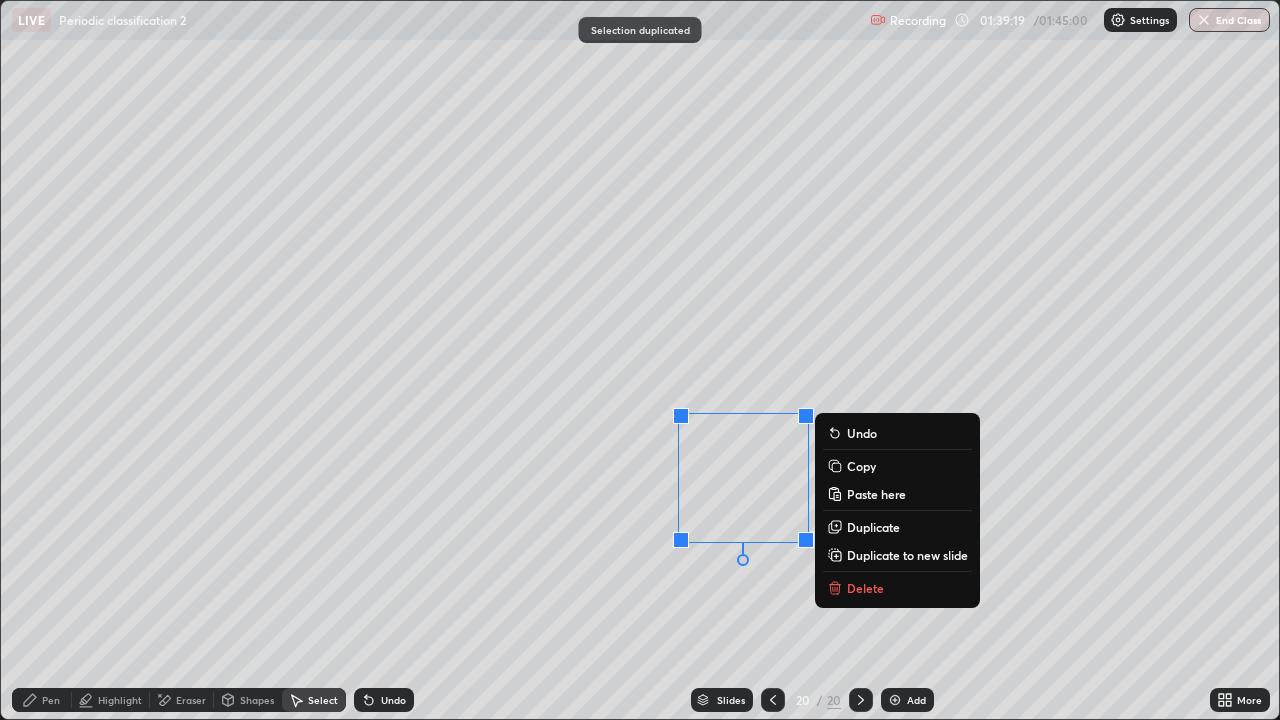 click on "Pen" at bounding box center (42, 700) 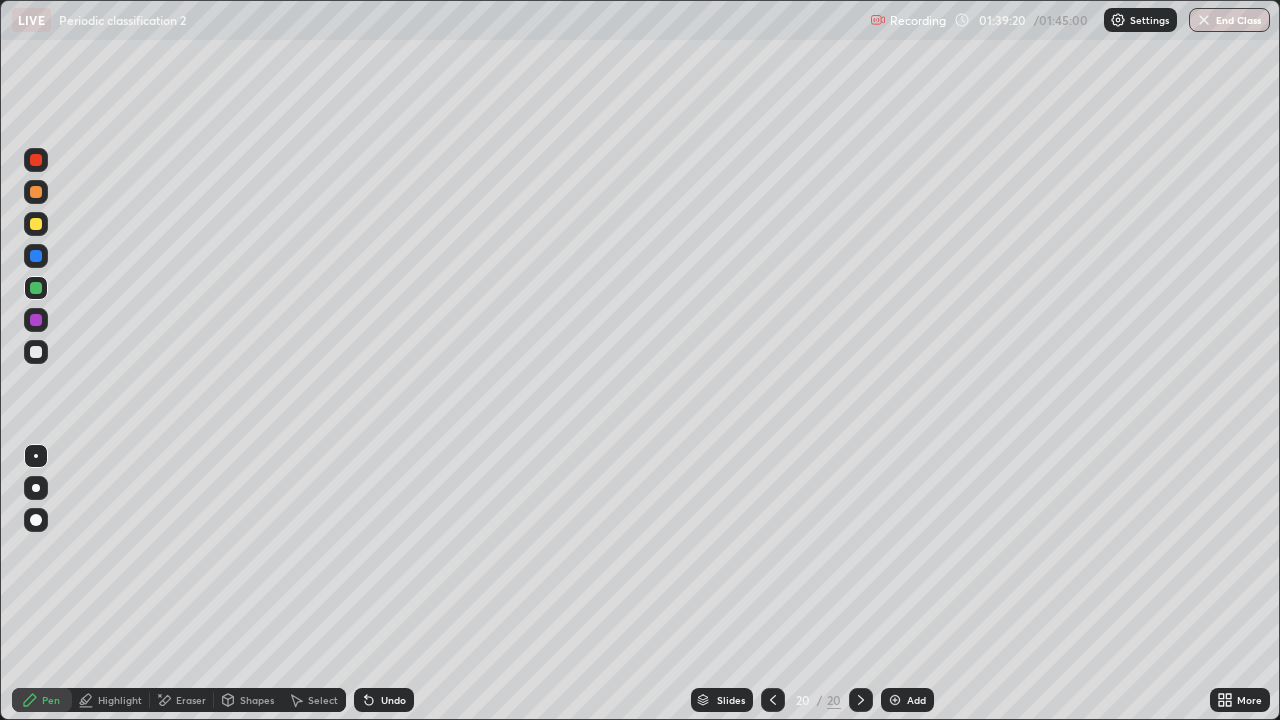 click on "Eraser" at bounding box center (191, 700) 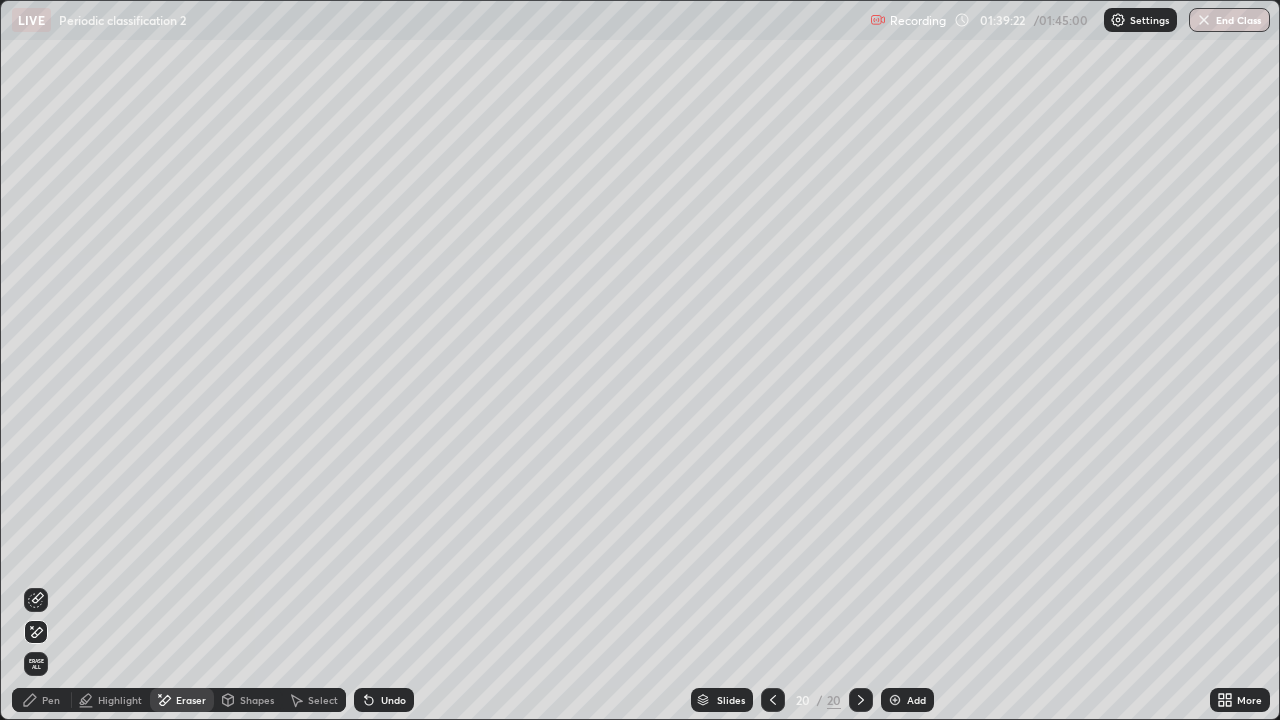click 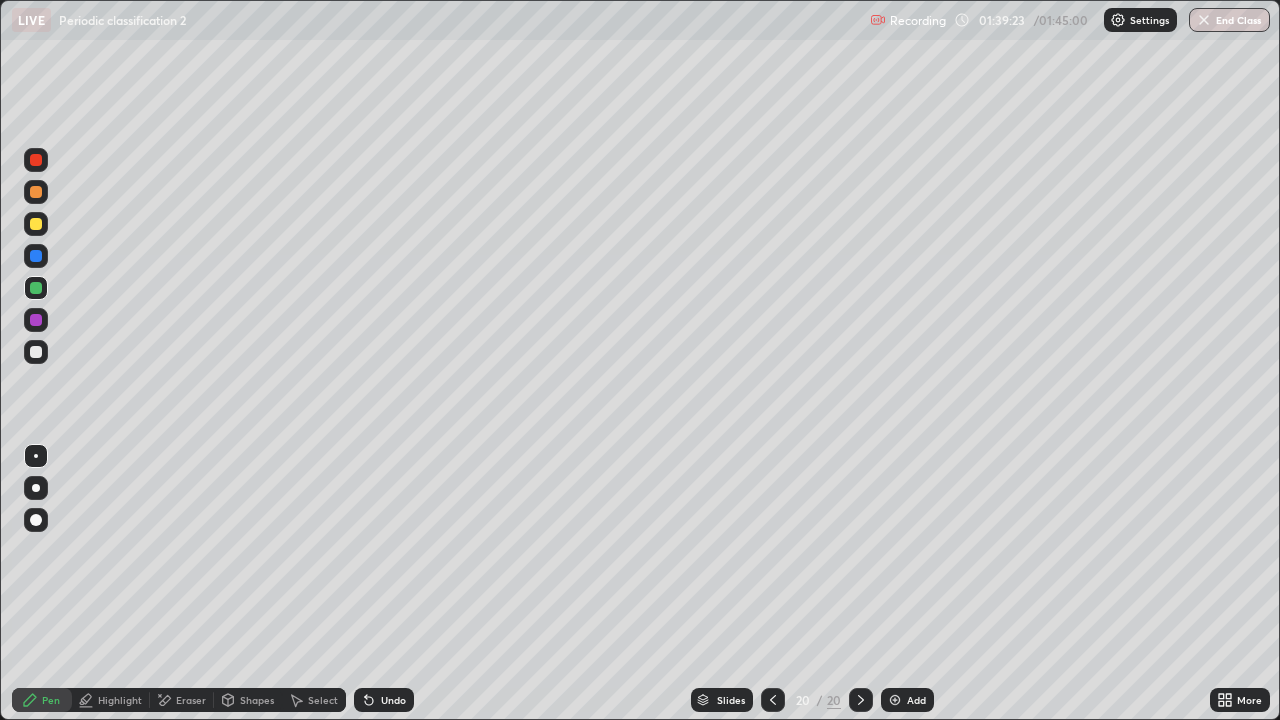 click at bounding box center [36, 224] 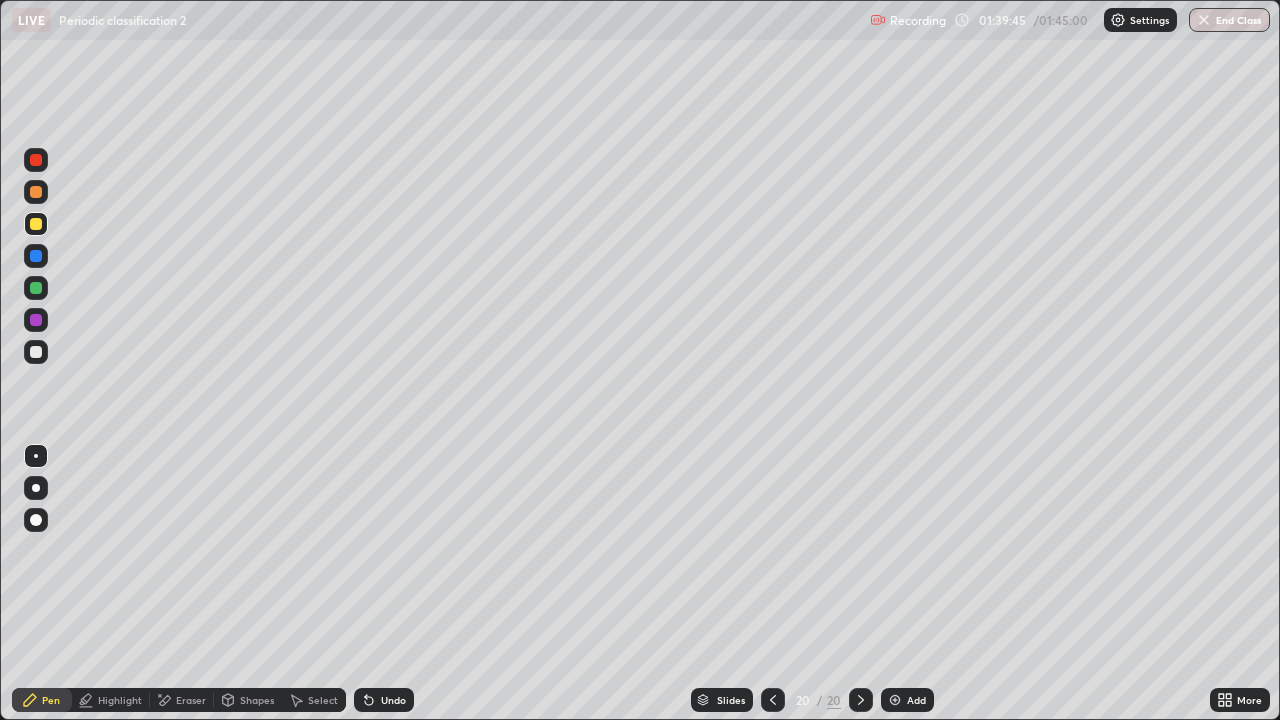 click at bounding box center [36, 256] 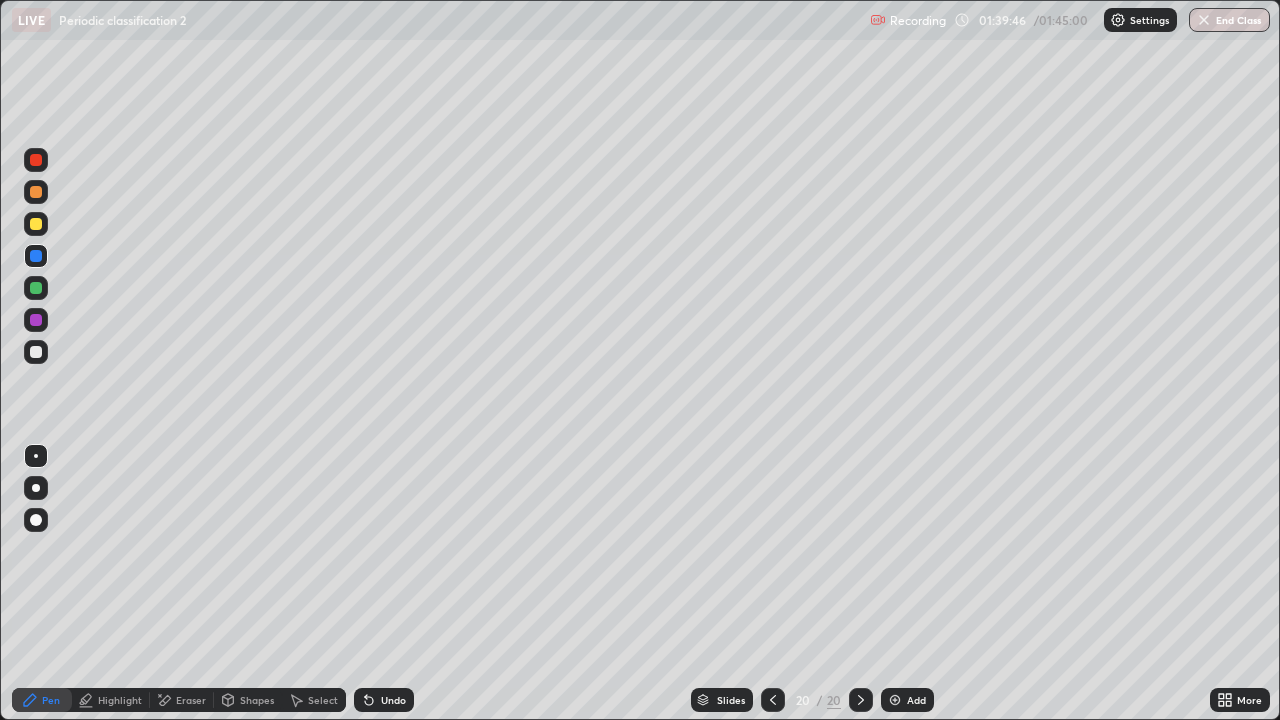 click at bounding box center (36, 224) 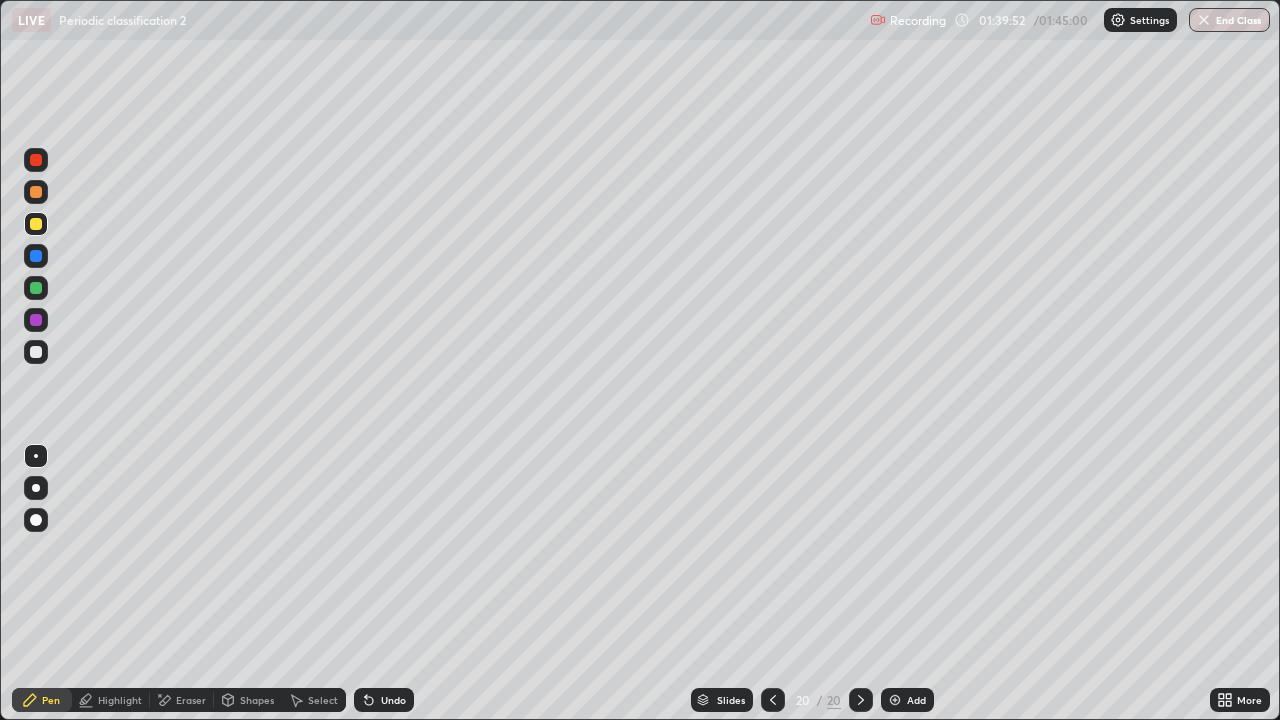 click at bounding box center (36, 192) 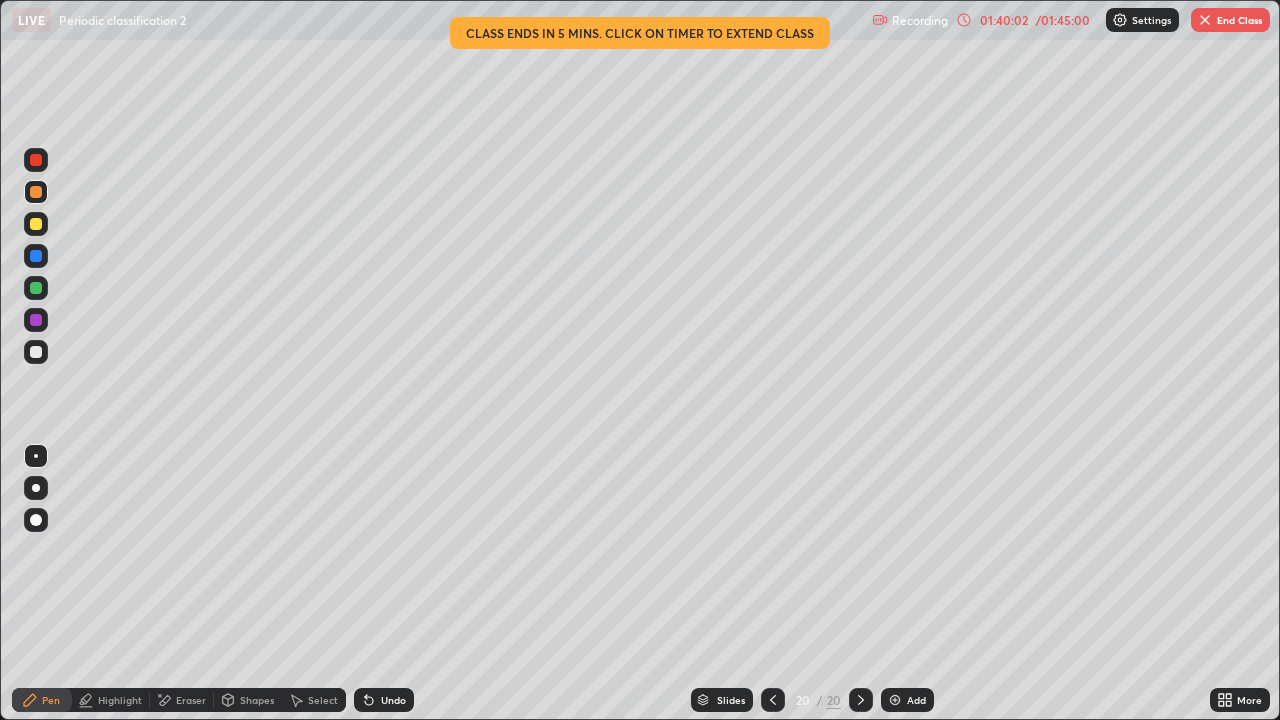 click at bounding box center (36, 288) 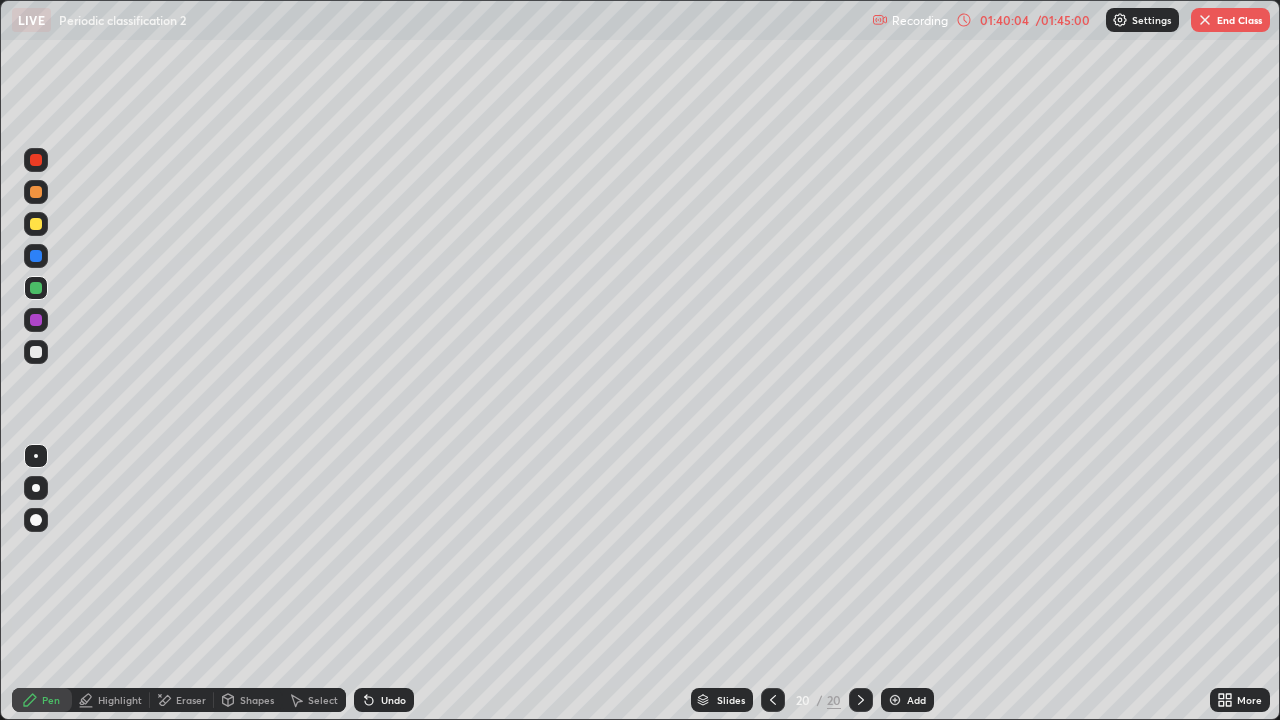 click at bounding box center (895, 700) 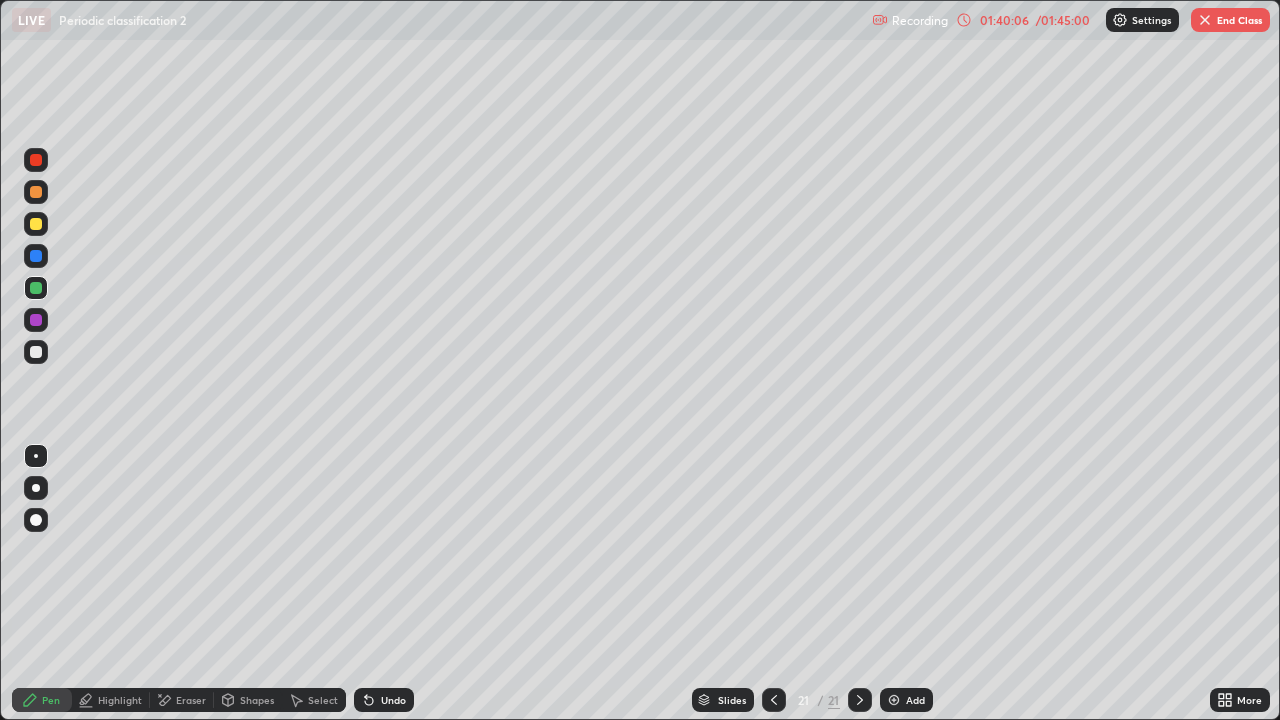 click at bounding box center [36, 352] 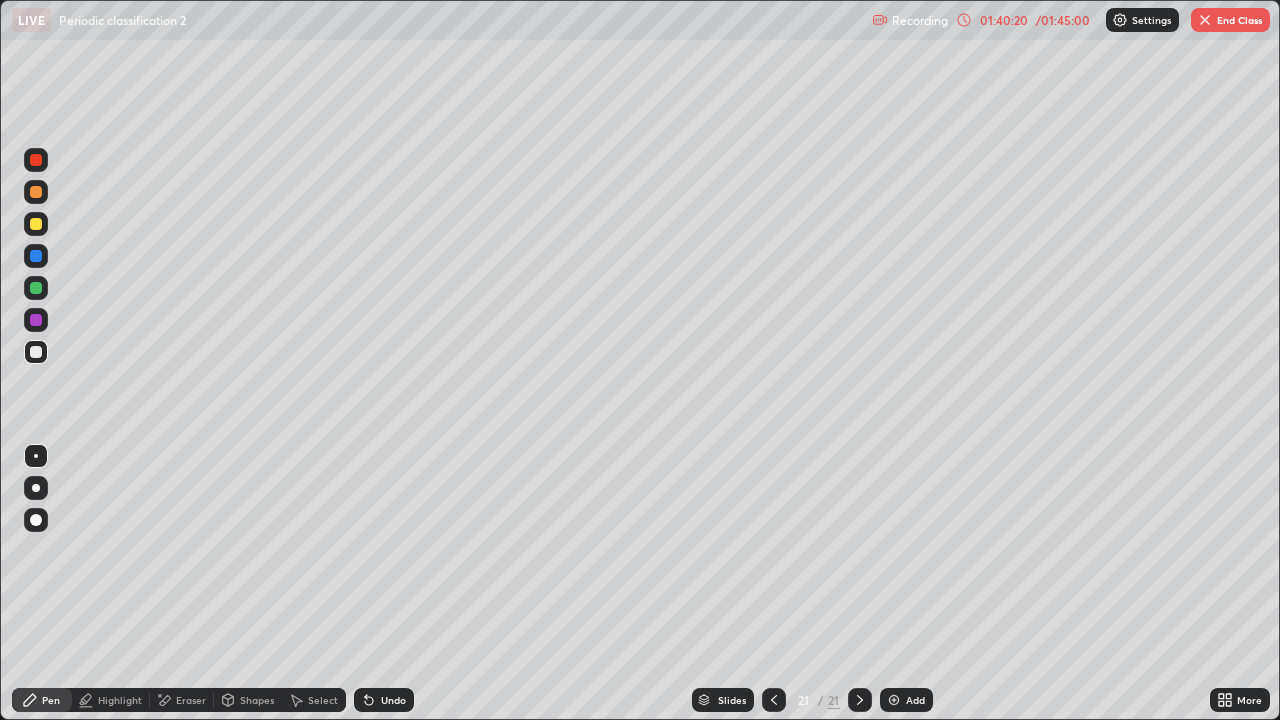 click on "Select" at bounding box center [323, 700] 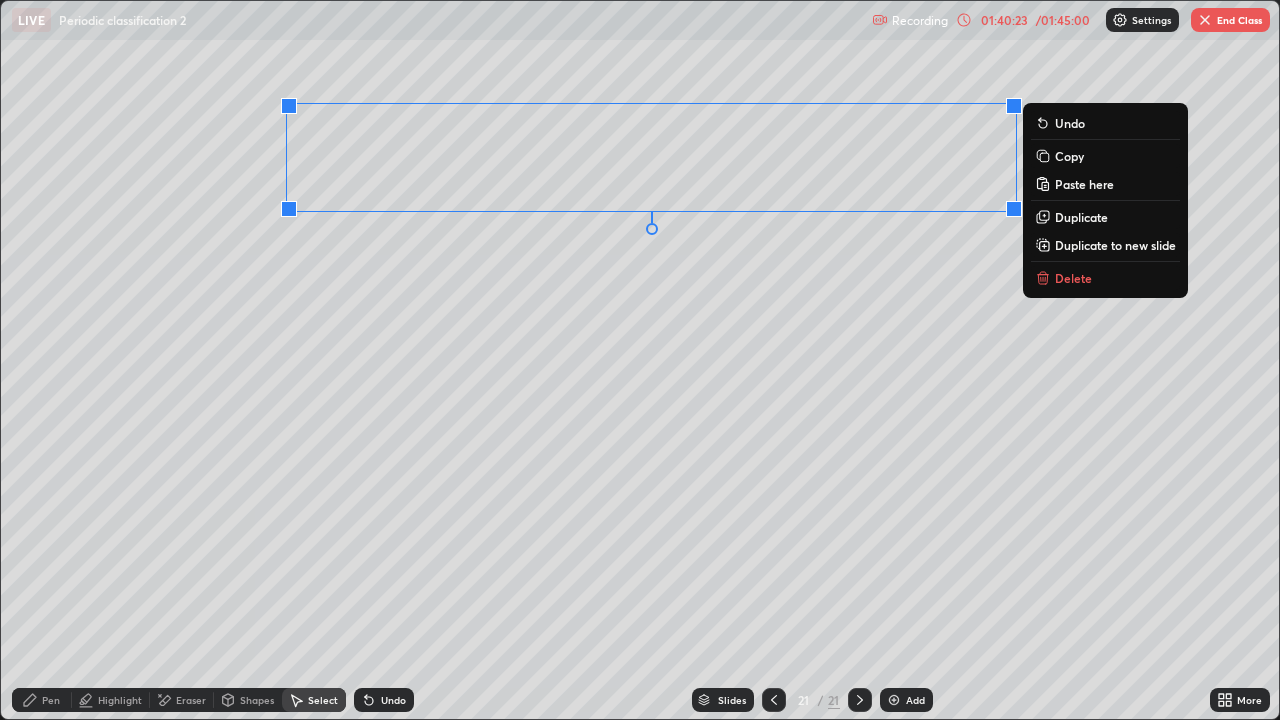 click on "Duplicate" at bounding box center (1105, 217) 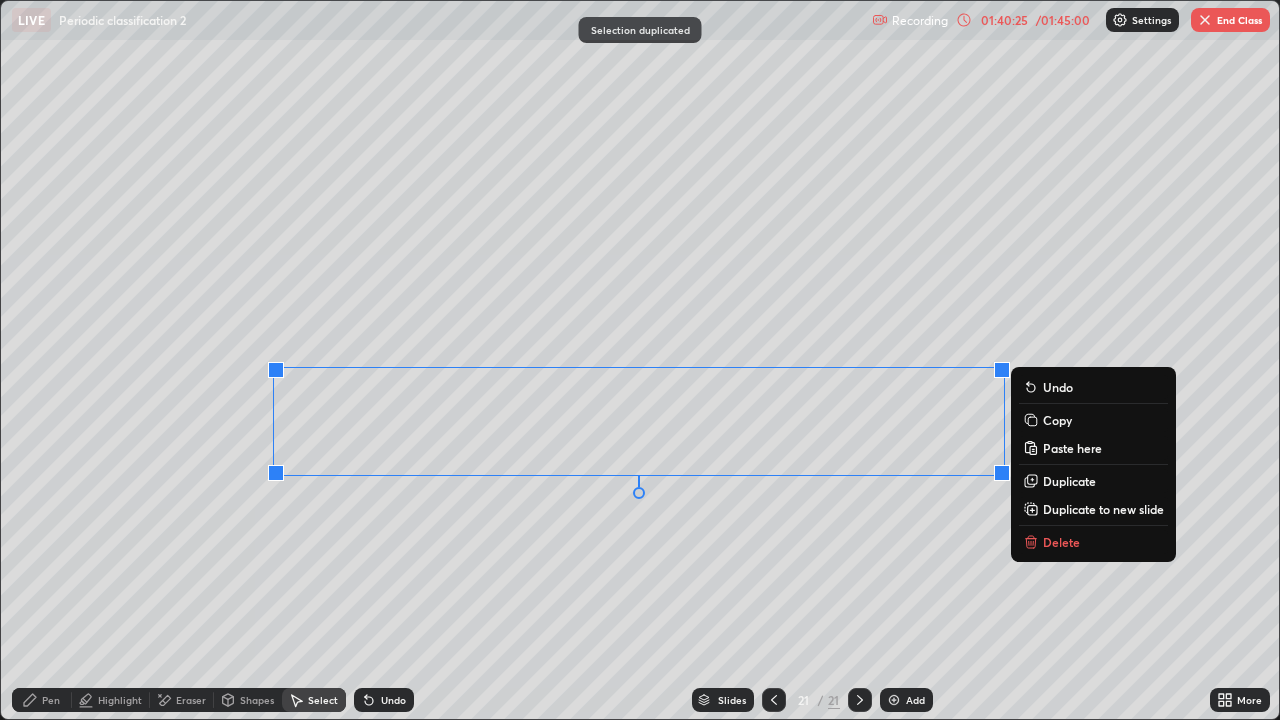click on "Pen" at bounding box center (42, 700) 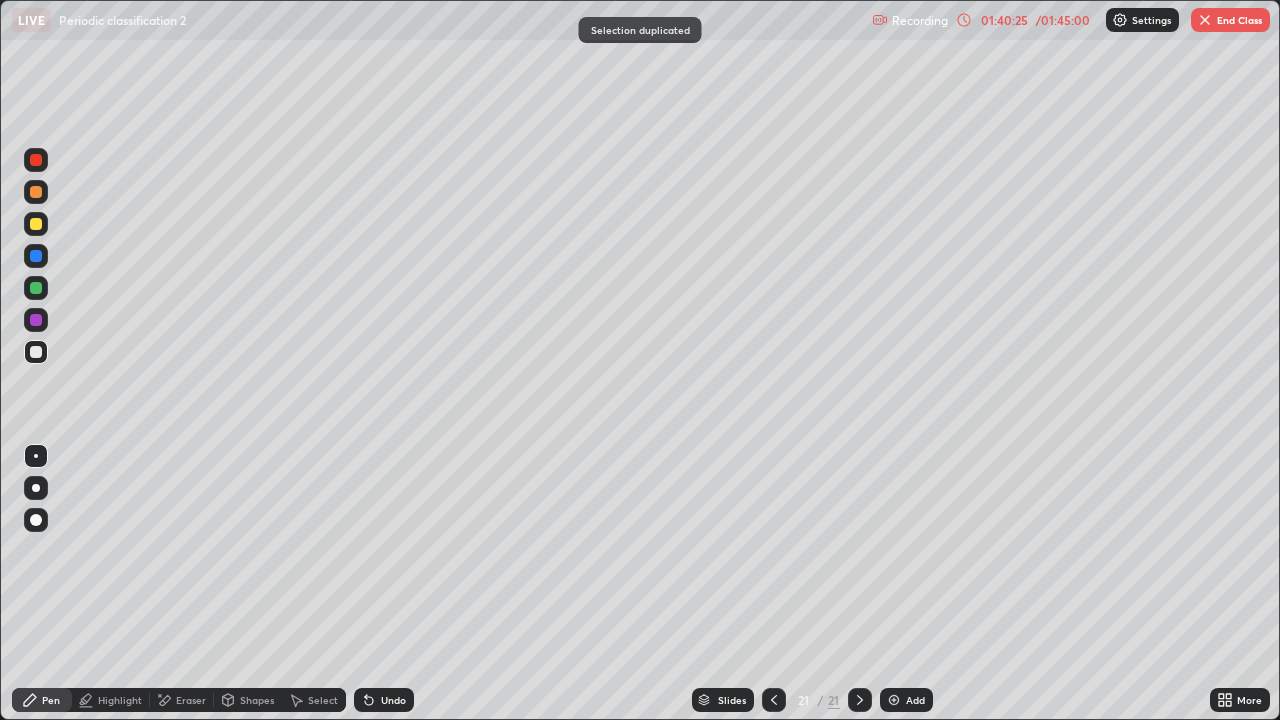 click at bounding box center [36, 320] 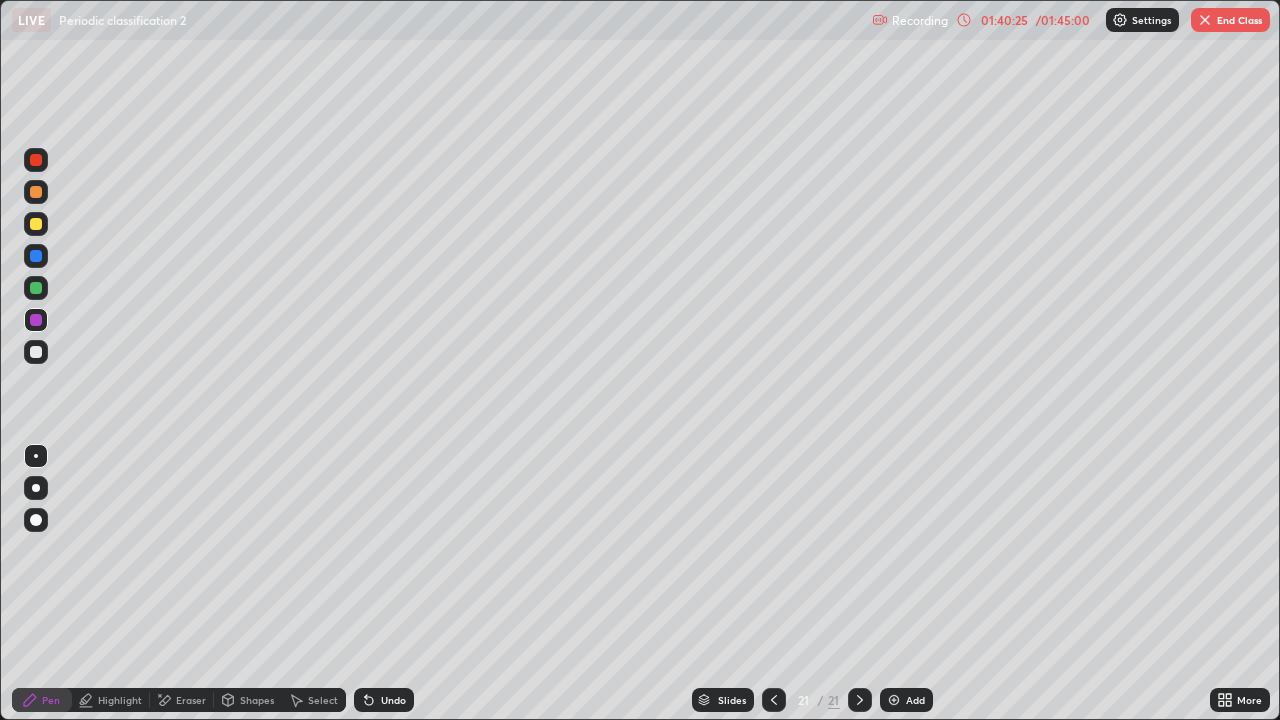 click at bounding box center [36, 288] 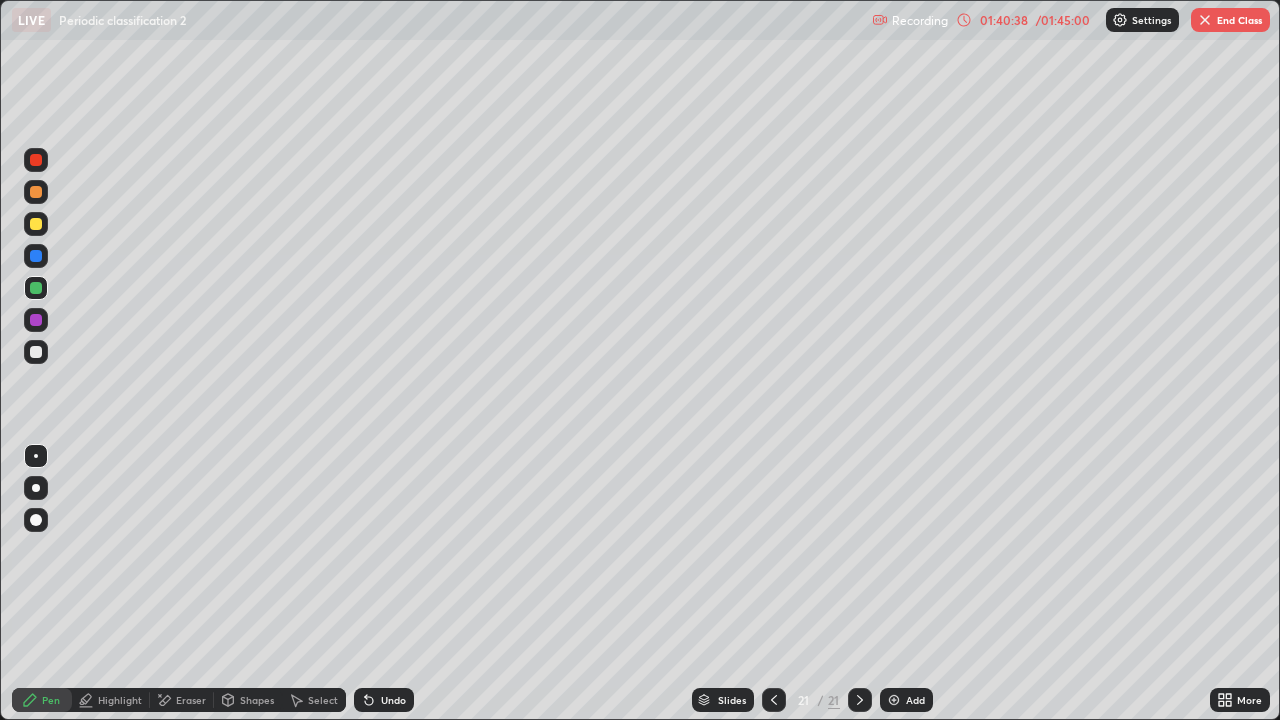click at bounding box center [36, 352] 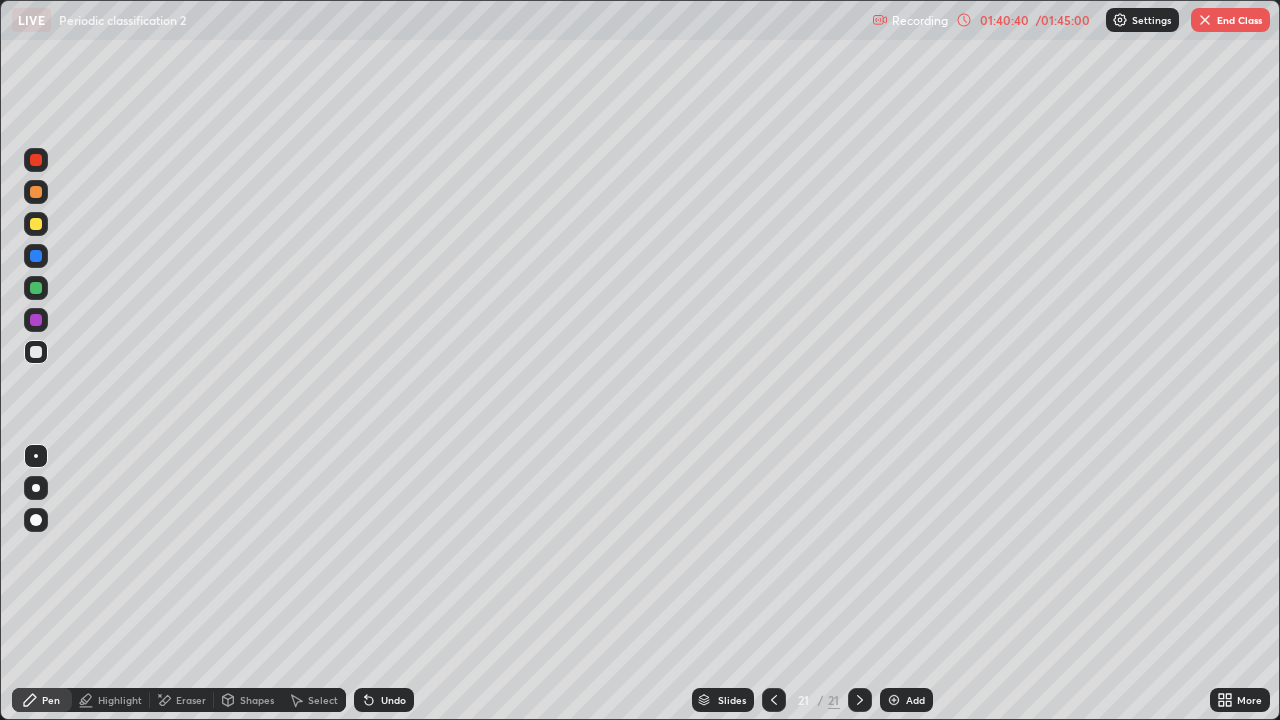 click on "Undo" at bounding box center (384, 700) 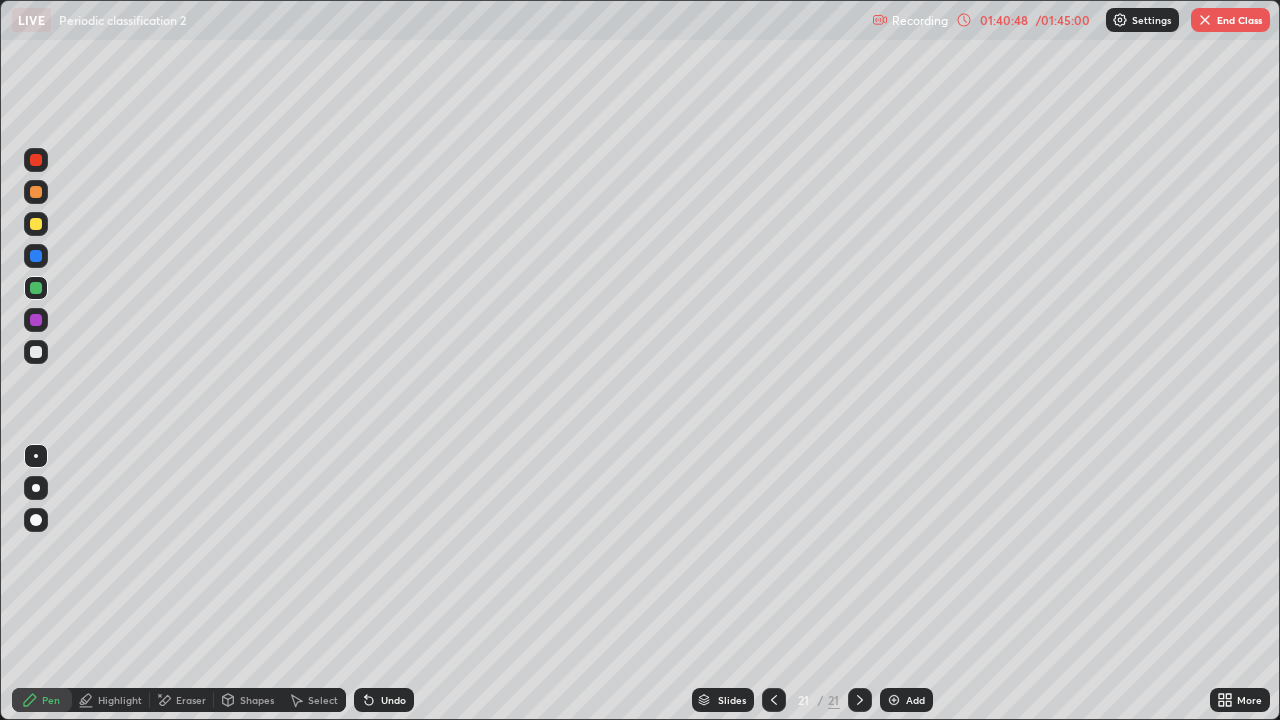 click at bounding box center [36, 192] 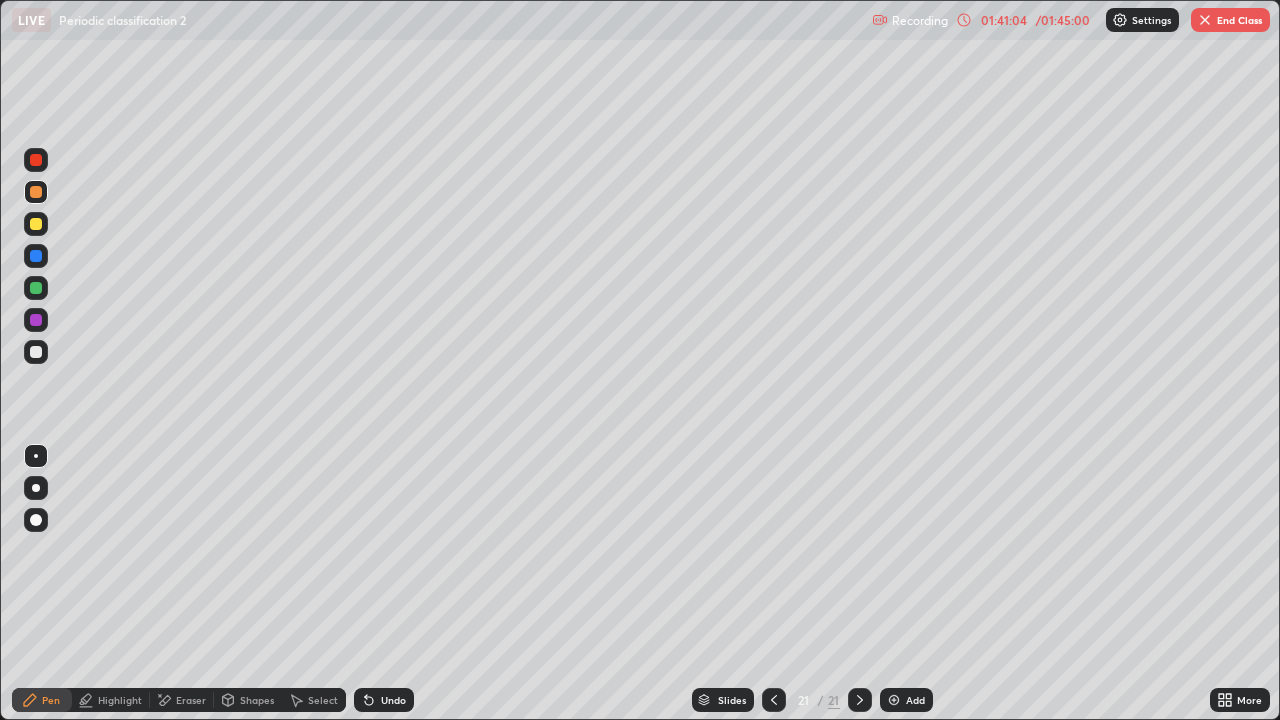 click 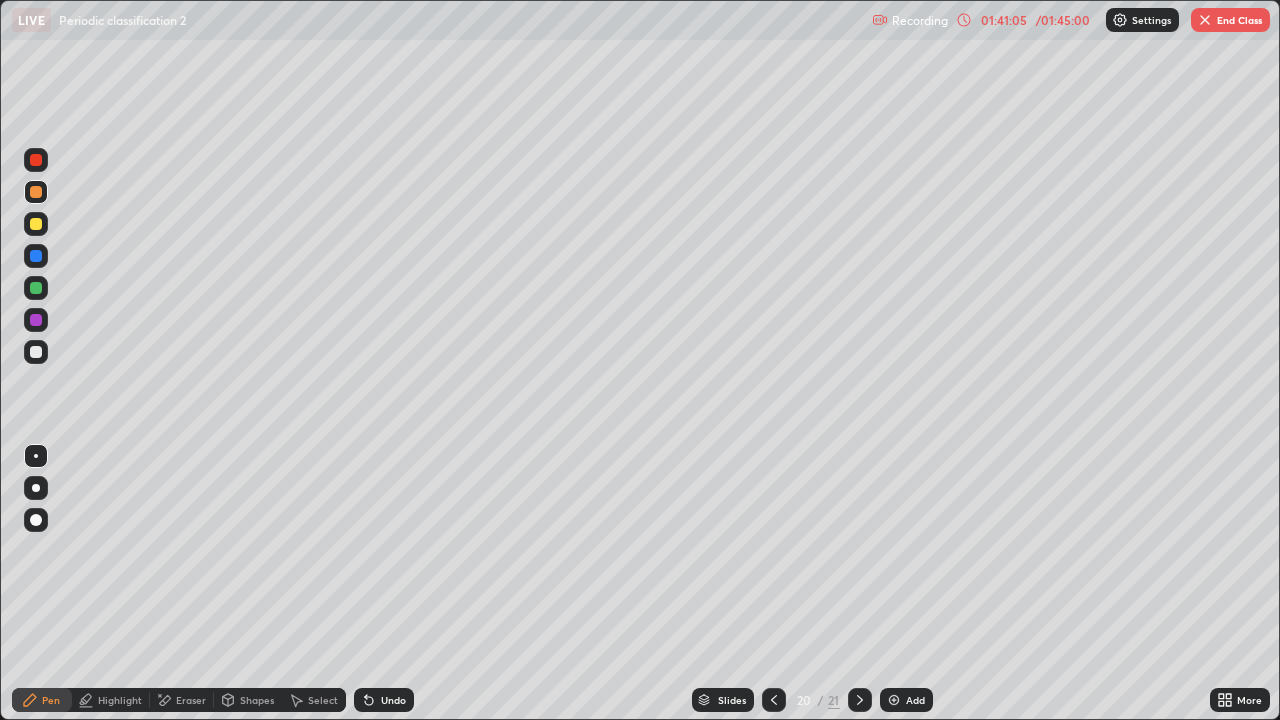 click on "Add" at bounding box center (906, 700) 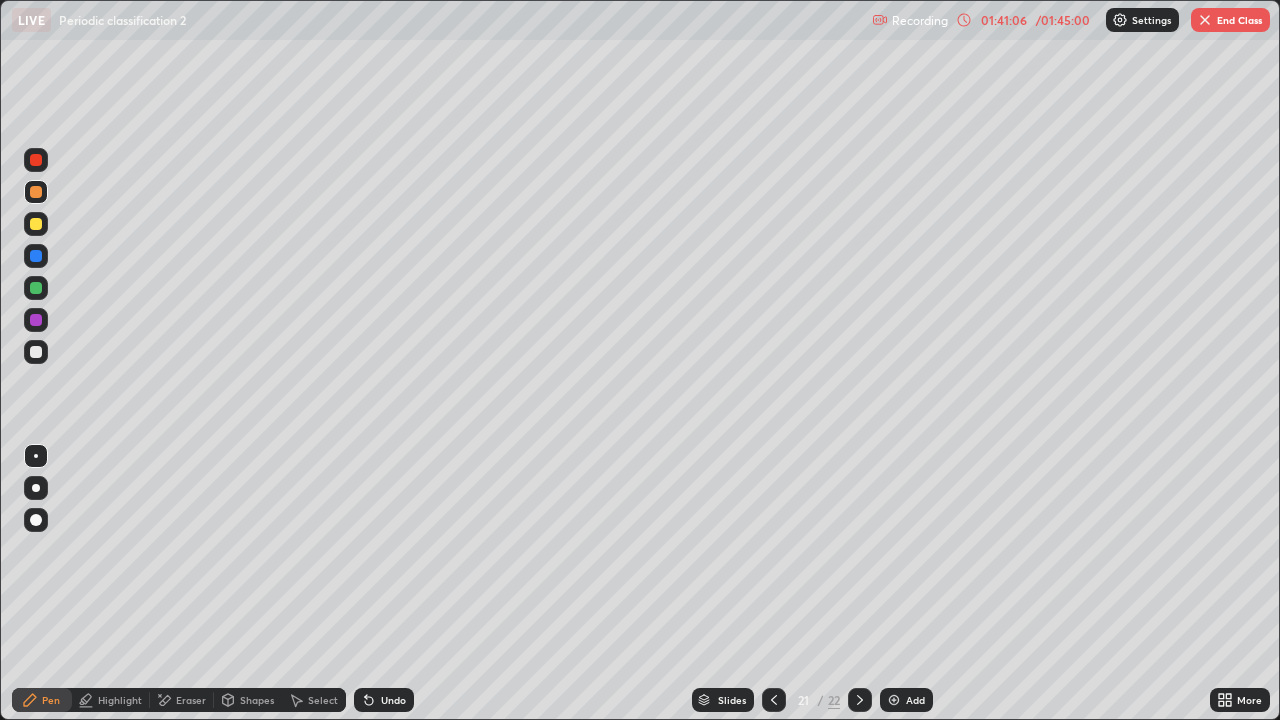 click on "Highlight" at bounding box center (120, 700) 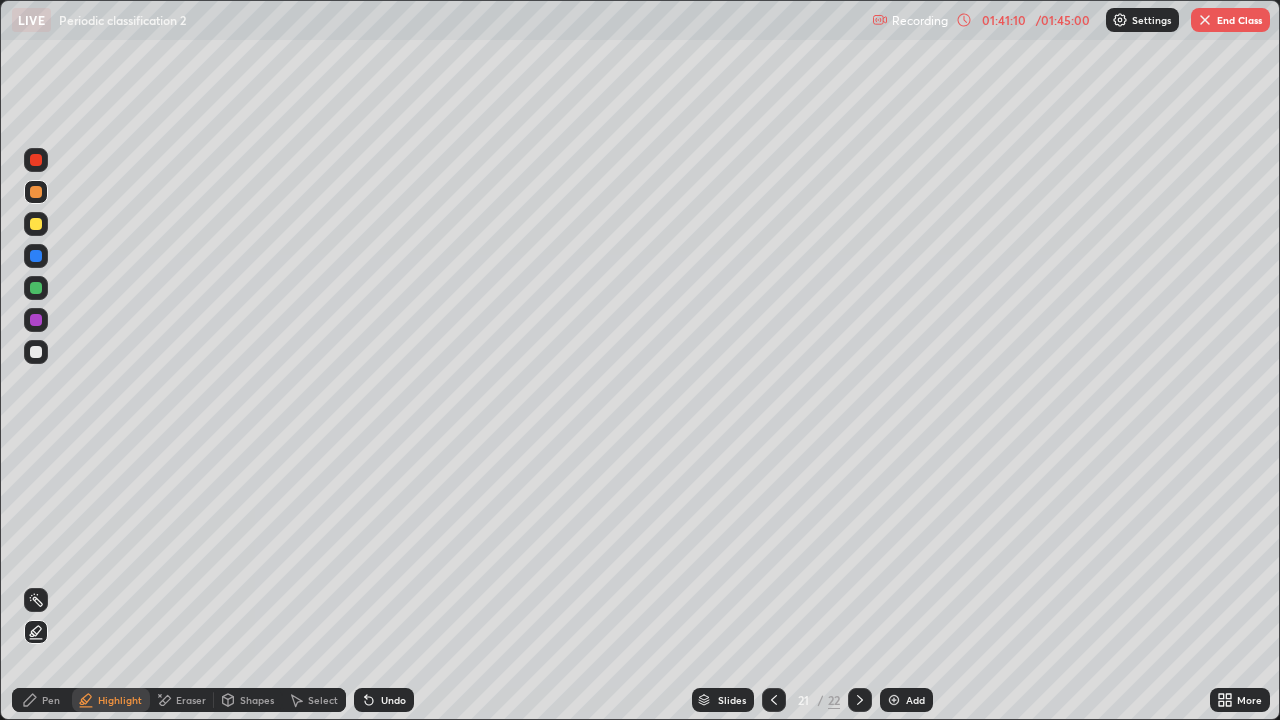 click at bounding box center [36, 256] 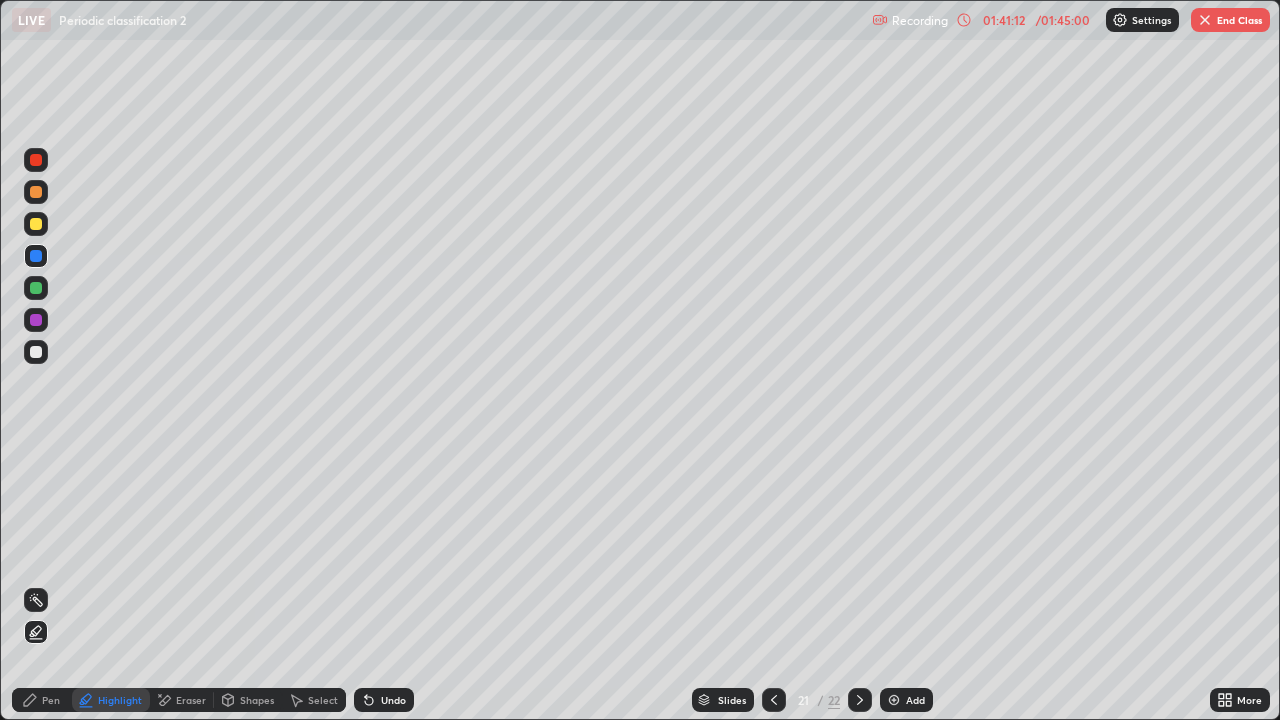 click on "Undo" at bounding box center [380, 700] 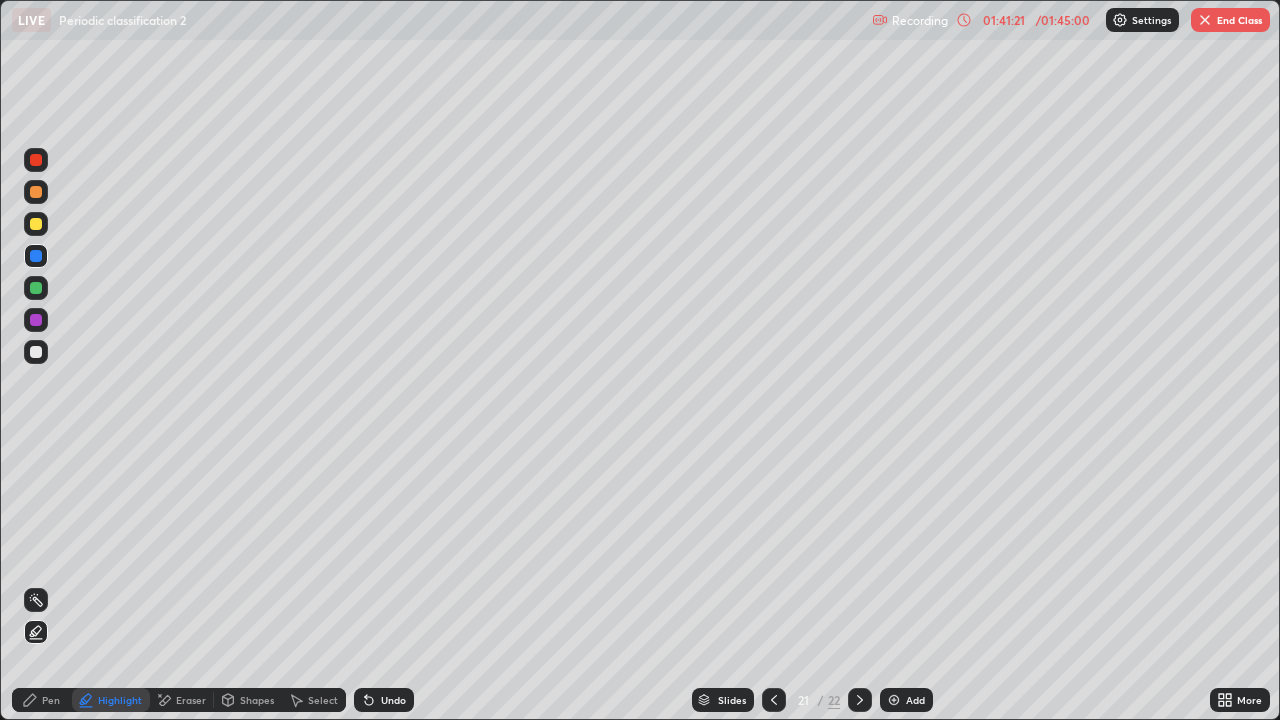click on "Pen" at bounding box center (42, 700) 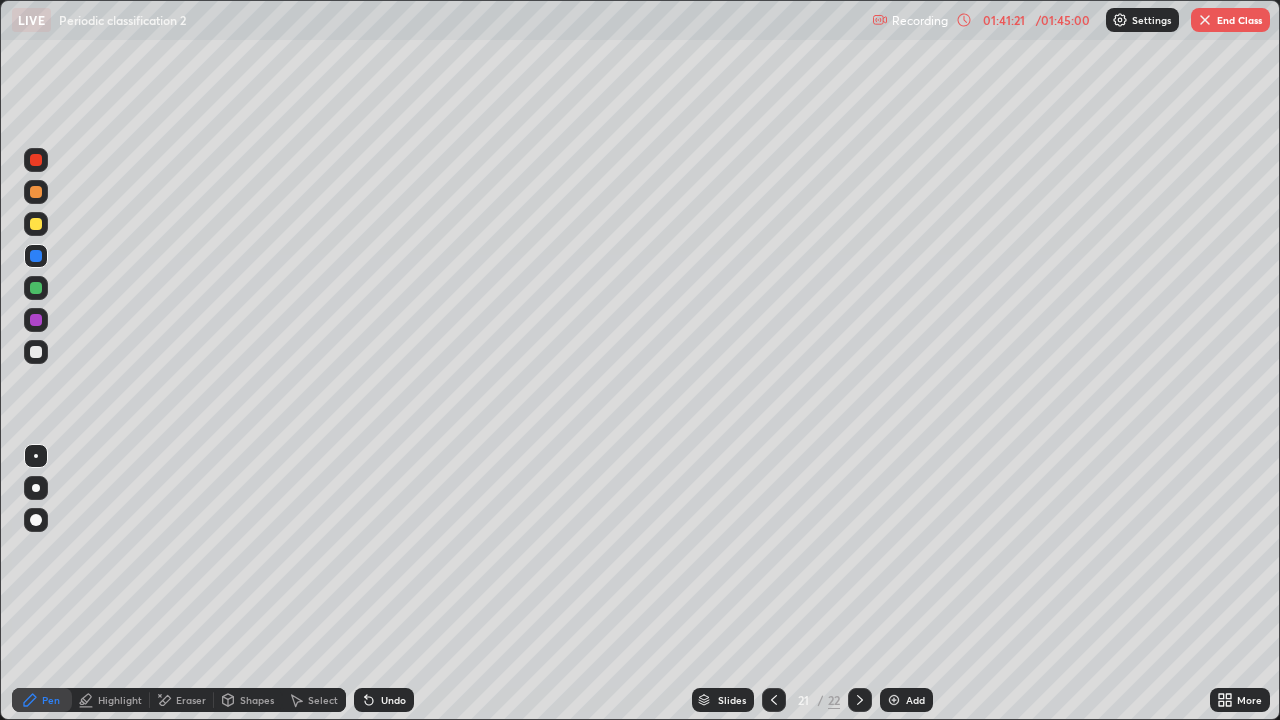click at bounding box center [36, 352] 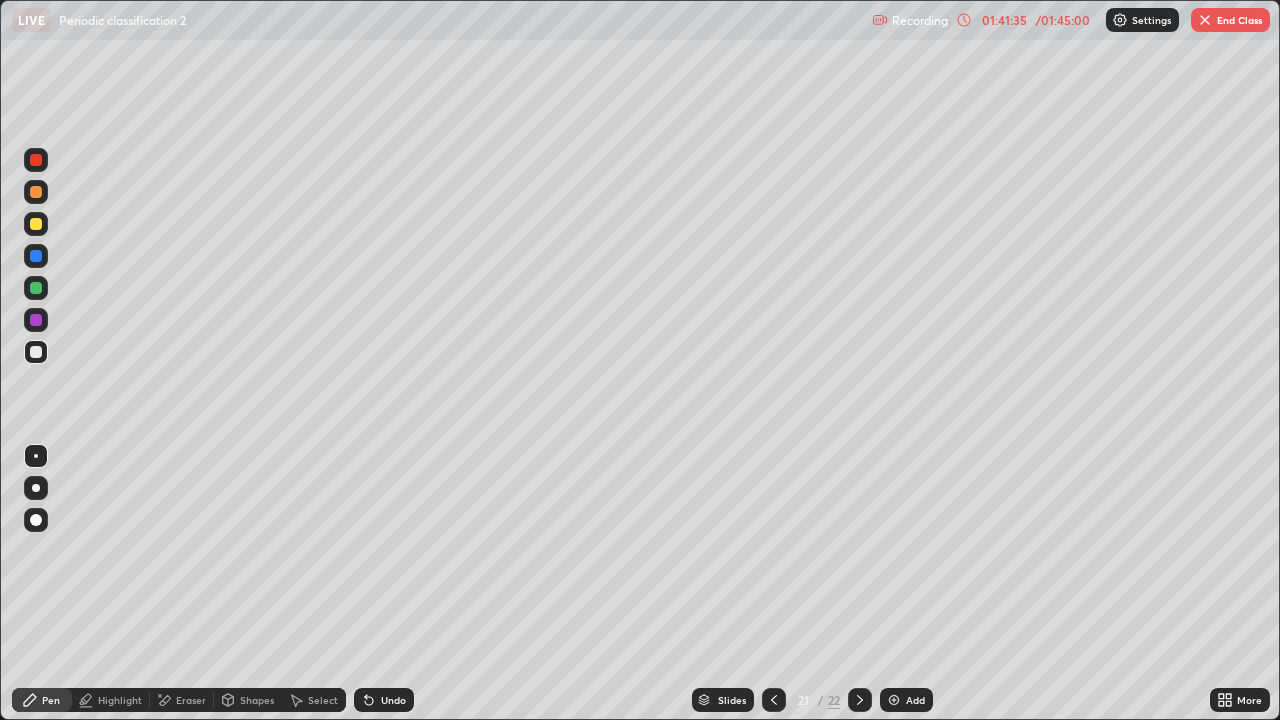 click at bounding box center (36, 288) 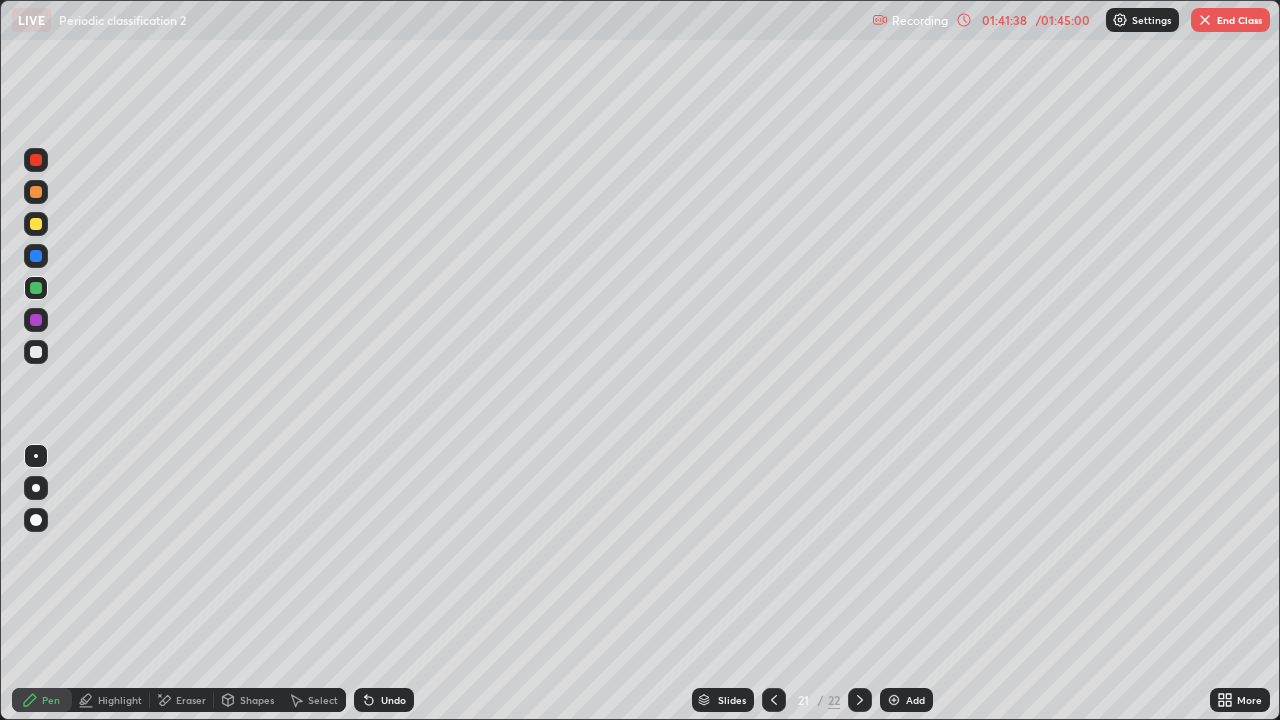 click on "Highlight" at bounding box center (120, 700) 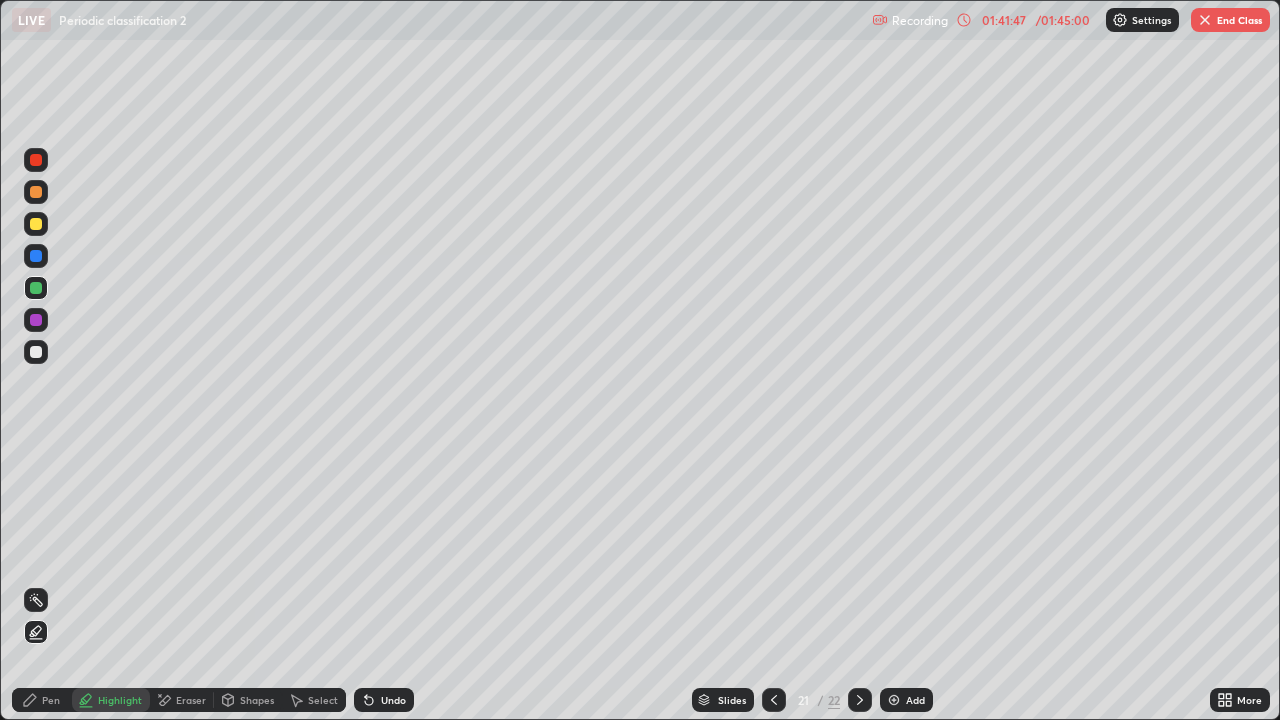 click at bounding box center [36, 256] 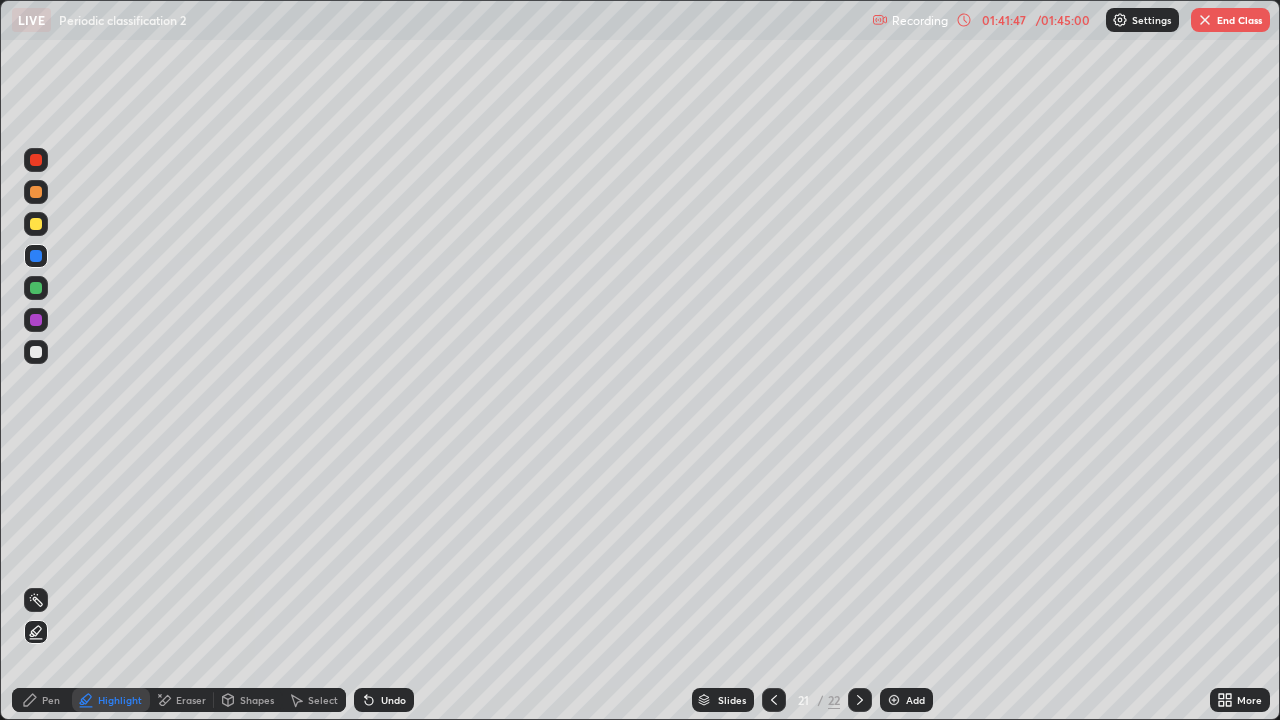 click at bounding box center [36, 320] 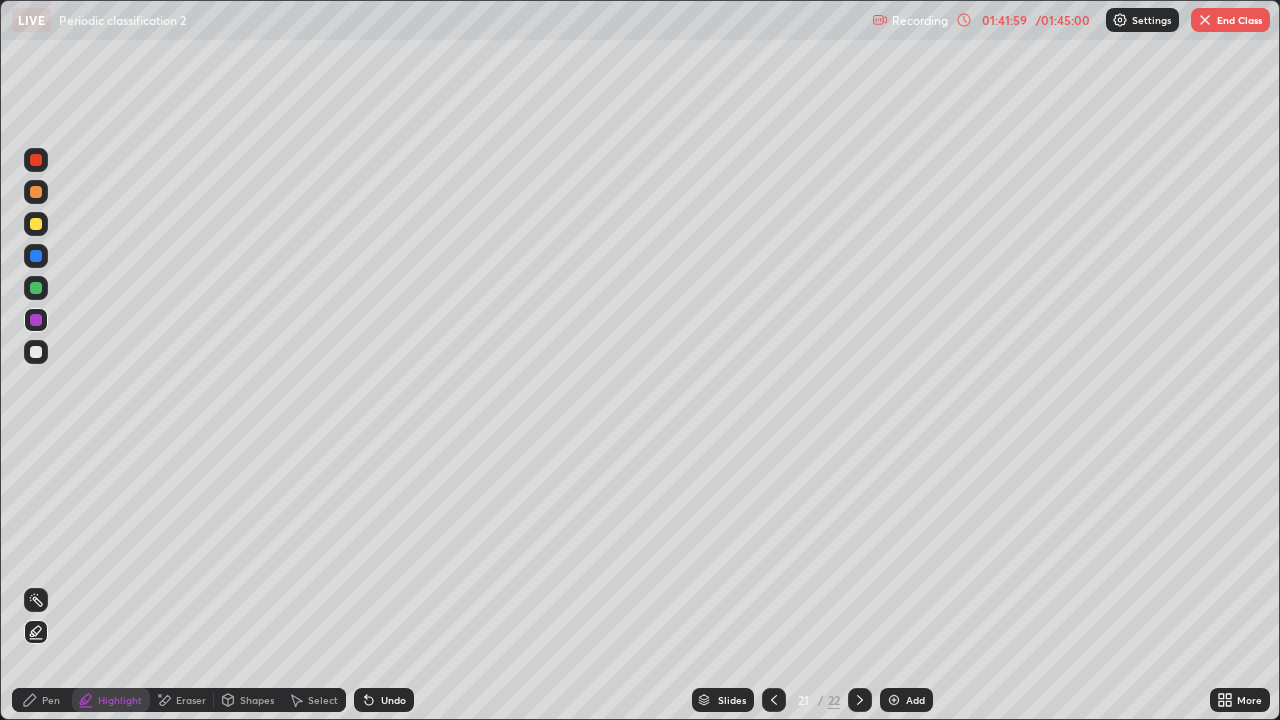 click 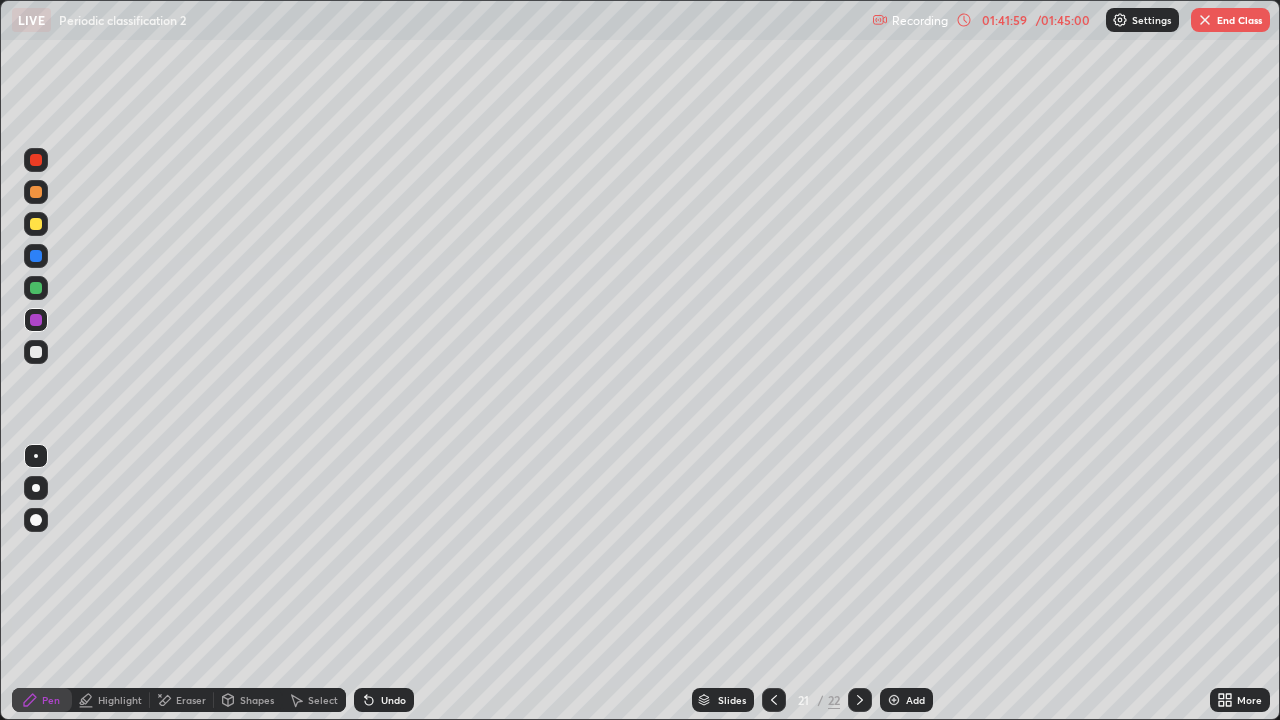 click at bounding box center [36, 352] 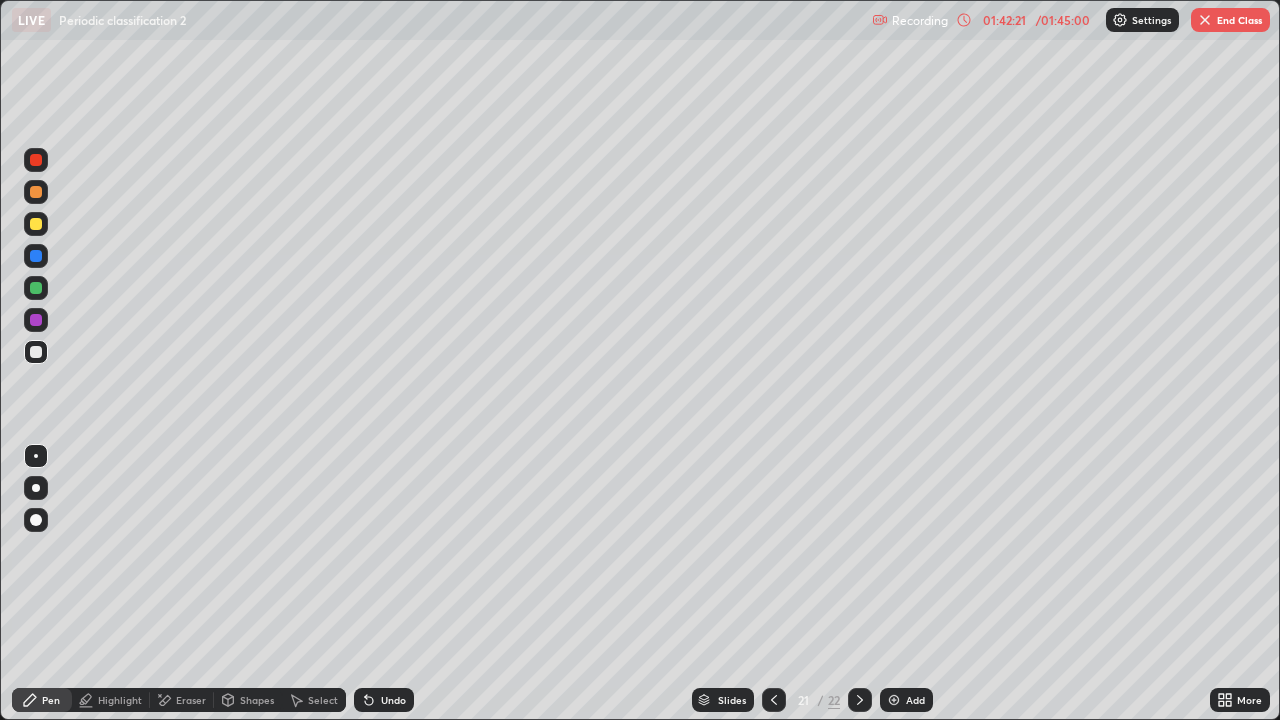 click at bounding box center [36, 288] 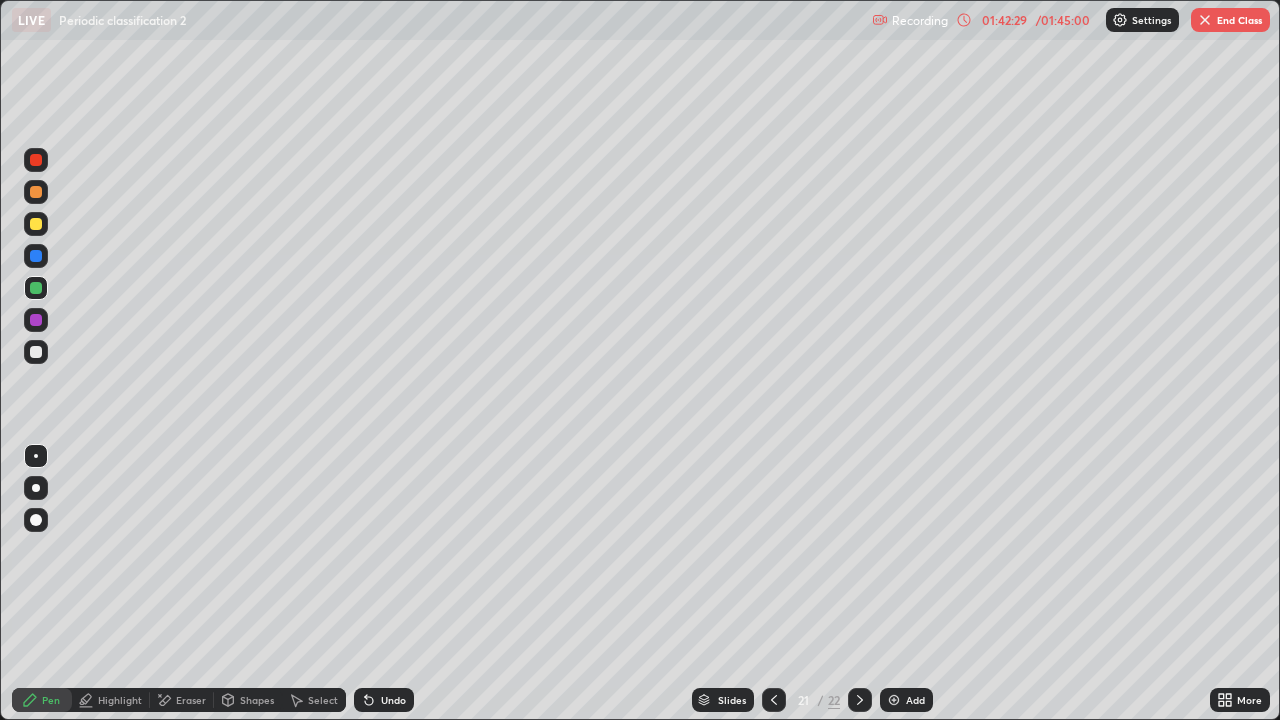 click on "Eraser" at bounding box center [182, 700] 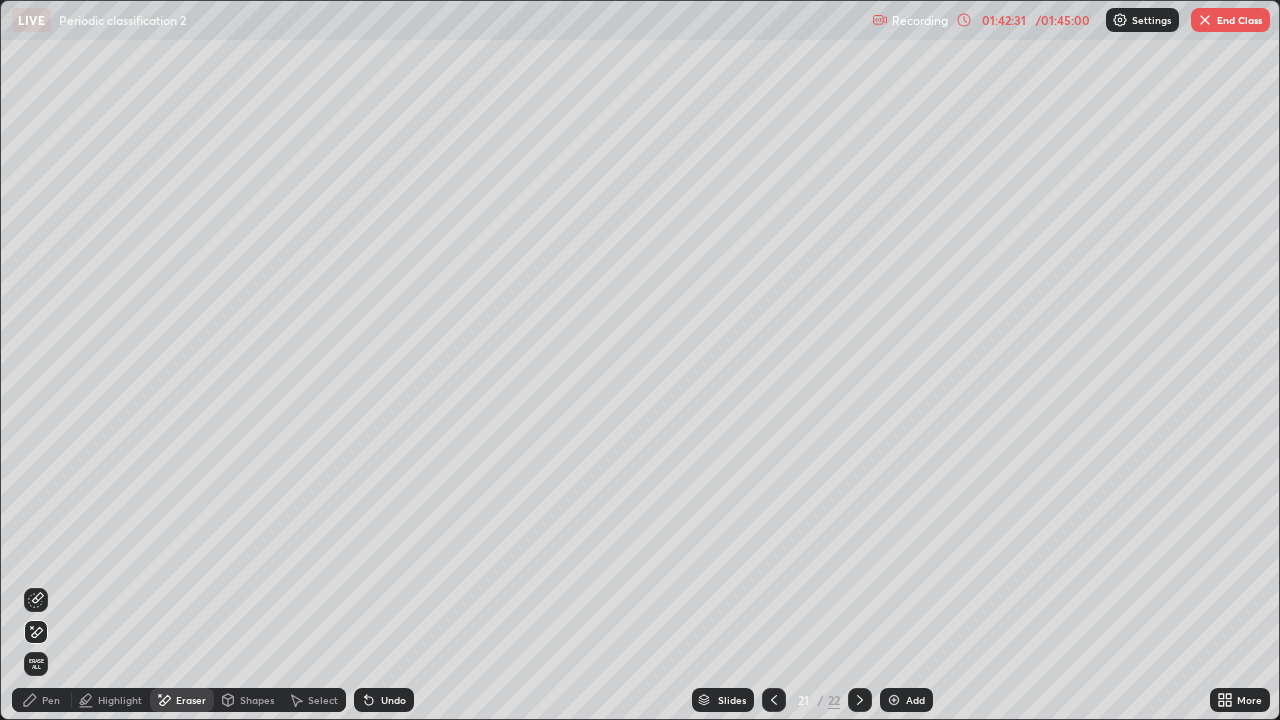click 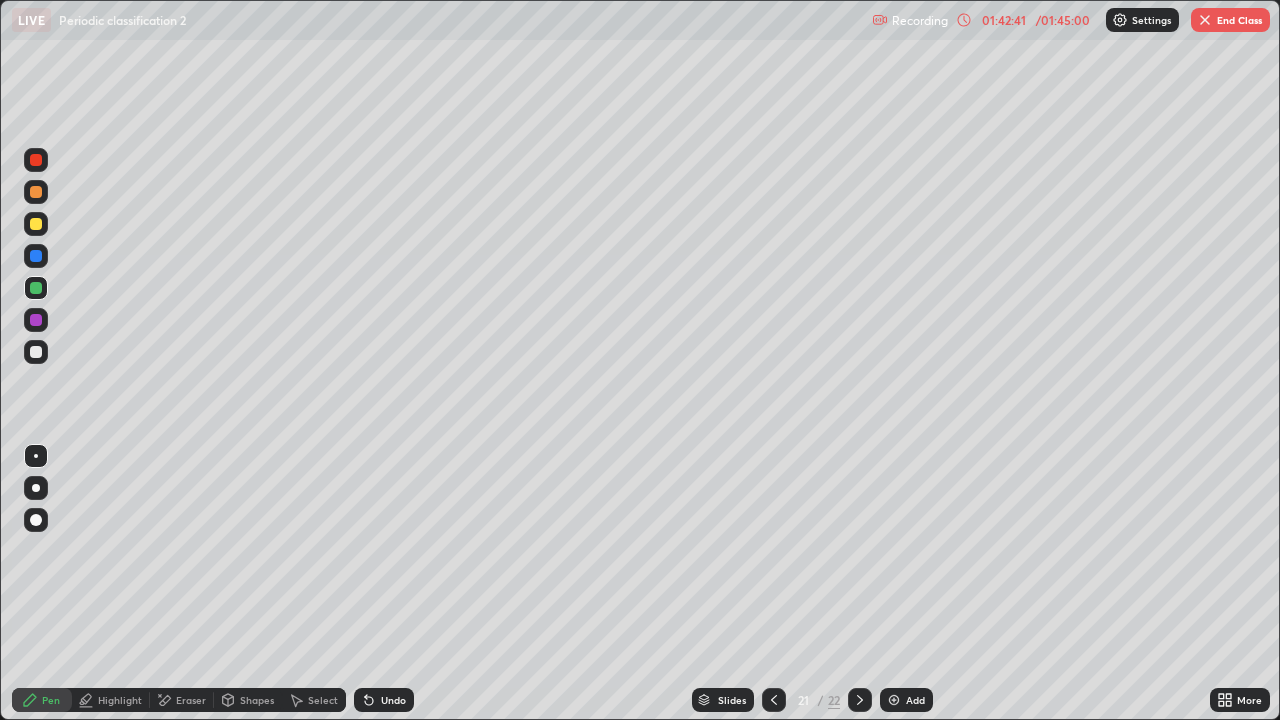 click 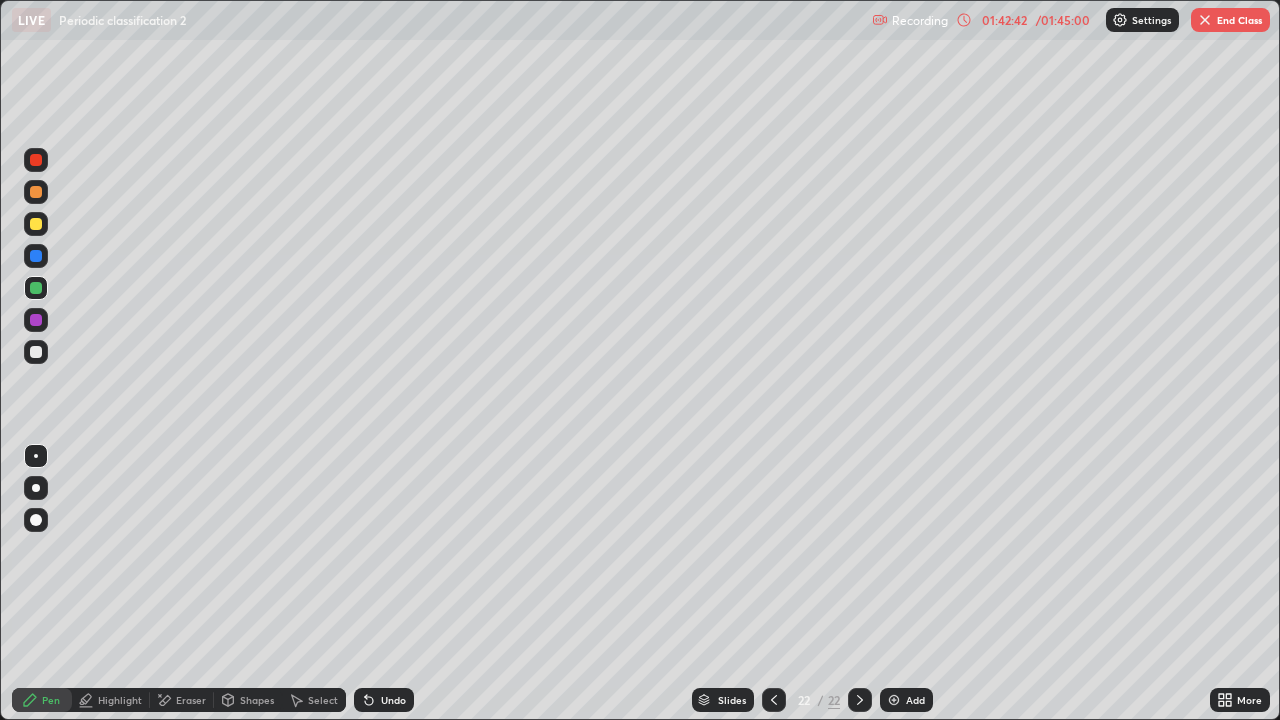 click on "Add" at bounding box center [915, 700] 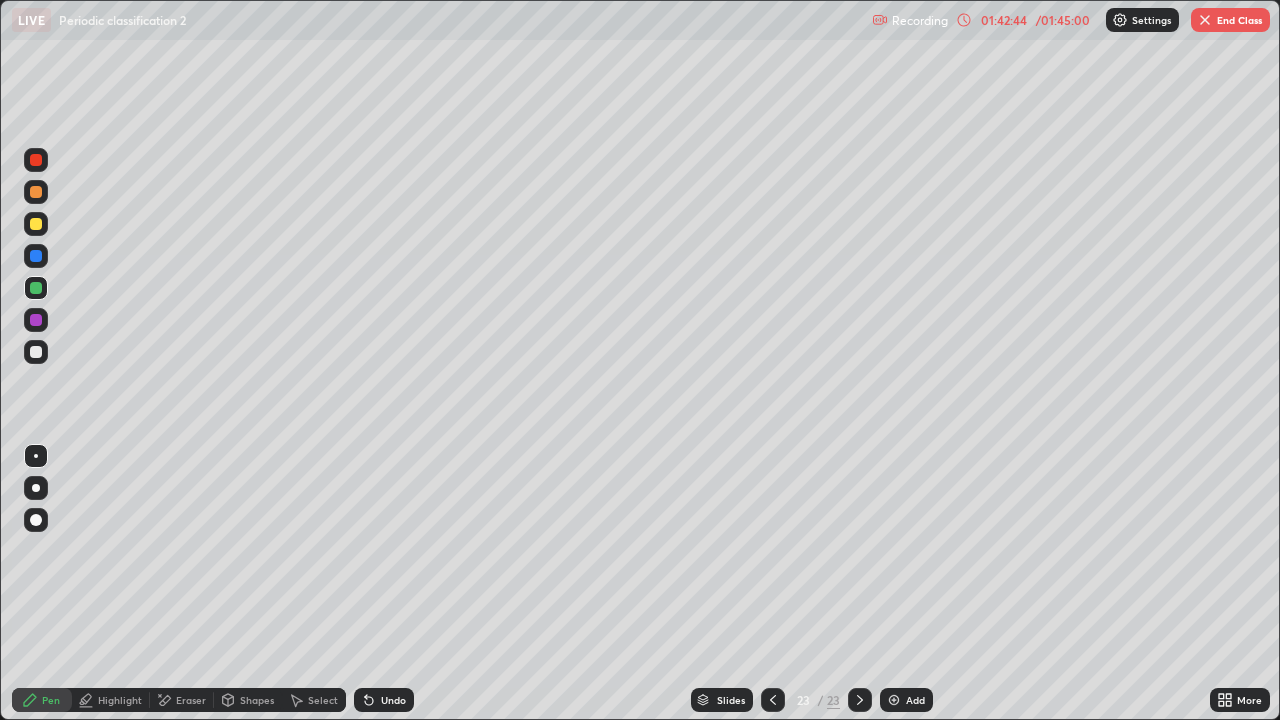 click at bounding box center [36, 352] 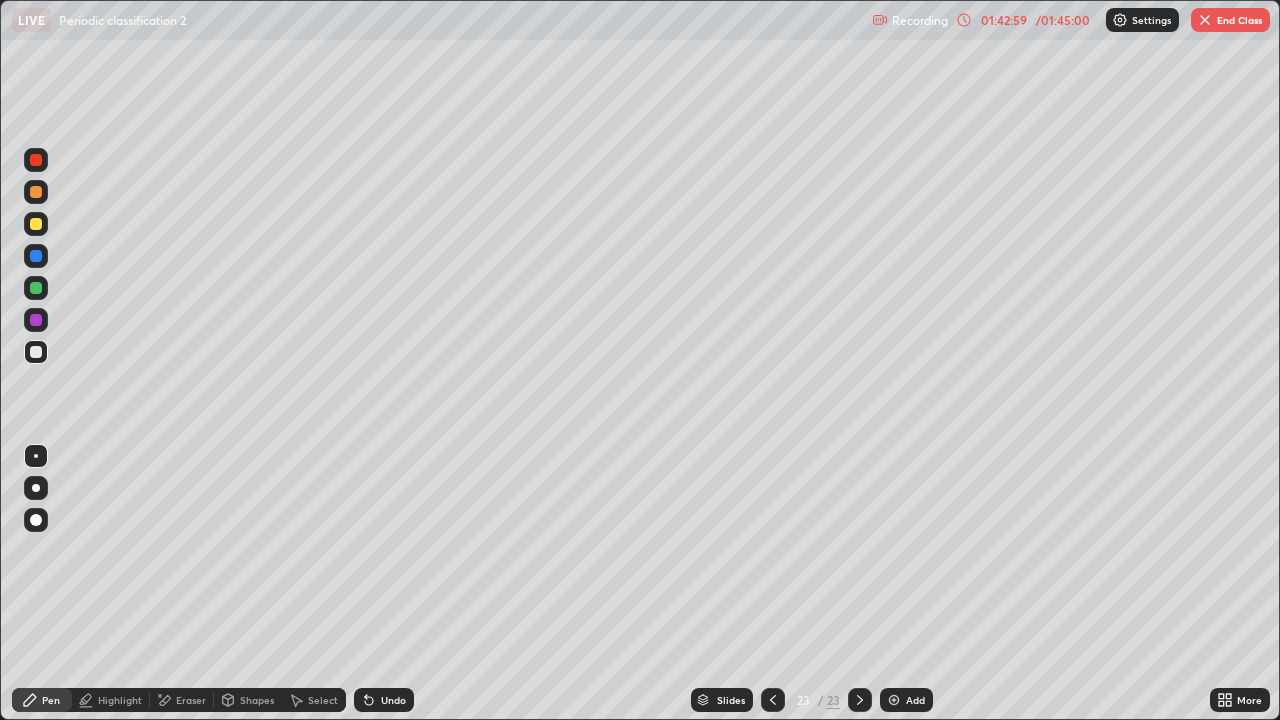 click at bounding box center [36, 224] 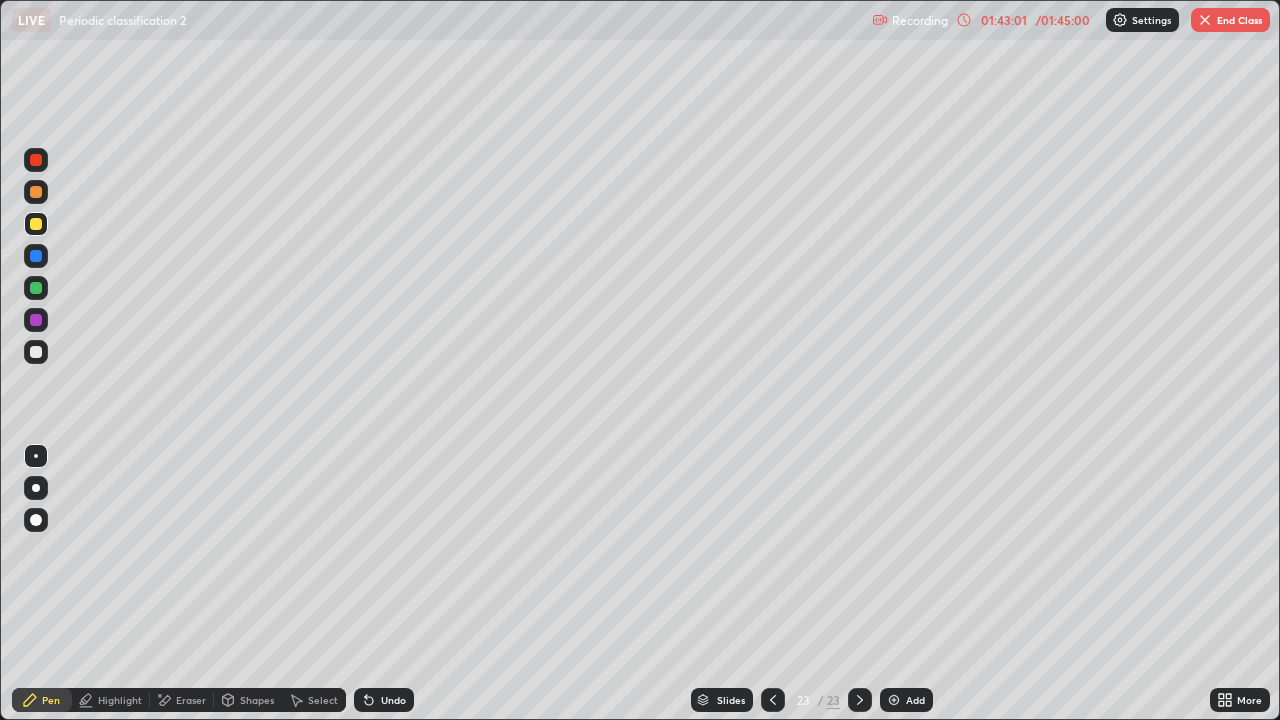 click on "Undo" at bounding box center (384, 700) 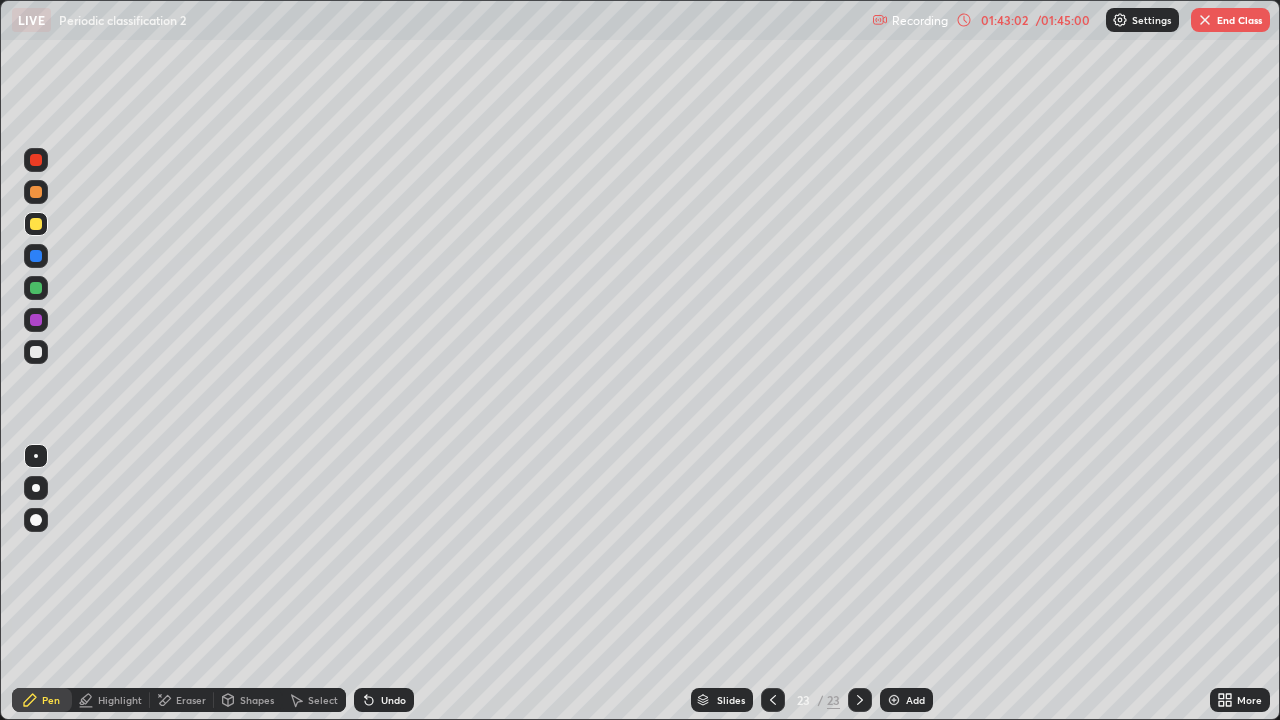 click on "Undo" at bounding box center (393, 700) 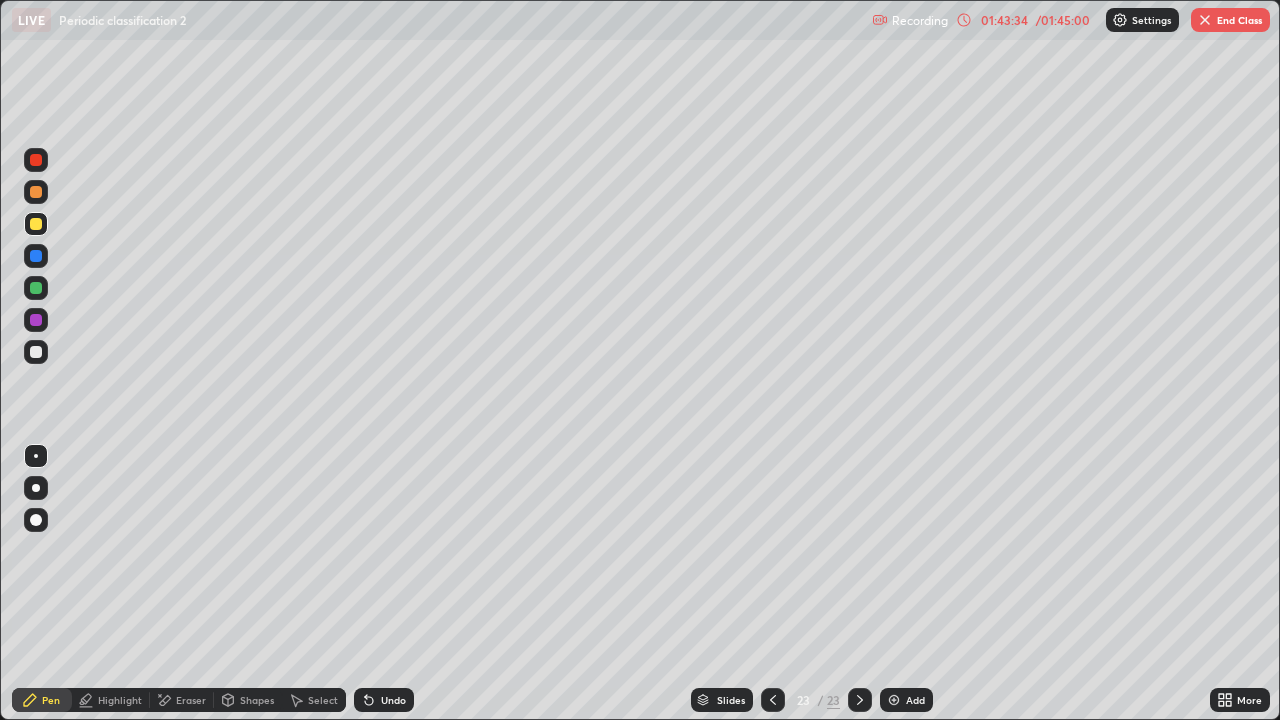 click at bounding box center (773, 700) 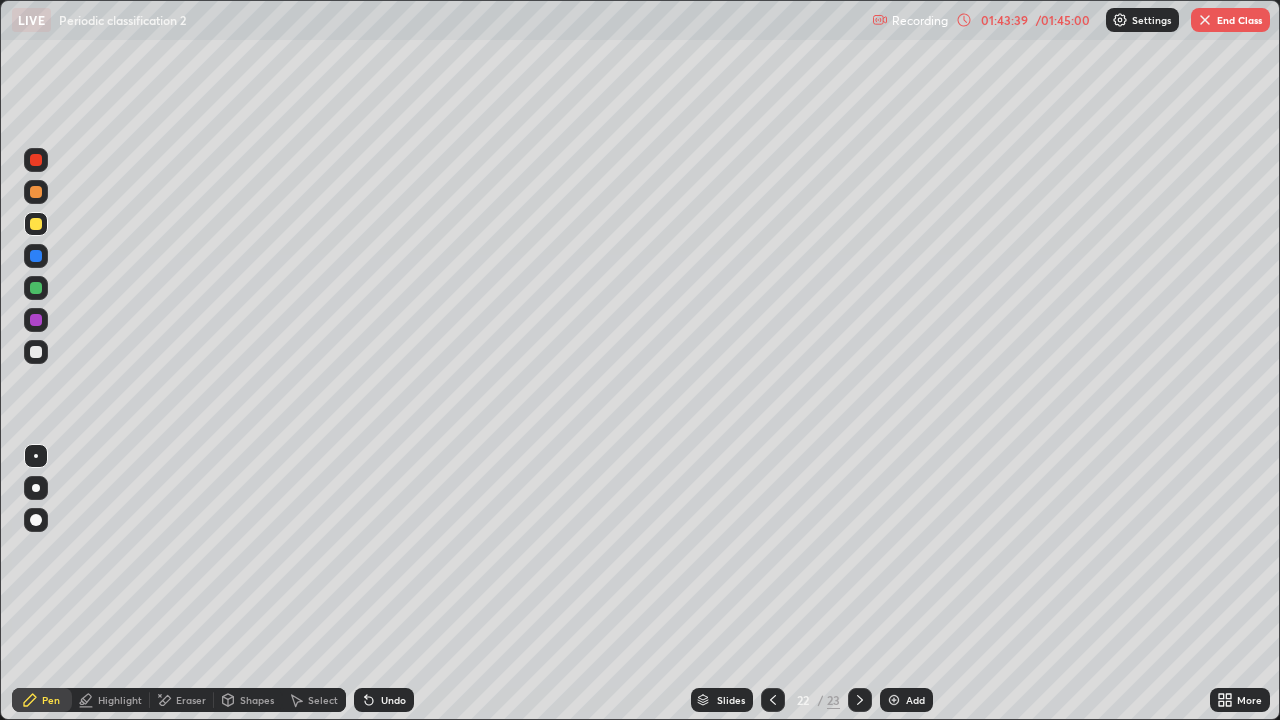 click 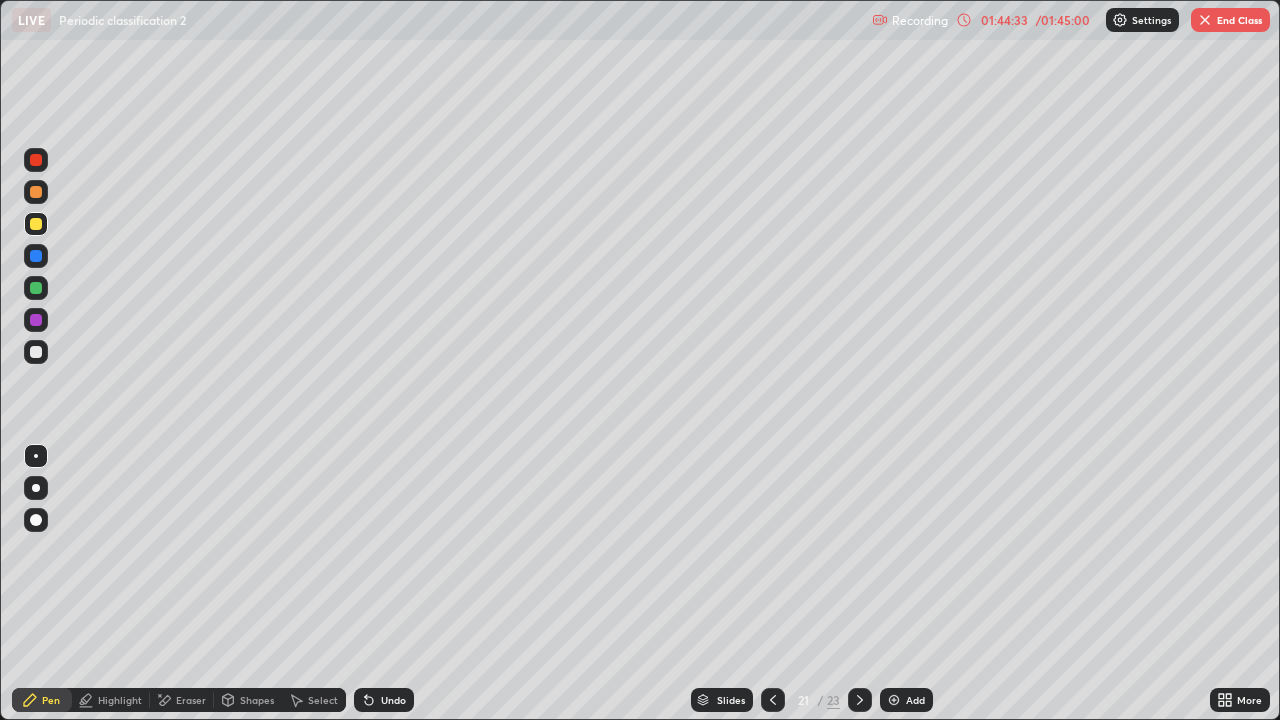 click at bounding box center [860, 700] 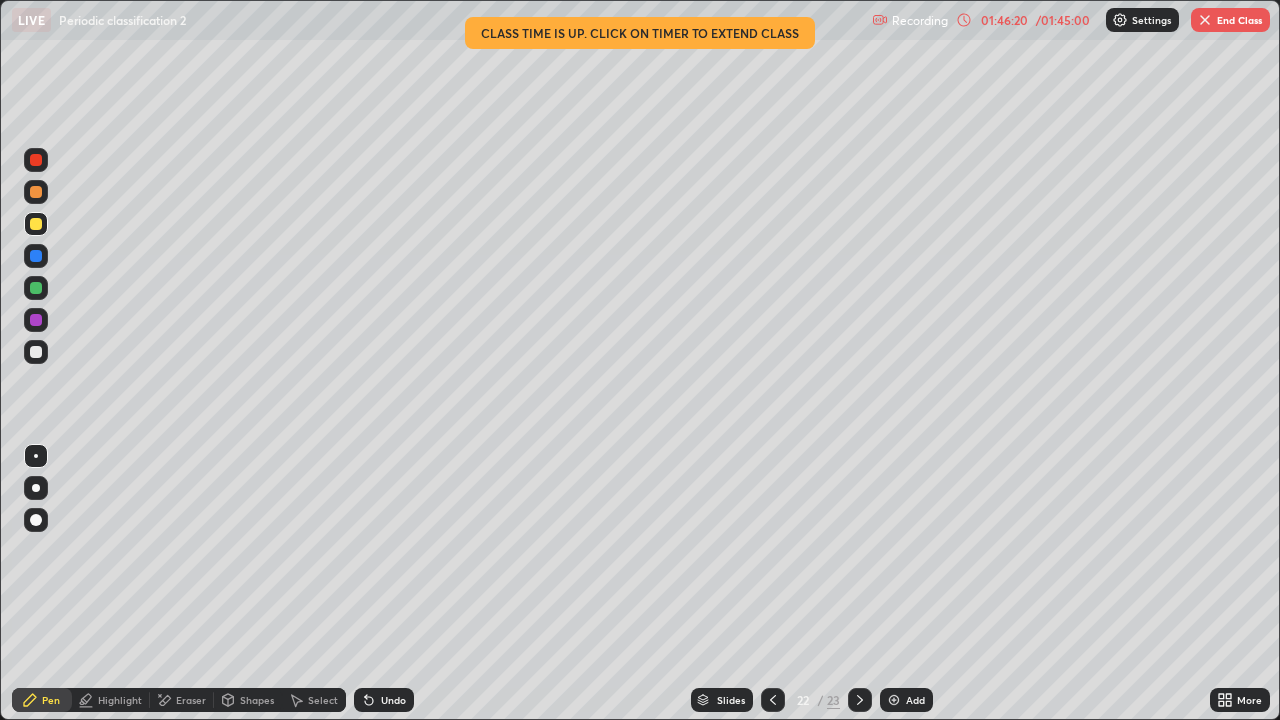 click 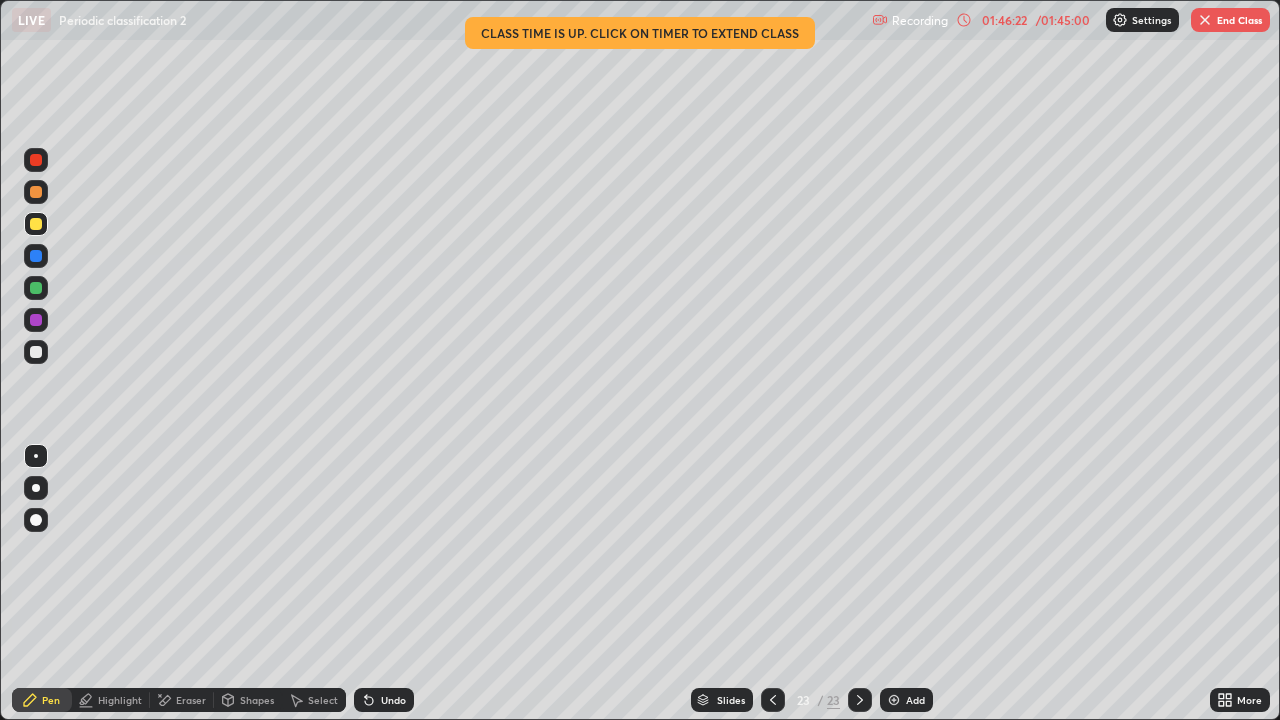 click on "/  01:45:00" at bounding box center (1063, 20) 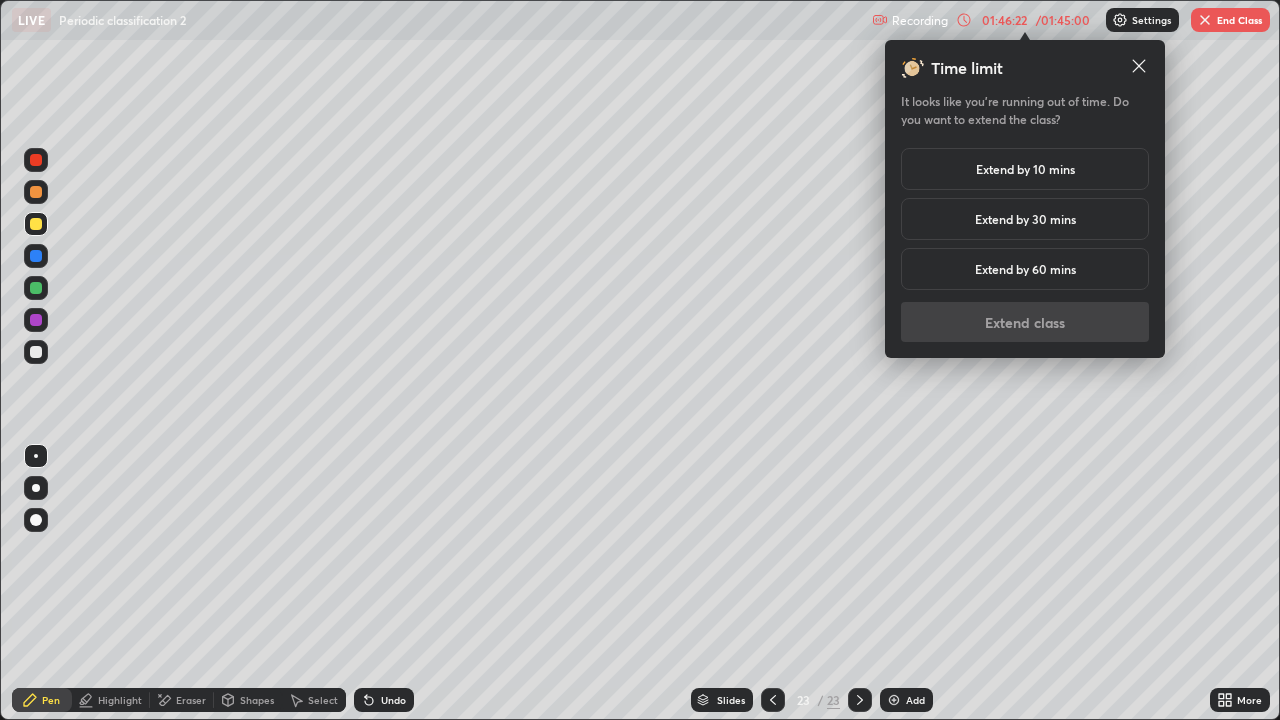 click on "Extend by 10 mins" at bounding box center [1025, 169] 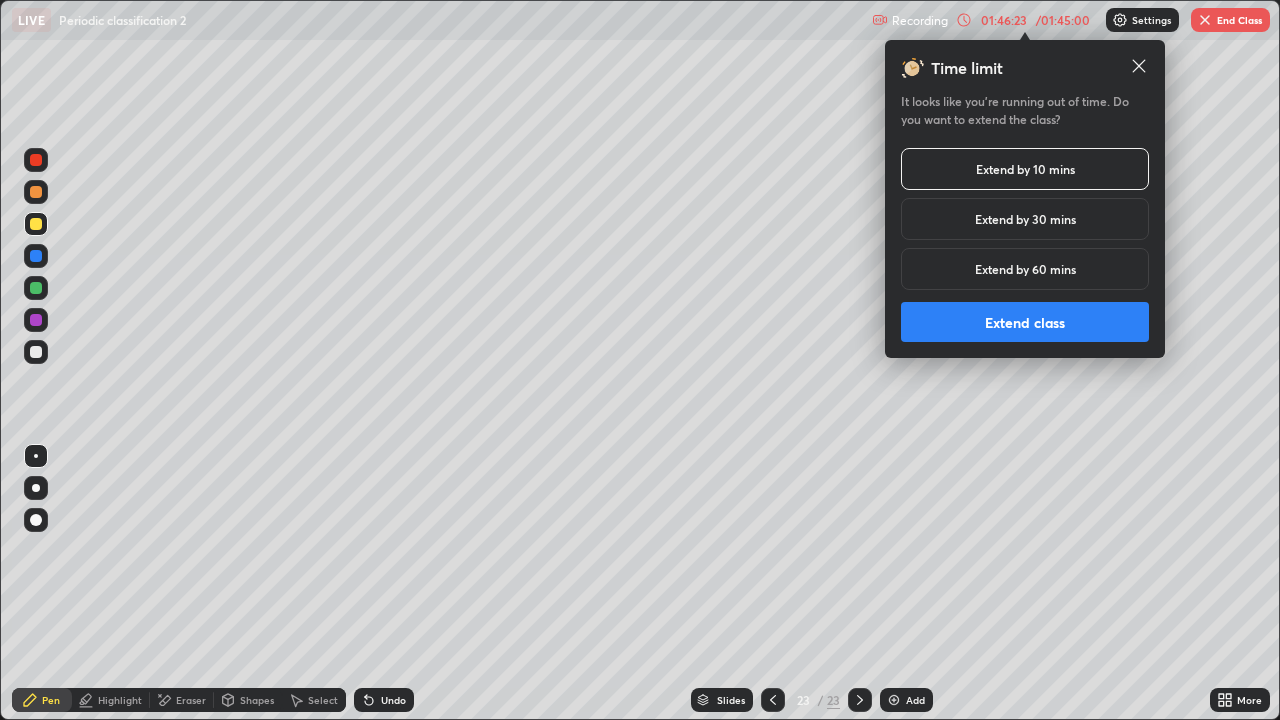 click on "Extend class" at bounding box center [1025, 322] 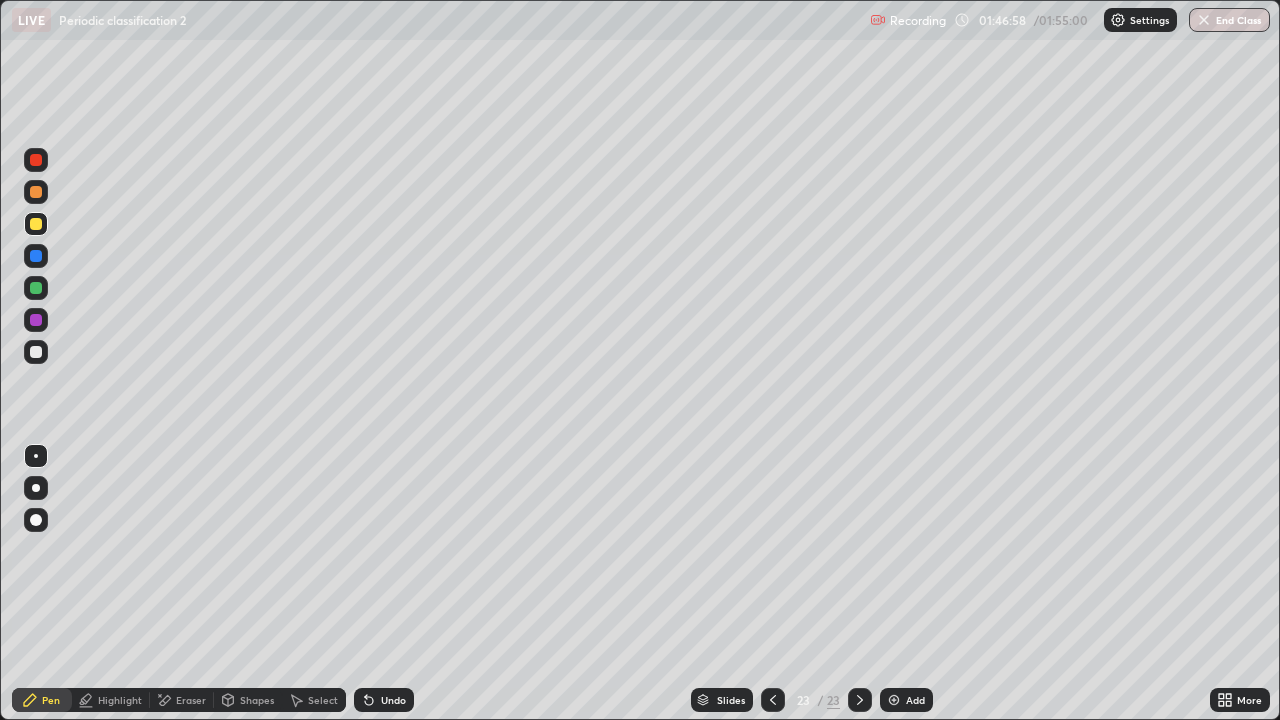 click on "Add" at bounding box center (915, 700) 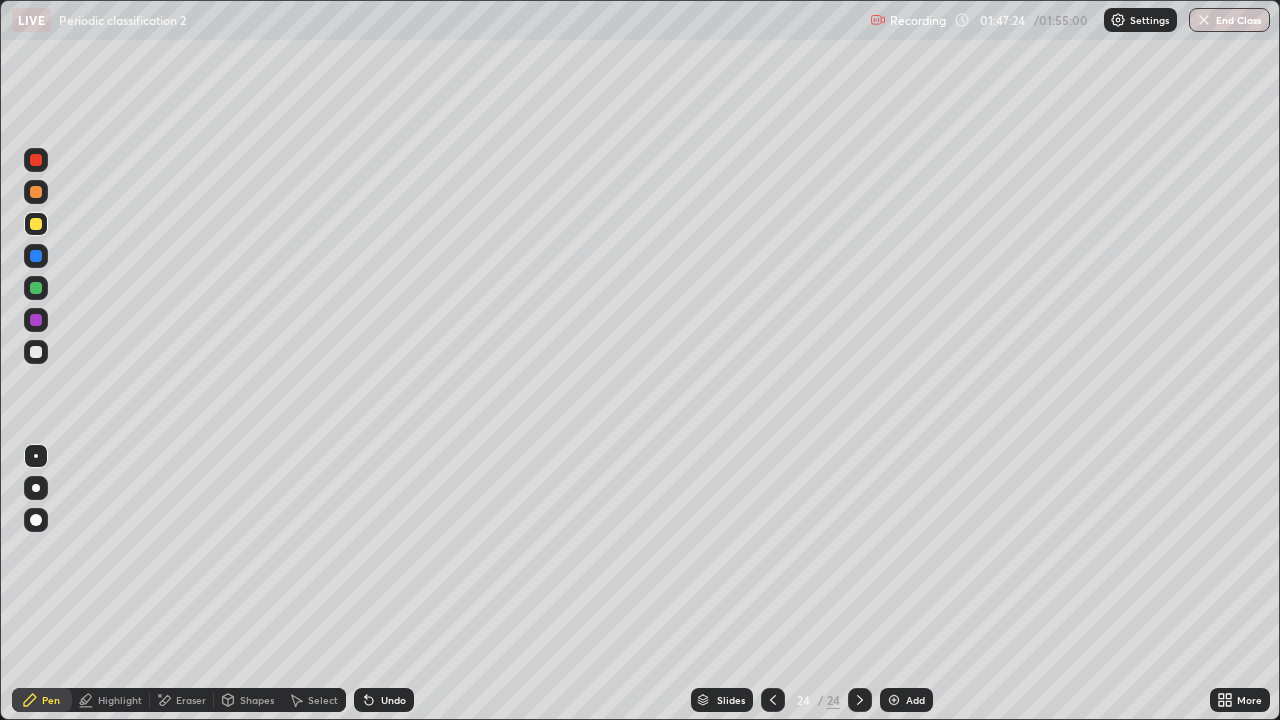 click on "Shapes" at bounding box center (257, 700) 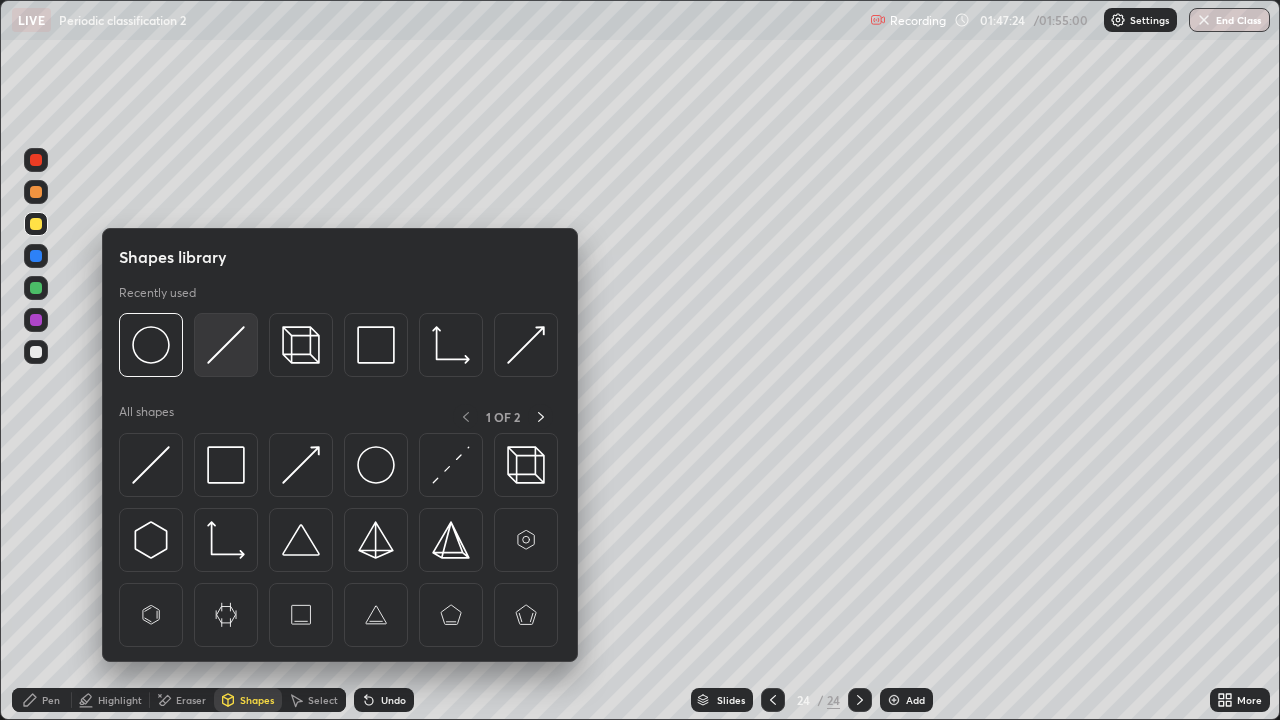 click at bounding box center [226, 345] 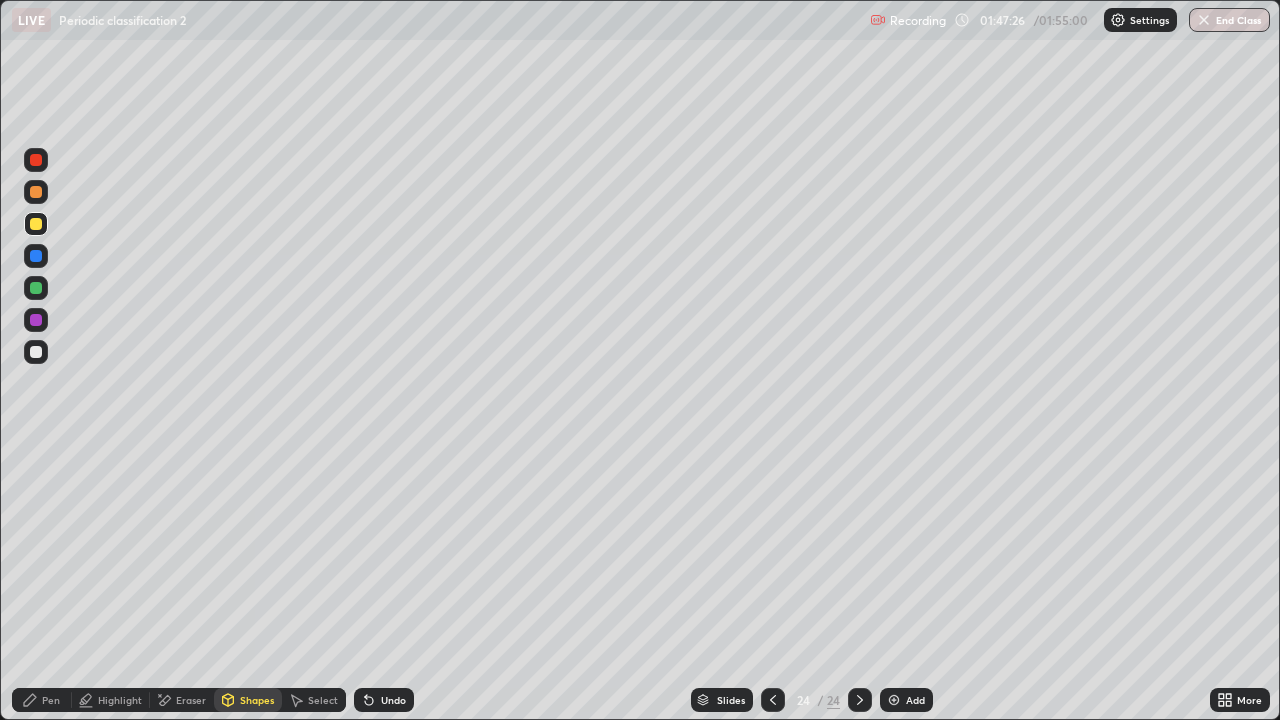 click at bounding box center (36, 352) 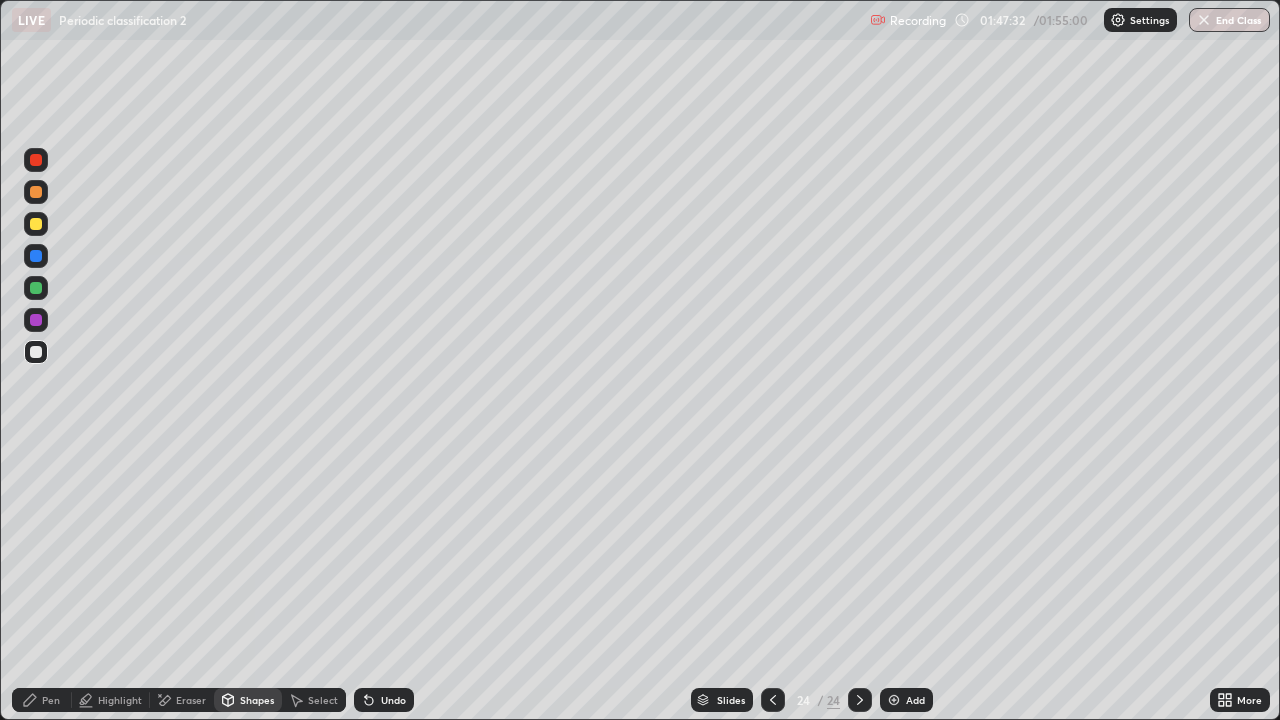 click on "Pen" at bounding box center (51, 700) 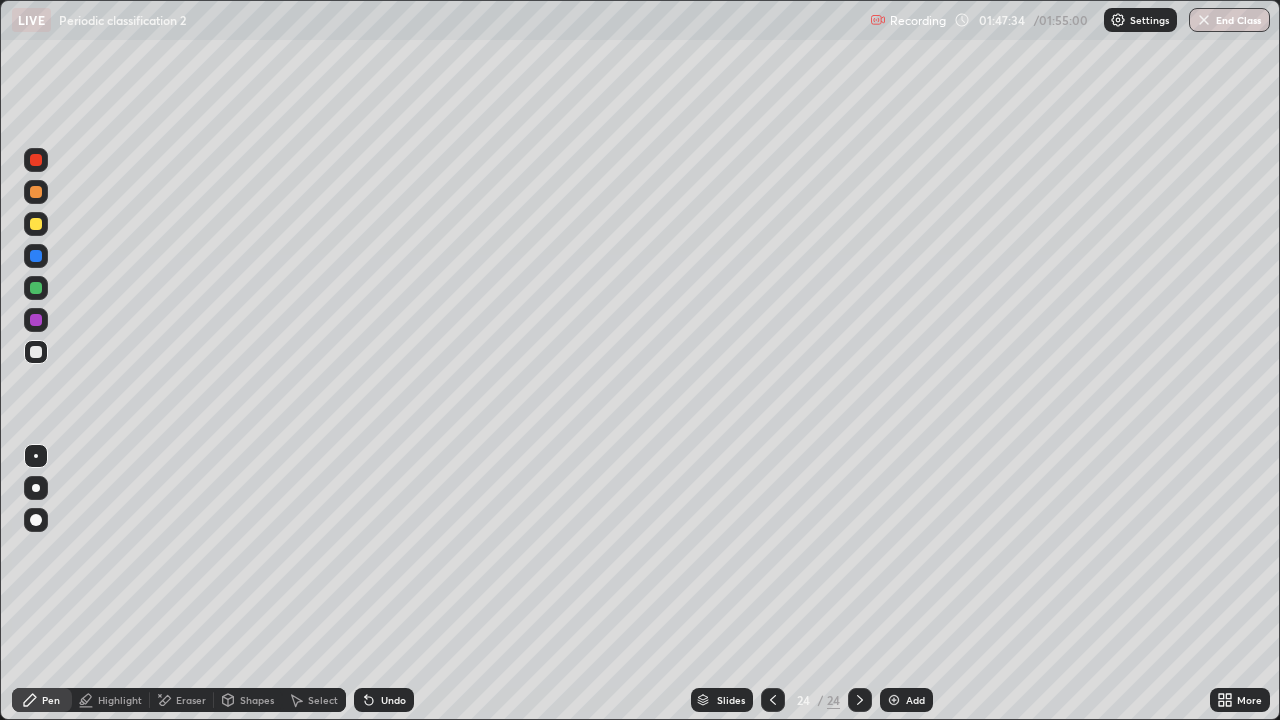 click at bounding box center (36, 288) 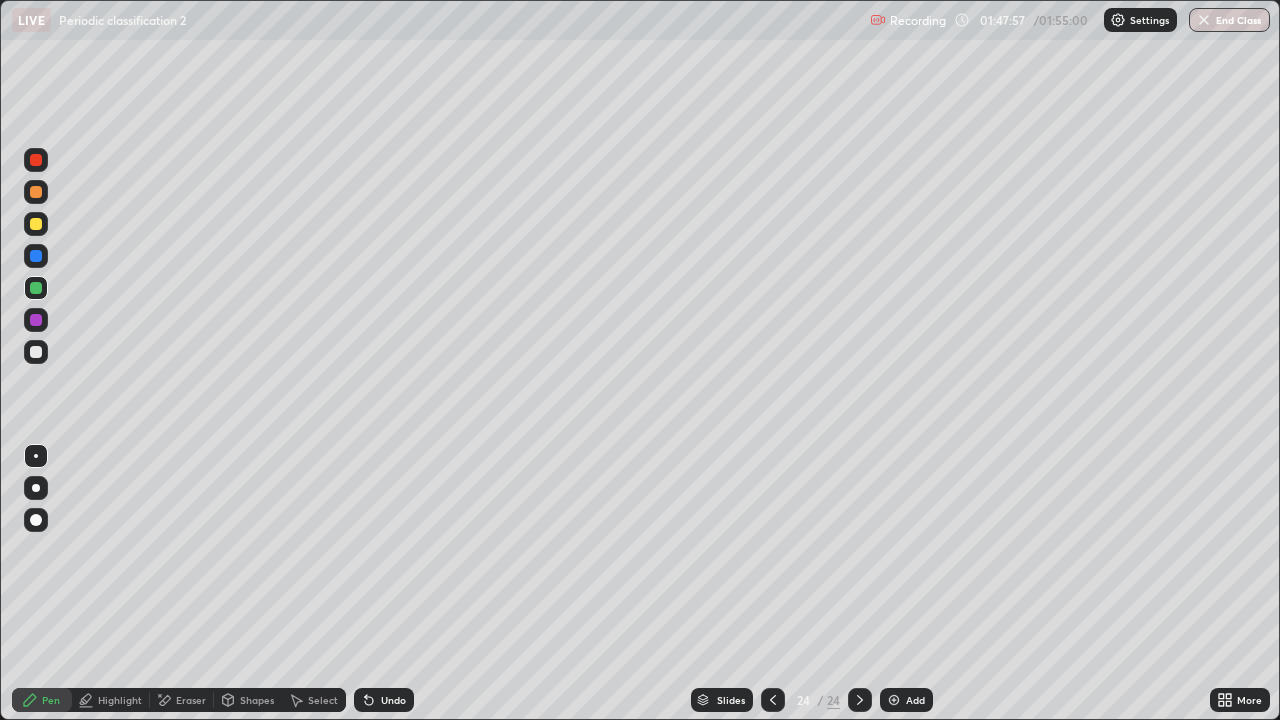 click on "Undo" at bounding box center [393, 700] 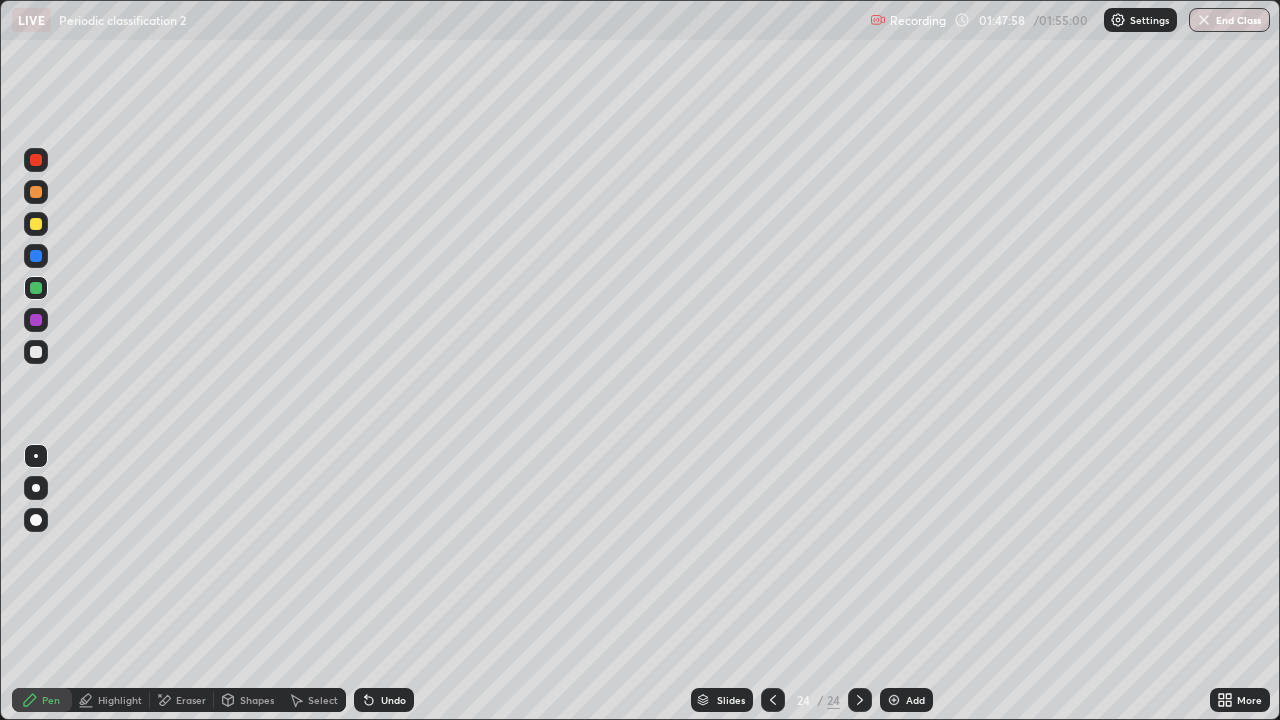 click on "Undo" at bounding box center (384, 700) 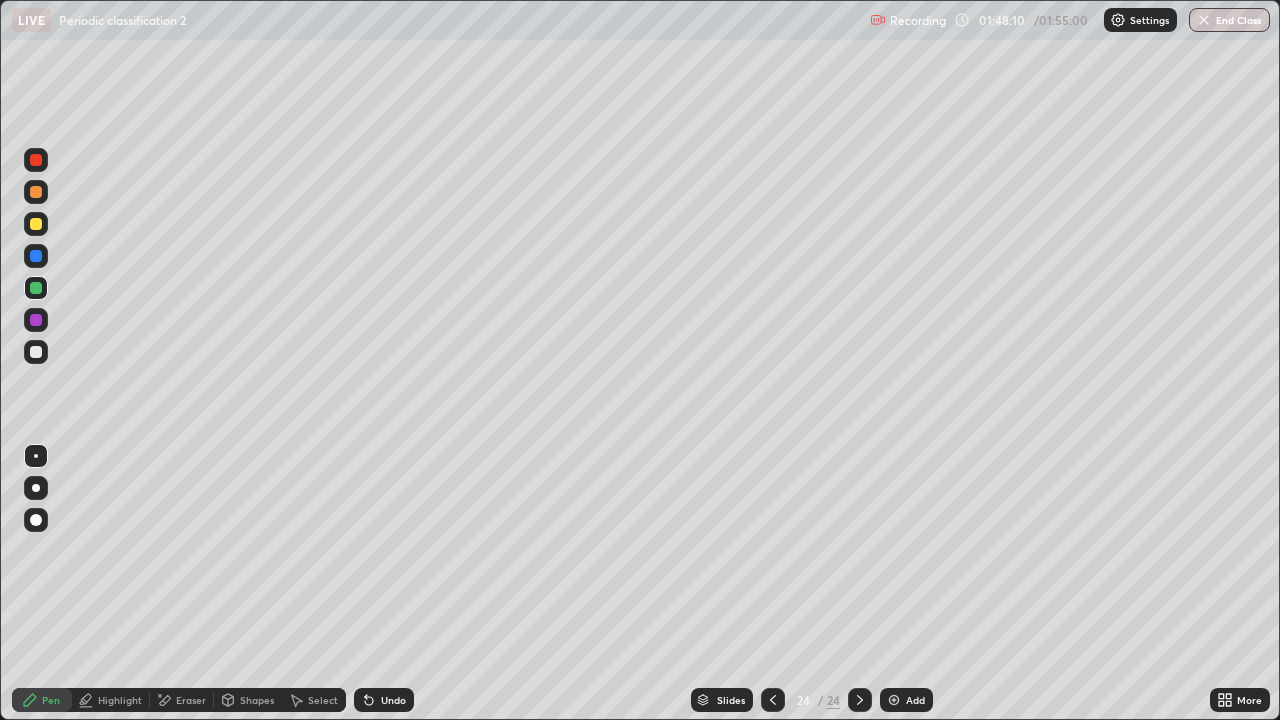 click at bounding box center [36, 192] 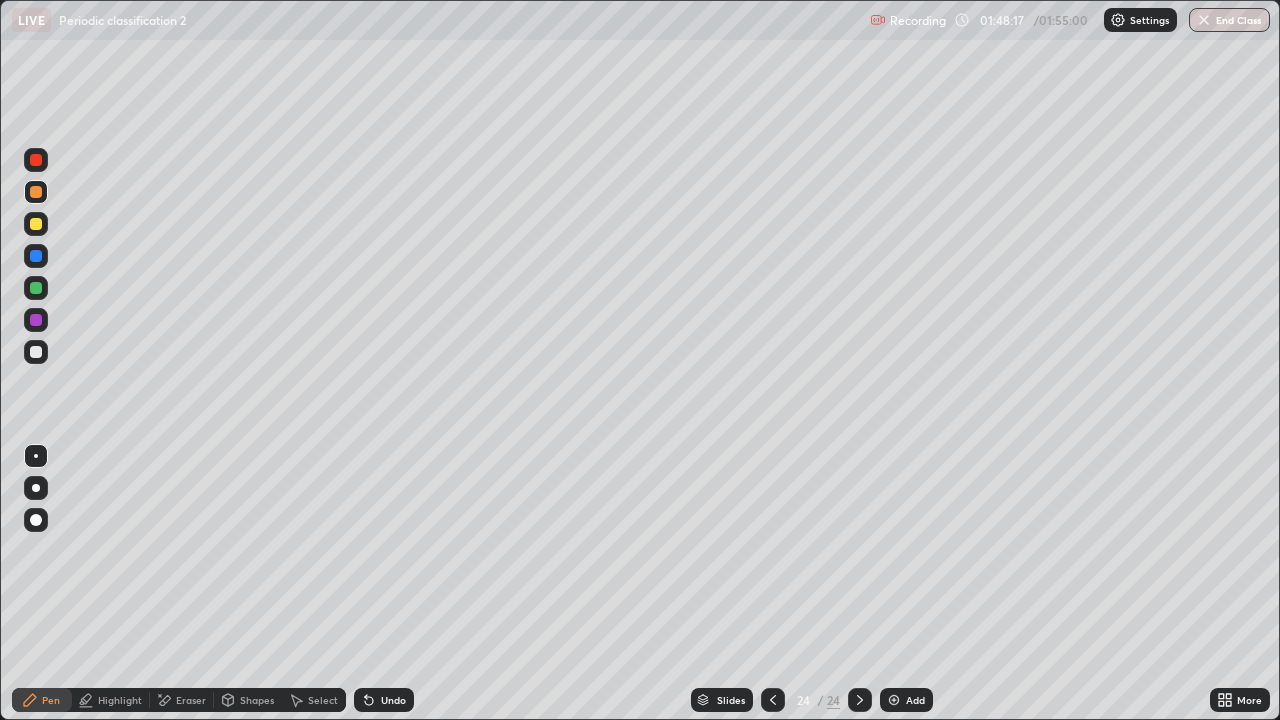 click on "Undo" at bounding box center (384, 700) 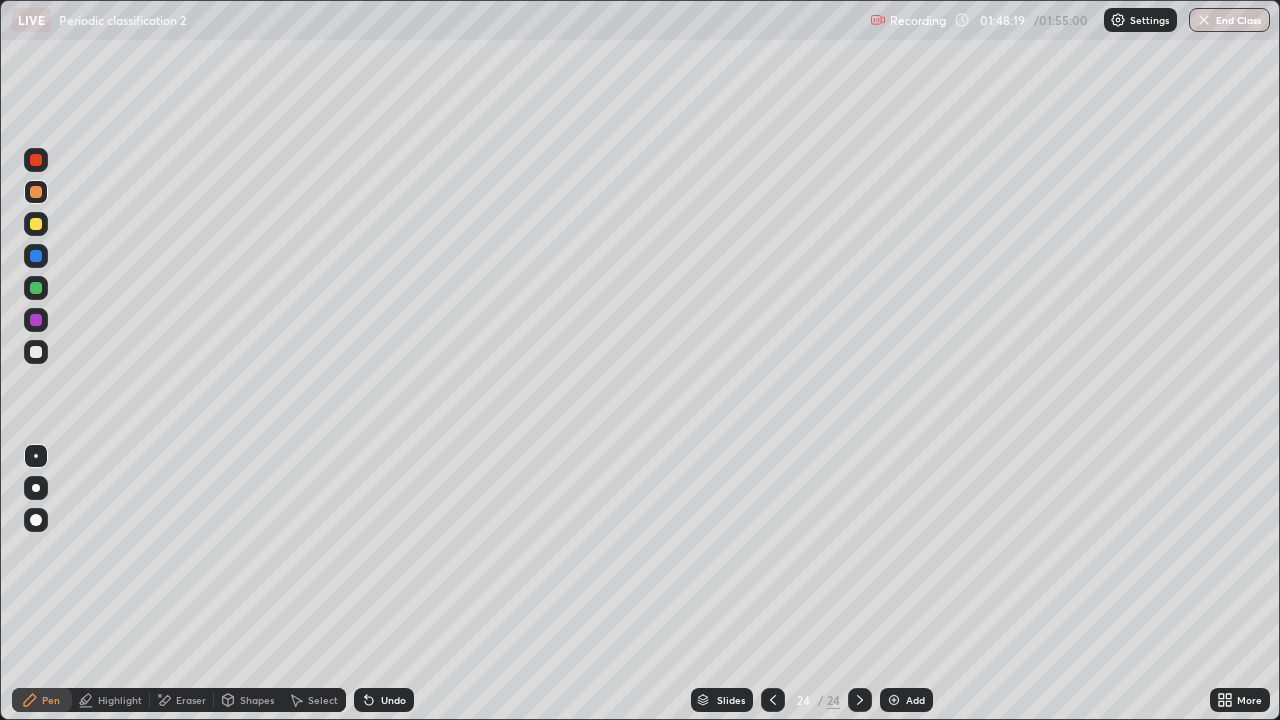 click at bounding box center [36, 224] 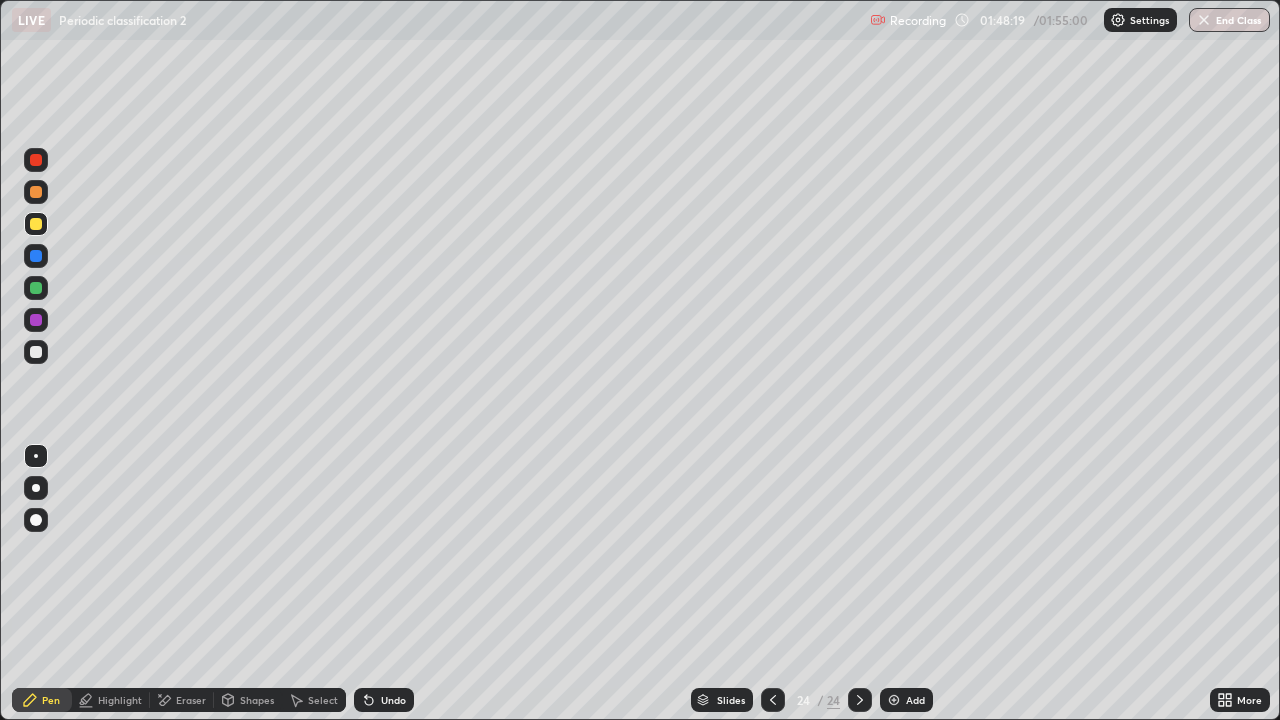 click at bounding box center [36, 256] 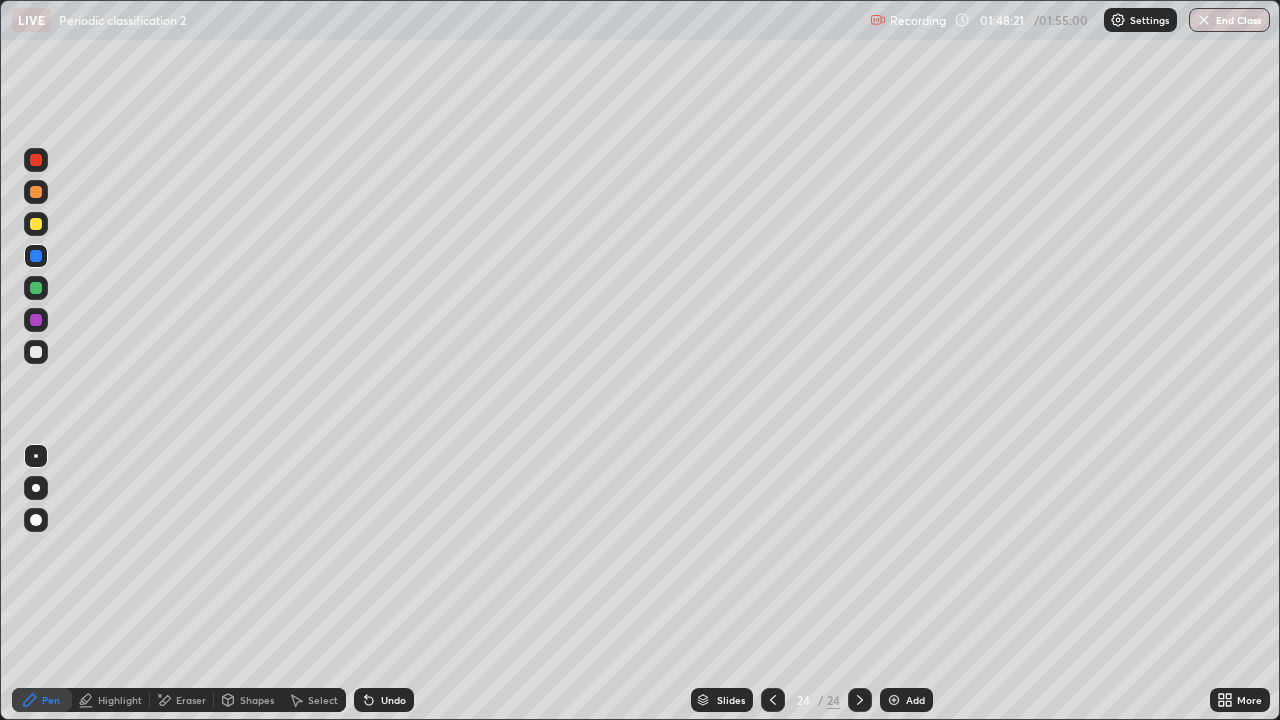 click on "Undo" at bounding box center [393, 700] 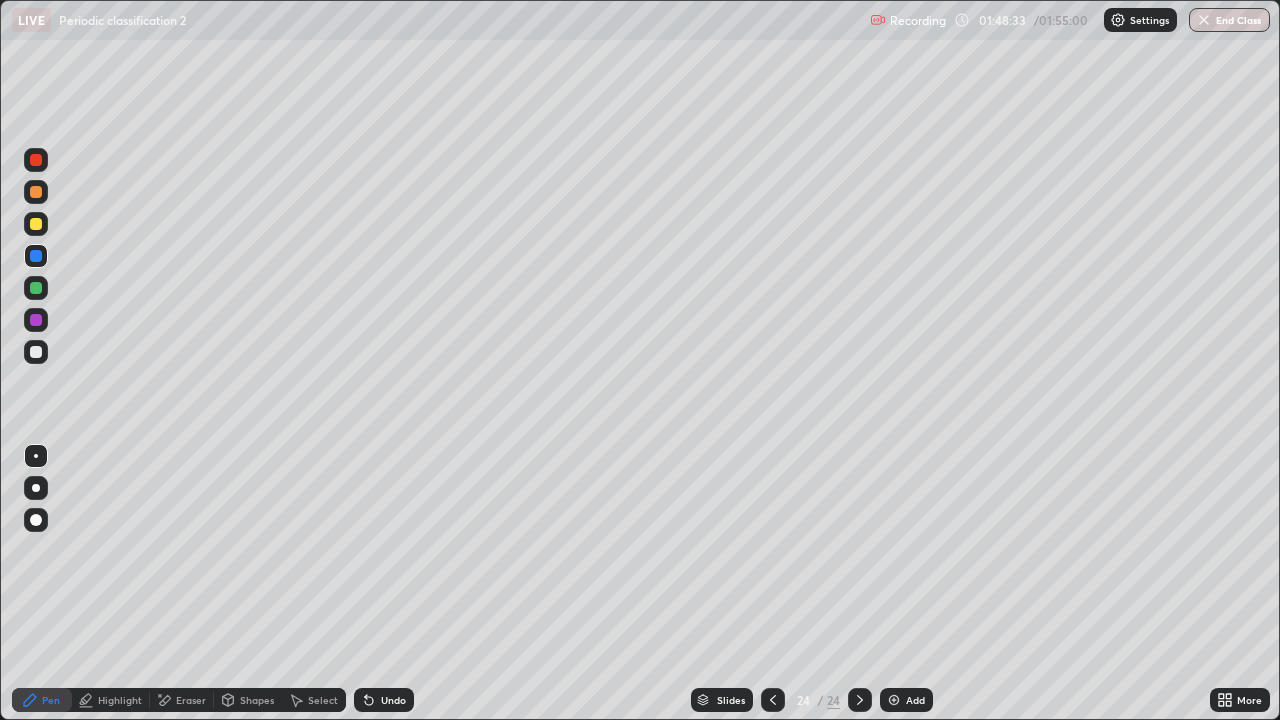 click on "Highlight" at bounding box center [120, 700] 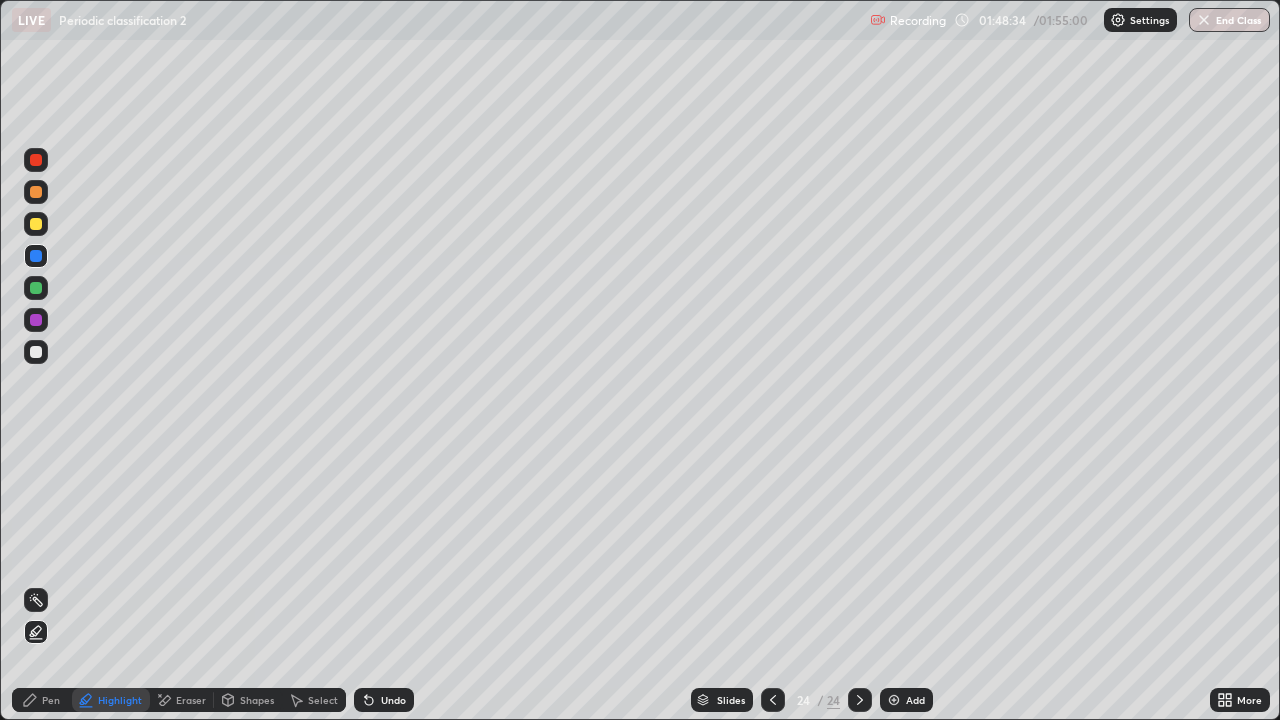 click at bounding box center (36, 352) 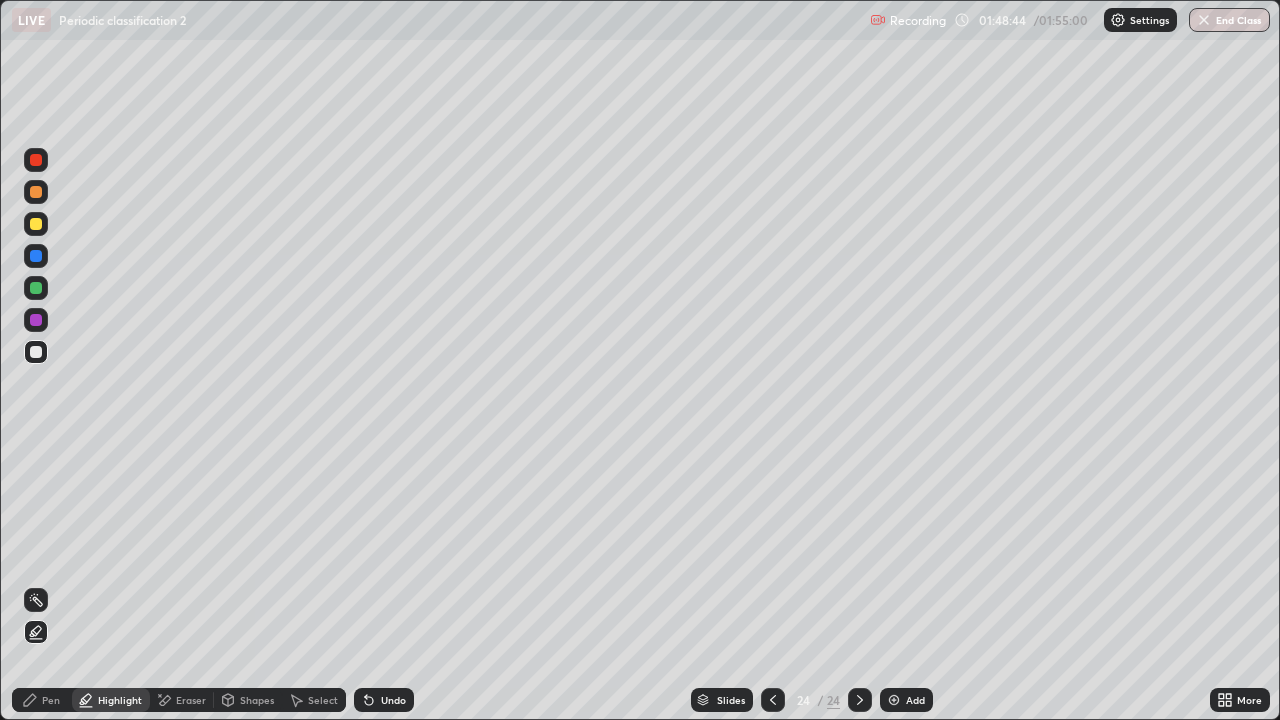 click on "Select" at bounding box center [323, 700] 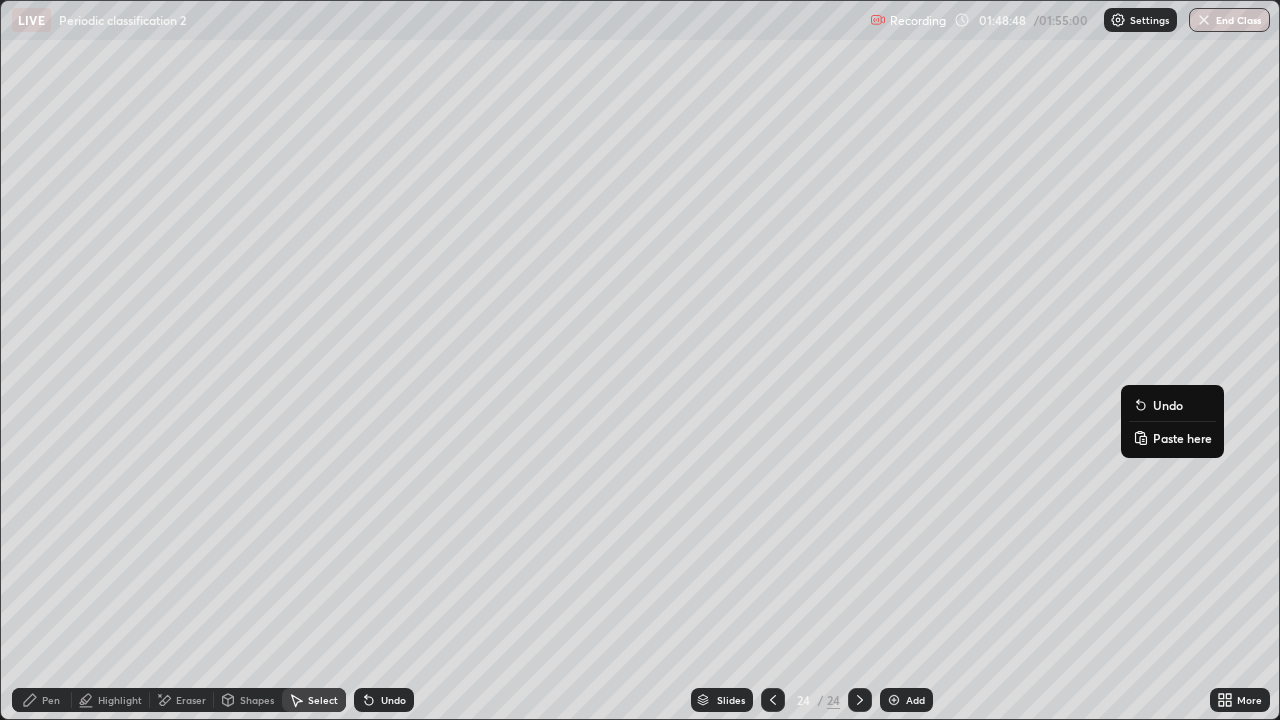 click on "0 ° Undo Copy Paste here Duplicate Duplicate to new slide Delete" at bounding box center (640, 360) 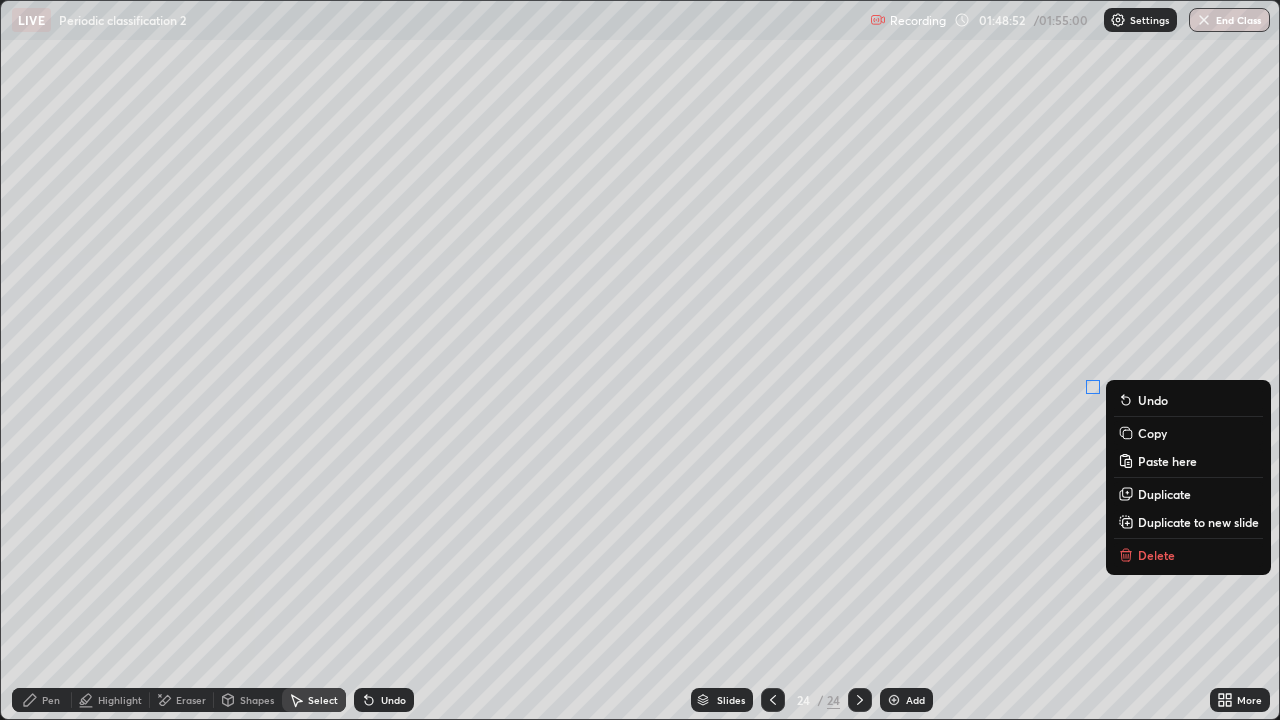 click on "Pen" at bounding box center [51, 700] 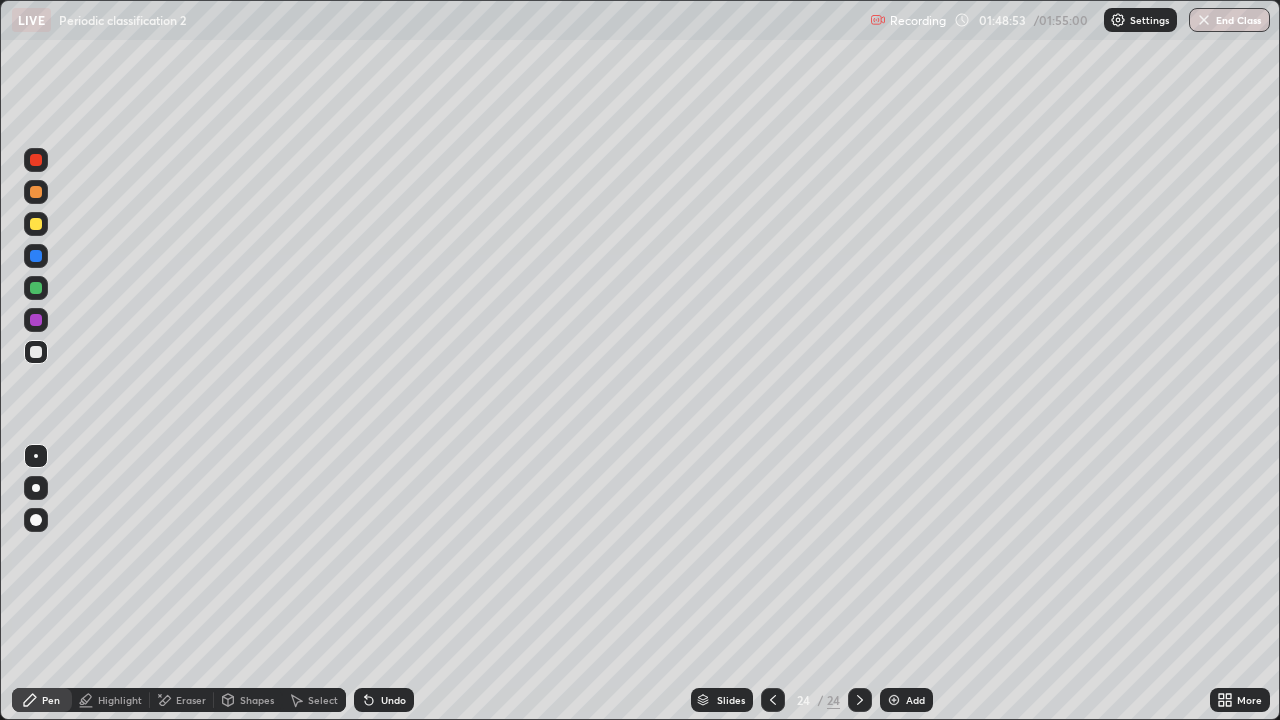 click on "Eraser" at bounding box center [191, 700] 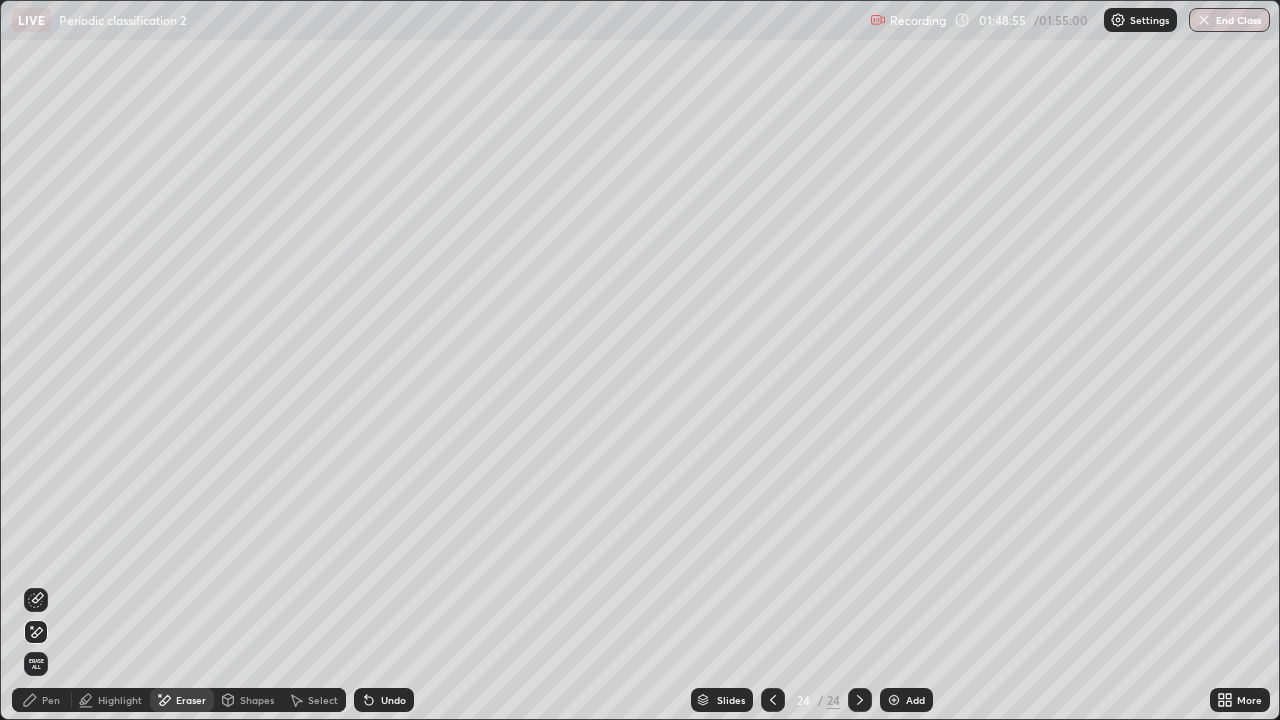 click 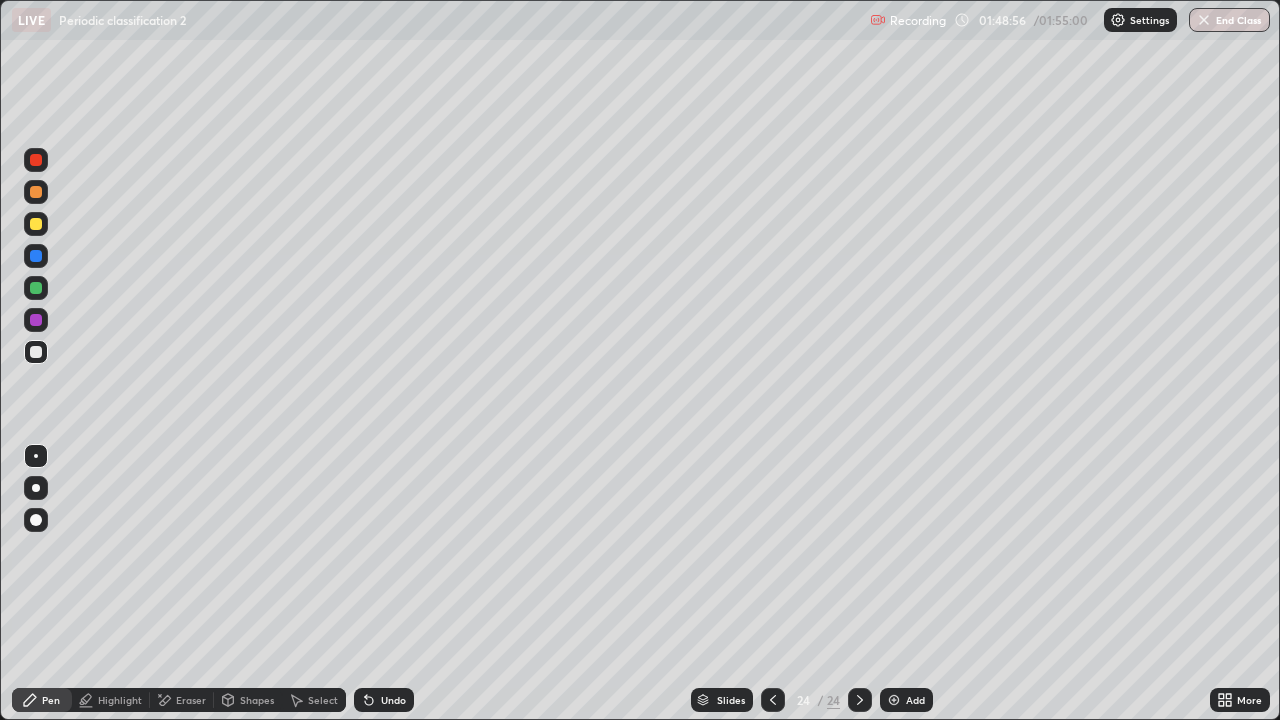 click at bounding box center [36, 256] 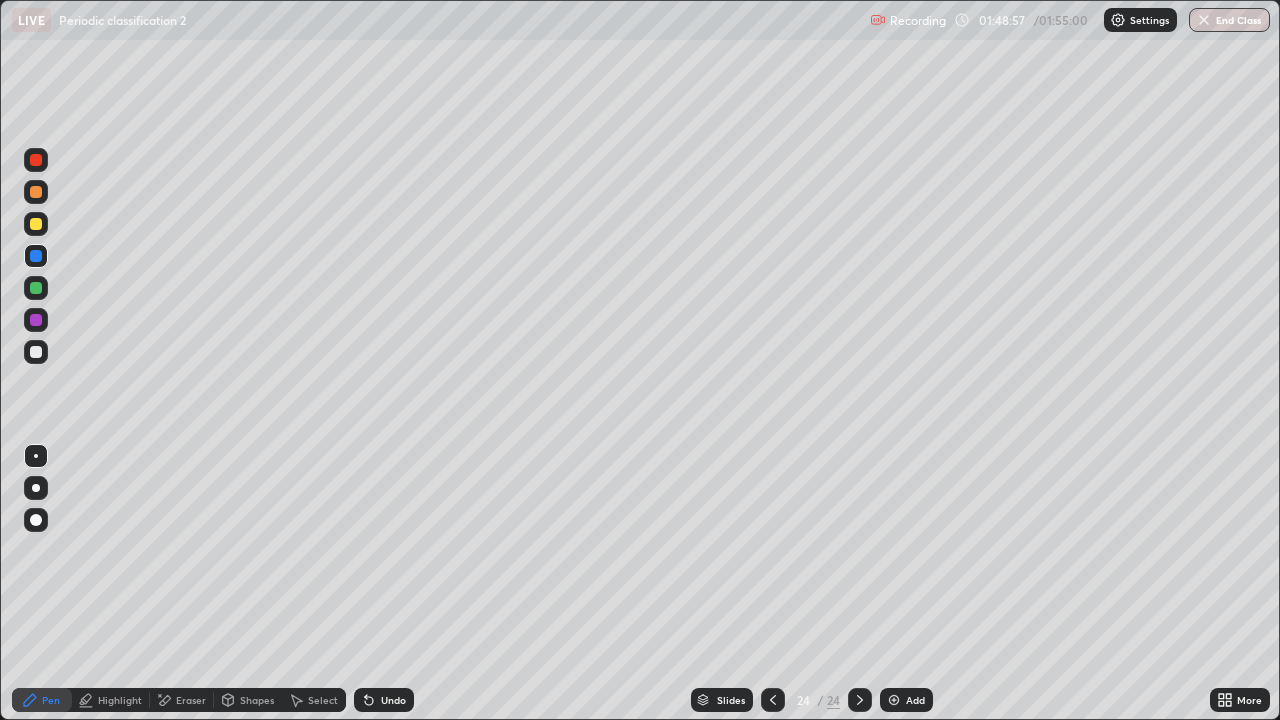 click at bounding box center (36, 192) 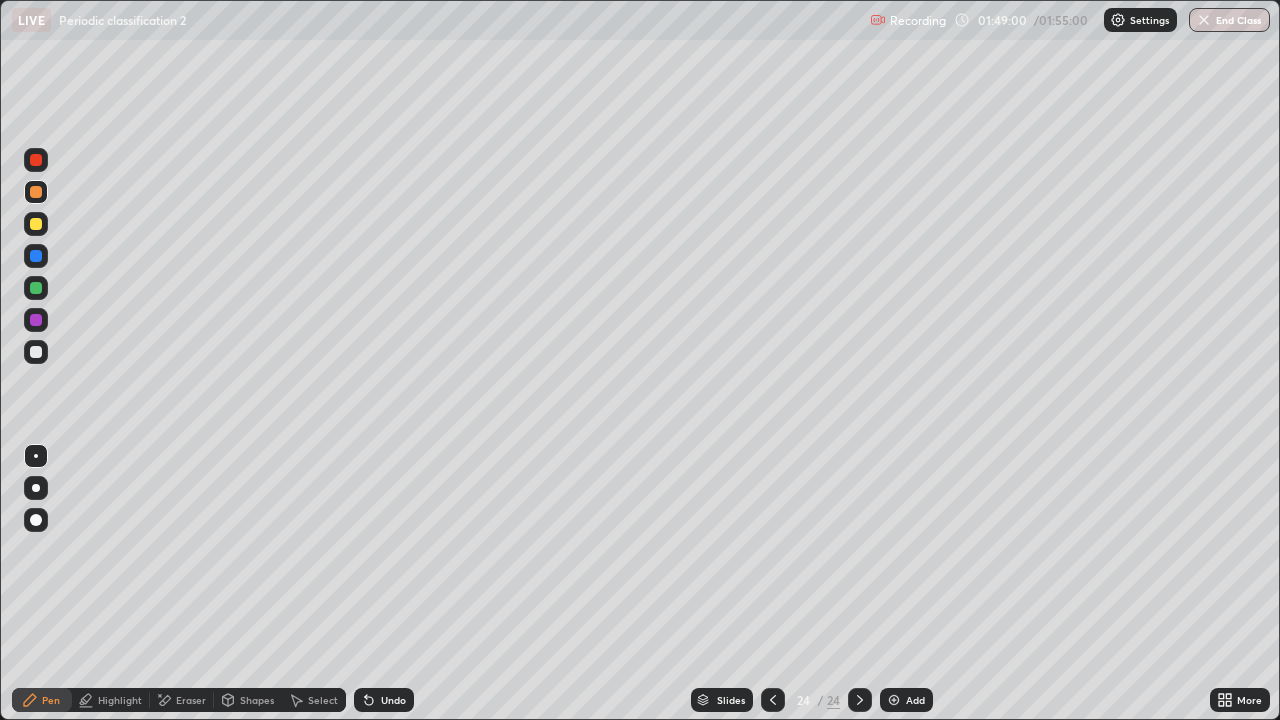 click on "Undo" at bounding box center [393, 700] 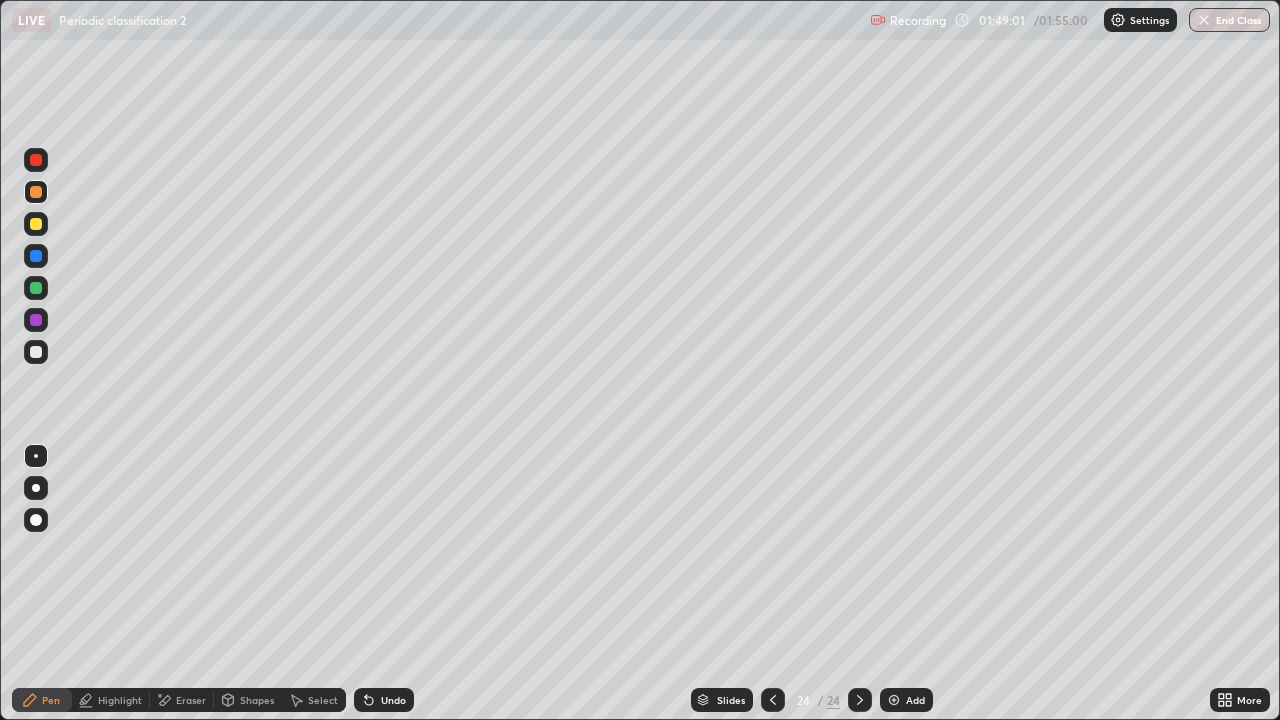 click on "Highlight" at bounding box center [120, 700] 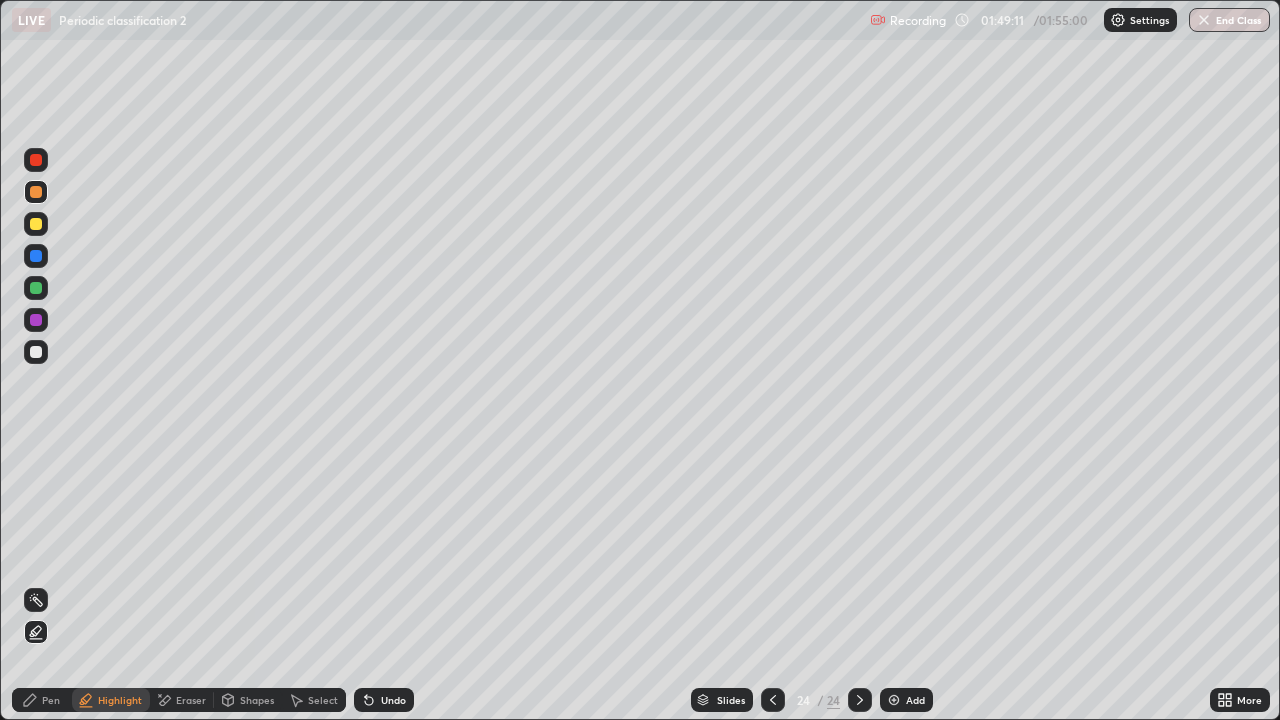 click at bounding box center [36, 192] 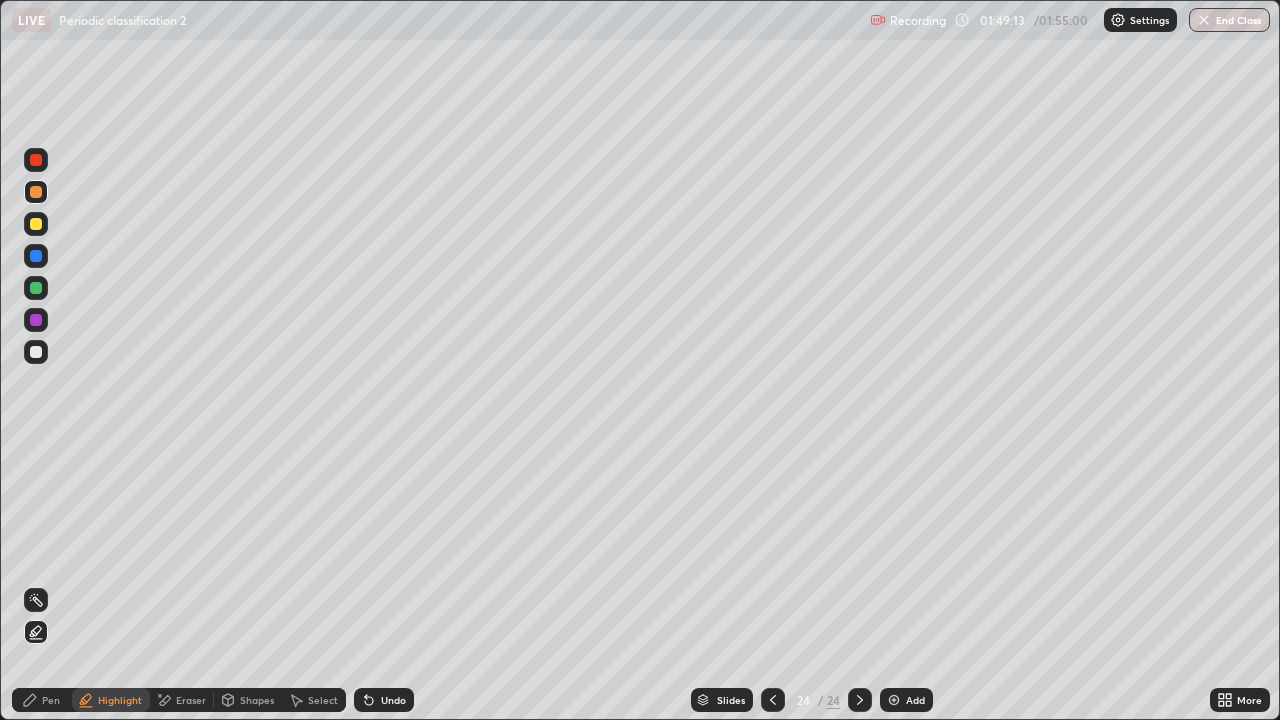click on "Pen" at bounding box center [51, 700] 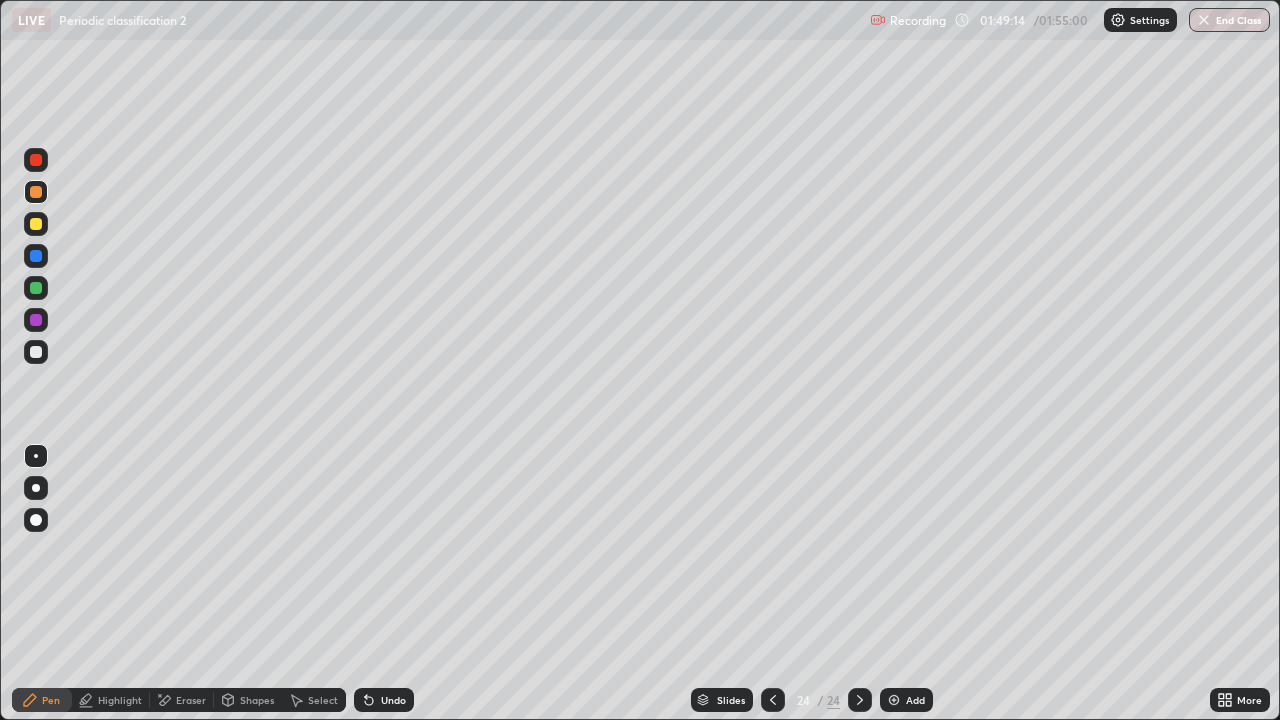 click on "Erase all" at bounding box center (36, 360) 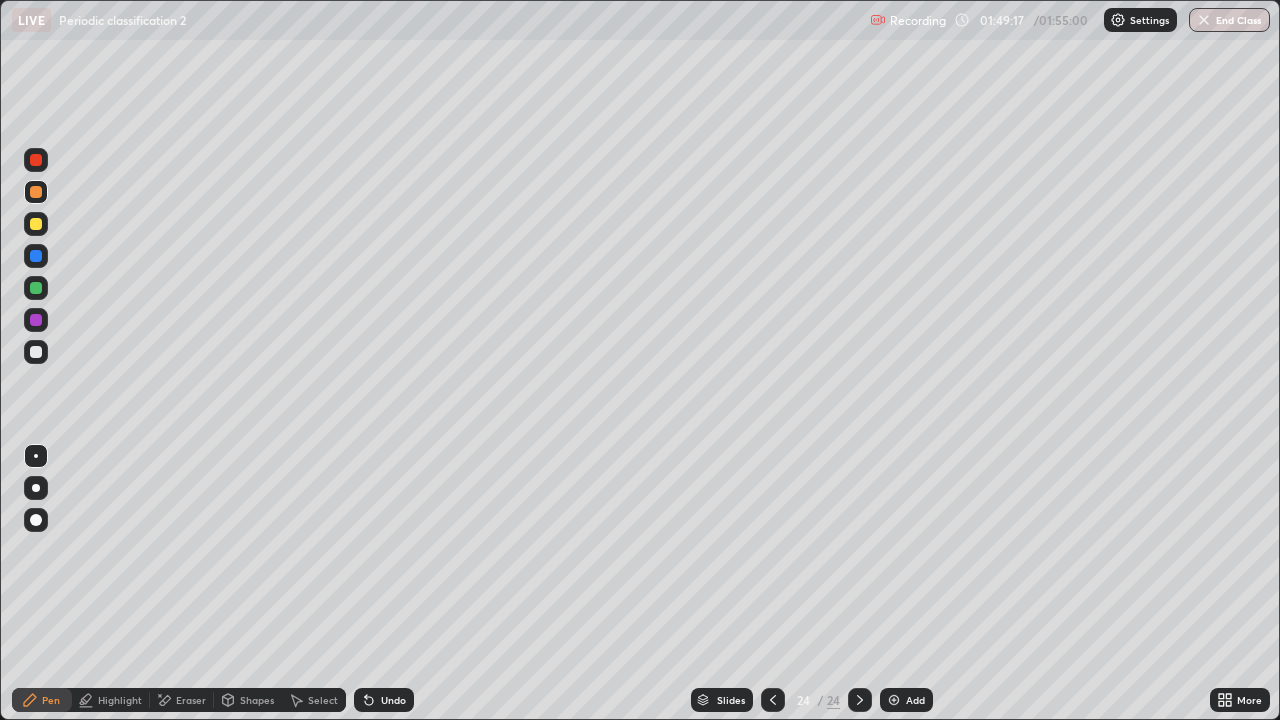 click at bounding box center [36, 224] 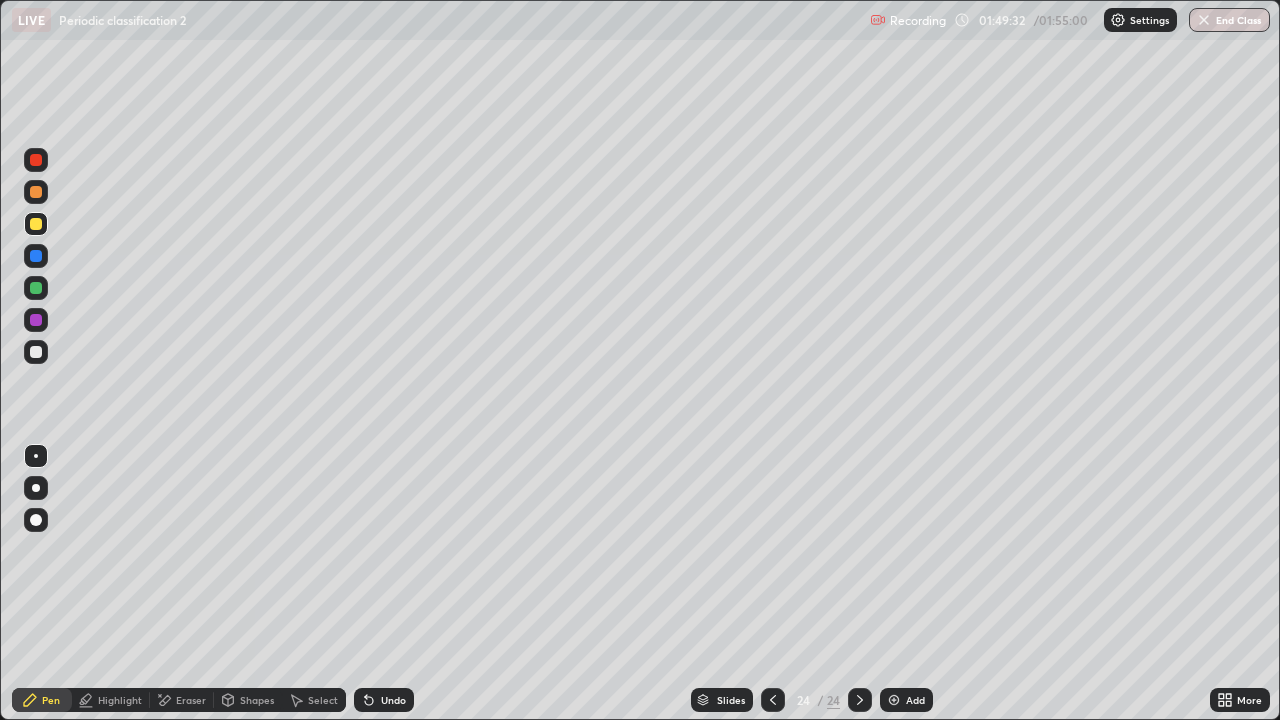 click at bounding box center (36, 288) 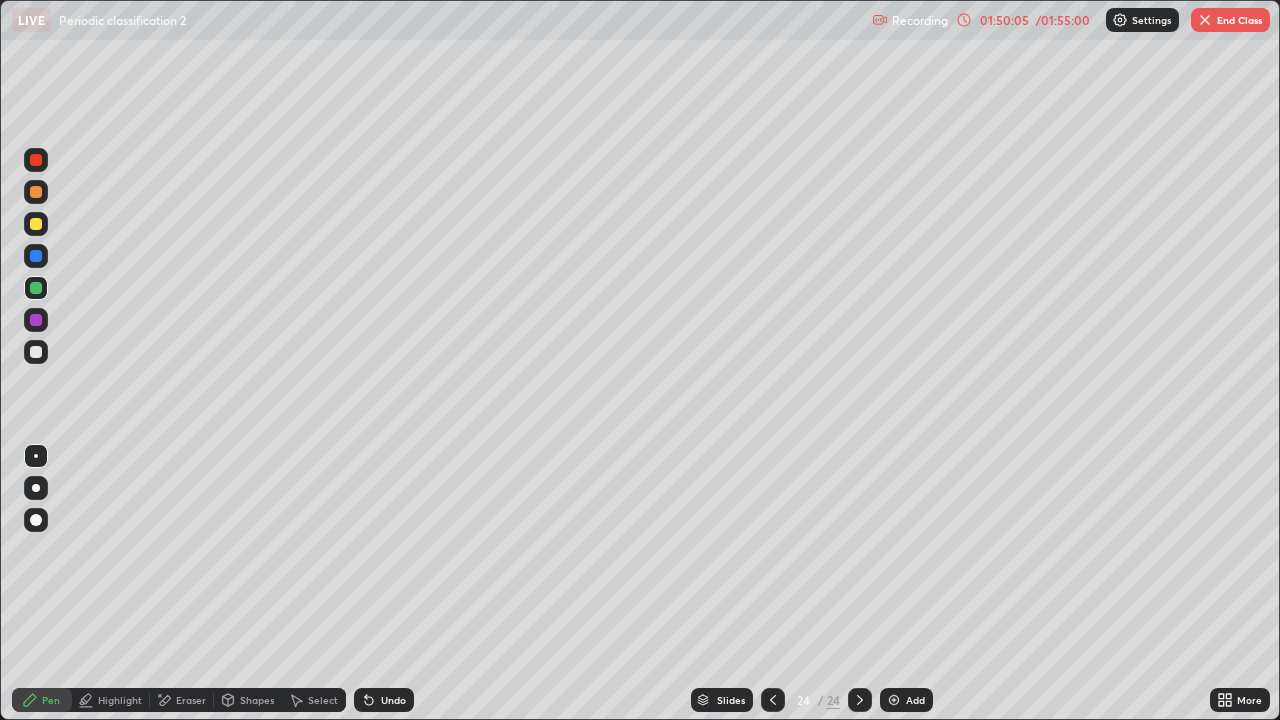click on "/  01:55:00" at bounding box center [1063, 20] 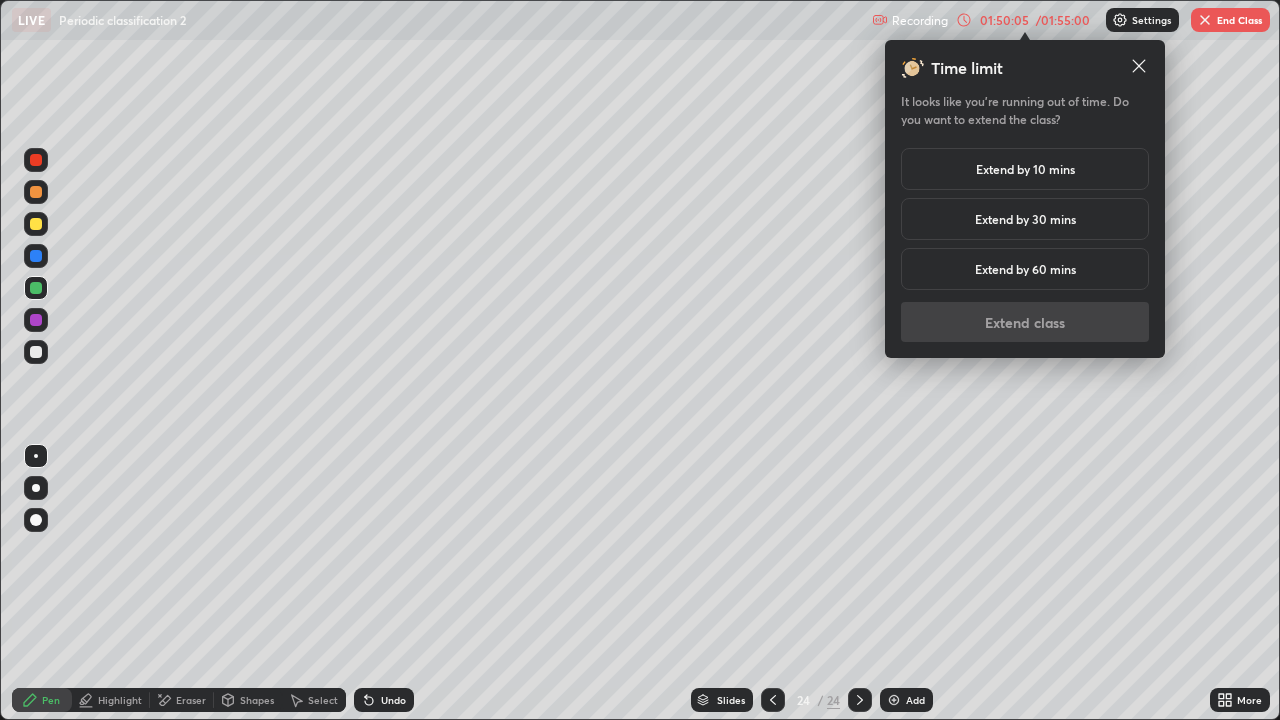 click on "Extend by 30 mins" at bounding box center [1025, 219] 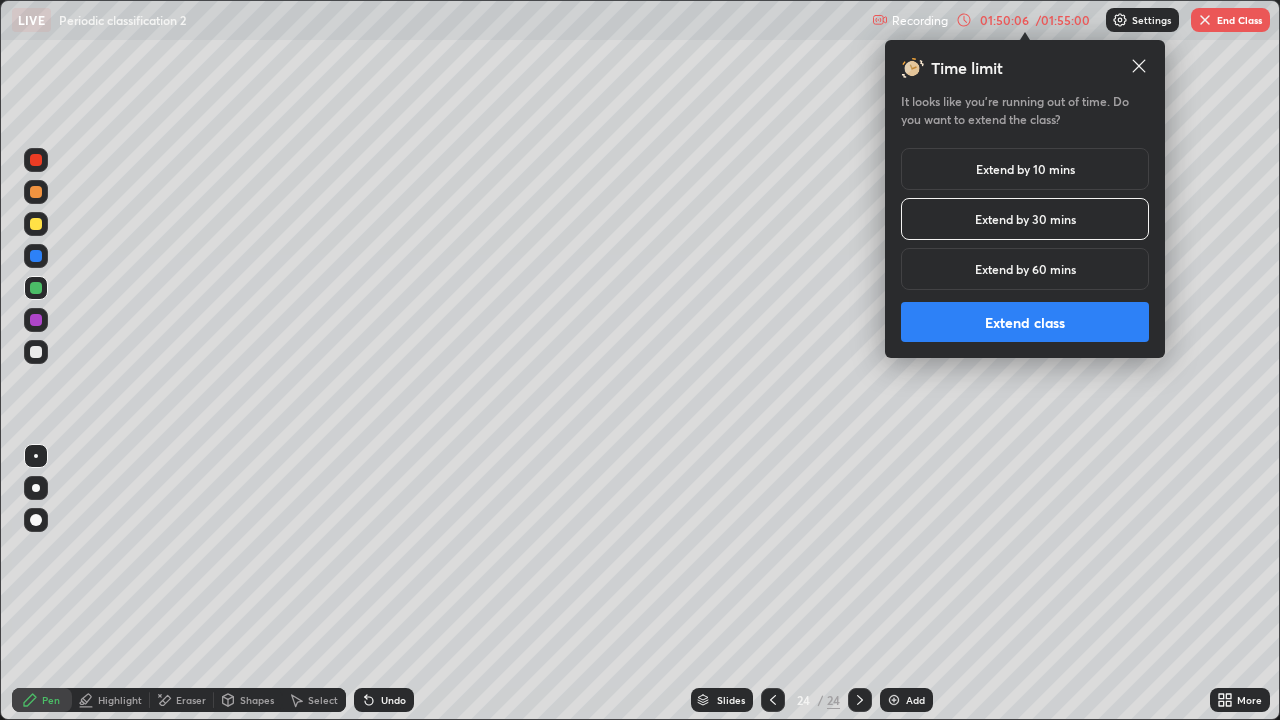 click on "Extend class" at bounding box center [1025, 322] 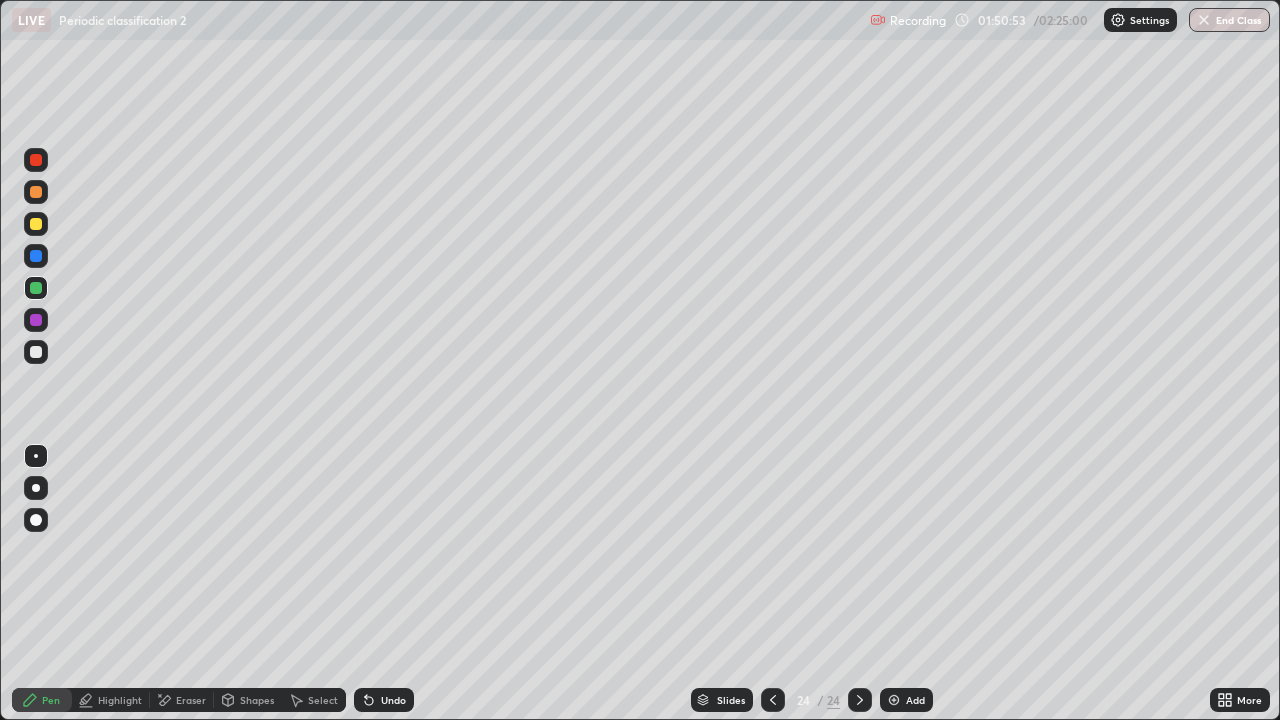 click on "Undo" at bounding box center (393, 700) 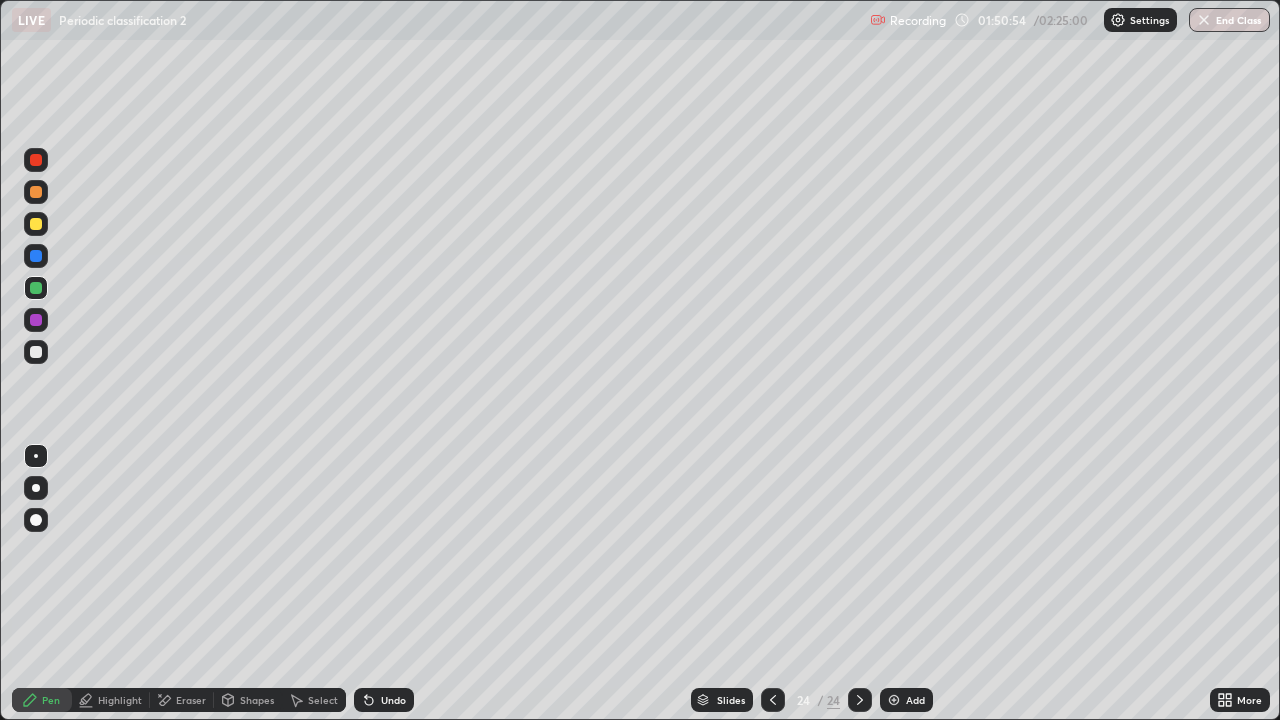 click on "Undo" at bounding box center (384, 700) 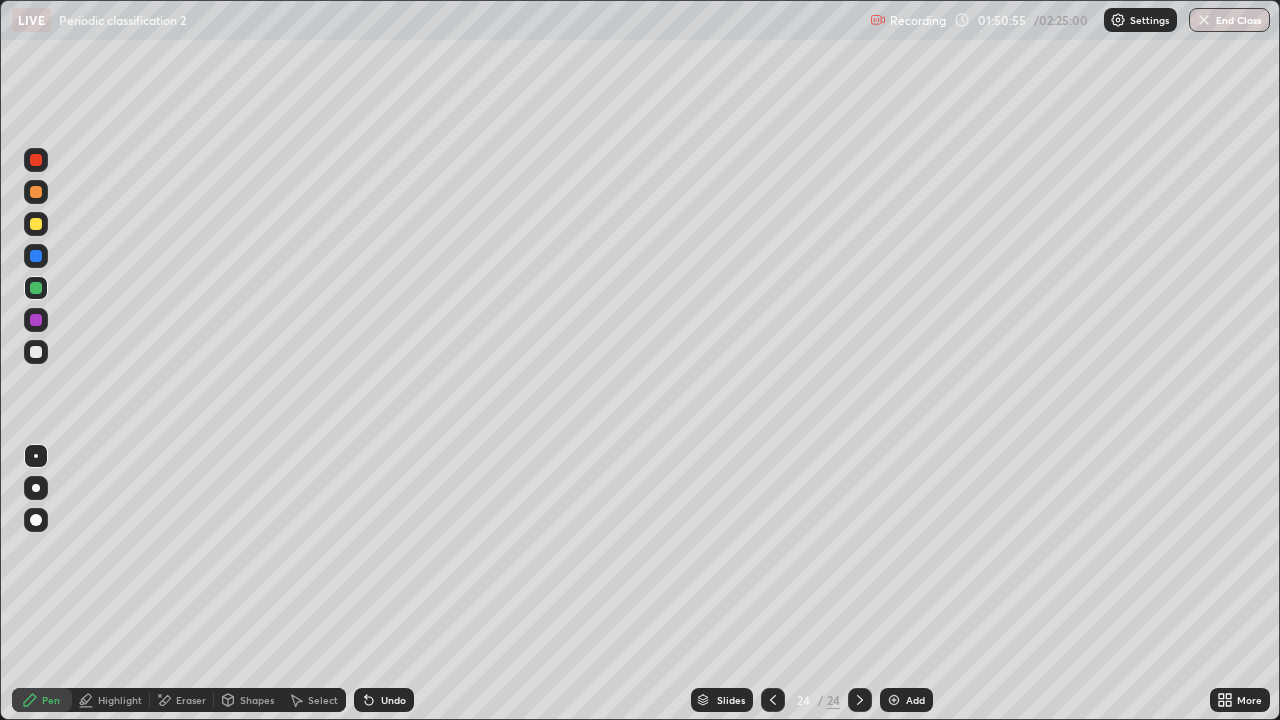 click on "Undo" at bounding box center (384, 700) 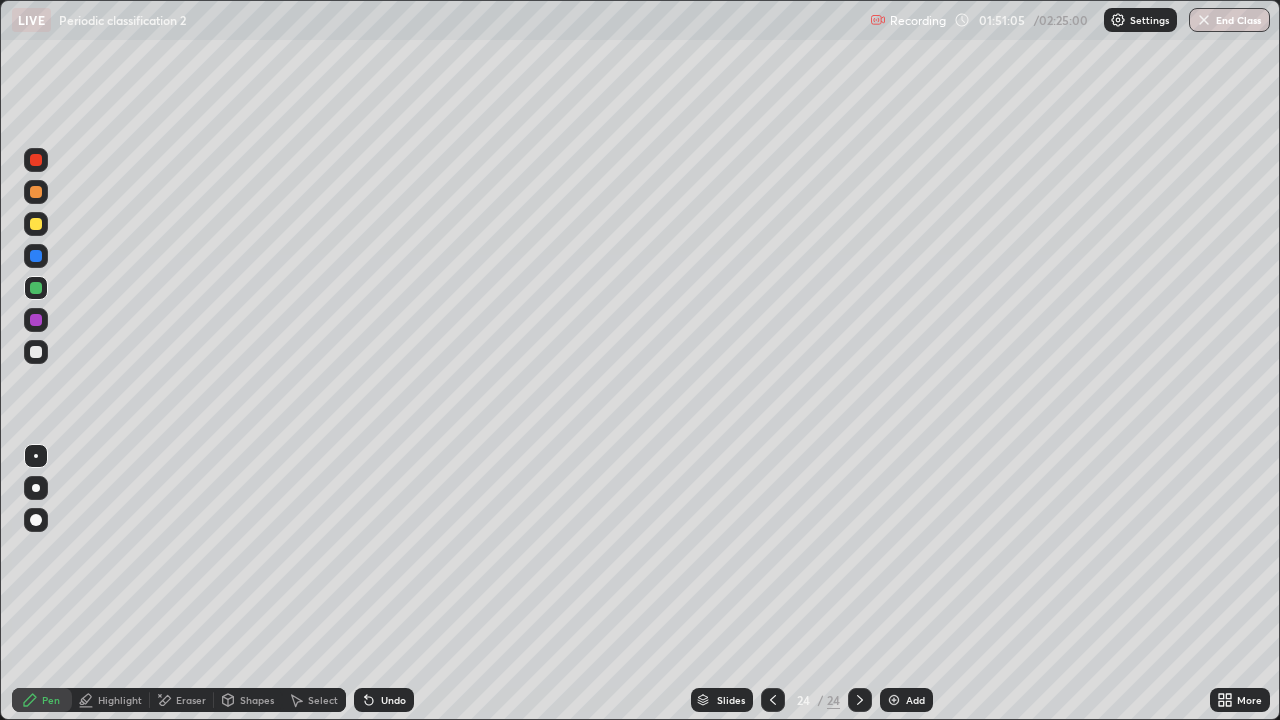 click at bounding box center (36, 352) 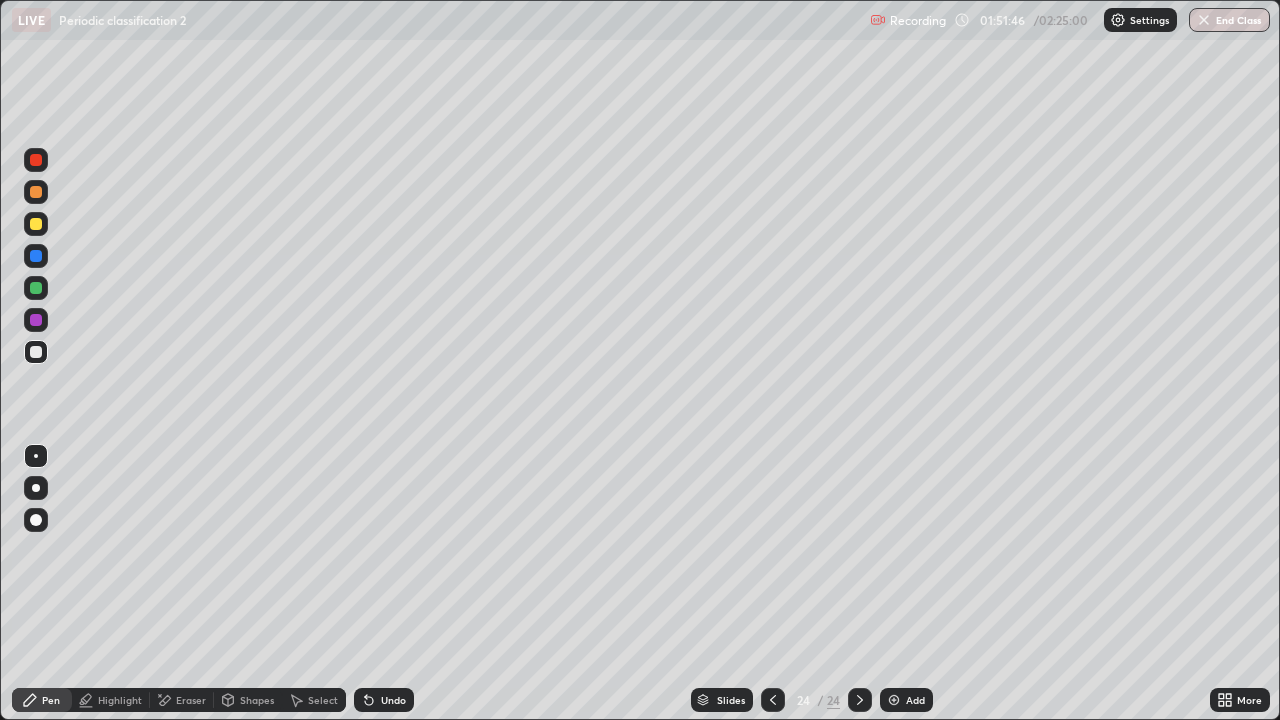 click on "Undo" at bounding box center [384, 700] 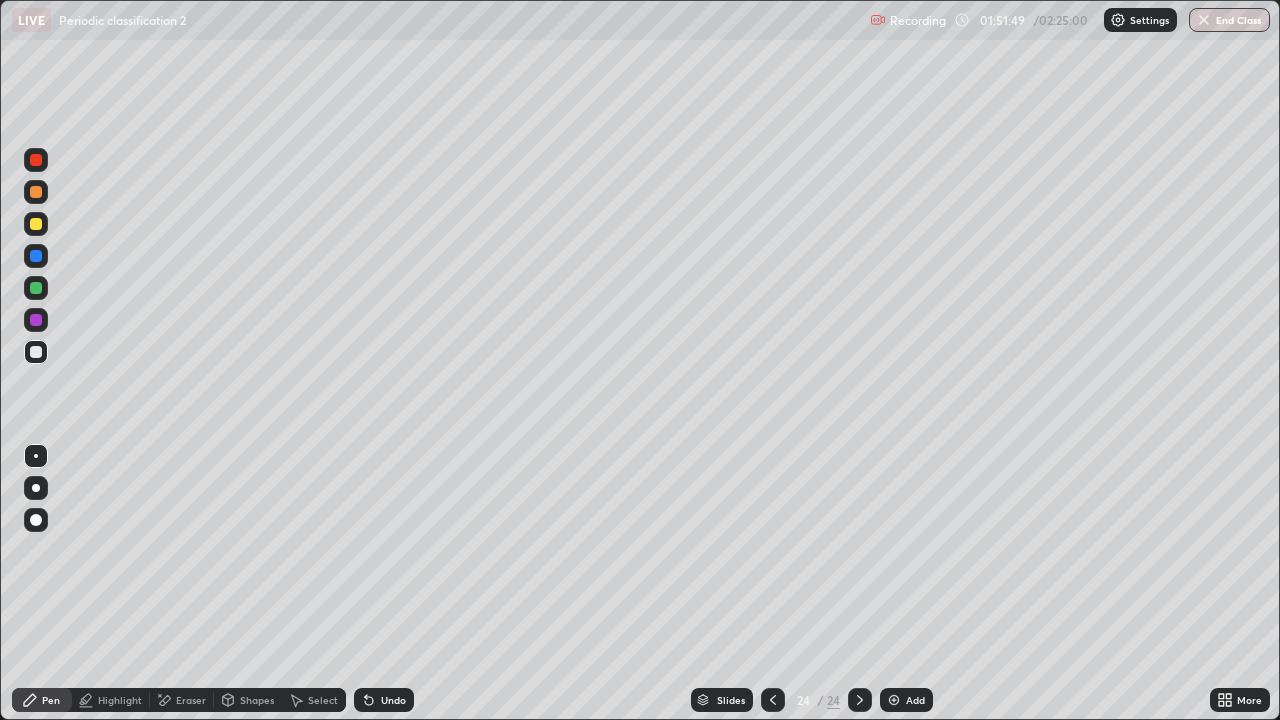 click at bounding box center (36, 224) 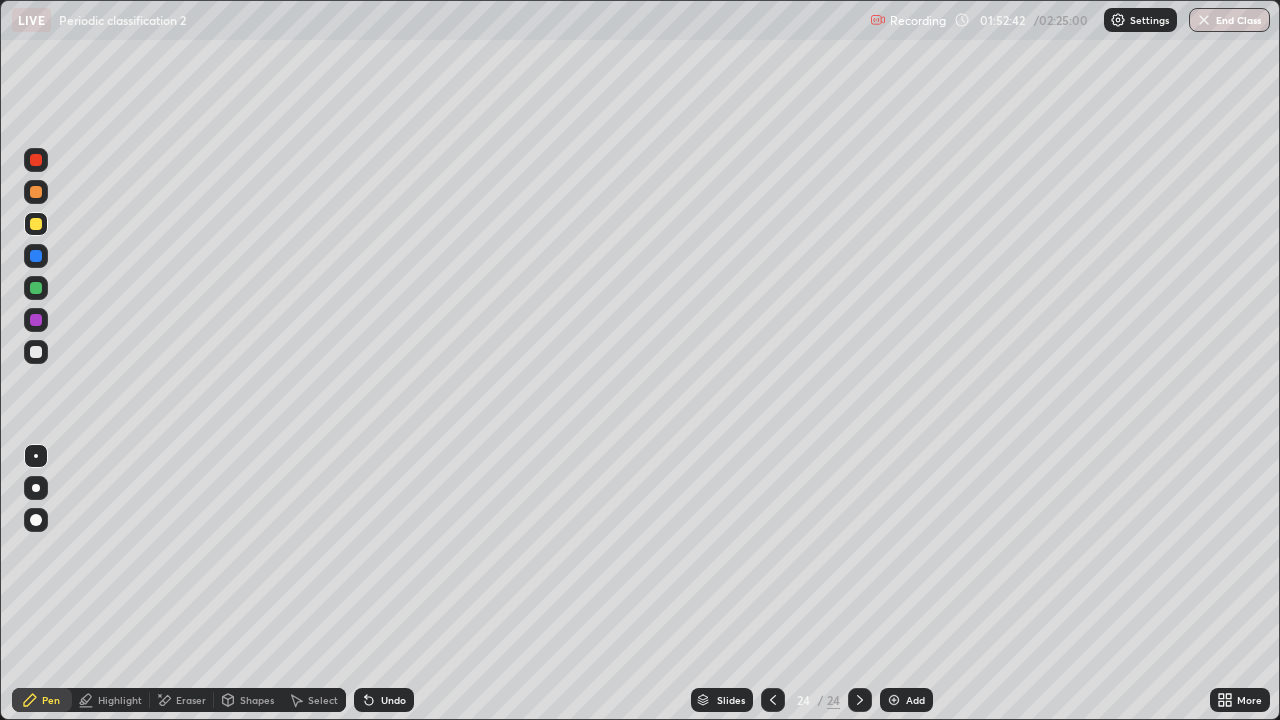 click at bounding box center [36, 352] 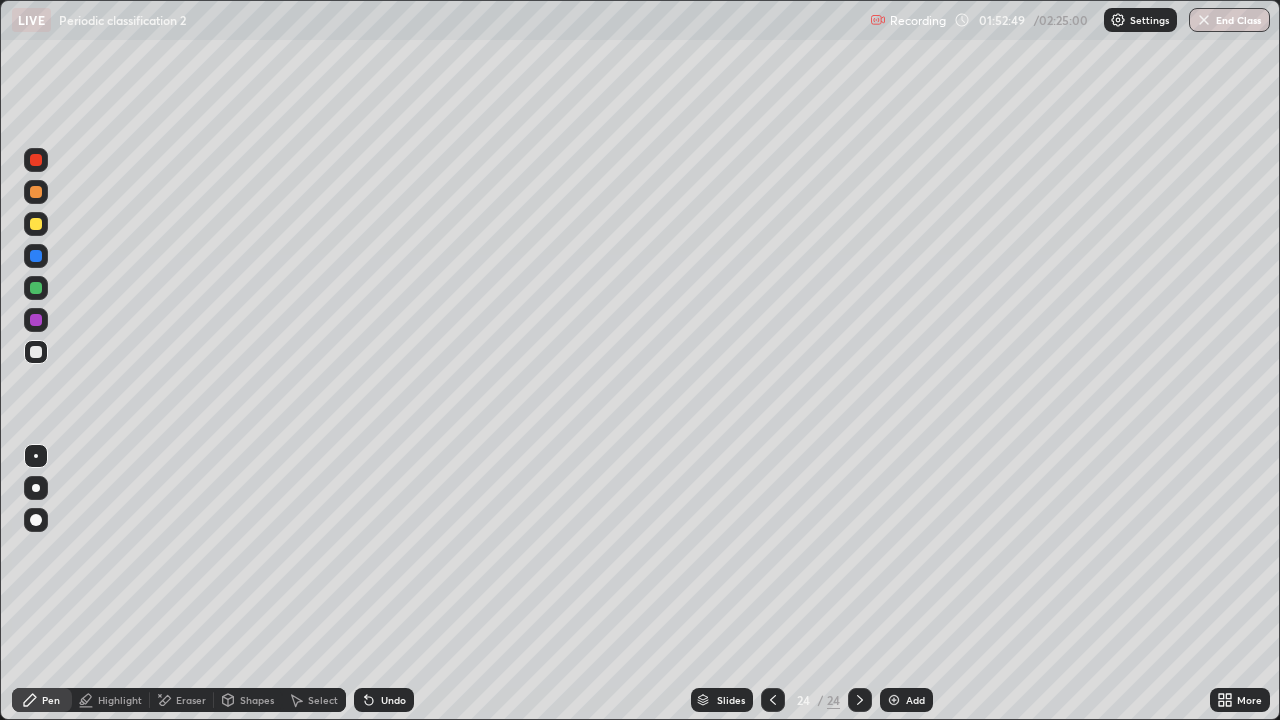 click at bounding box center [36, 192] 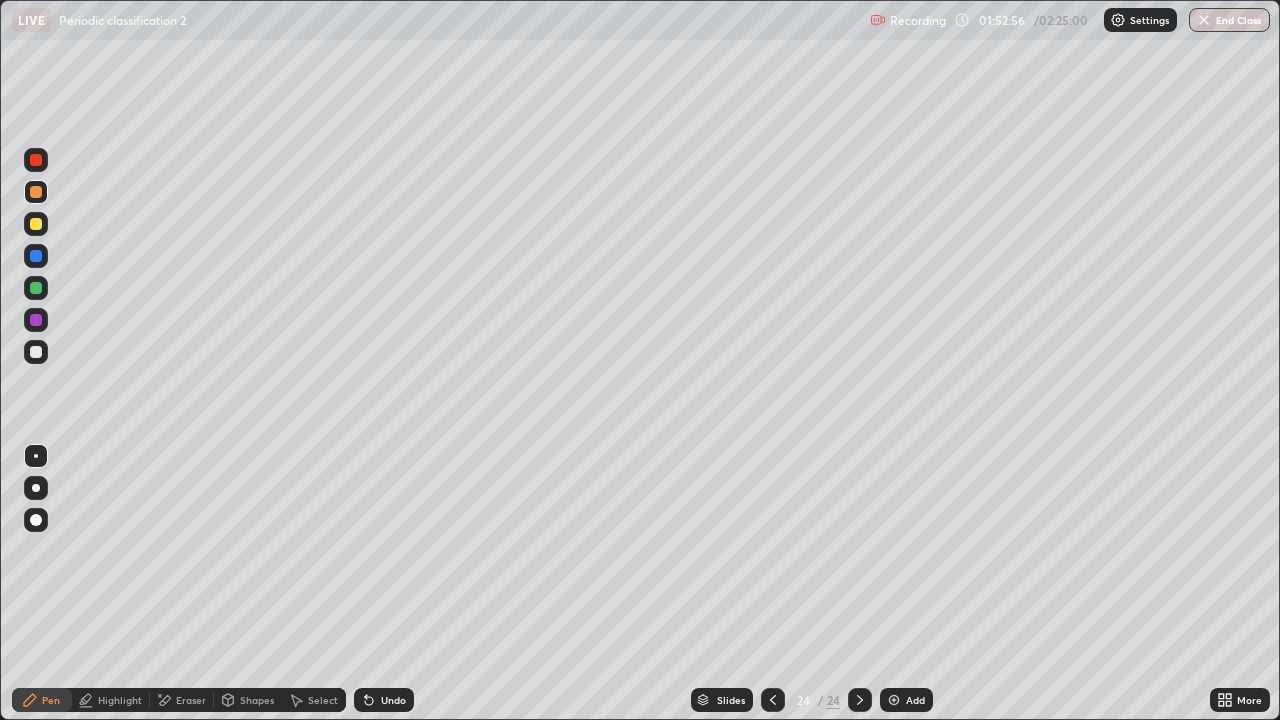 click at bounding box center [36, 224] 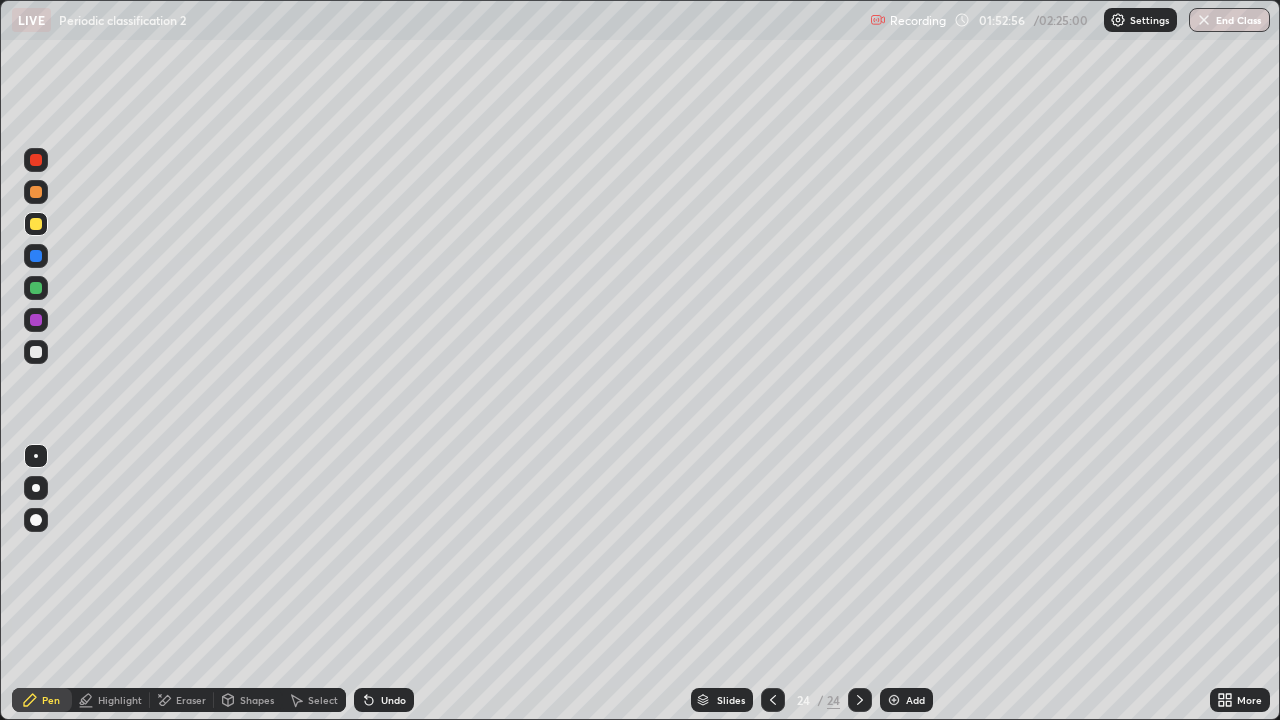 click at bounding box center (36, 256) 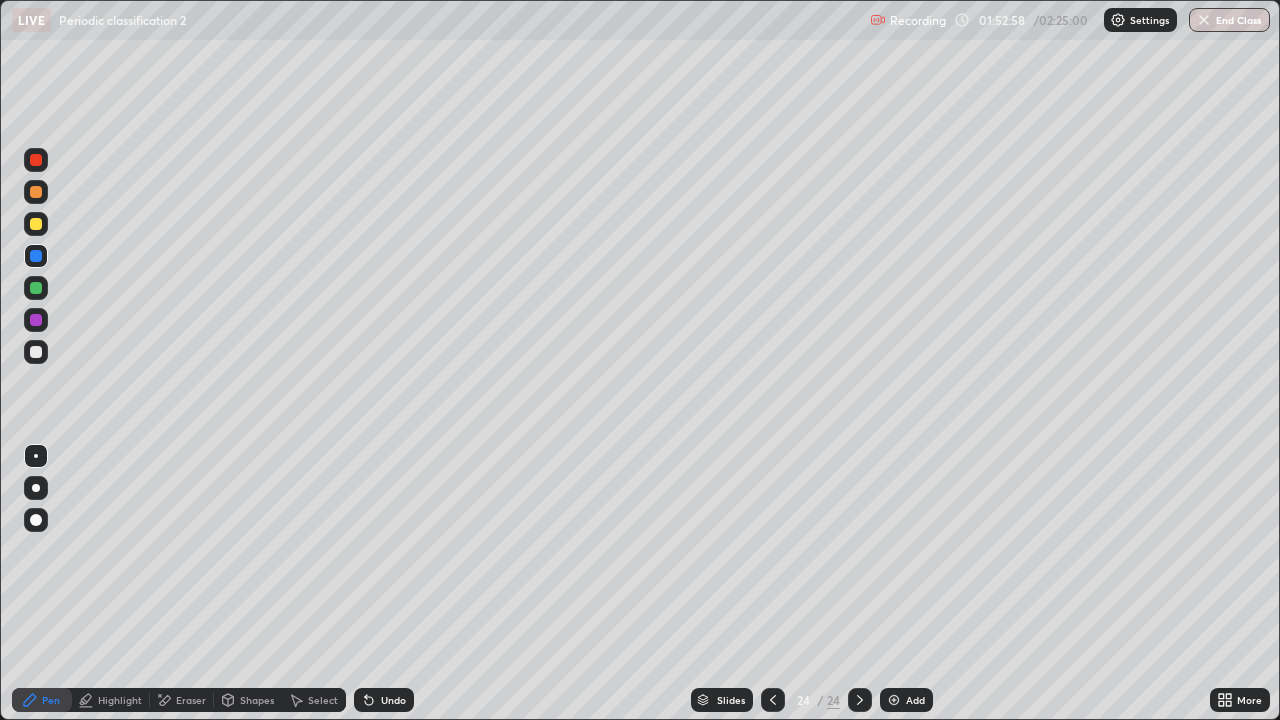 click at bounding box center (36, 288) 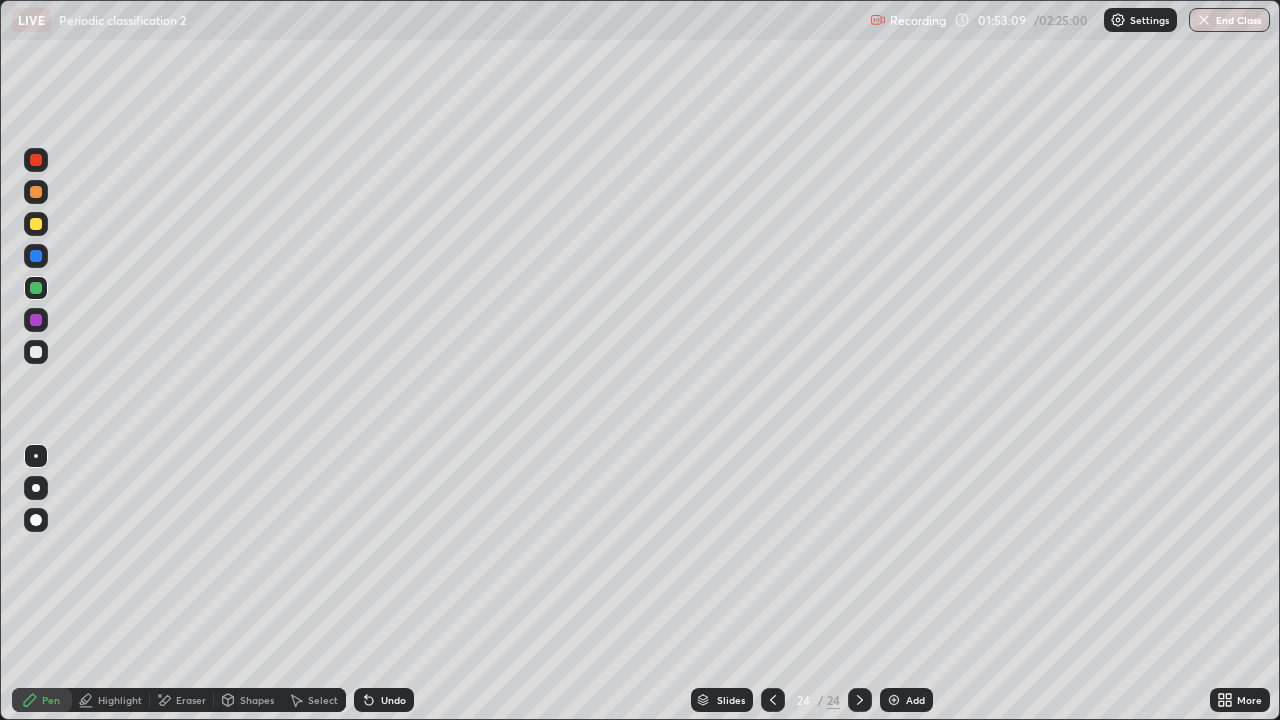 click at bounding box center (36, 192) 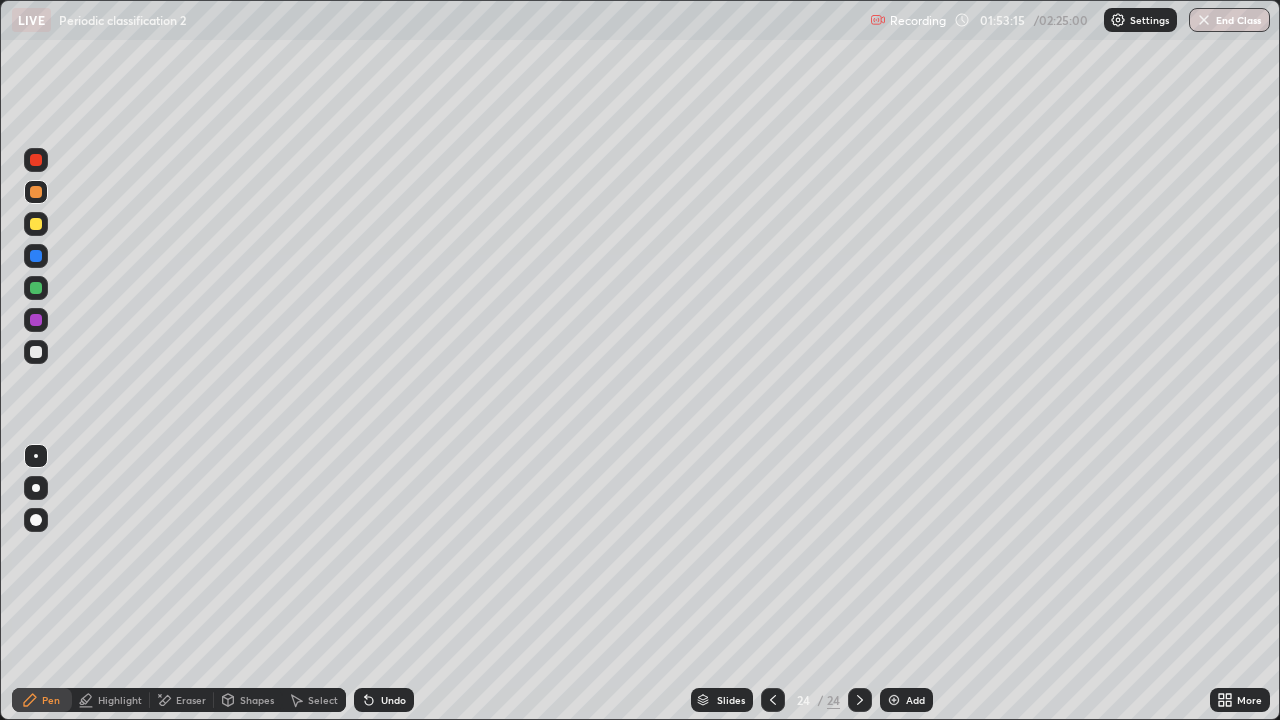 click at bounding box center [36, 224] 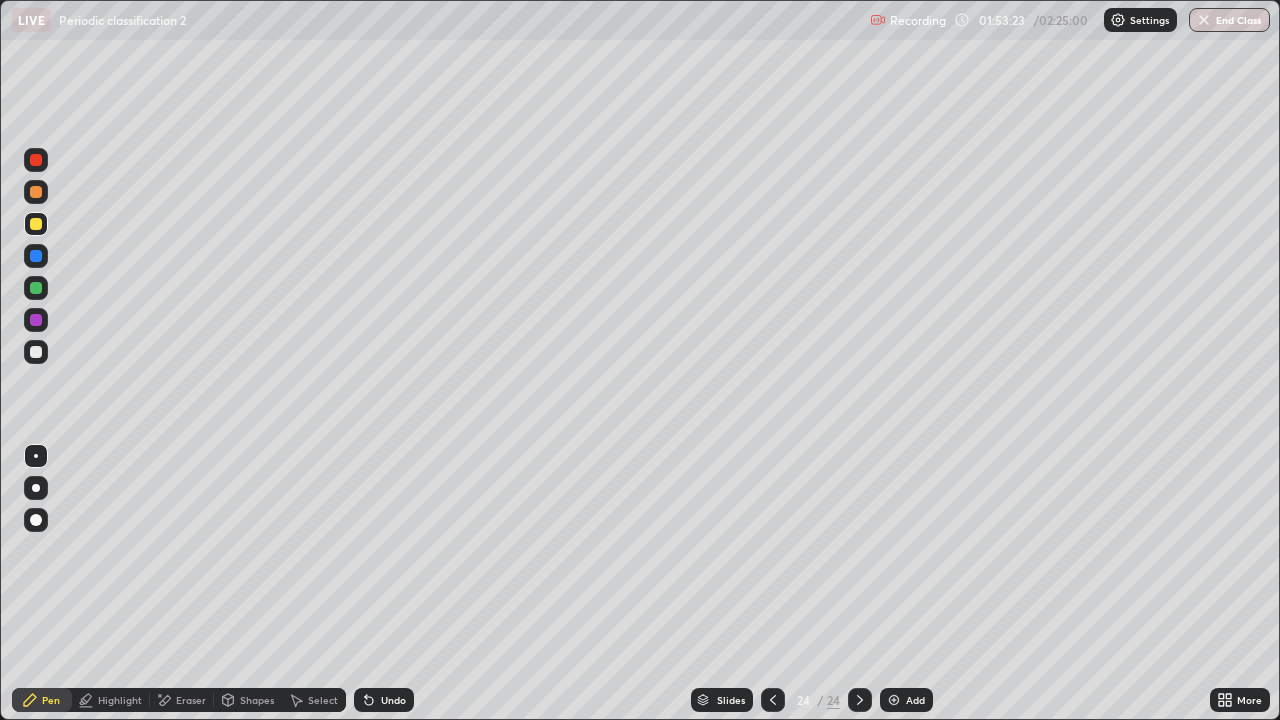 click at bounding box center [36, 192] 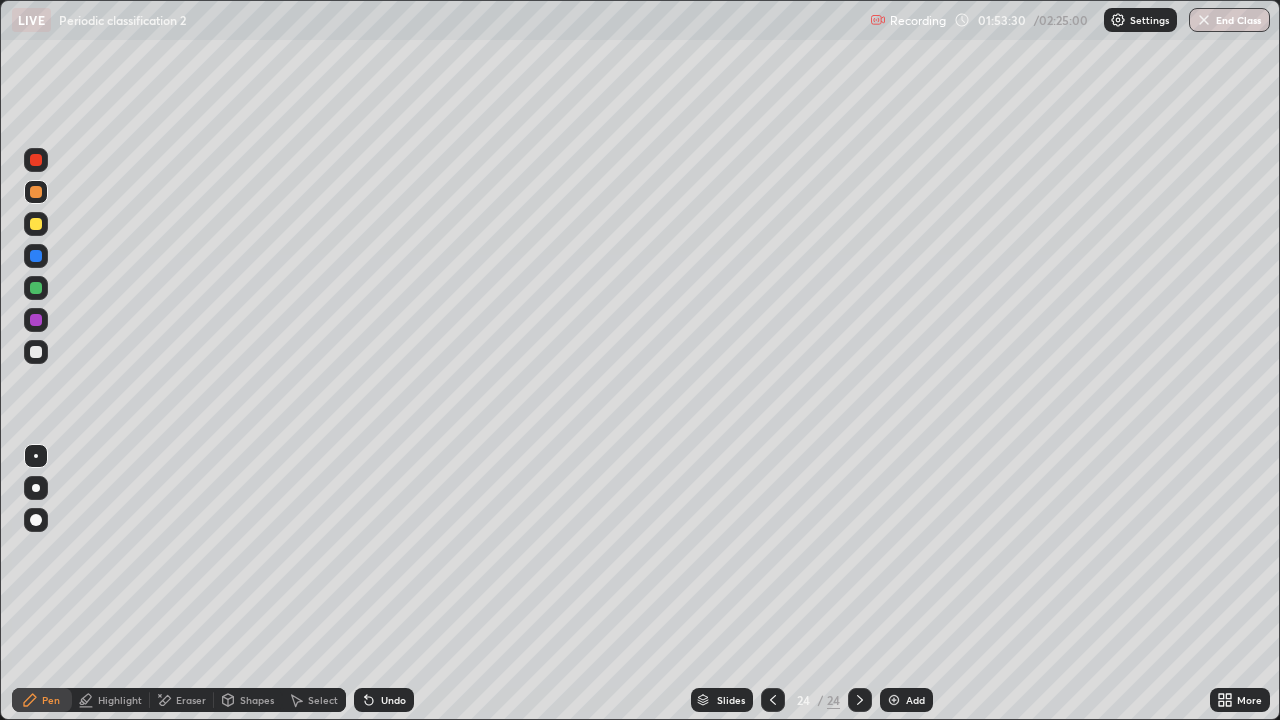 click at bounding box center (36, 224) 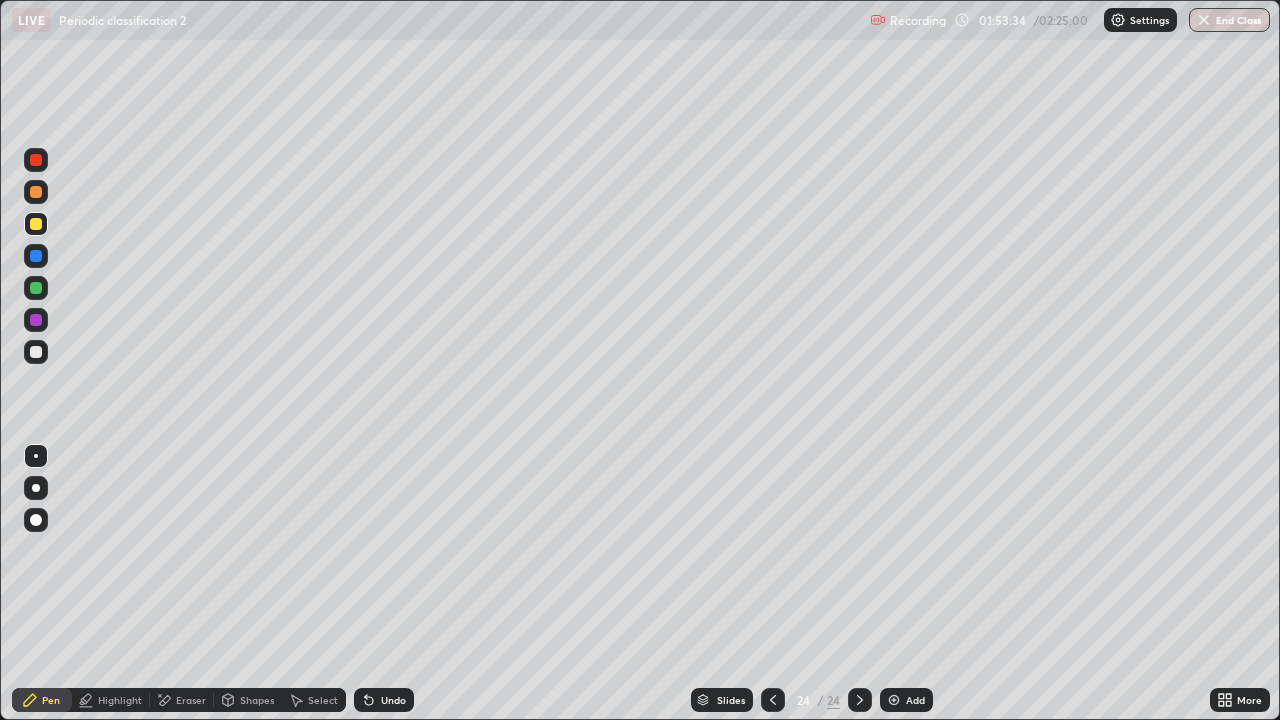 click at bounding box center (36, 352) 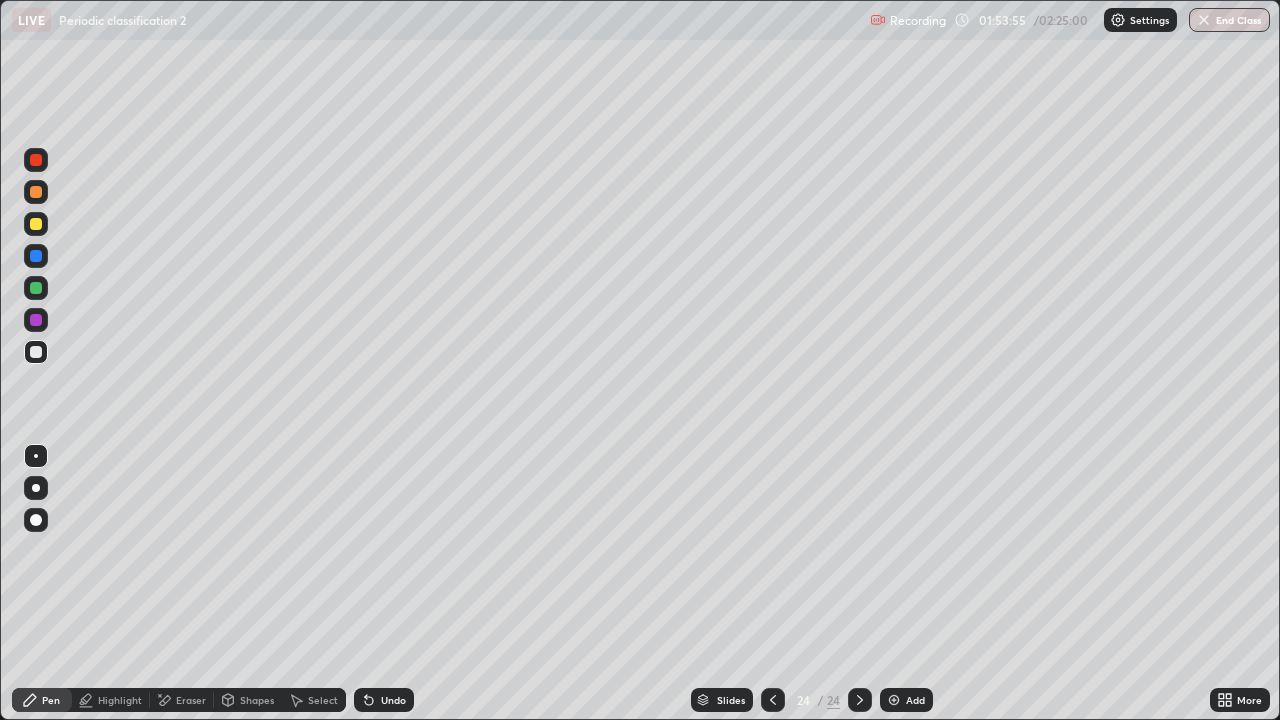 click 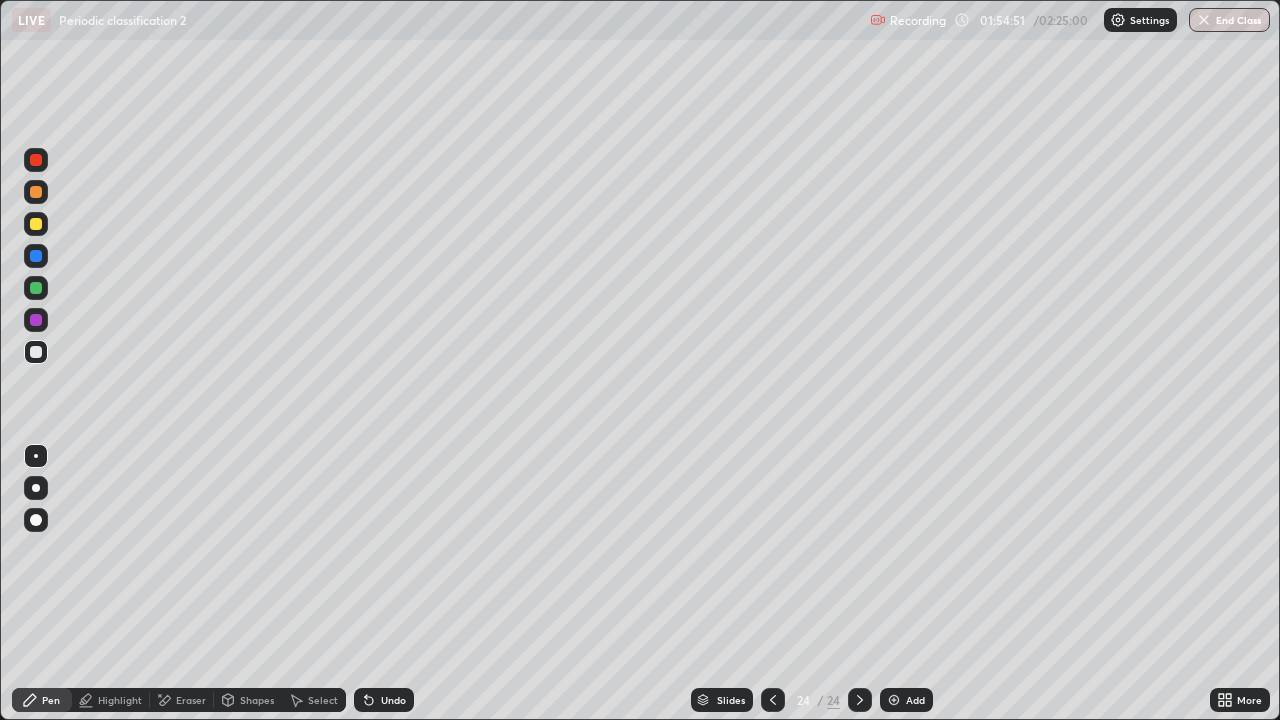 click at bounding box center [36, 224] 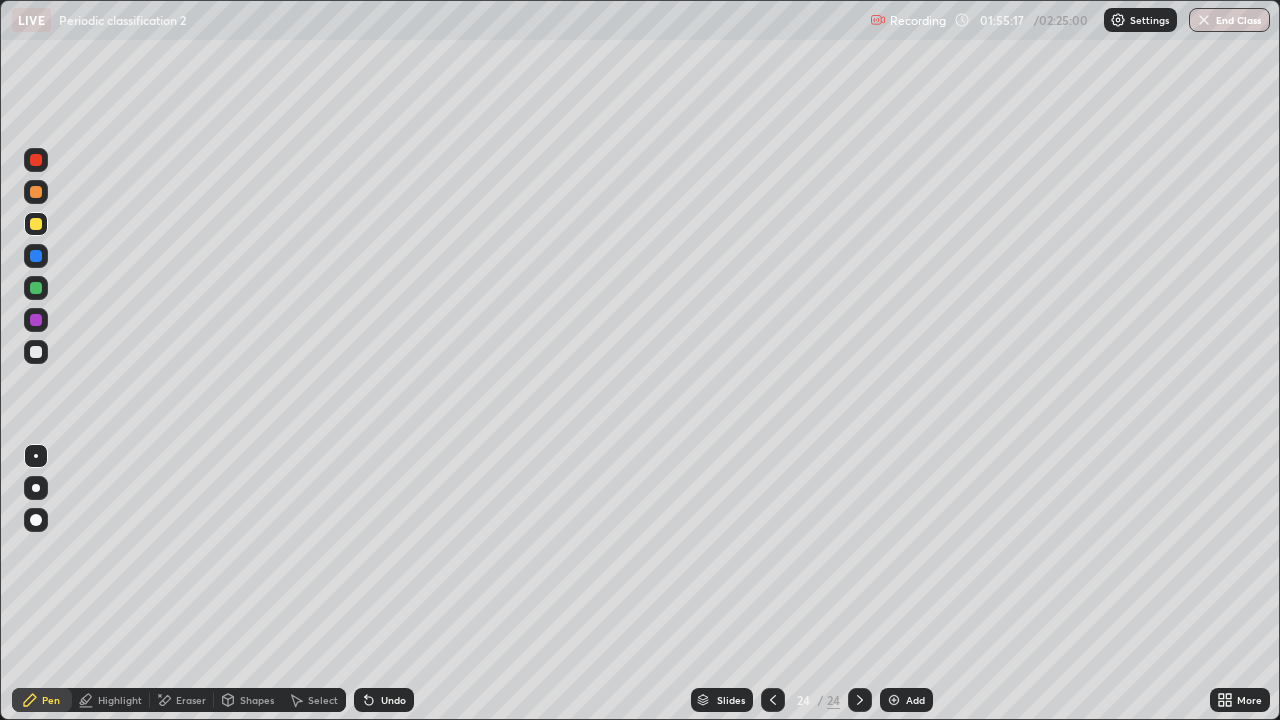 click on "Eraser" at bounding box center (182, 700) 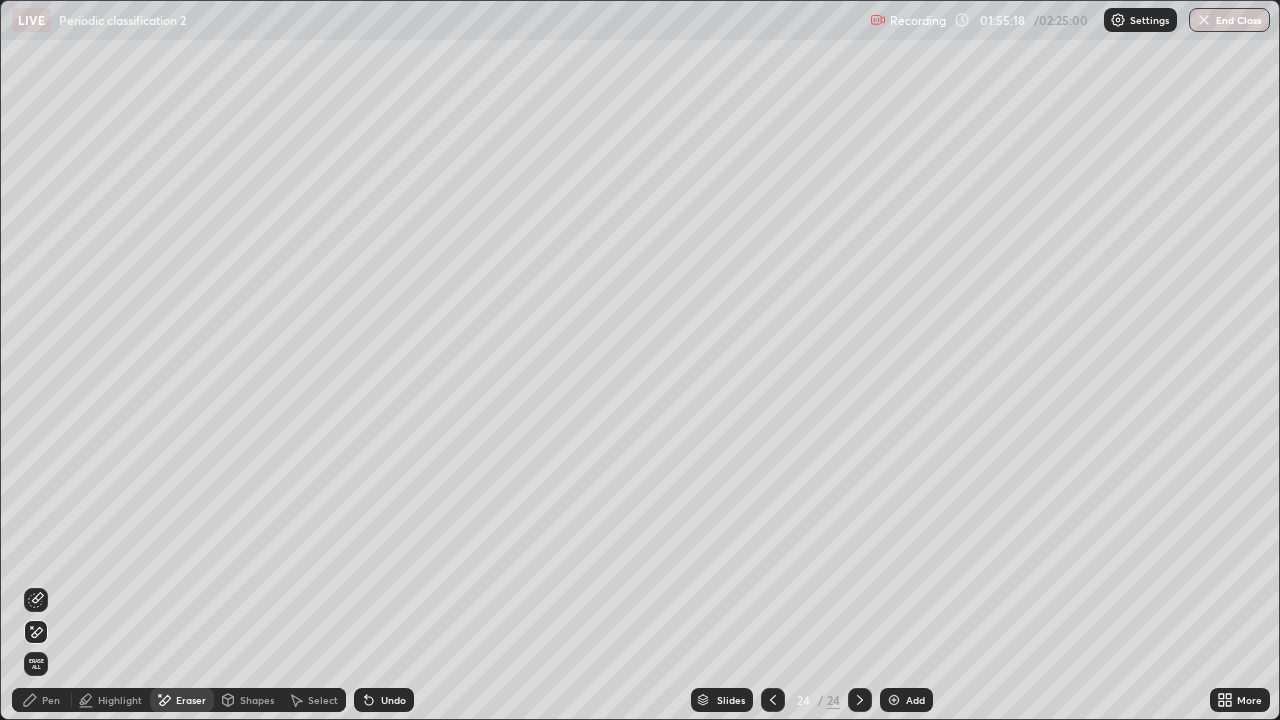 click 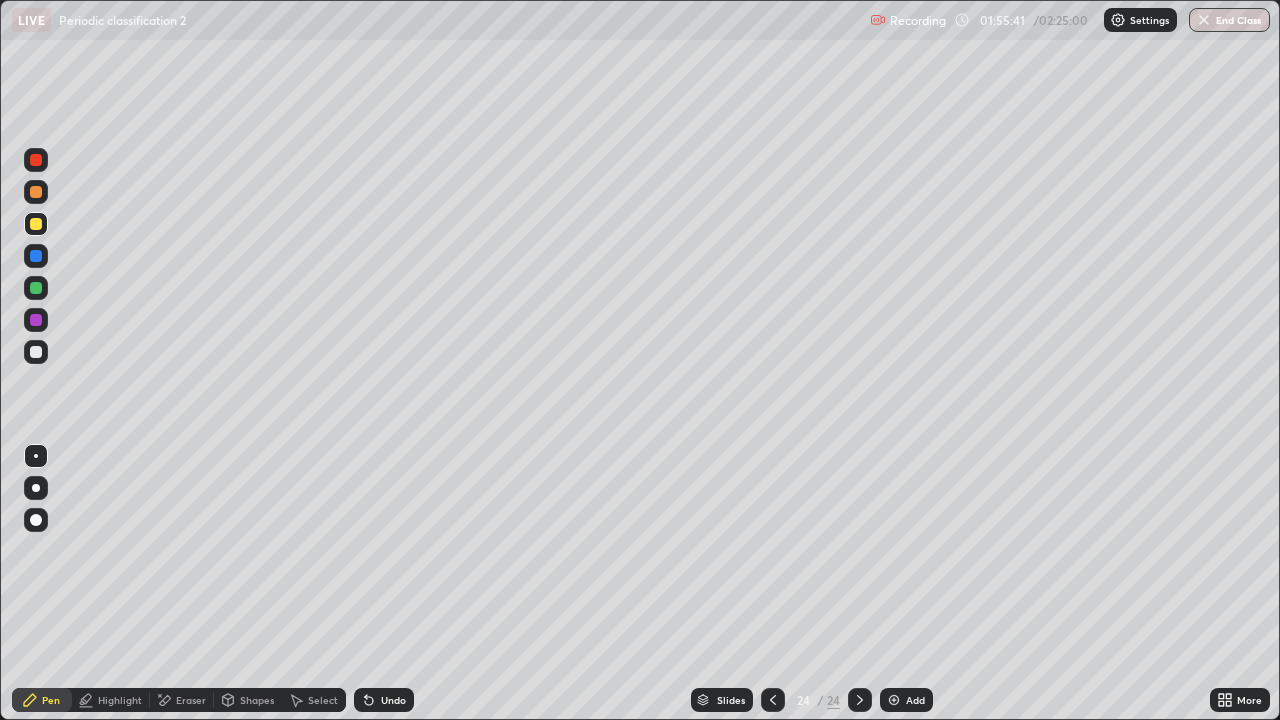click at bounding box center (36, 352) 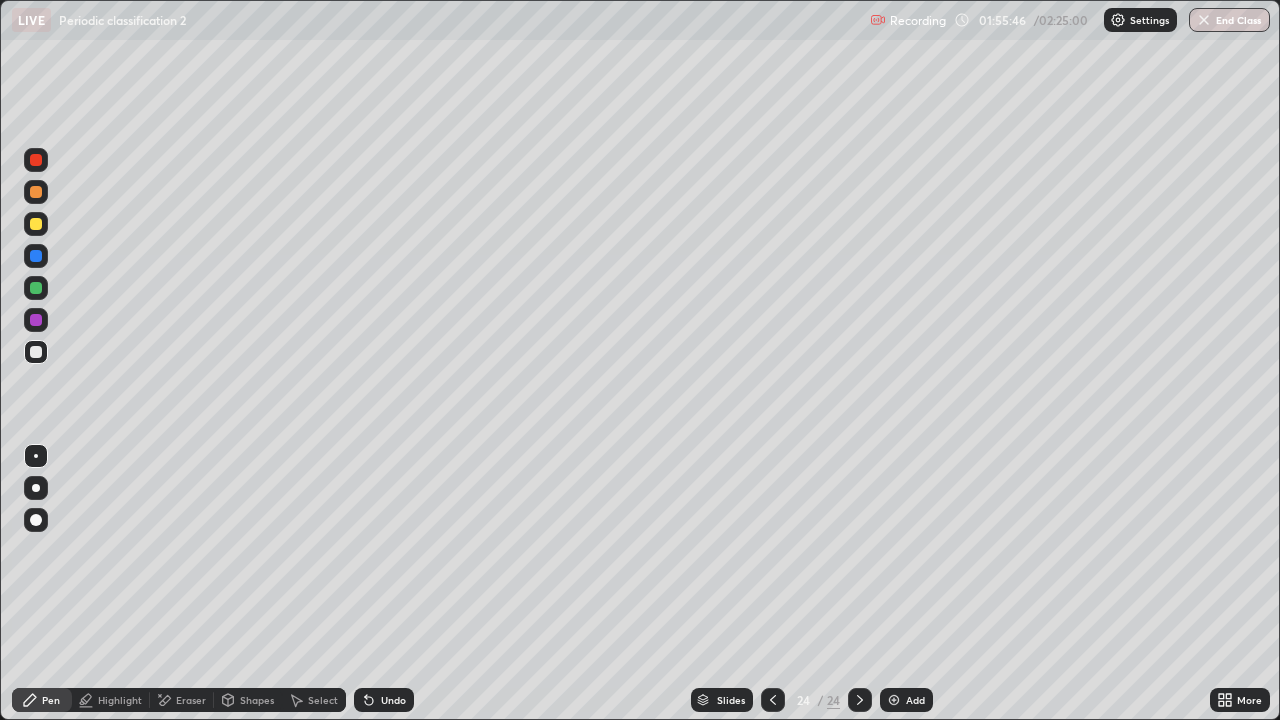 click at bounding box center [36, 224] 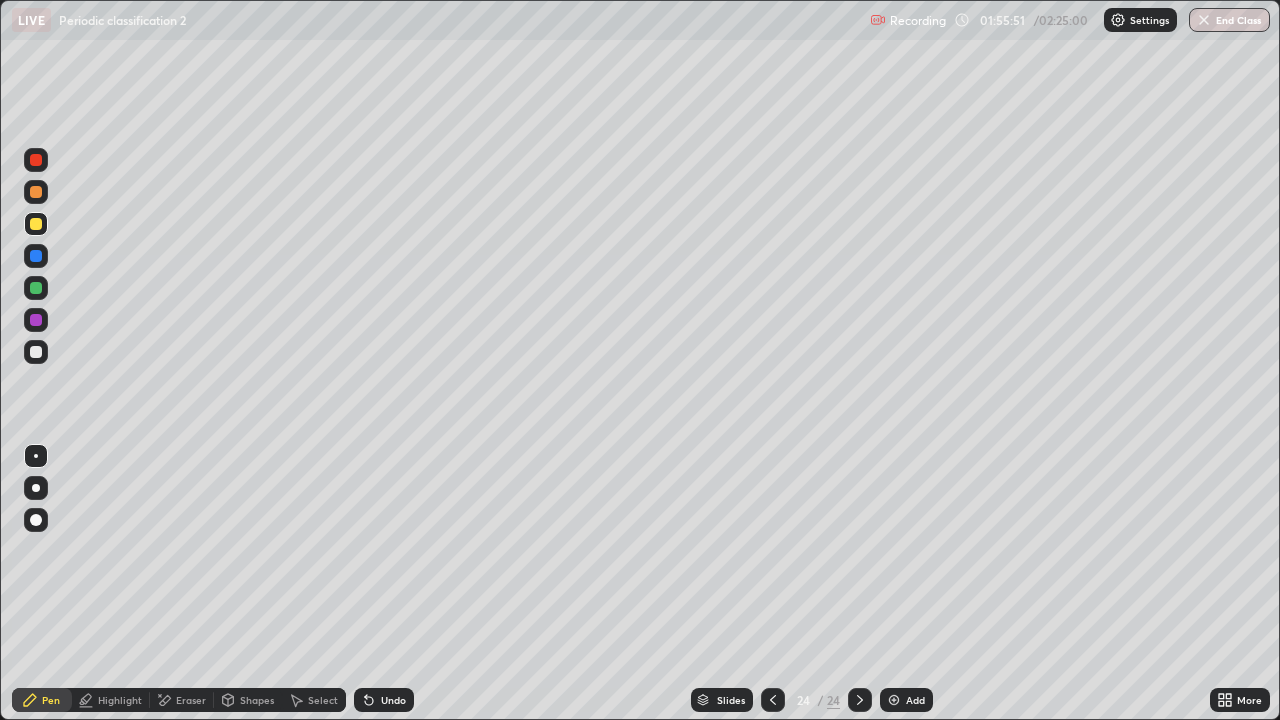 click at bounding box center (36, 288) 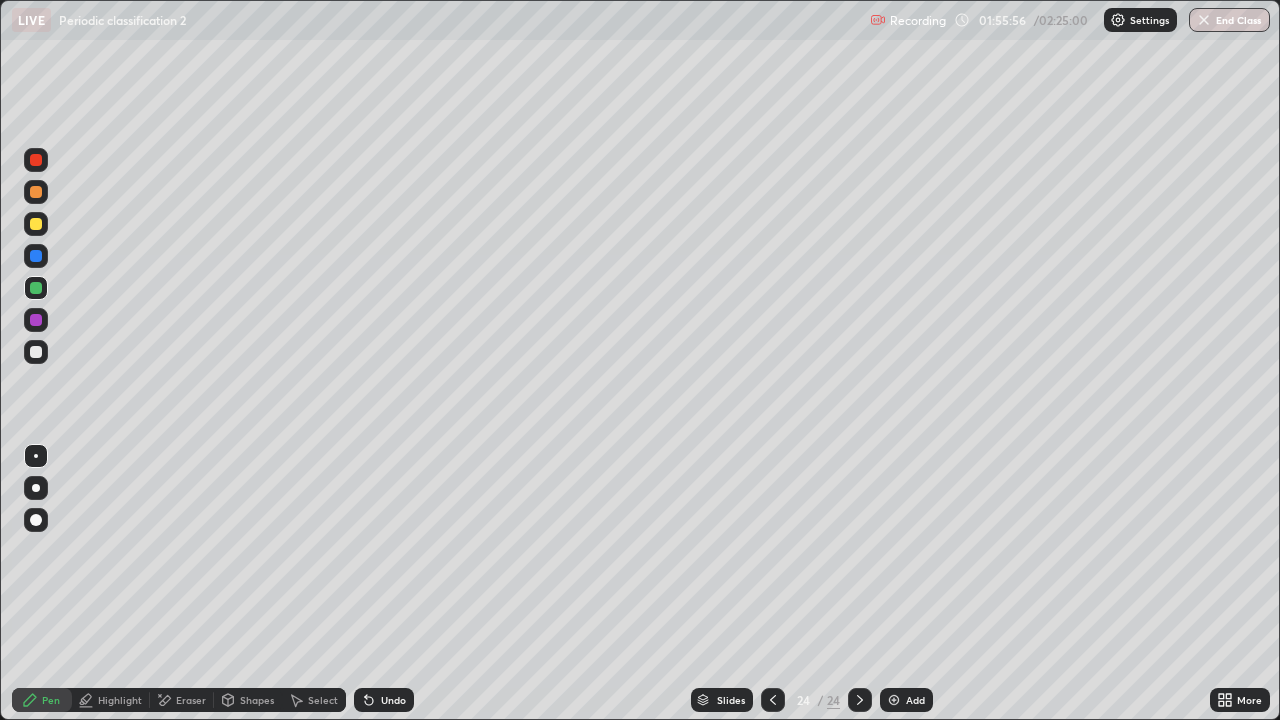 click on "Undo" at bounding box center [393, 700] 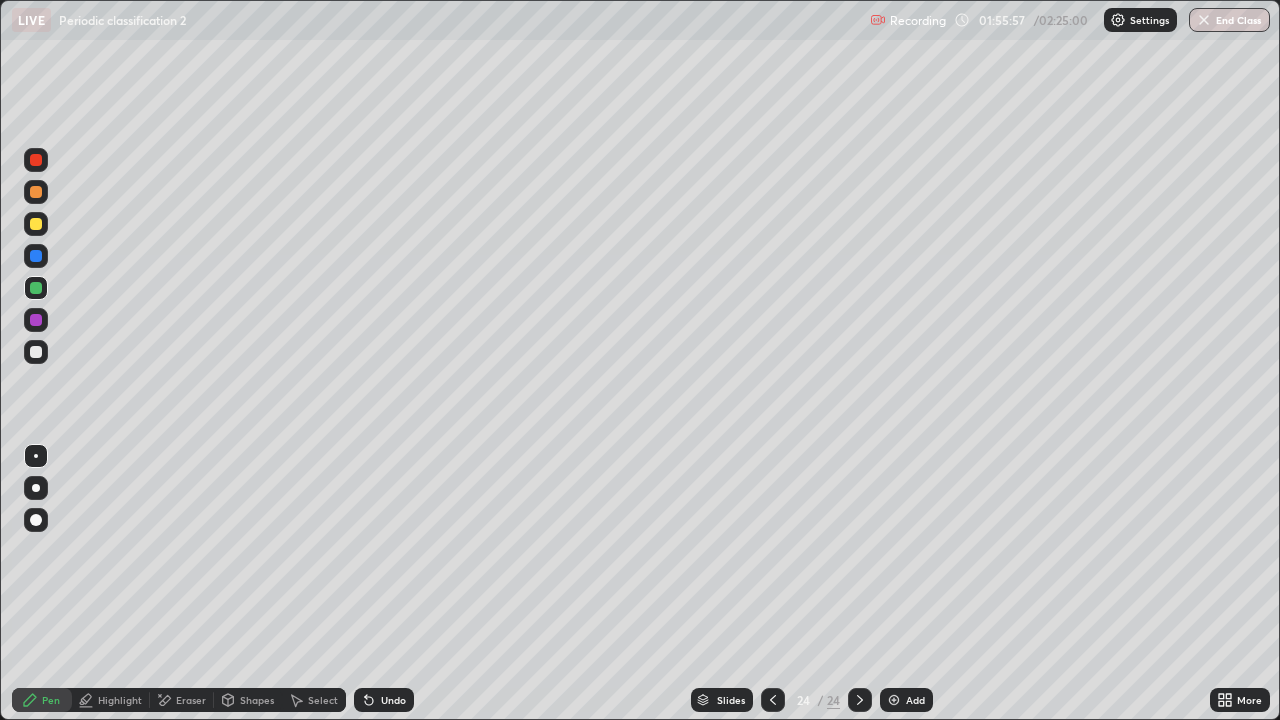 click on "Undo" at bounding box center (393, 700) 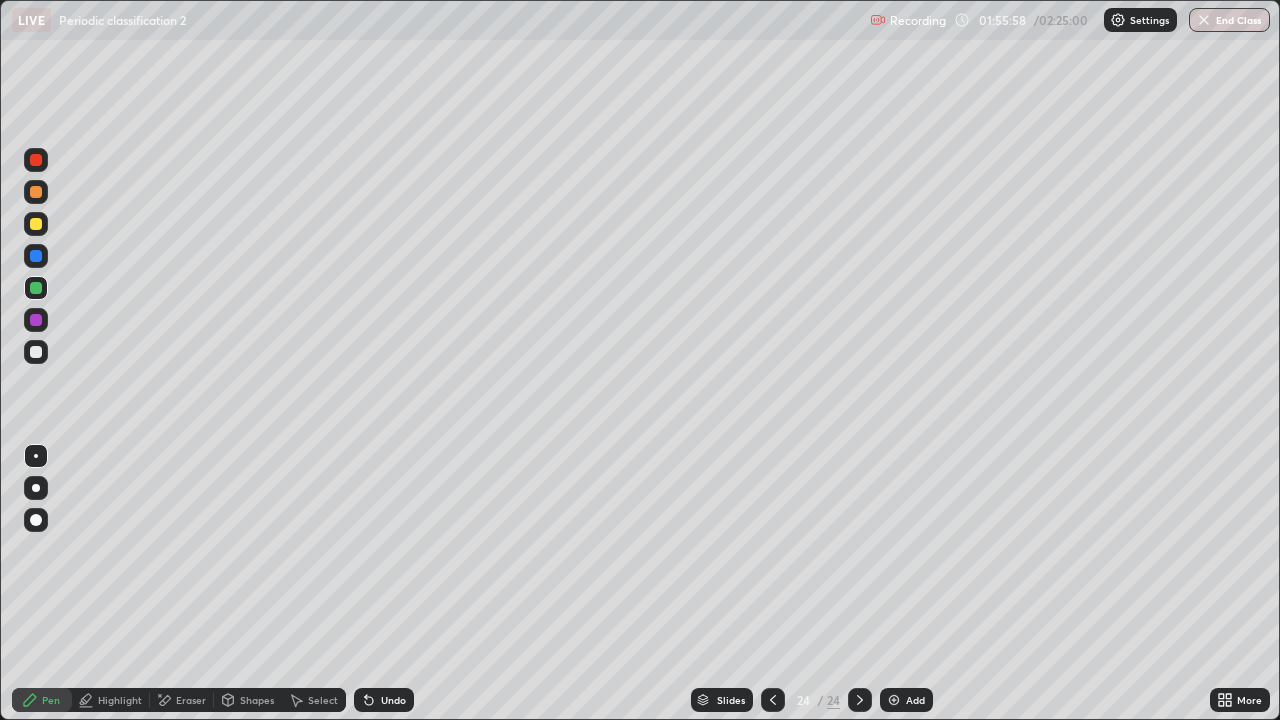 click on "Undo" at bounding box center (393, 700) 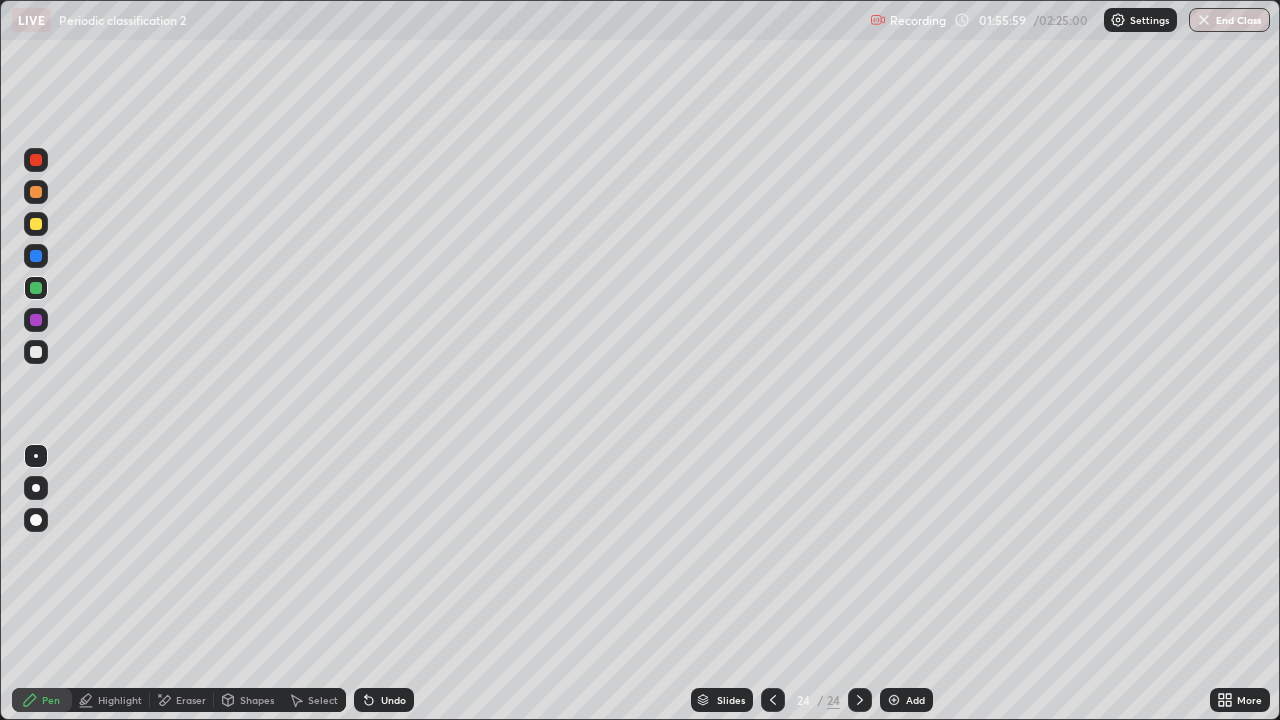 click on "Undo" at bounding box center [393, 700] 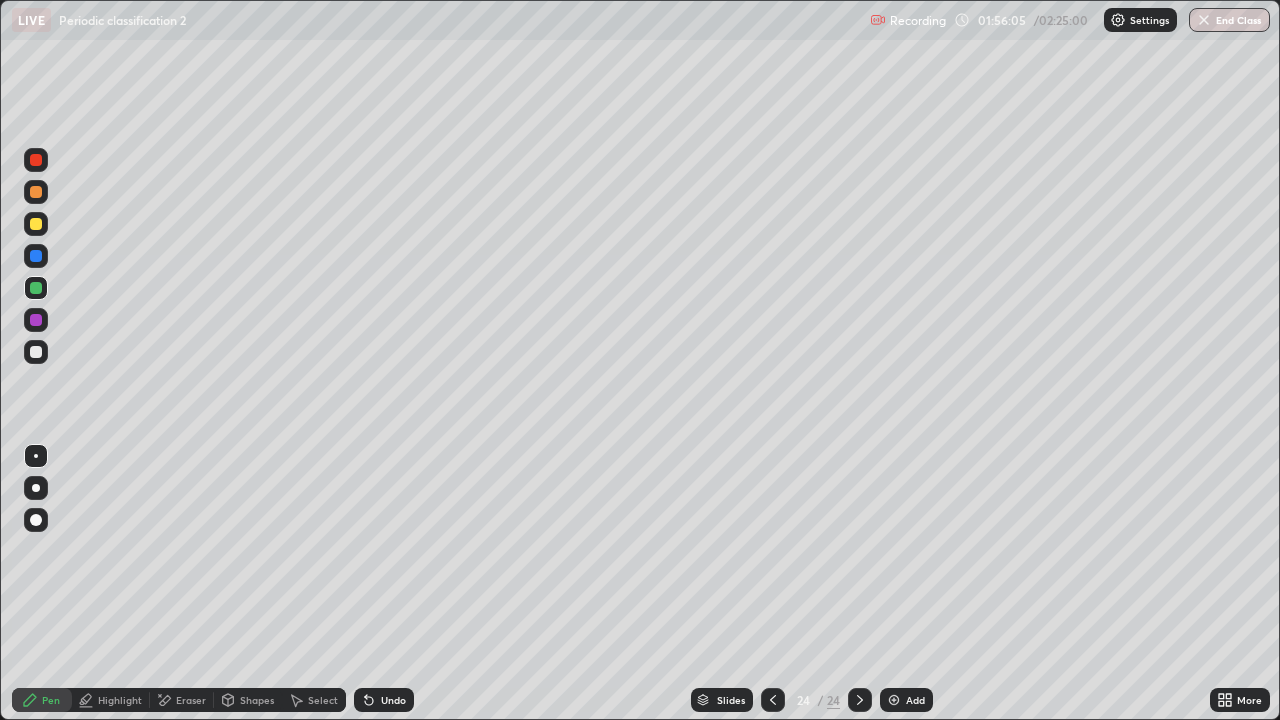 click at bounding box center [36, 352] 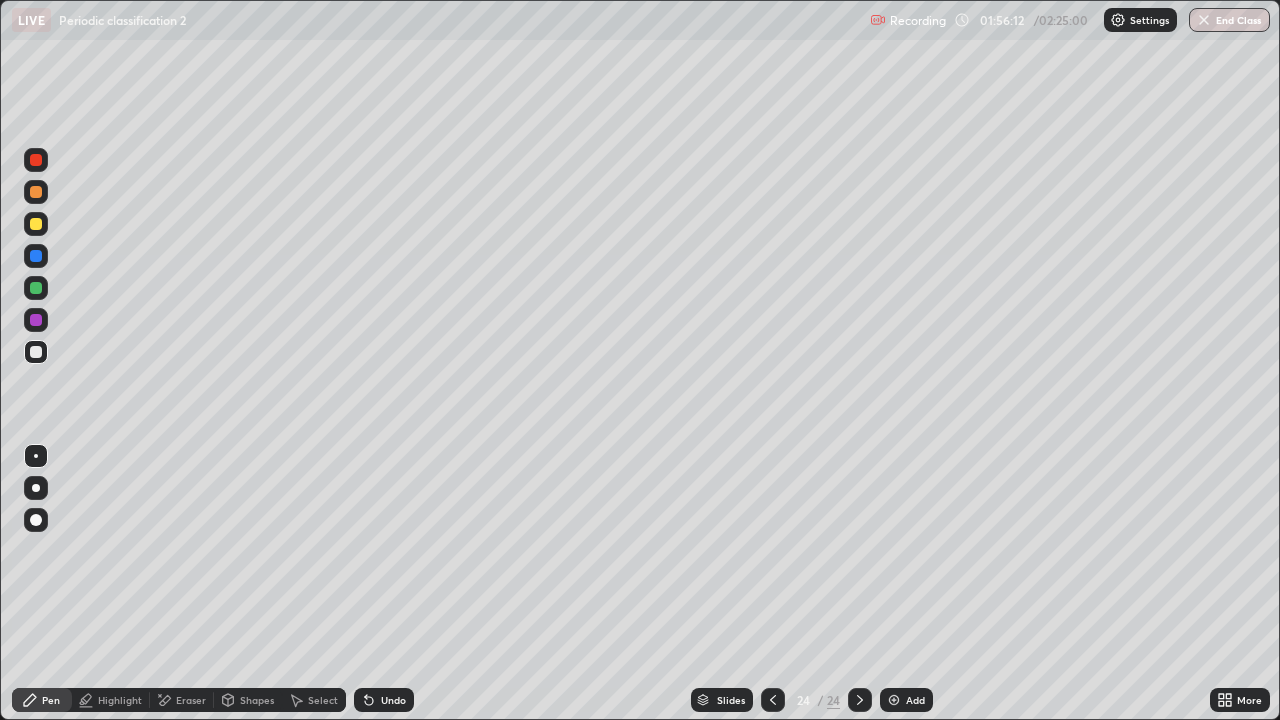 click at bounding box center (36, 256) 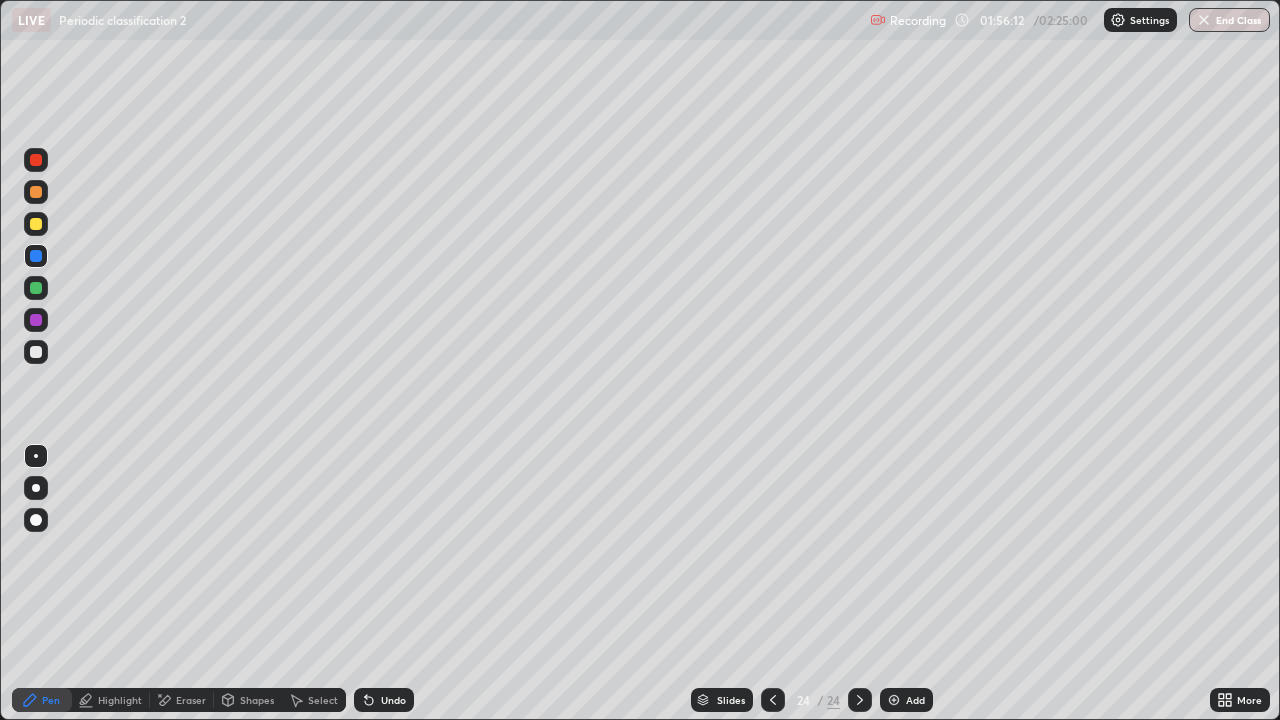 click at bounding box center [36, 320] 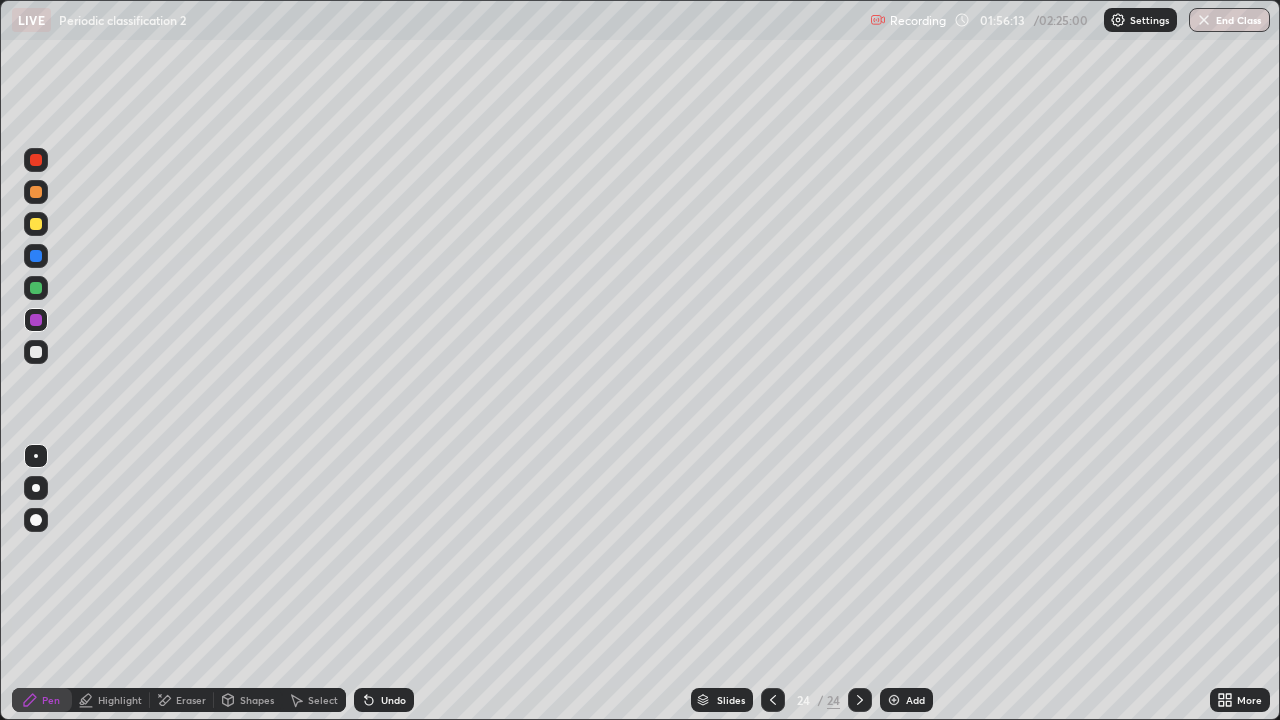 click at bounding box center (36, 352) 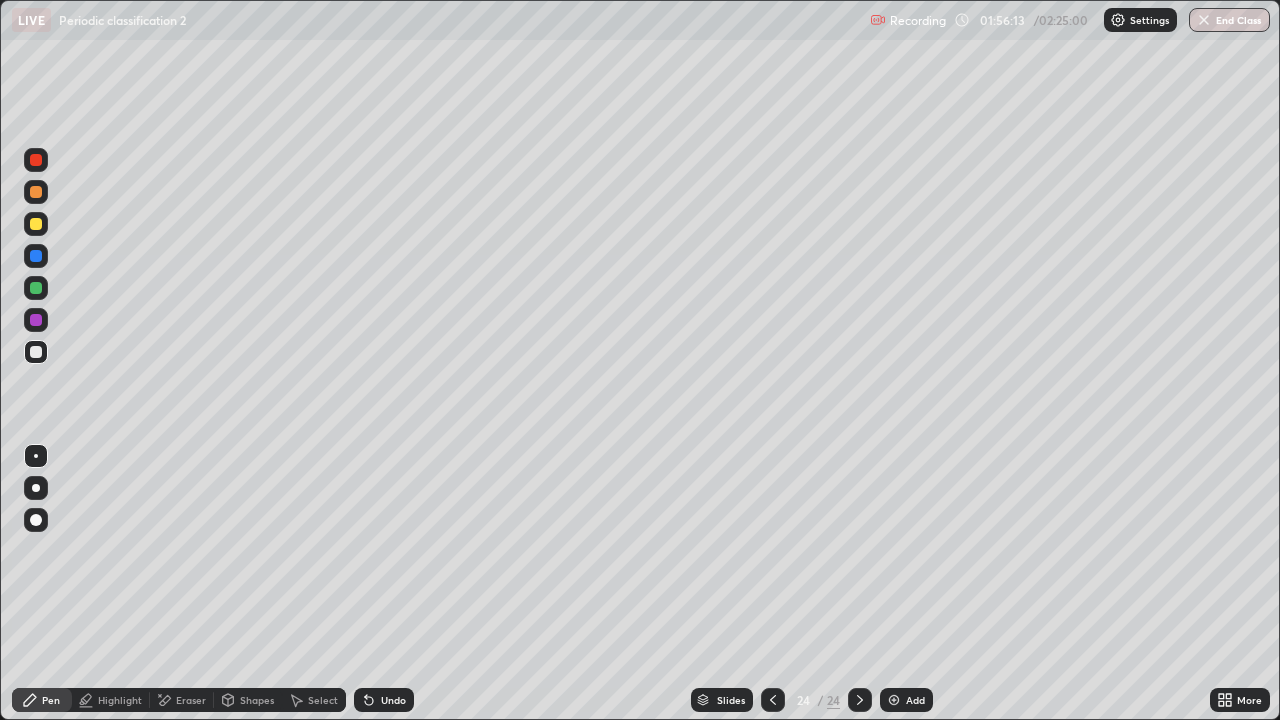 click at bounding box center [36, 192] 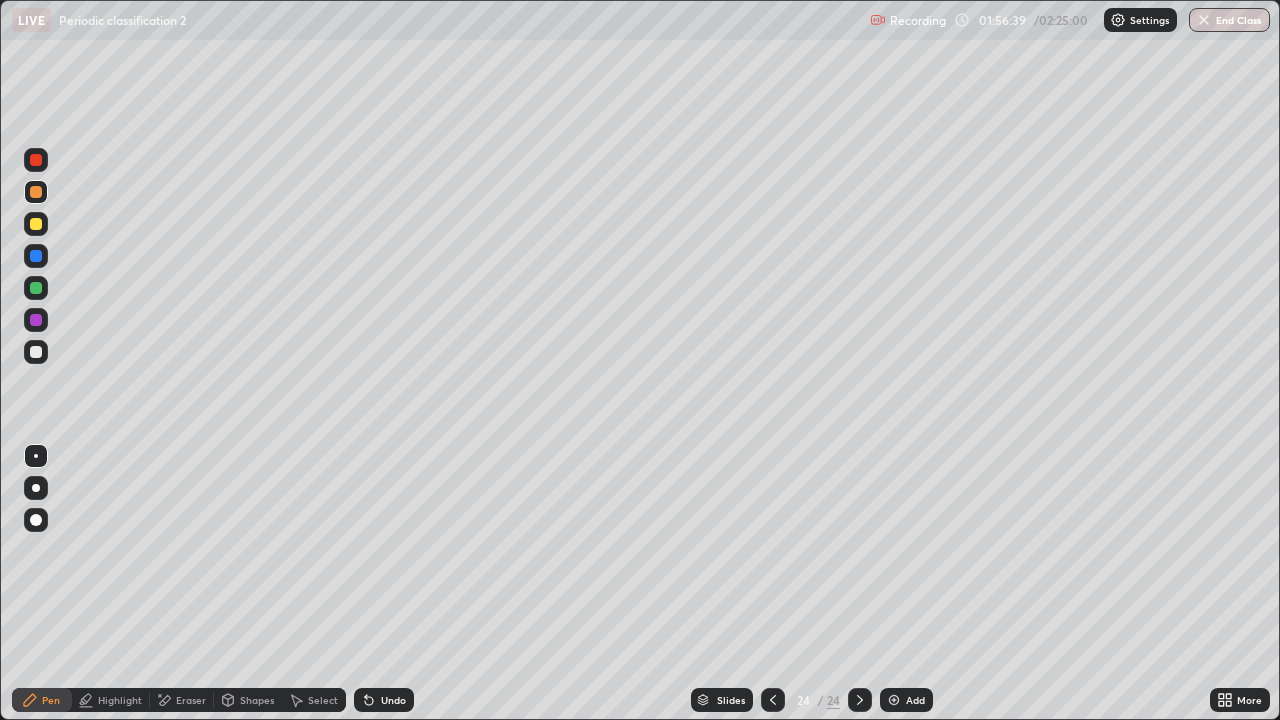 click at bounding box center (36, 288) 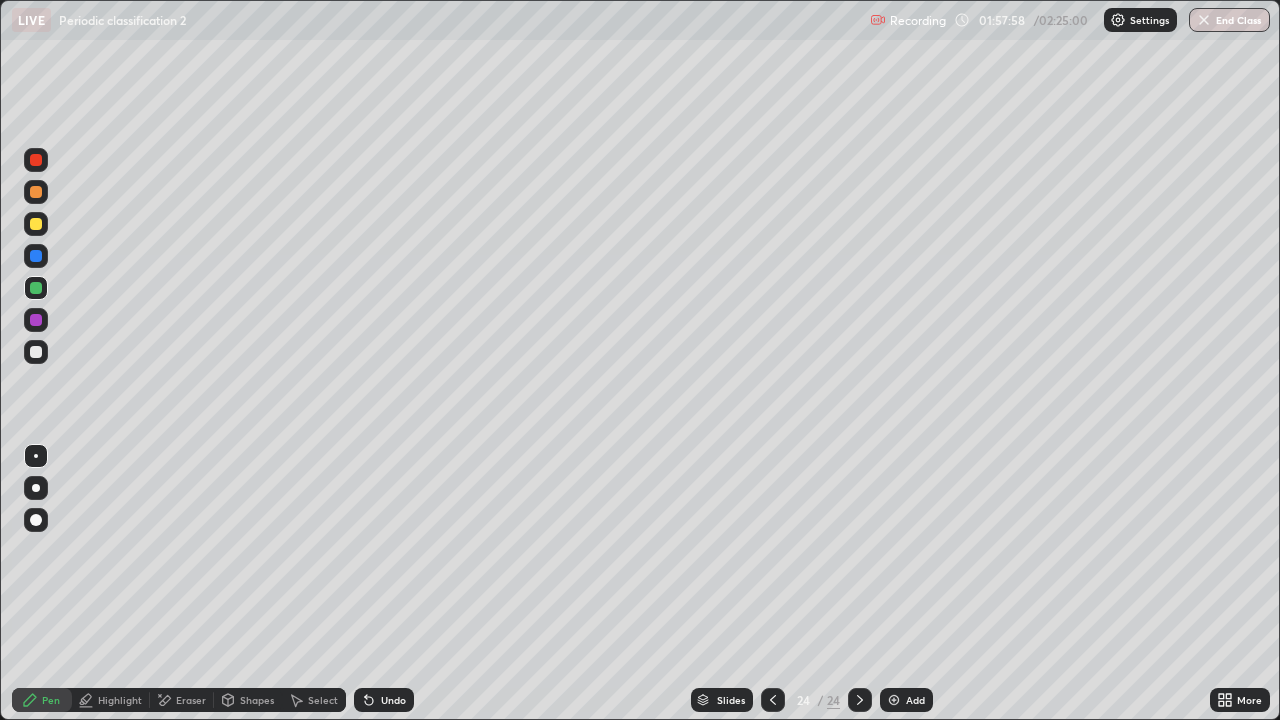 click at bounding box center [36, 256] 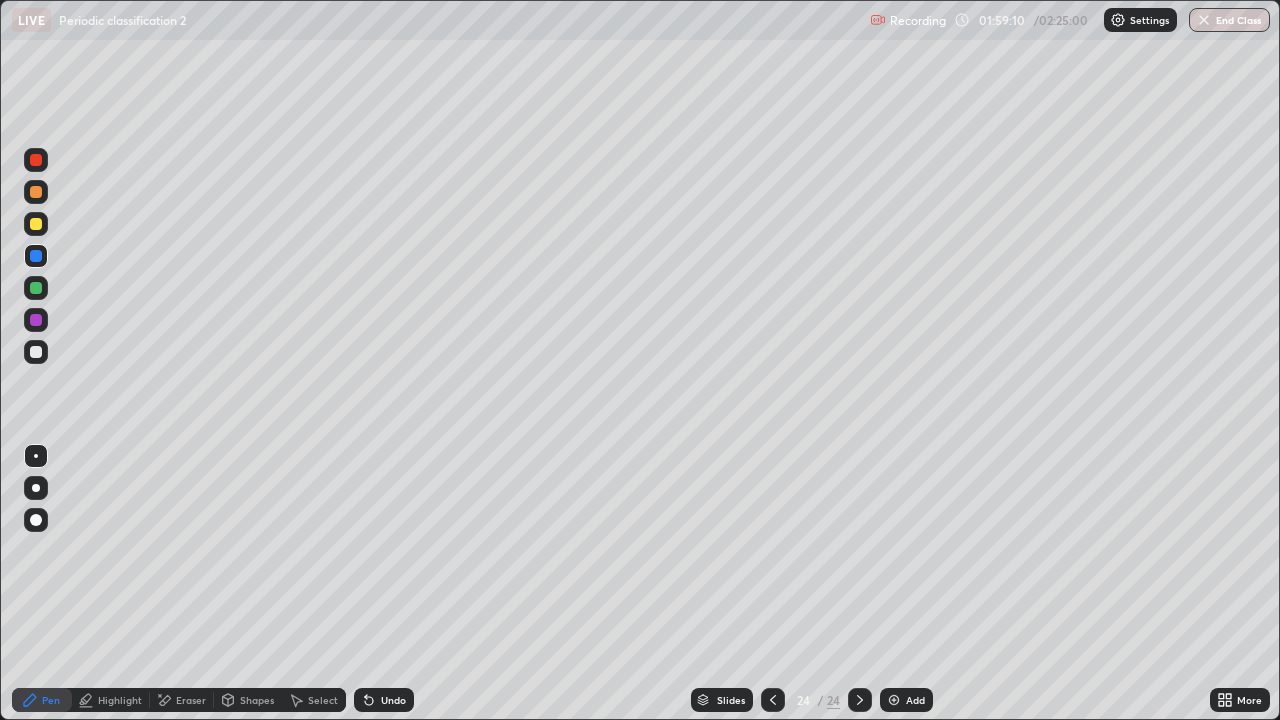 click 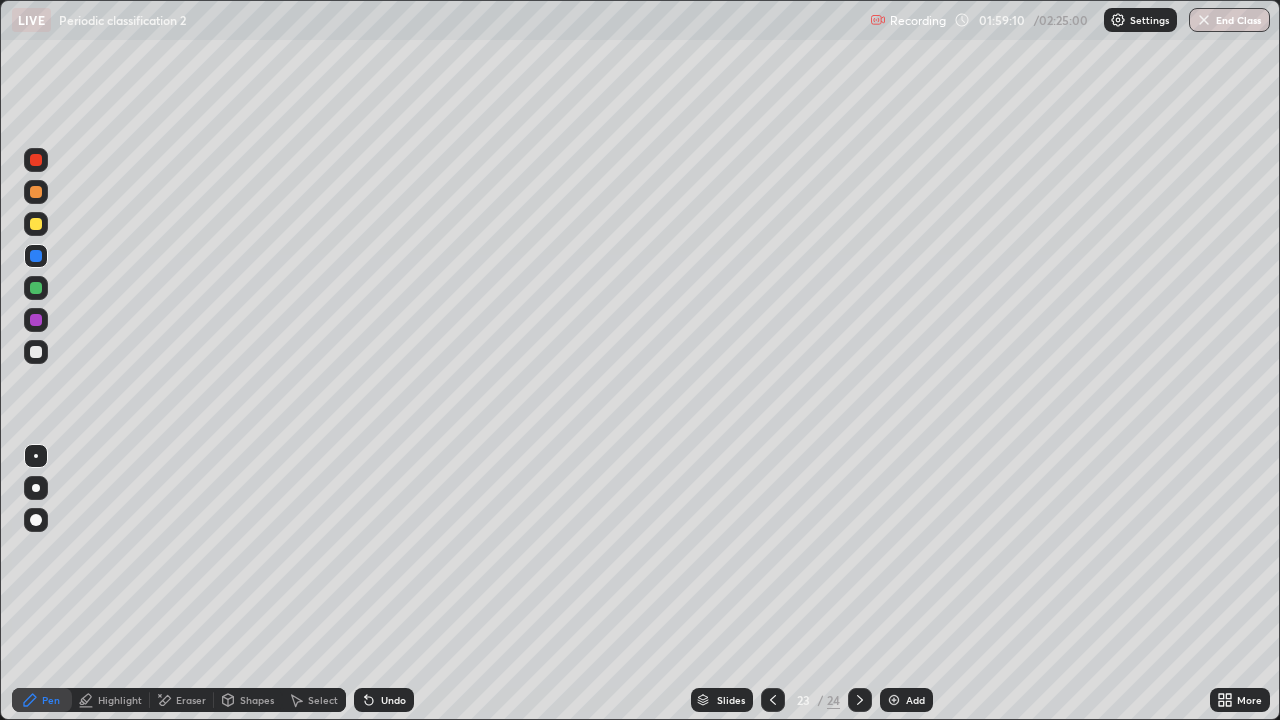 click 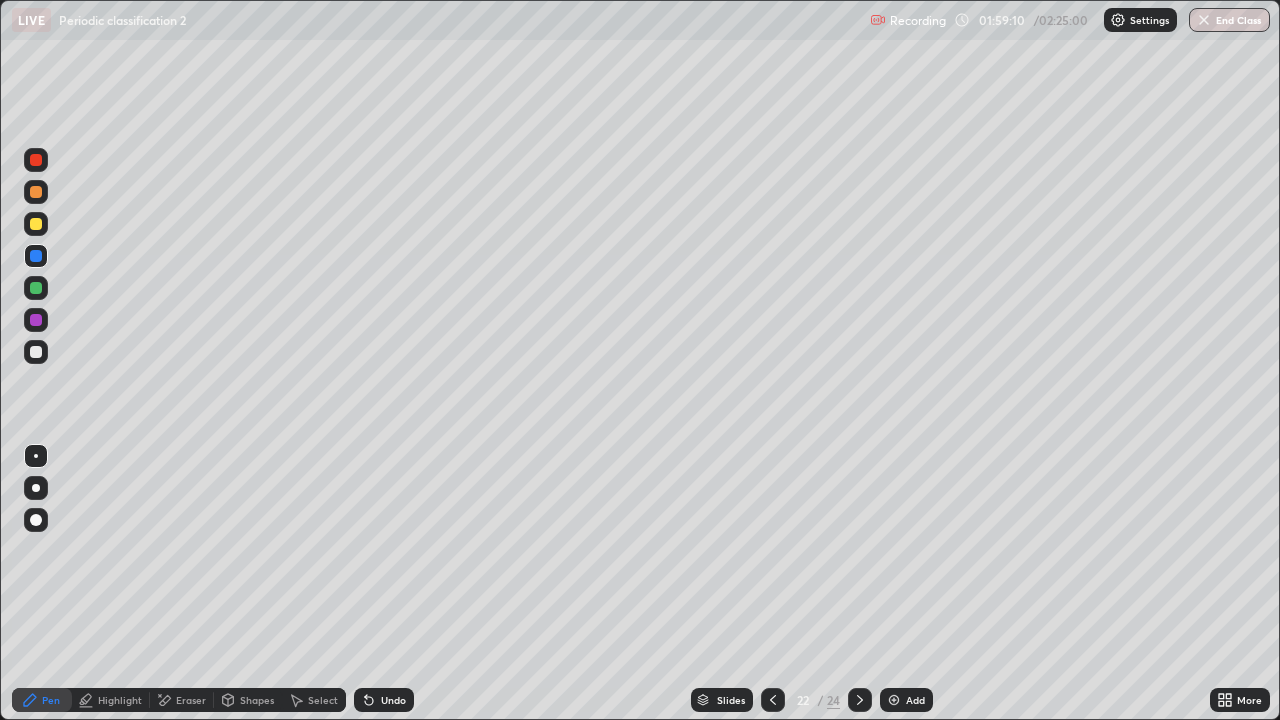 click 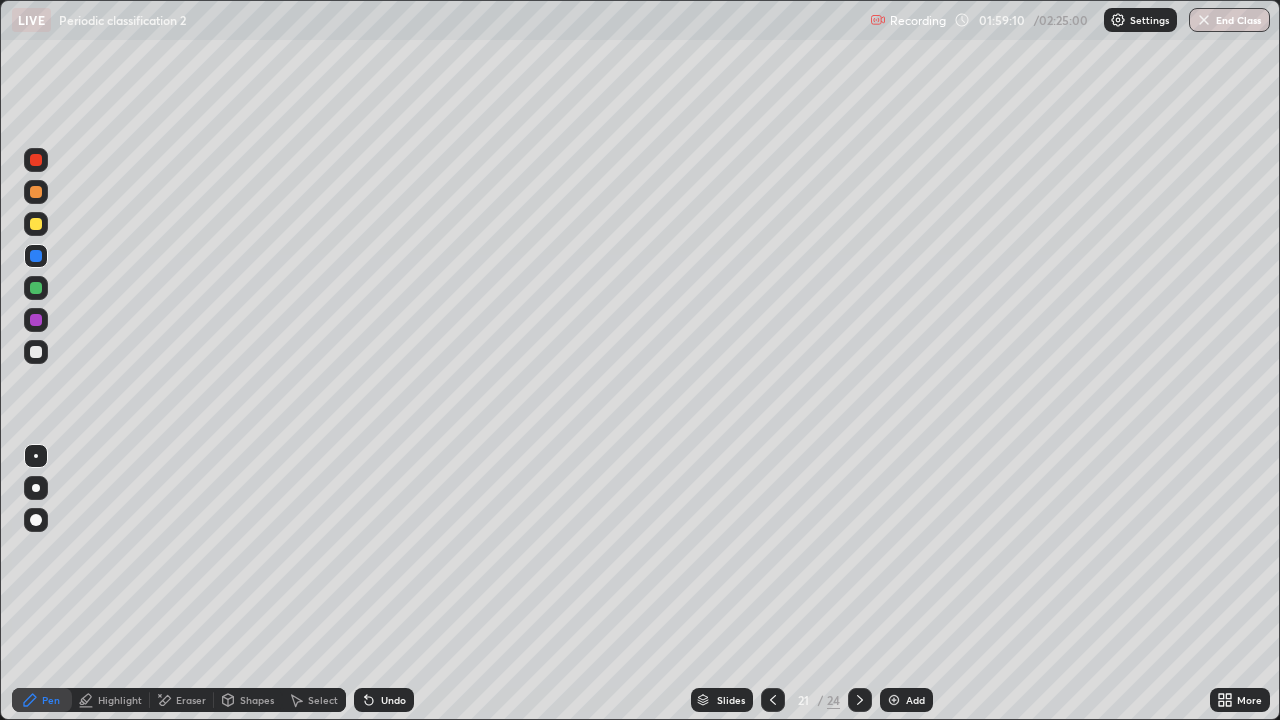 click 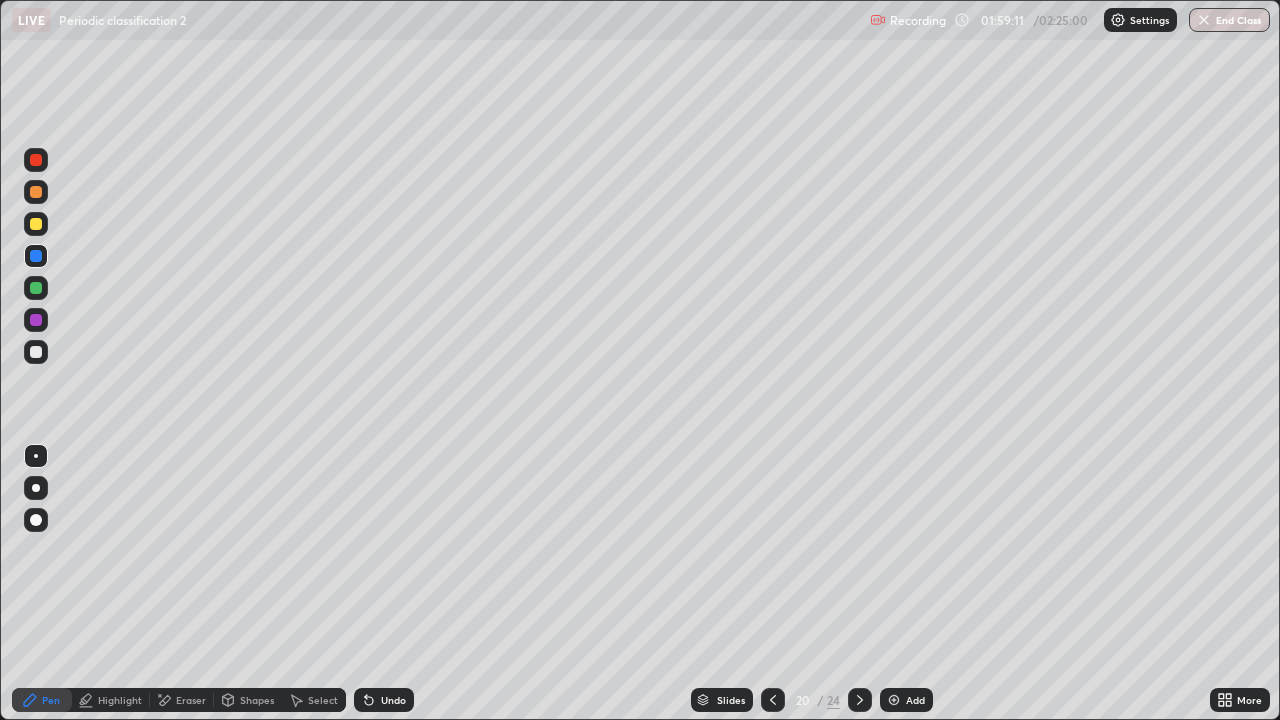 click at bounding box center [773, 700] 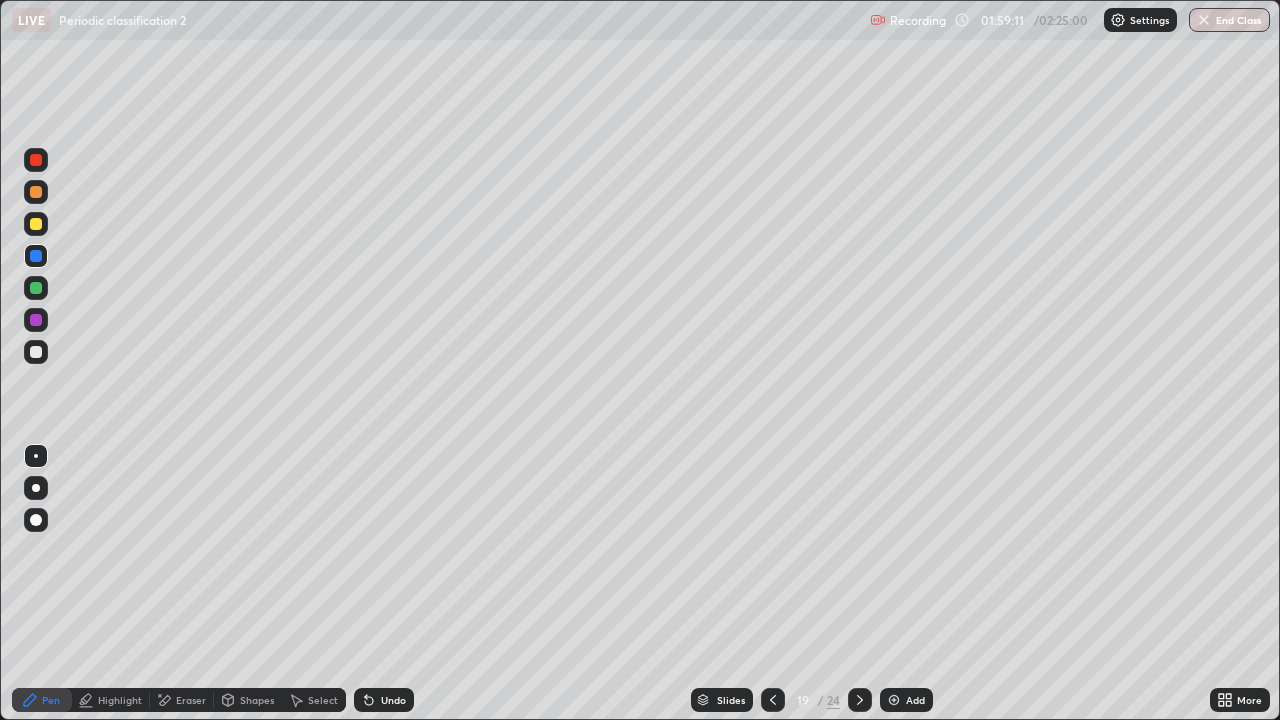 click at bounding box center (773, 700) 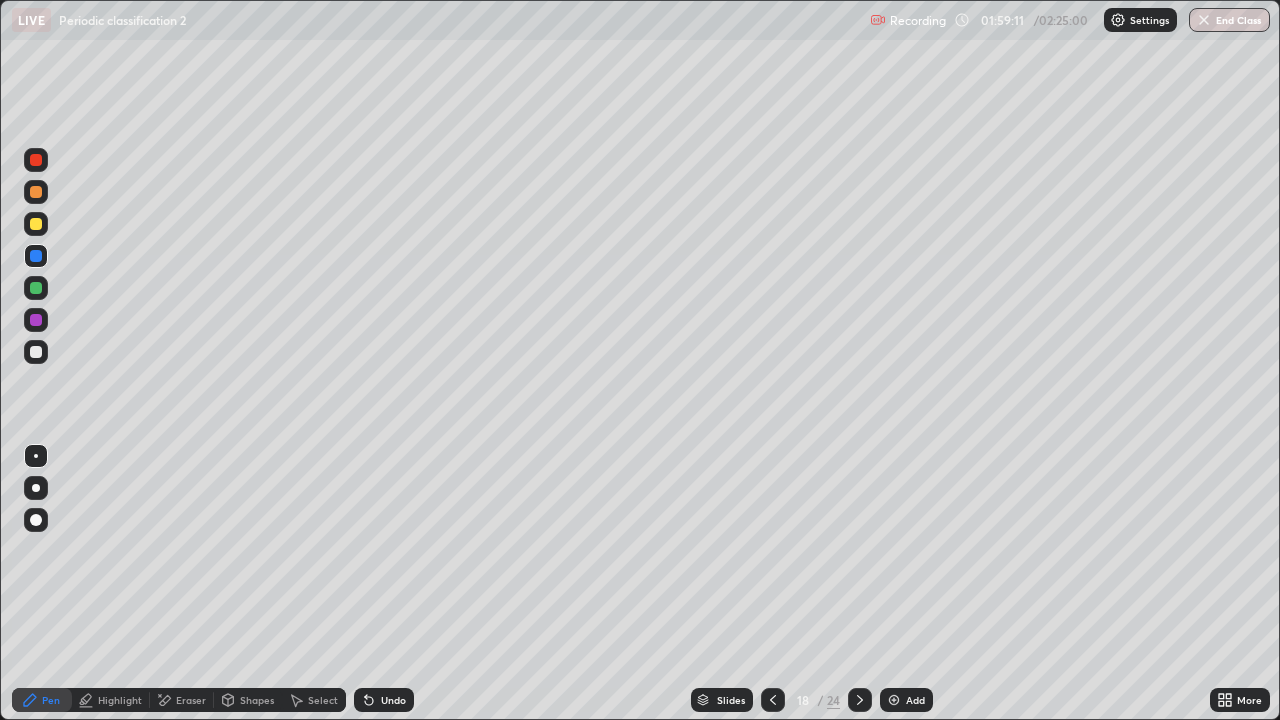 click at bounding box center [773, 700] 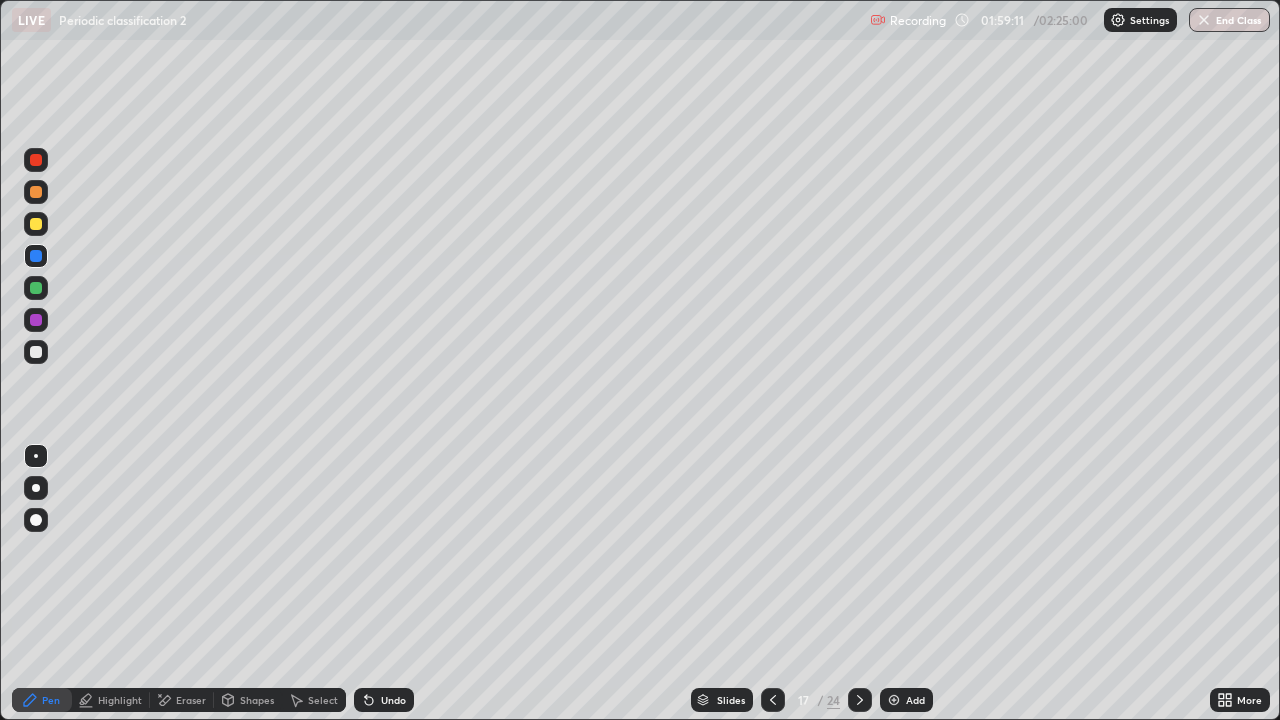 click at bounding box center (773, 700) 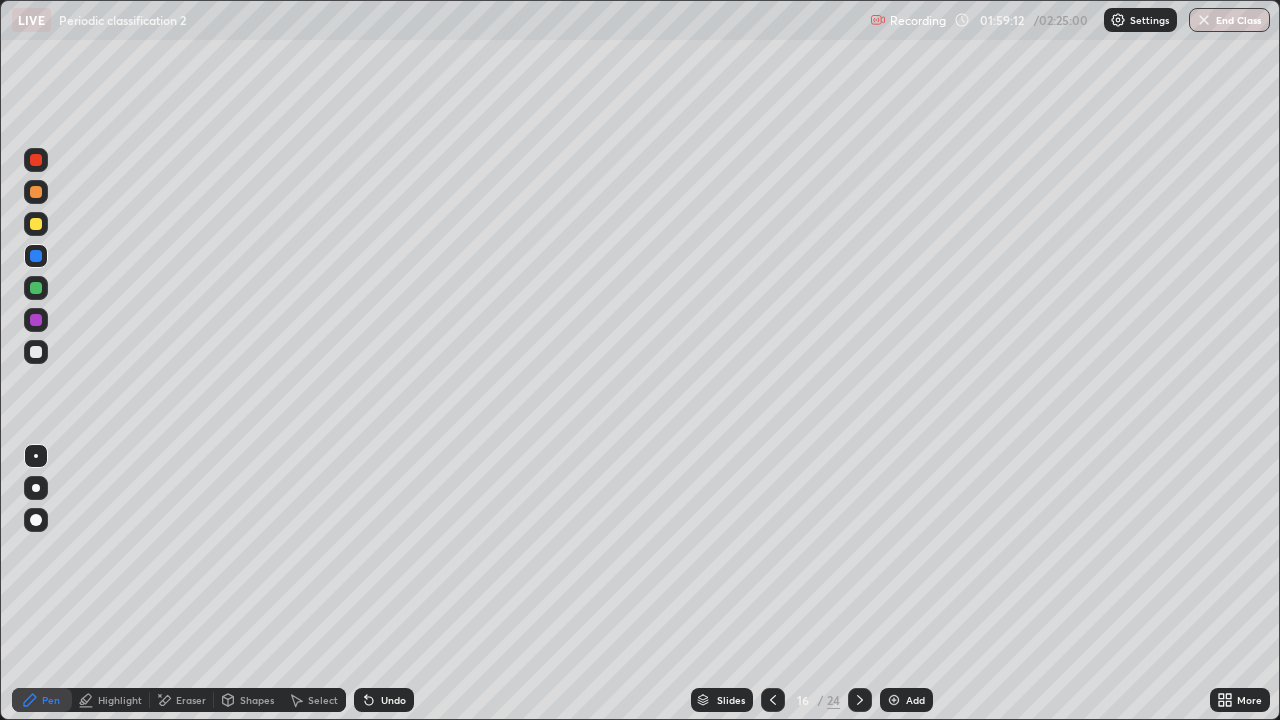 click at bounding box center [773, 700] 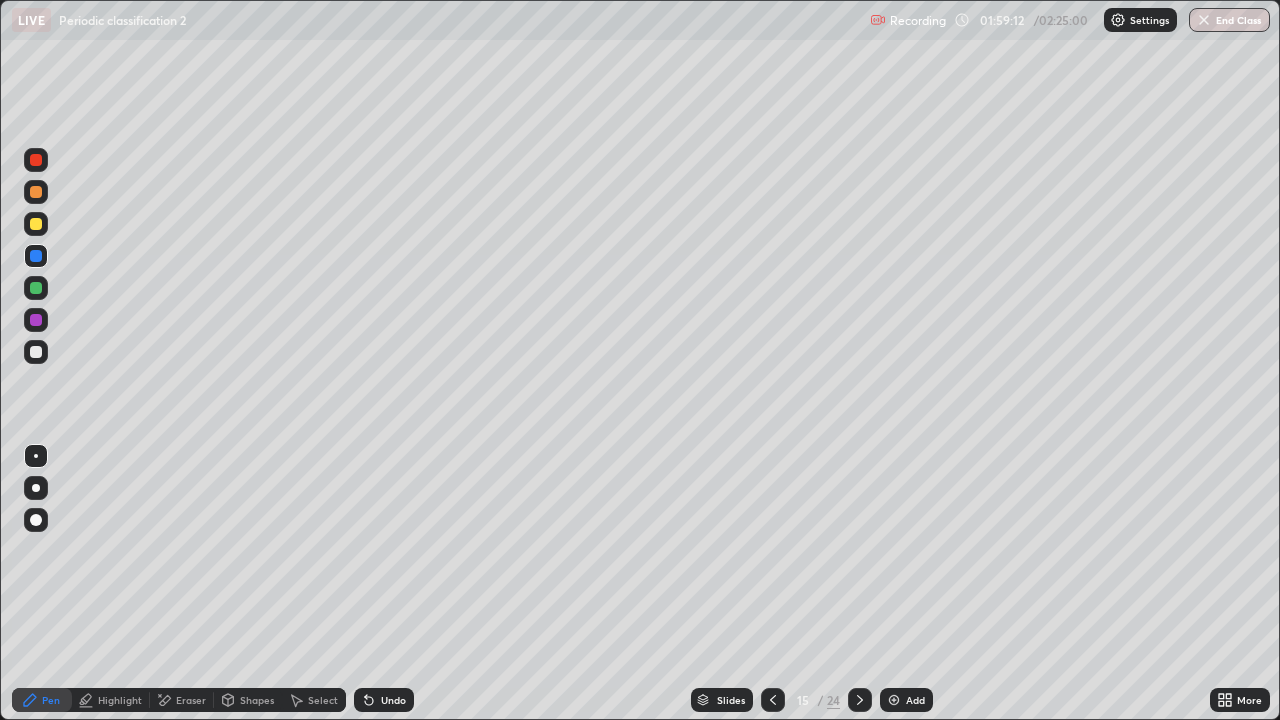 click at bounding box center (773, 700) 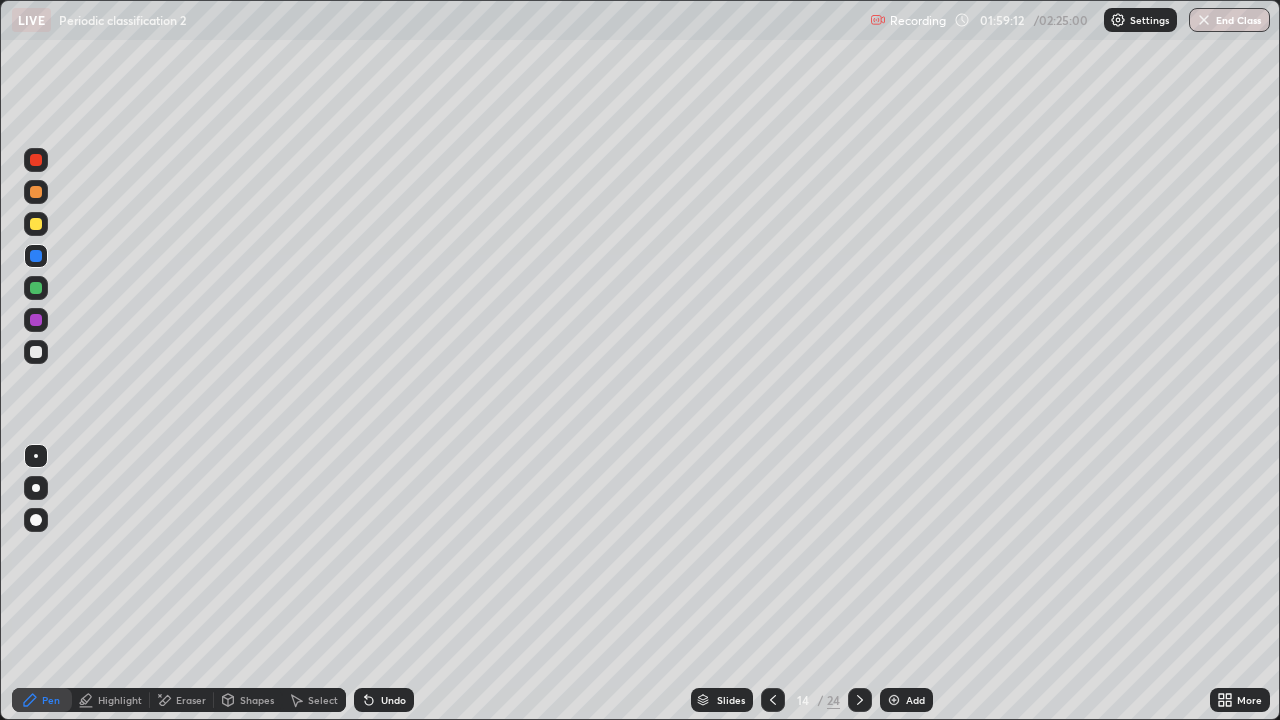 click at bounding box center [773, 700] 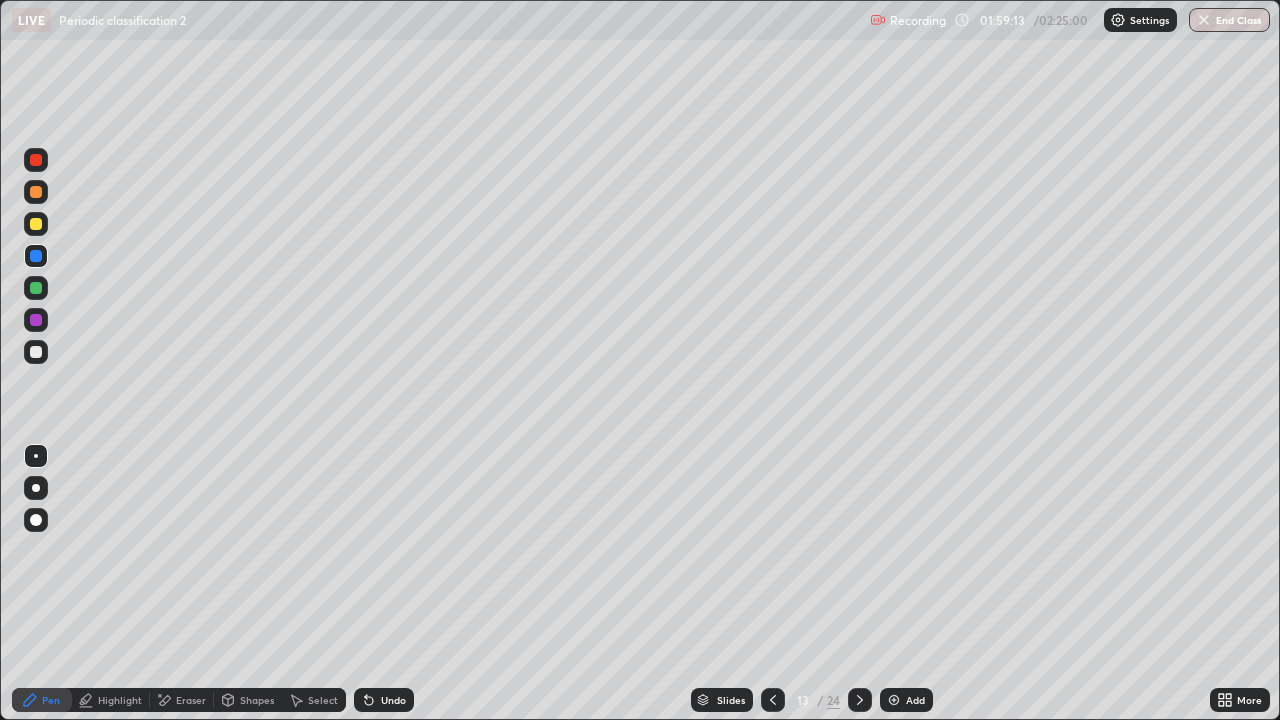 click on "13" at bounding box center (803, 700) 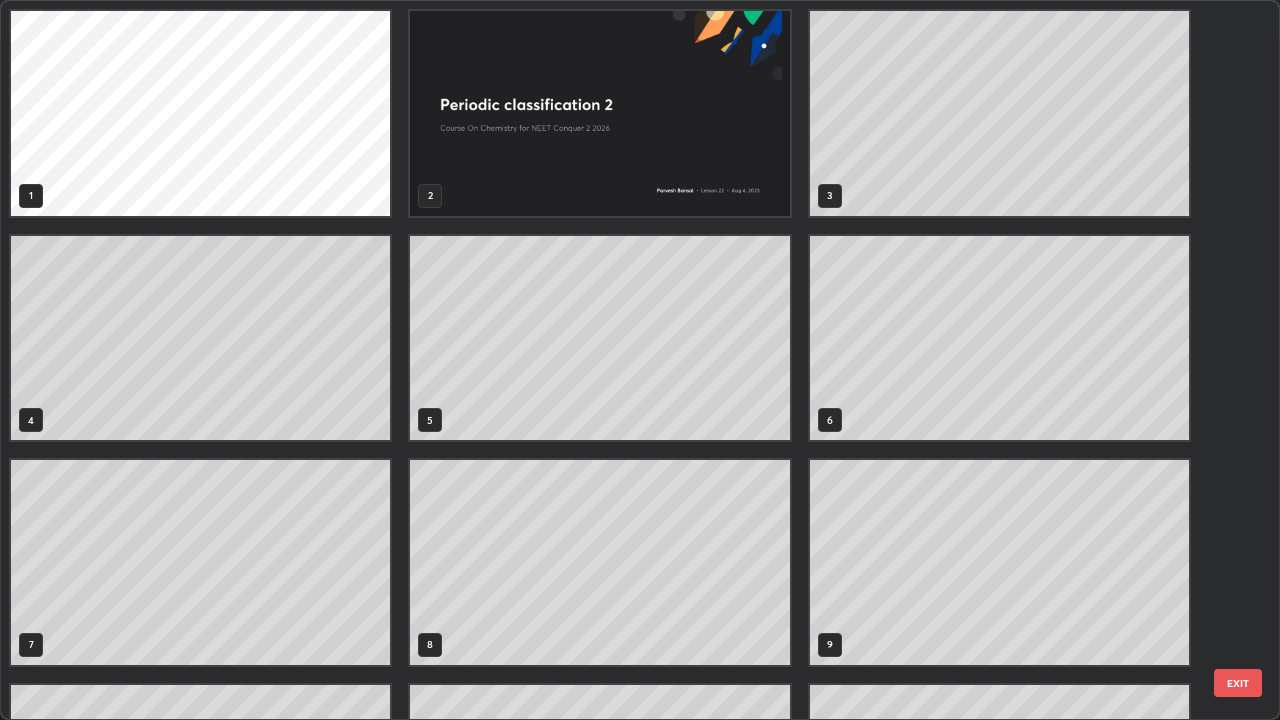 scroll, scrollTop: 405, scrollLeft: 0, axis: vertical 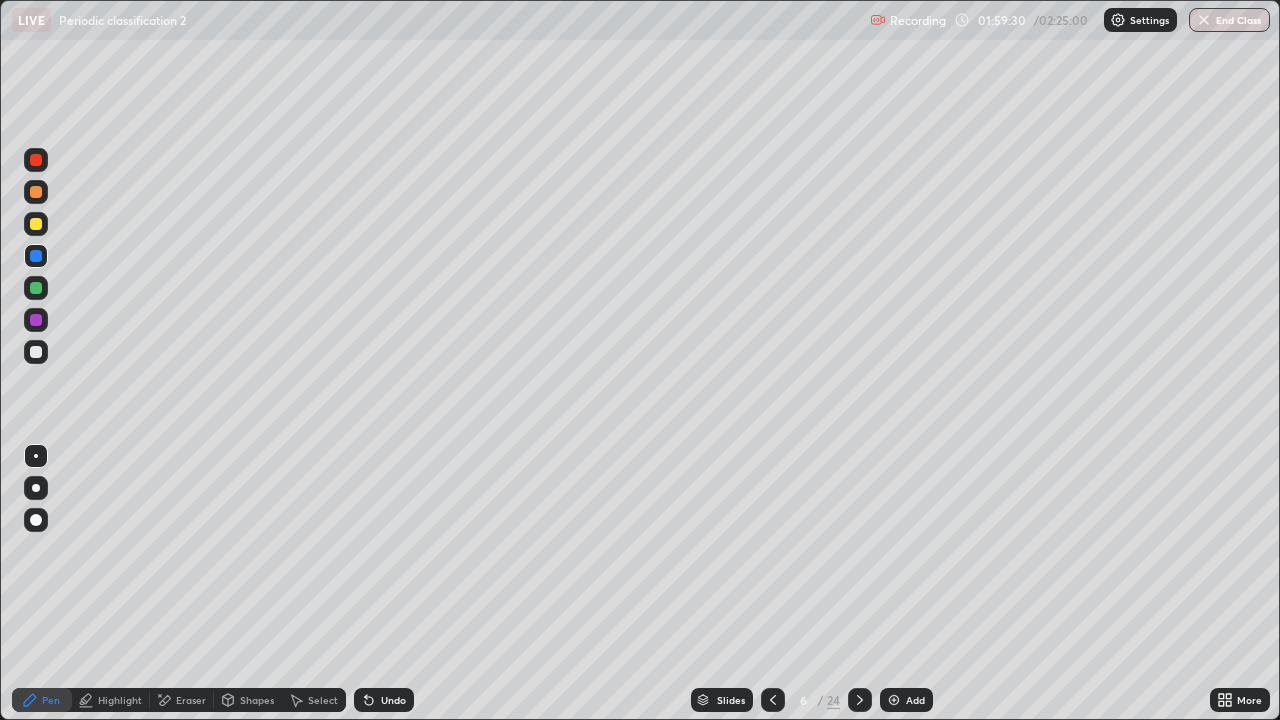 click at bounding box center [860, 700] 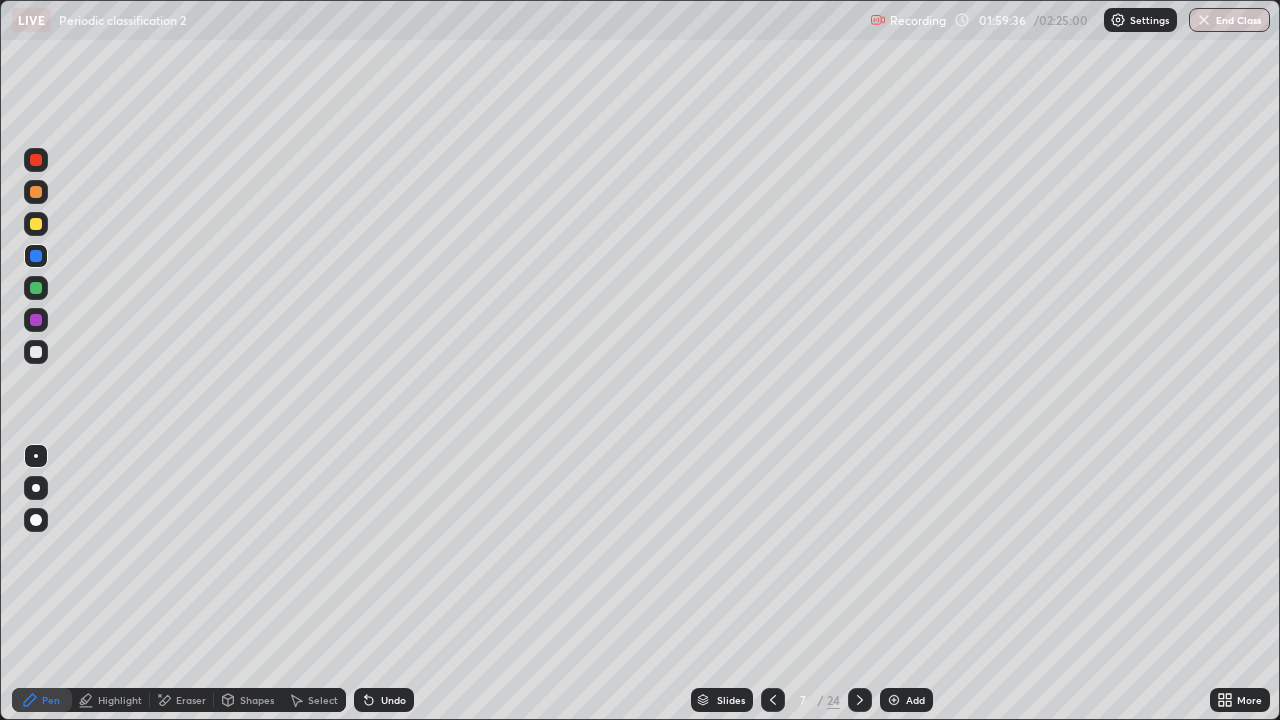 click at bounding box center [860, 700] 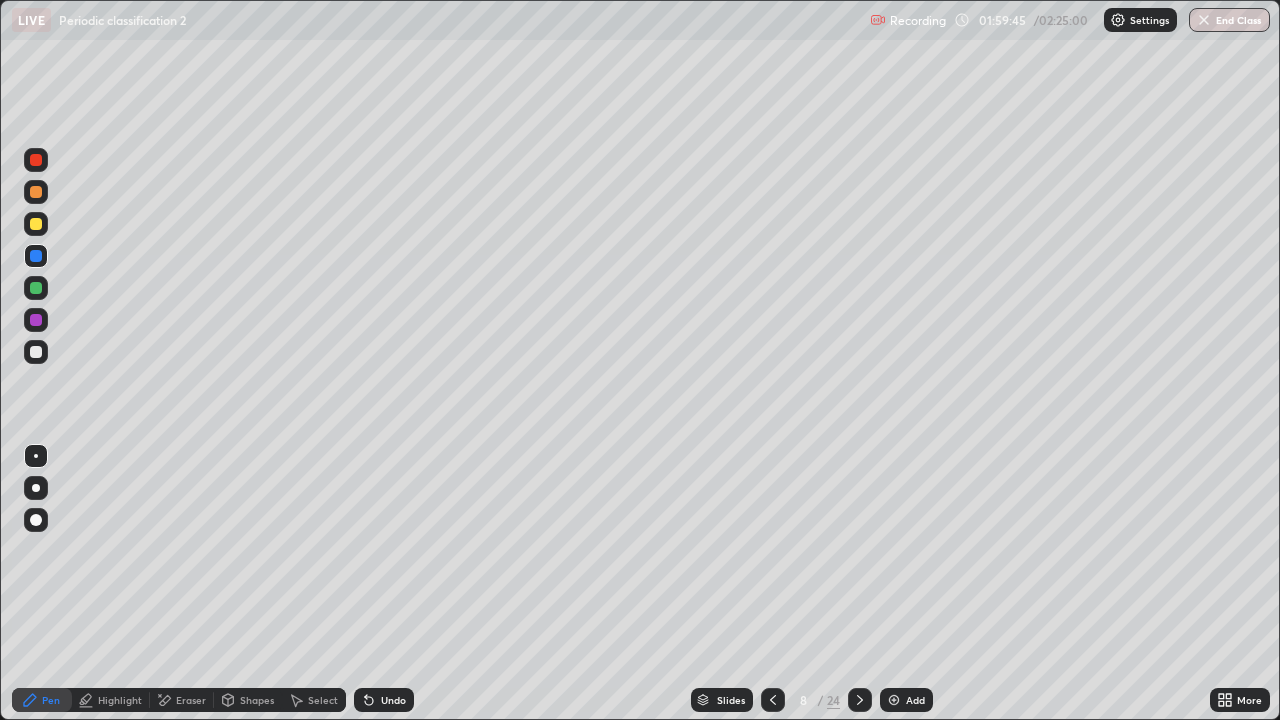 click 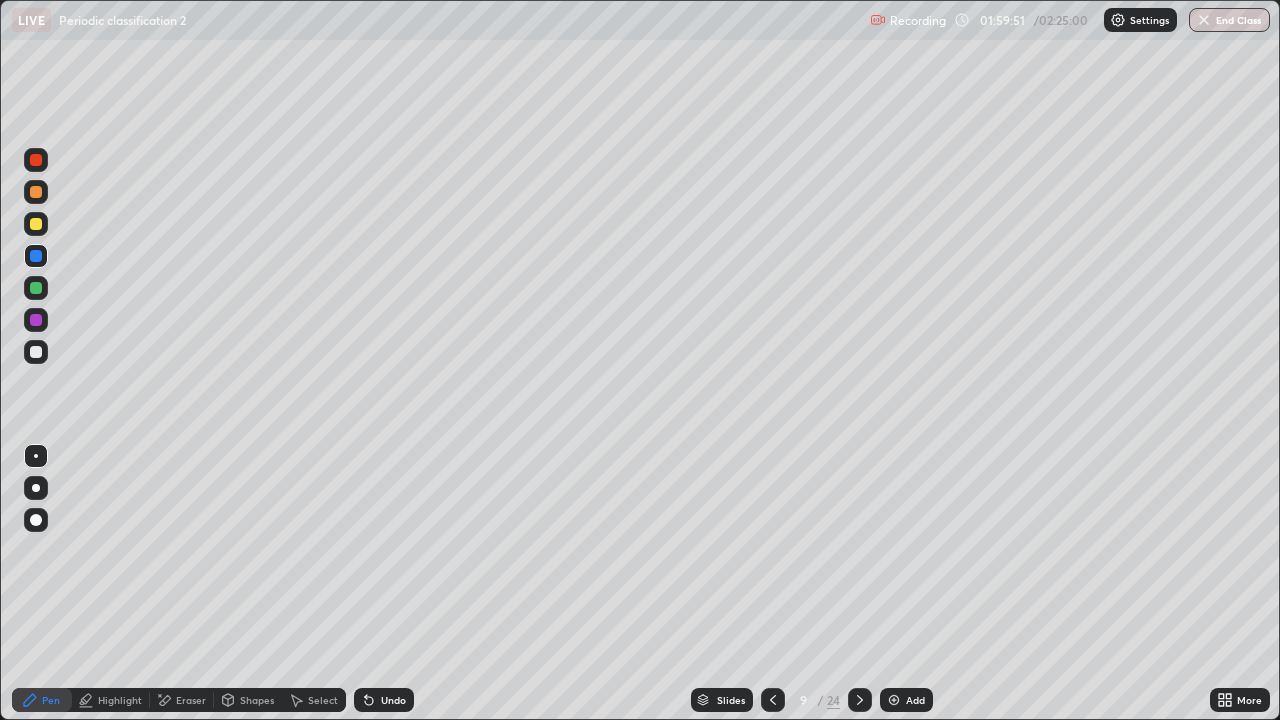 click 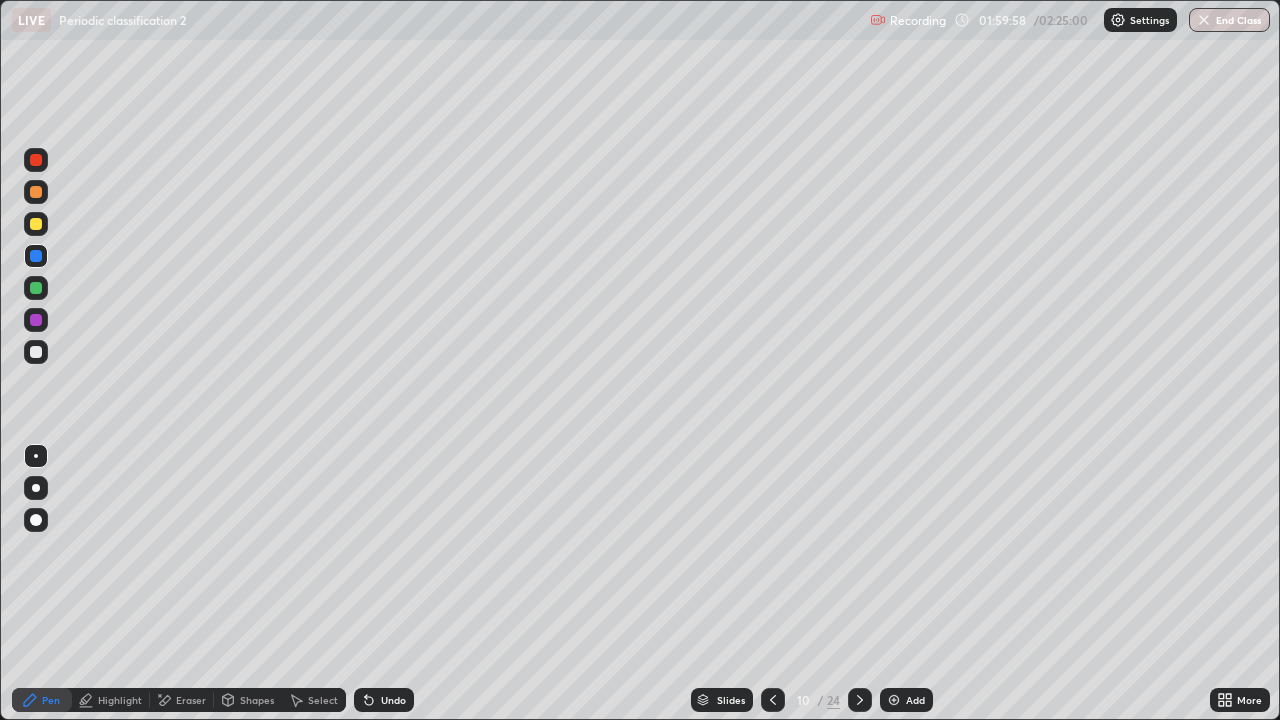 click 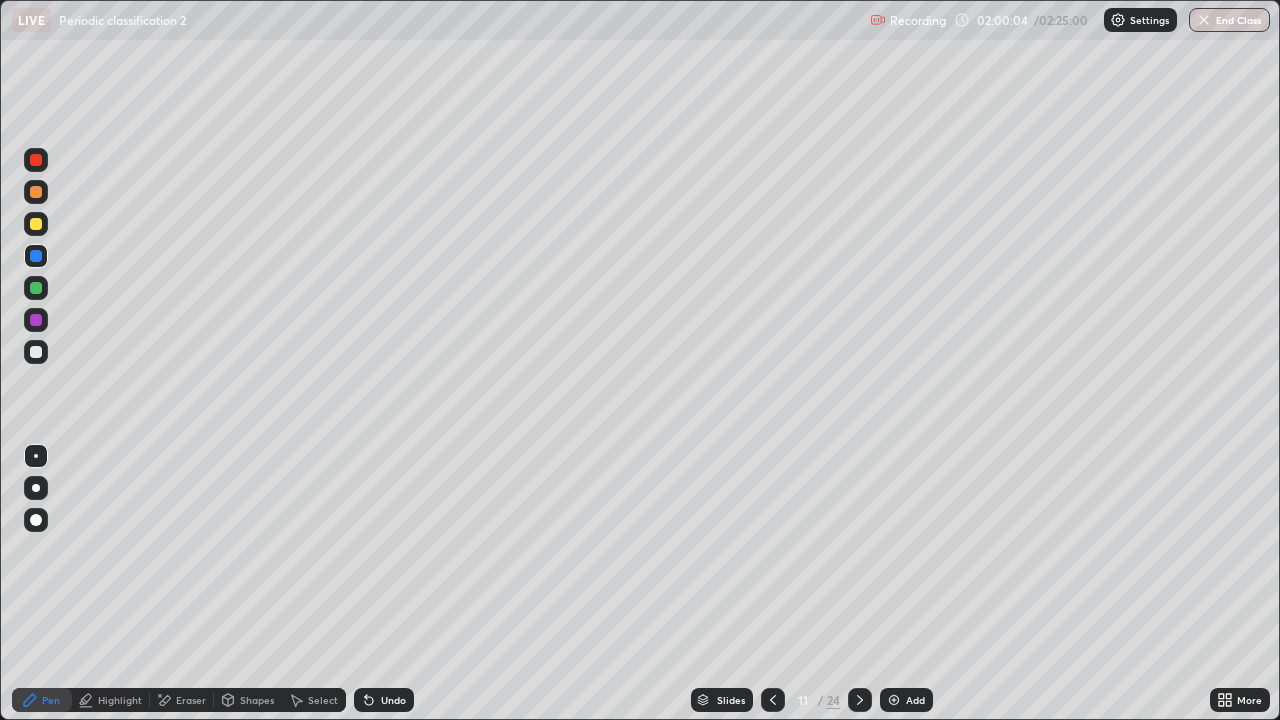 click 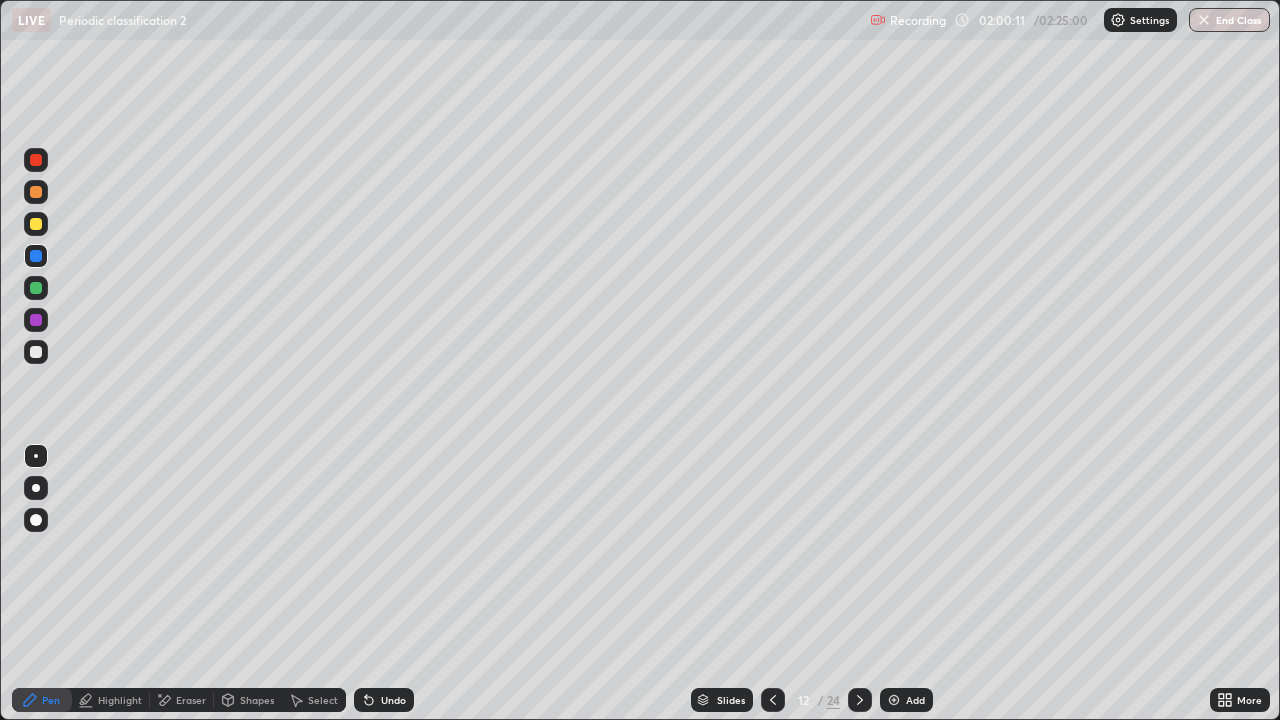 click 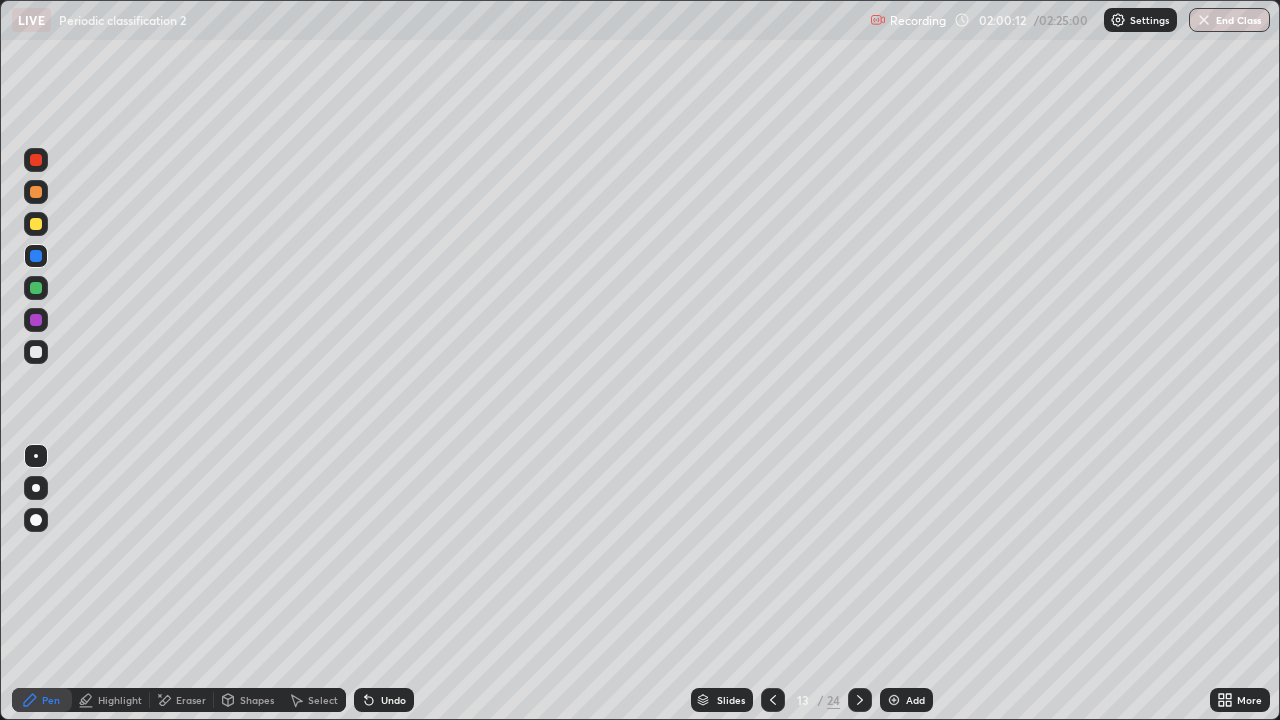 click on "More" at bounding box center [1249, 700] 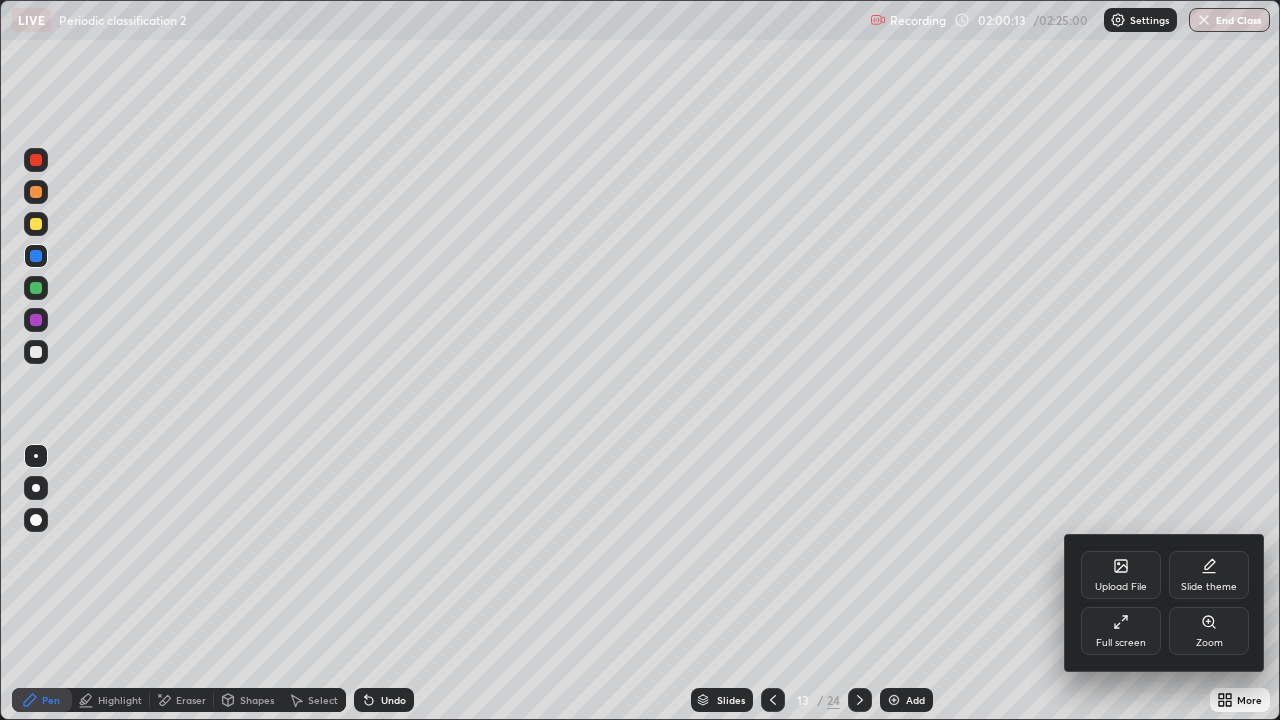 click at bounding box center [640, 360] 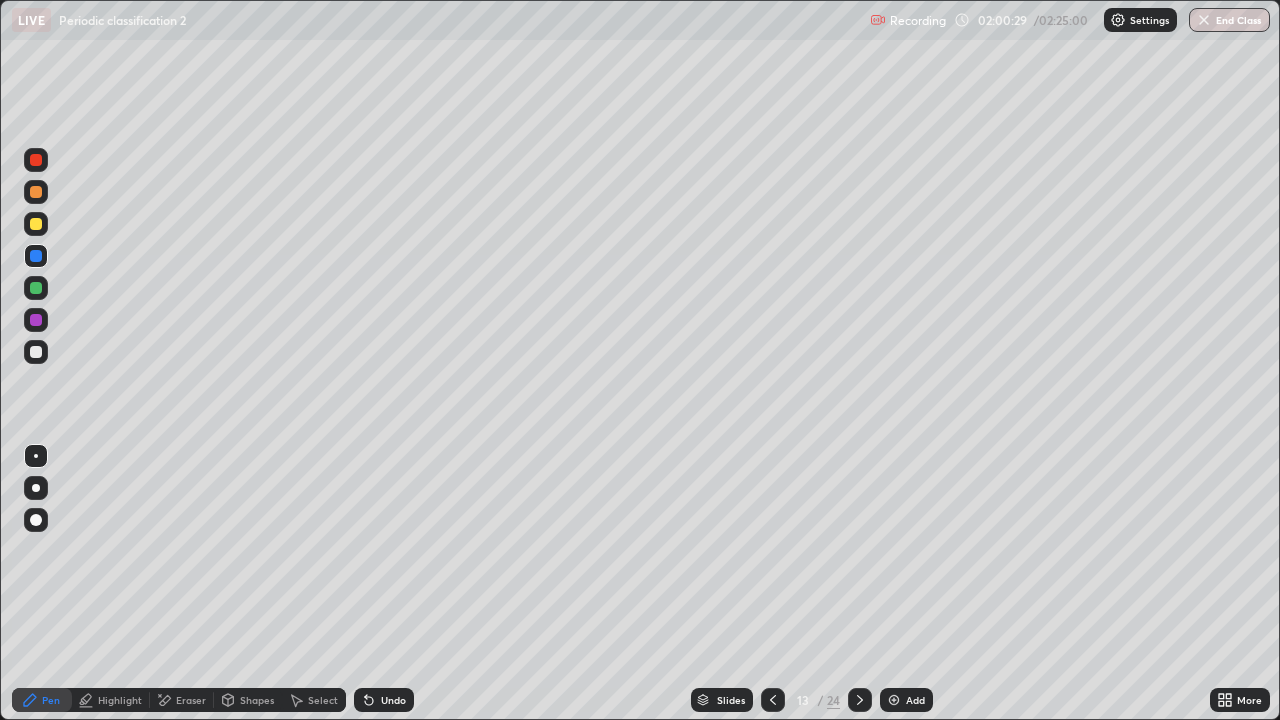 click 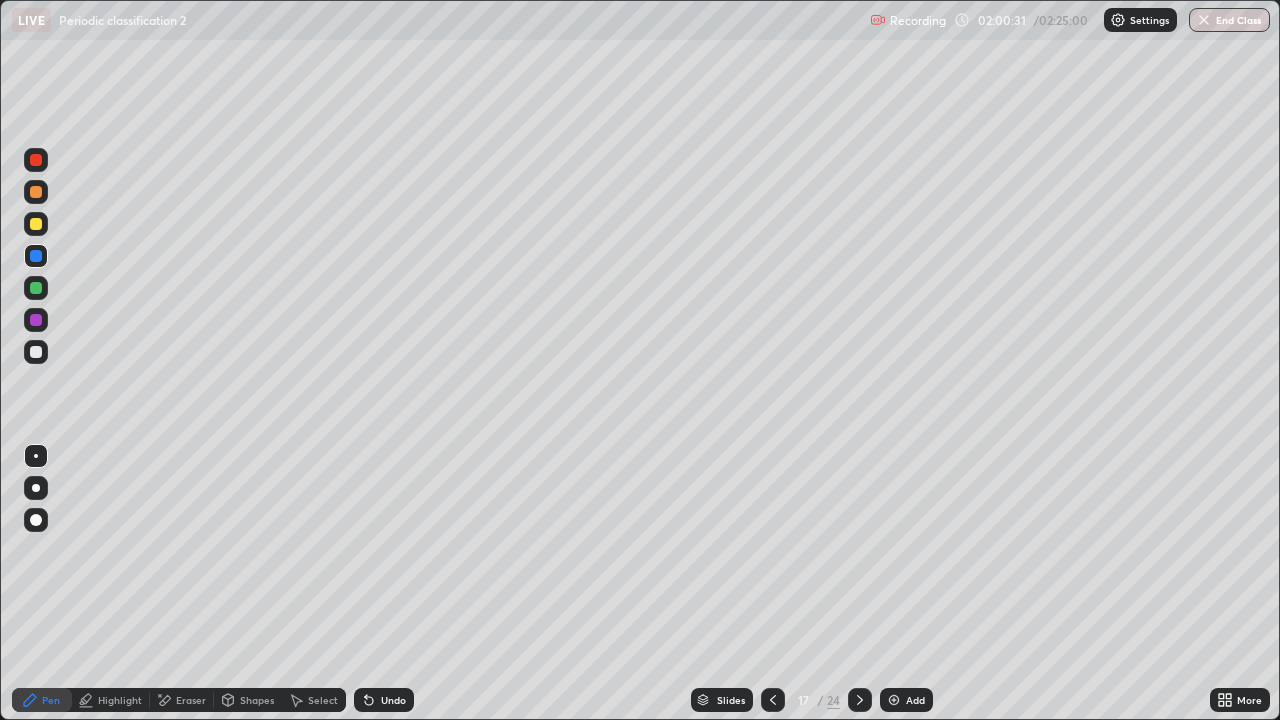 click 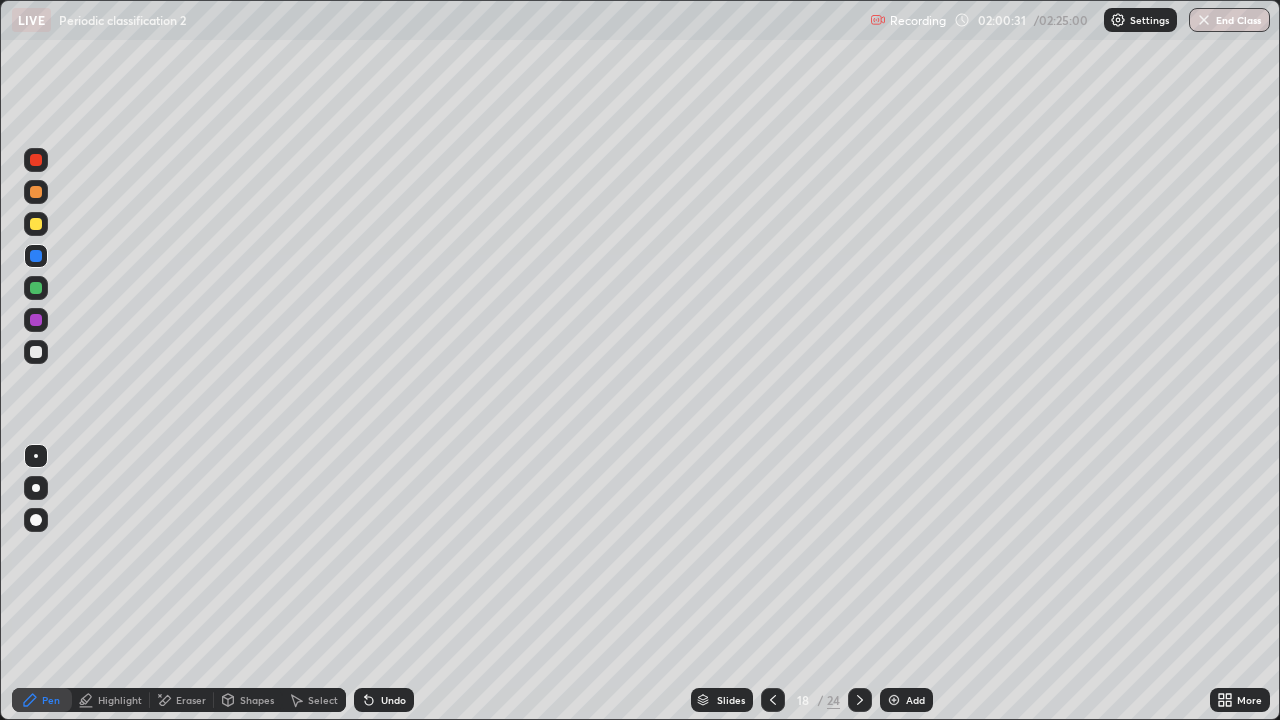 click 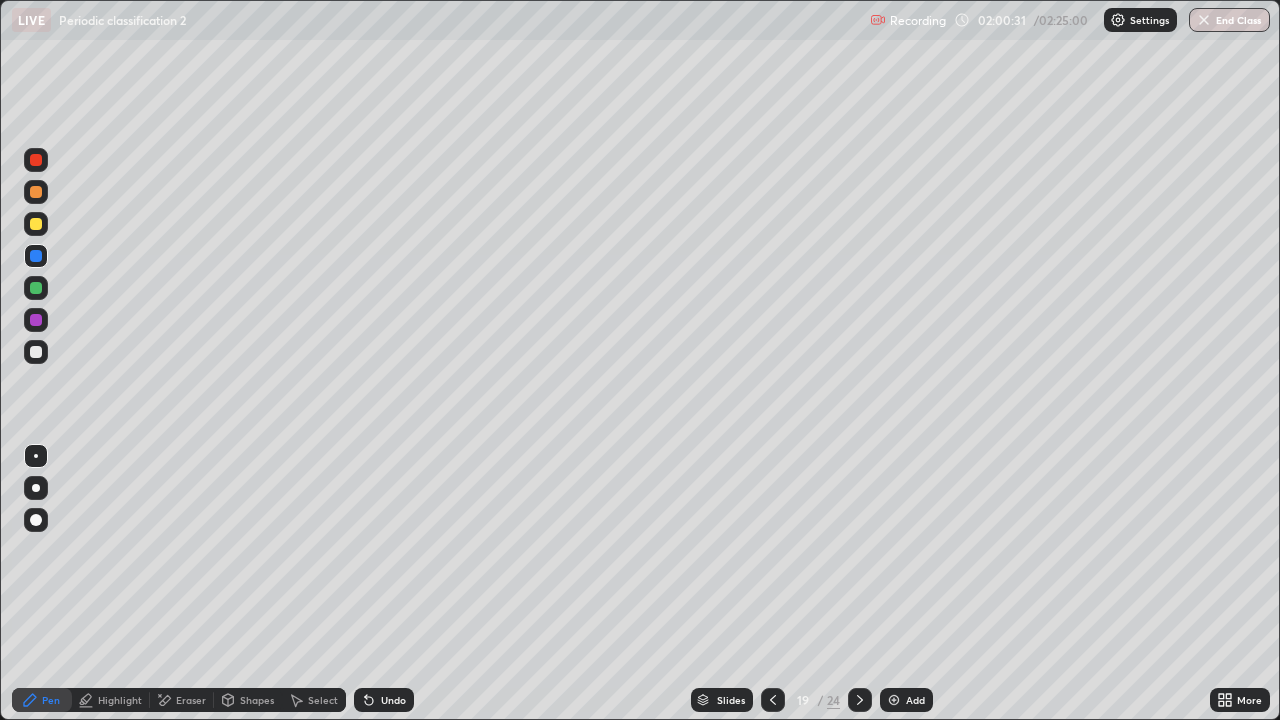 click 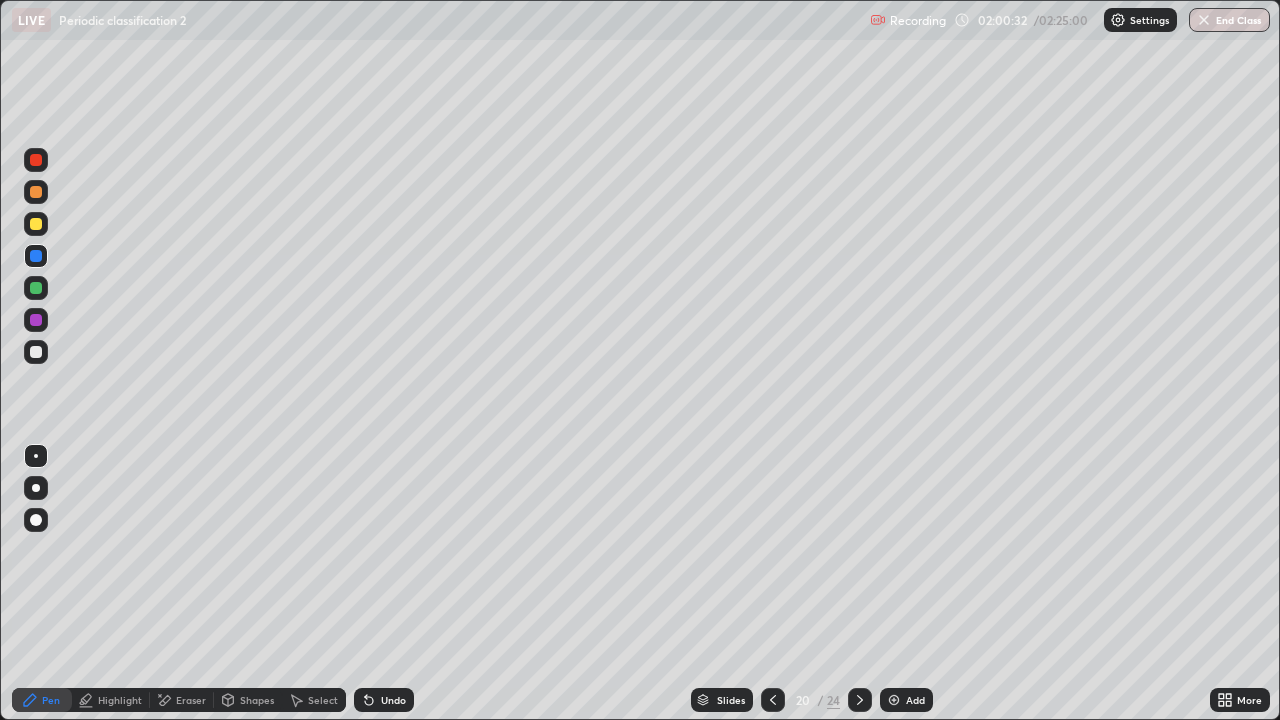 click 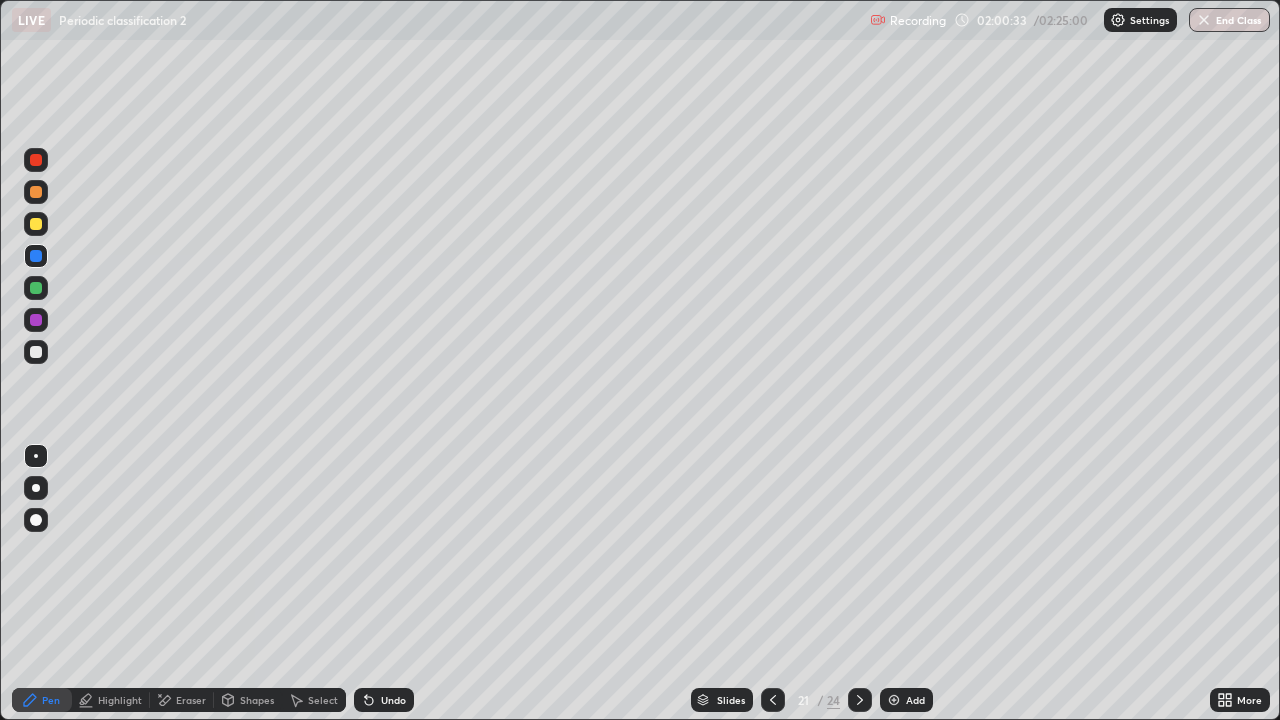 click 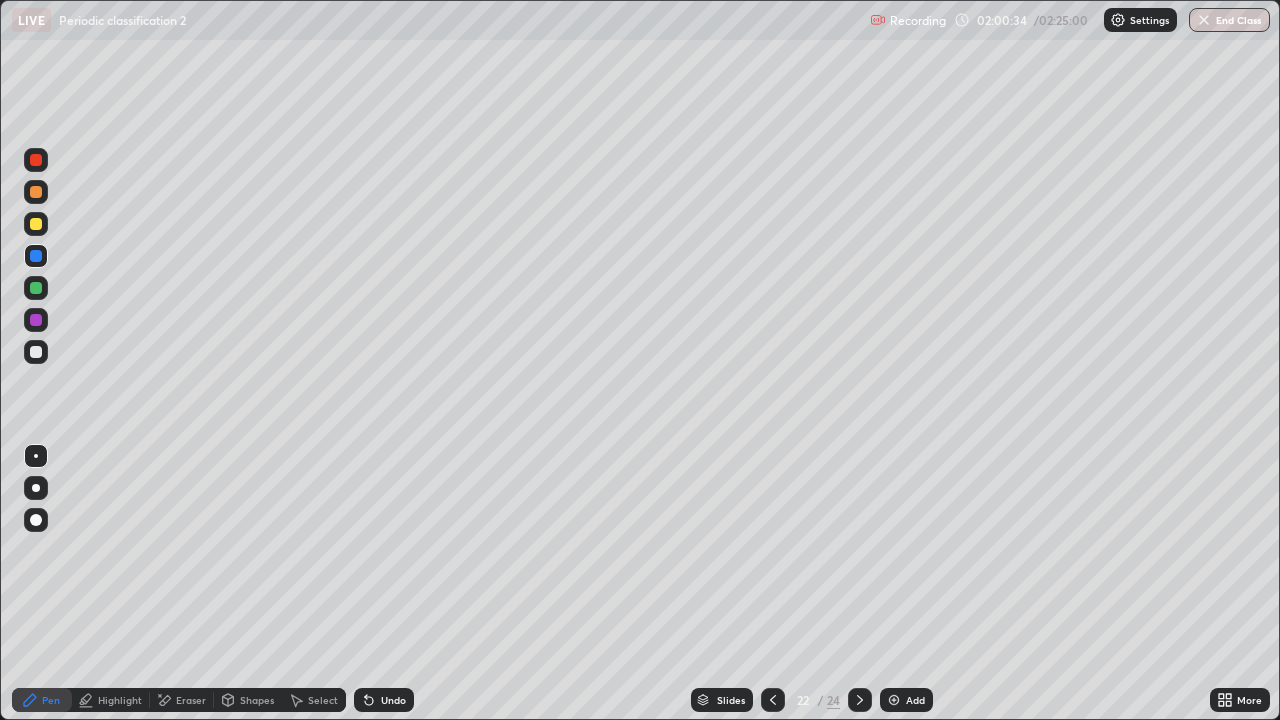 click 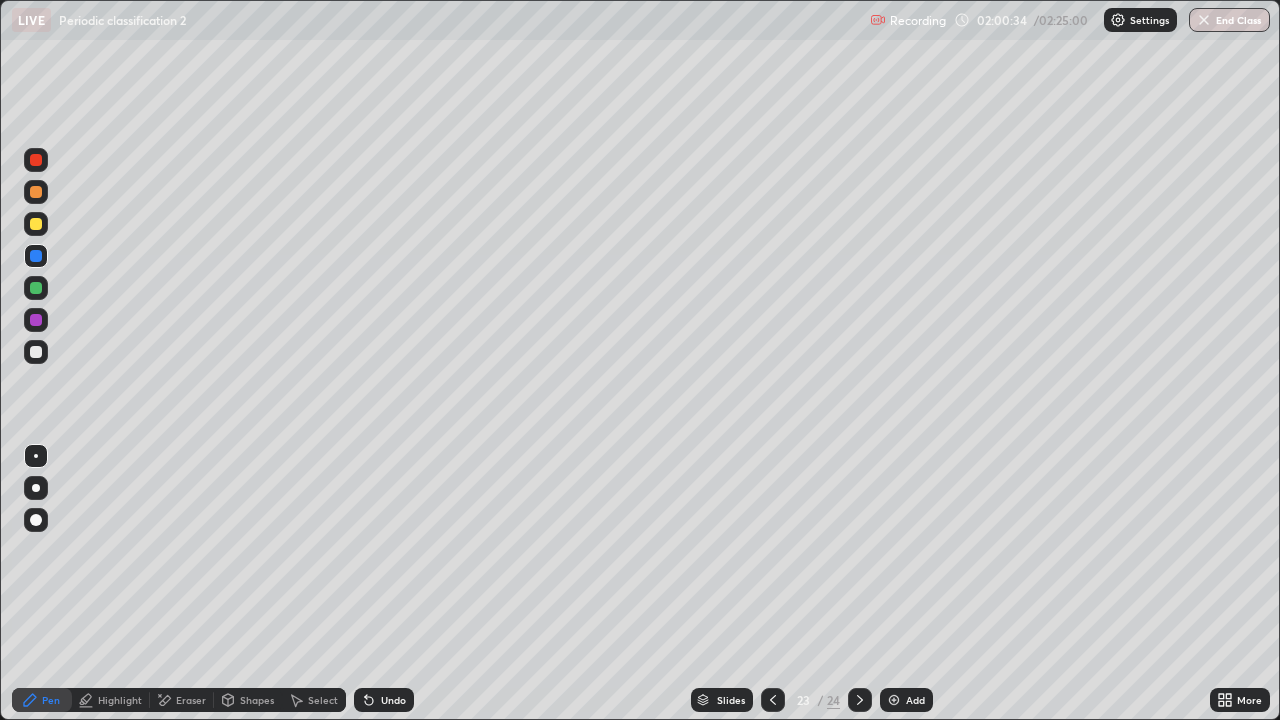 click 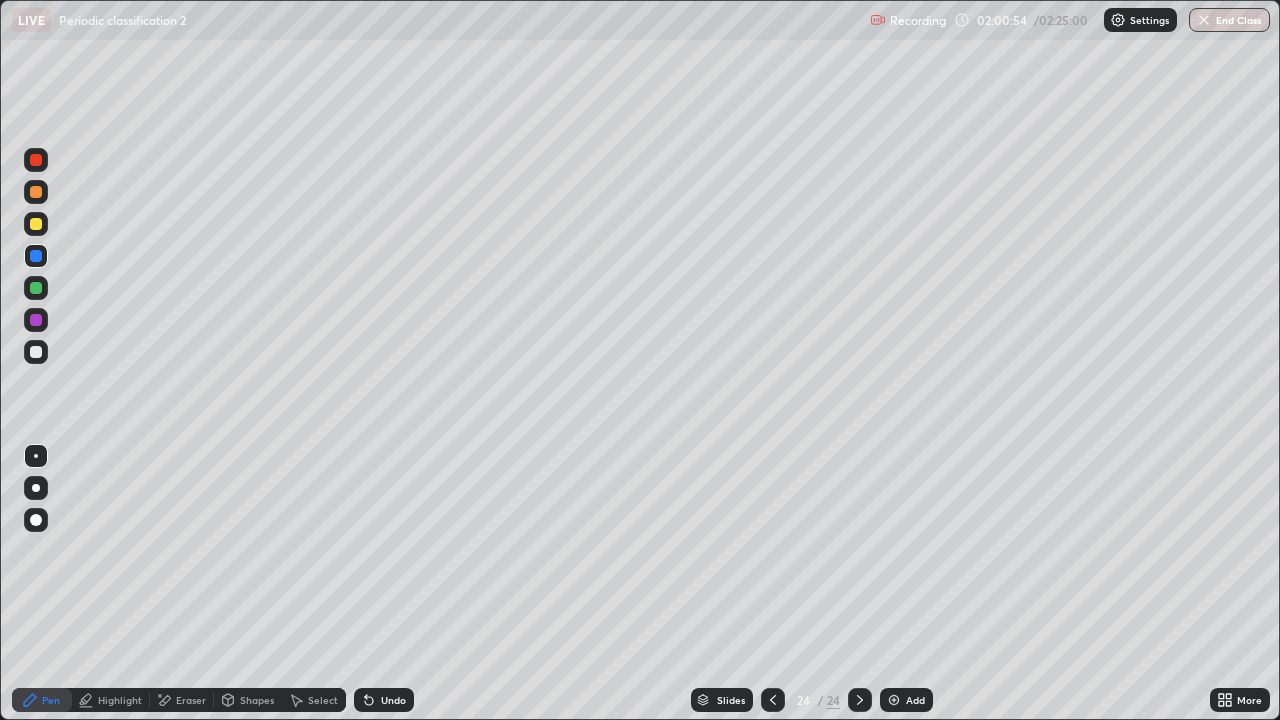 click on "End Class" at bounding box center (1229, 20) 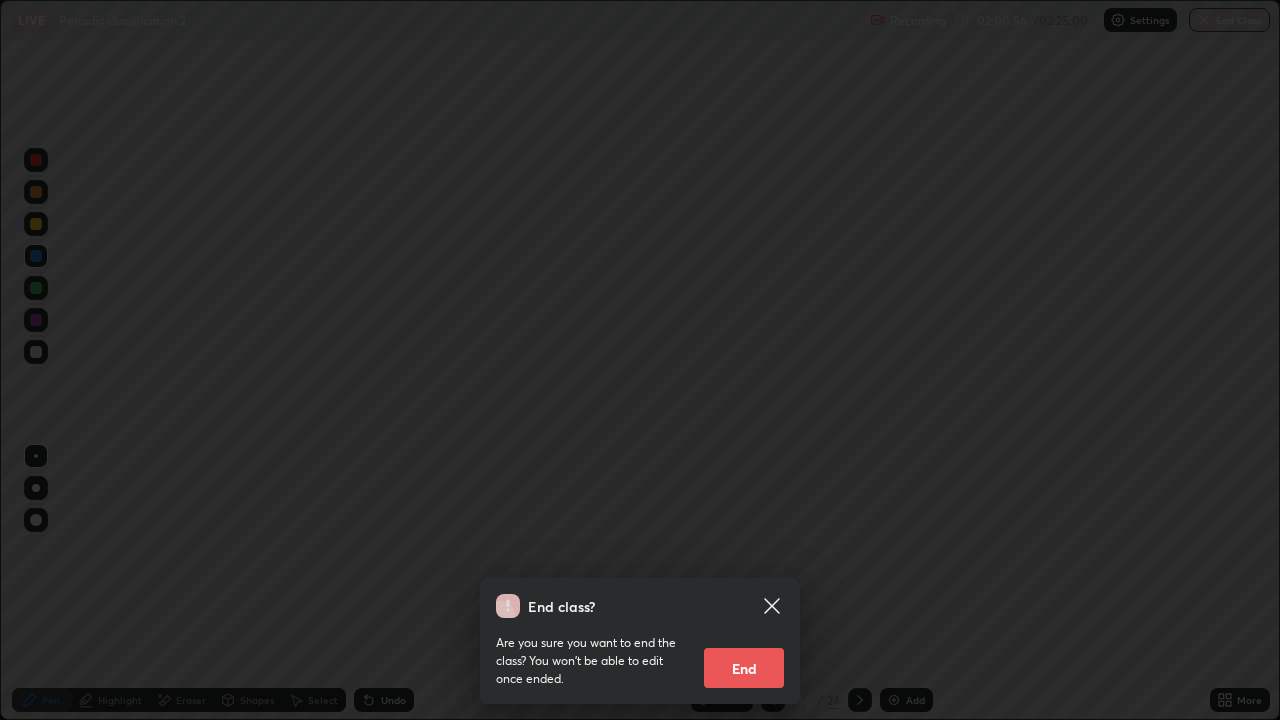 click on "End" at bounding box center (744, 668) 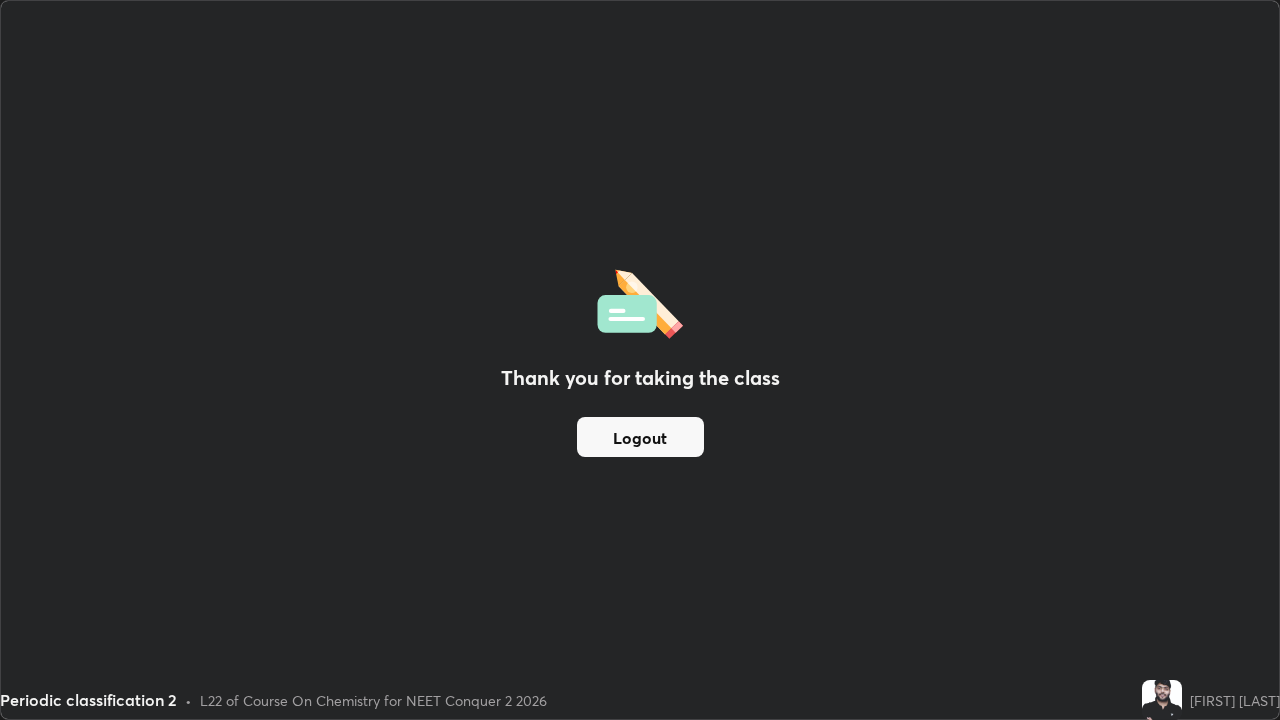 click on "Logout" at bounding box center (640, 437) 